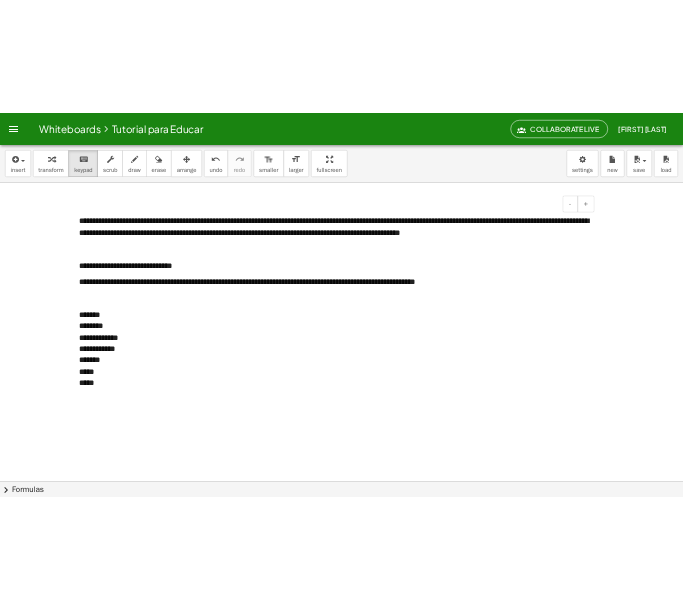 scroll, scrollTop: 0, scrollLeft: 0, axis: both 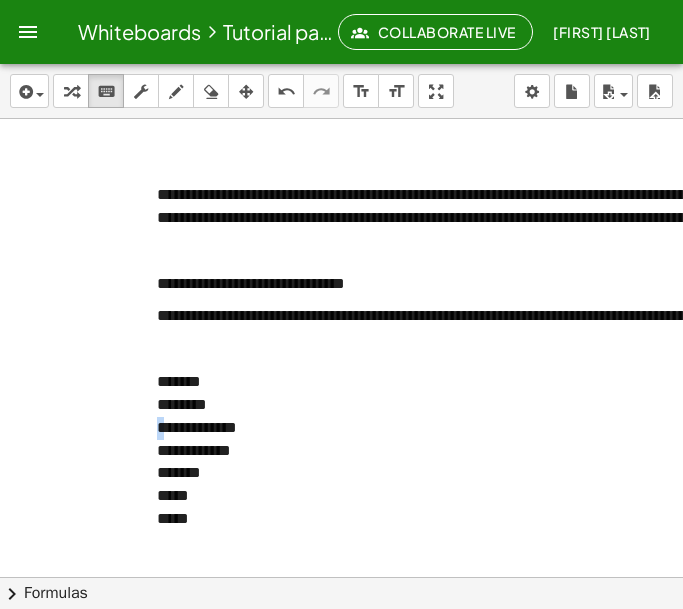 click at bounding box center (665, 349) 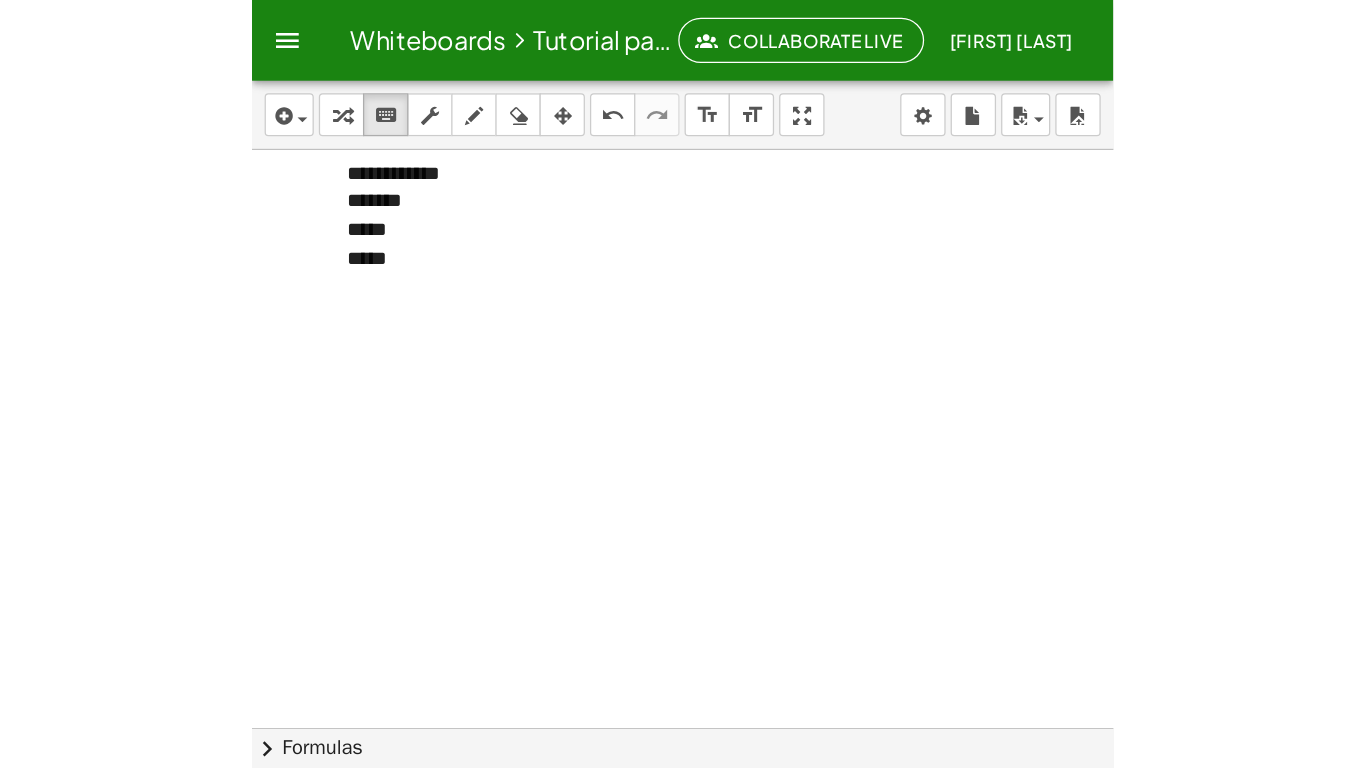 scroll, scrollTop: 313, scrollLeft: 87, axis: both 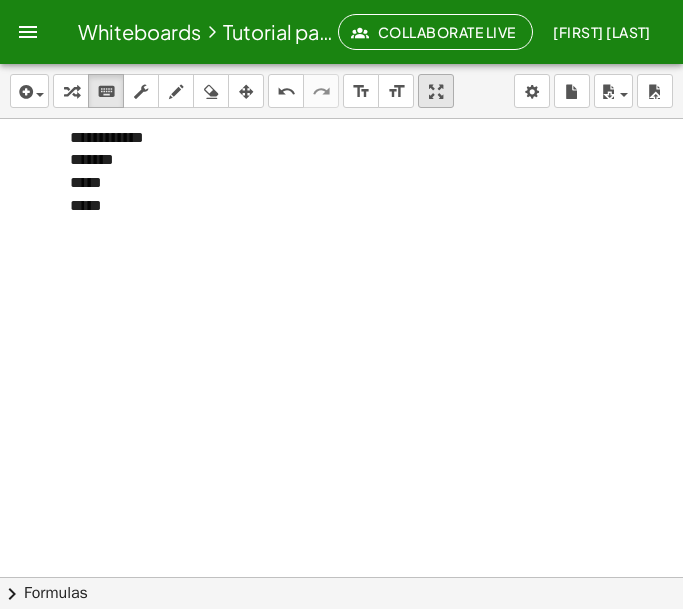 click at bounding box center [436, 91] 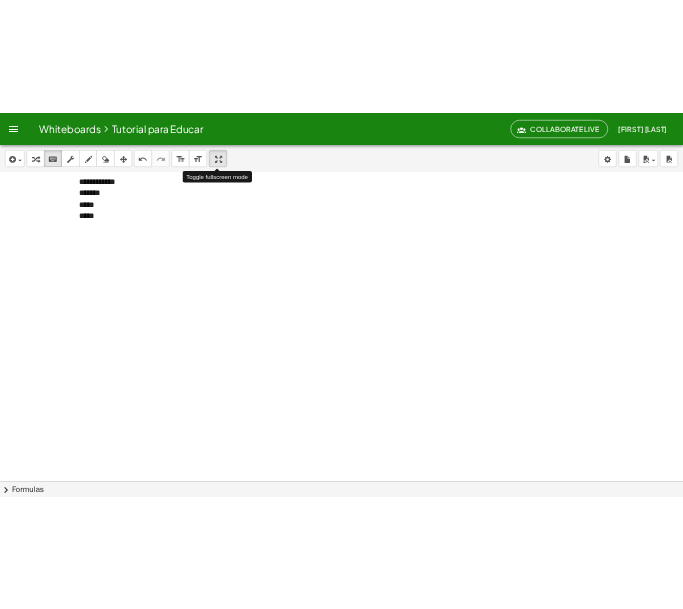scroll, scrollTop: 313, scrollLeft: 0, axis: vertical 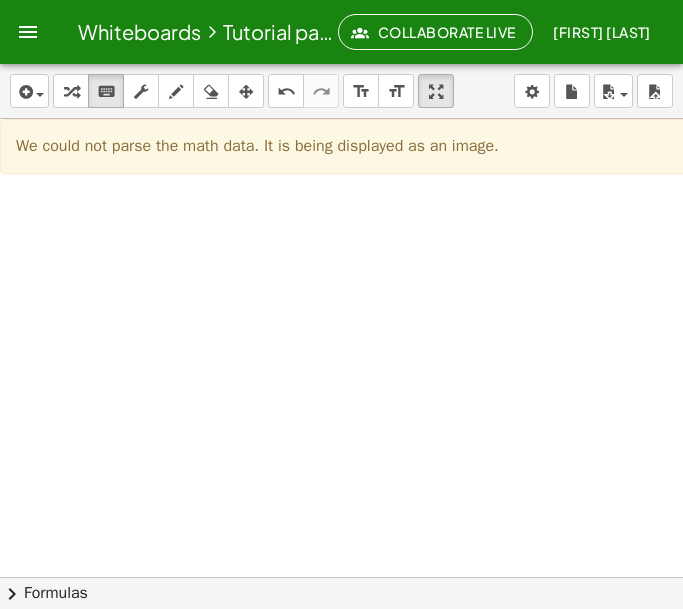 click at bounding box center [341, 181] 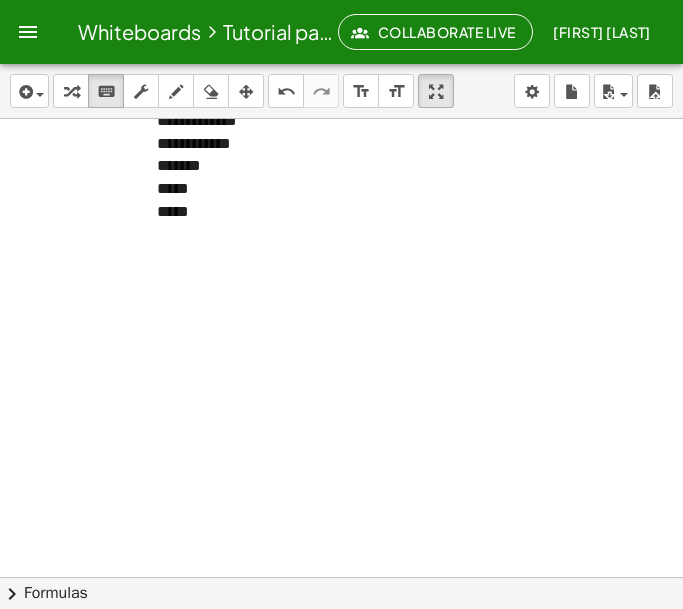 scroll, scrollTop: 306, scrollLeft: 0, axis: vertical 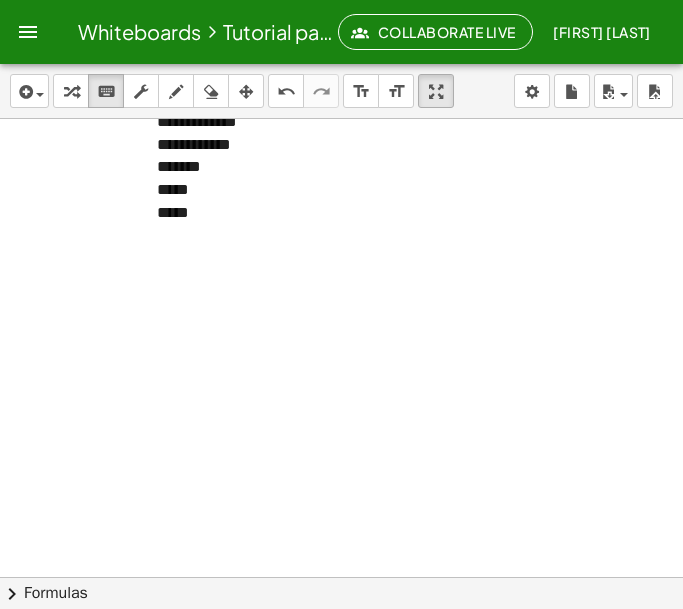 click on "**********" at bounding box center (665, 145) 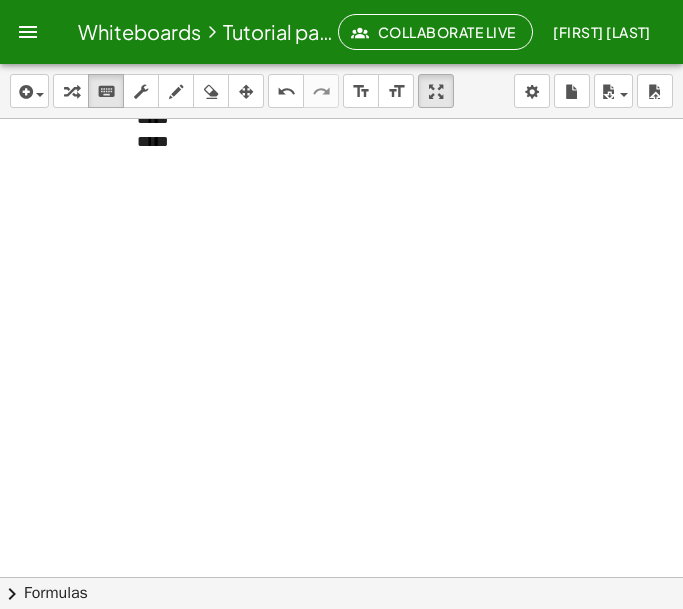 scroll, scrollTop: 404, scrollLeft: 44, axis: both 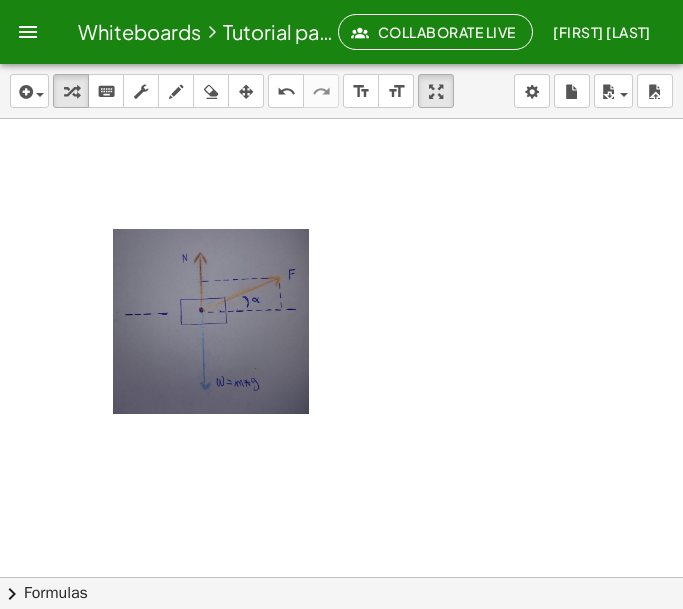 click at bounding box center (213, 323) 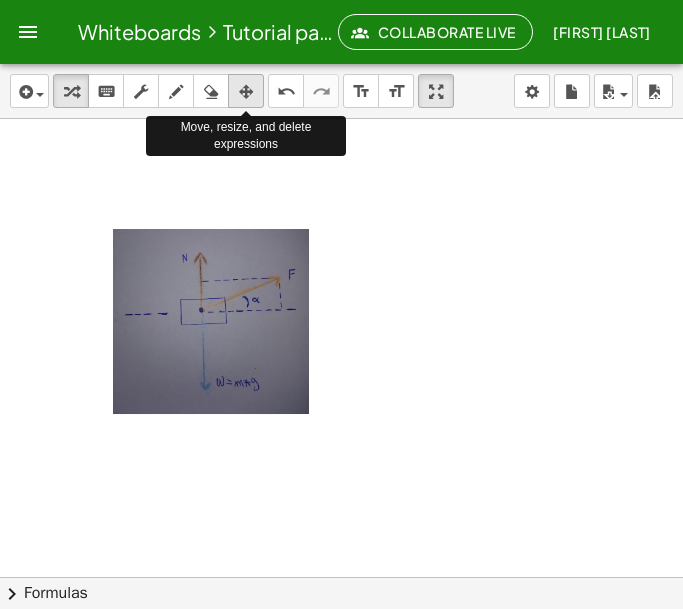 click at bounding box center [246, 92] 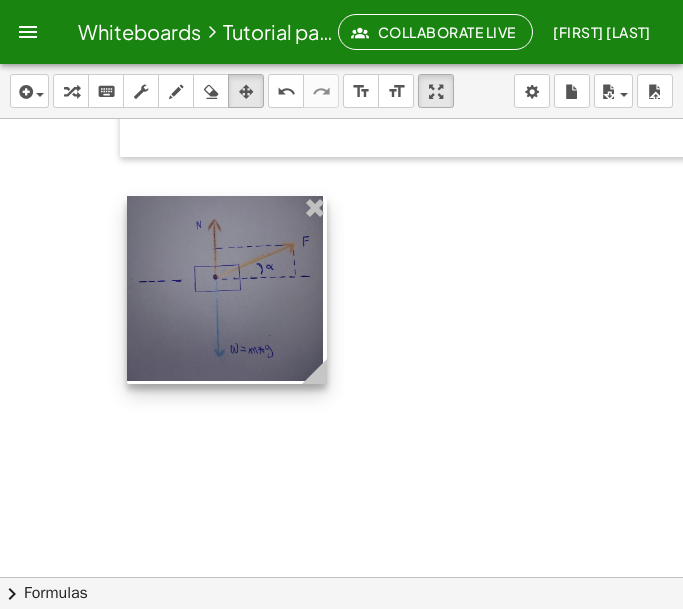 drag, startPoint x: 231, startPoint y: 291, endPoint x: 245, endPoint y: 258, distance: 35.846897 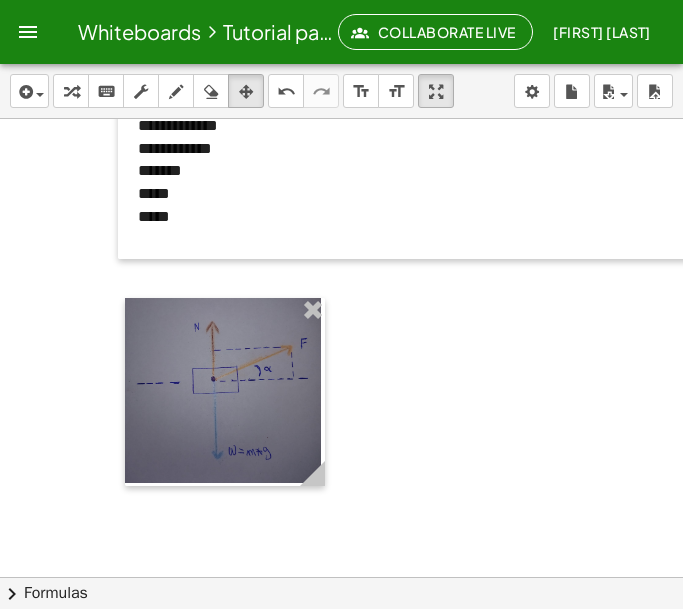 scroll, scrollTop: 313, scrollLeft: 19, axis: both 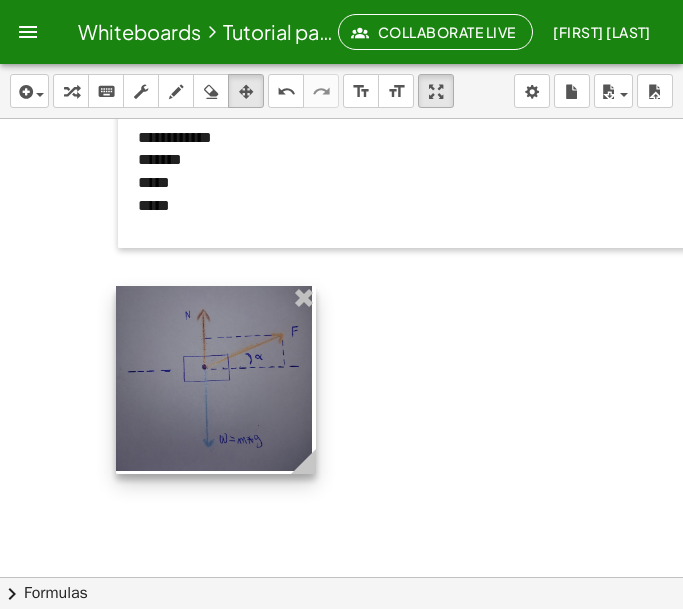 click at bounding box center [216, 380] 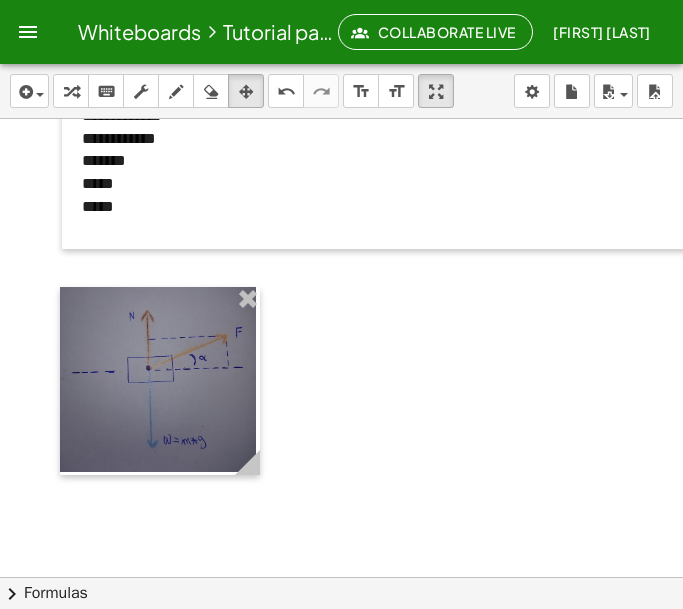 scroll, scrollTop: 312, scrollLeft: 78, axis: both 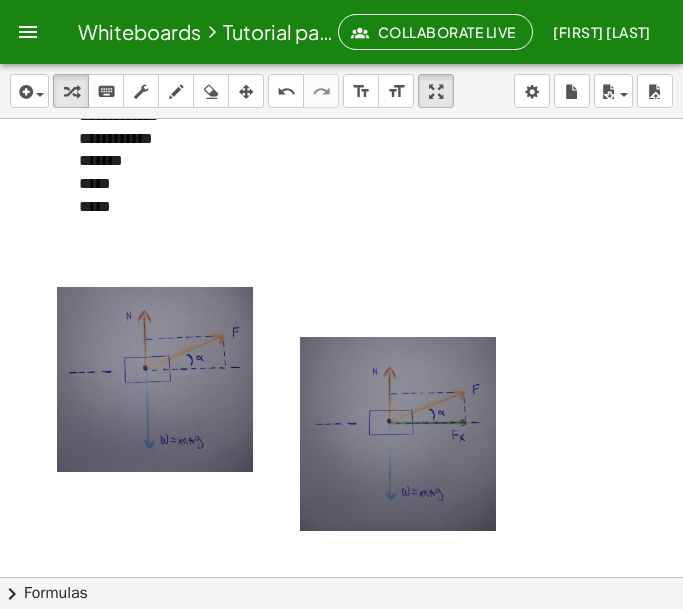 drag, startPoint x: 390, startPoint y: 444, endPoint x: 378, endPoint y: 408, distance: 37.94733 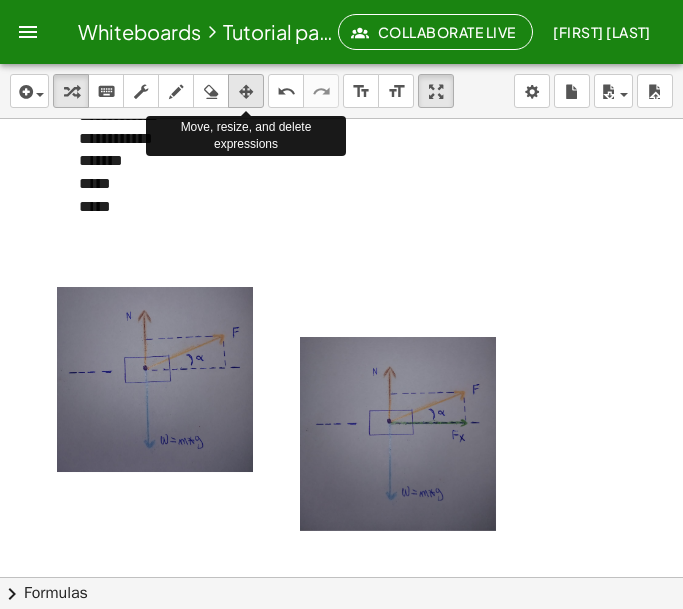 click at bounding box center [246, 91] 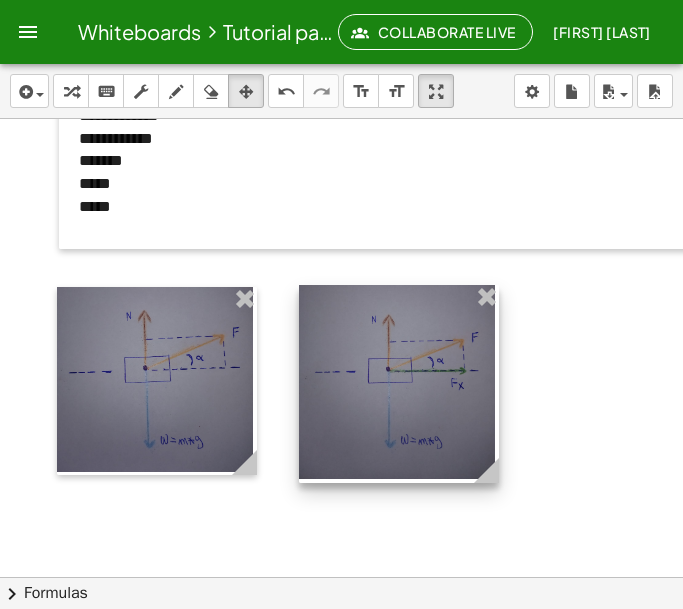 drag, startPoint x: 390, startPoint y: 458, endPoint x: 389, endPoint y: 406, distance: 52.009613 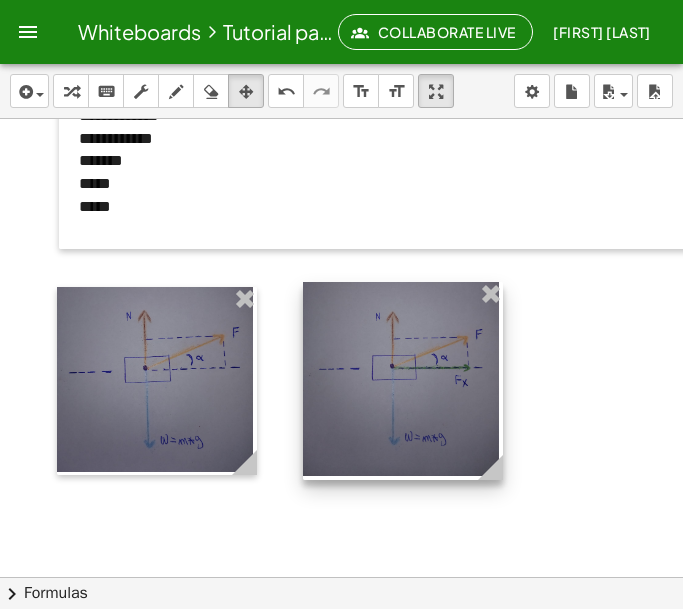 click at bounding box center (403, 381) 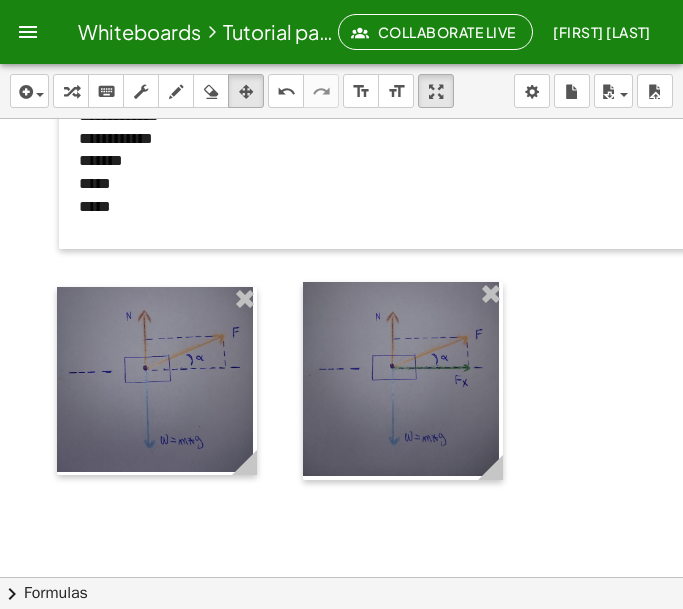 click at bounding box center (263, 494) 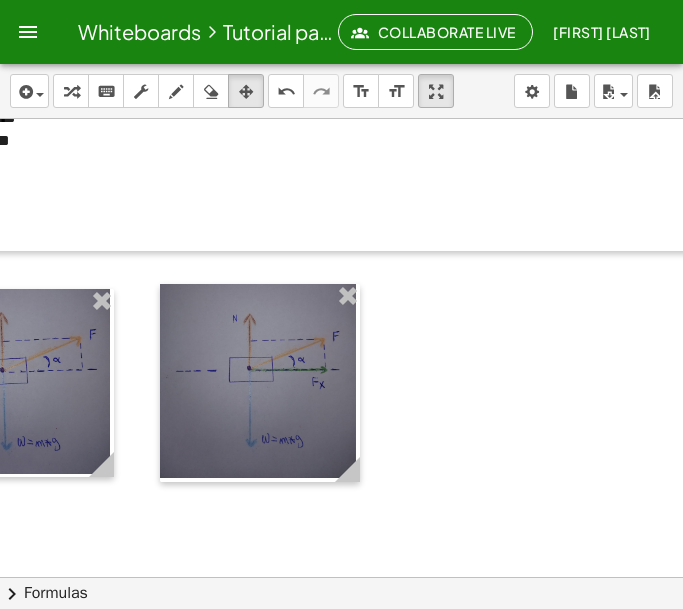 scroll, scrollTop: 310, scrollLeft: 227, axis: both 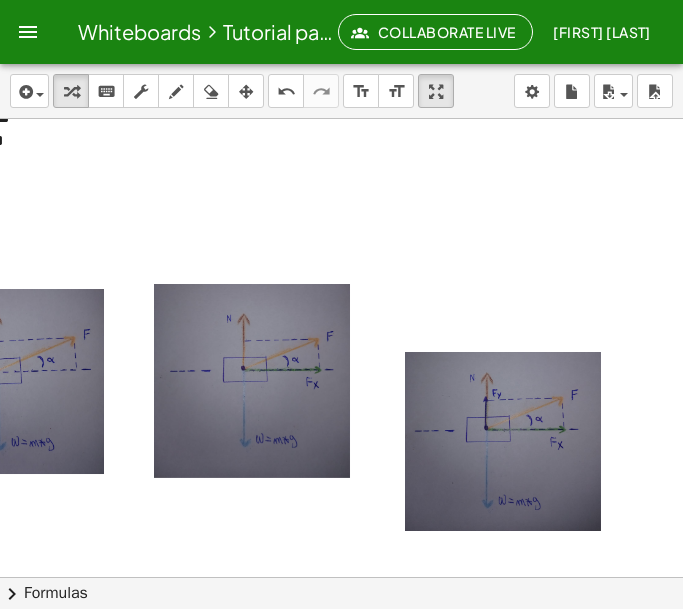 drag, startPoint x: 489, startPoint y: 487, endPoint x: 478, endPoint y: 433, distance: 55.108982 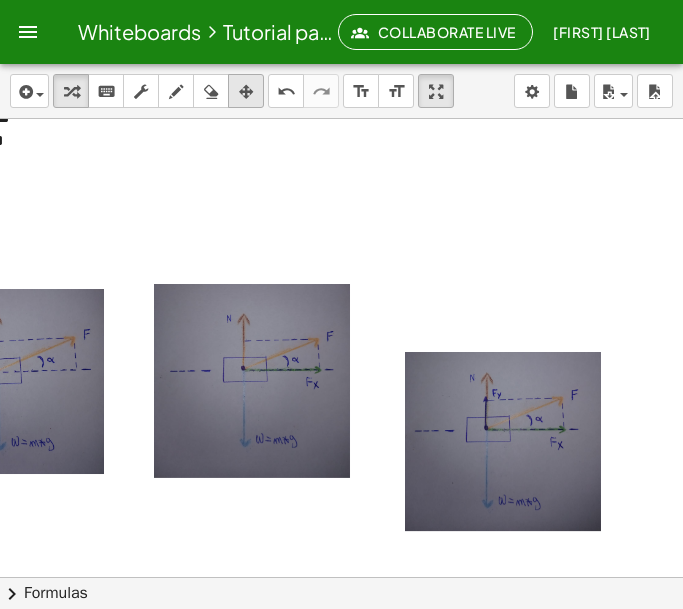 click at bounding box center (246, 92) 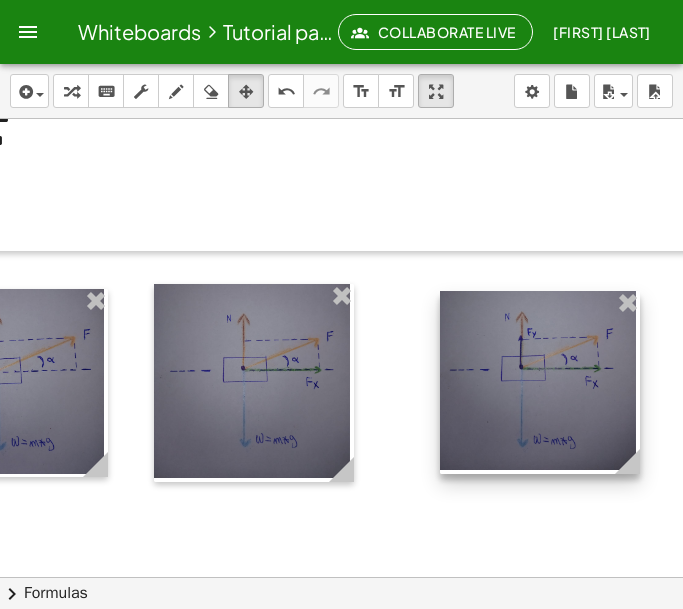 drag, startPoint x: 563, startPoint y: 508, endPoint x: 598, endPoint y: 447, distance: 70.327805 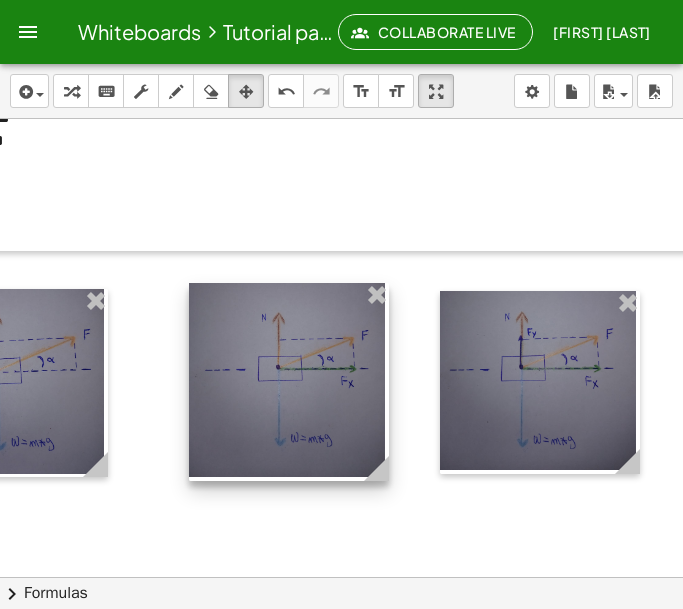 drag, startPoint x: 231, startPoint y: 394, endPoint x: 266, endPoint y: 393, distance: 35.014282 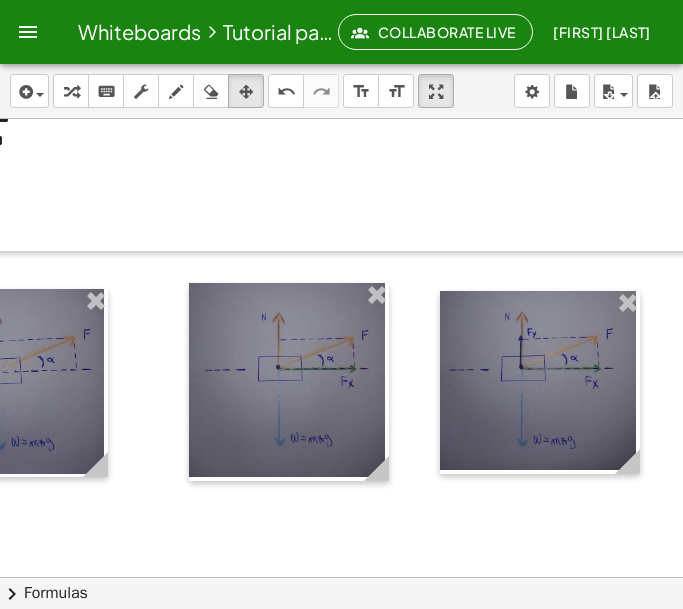 click at bounding box center (209, 496) 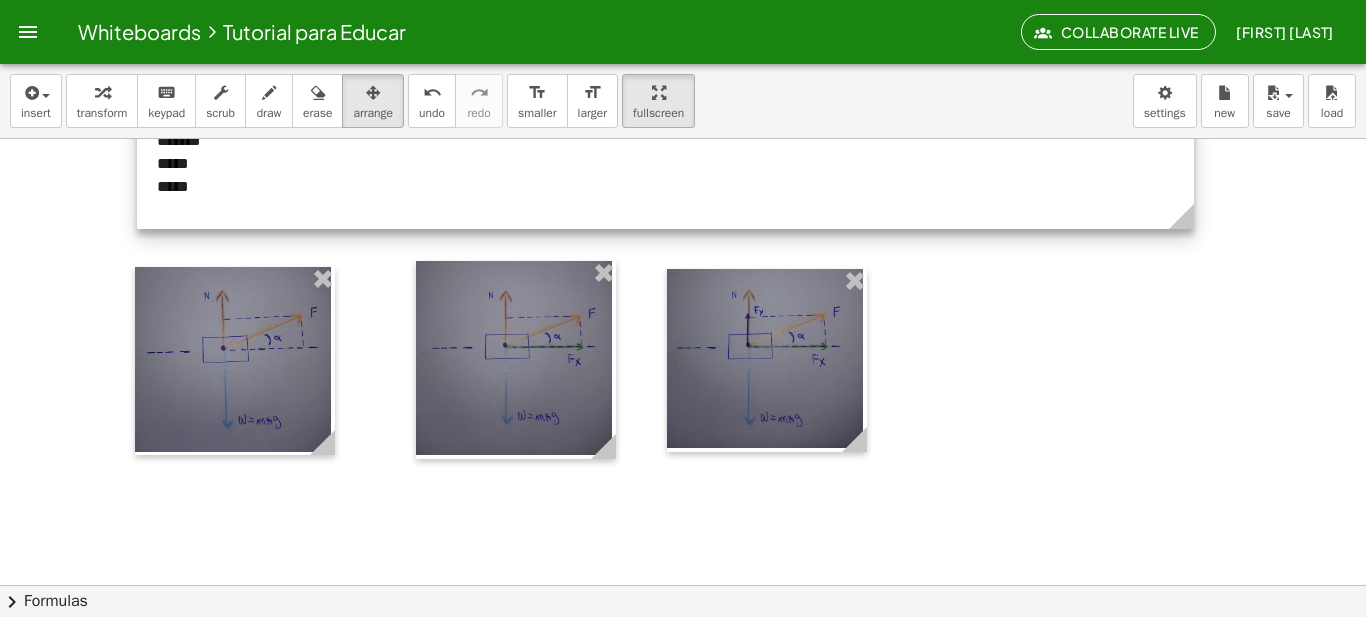 scroll, scrollTop: 360, scrollLeft: 0, axis: vertical 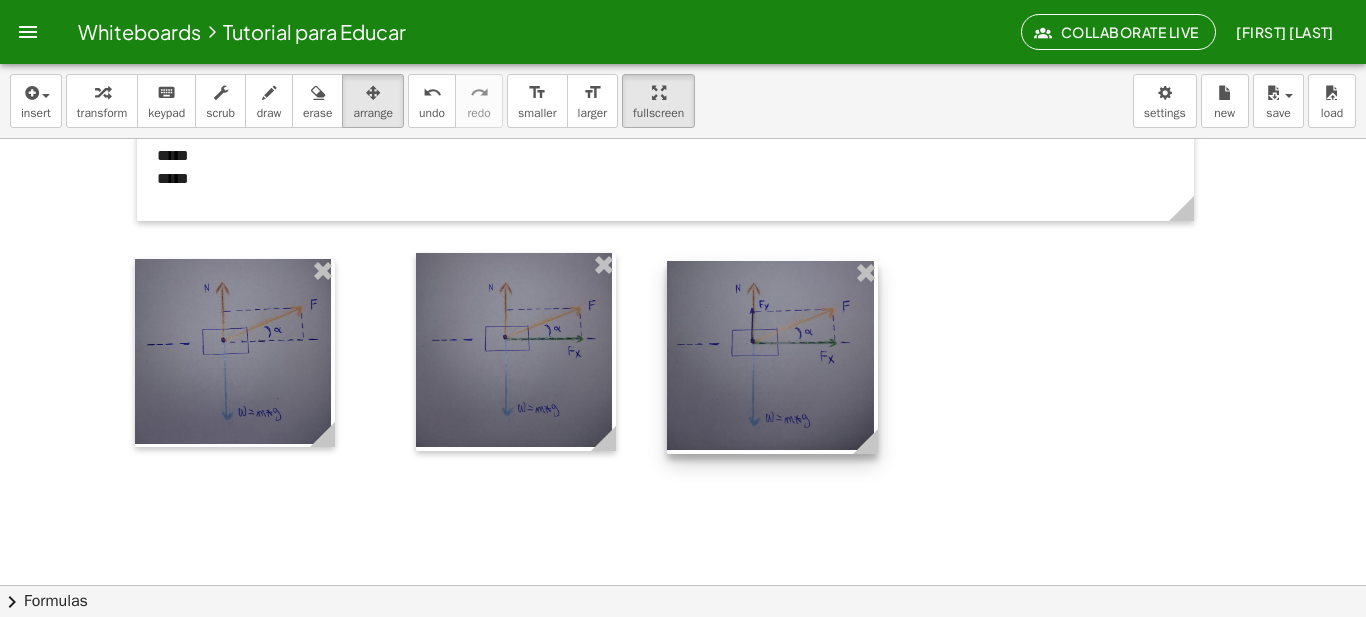 drag, startPoint x: 861, startPoint y: 430, endPoint x: 872, endPoint y: 430, distance: 11 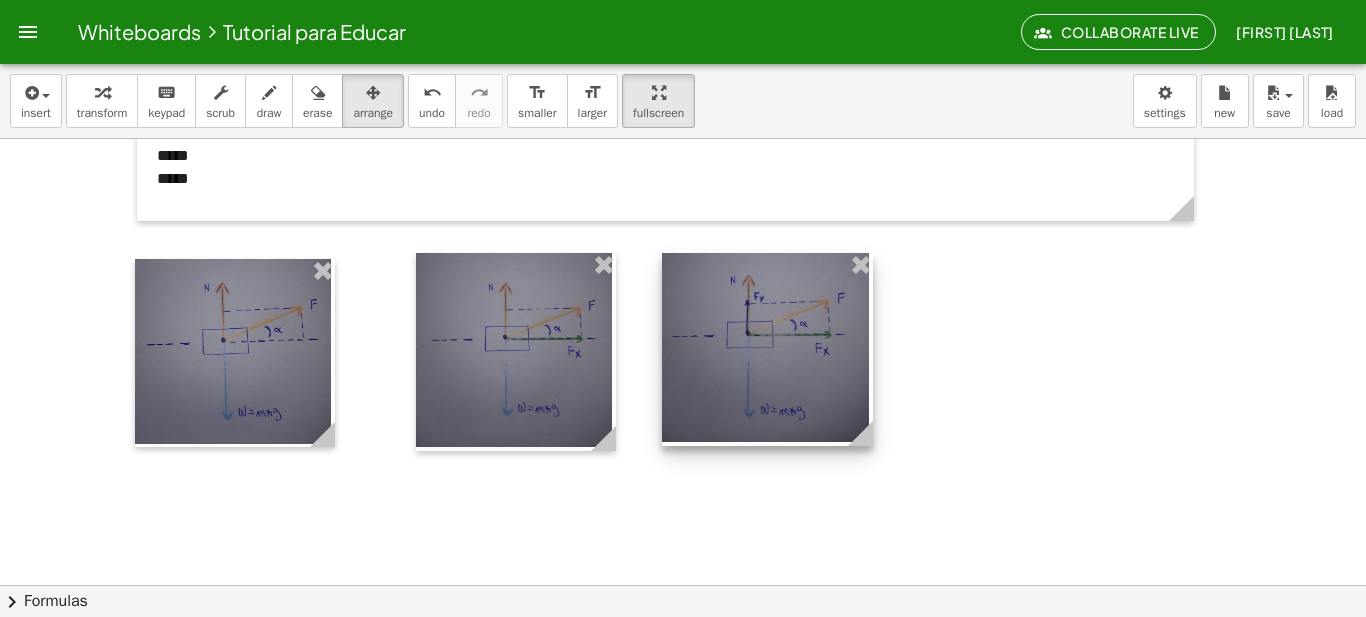 click at bounding box center [767, 349] 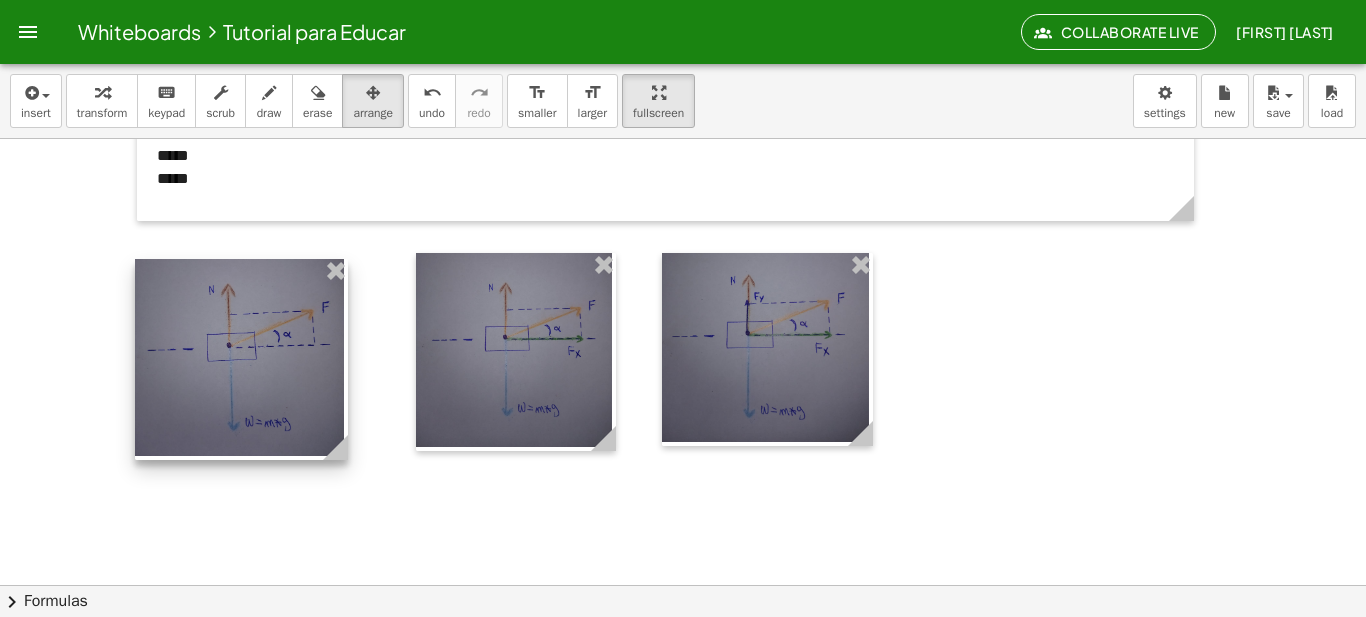 drag, startPoint x: 325, startPoint y: 432, endPoint x: 338, endPoint y: 442, distance: 16.40122 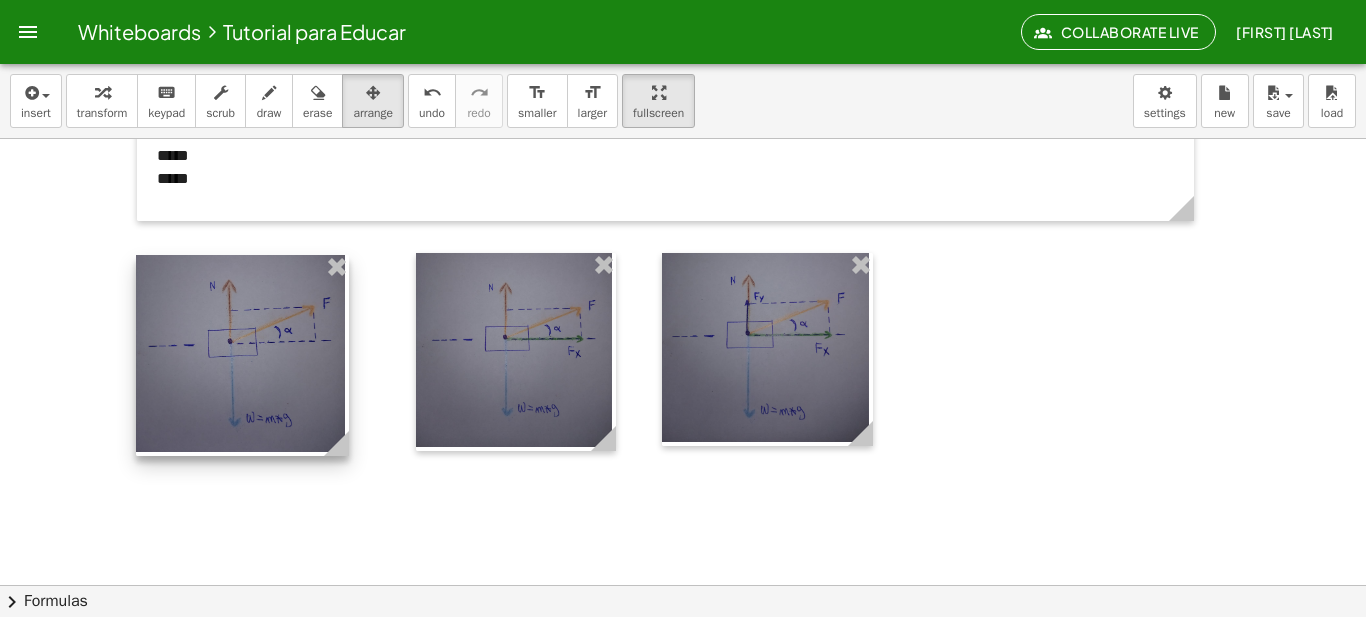 click at bounding box center (242, 355) 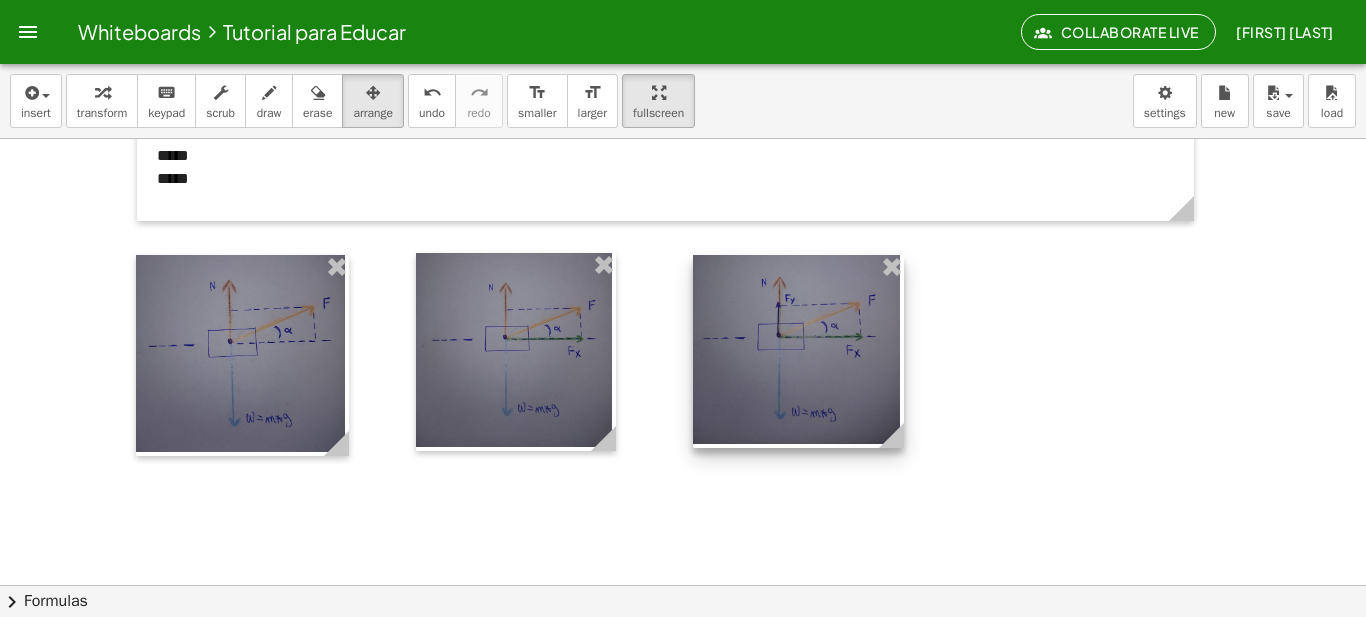 drag, startPoint x: 756, startPoint y: 376, endPoint x: 787, endPoint y: 378, distance: 31.06445 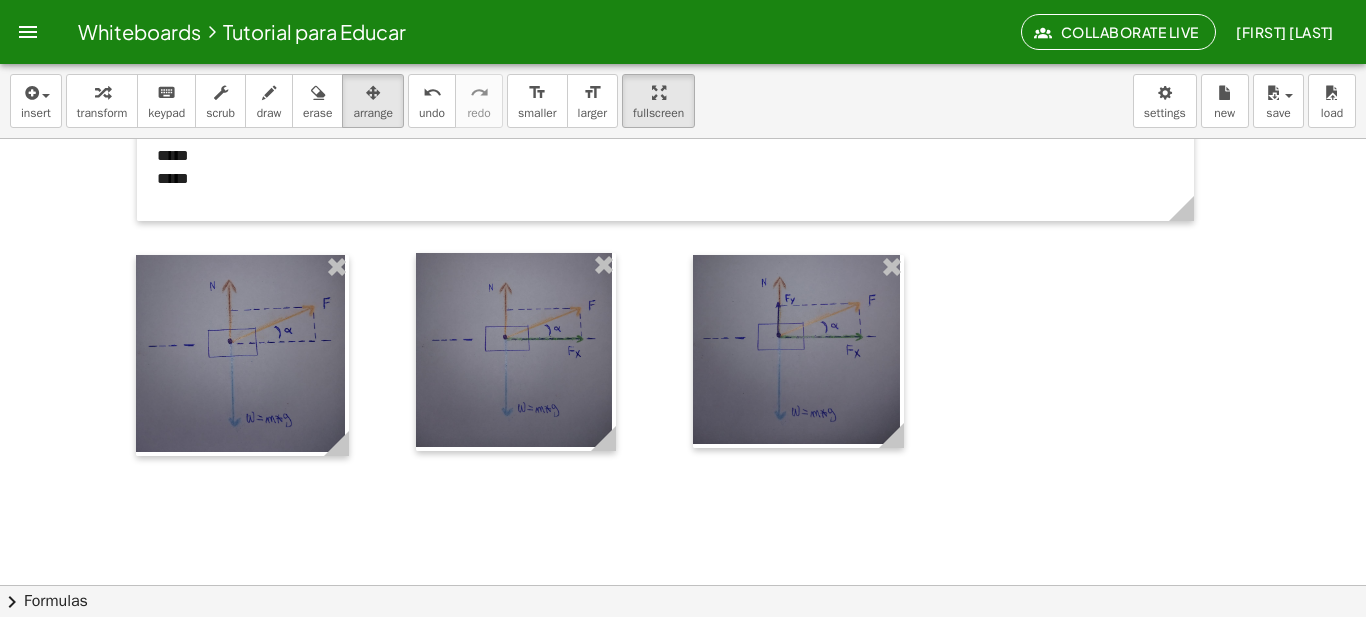 click at bounding box center [683, 466] 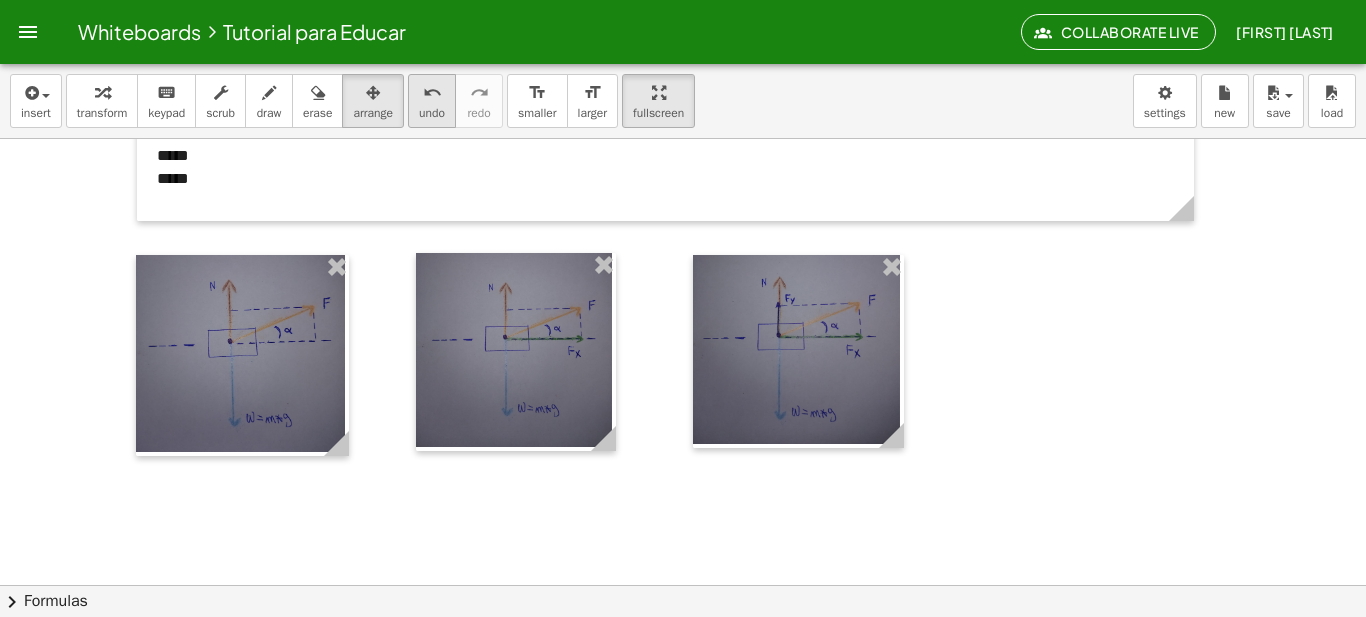 click on "undo undo" at bounding box center (432, 101) 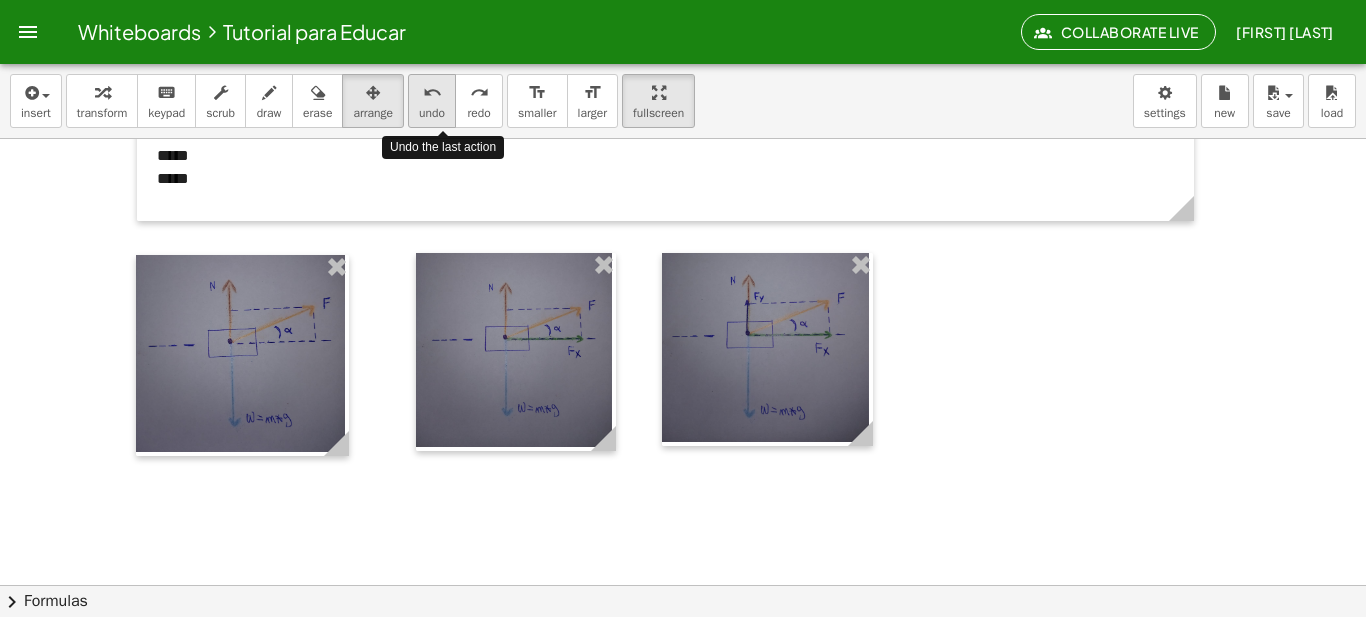 click on "undo undo" at bounding box center [432, 101] 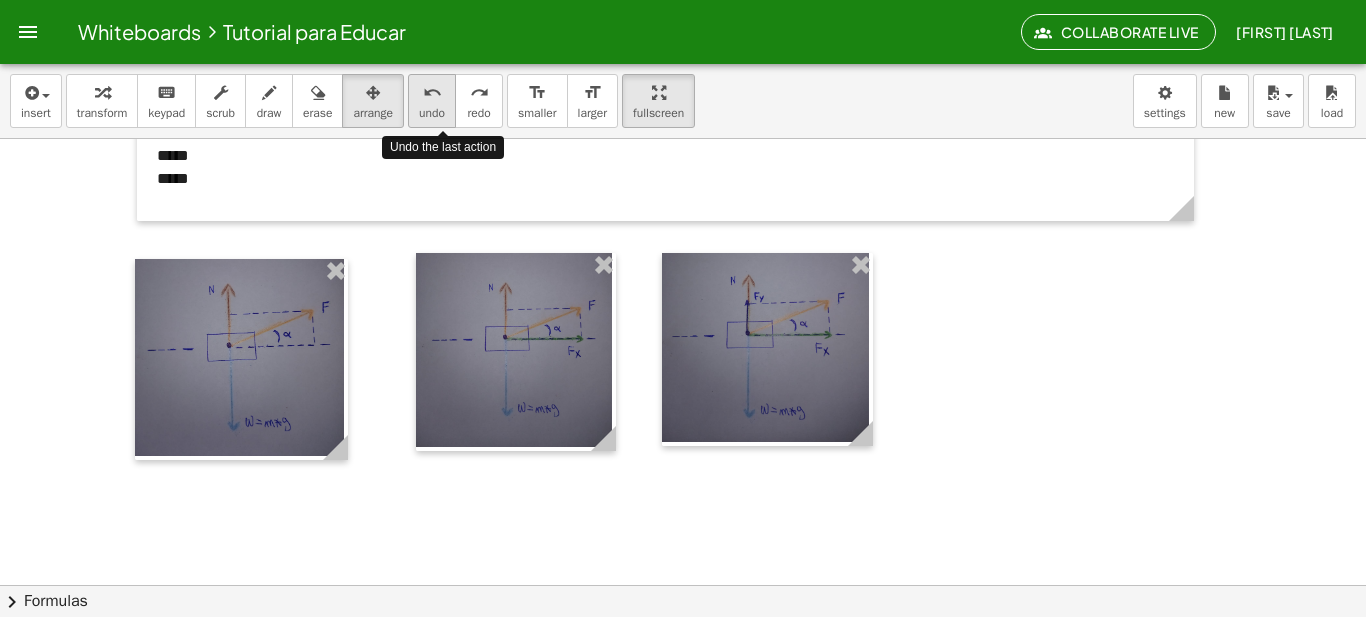 click on "undo undo" at bounding box center (432, 101) 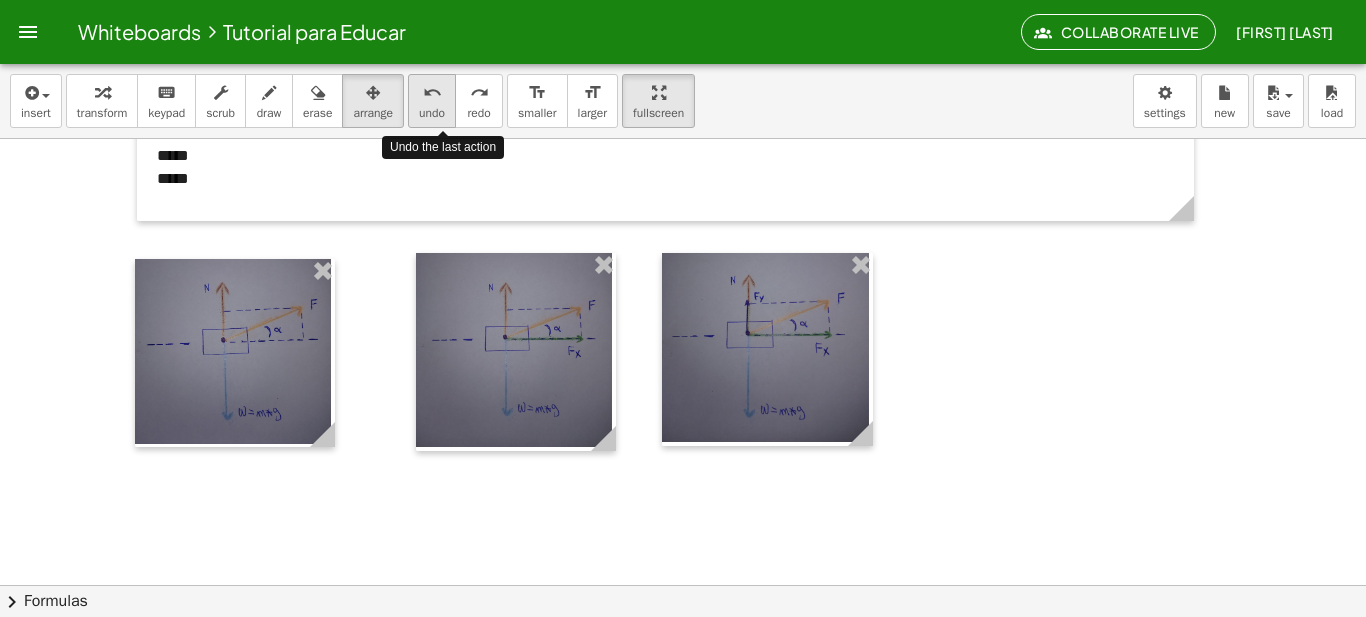 click on "undo undo" at bounding box center [432, 101] 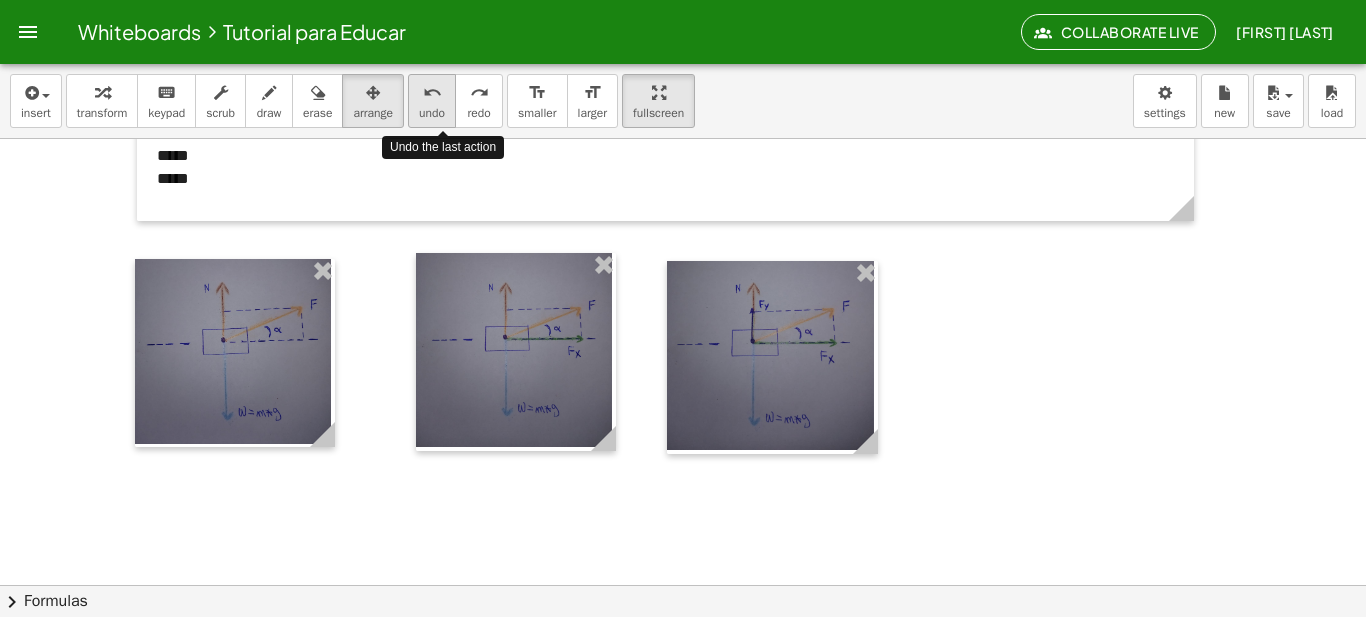 click on "undo undo" at bounding box center (432, 101) 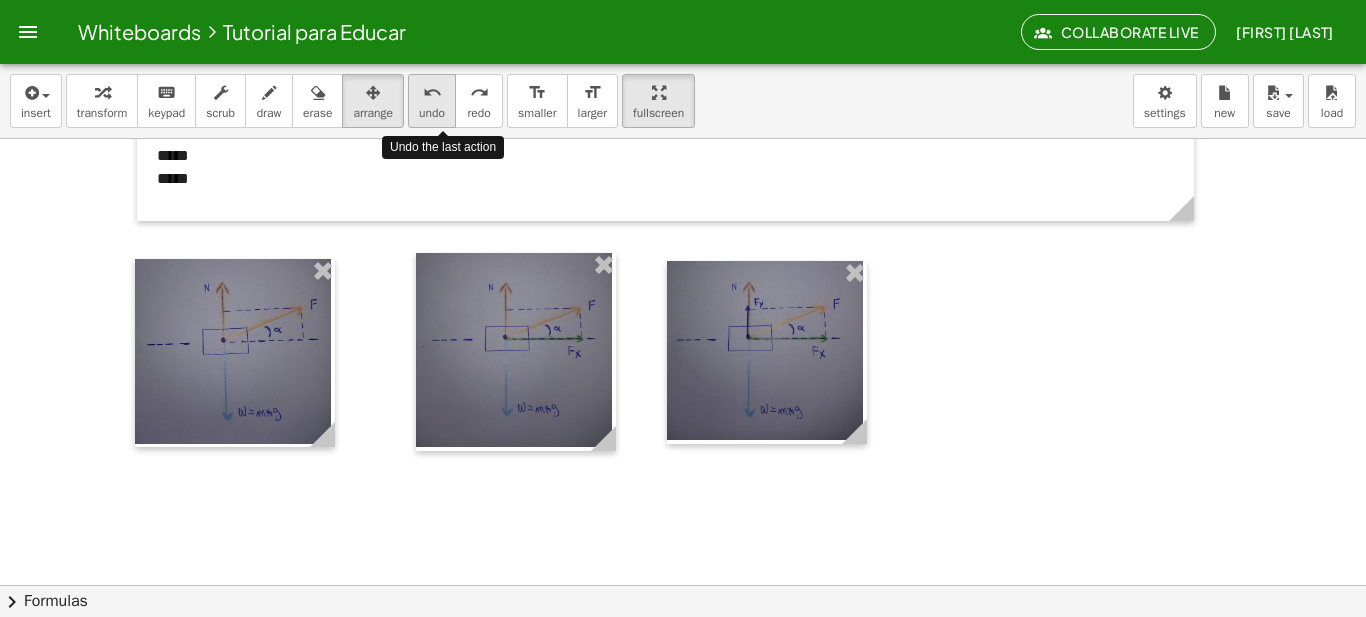 click on "undo undo" at bounding box center (432, 101) 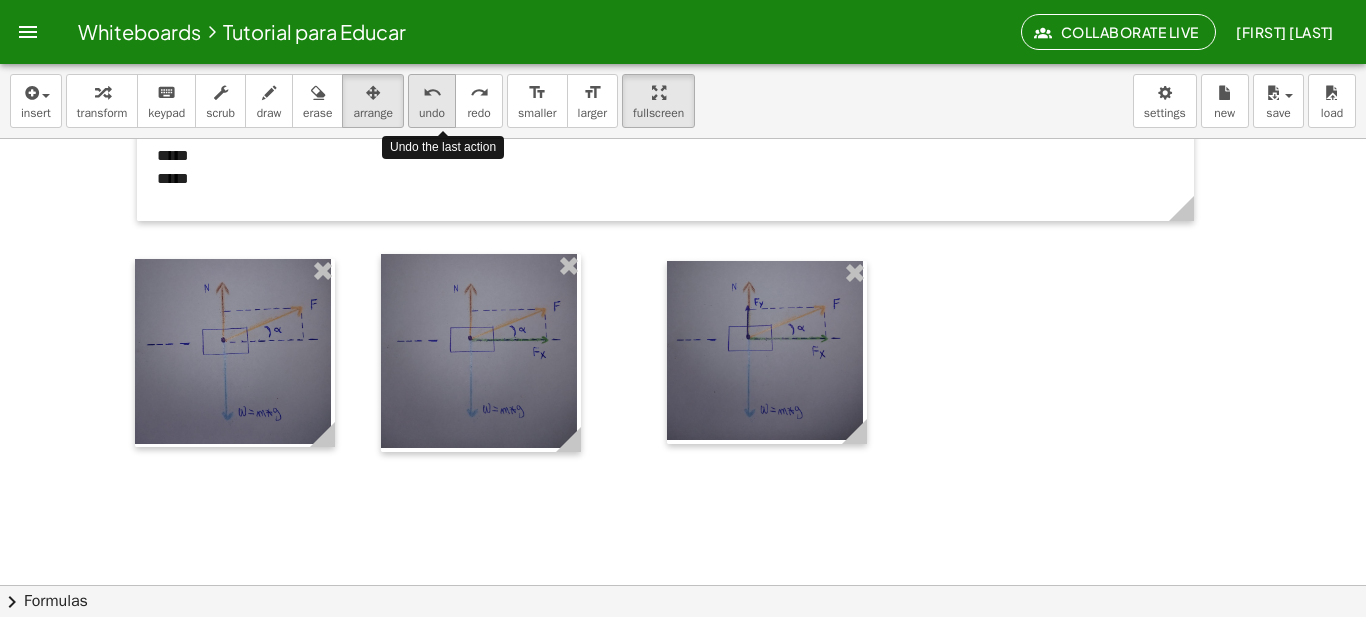 click on "undo undo" at bounding box center [432, 101] 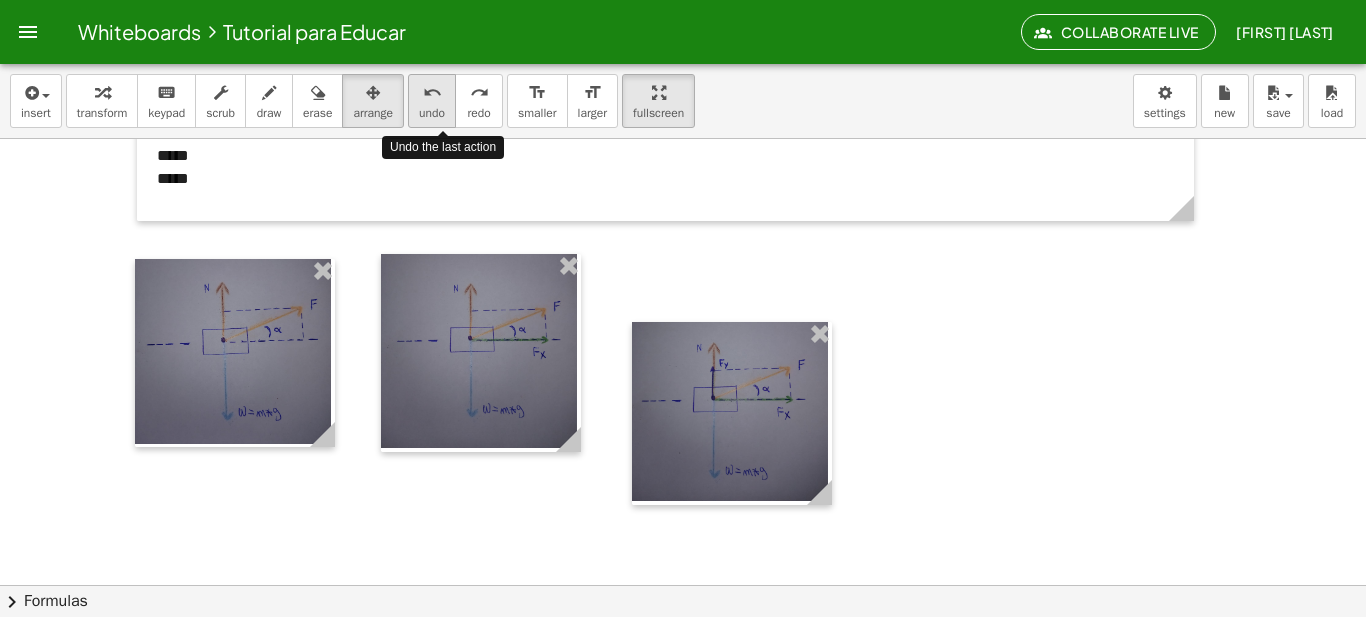 click on "undo undo" at bounding box center (432, 101) 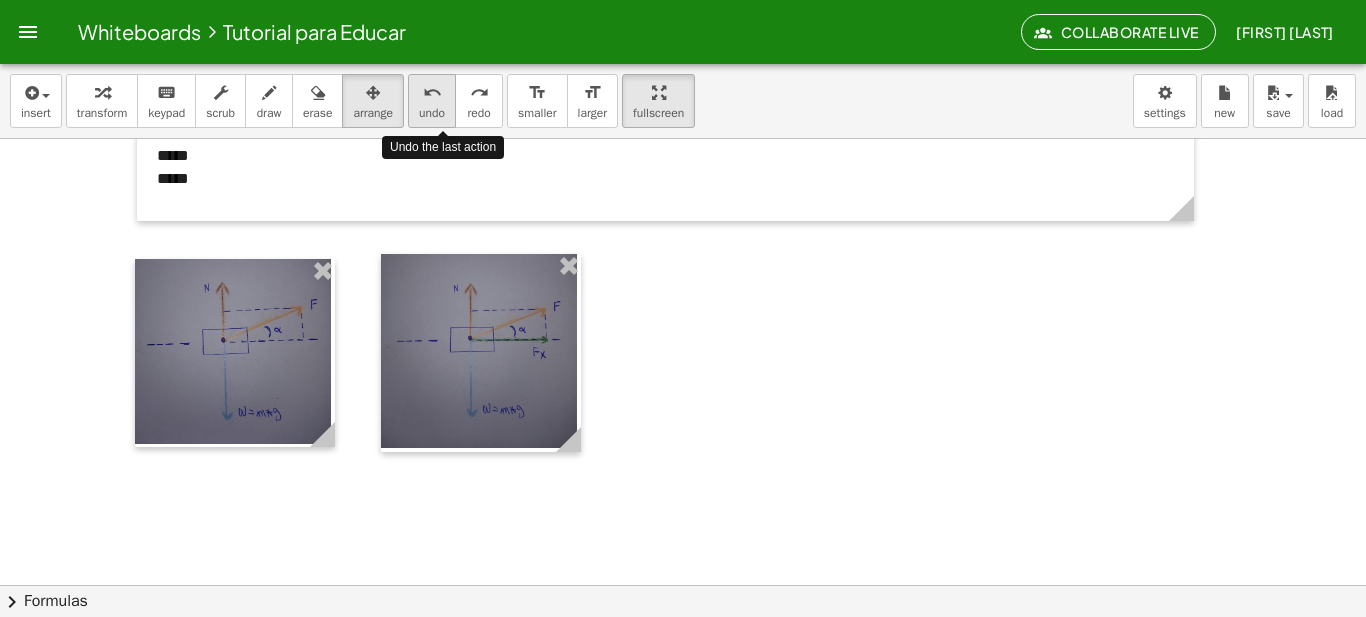 click on "undo undo" at bounding box center [432, 101] 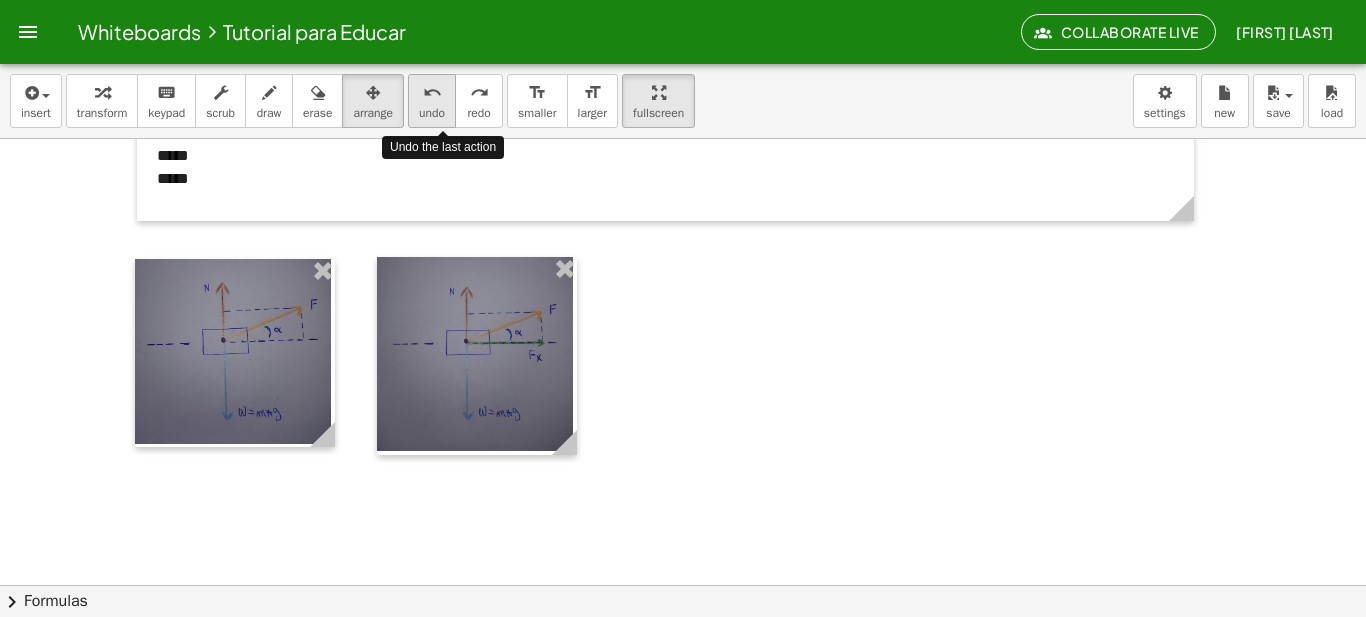 click on "undo undo" at bounding box center (432, 101) 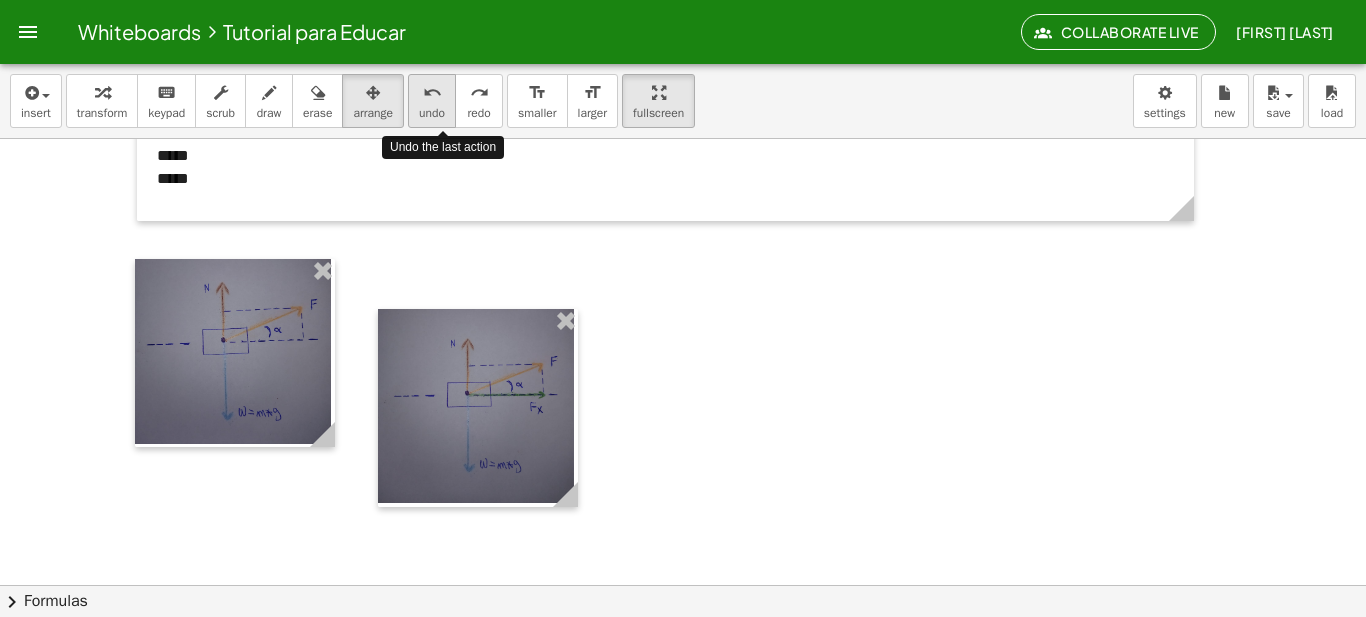 click on "undo undo" at bounding box center [432, 101] 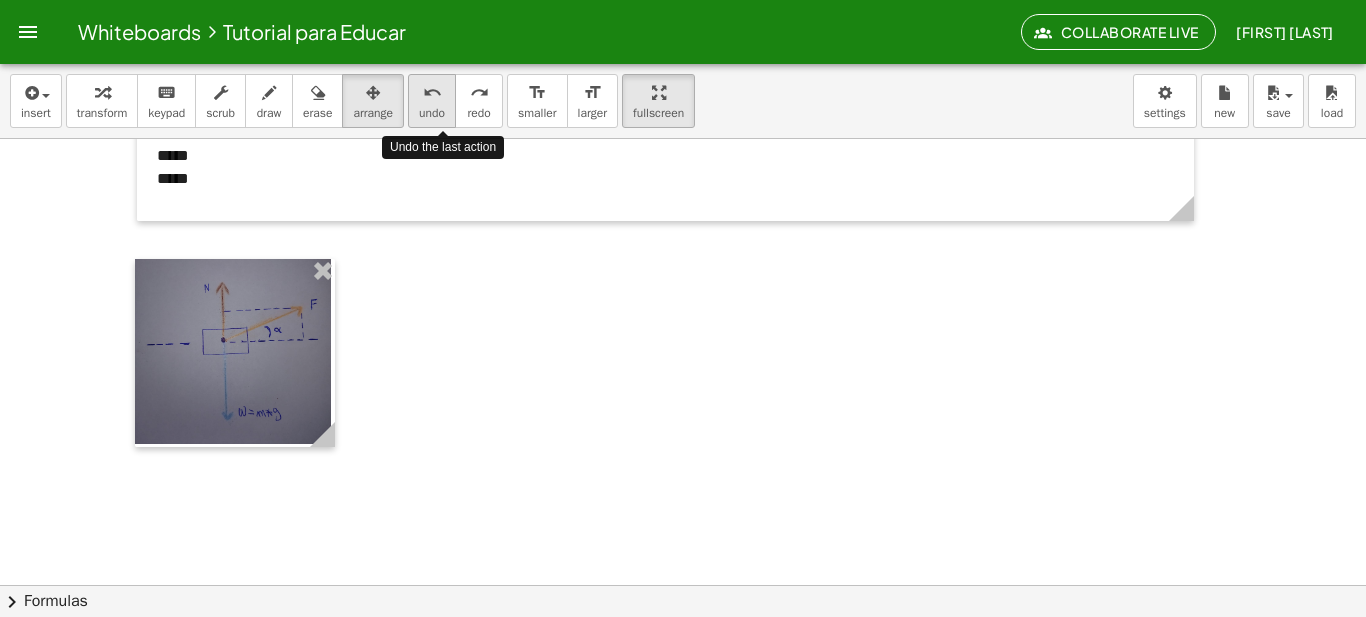 click on "undo undo" at bounding box center (432, 101) 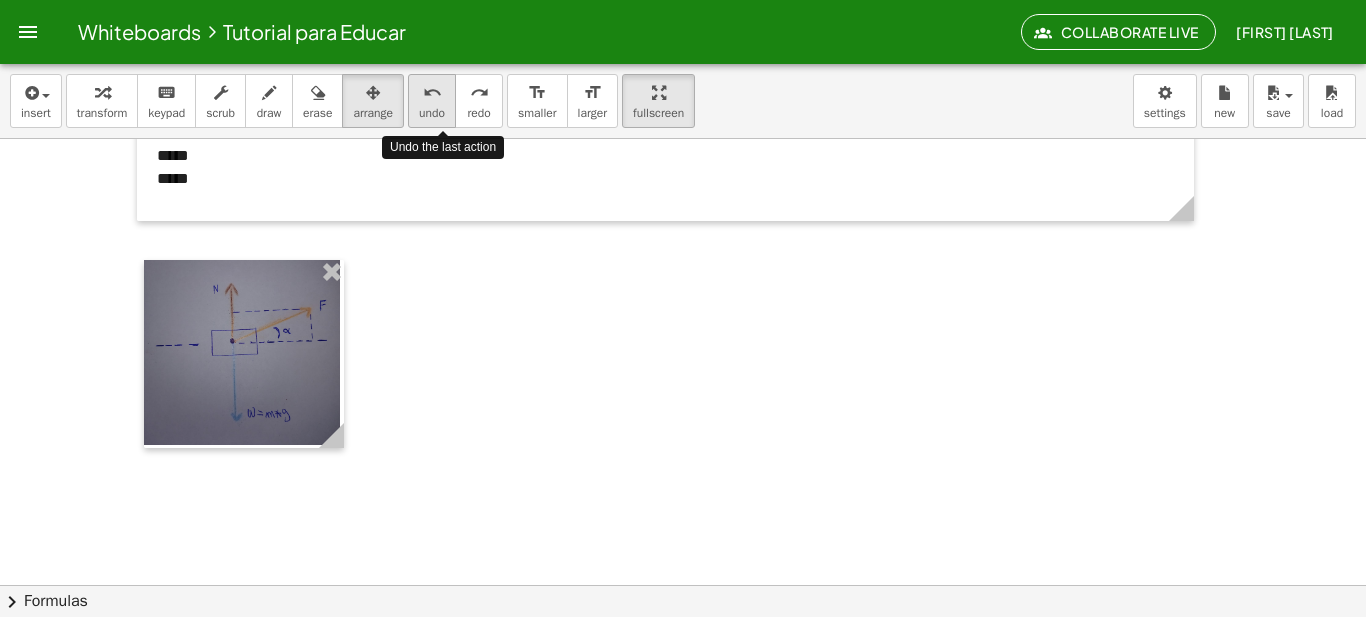 click on "undo undo" at bounding box center [432, 101] 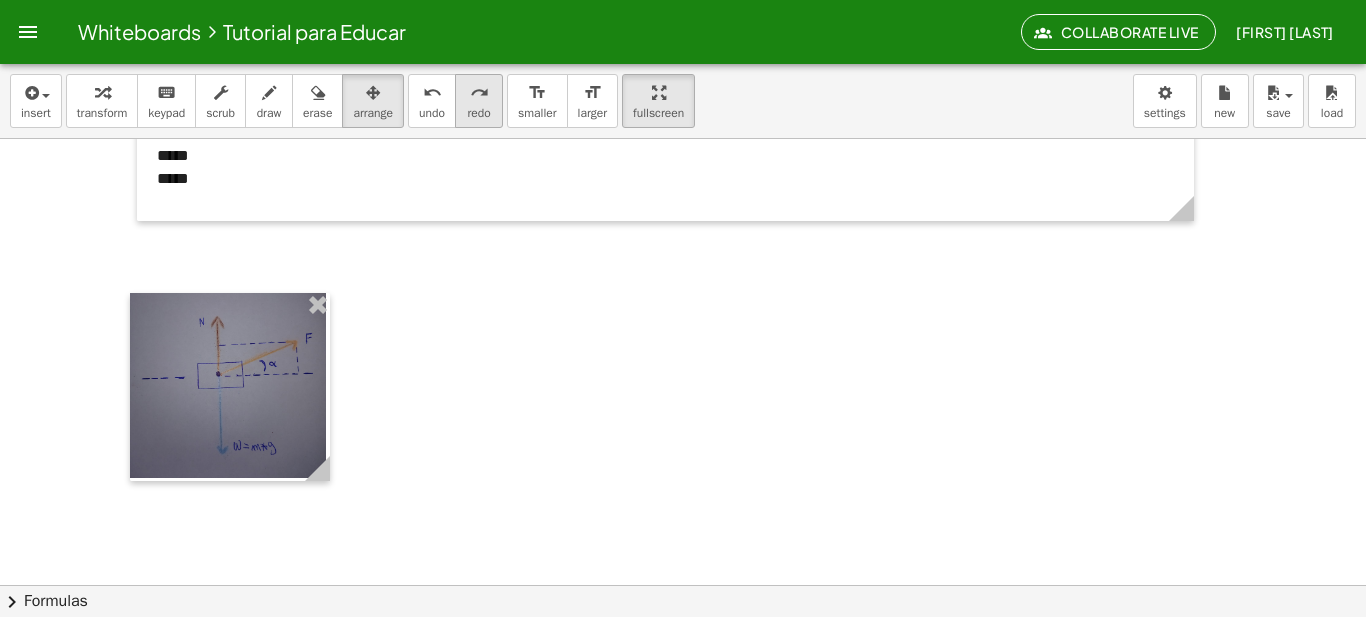 click on "redo" at bounding box center [479, 93] 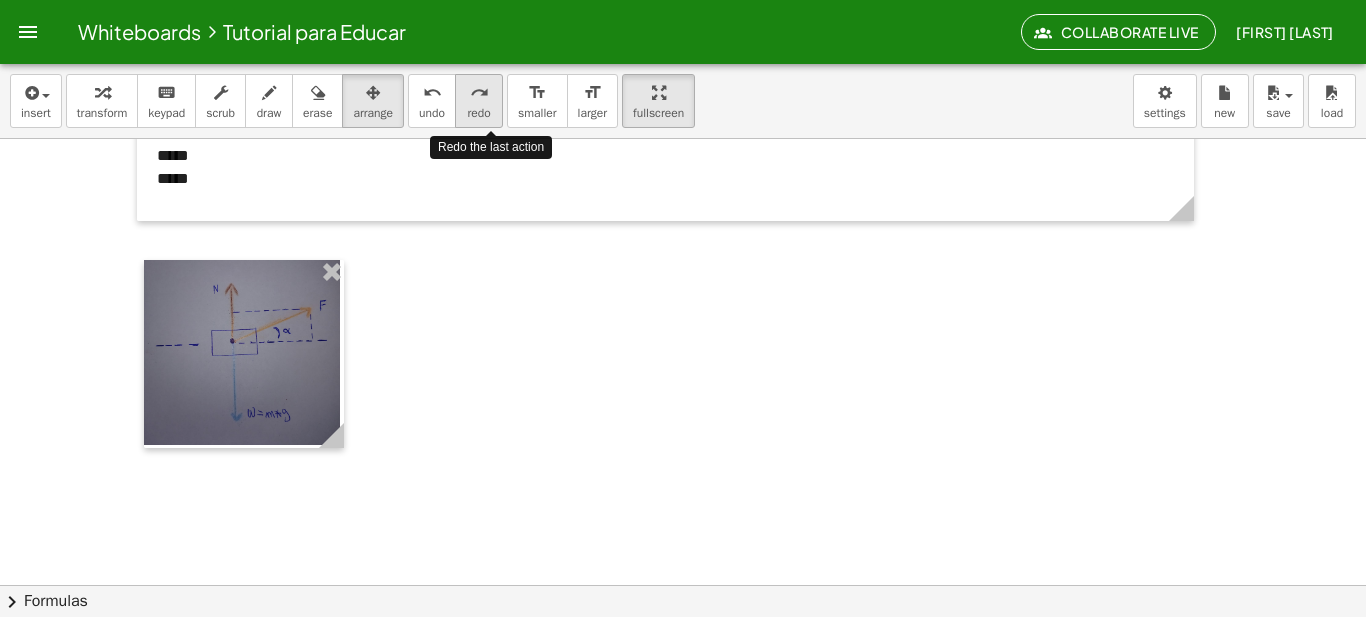 click on "redo" at bounding box center (479, 93) 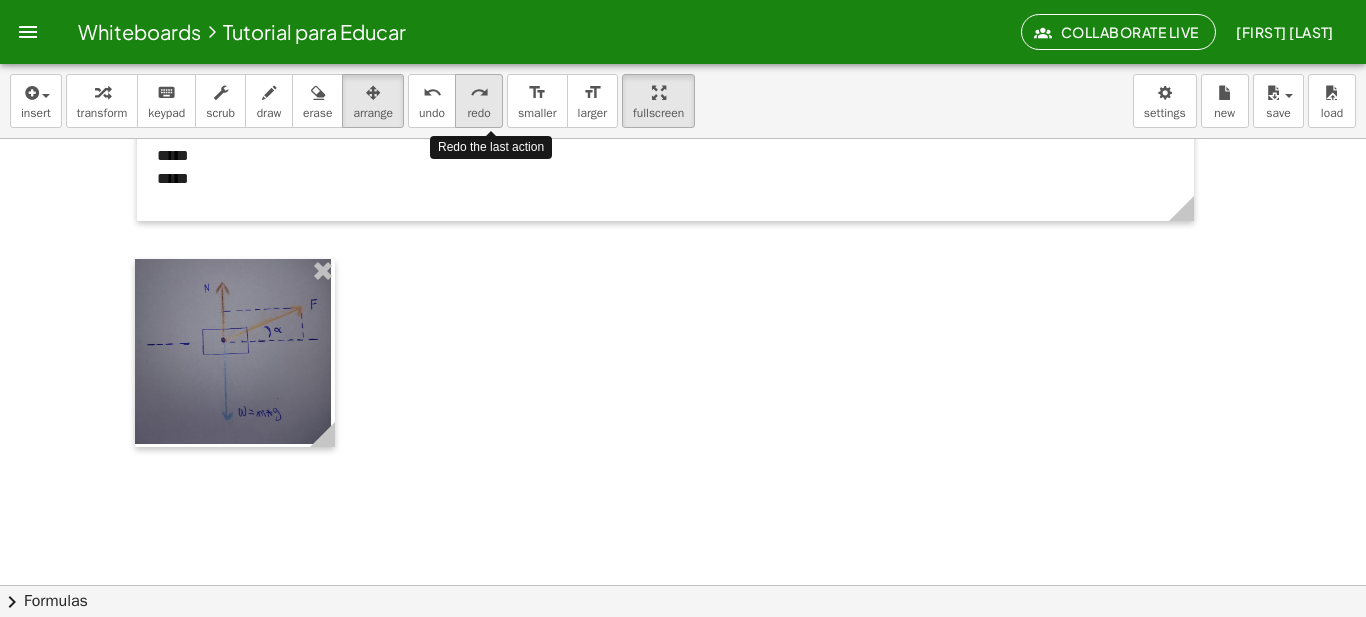 click on "redo" at bounding box center (479, 93) 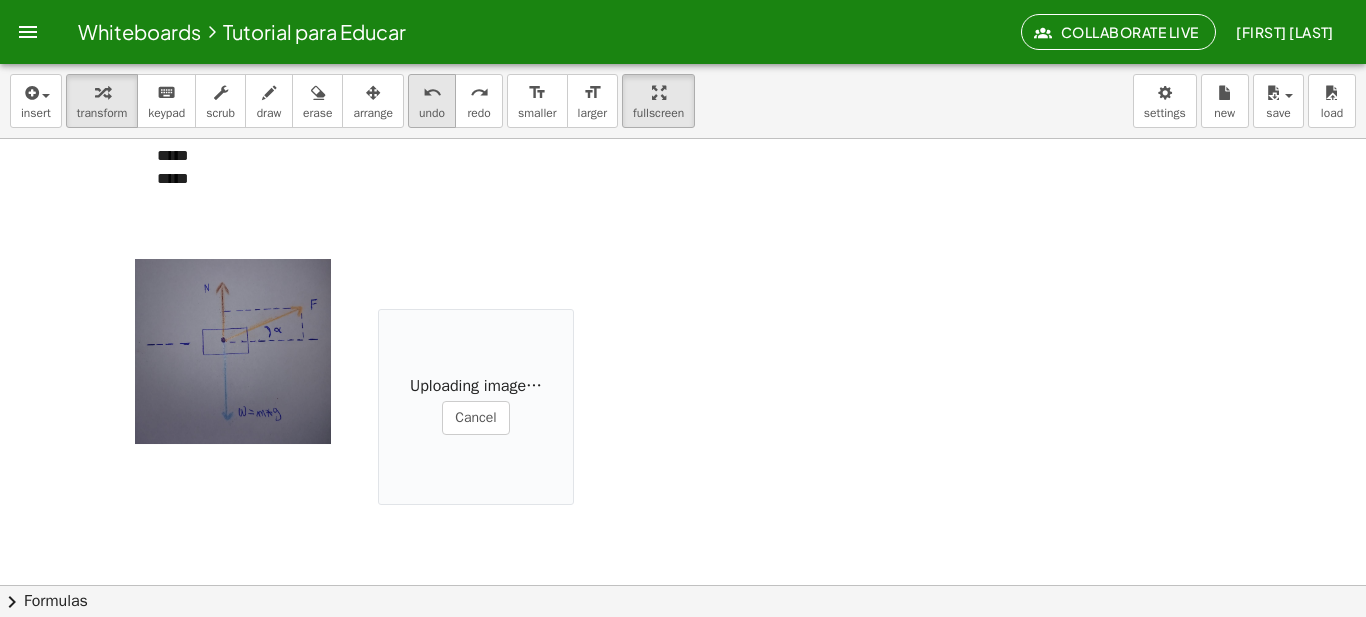 click on "undo undo" at bounding box center [432, 101] 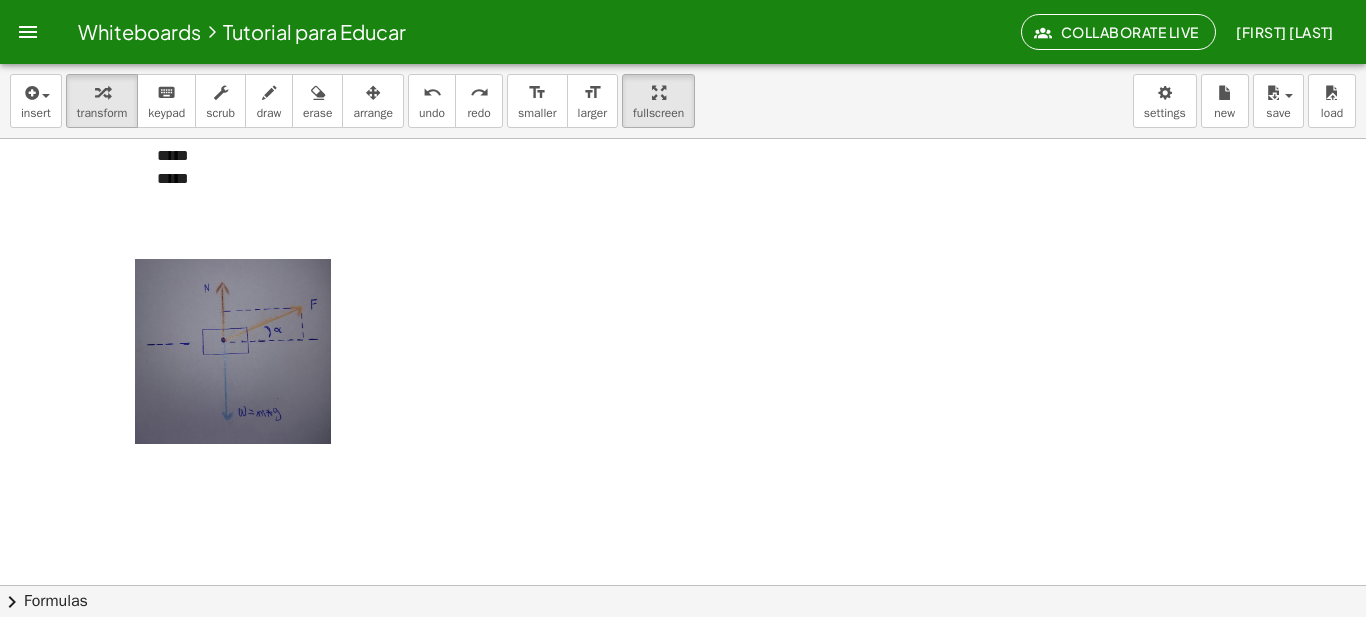 click at bounding box center [235, 353] 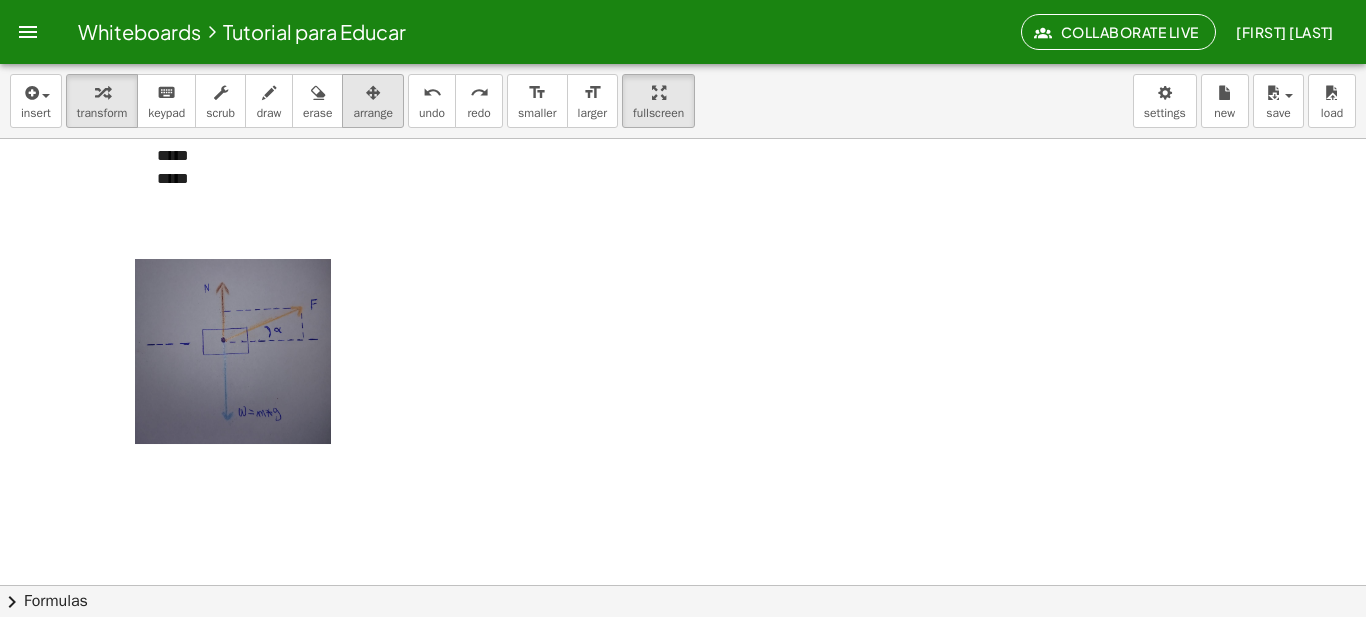 click on "arrange" at bounding box center [373, 101] 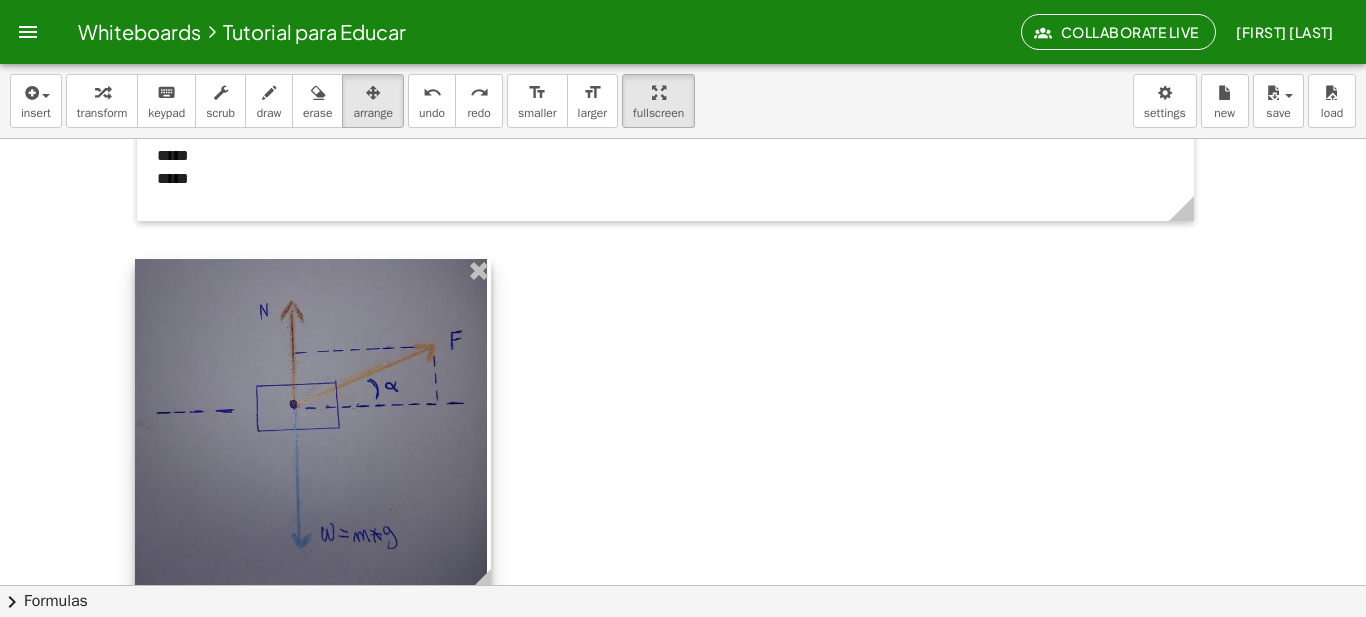 drag, startPoint x: 331, startPoint y: 436, endPoint x: 487, endPoint y: 508, distance: 171.81386 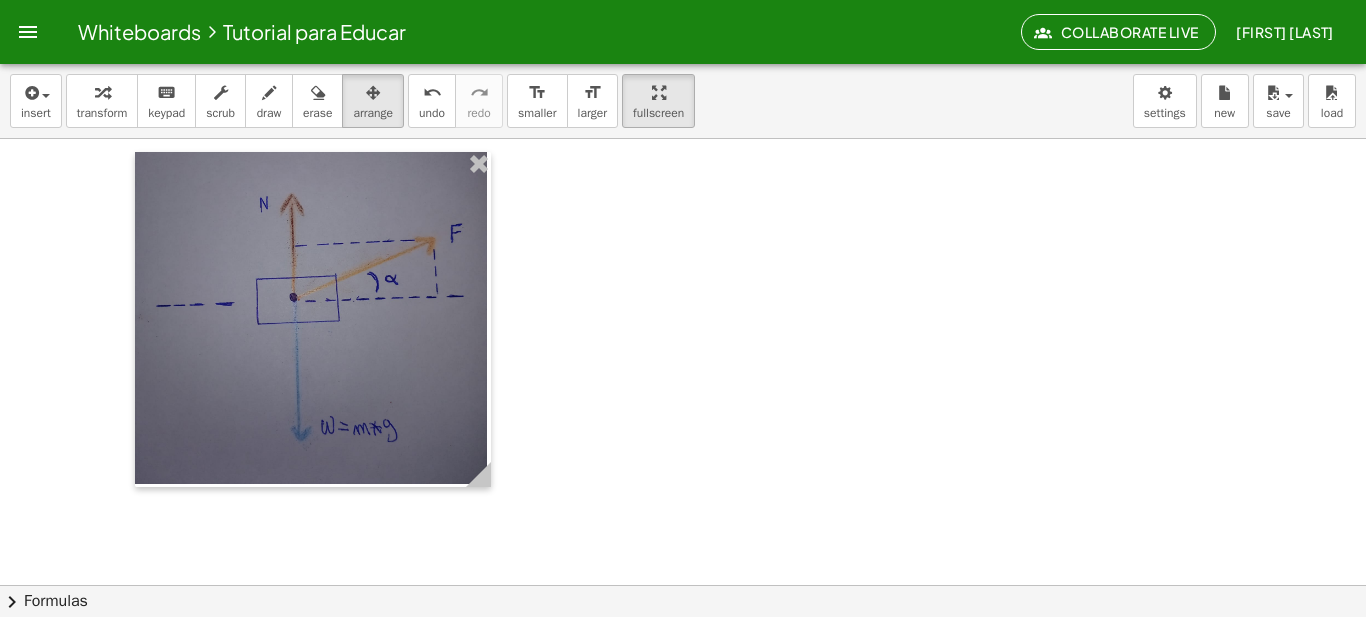 scroll, scrollTop: 471, scrollLeft: 0, axis: vertical 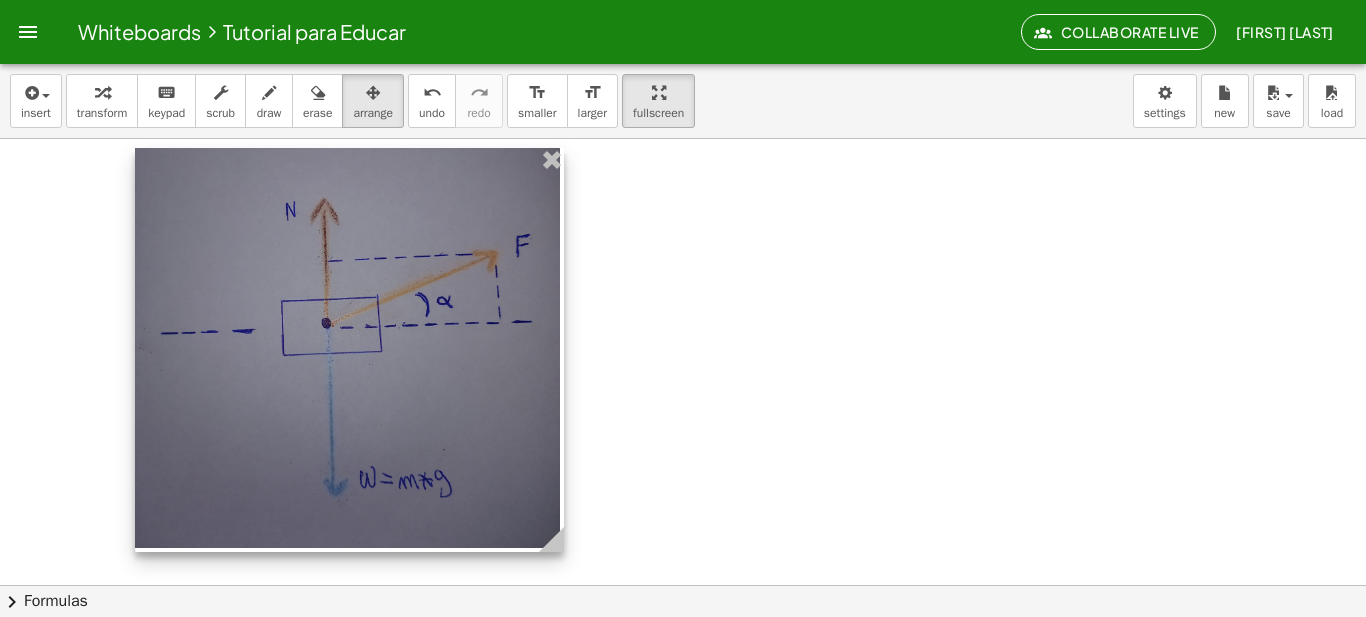 drag, startPoint x: 483, startPoint y: 469, endPoint x: 557, endPoint y: 532, distance: 97.18539 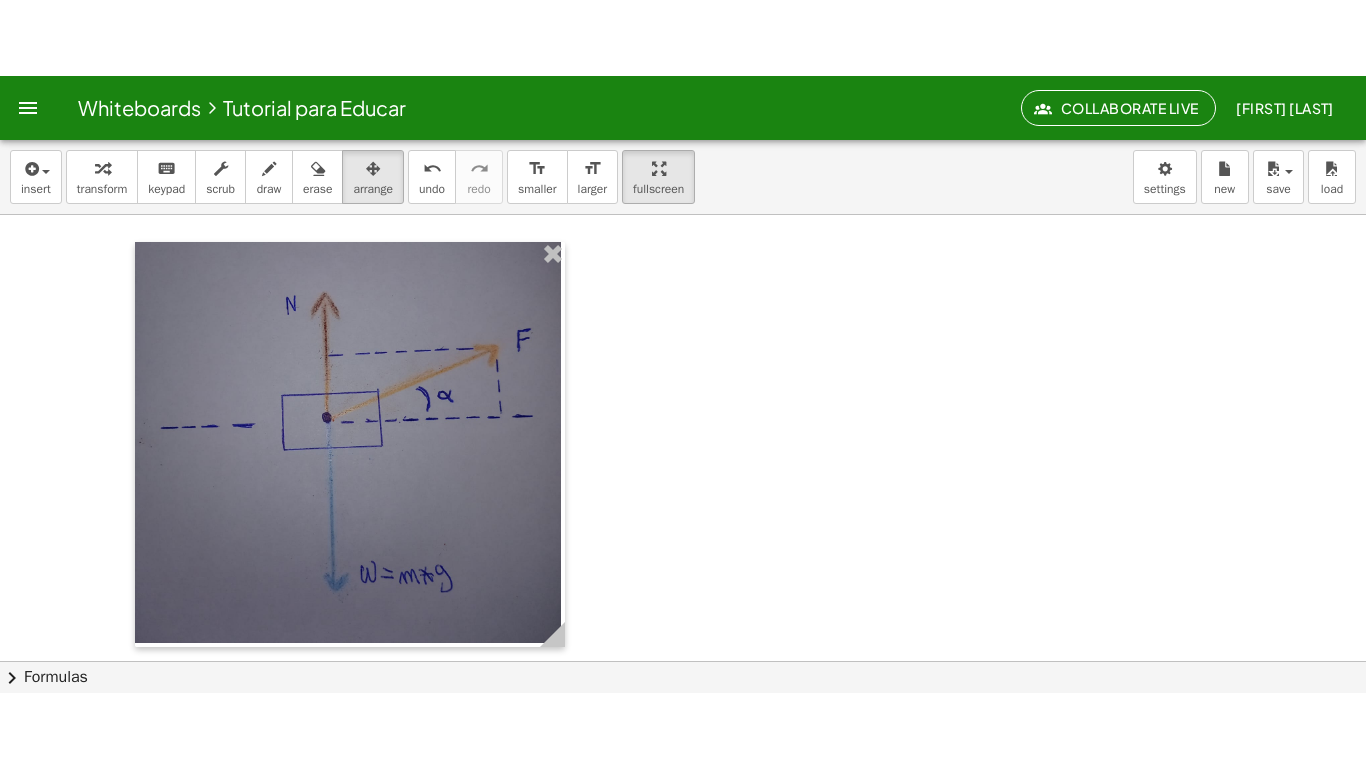 scroll, scrollTop: 450, scrollLeft: 0, axis: vertical 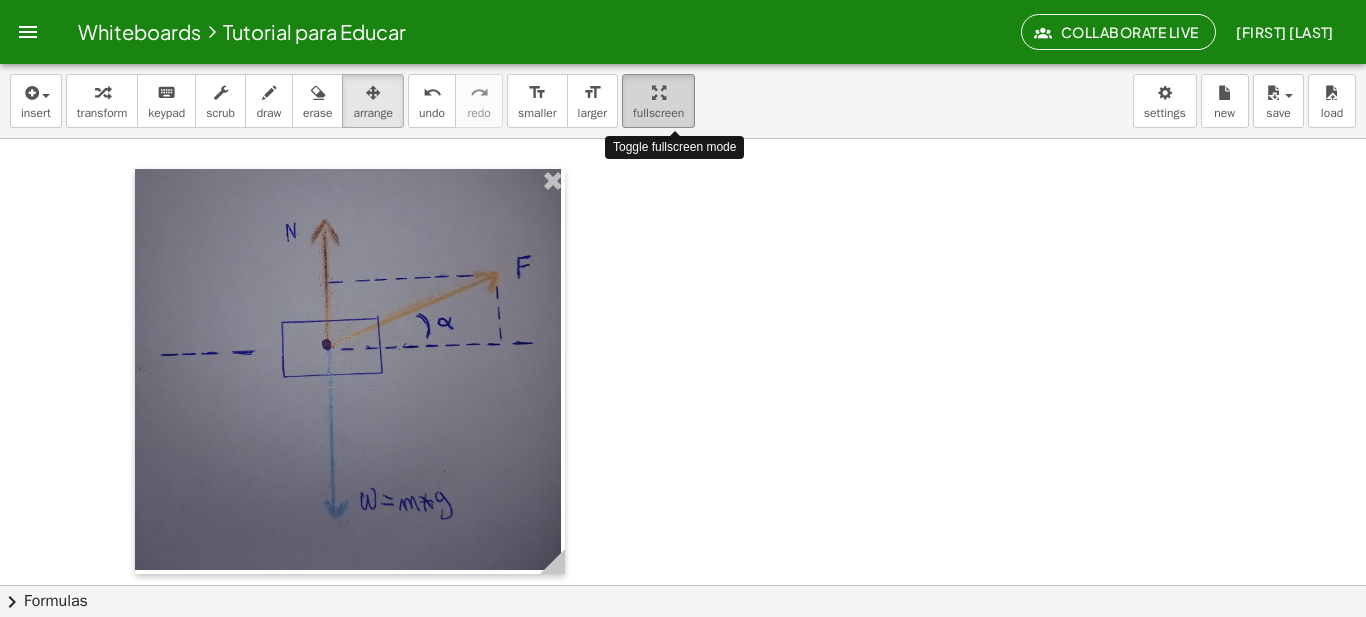 click at bounding box center (659, 93) 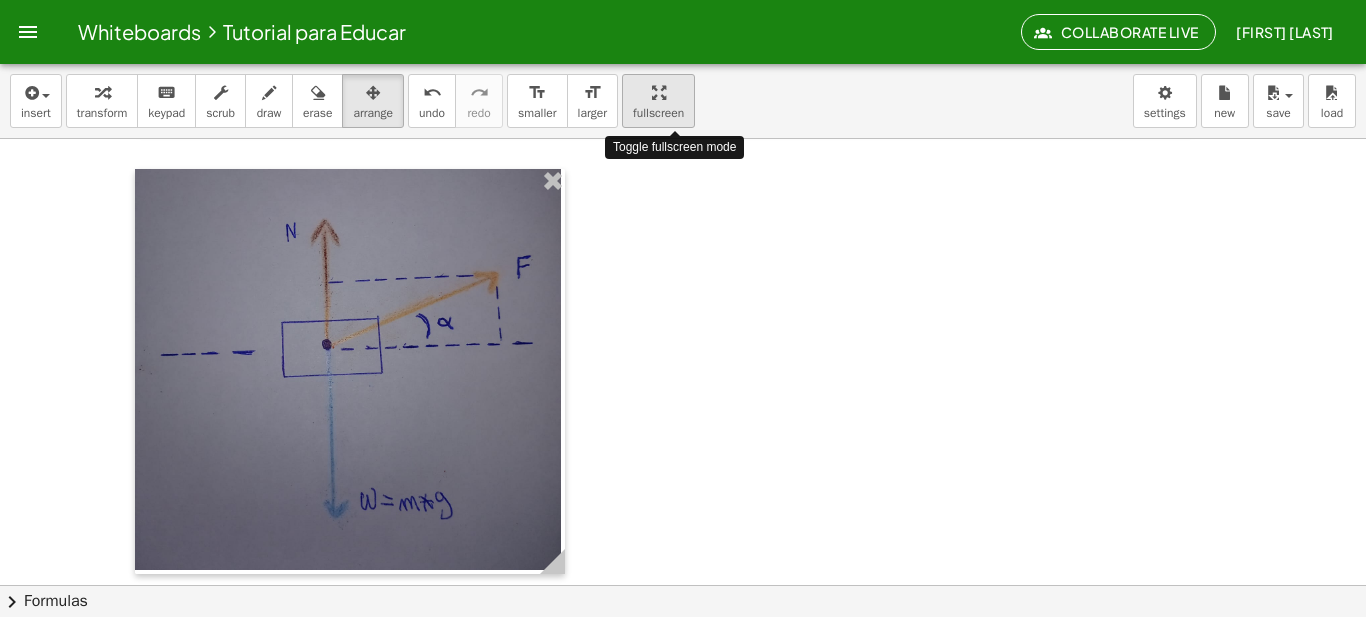 click at bounding box center [659, 93] 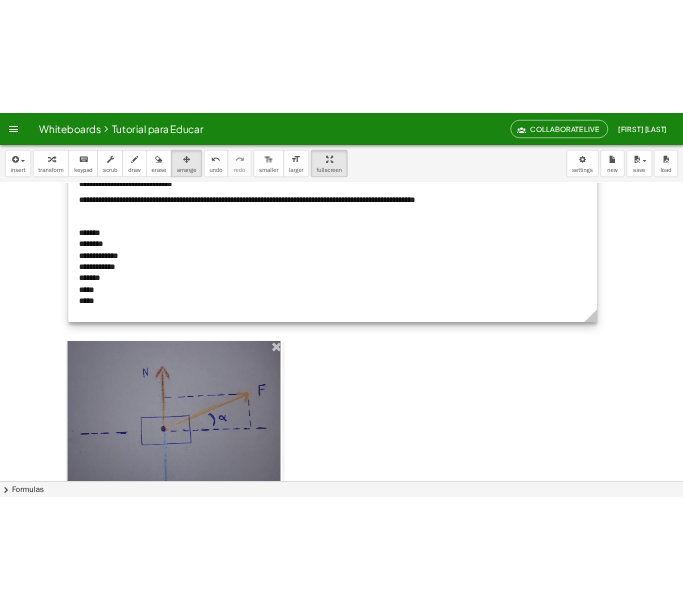 scroll, scrollTop: 165, scrollLeft: 0, axis: vertical 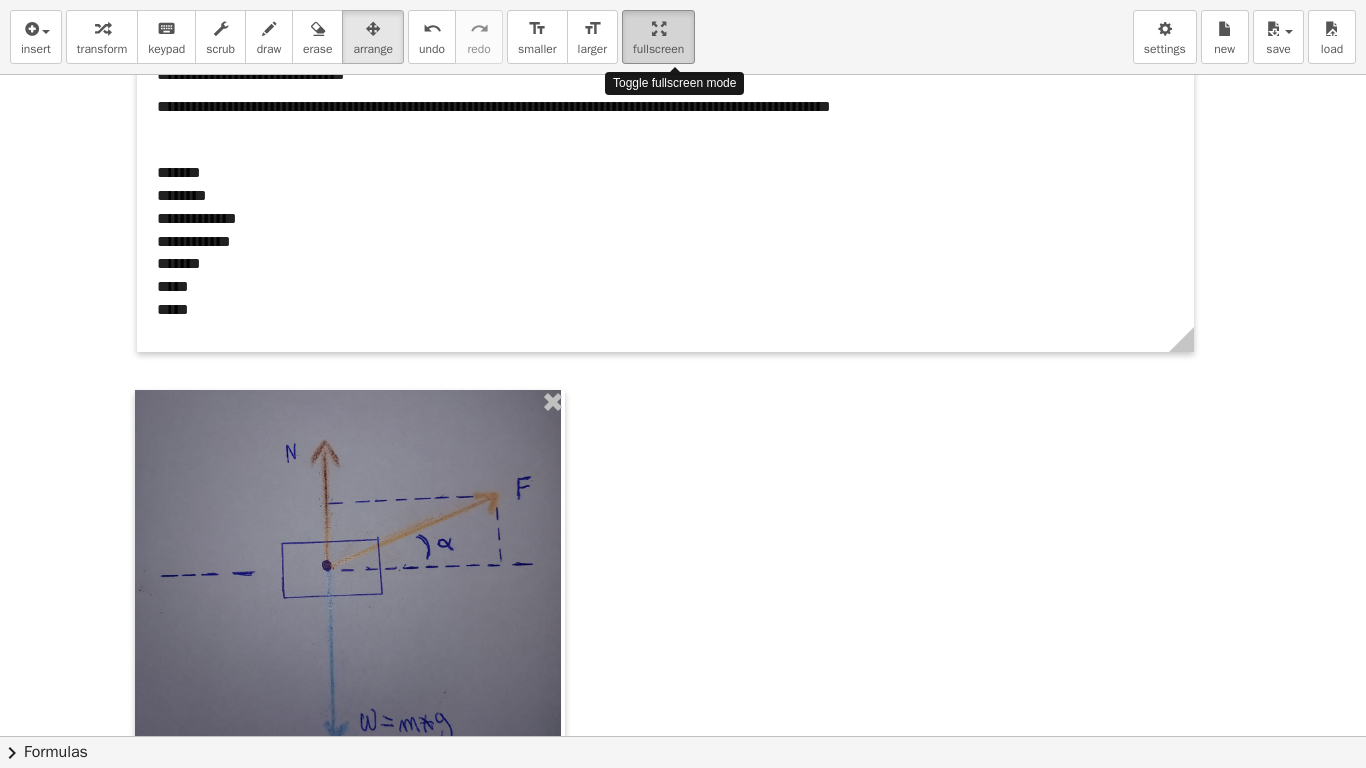 click at bounding box center (658, 28) 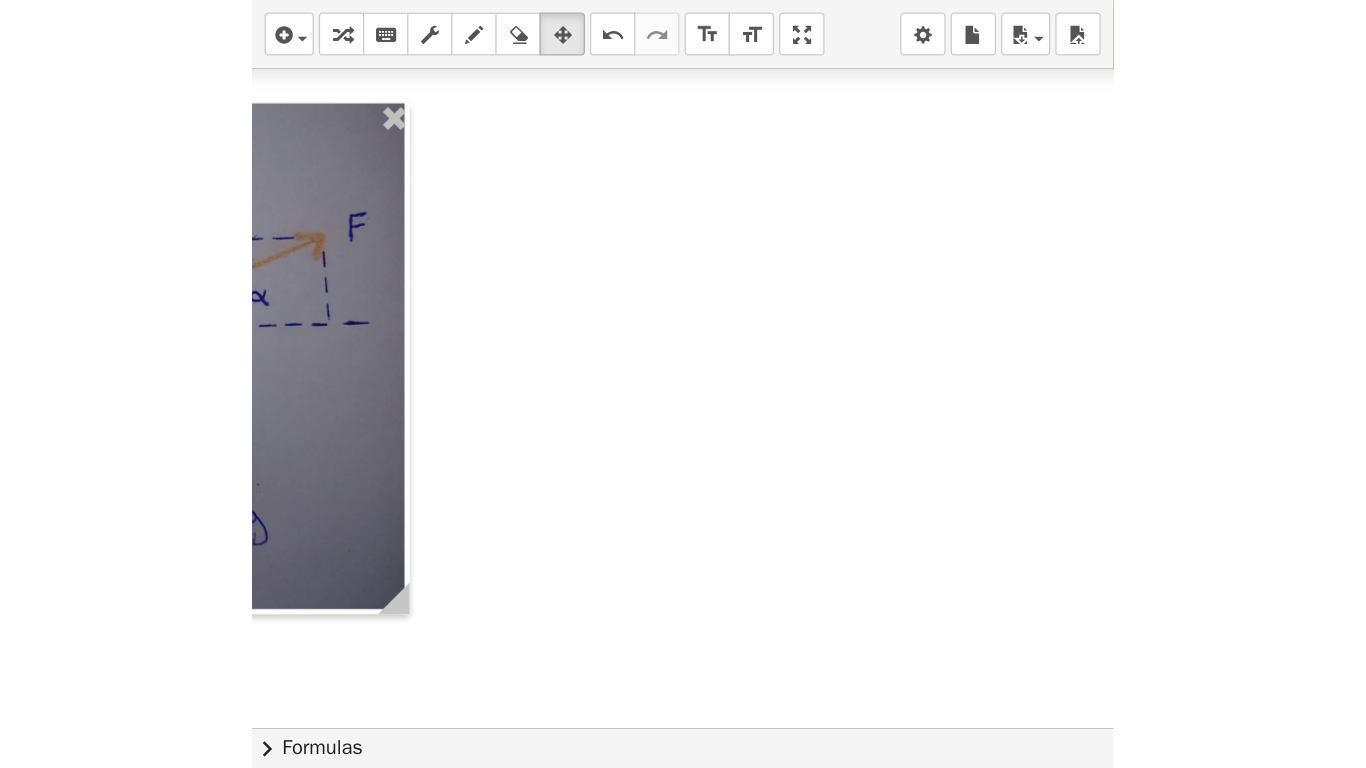 scroll, scrollTop: 453, scrollLeft: 443, axis: both 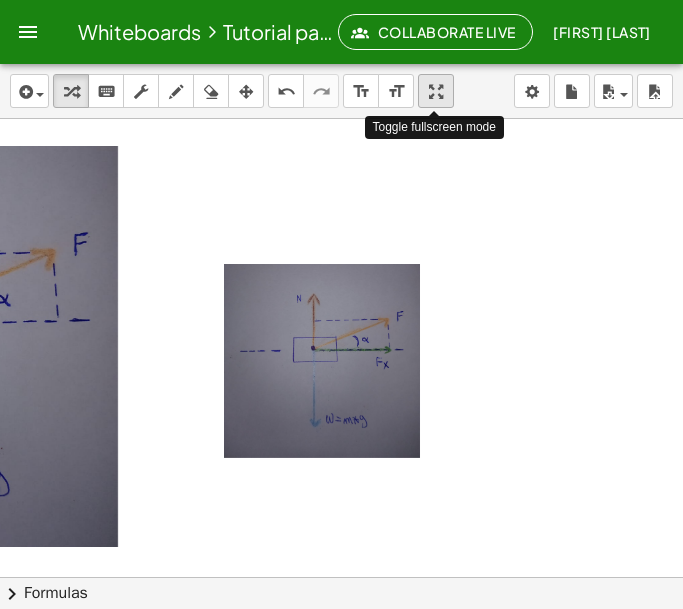 click at bounding box center (436, 92) 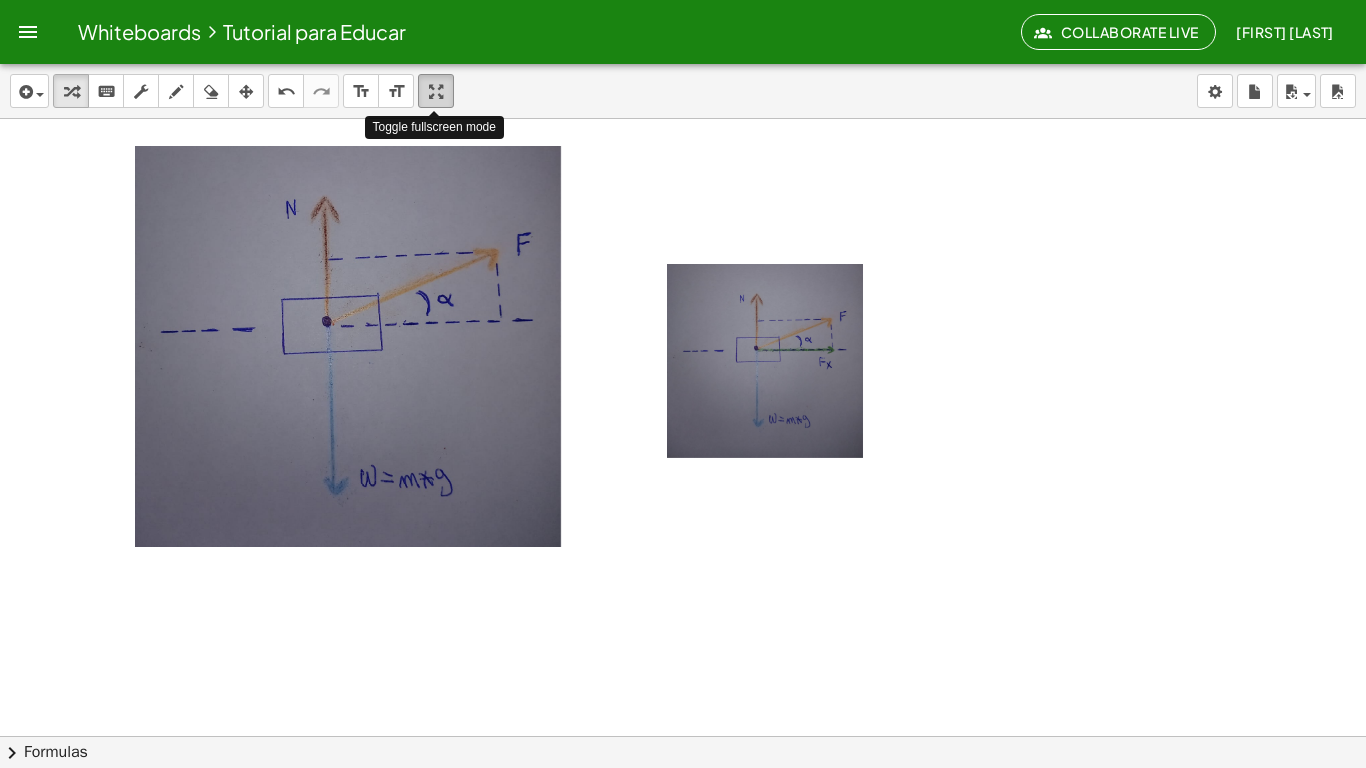 scroll, scrollTop: 453, scrollLeft: 0, axis: vertical 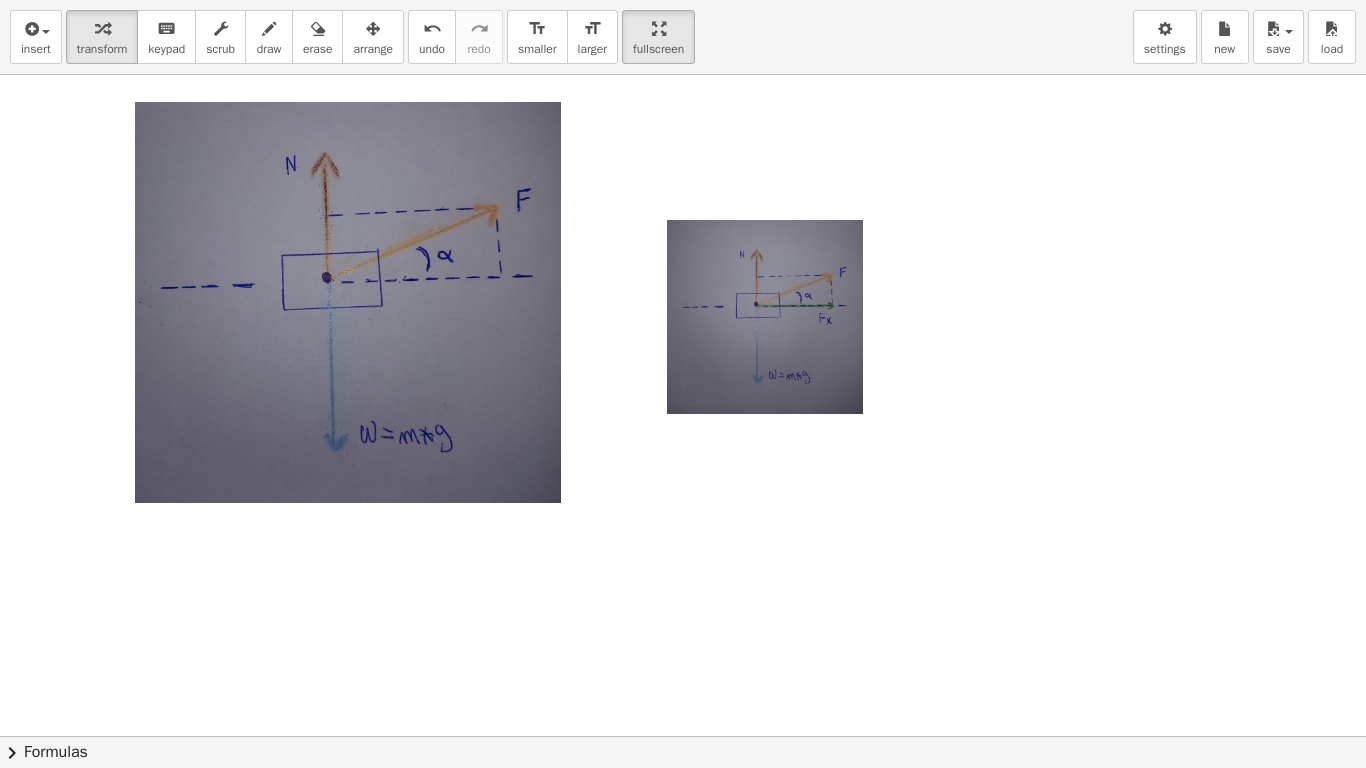 click at bounding box center (767, 319) 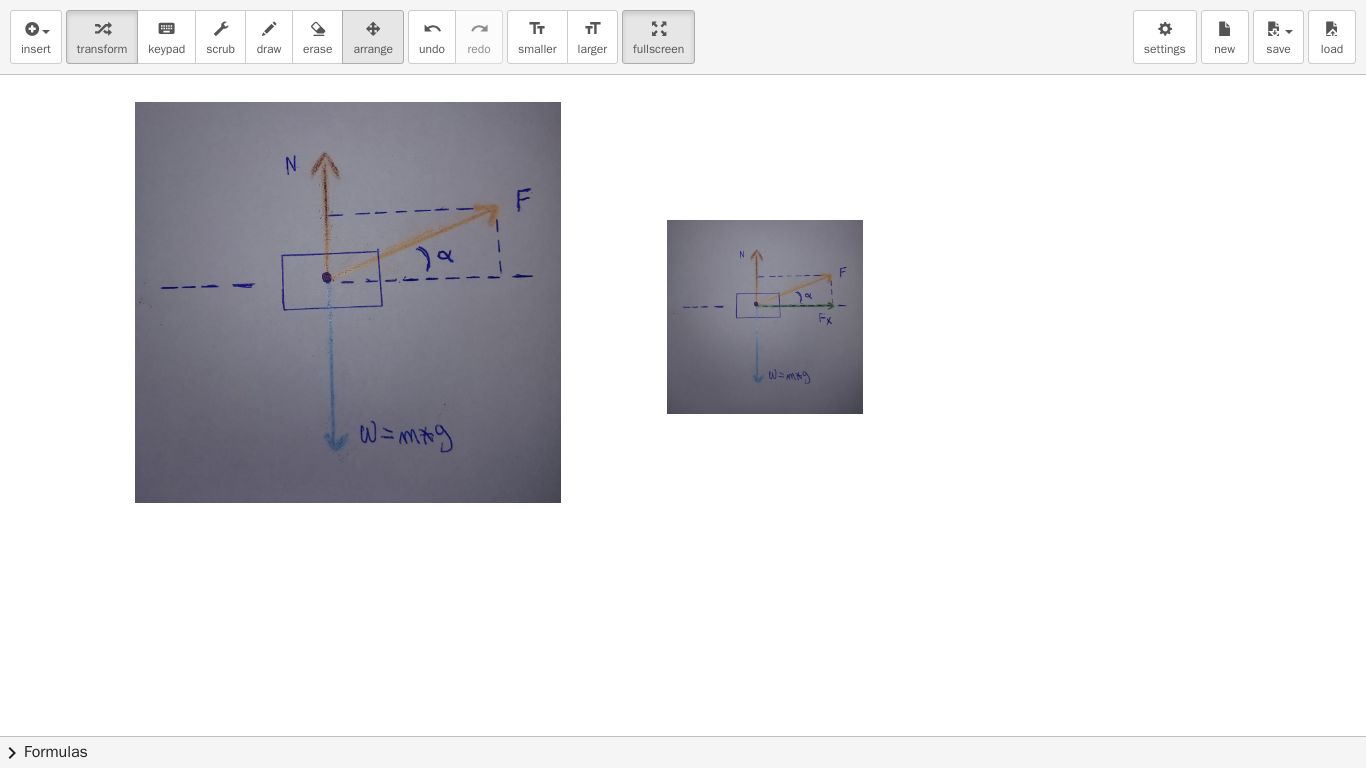 click at bounding box center [373, 28] 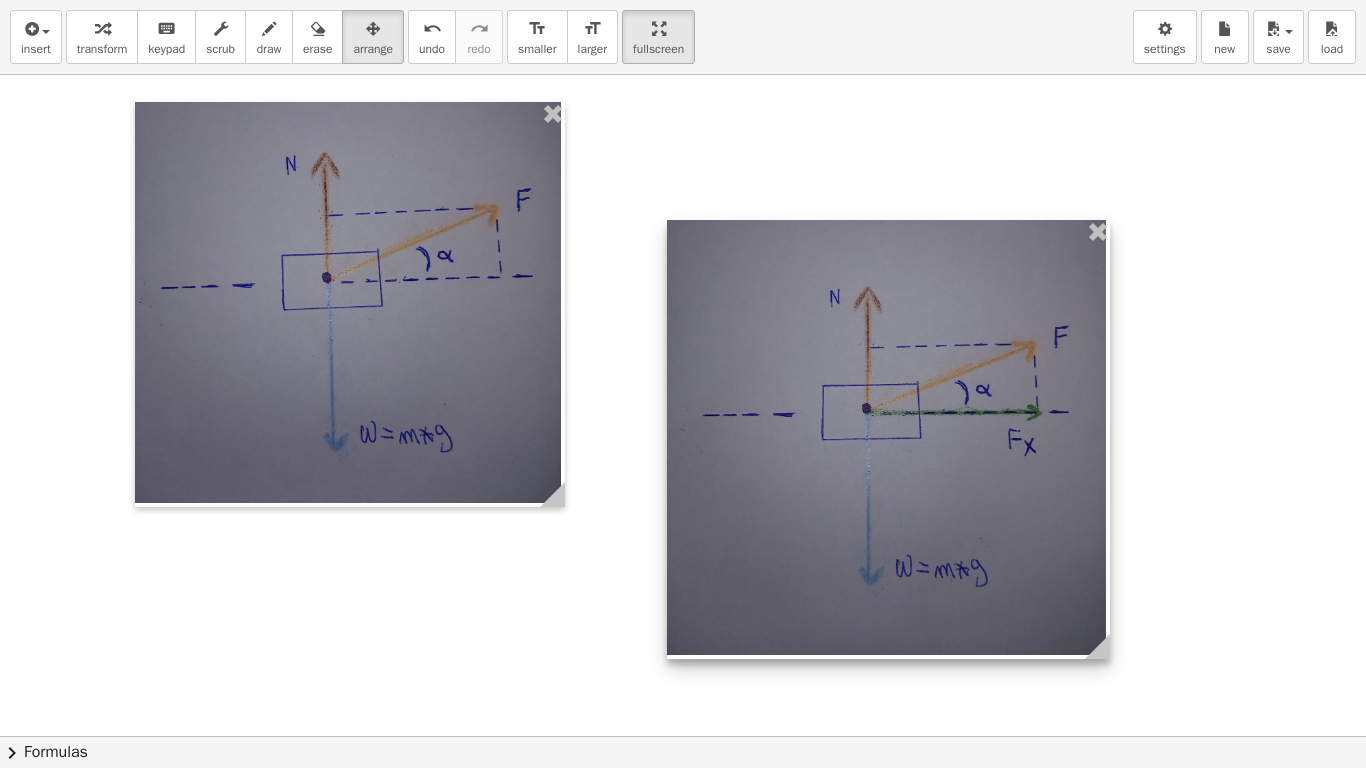 drag, startPoint x: 863, startPoint y: 407, endPoint x: 1108, endPoint y: 603, distance: 313.75308 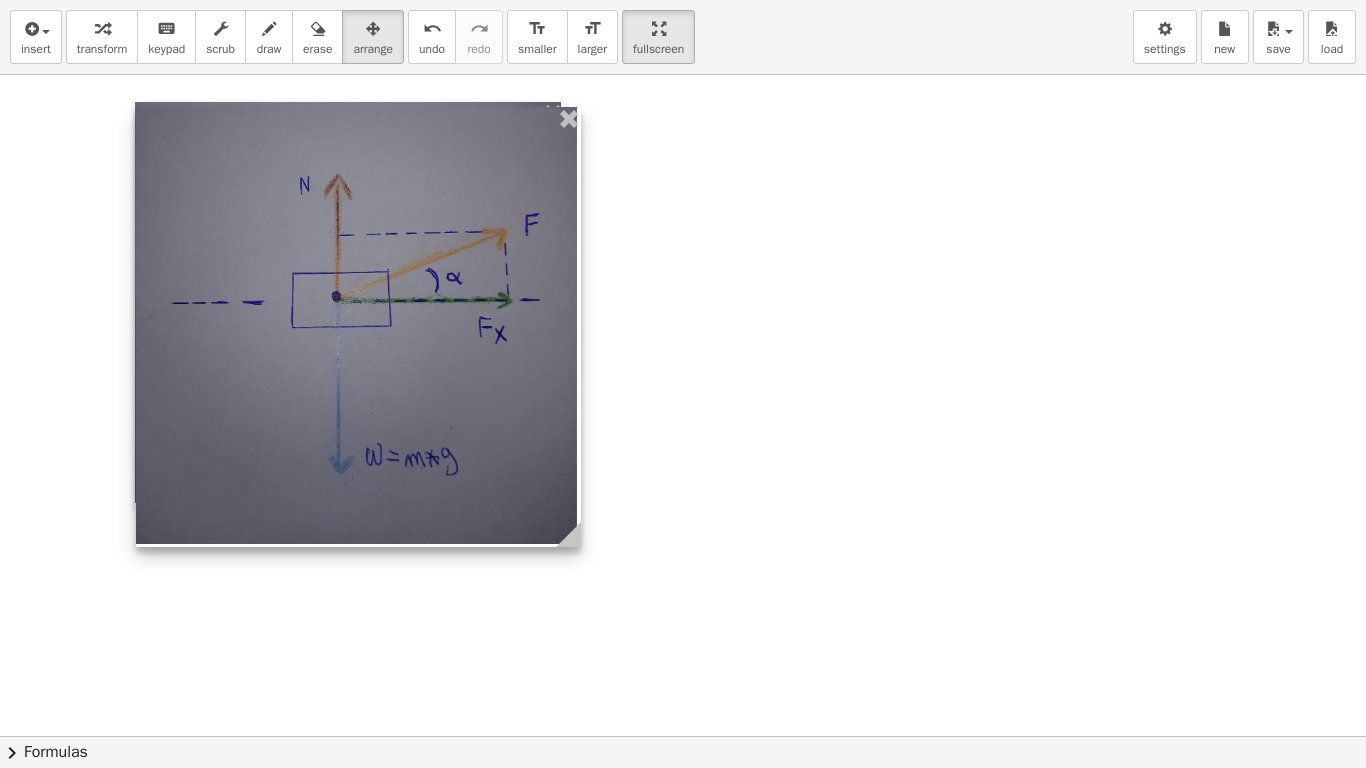 drag, startPoint x: 857, startPoint y: 411, endPoint x: 326, endPoint y: 298, distance: 542.89044 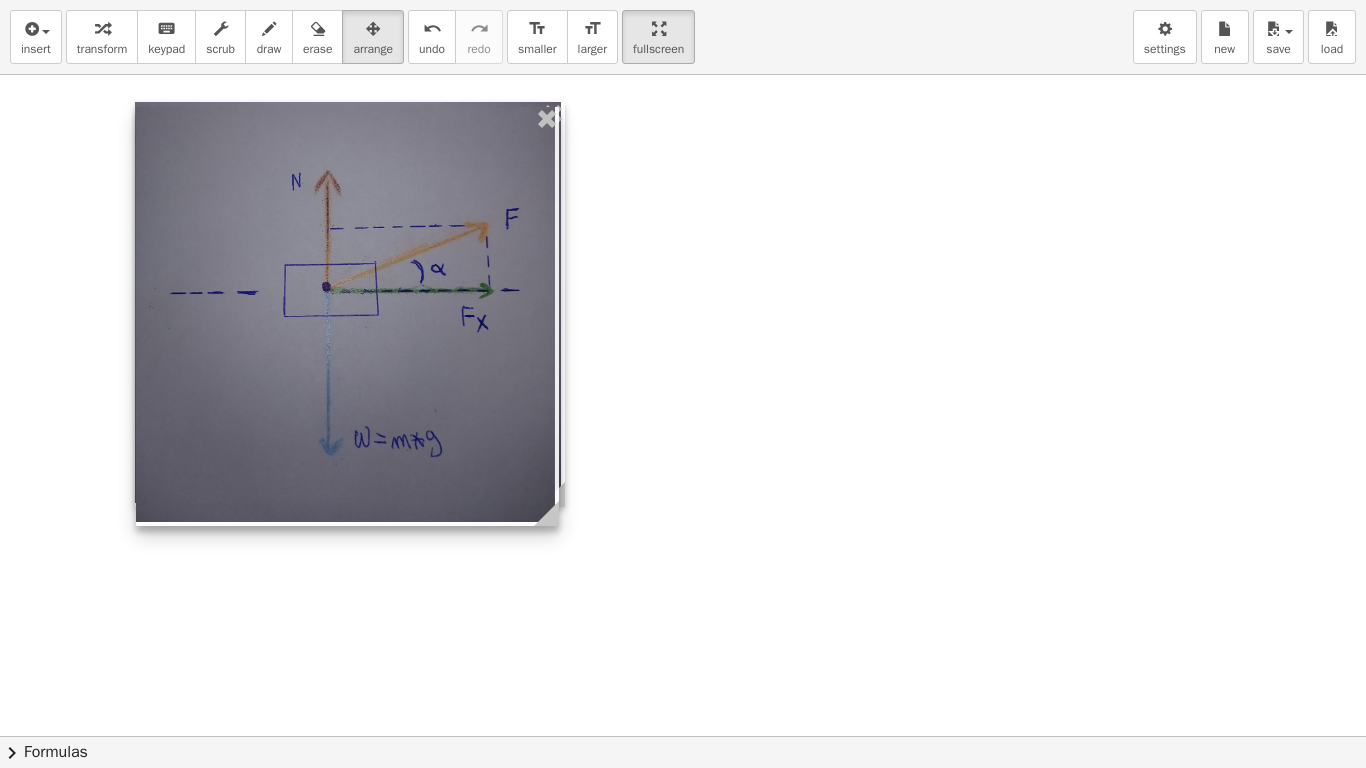 drag, startPoint x: 571, startPoint y: 541, endPoint x: 549, endPoint y: 462, distance: 82.006096 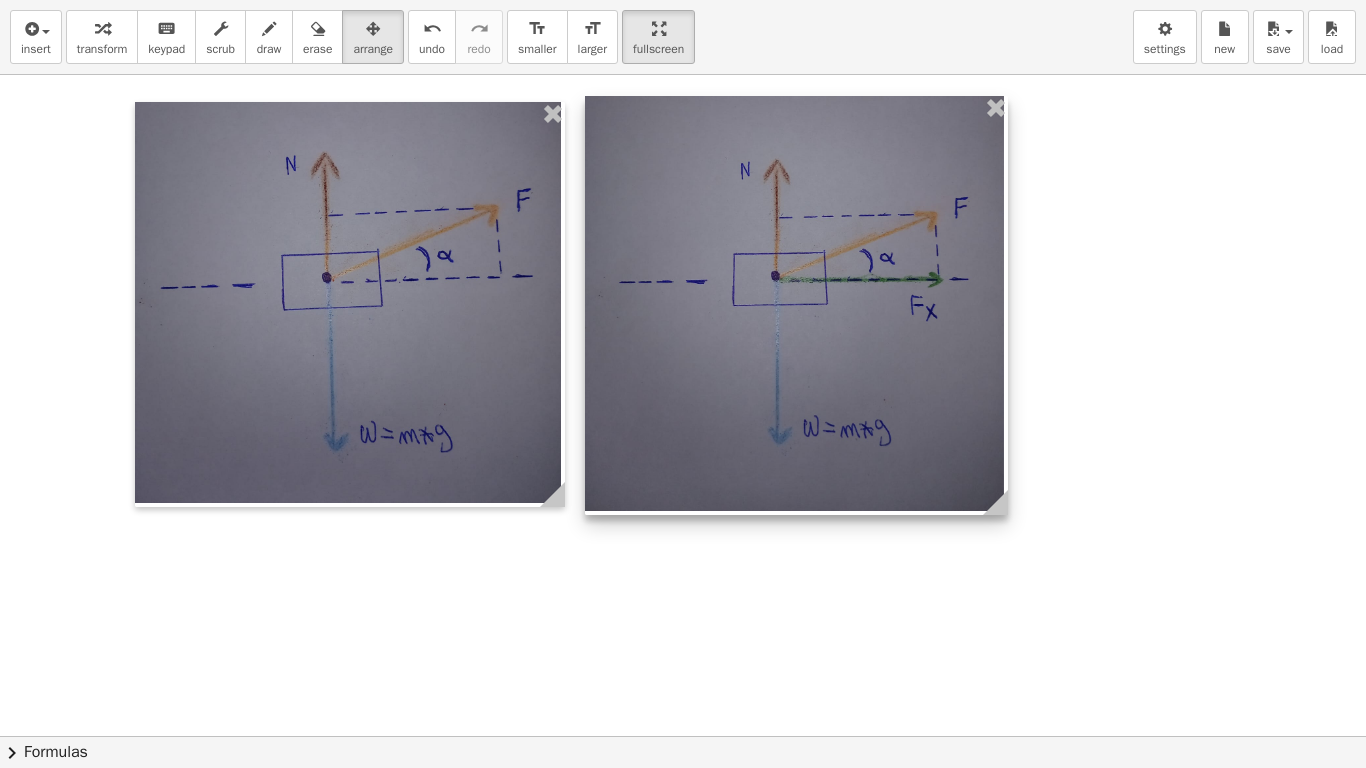 drag, startPoint x: 454, startPoint y: 417, endPoint x: 903, endPoint y: 406, distance: 449.13474 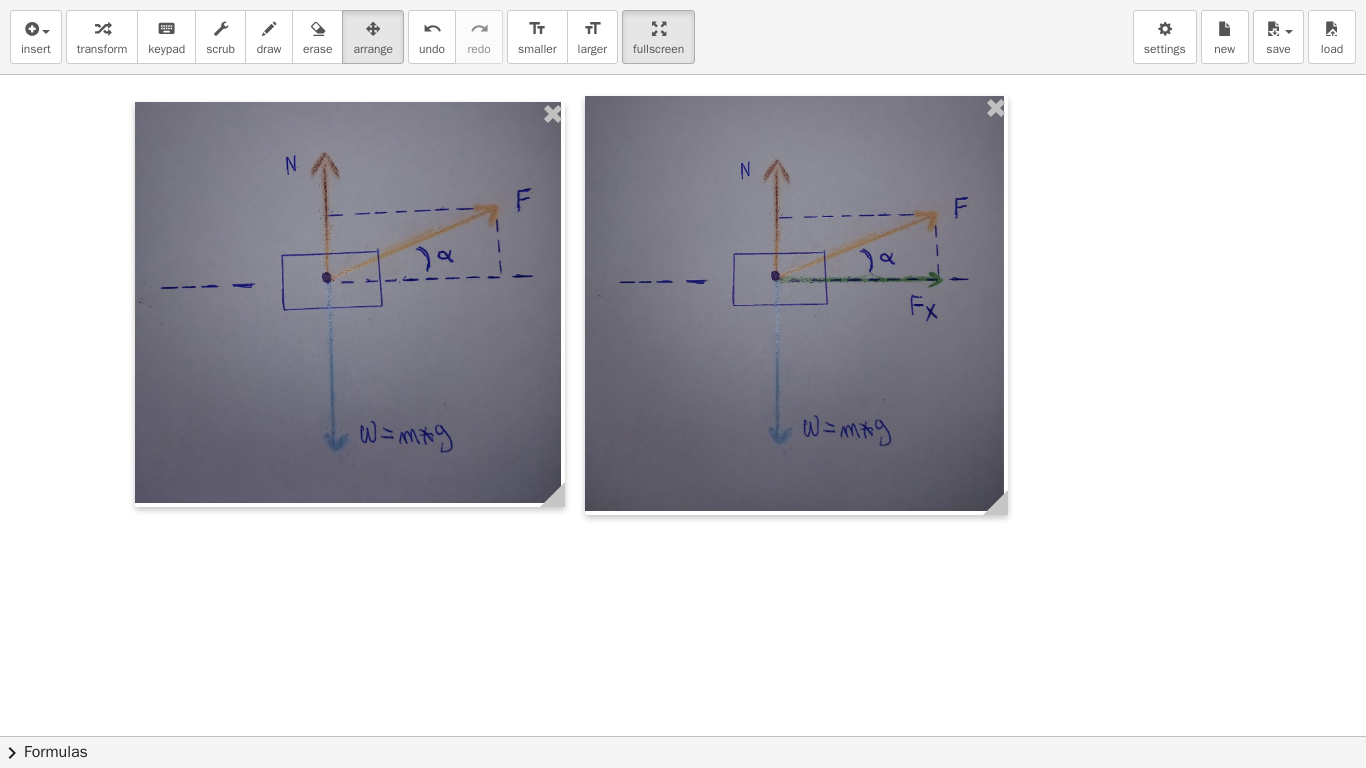 click at bounding box center [683, 283] 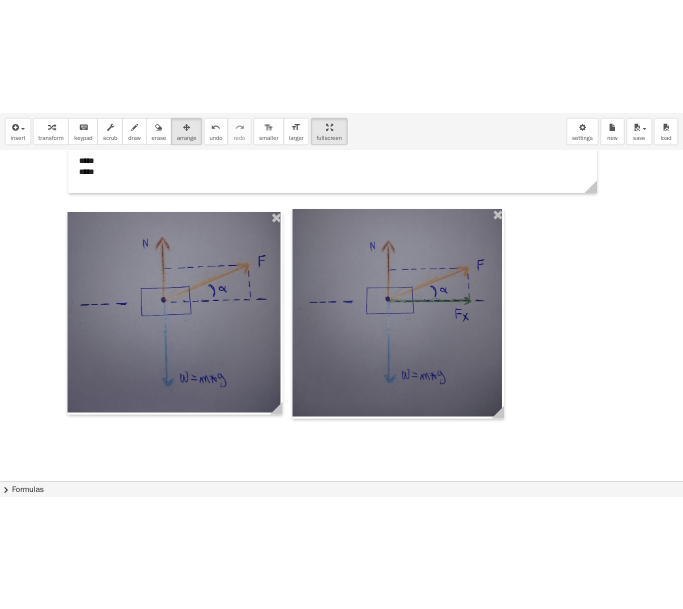 scroll, scrollTop: 358, scrollLeft: 0, axis: vertical 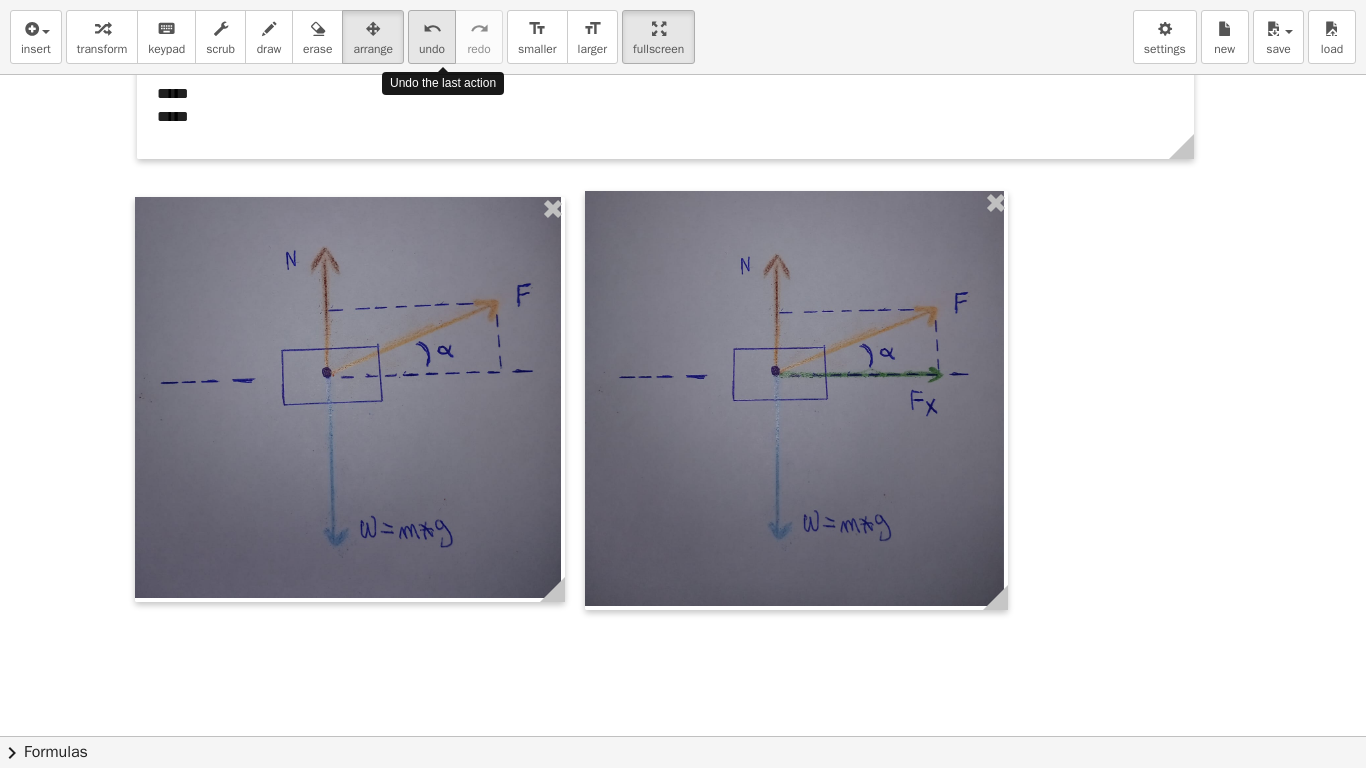 click on "undo" at bounding box center (432, 29) 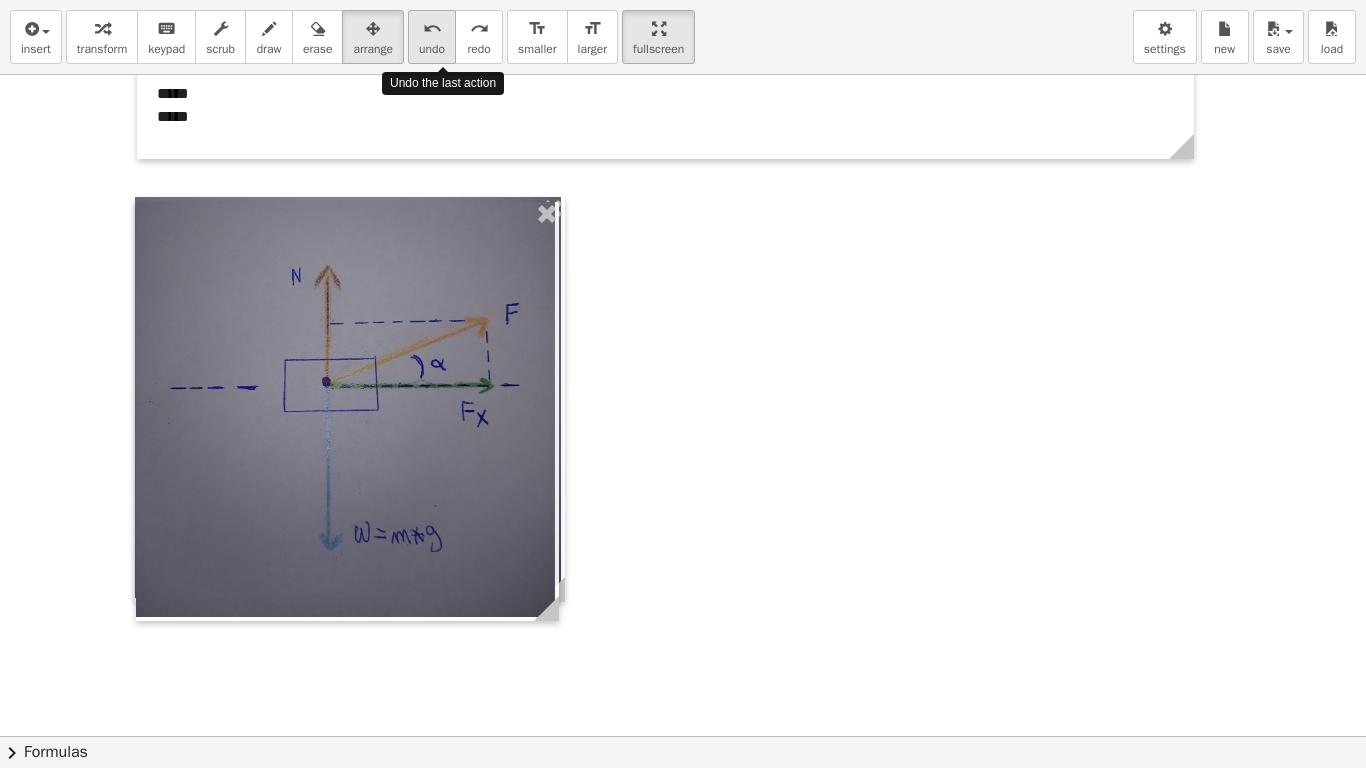 click on "undo" at bounding box center [432, 29] 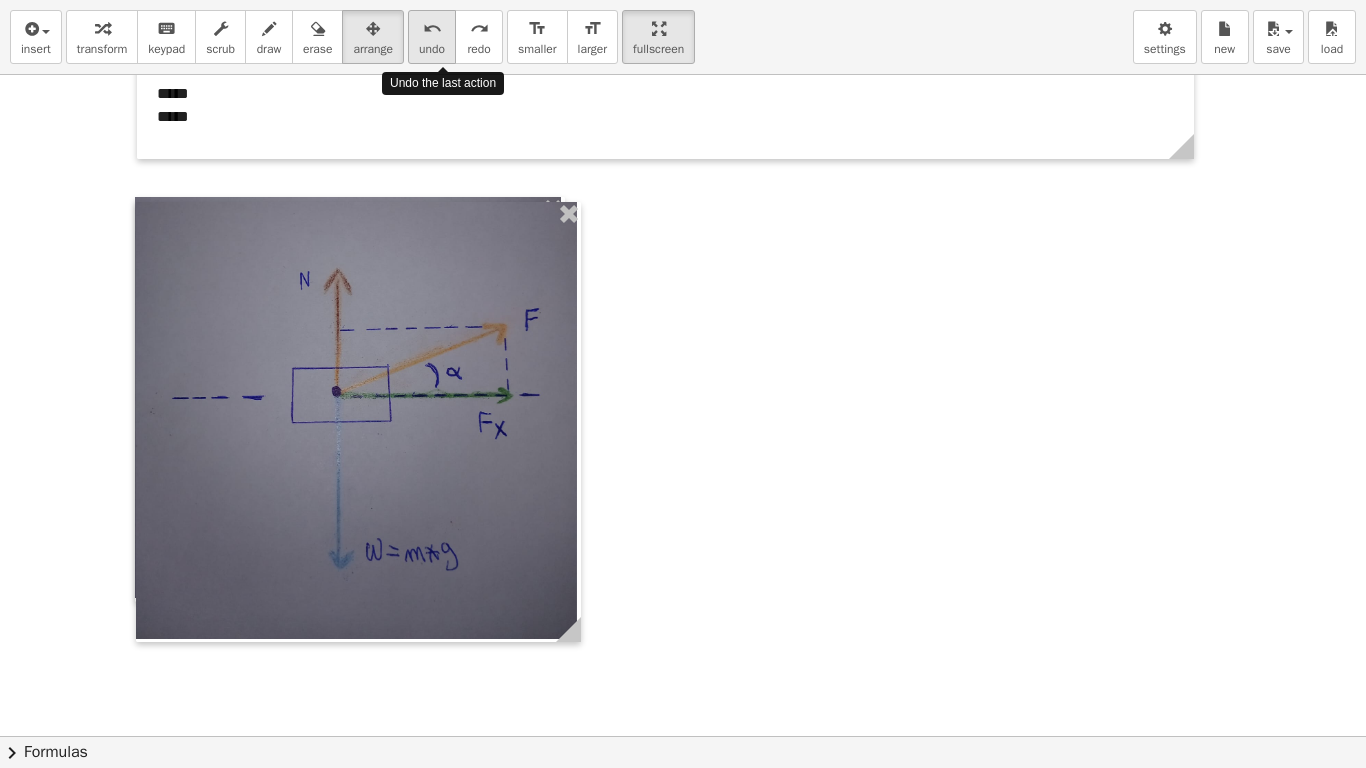 click on "undo" at bounding box center [432, 29] 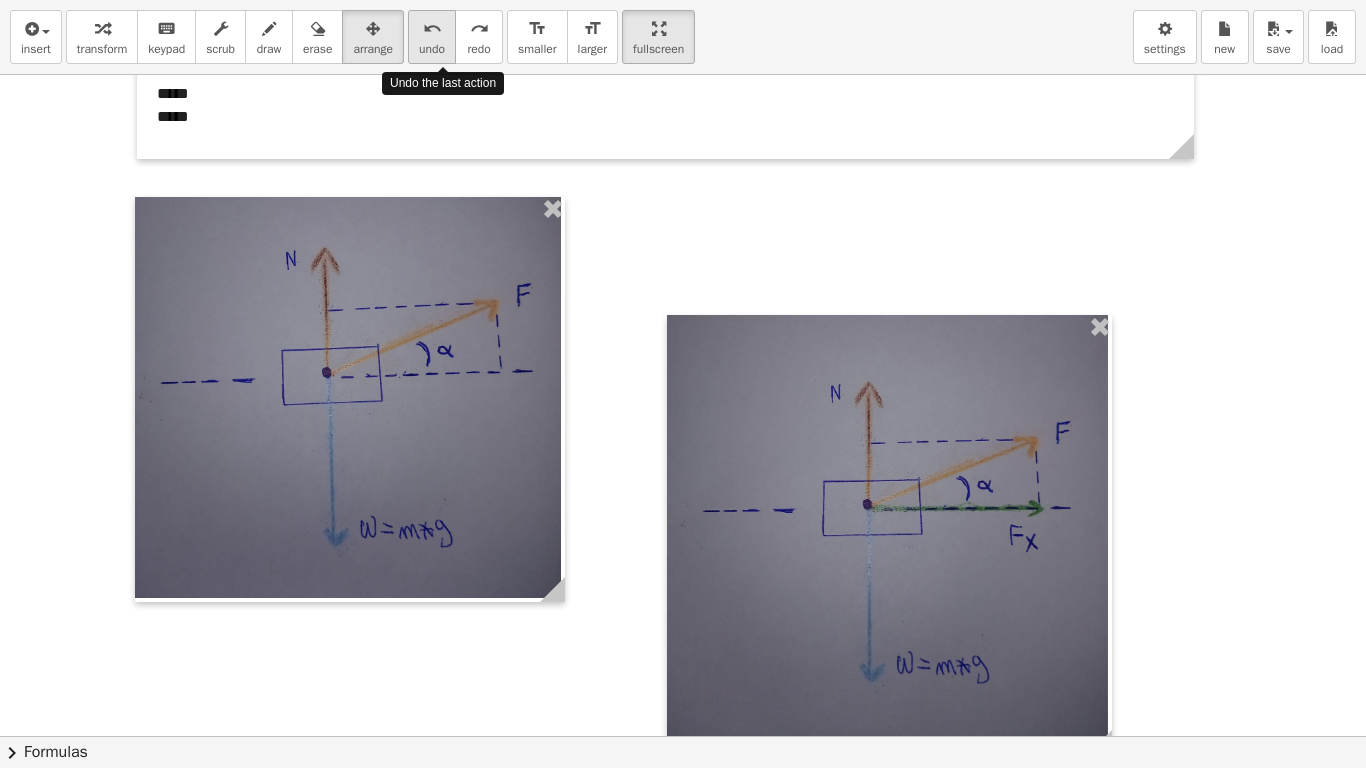 click on "undo" at bounding box center [432, 29] 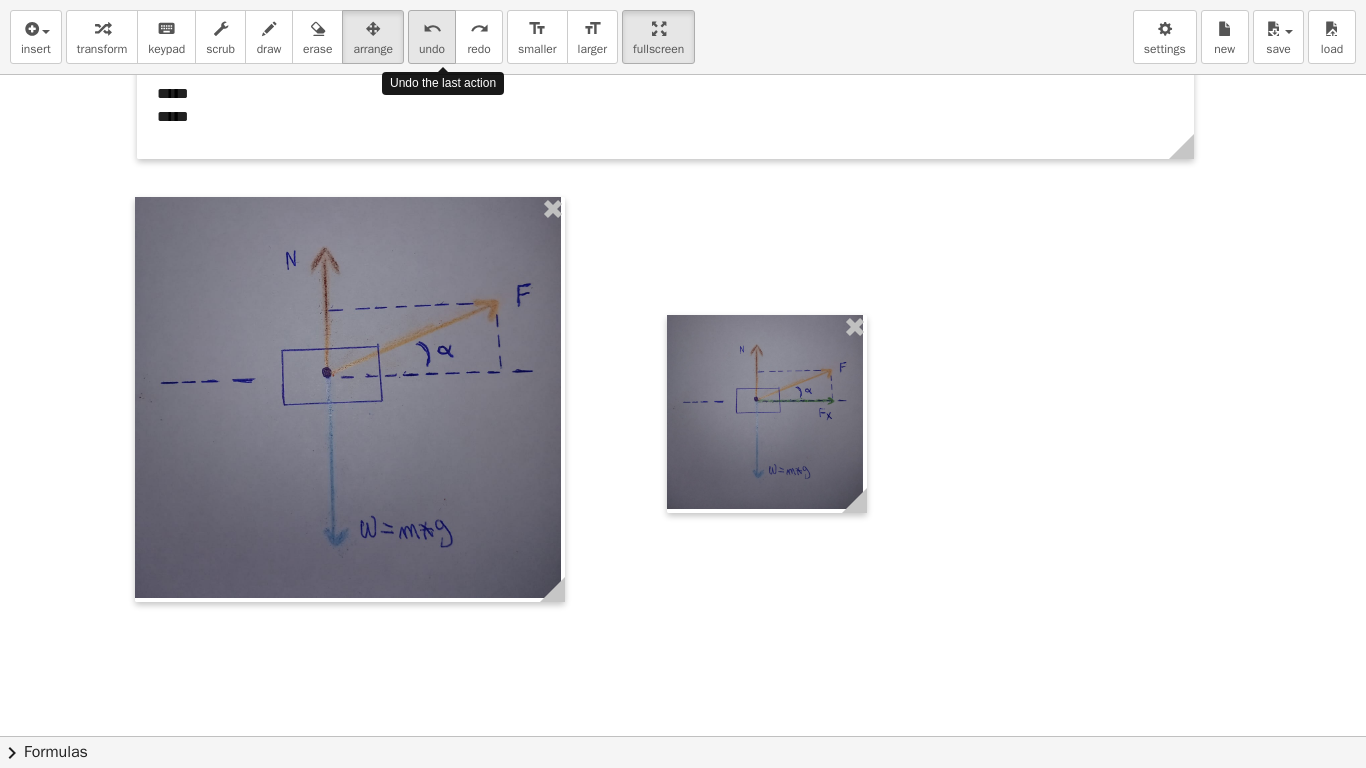 click on "undo" at bounding box center (432, 29) 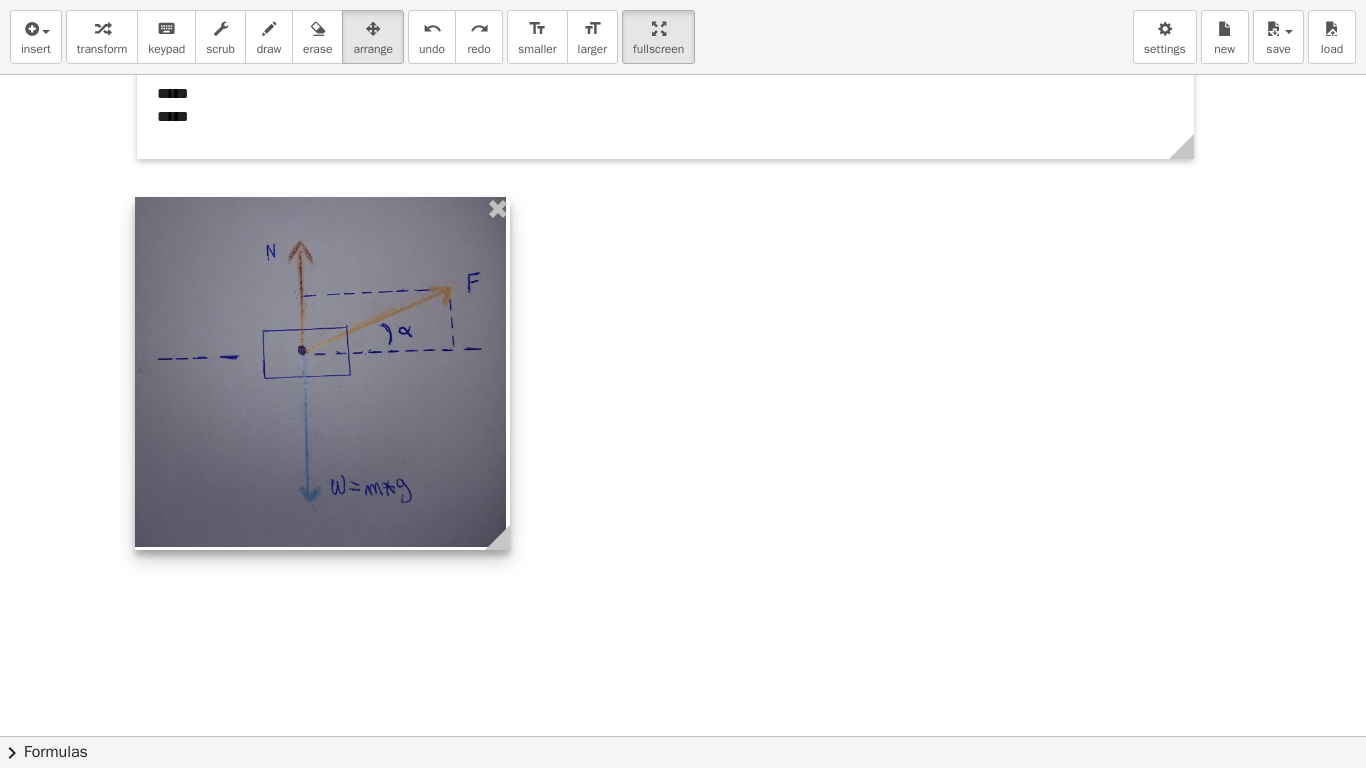 drag, startPoint x: 566, startPoint y: 594, endPoint x: 511, endPoint y: 537, distance: 79.20859 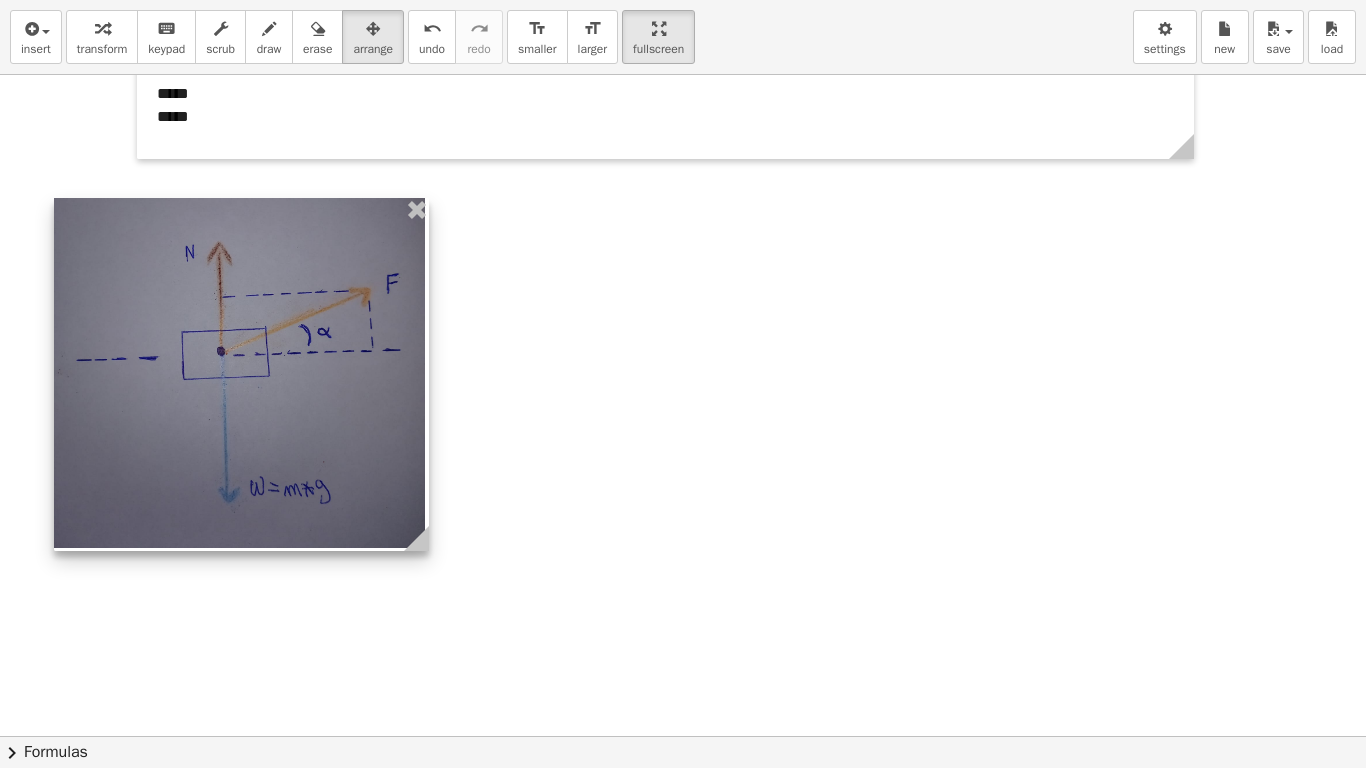 drag, startPoint x: 376, startPoint y: 445, endPoint x: 295, endPoint y: 446, distance: 81.00617 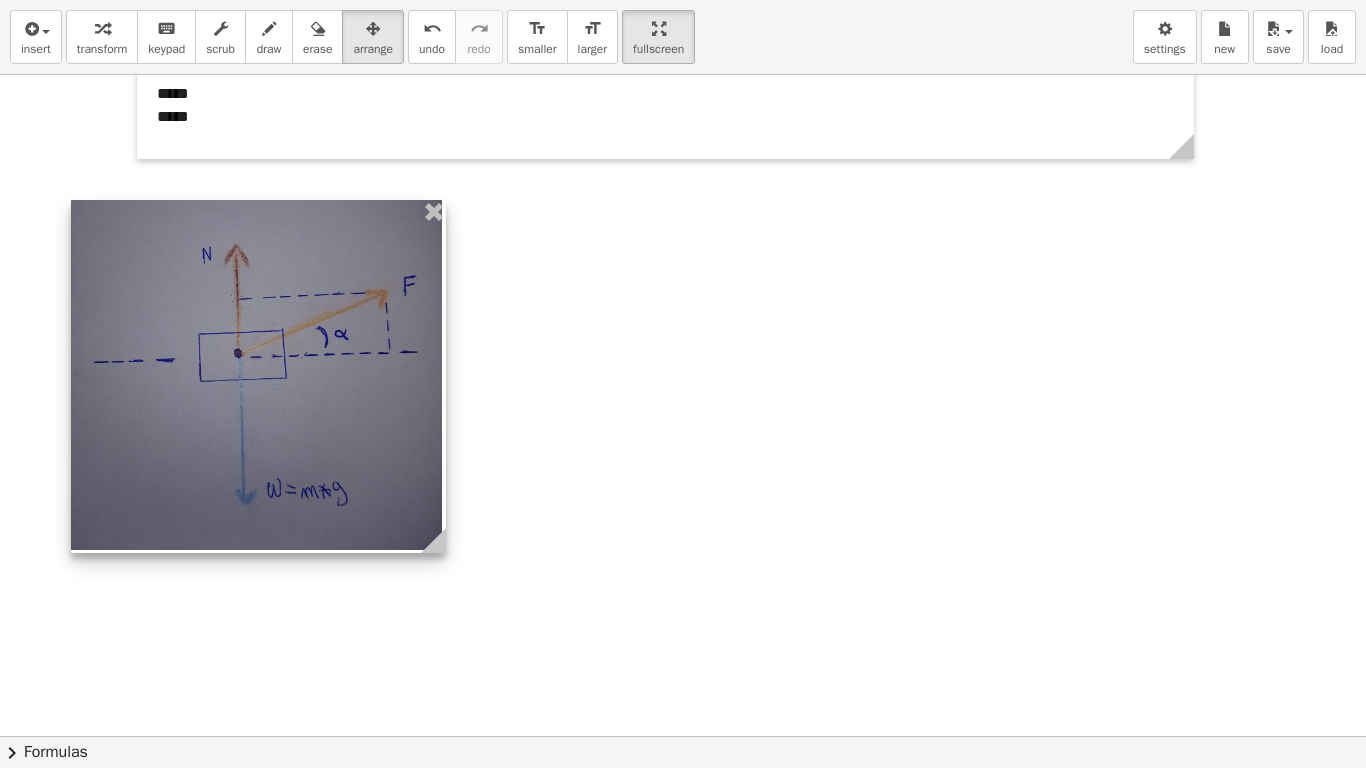 drag, startPoint x: 353, startPoint y: 444, endPoint x: 370, endPoint y: 446, distance: 17.117243 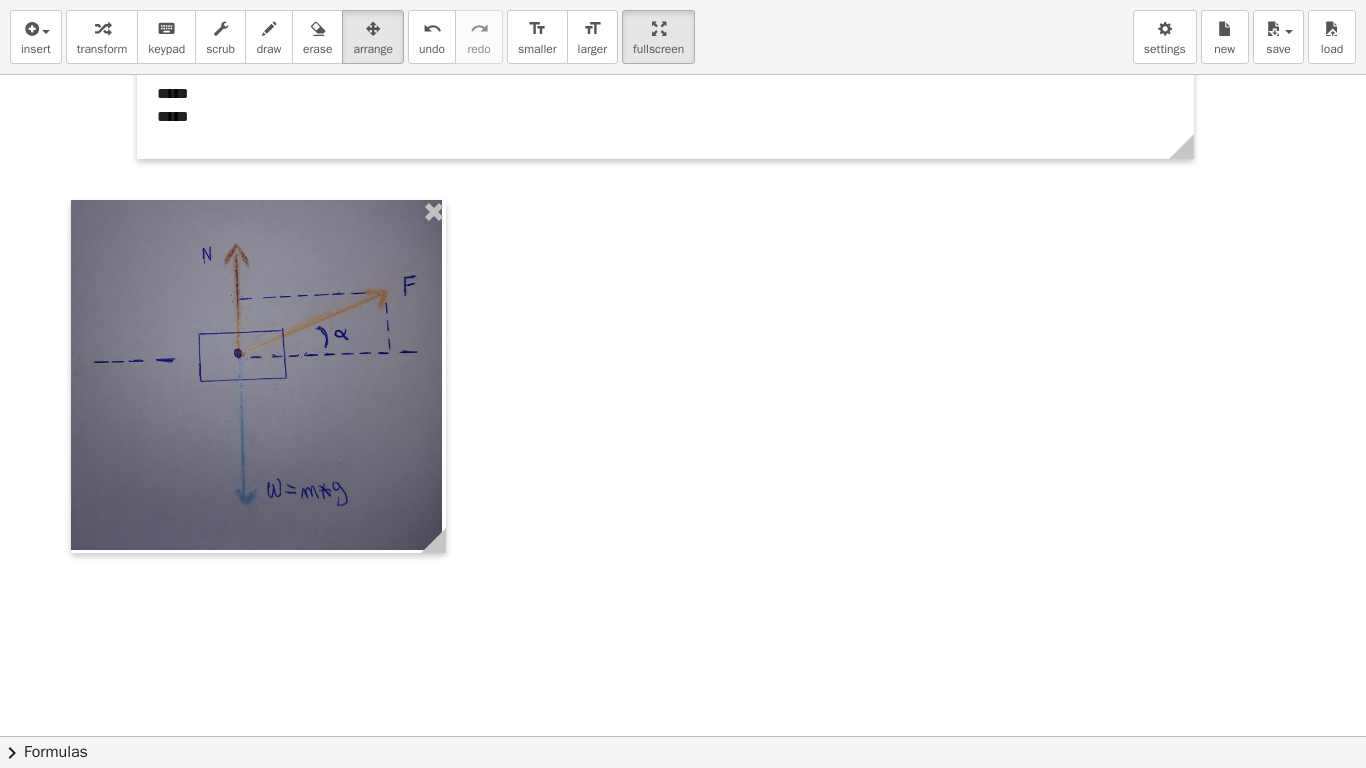 click at bounding box center [683, 378] 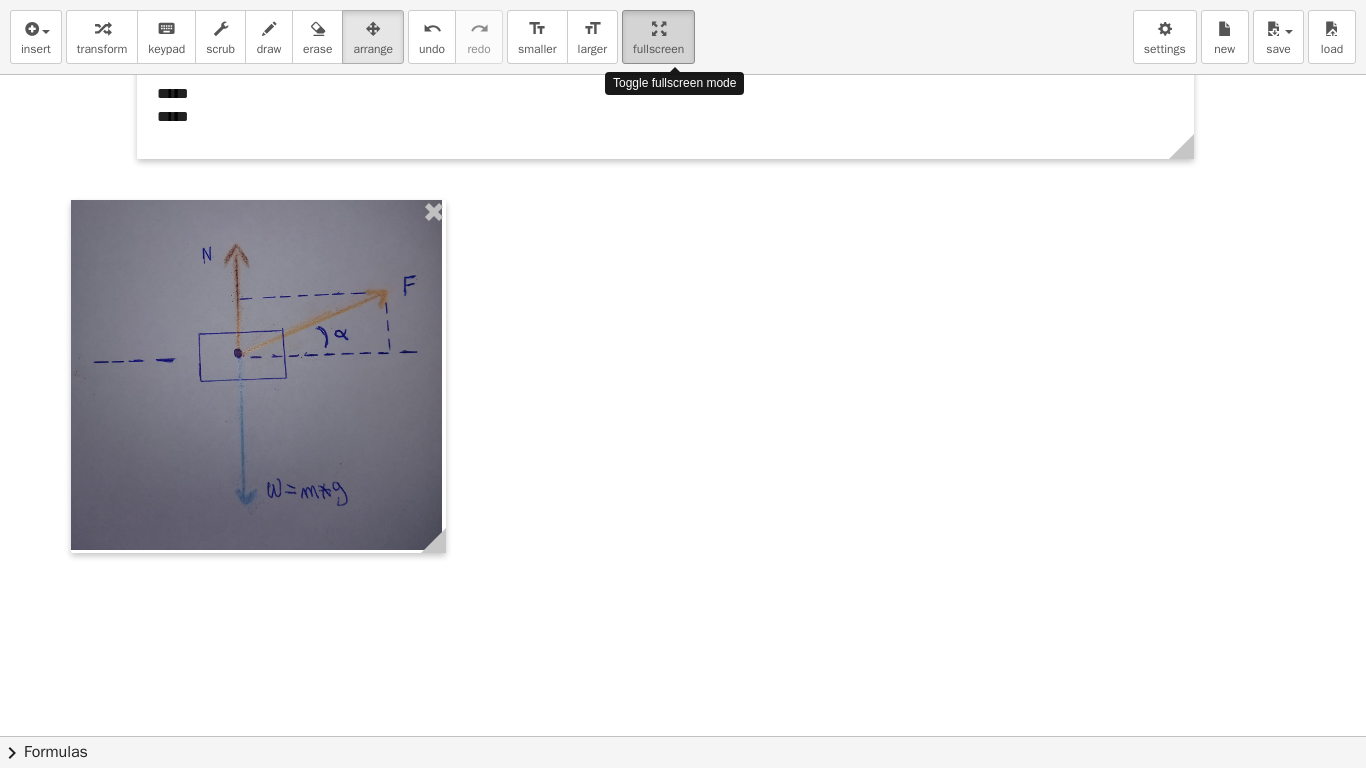 click on "fullscreen" at bounding box center (658, 49) 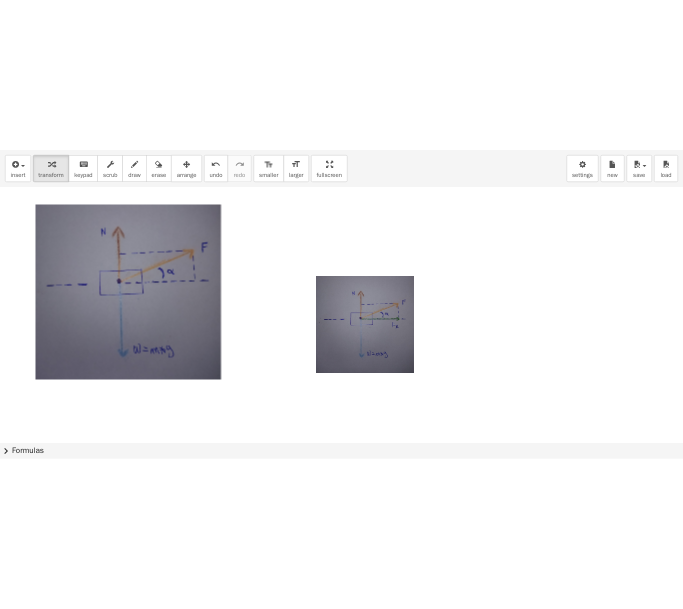 scroll, scrollTop: 456, scrollLeft: 0, axis: vertical 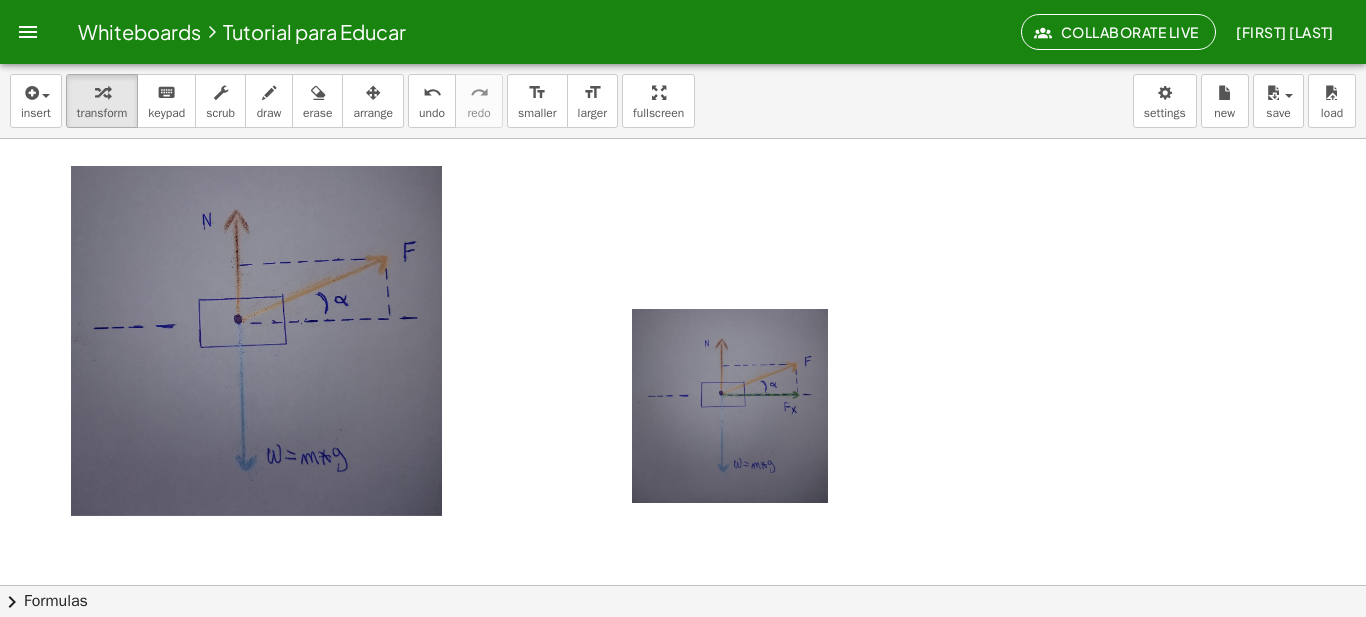 click at bounding box center [732, 408] 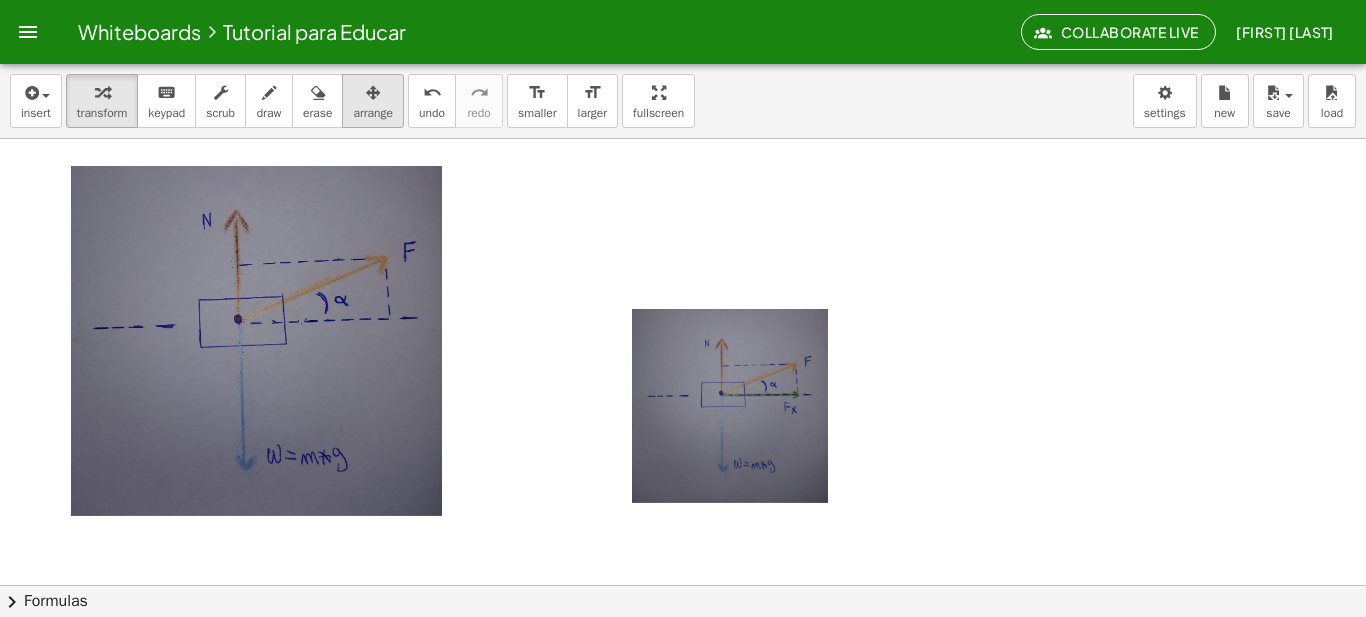 click at bounding box center [373, 93] 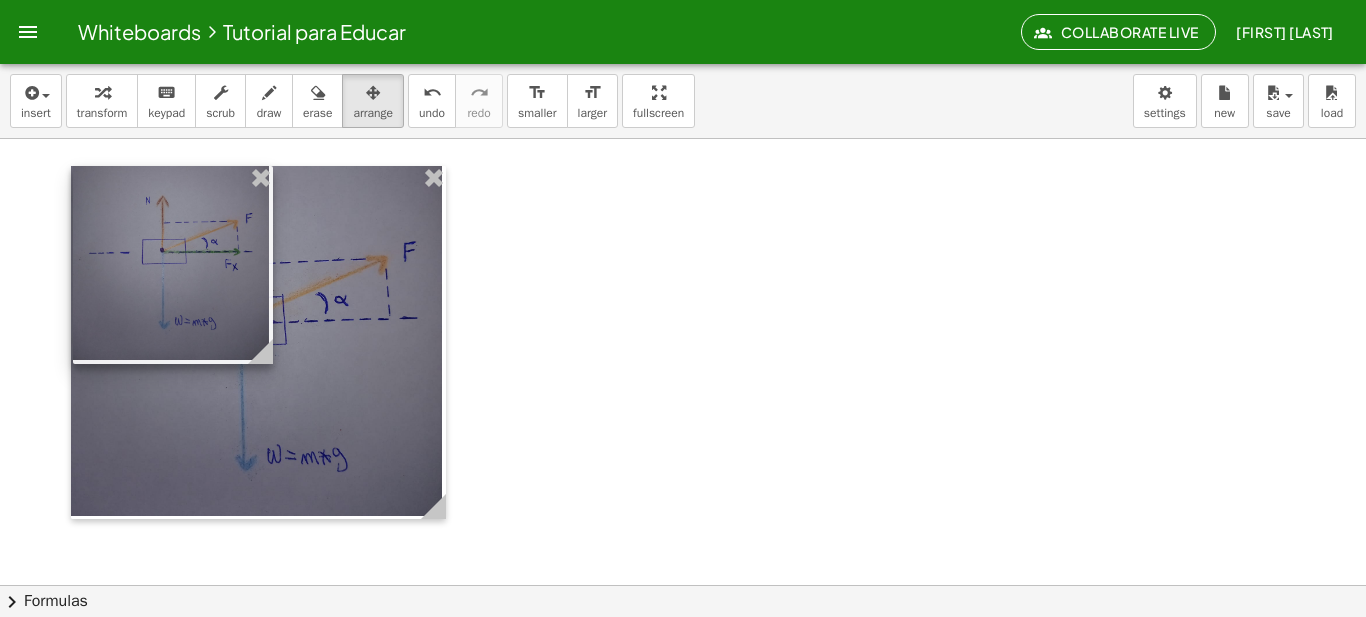 drag, startPoint x: 745, startPoint y: 425, endPoint x: 186, endPoint y: 282, distance: 577.00085 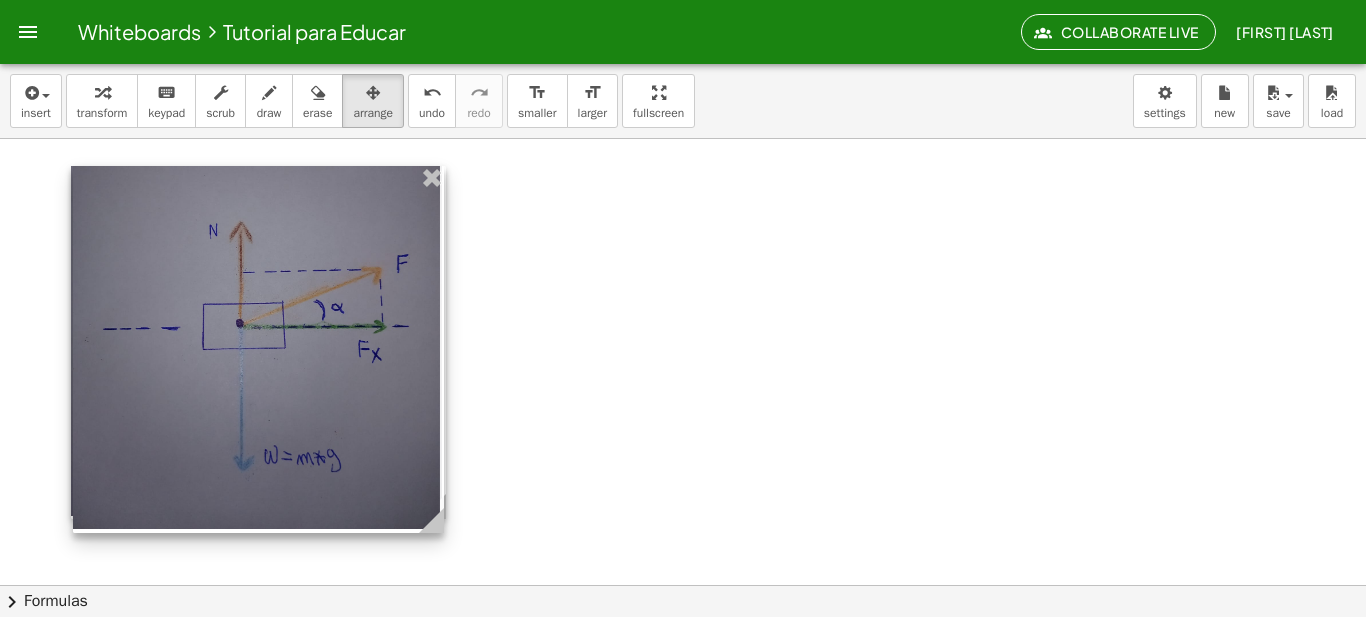 drag, startPoint x: 266, startPoint y: 356, endPoint x: 437, endPoint y: 408, distance: 178.73164 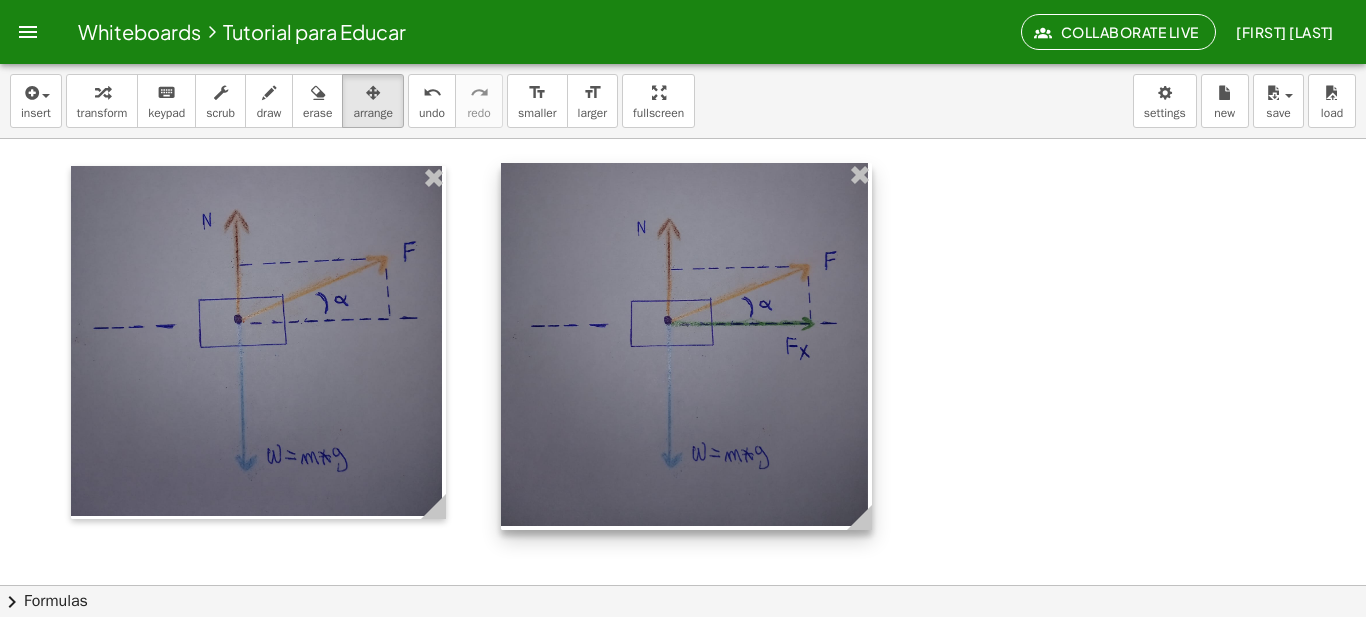 drag, startPoint x: 306, startPoint y: 342, endPoint x: 734, endPoint y: 339, distance: 428.01053 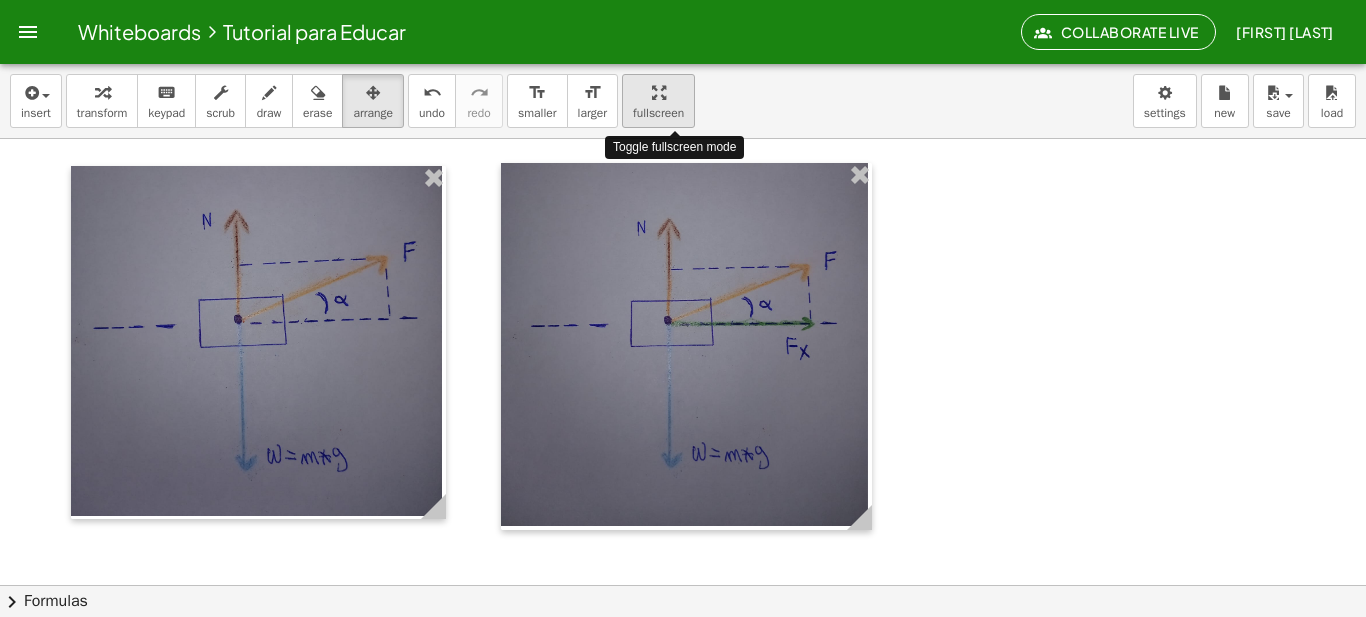 click at bounding box center [658, 92] 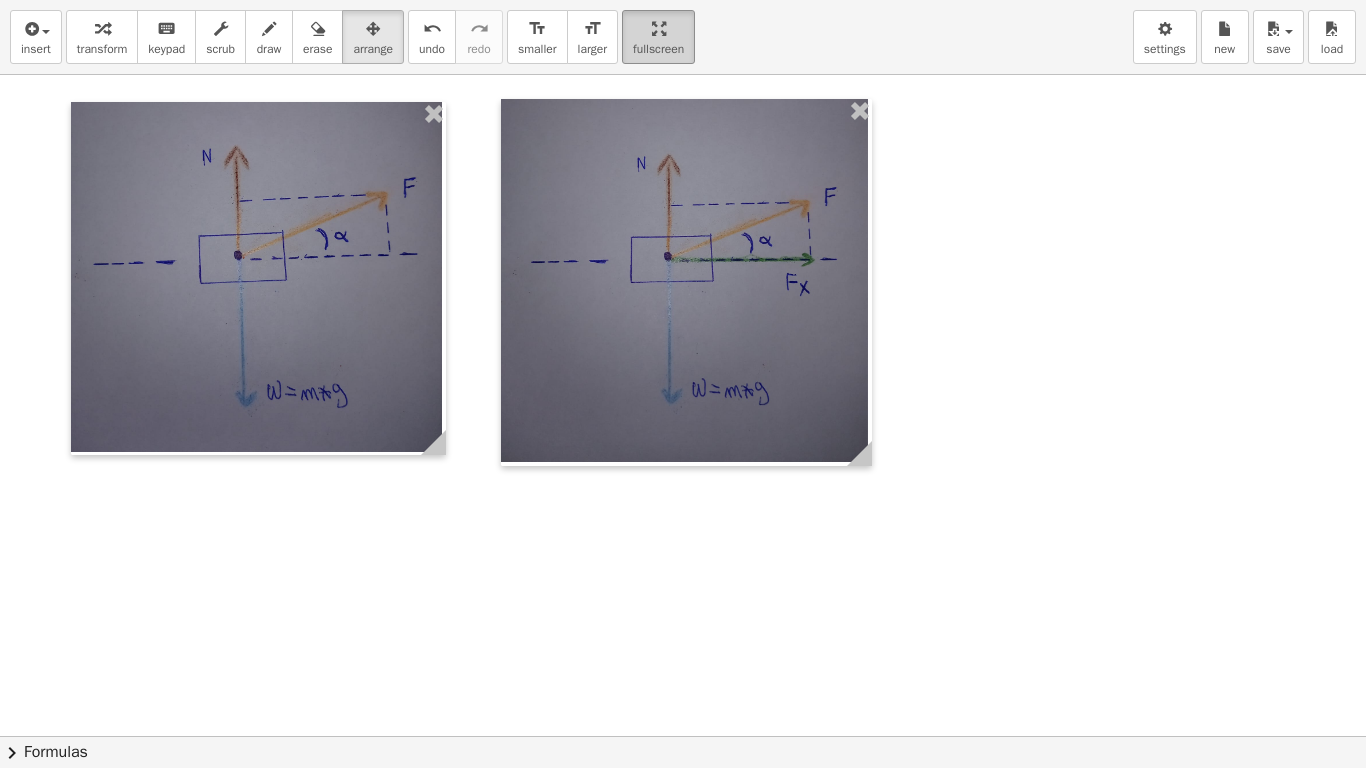 click at bounding box center (658, 28) 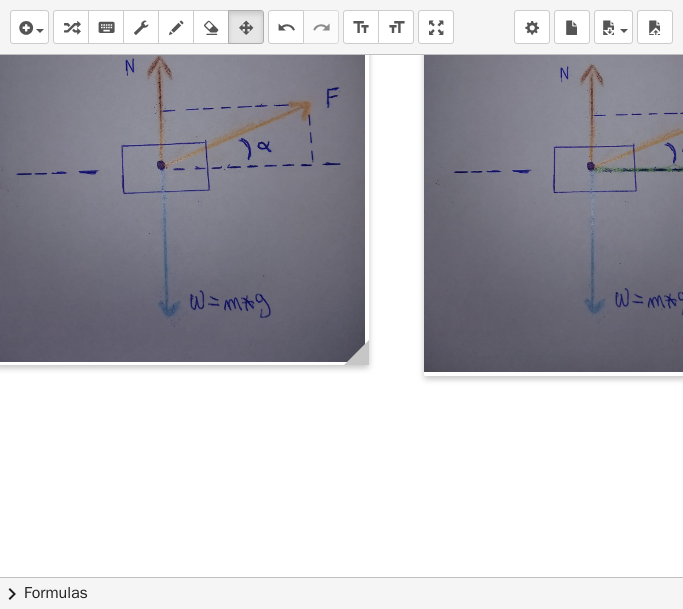 scroll, scrollTop: 526, scrollLeft: 0, axis: vertical 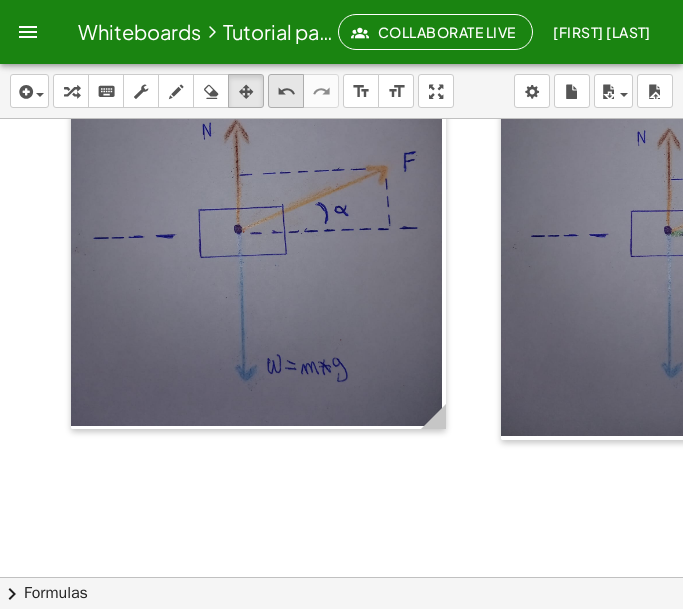 click on "undo" at bounding box center (286, 92) 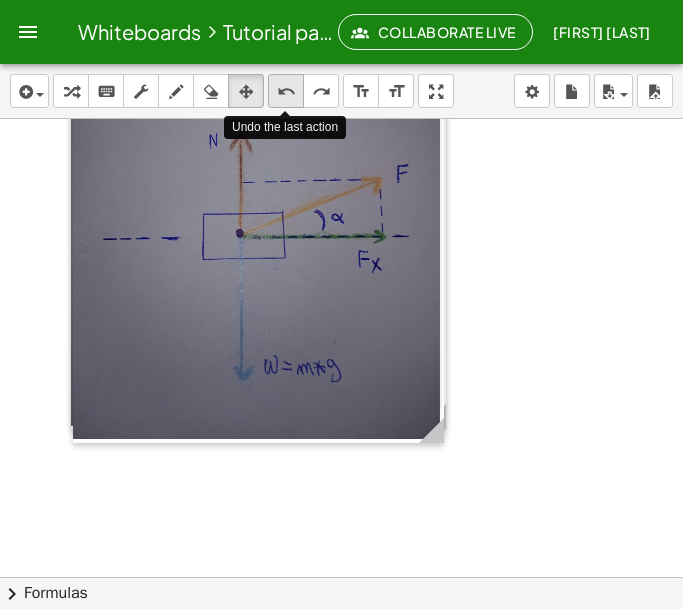 click on "undo" at bounding box center (286, 92) 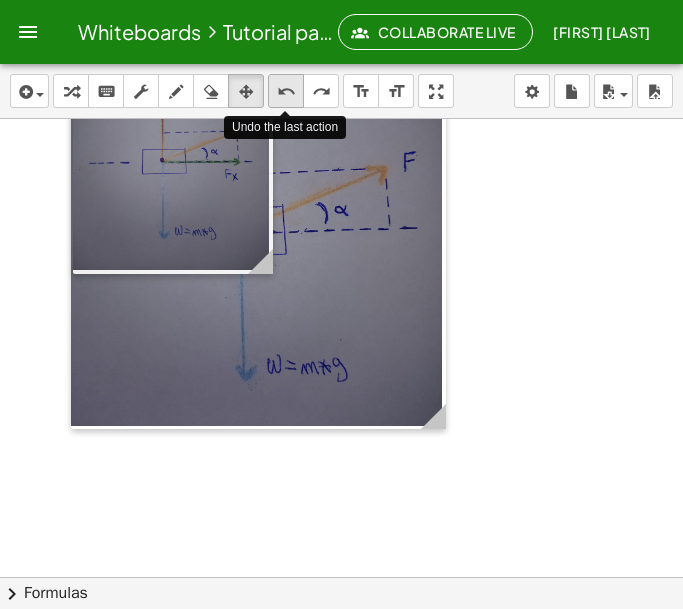 click on "undo" at bounding box center [286, 92] 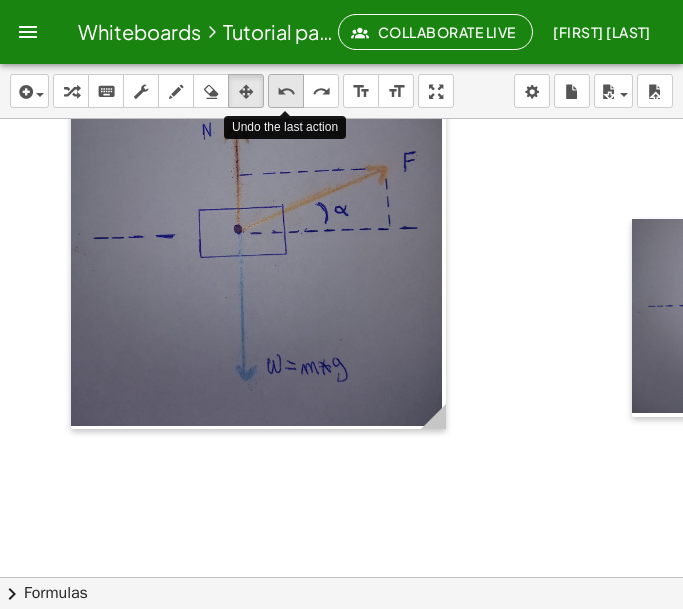 click on "undo" at bounding box center (286, 92) 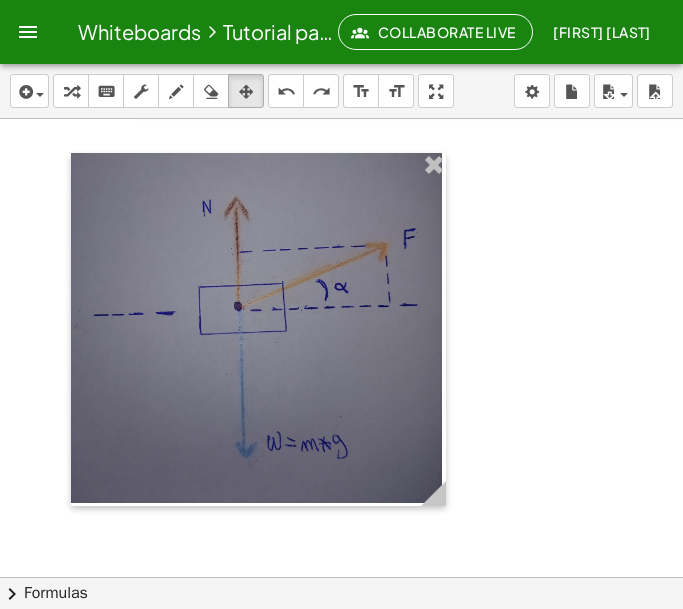 scroll, scrollTop: 446, scrollLeft: 0, axis: vertical 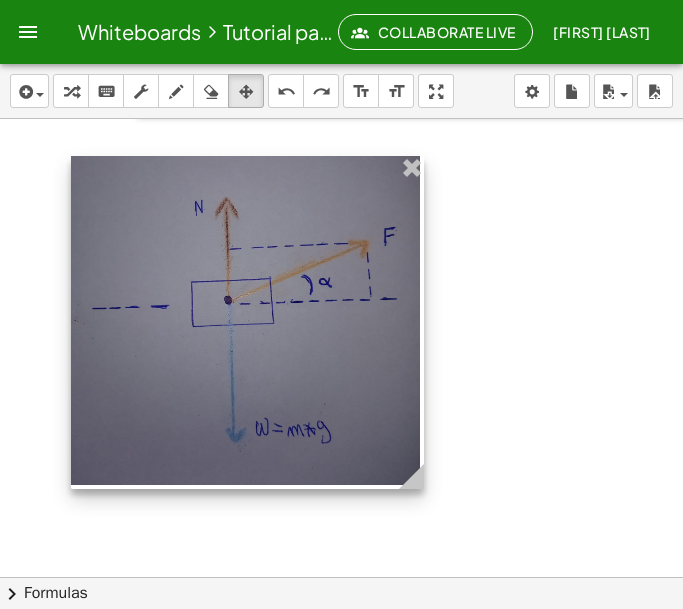 drag, startPoint x: 442, startPoint y: 507, endPoint x: 419, endPoint y: 474, distance: 40.22437 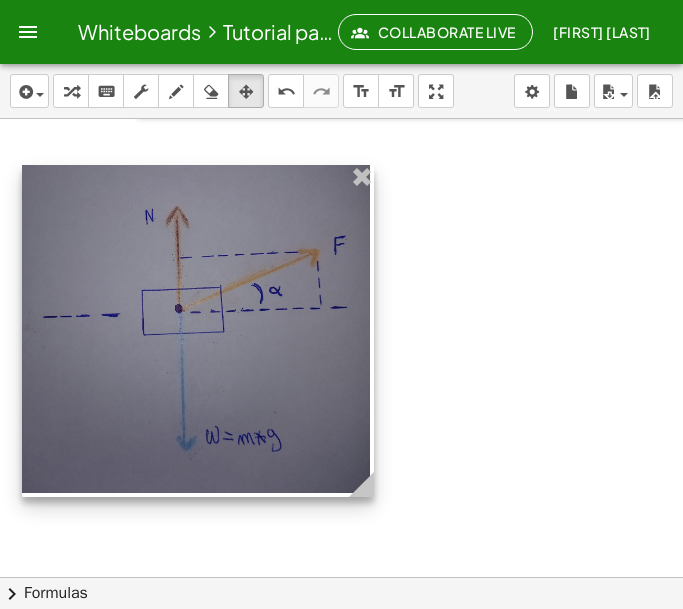 drag, startPoint x: 355, startPoint y: 423, endPoint x: 306, endPoint y: 432, distance: 49.819675 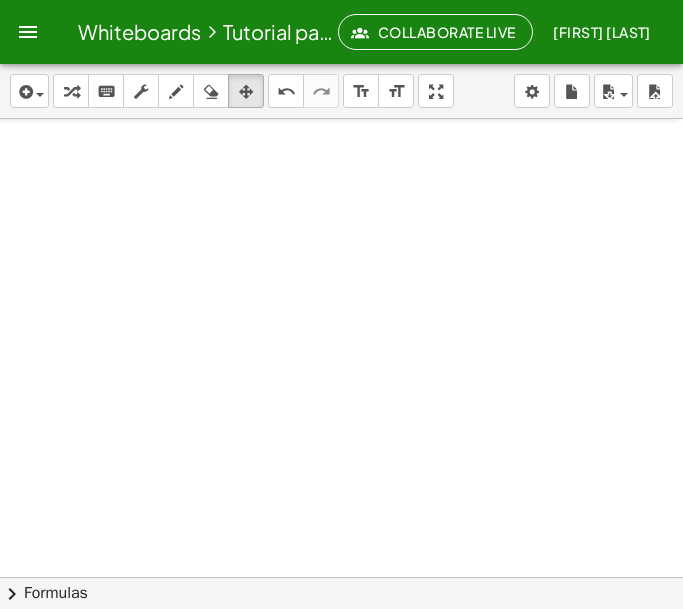 scroll, scrollTop: 444, scrollLeft: 0, axis: vertical 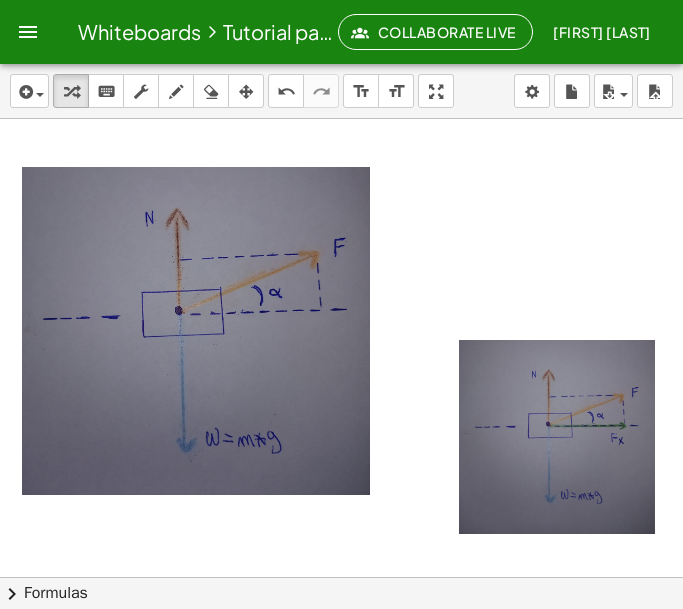 drag, startPoint x: 569, startPoint y: 424, endPoint x: 452, endPoint y: 382, distance: 124.3101 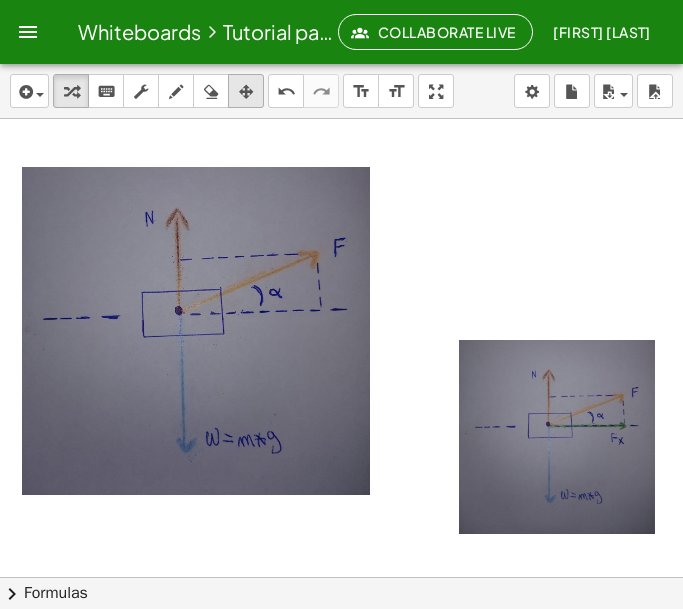 click at bounding box center [246, 91] 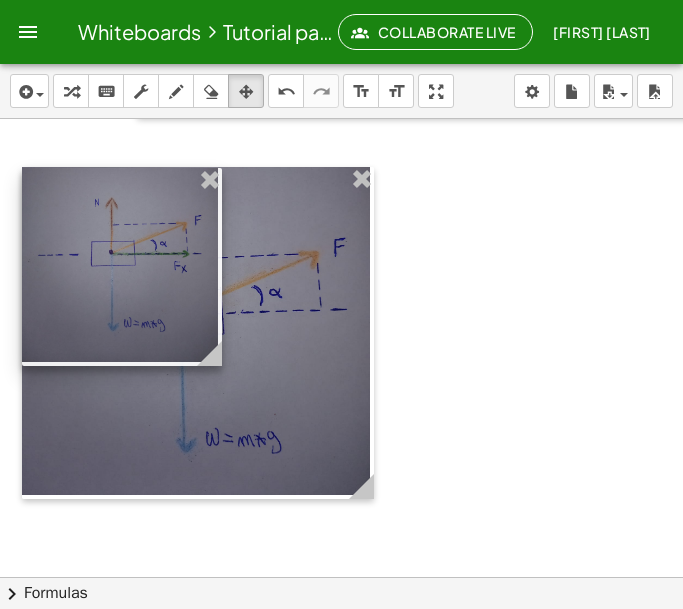drag, startPoint x: 528, startPoint y: 397, endPoint x: 91, endPoint y: 225, distance: 469.6307 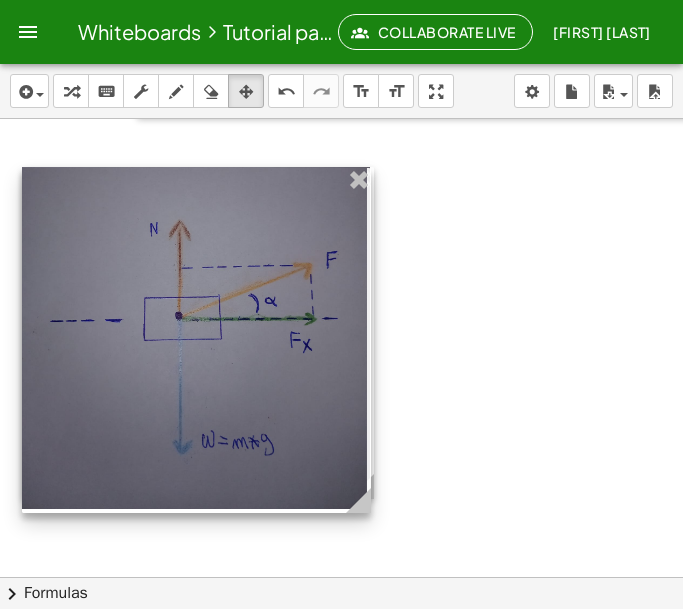 drag, startPoint x: 213, startPoint y: 356, endPoint x: 362, endPoint y: 380, distance: 150.9205 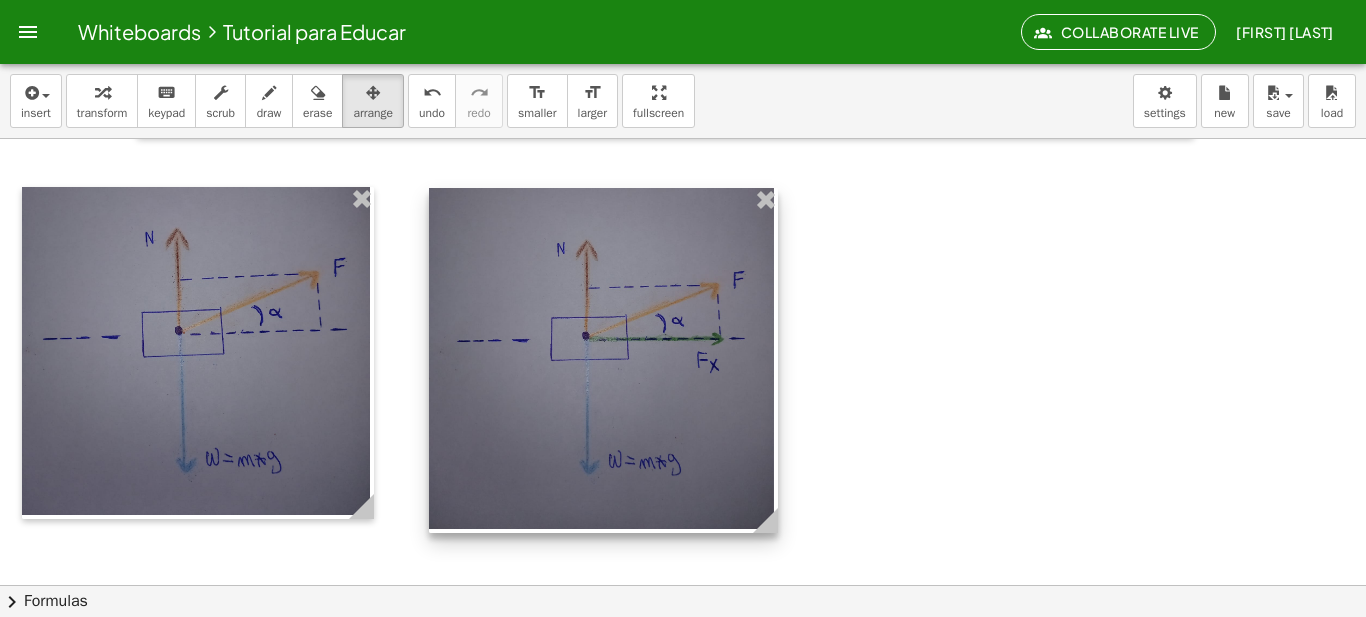 drag, startPoint x: 204, startPoint y: 276, endPoint x: 611, endPoint y: 276, distance: 407 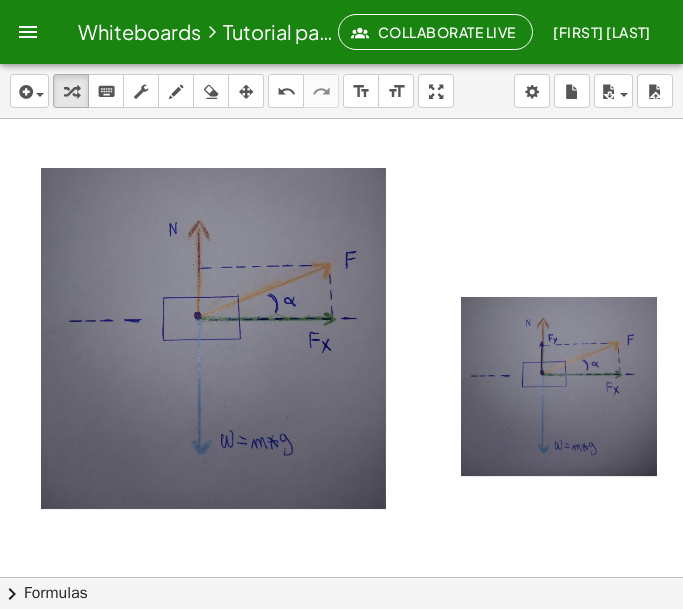 scroll, scrollTop: 444, scrollLeft: 387, axis: both 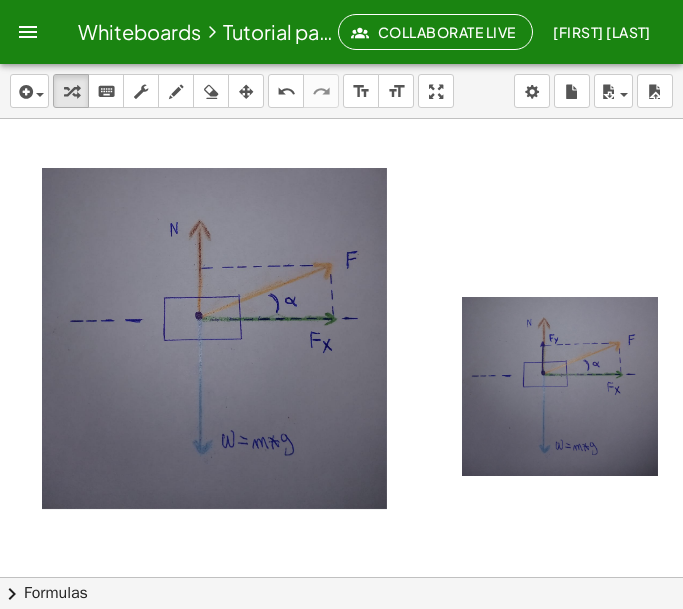 click at bounding box center (562, 388) 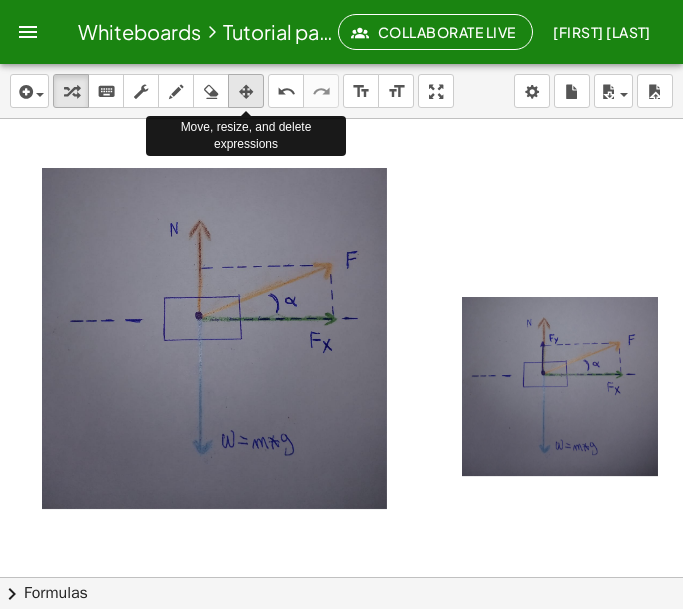 click at bounding box center (246, 92) 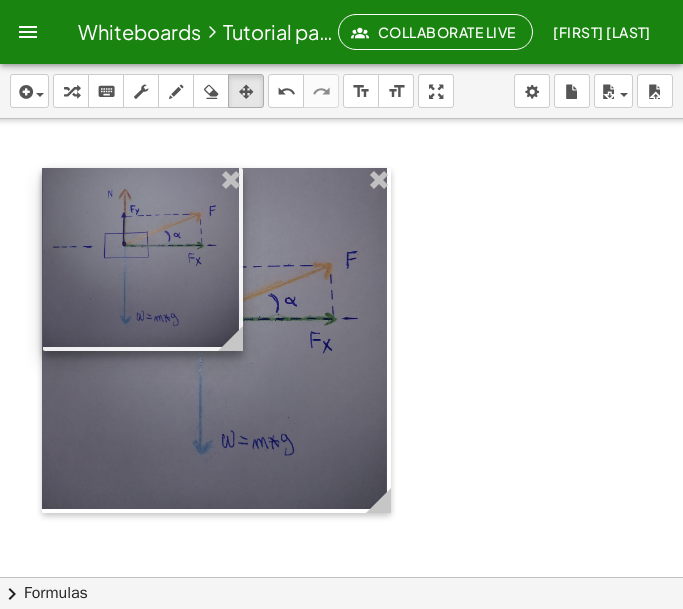 drag, startPoint x: 531, startPoint y: 359, endPoint x: 112, endPoint y: 230, distance: 438.40848 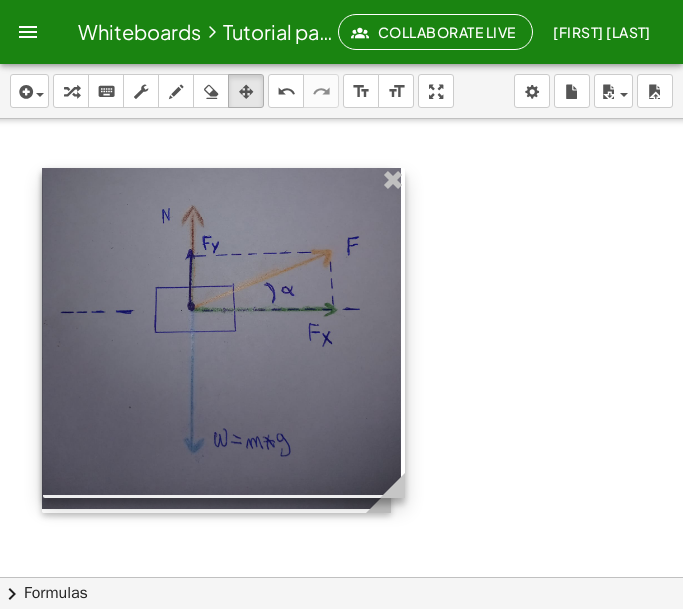 drag, startPoint x: 231, startPoint y: 338, endPoint x: 393, endPoint y: 523, distance: 245.90445 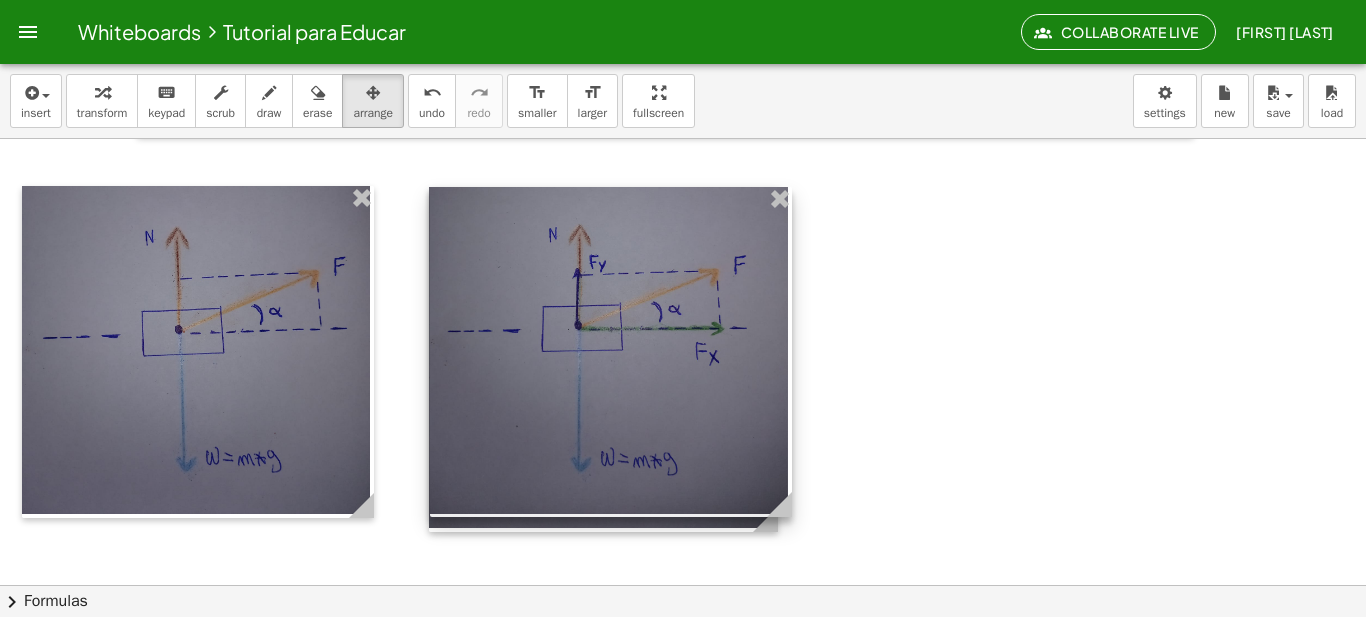 scroll, scrollTop: 445, scrollLeft: 0, axis: vertical 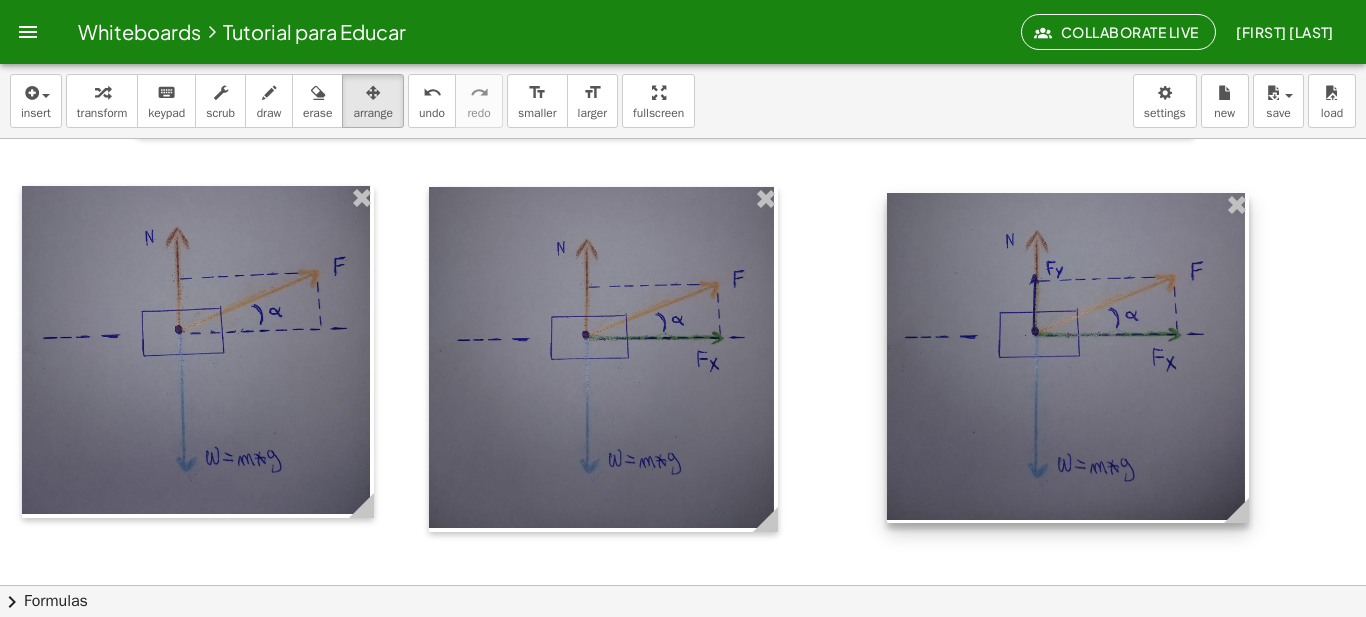 drag, startPoint x: 672, startPoint y: 326, endPoint x: 1132, endPoint y: 332, distance: 460.03912 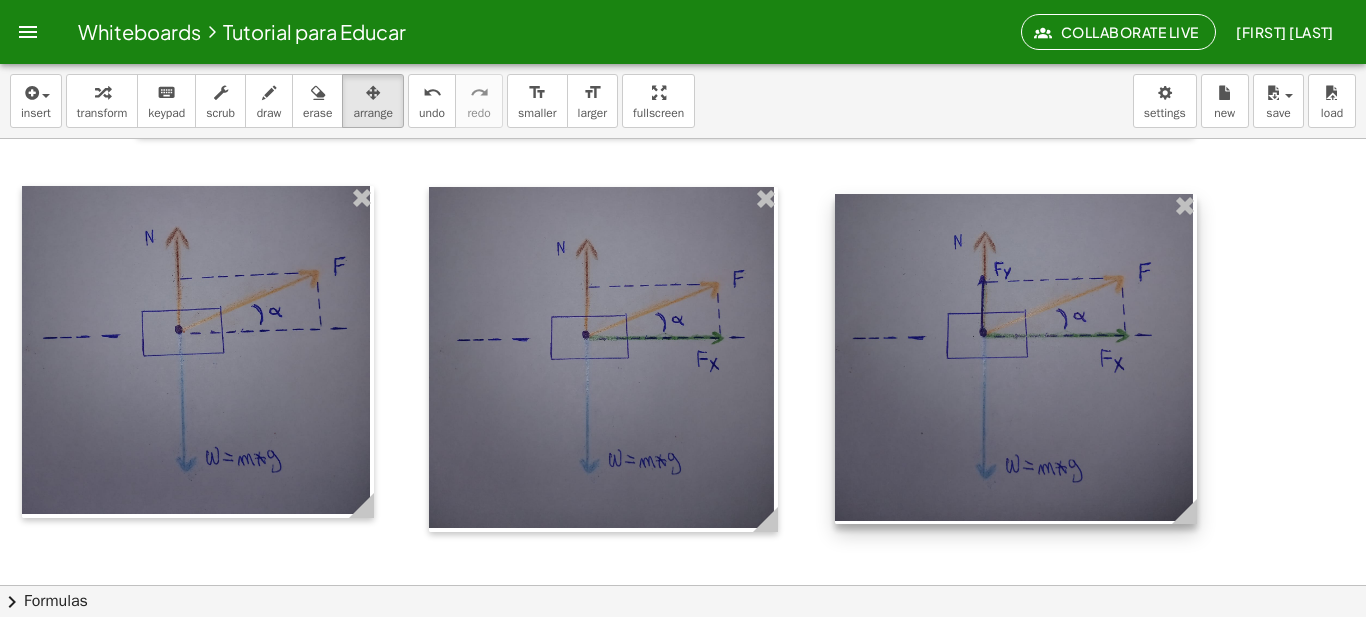 drag, startPoint x: 1132, startPoint y: 332, endPoint x: 1077, endPoint y: 333, distance: 55.00909 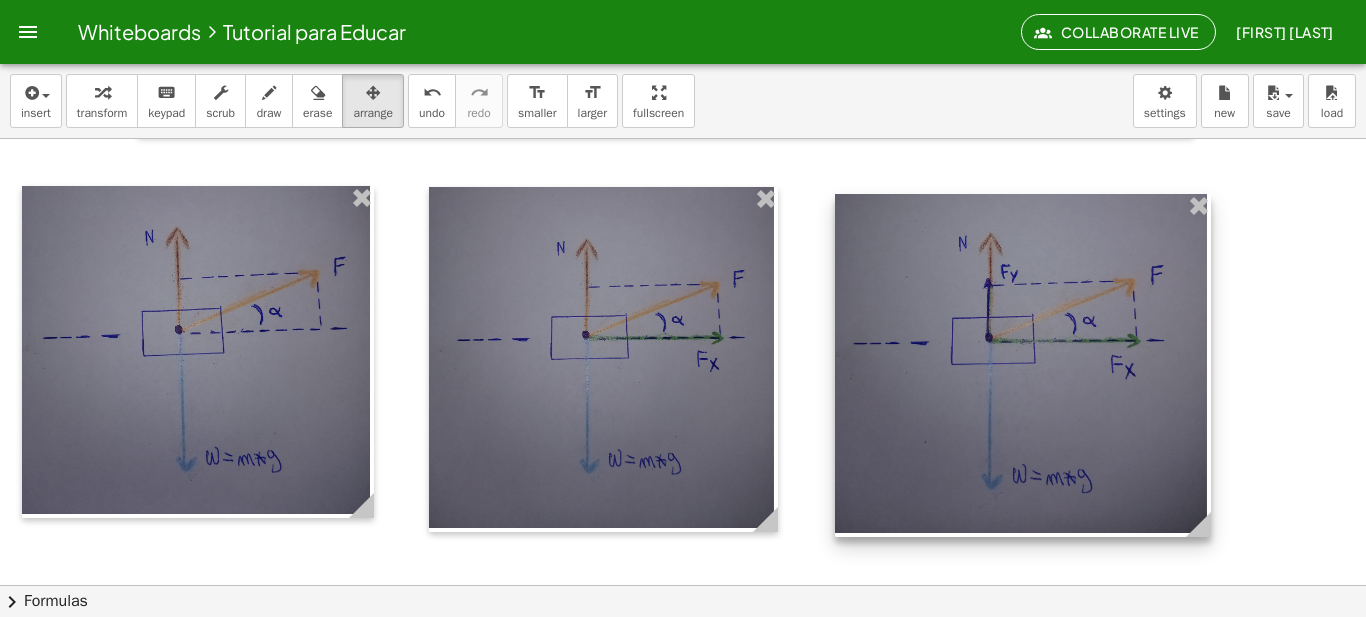 drag, startPoint x: 1191, startPoint y: 506, endPoint x: 1205, endPoint y: 521, distance: 20.518284 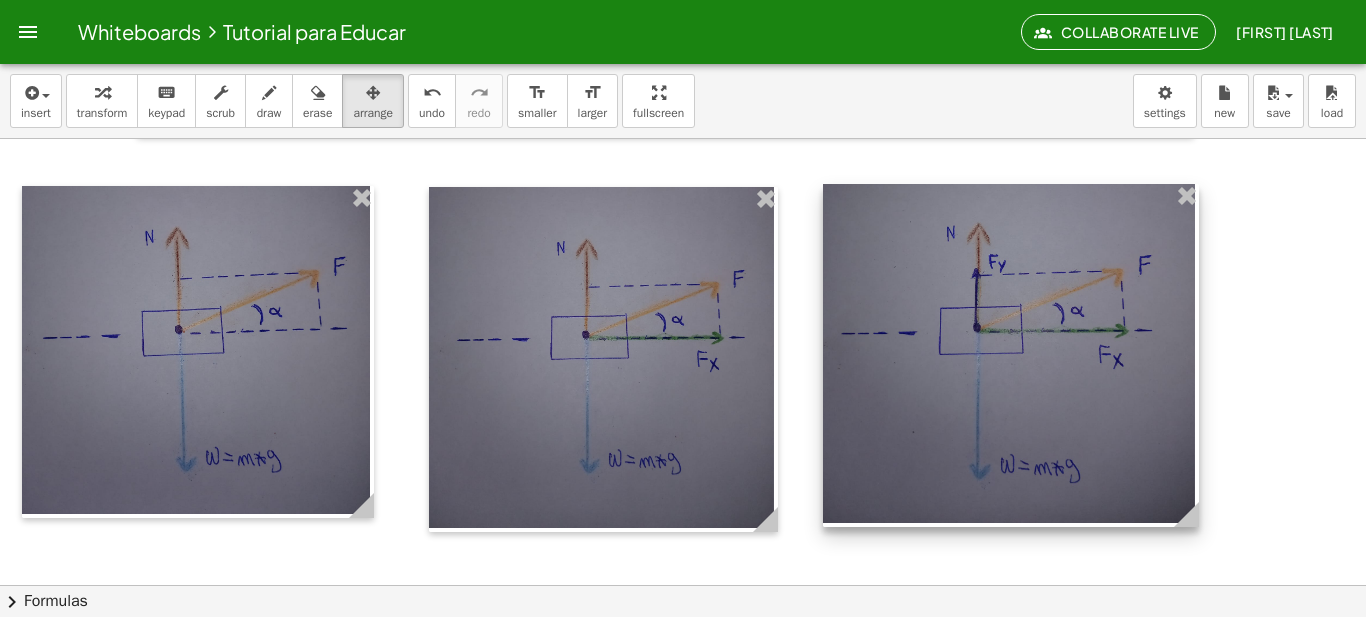 drag, startPoint x: 1148, startPoint y: 496, endPoint x: 1135, endPoint y: 486, distance: 16.40122 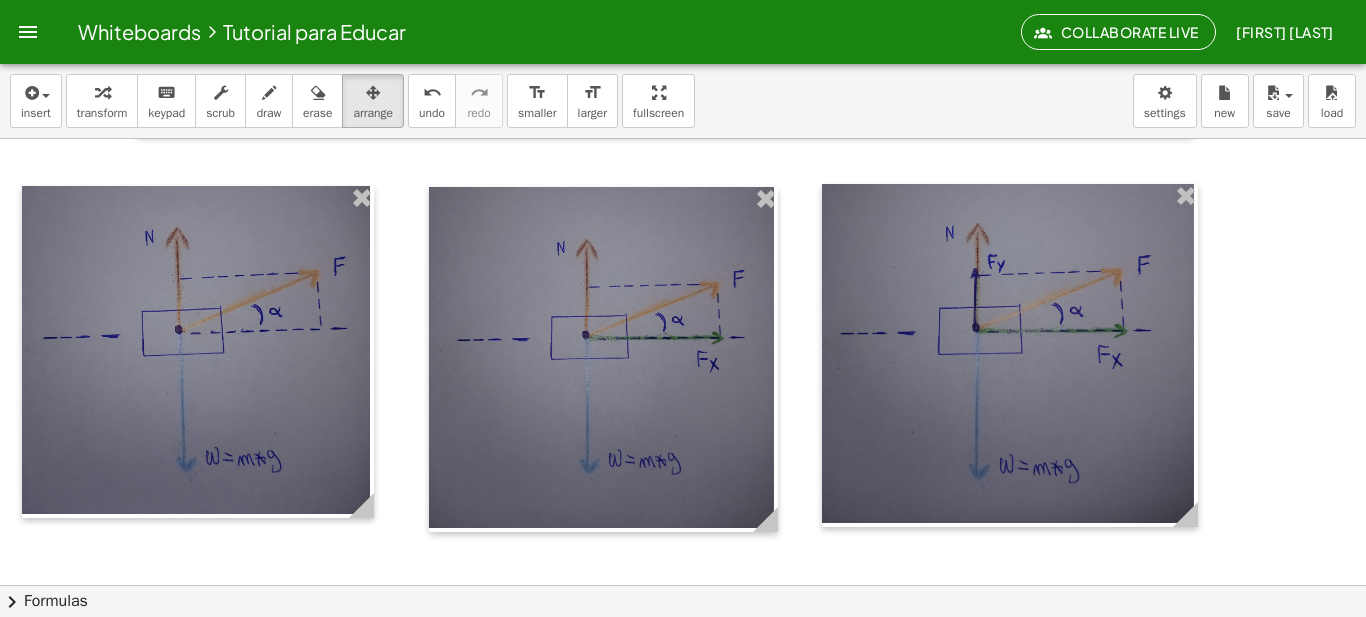 click at bounding box center (683, 355) 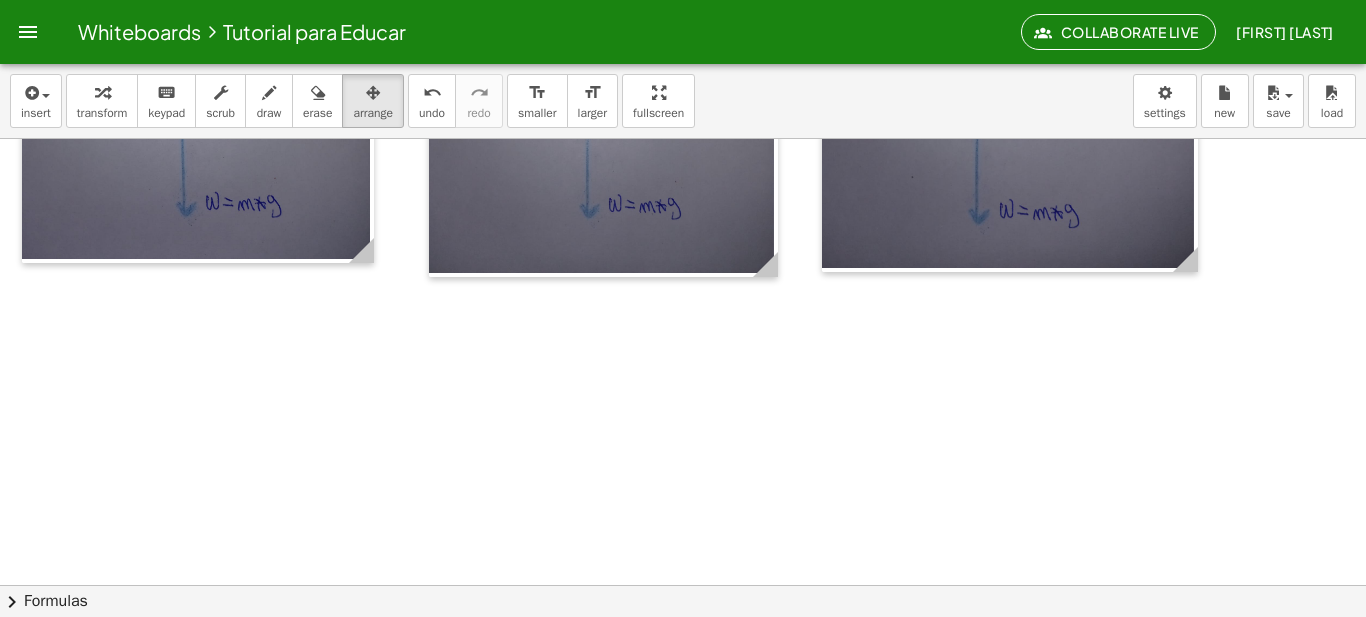scroll, scrollTop: 701, scrollLeft: 0, axis: vertical 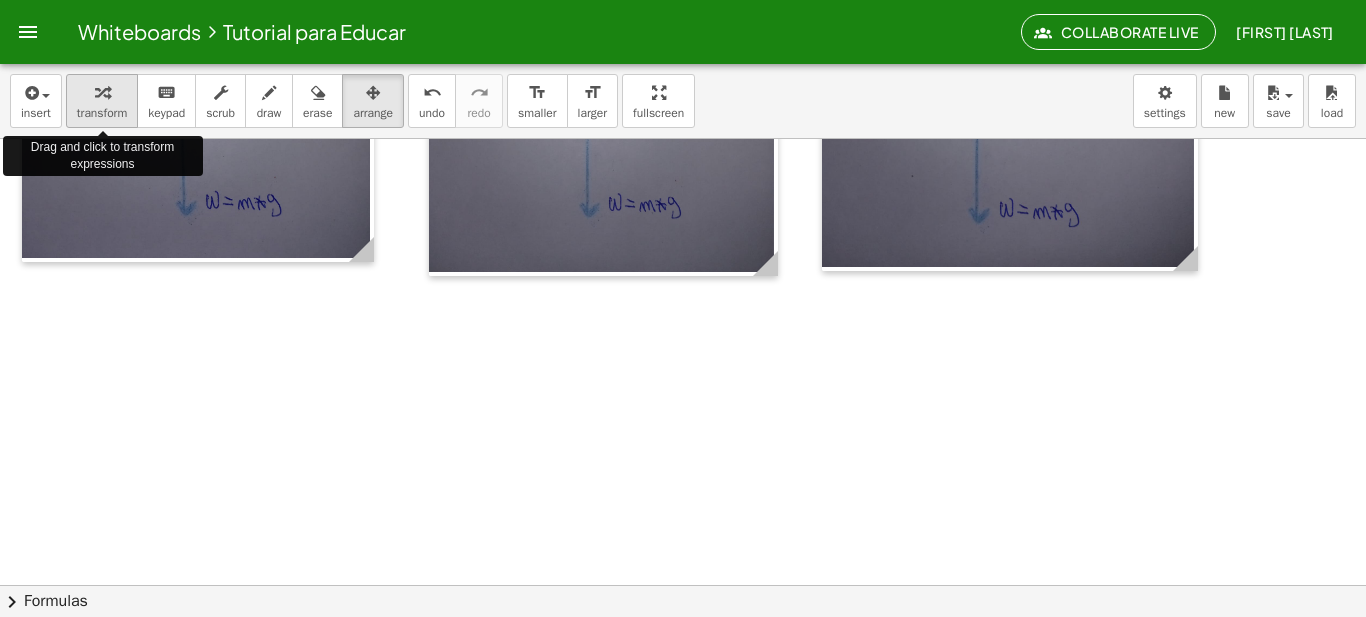 click on "transform" at bounding box center (102, 113) 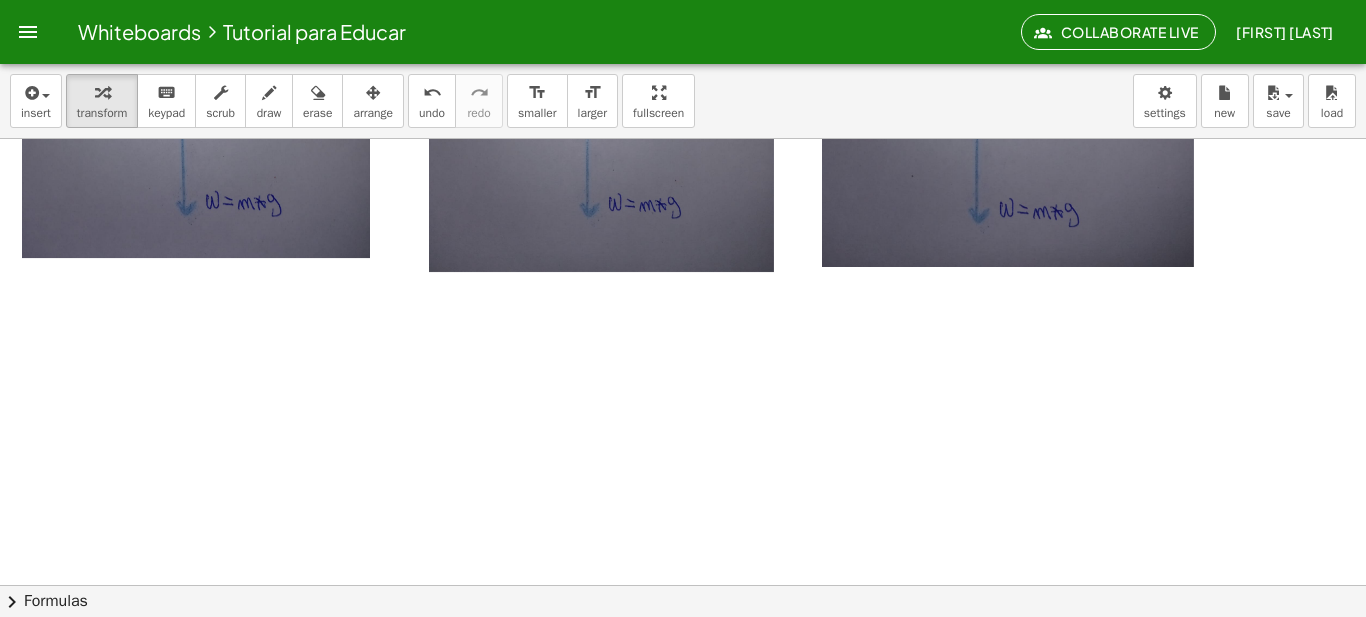 click at bounding box center [683, 99] 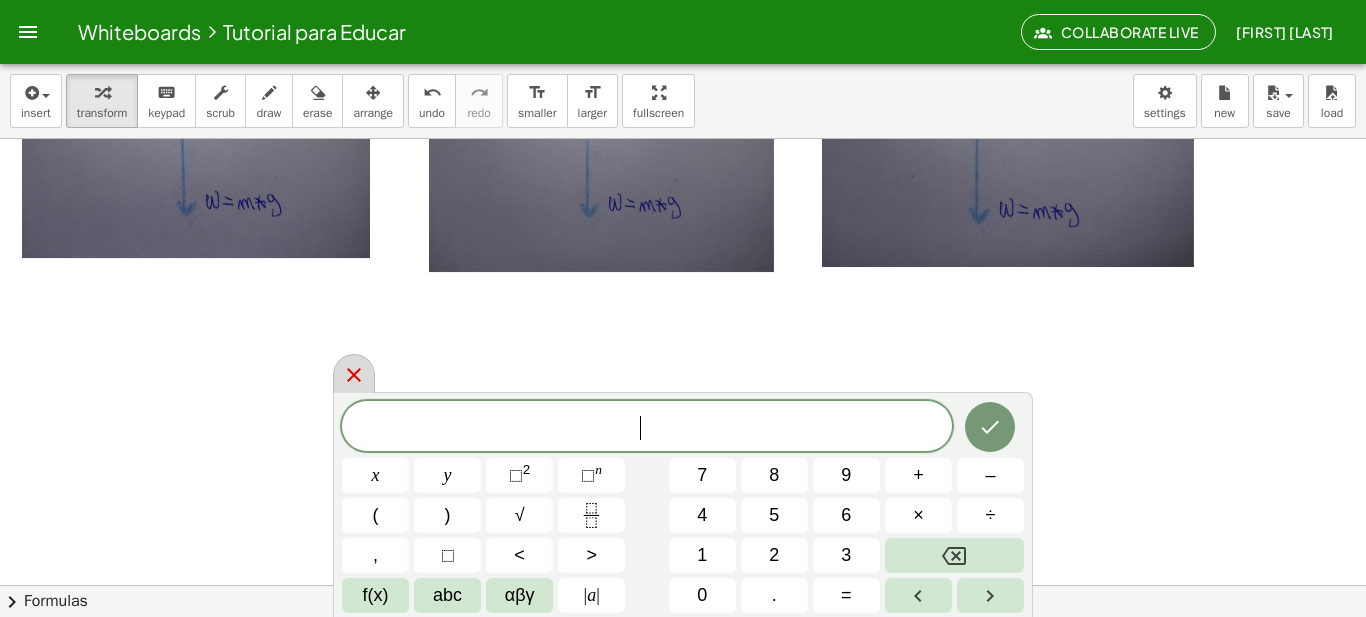 click 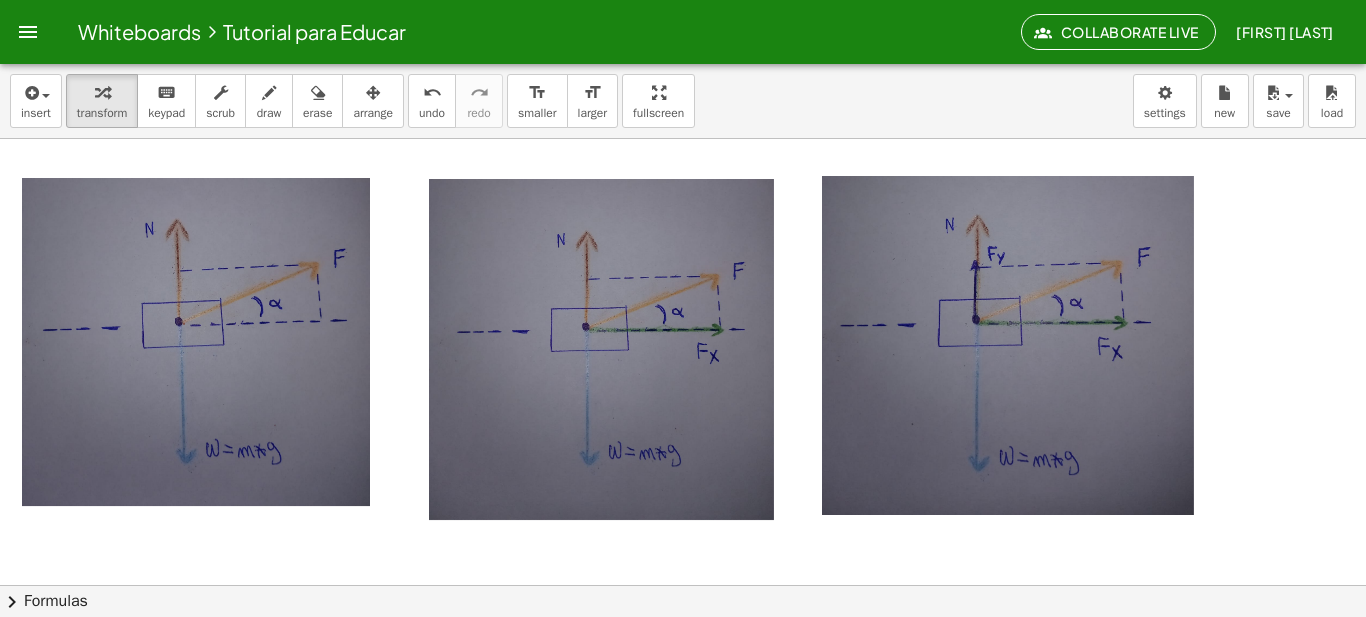 scroll, scrollTop: 476, scrollLeft: 0, axis: vertical 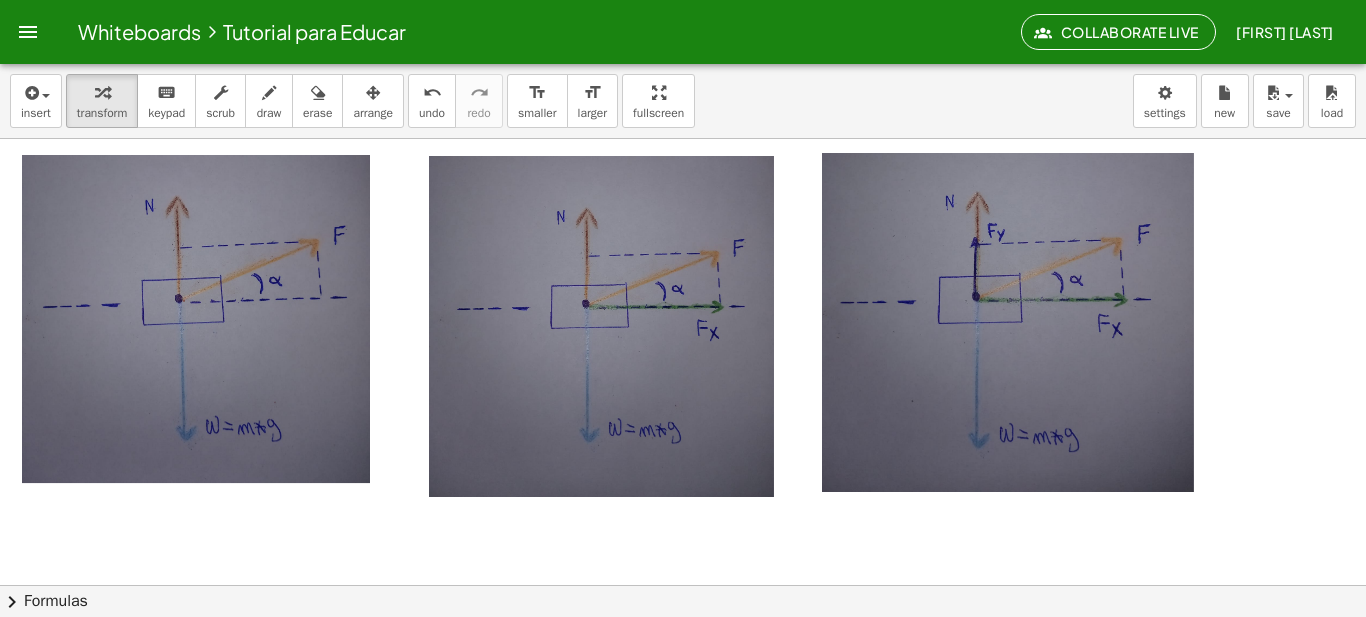 click at bounding box center [603, 328] 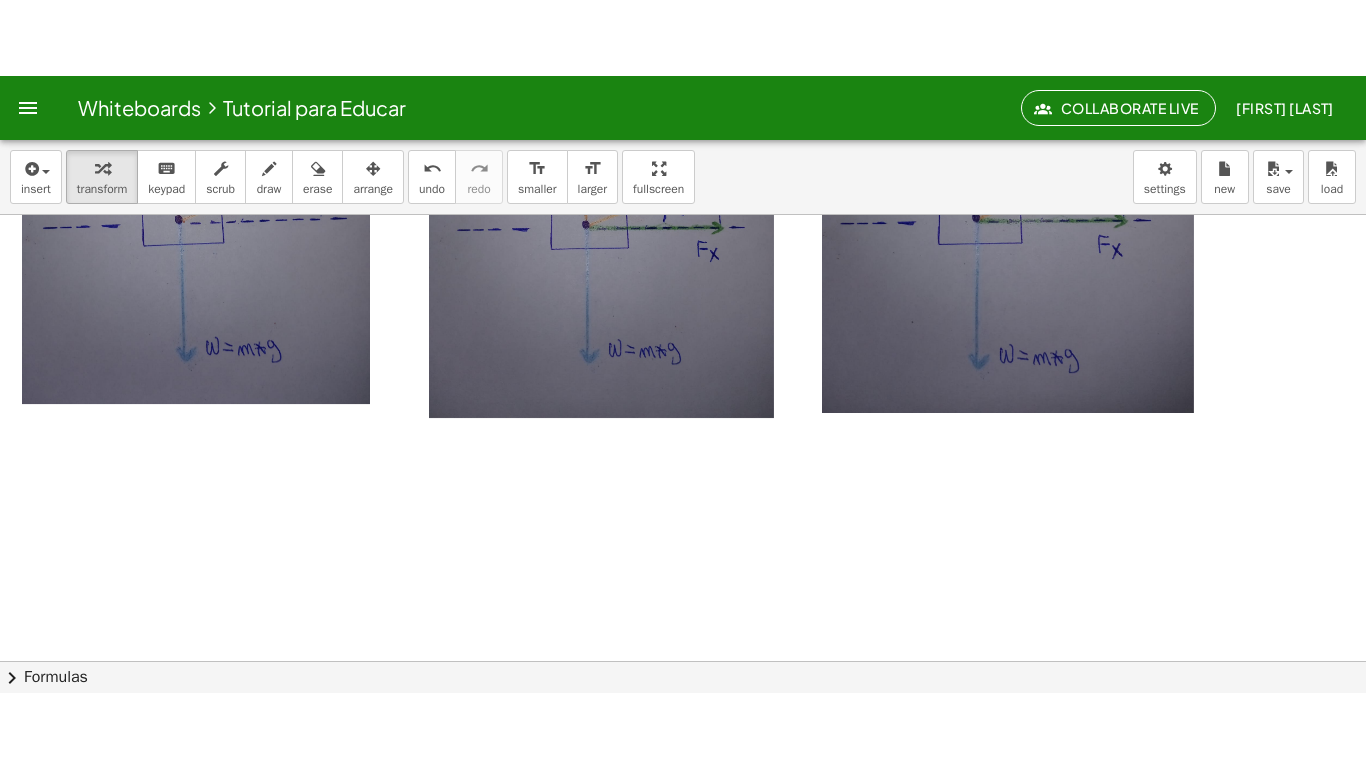 scroll, scrollTop: 636, scrollLeft: 0, axis: vertical 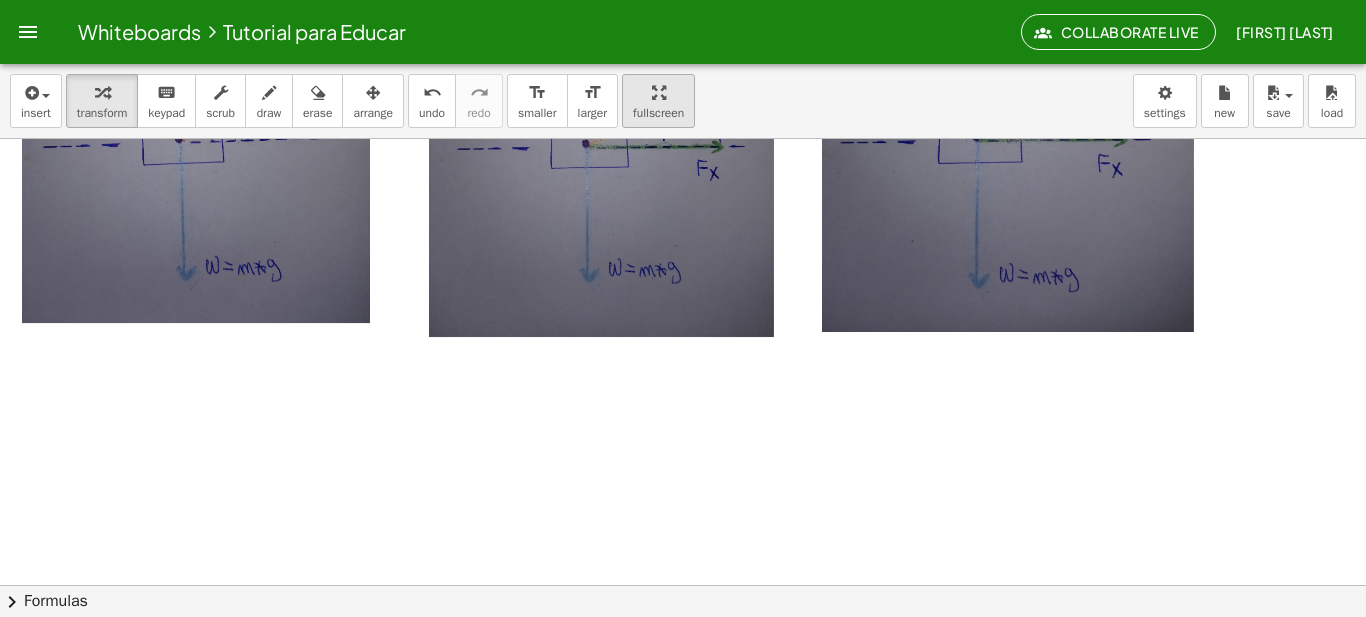 click at bounding box center [659, 93] 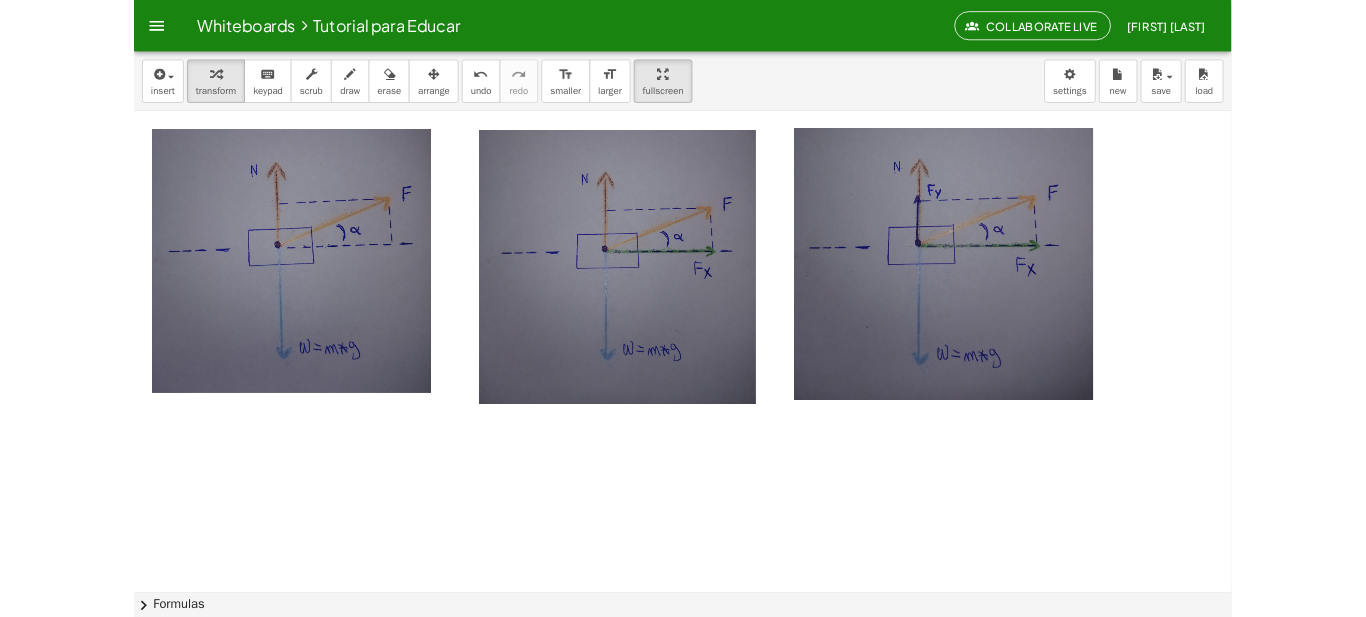 scroll, scrollTop: 478, scrollLeft: 0, axis: vertical 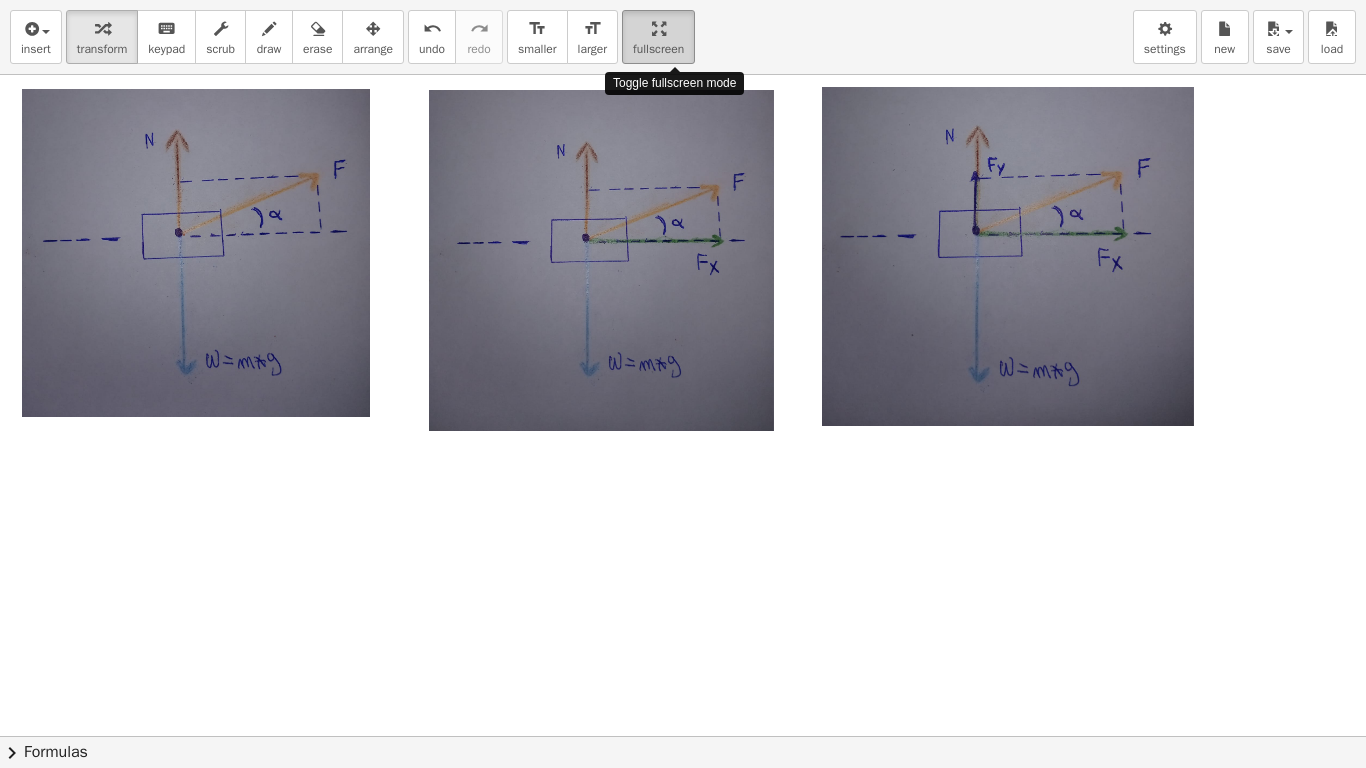 click at bounding box center [658, 28] 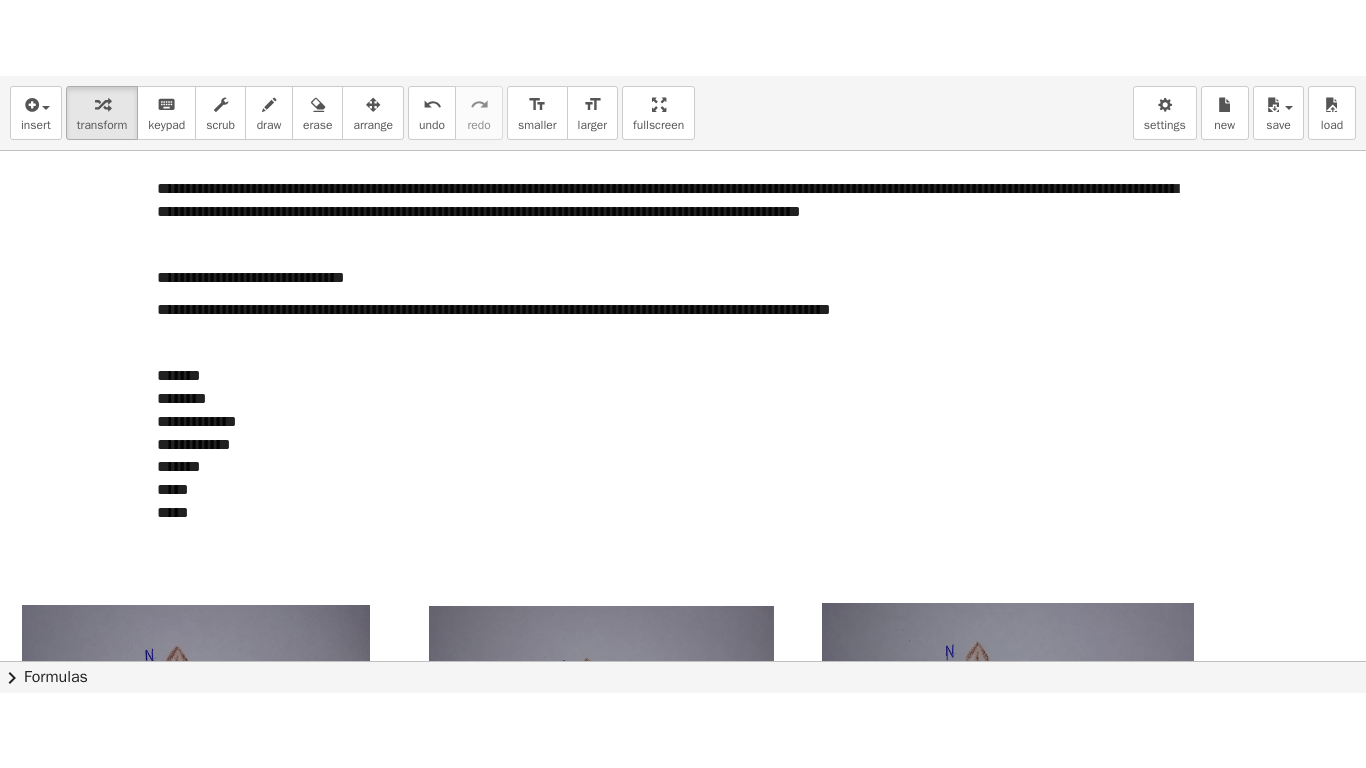 scroll, scrollTop: 0, scrollLeft: 0, axis: both 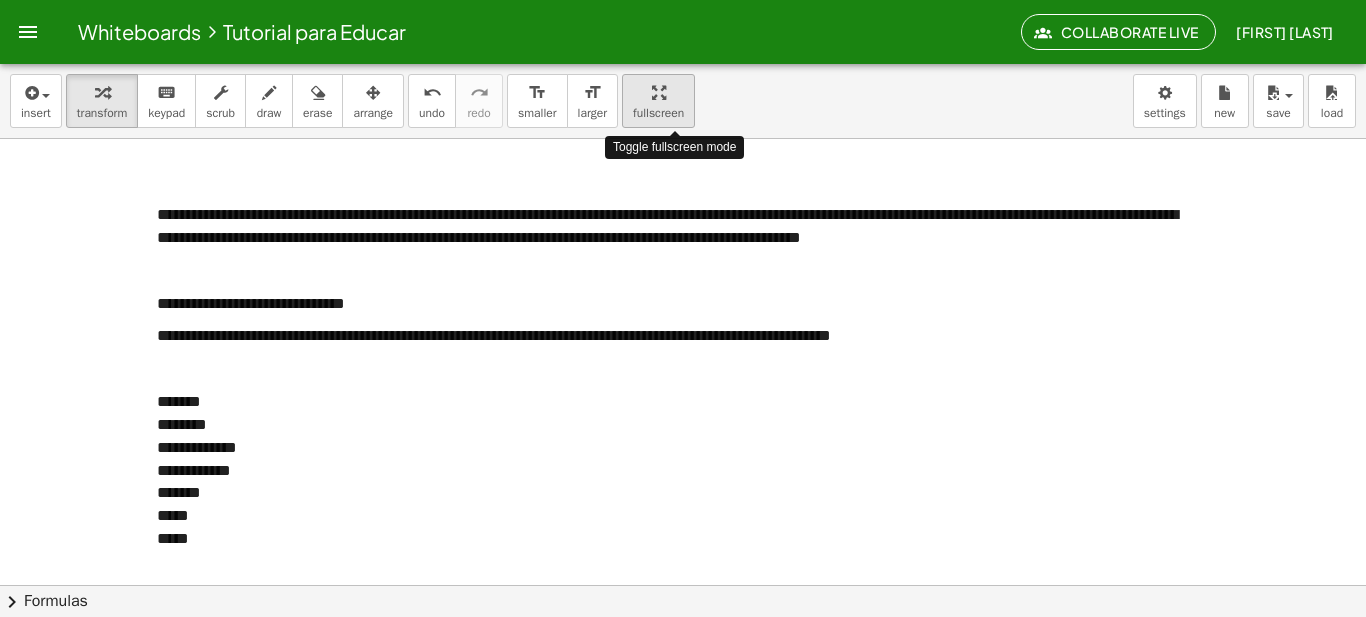 click at bounding box center (658, 92) 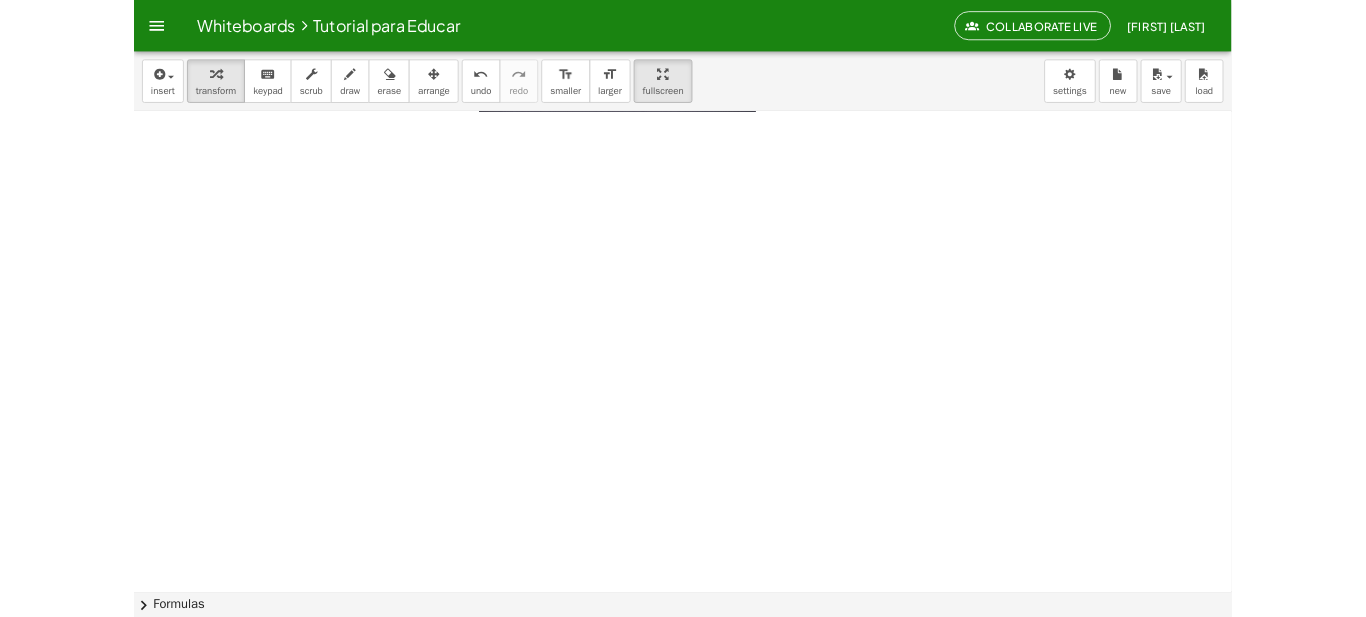 scroll, scrollTop: 831, scrollLeft: 0, axis: vertical 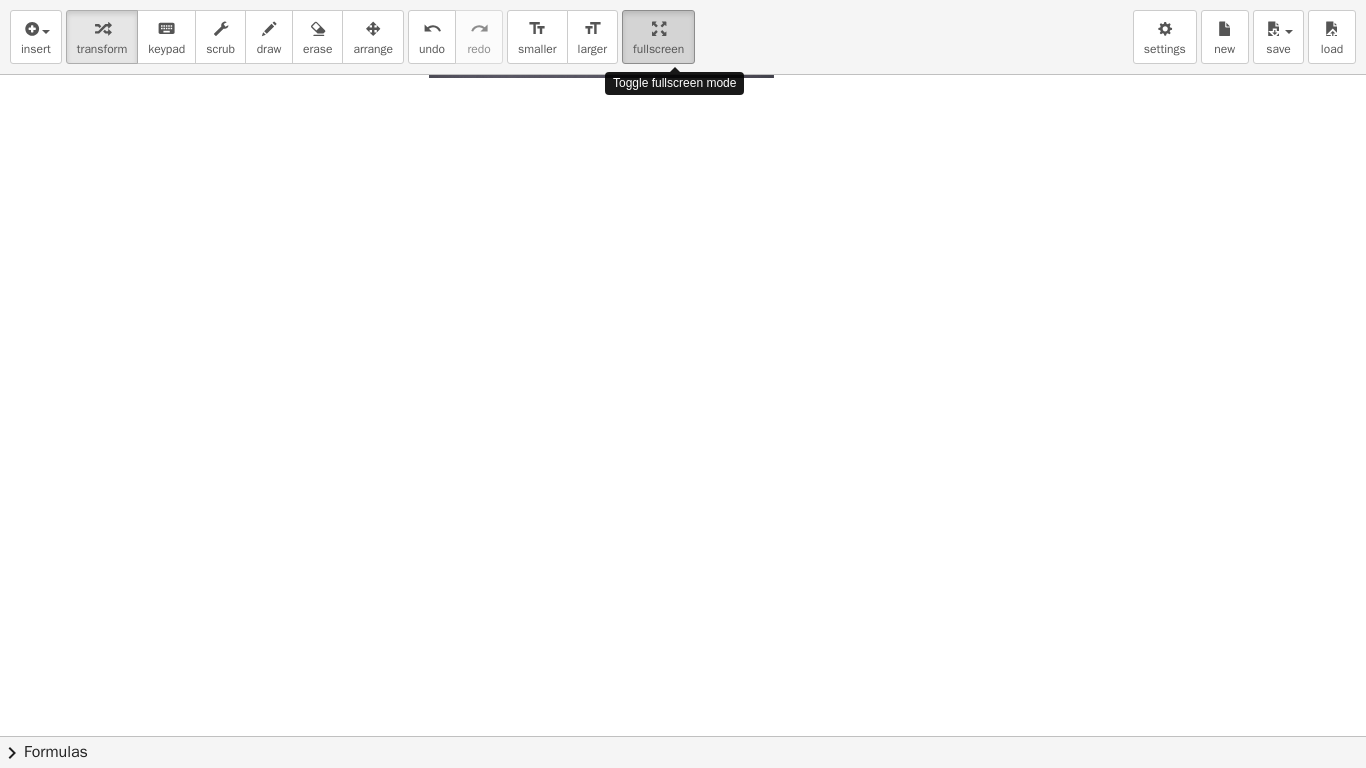click at bounding box center (659, 29) 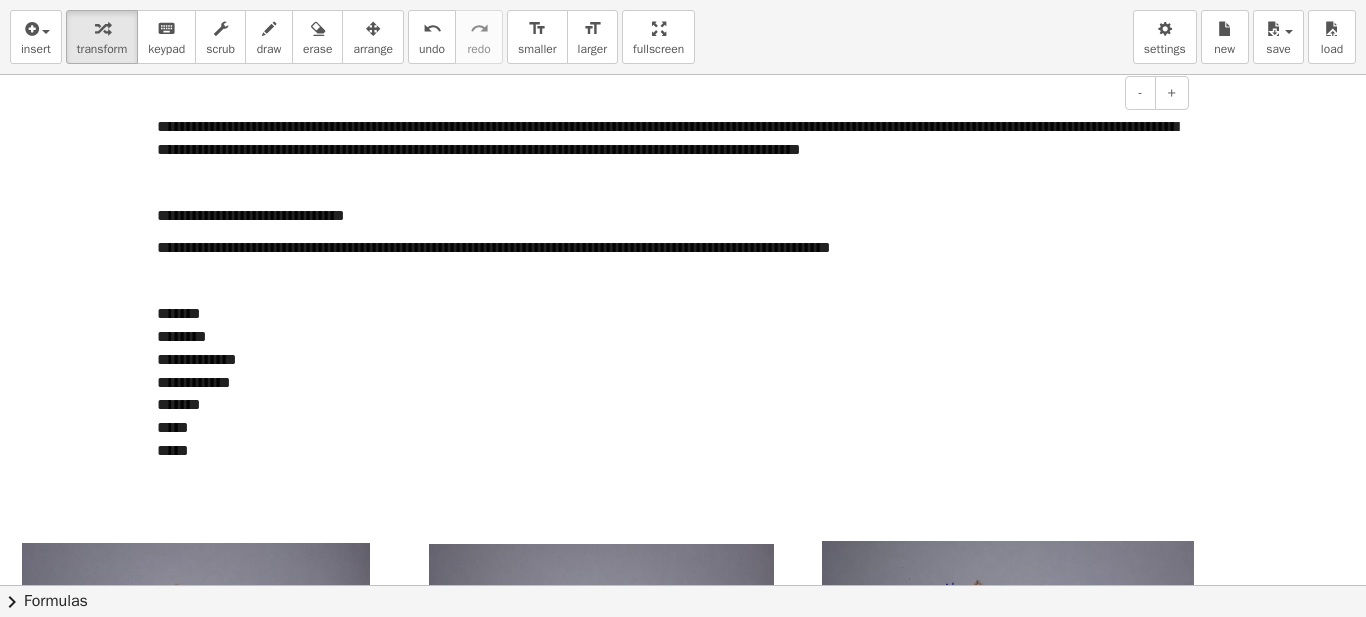 scroll, scrollTop: 0, scrollLeft: 0, axis: both 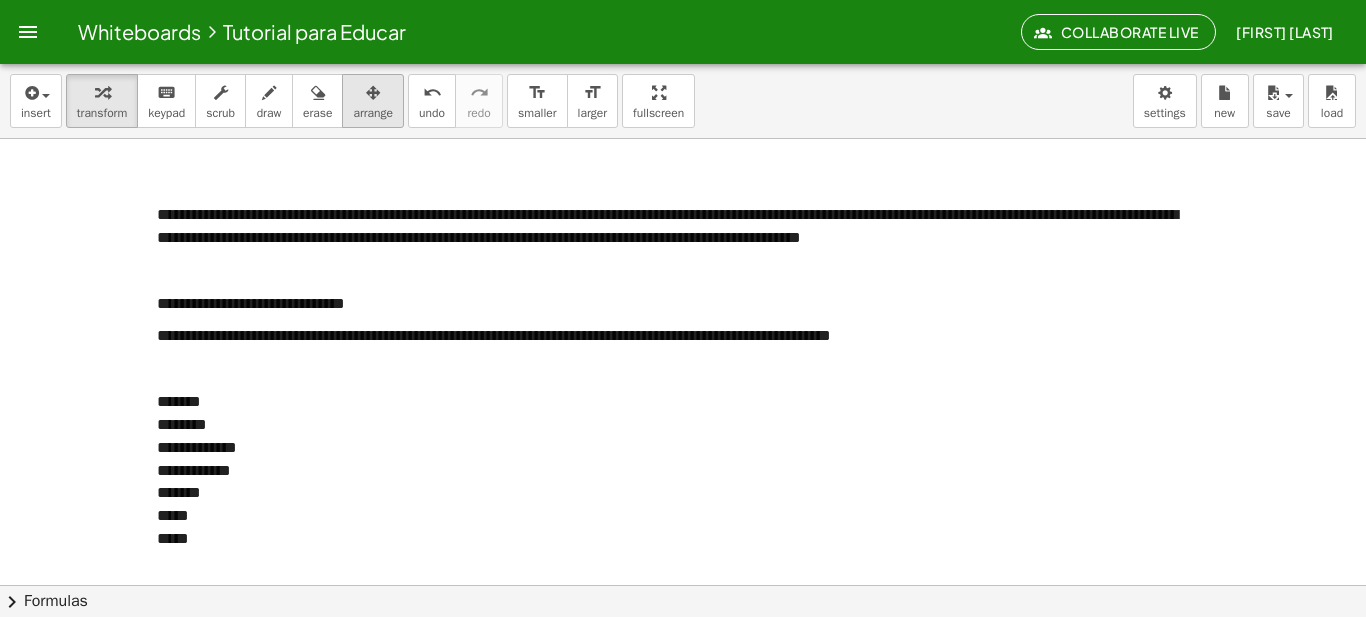 click on "arrange" at bounding box center (373, 113) 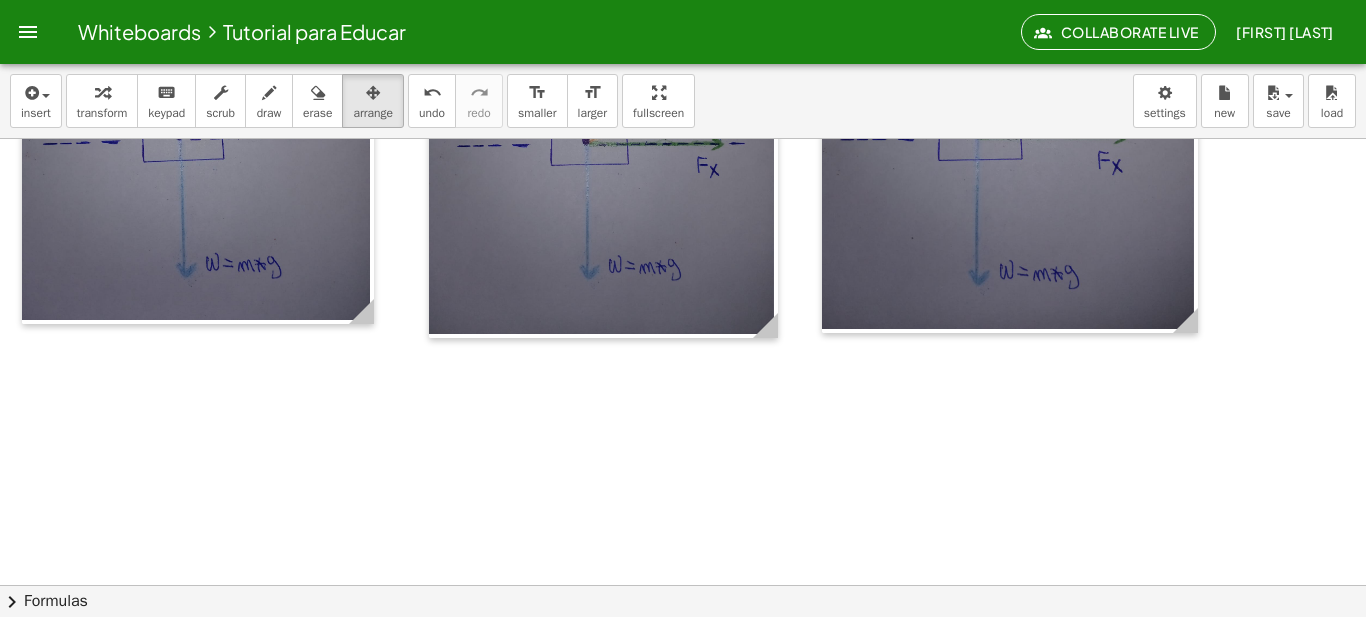 scroll, scrollTop: 643, scrollLeft: 0, axis: vertical 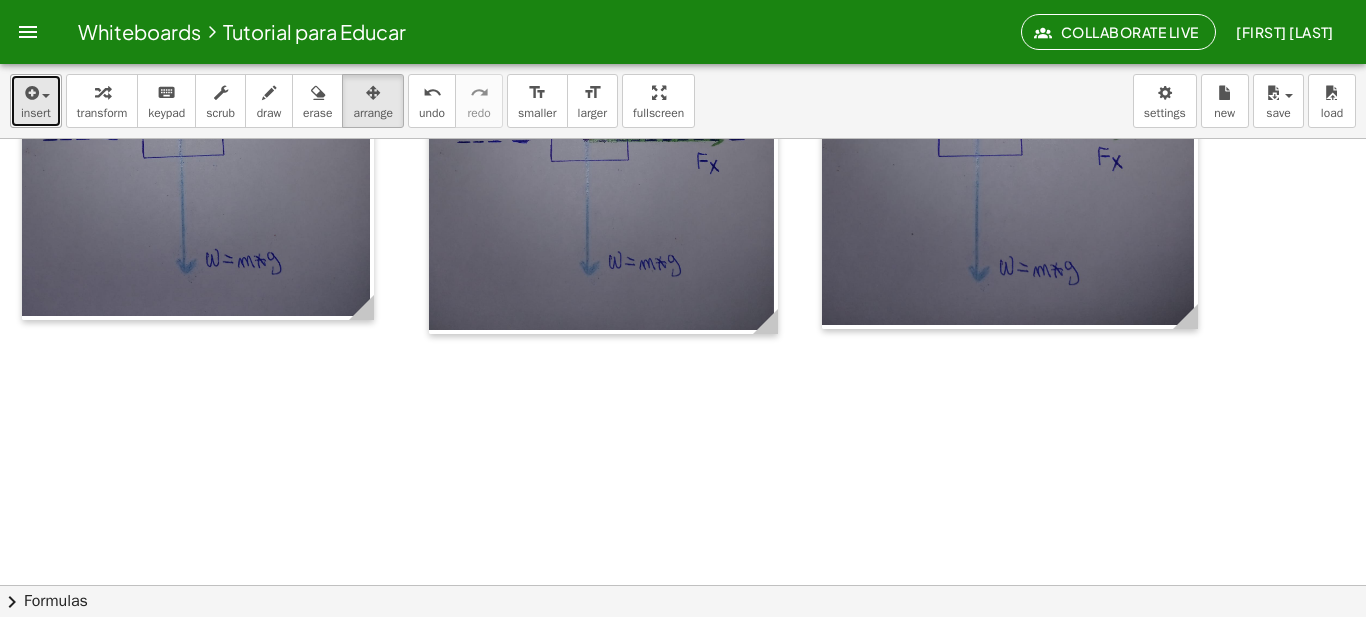 click at bounding box center [30, 93] 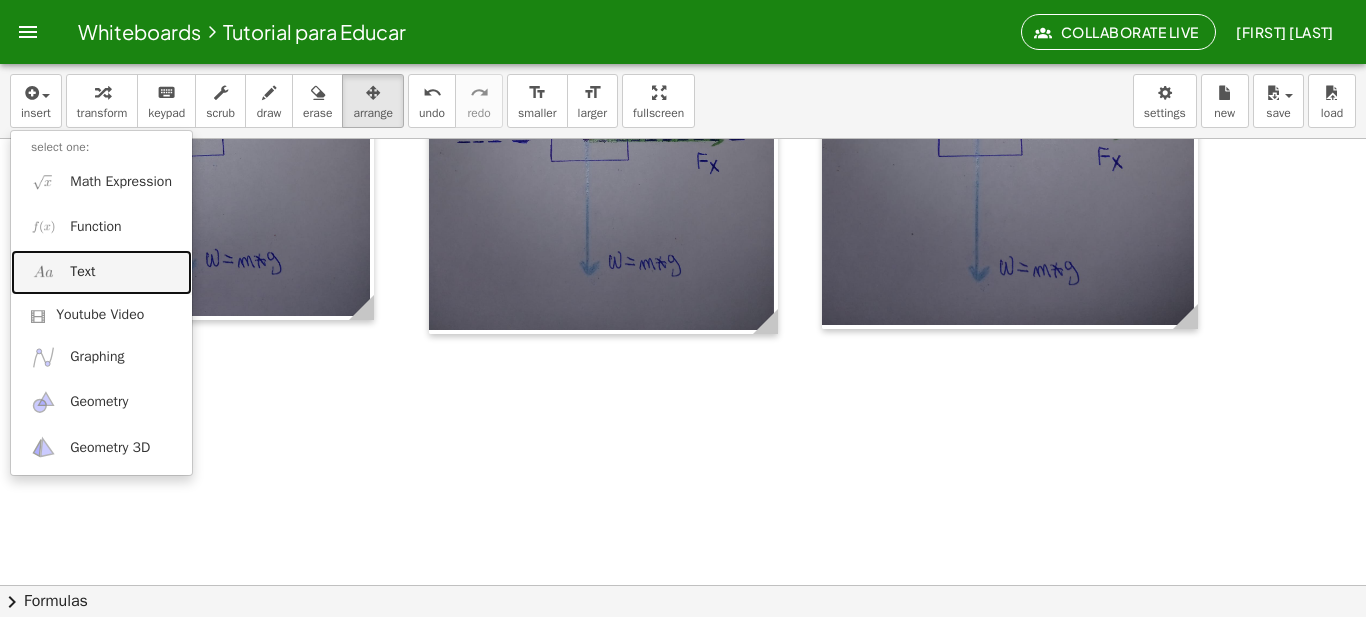 click on "Text" at bounding box center (101, 272) 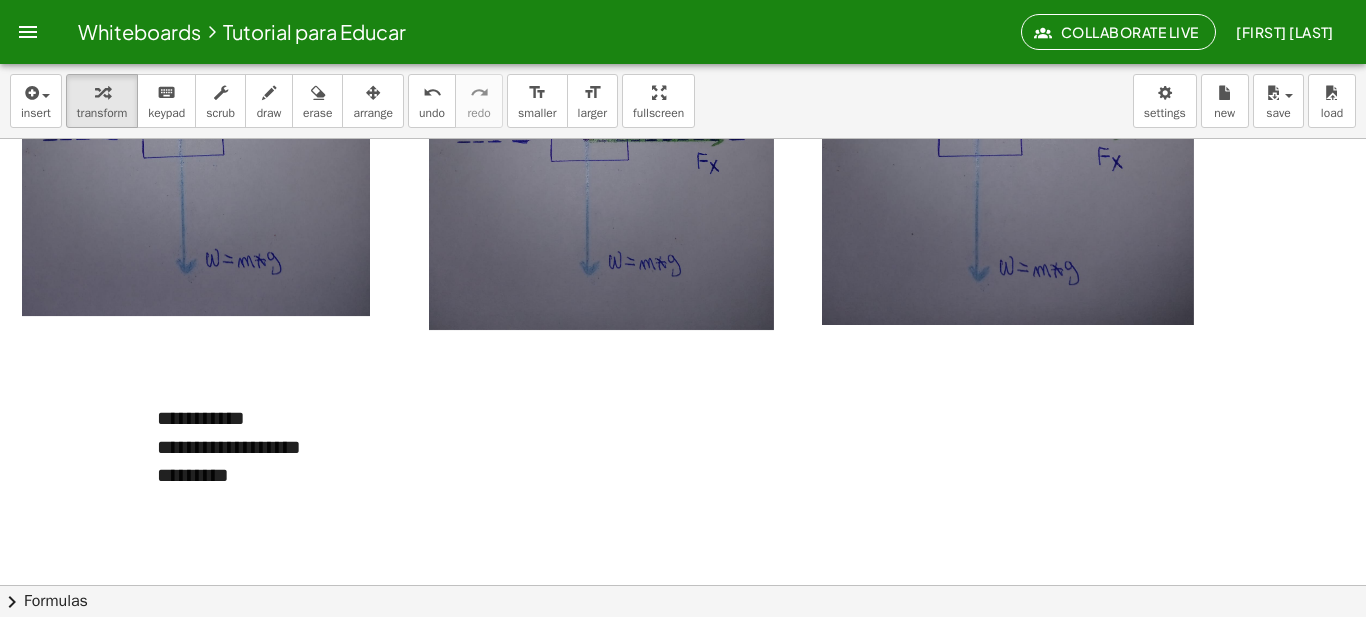 type 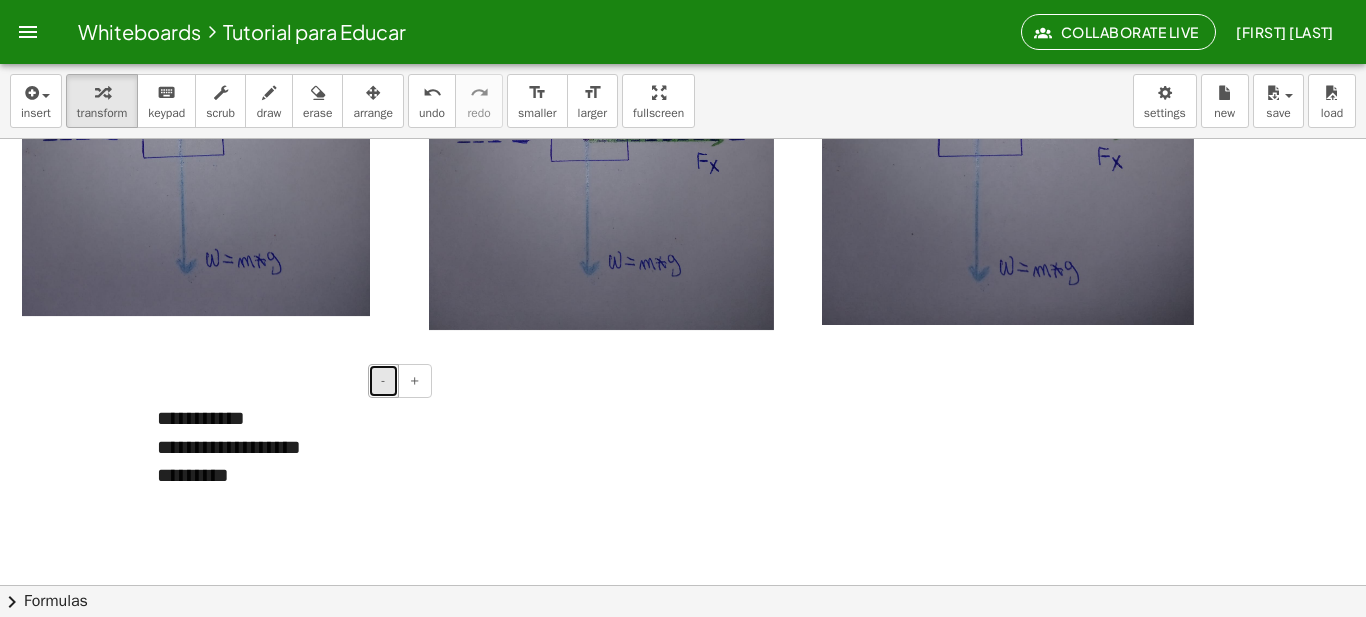 click on "-" at bounding box center [383, 381] 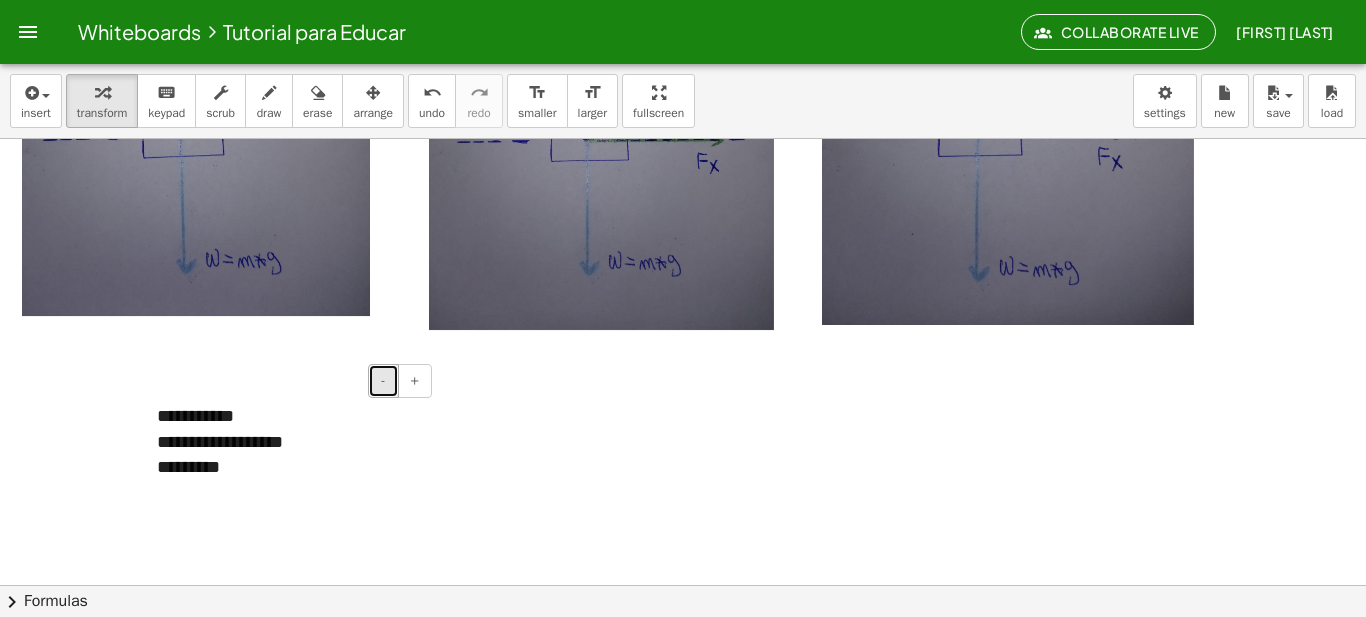 click on "-" at bounding box center [383, 381] 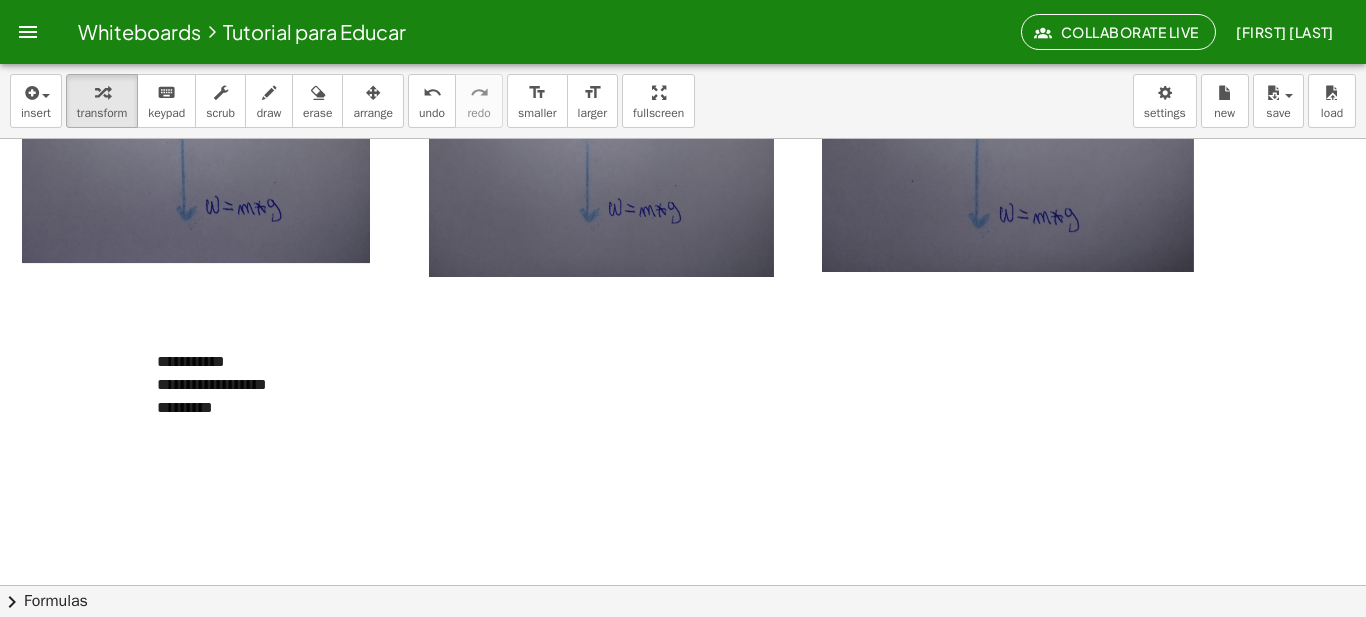 scroll, scrollTop: 697, scrollLeft: 0, axis: vertical 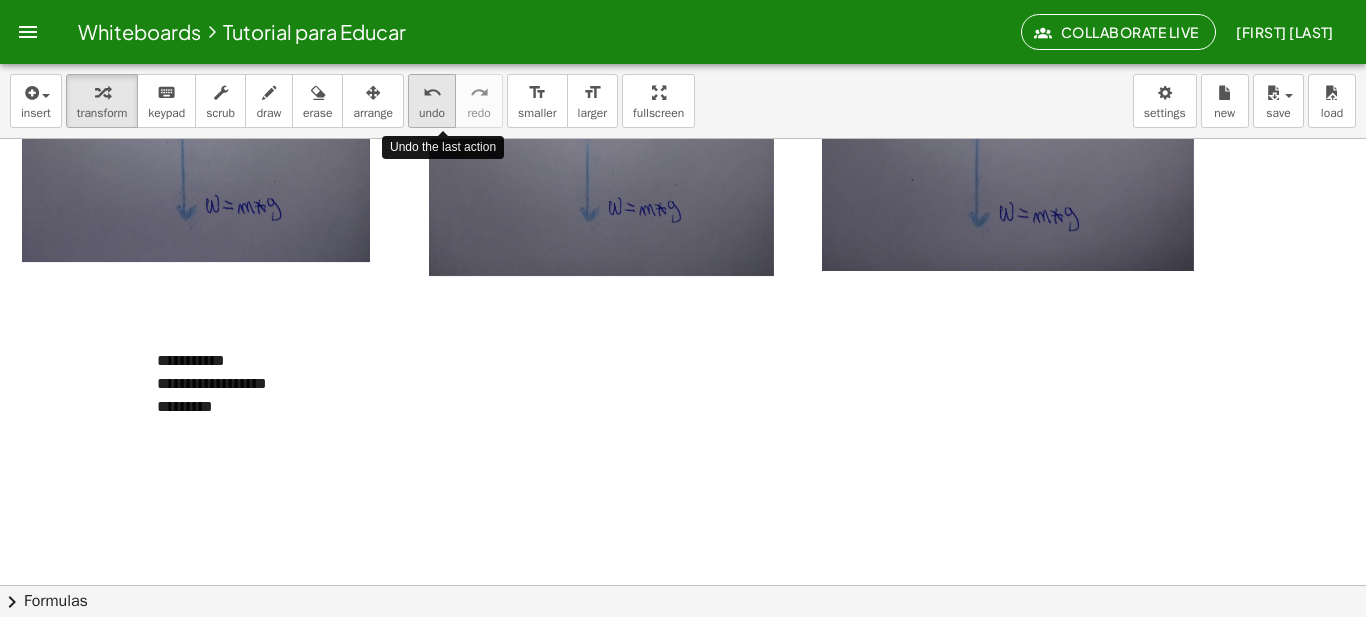 click on "undo undo" at bounding box center (432, 101) 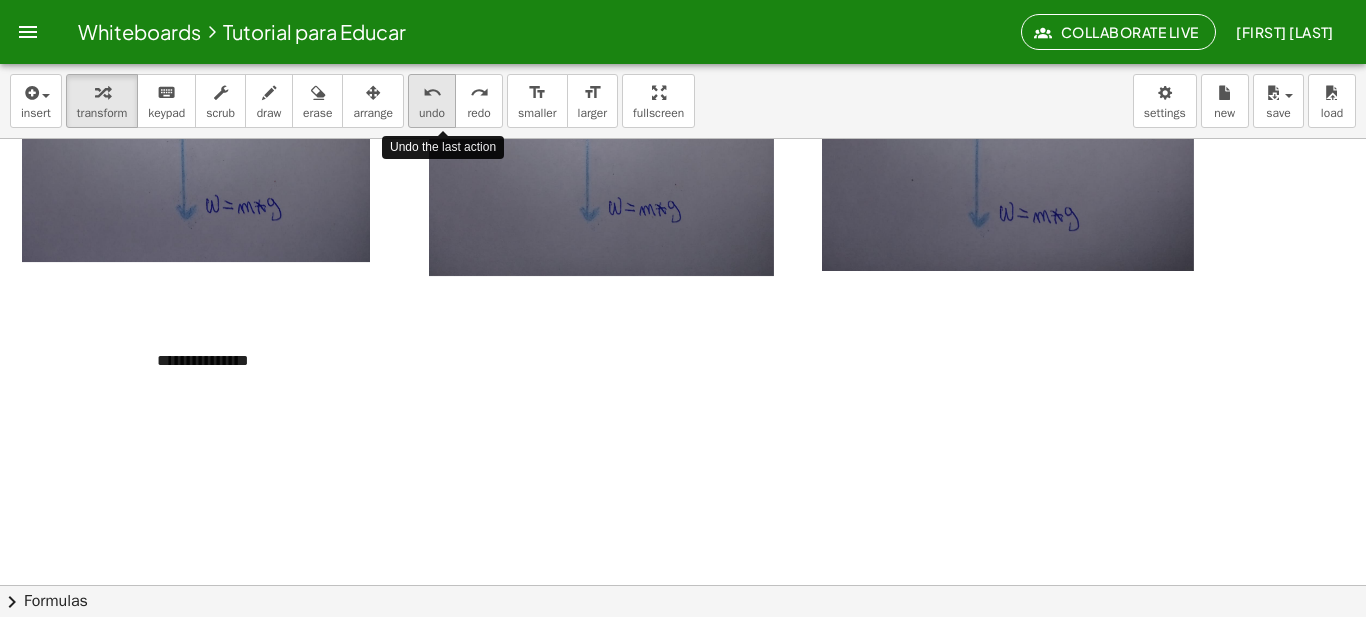 click on "undo undo" at bounding box center [432, 101] 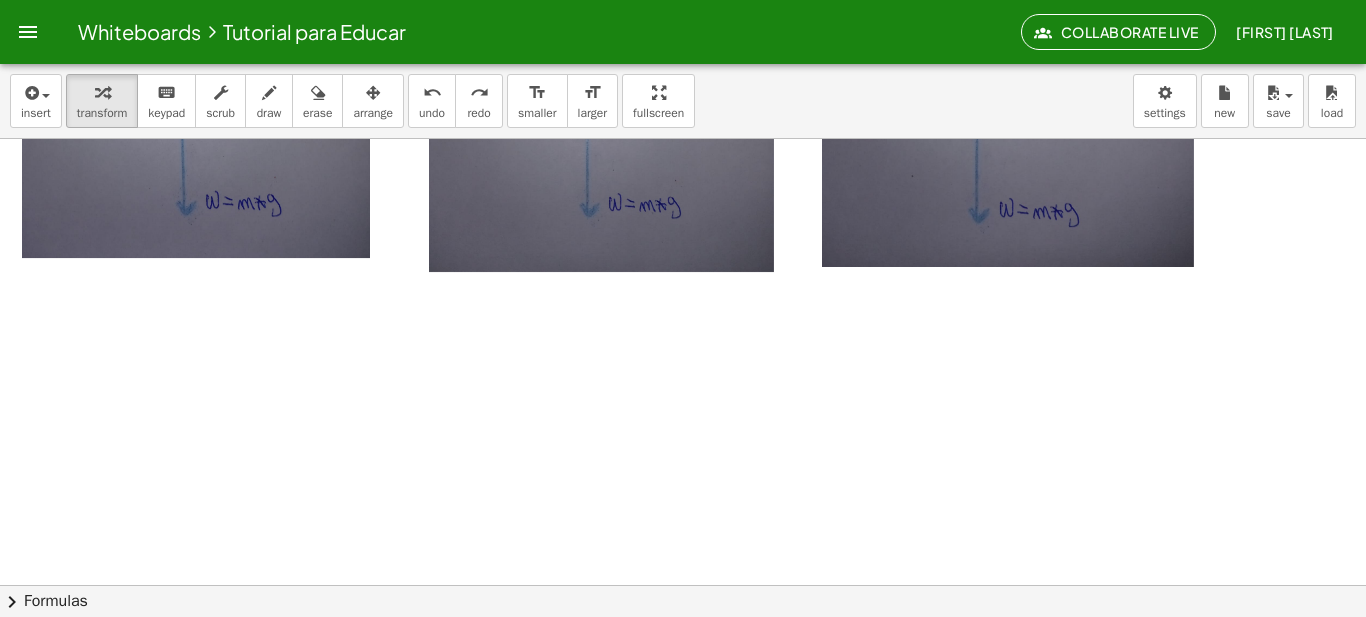 scroll, scrollTop: 696, scrollLeft: 0, axis: vertical 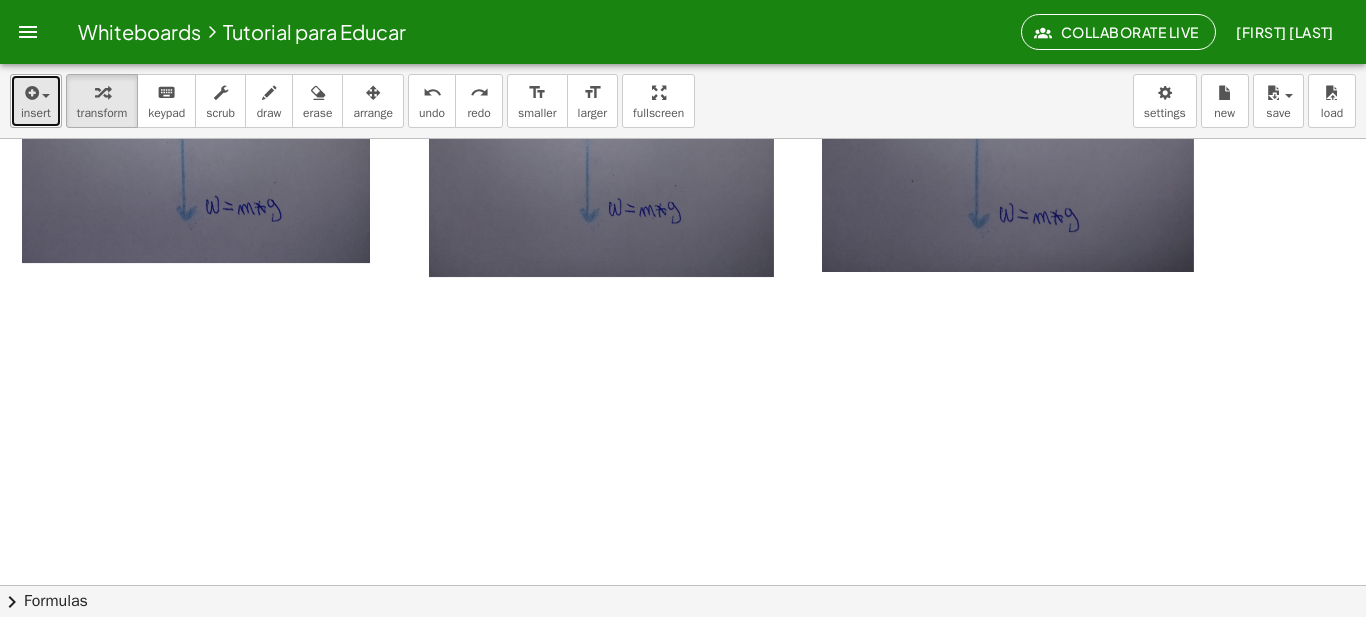 click at bounding box center (30, 93) 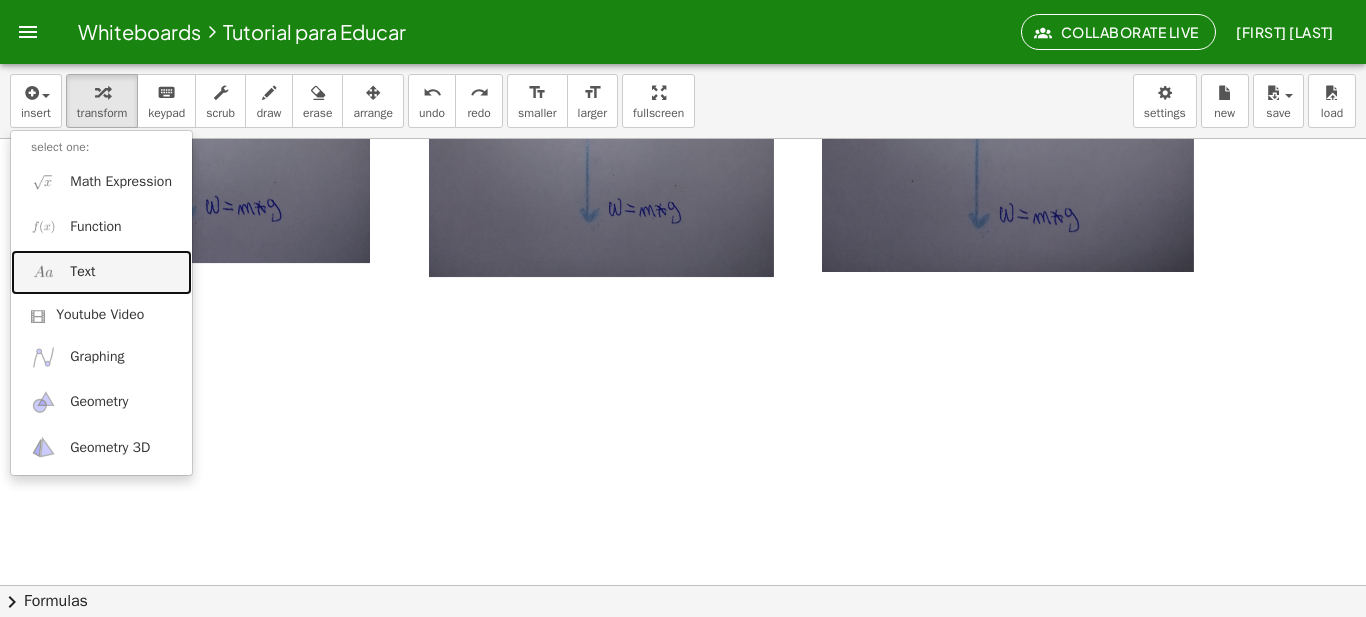 click on "Text" at bounding box center [101, 272] 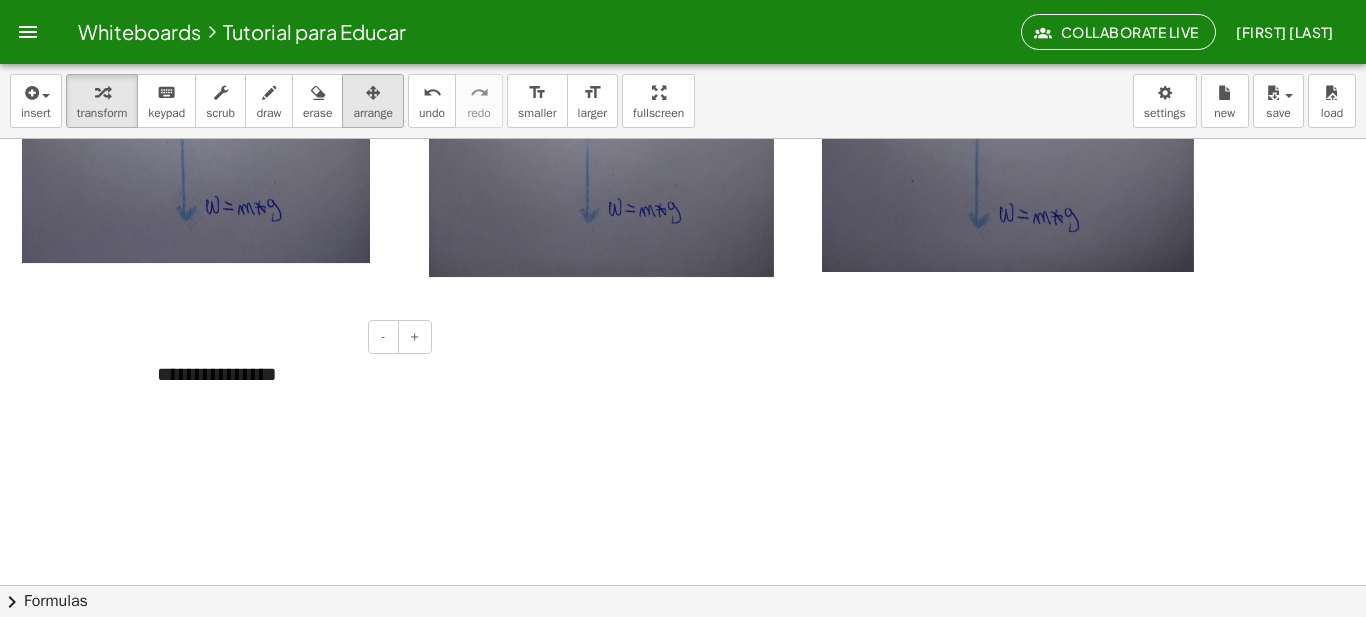 type 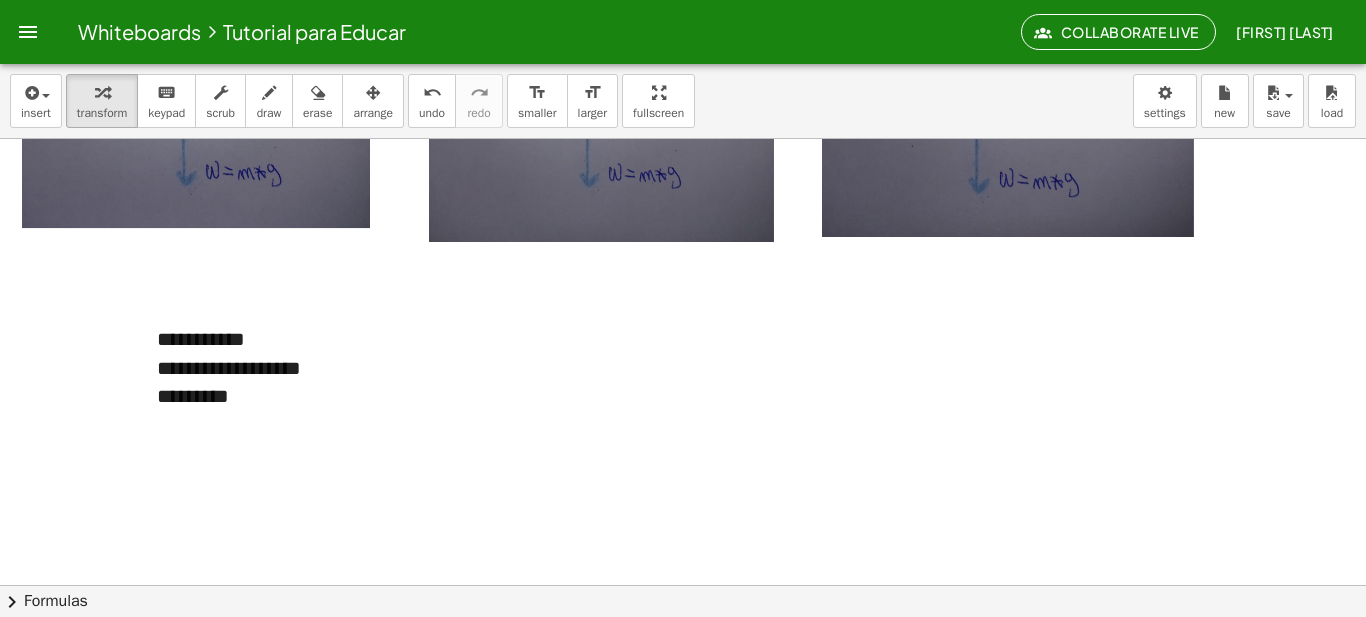 scroll, scrollTop: 732, scrollLeft: 0, axis: vertical 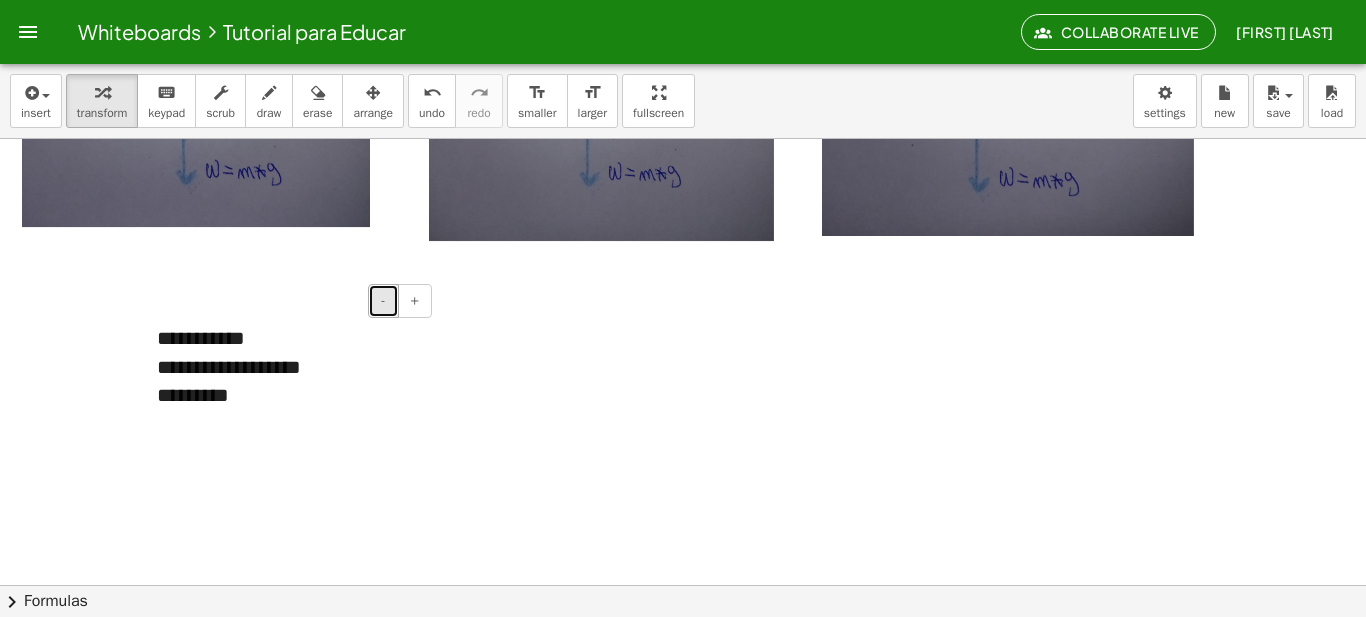 click on "-" at bounding box center (383, 301) 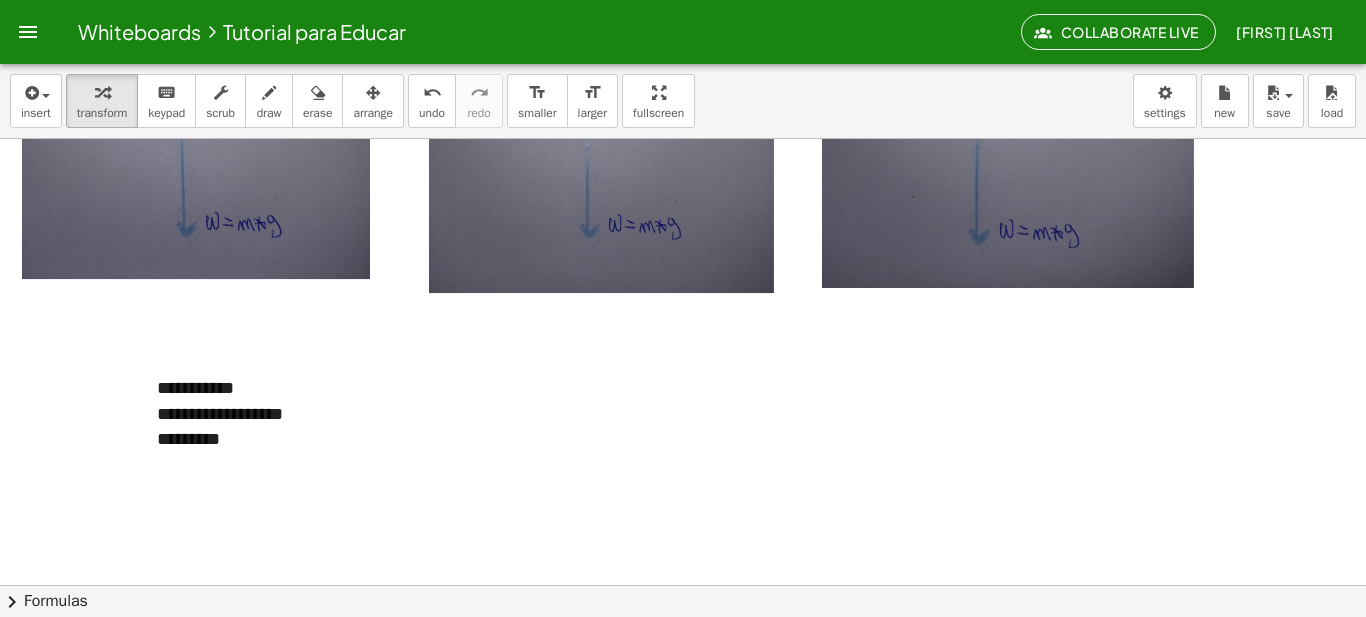 scroll, scrollTop: 673, scrollLeft: 0, axis: vertical 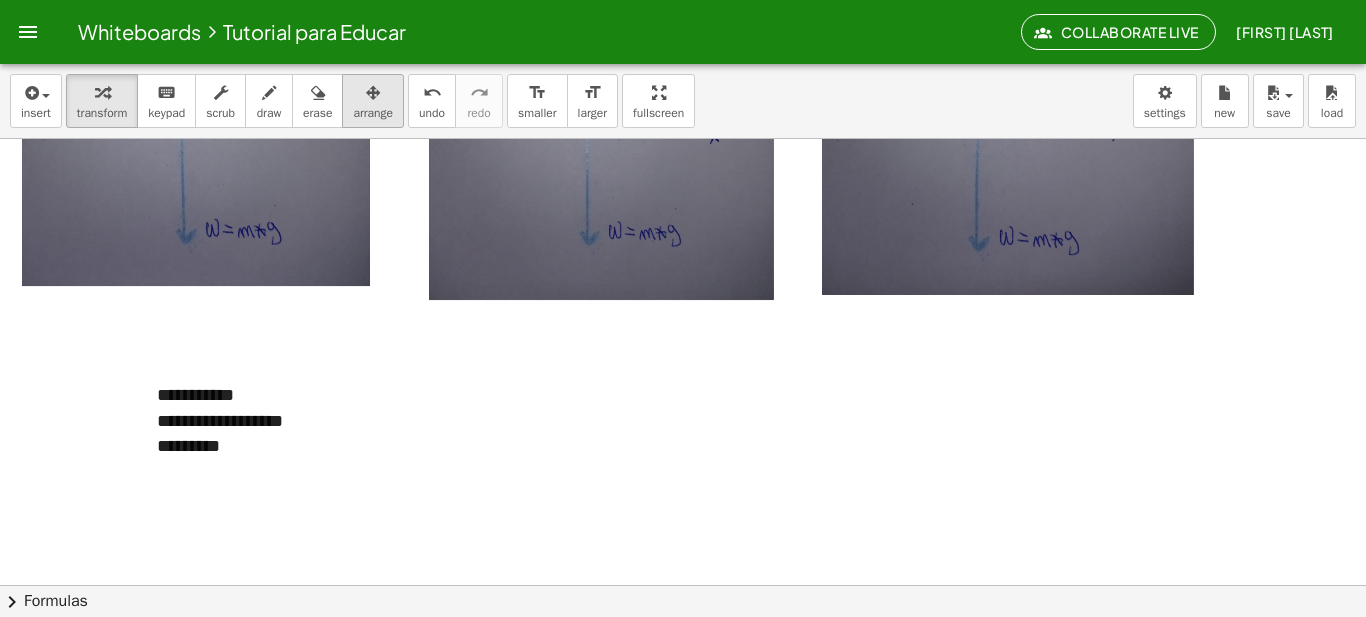 click at bounding box center [373, 92] 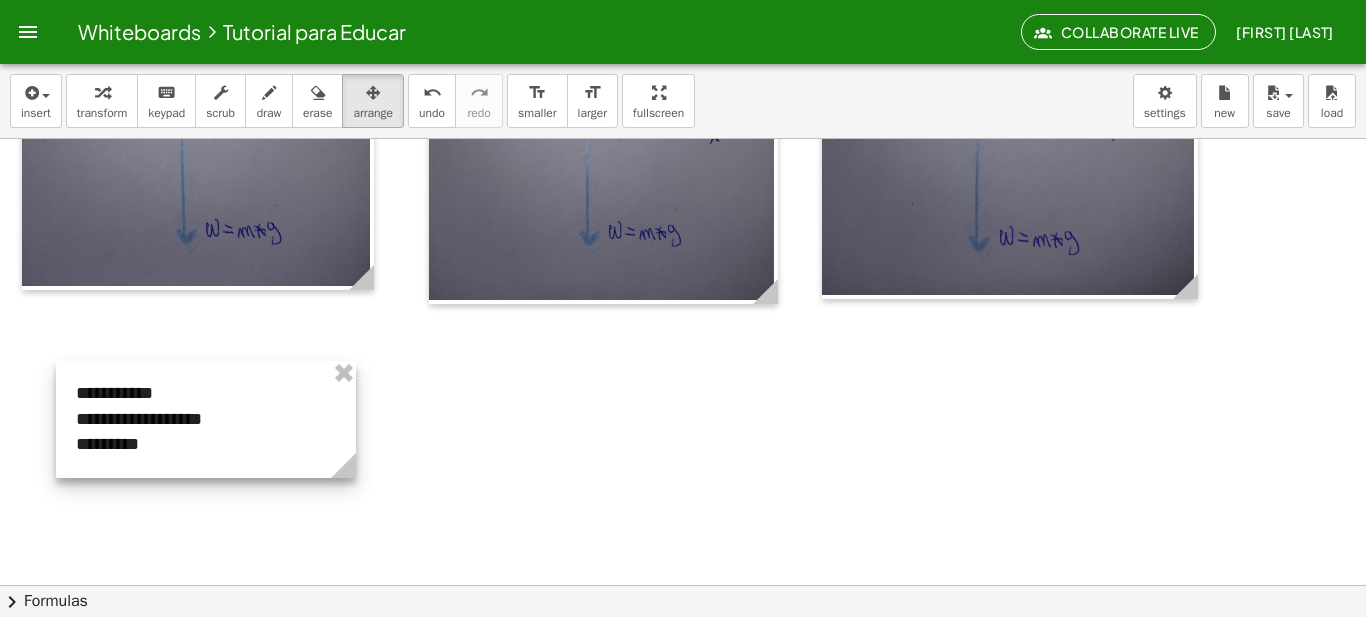 drag, startPoint x: 317, startPoint y: 414, endPoint x: 236, endPoint y: 412, distance: 81.02469 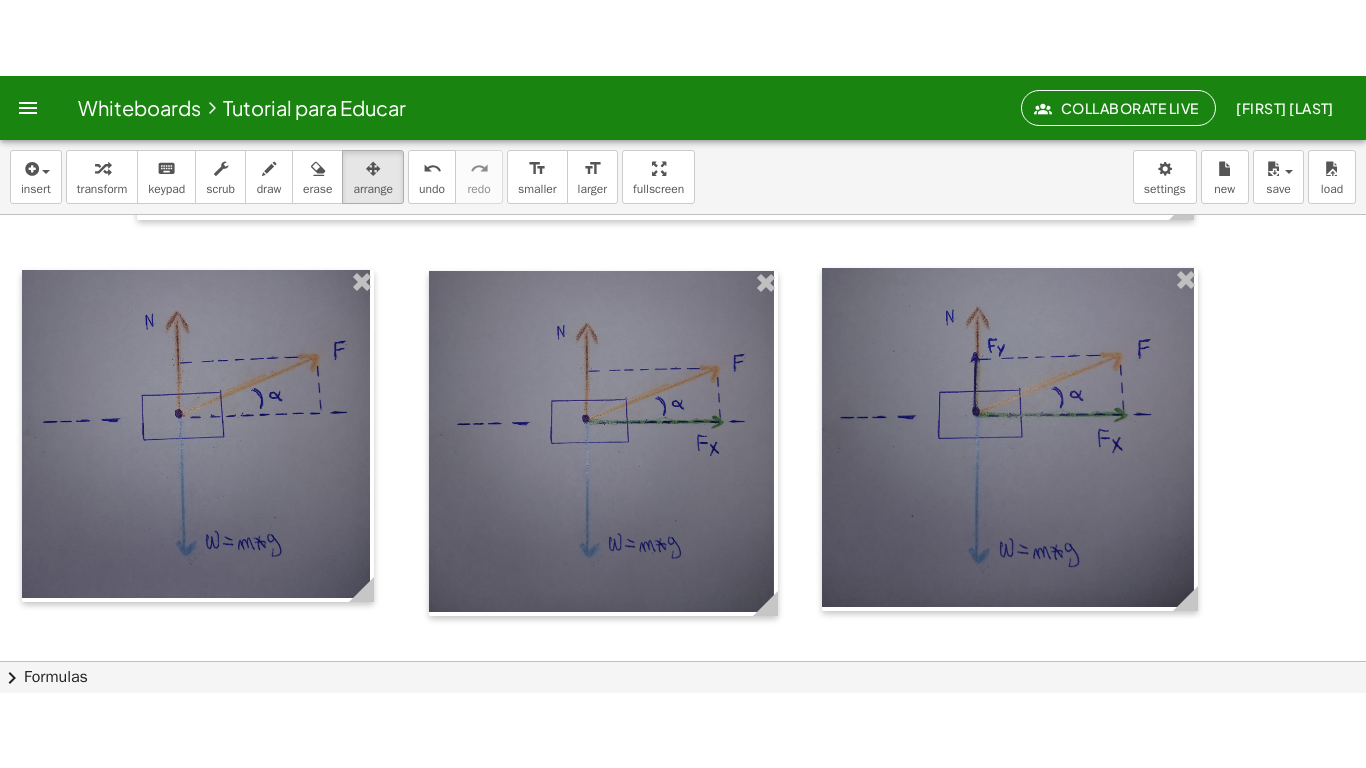 scroll, scrollTop: 449, scrollLeft: 0, axis: vertical 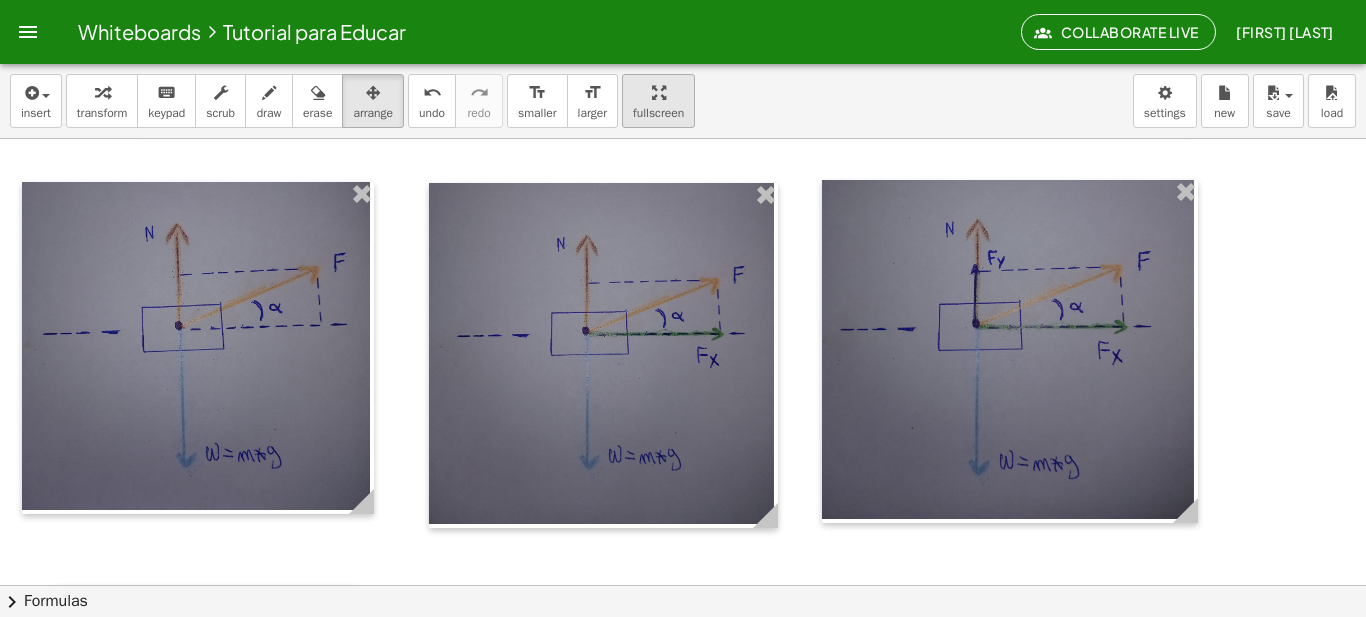 click at bounding box center [658, 92] 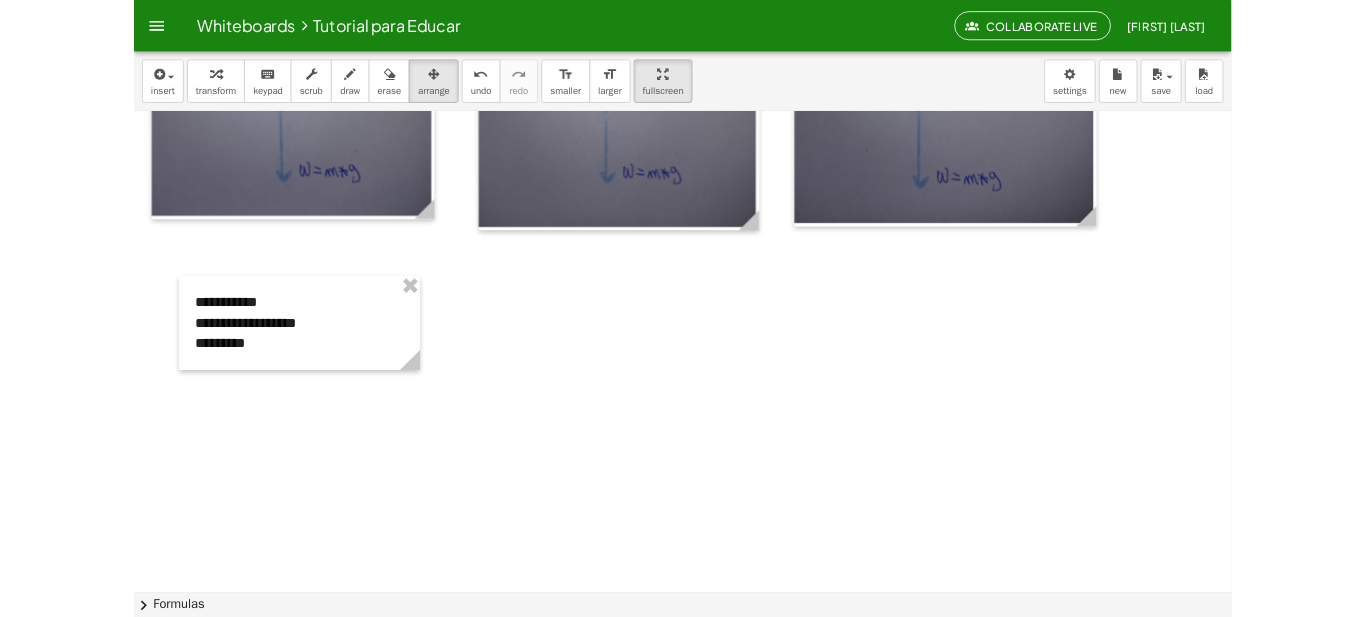 scroll, scrollTop: 692, scrollLeft: 0, axis: vertical 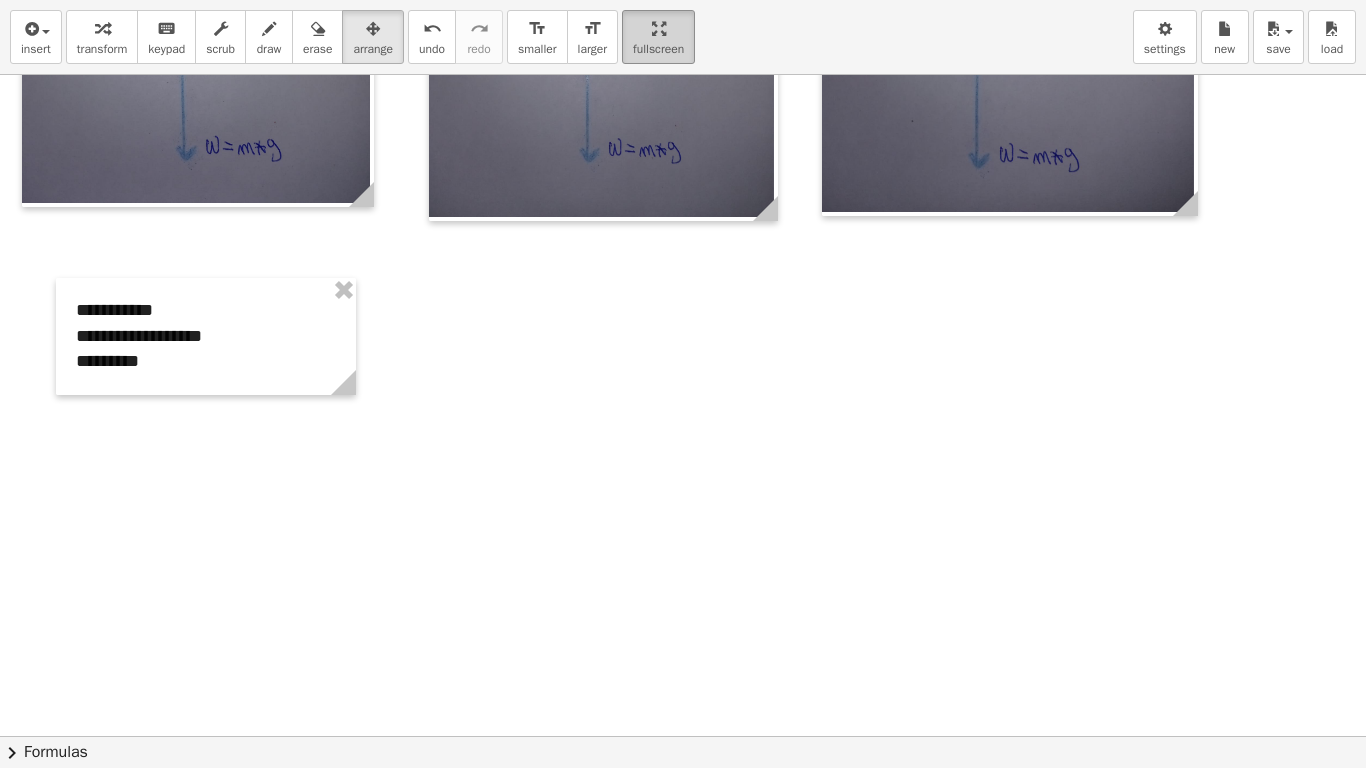 click on "fullscreen" at bounding box center [658, 37] 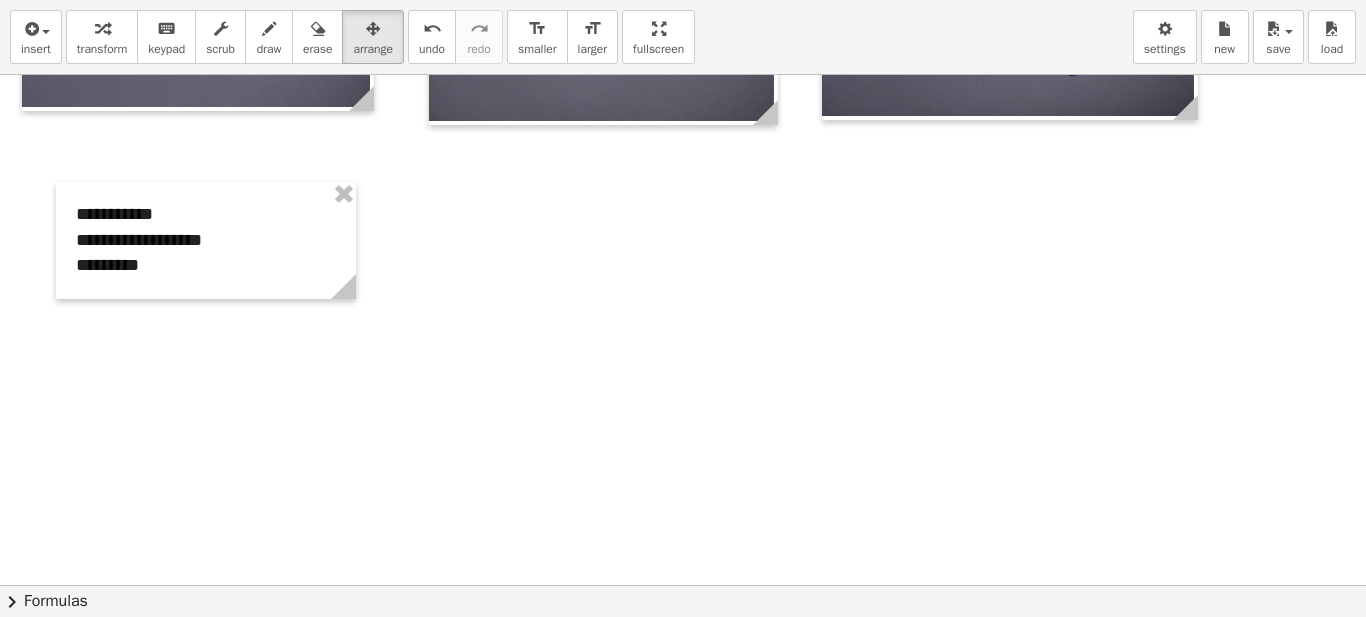 scroll, scrollTop: 794, scrollLeft: 0, axis: vertical 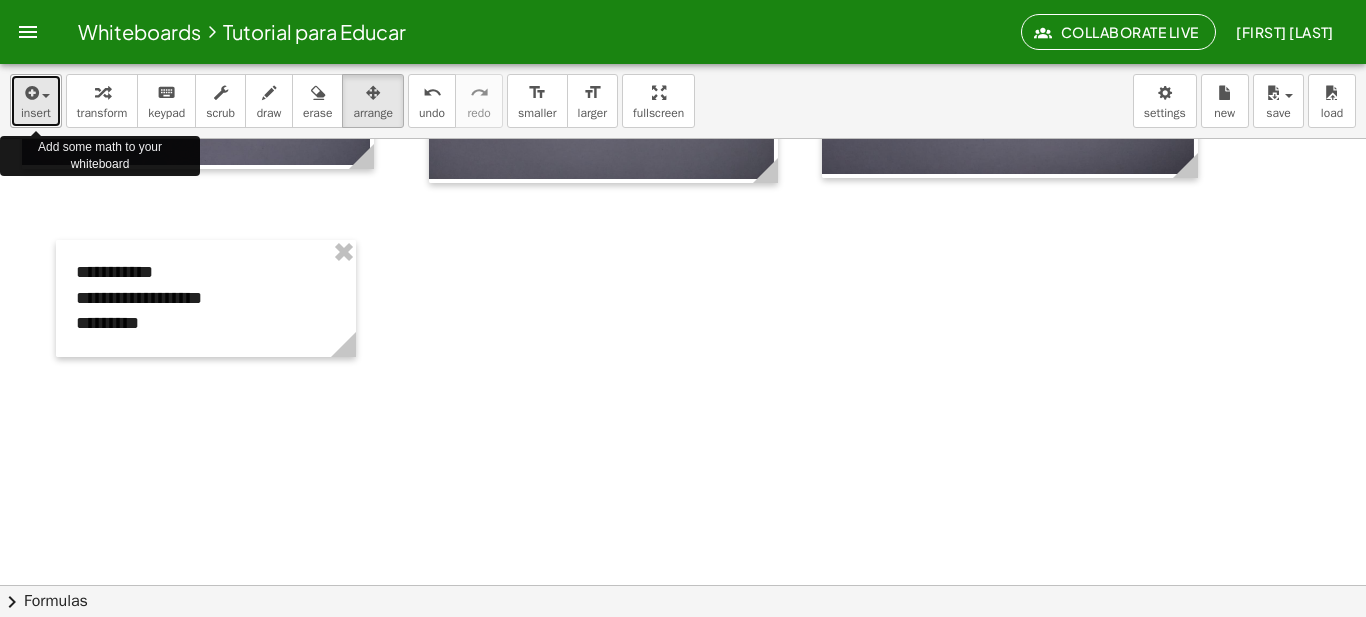 click on "insert" at bounding box center (36, 113) 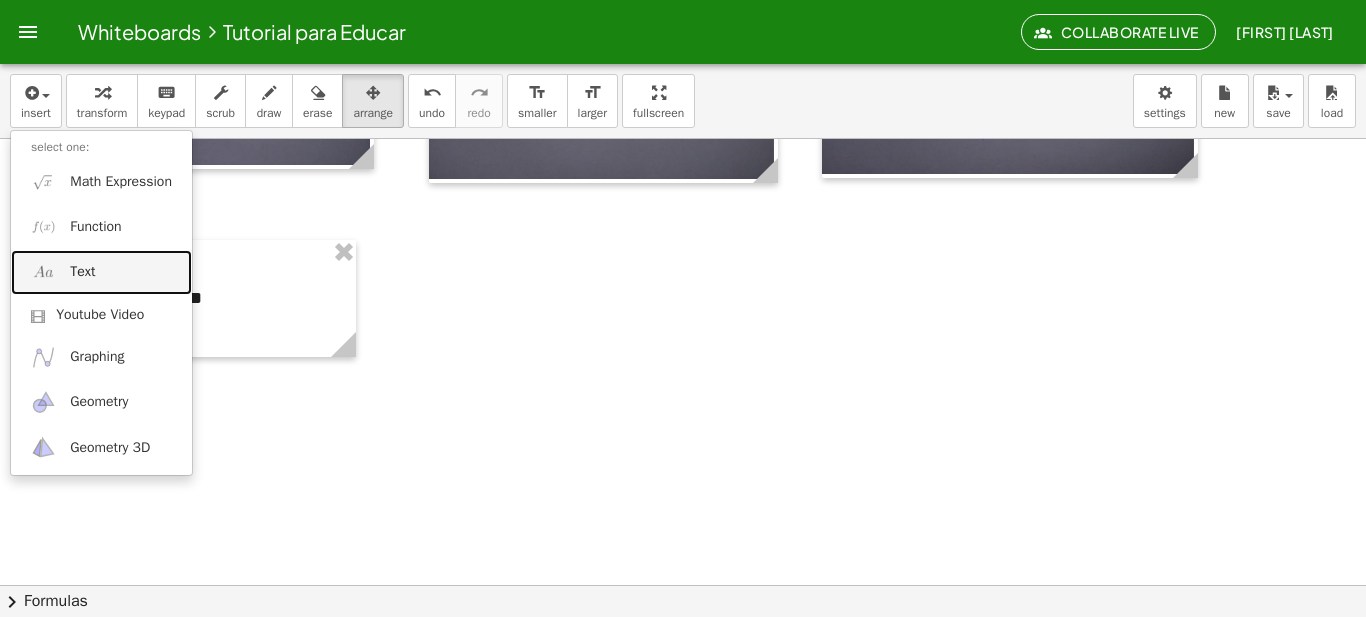 click on "Text" at bounding box center [101, 272] 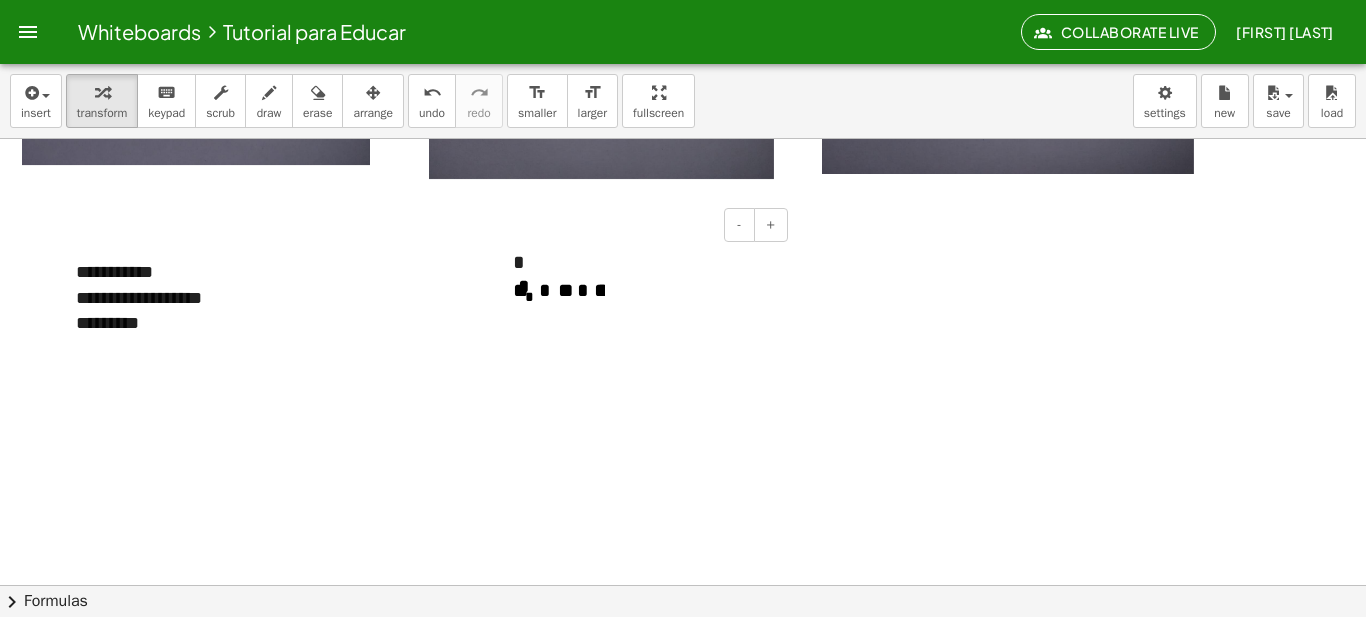 type 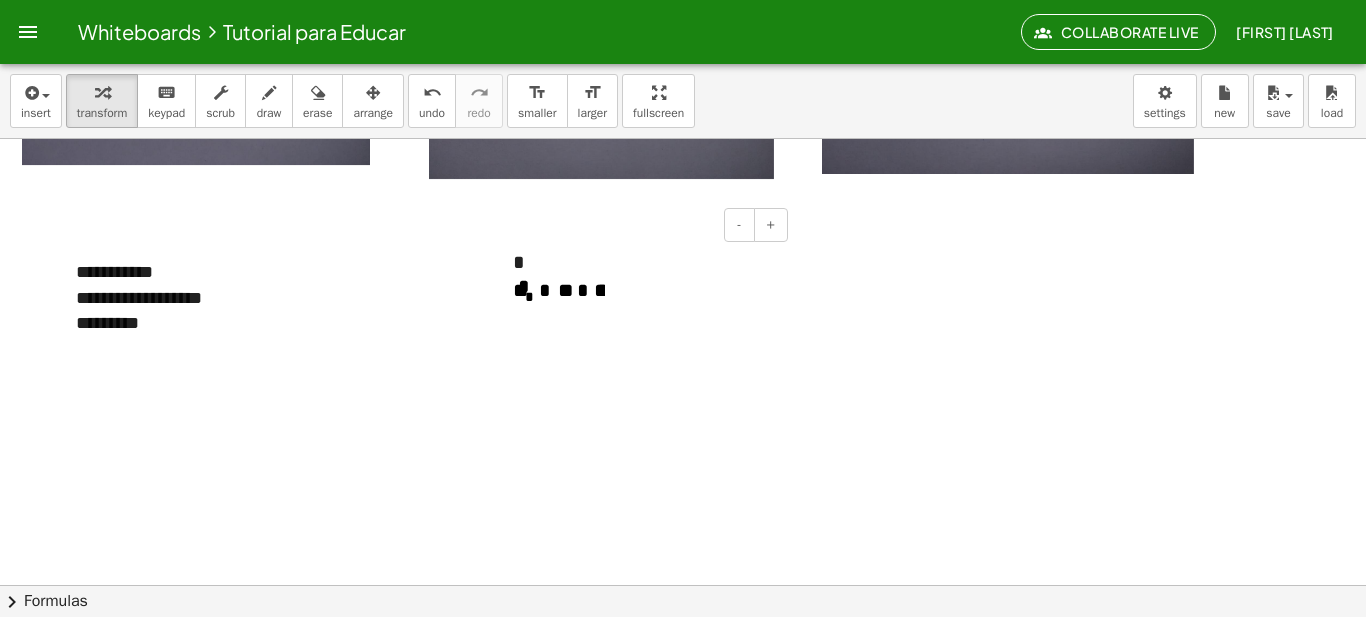 click on "**********" 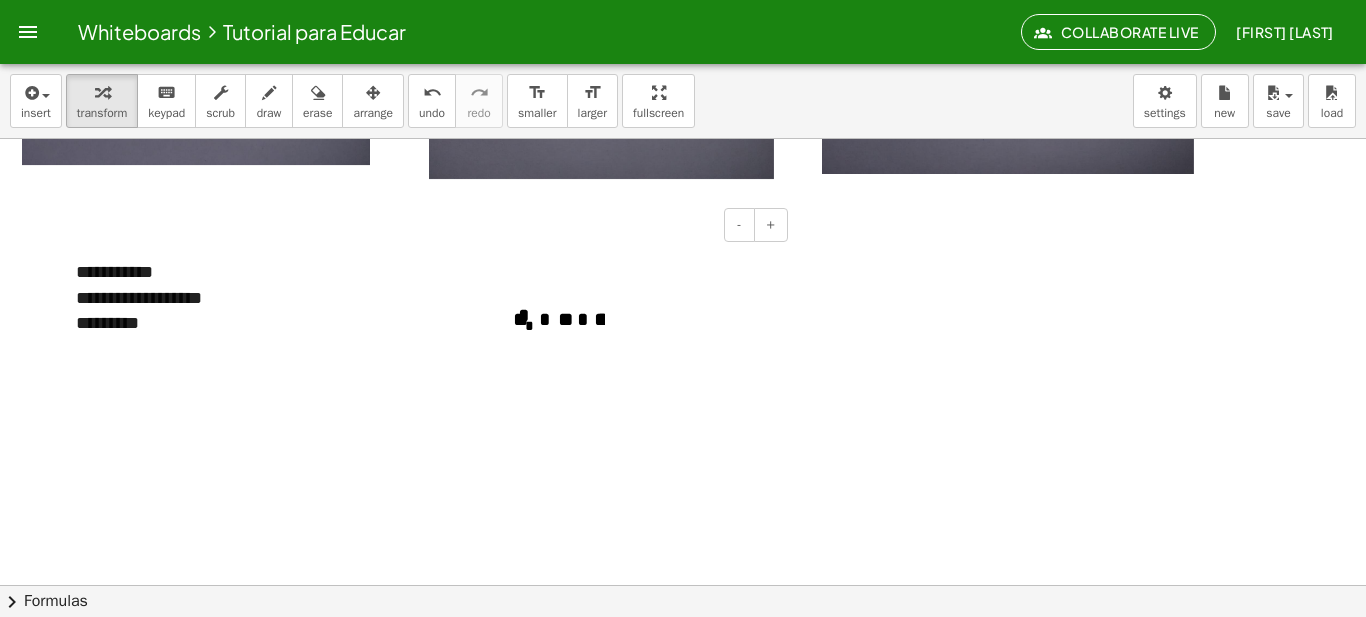 click on "**********" 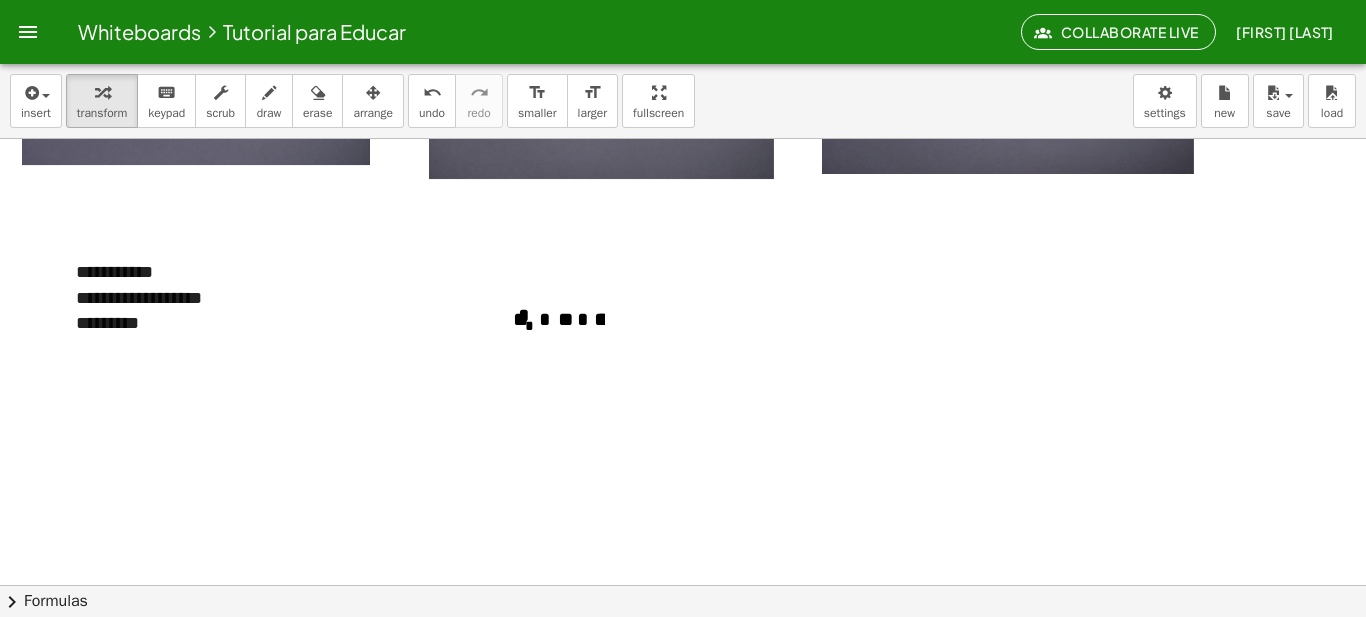 click at bounding box center (683, 336) 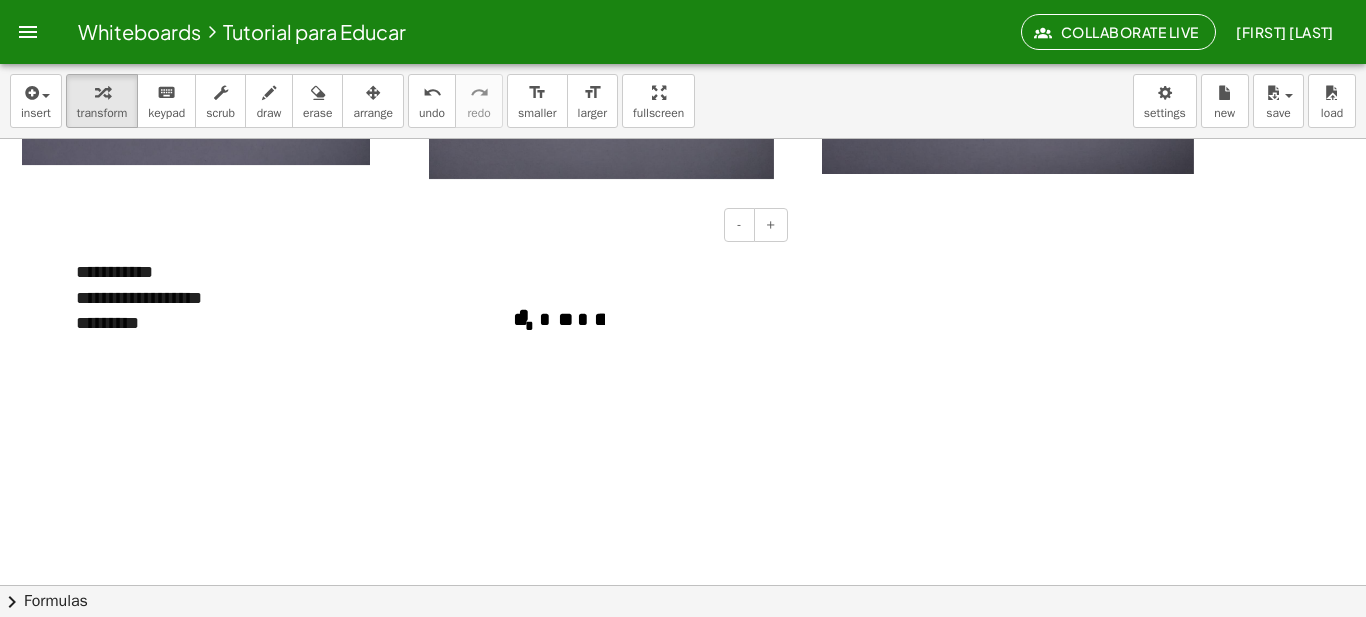drag, startPoint x: 528, startPoint y: 322, endPoint x: 550, endPoint y: 322, distance: 22 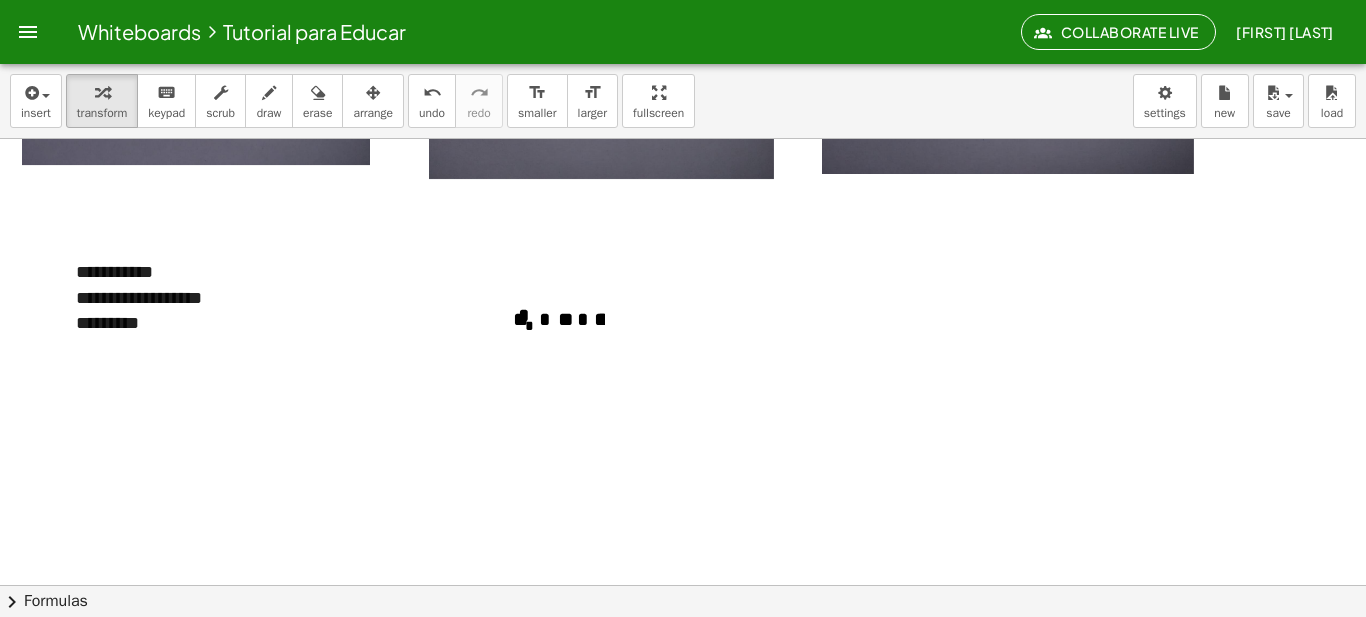click at bounding box center [683, 336] 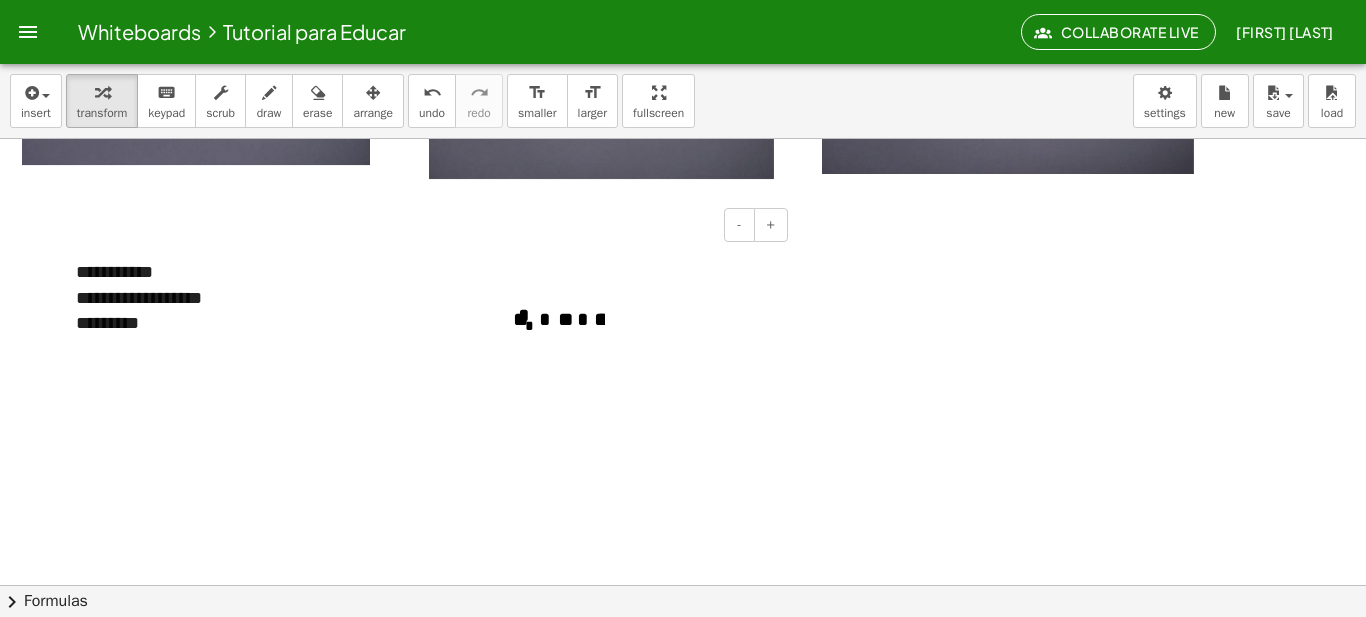 click on "**********" 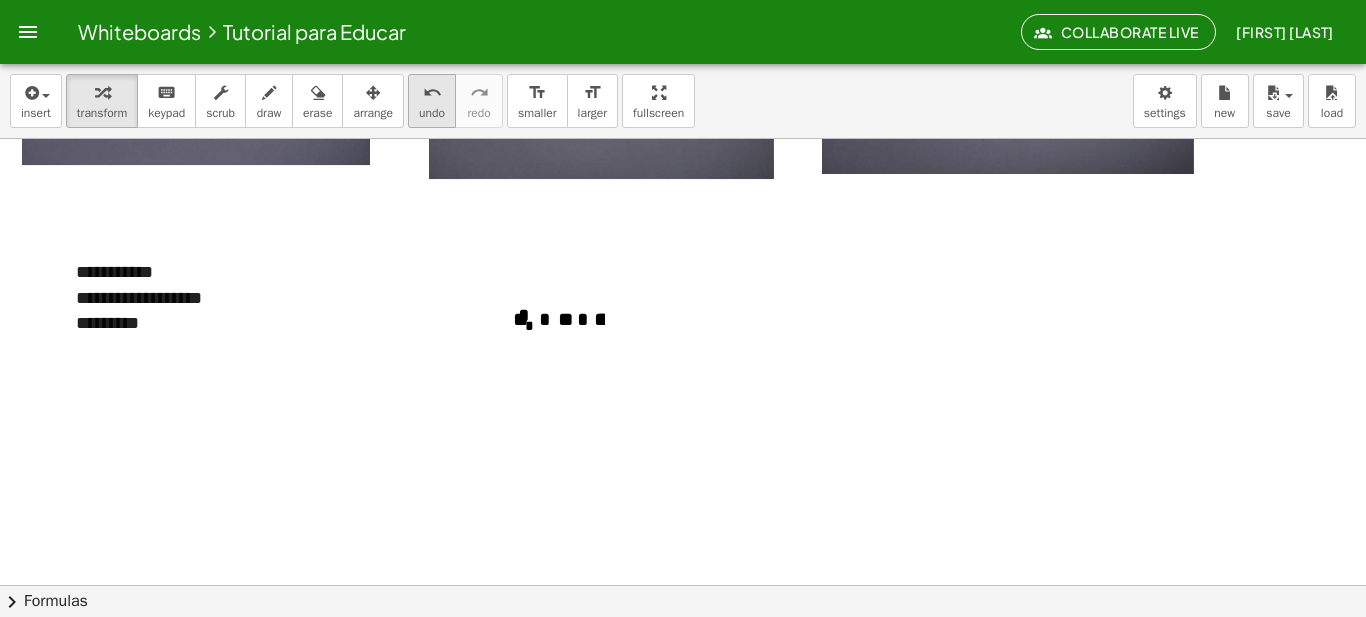 click on "undo undo" at bounding box center [432, 101] 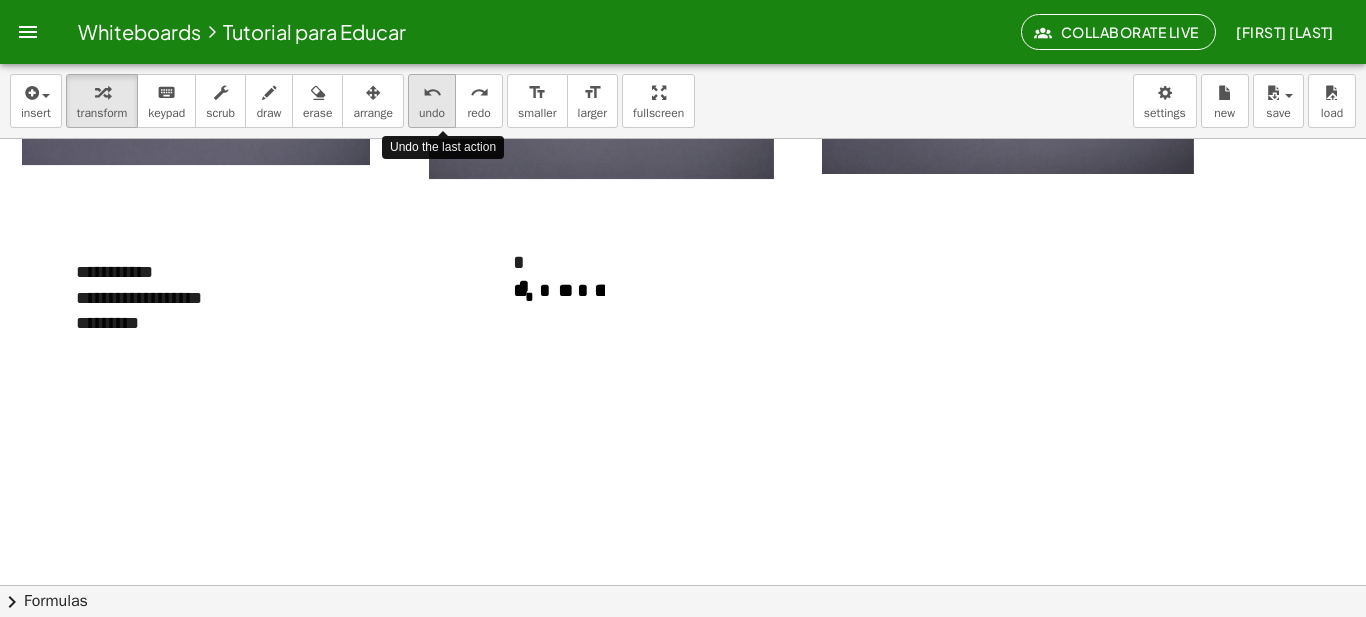 click on "undo undo" at bounding box center [432, 101] 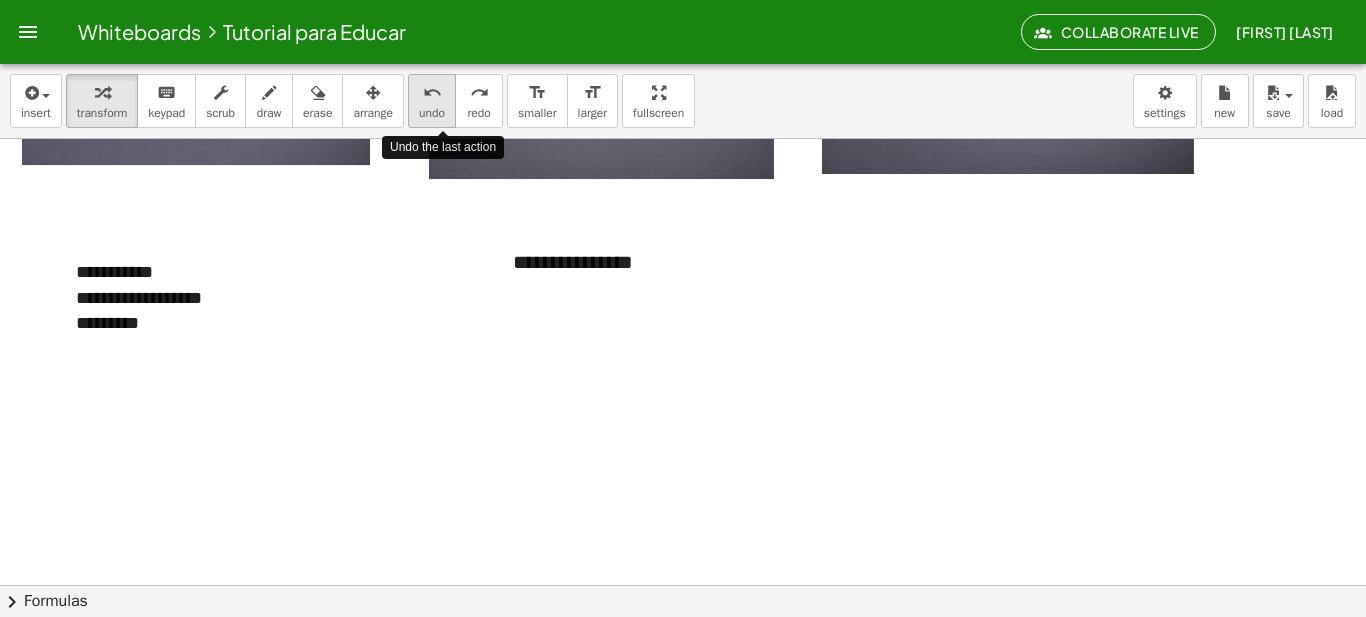 click on "undo undo" at bounding box center (432, 101) 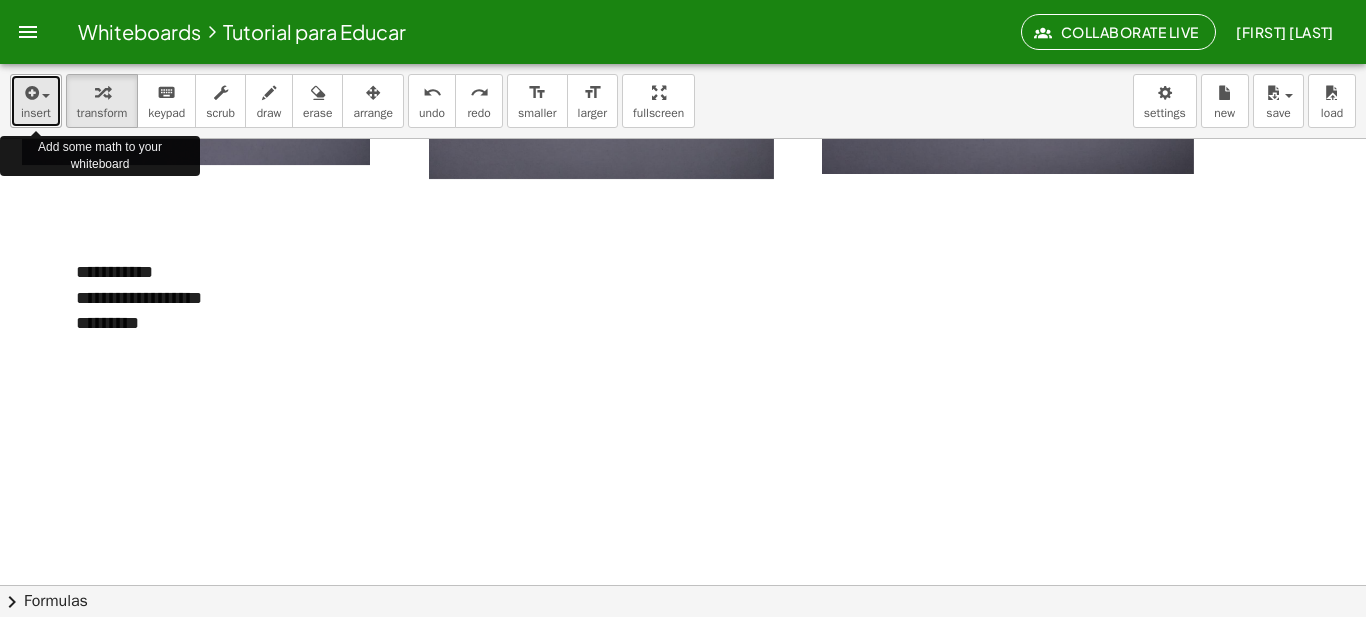 click on "insert" at bounding box center (36, 113) 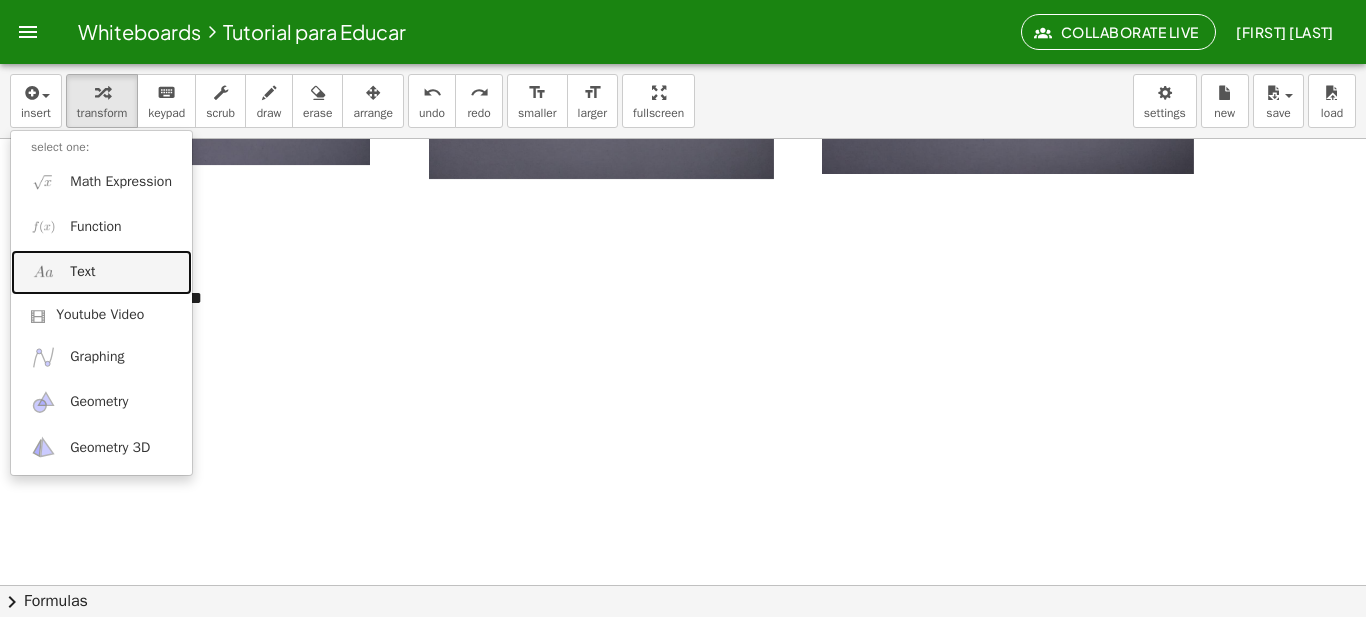 click on "Text" at bounding box center (101, 272) 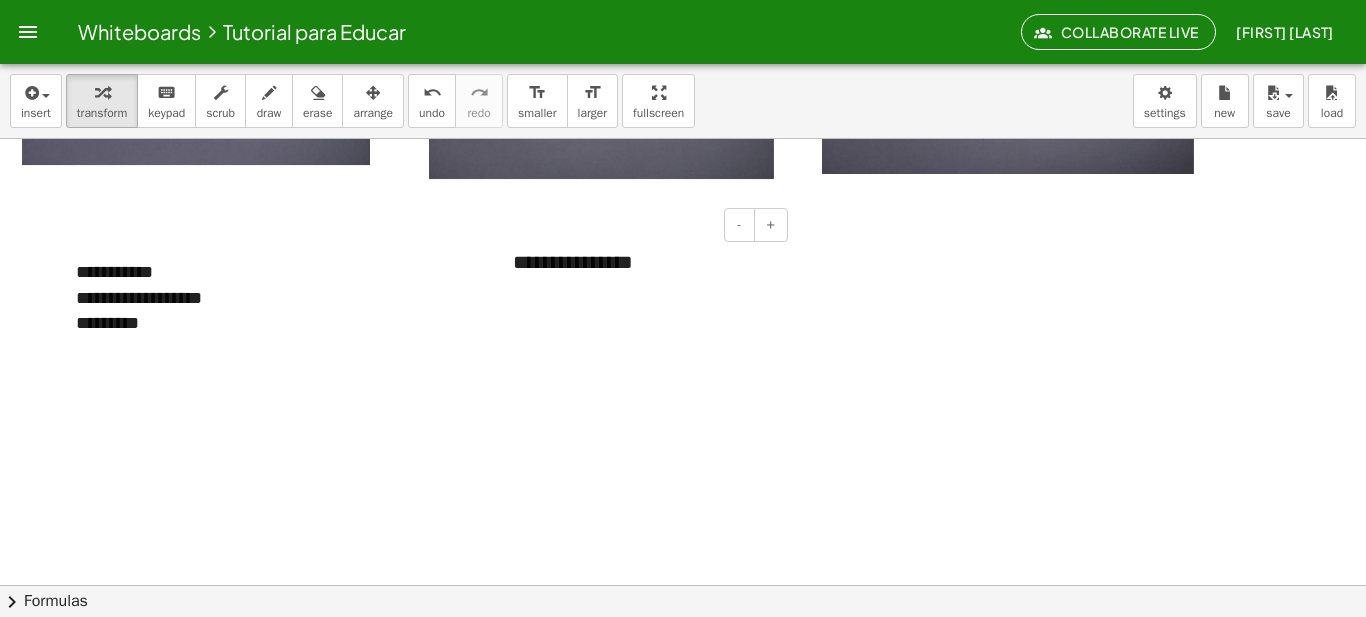 type 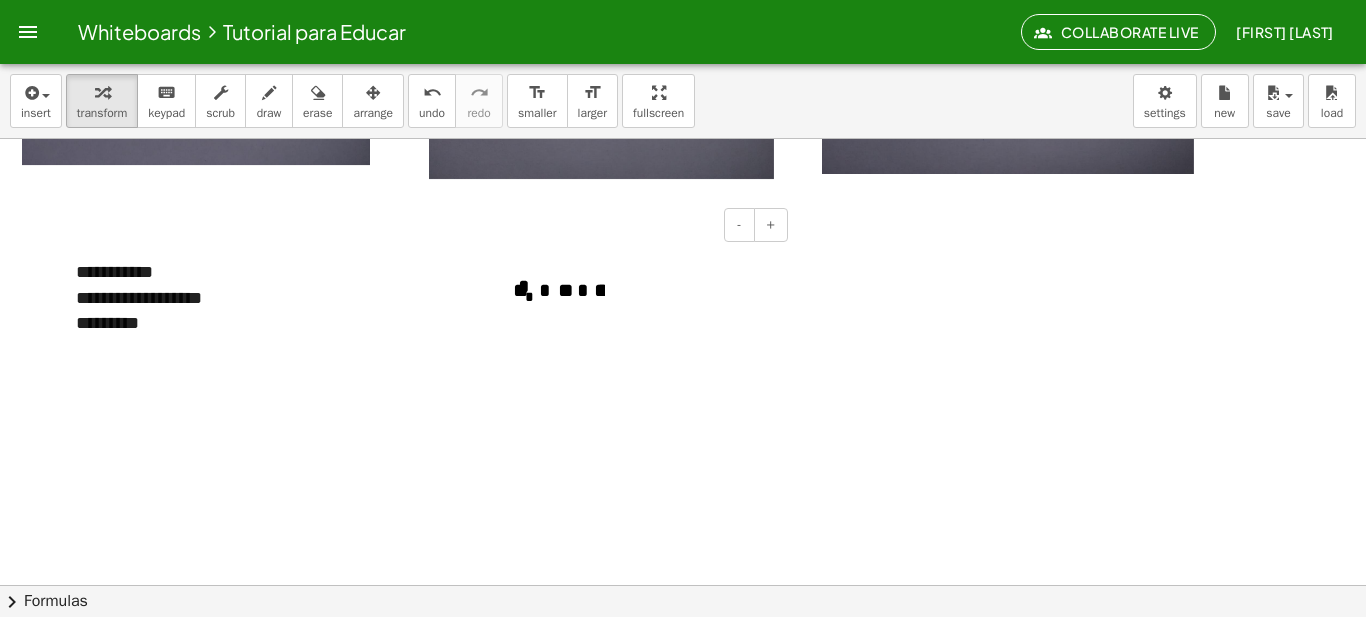 click on "**********" 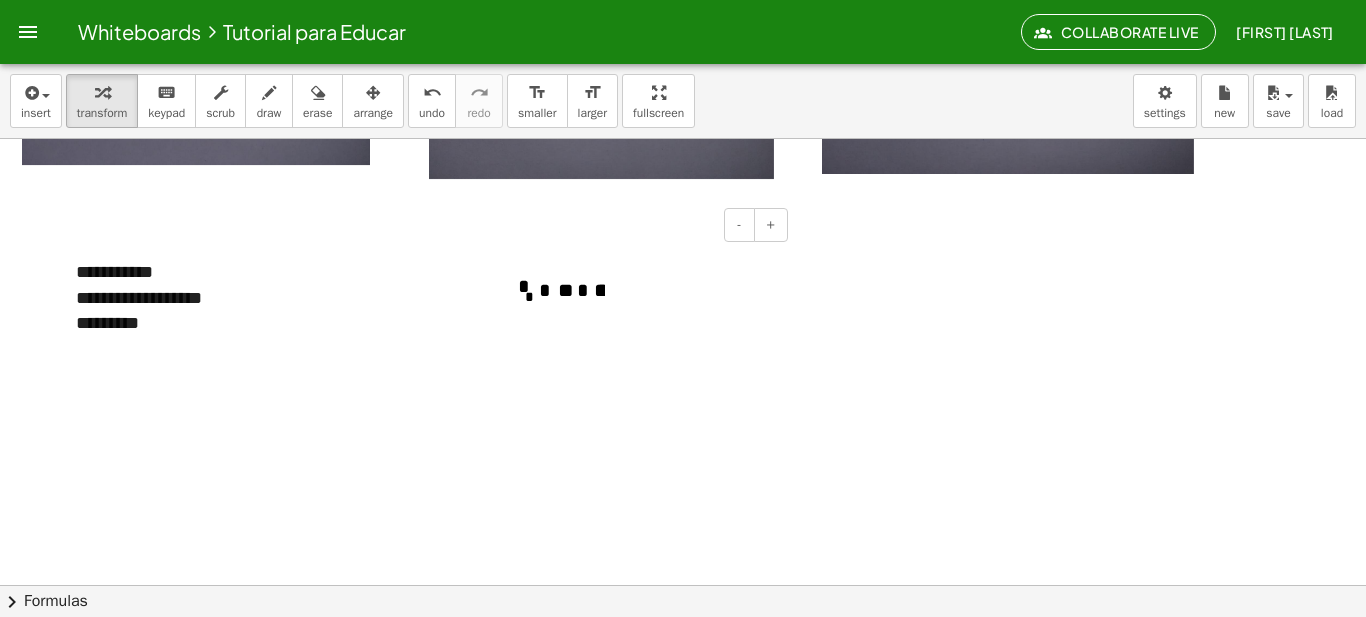 scroll, scrollTop: 112, scrollLeft: 0, axis: vertical 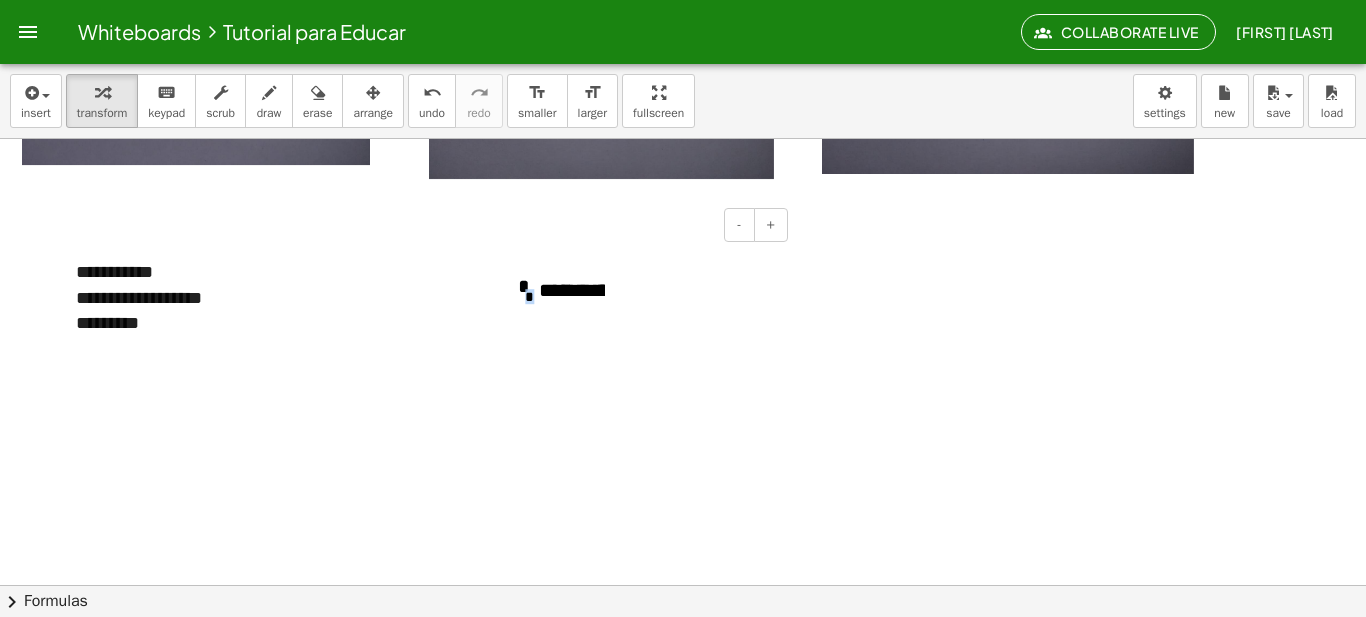 click on "**" 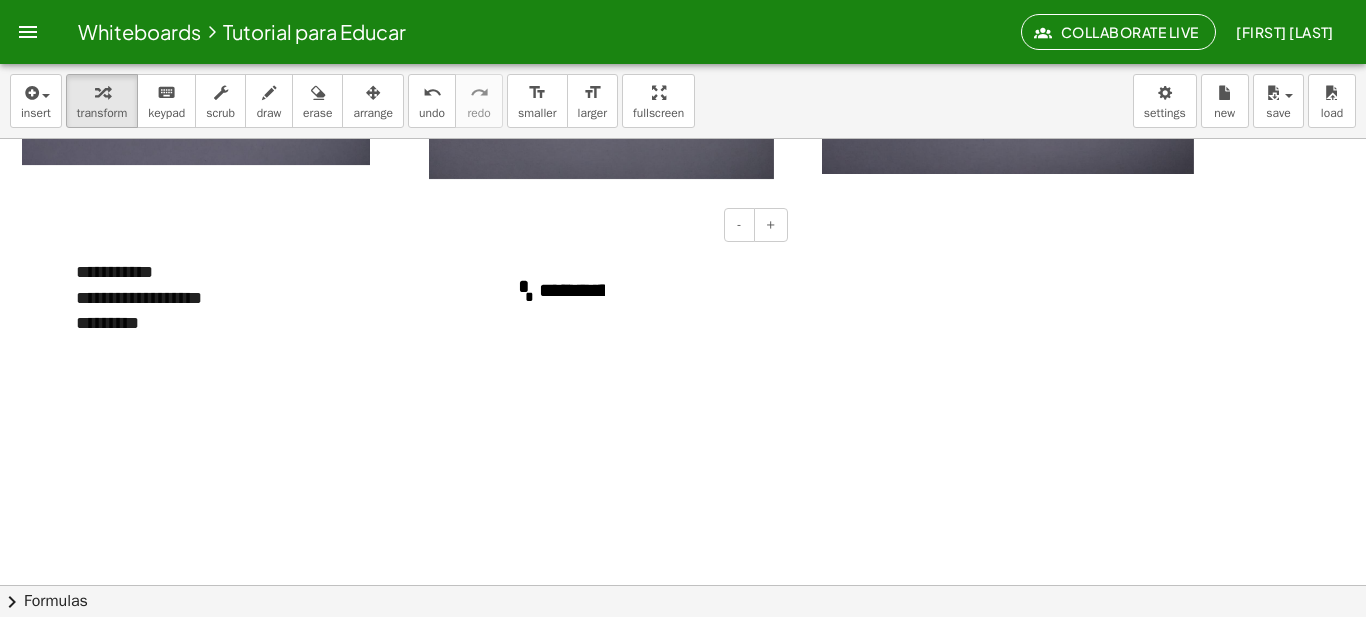 click on "**" 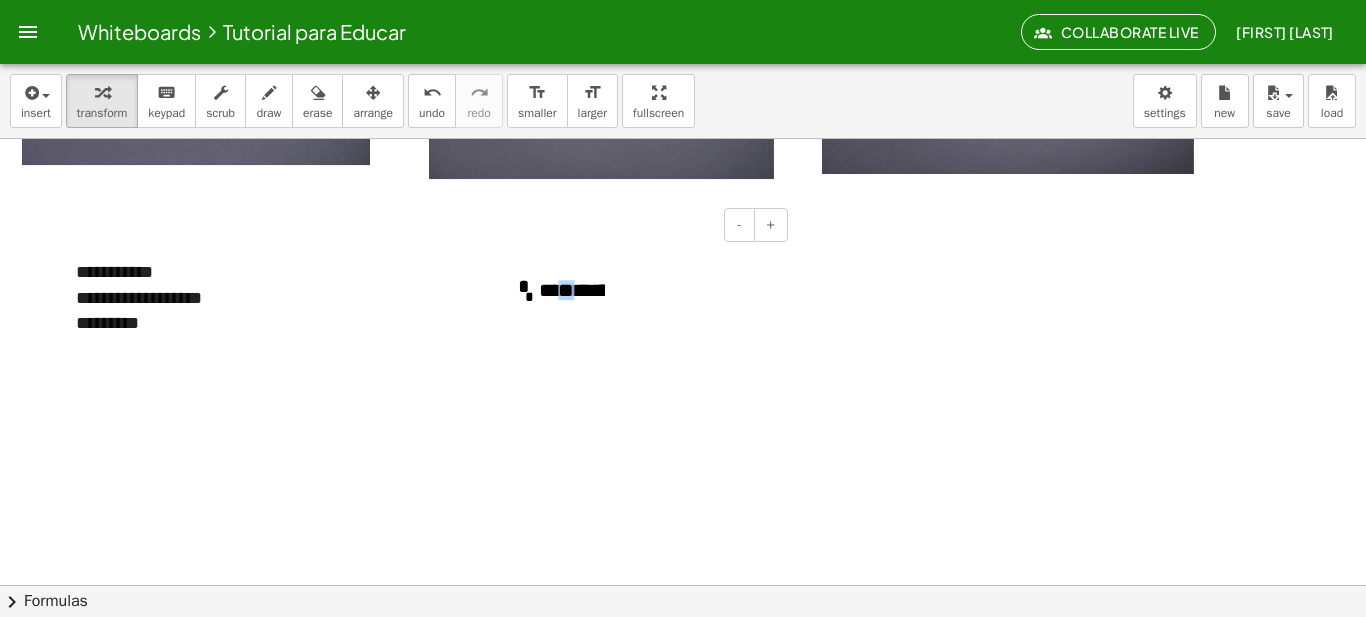 click on "**" 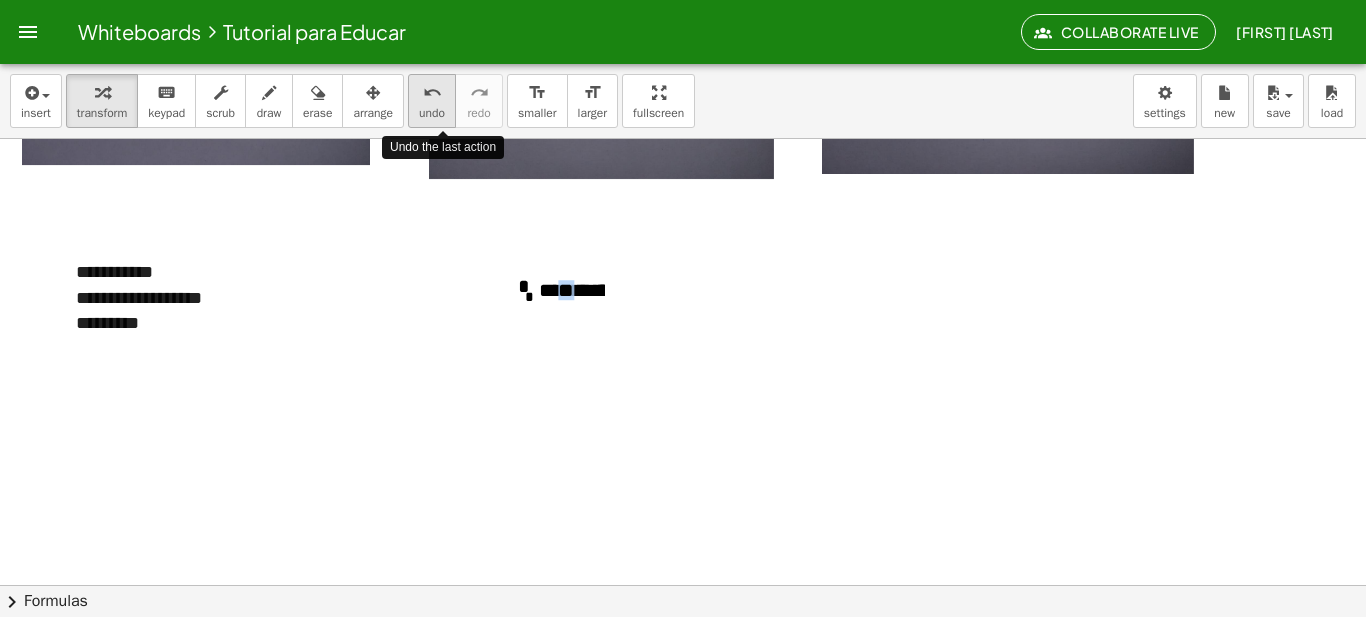 click on "undo undo" at bounding box center (432, 101) 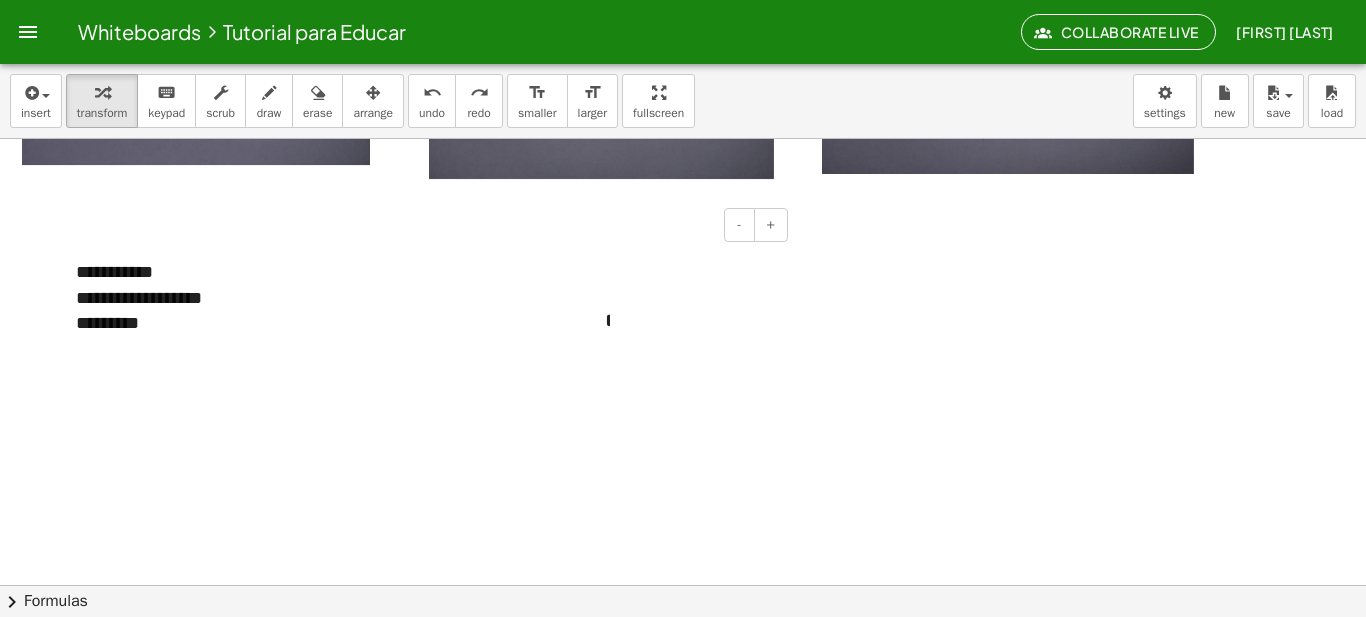 click on "* * * ** * ** *" at bounding box center (643, 306) 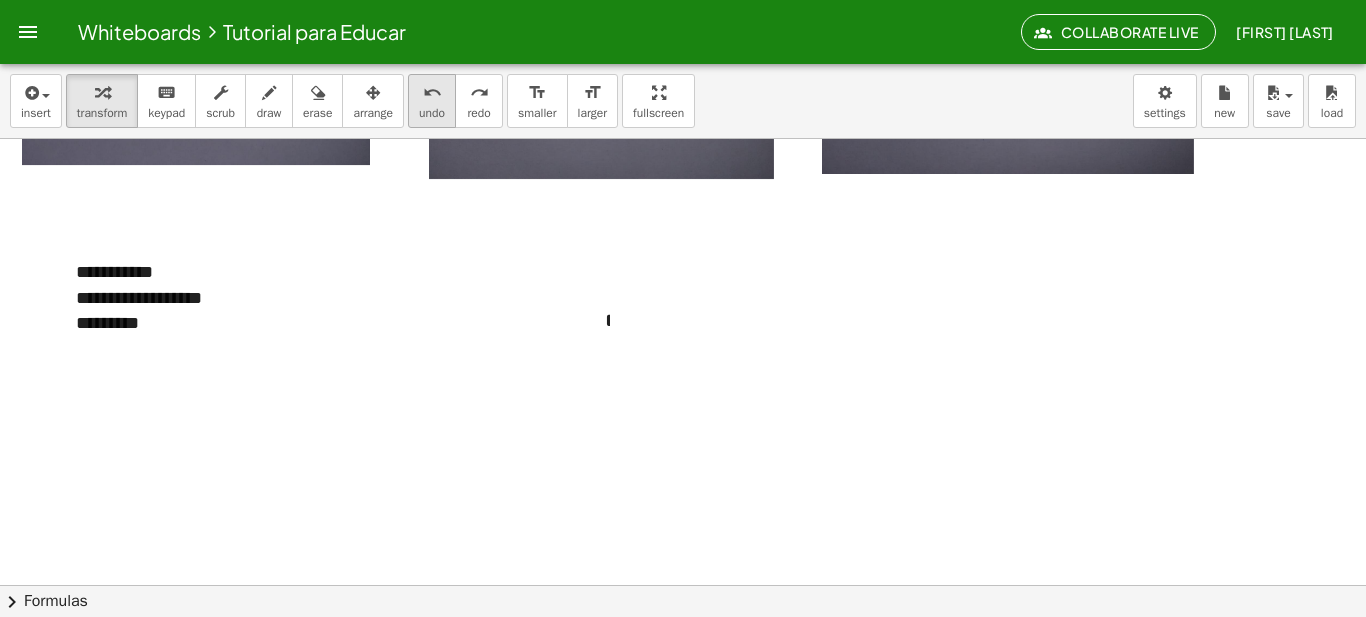 click on "undo undo" at bounding box center (432, 101) 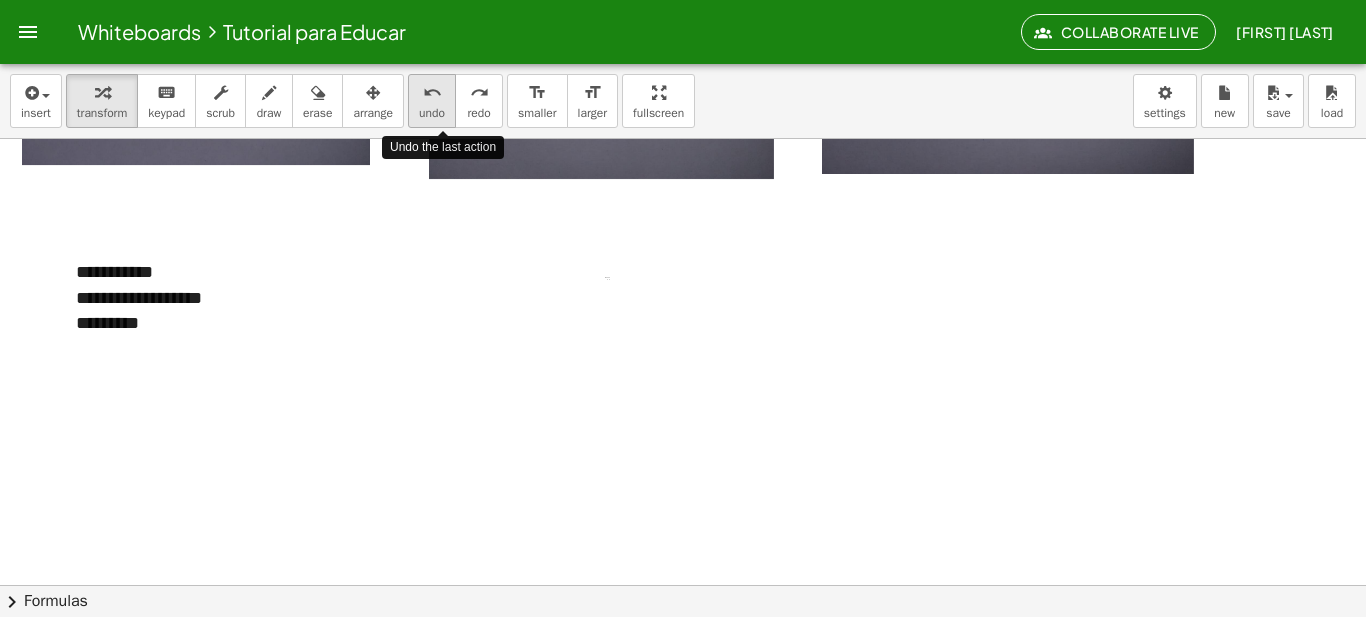 click on "undo undo" at bounding box center [432, 101] 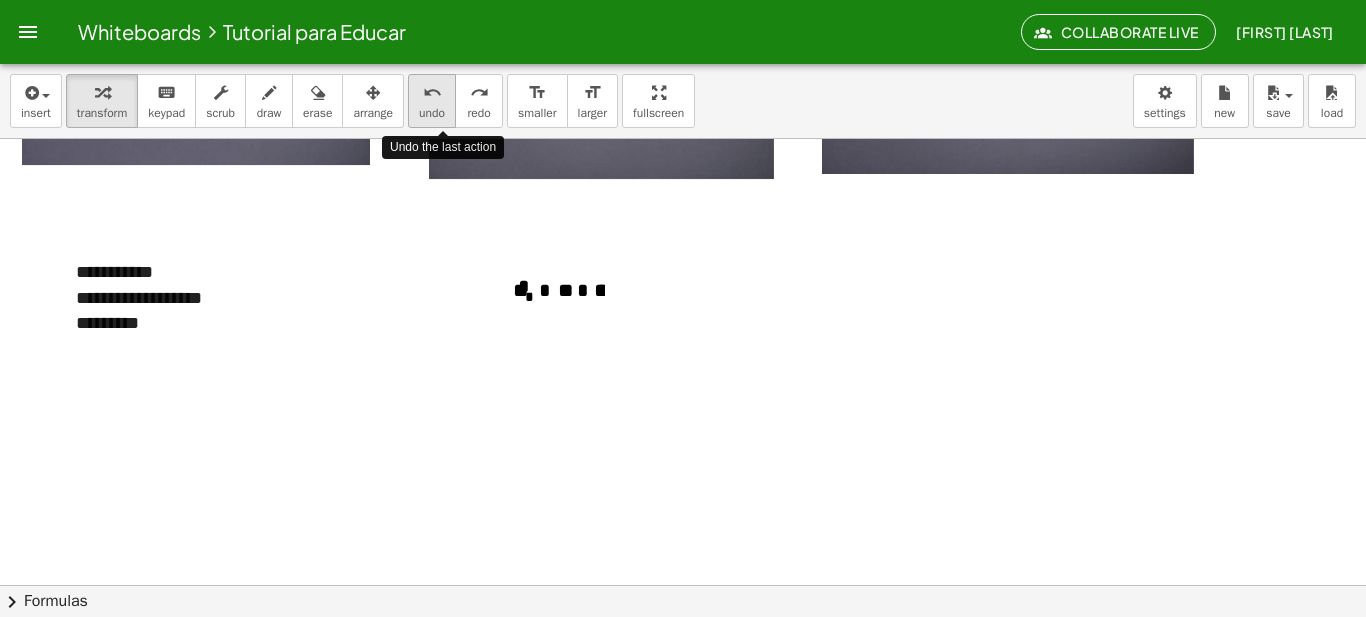 click on "undo undo" at bounding box center (432, 101) 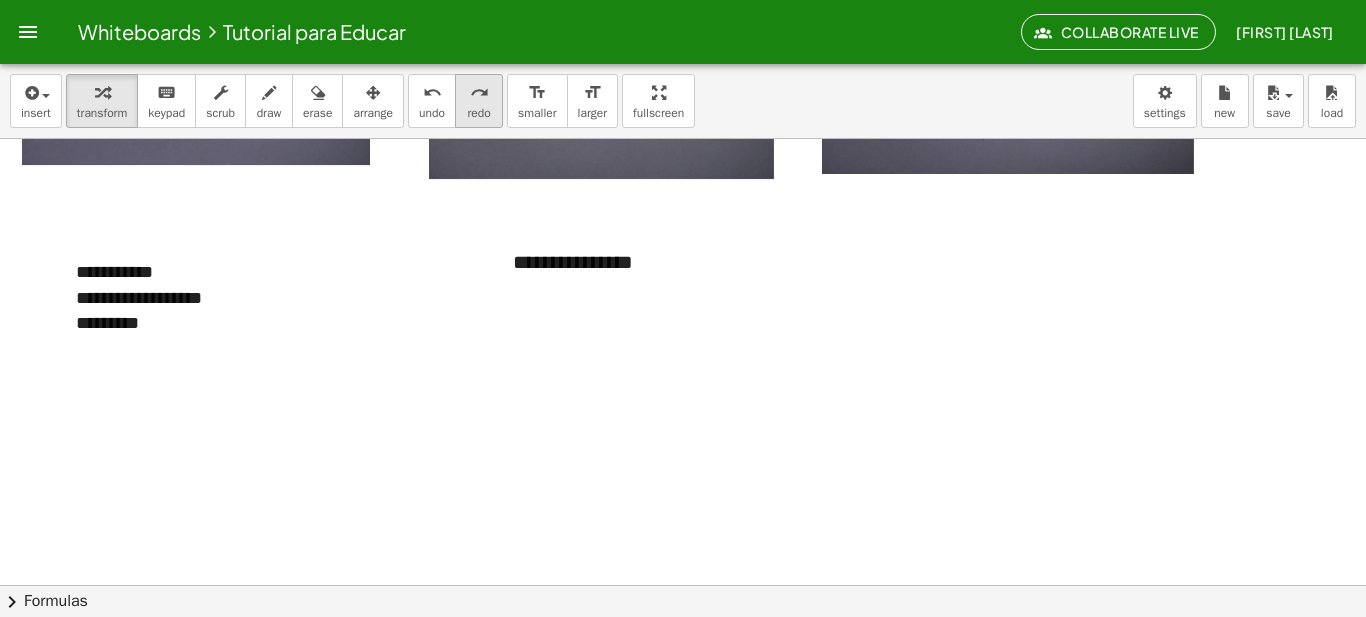 click on "redo redo" at bounding box center [479, 101] 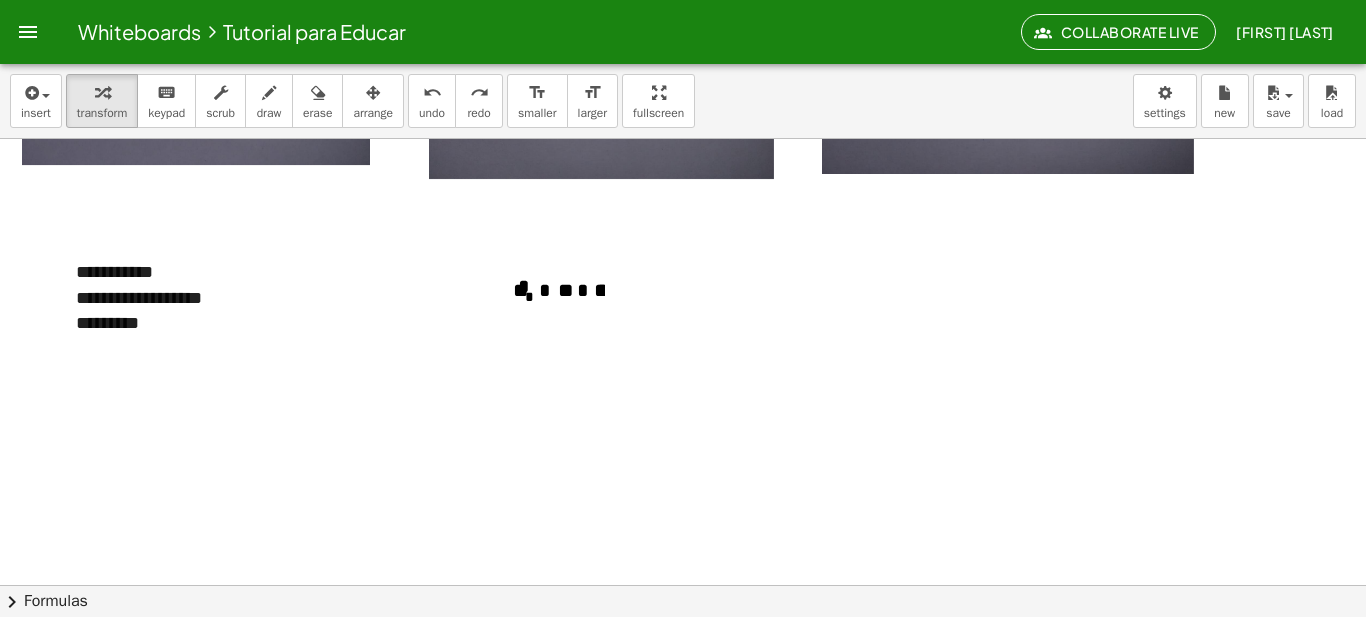 click at bounding box center [683, 336] 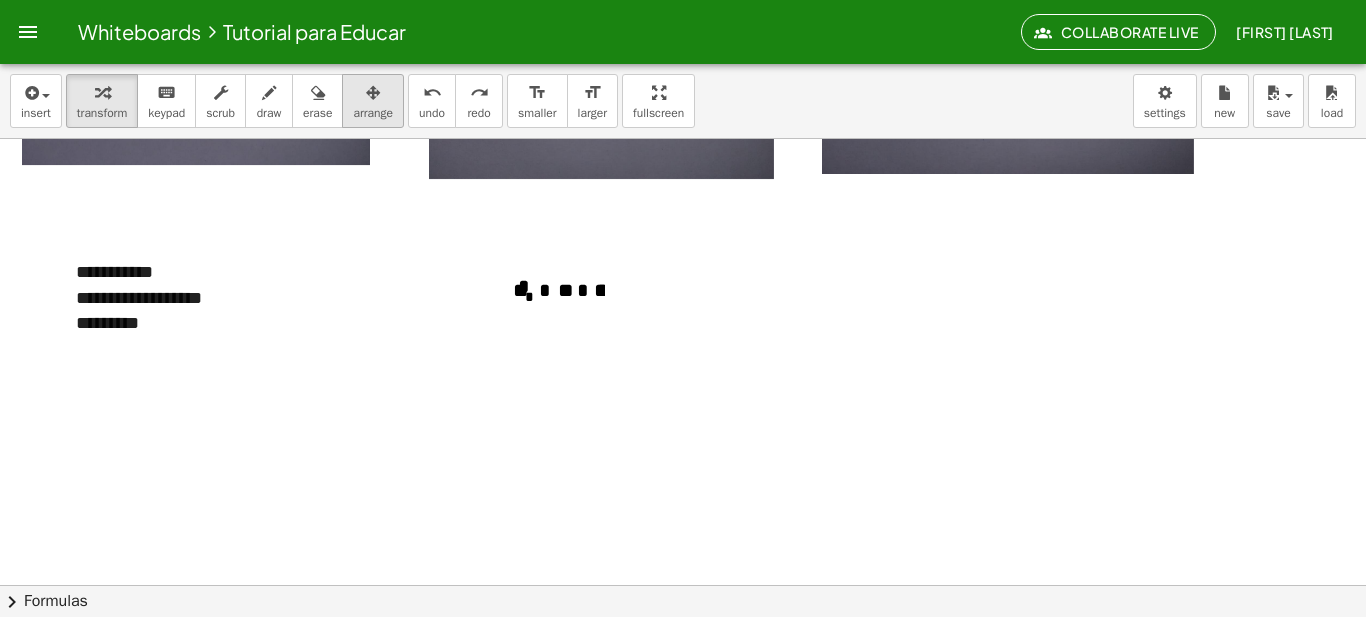 click at bounding box center (373, 92) 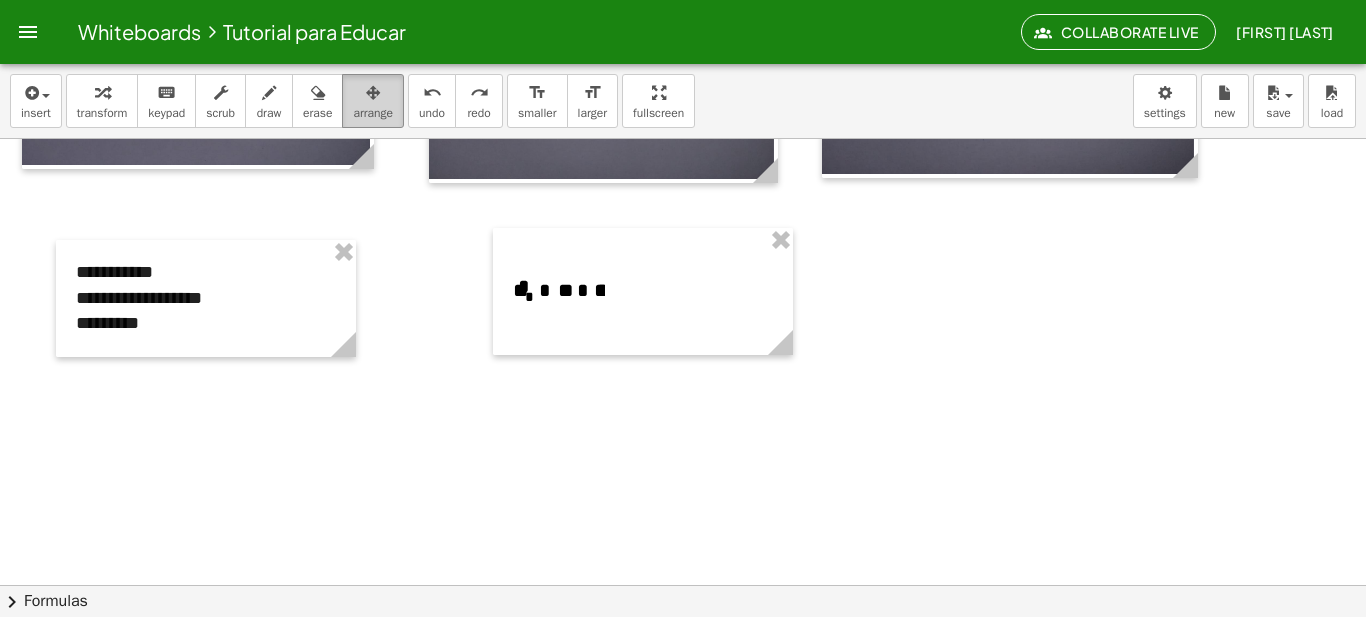 click at bounding box center [373, 93] 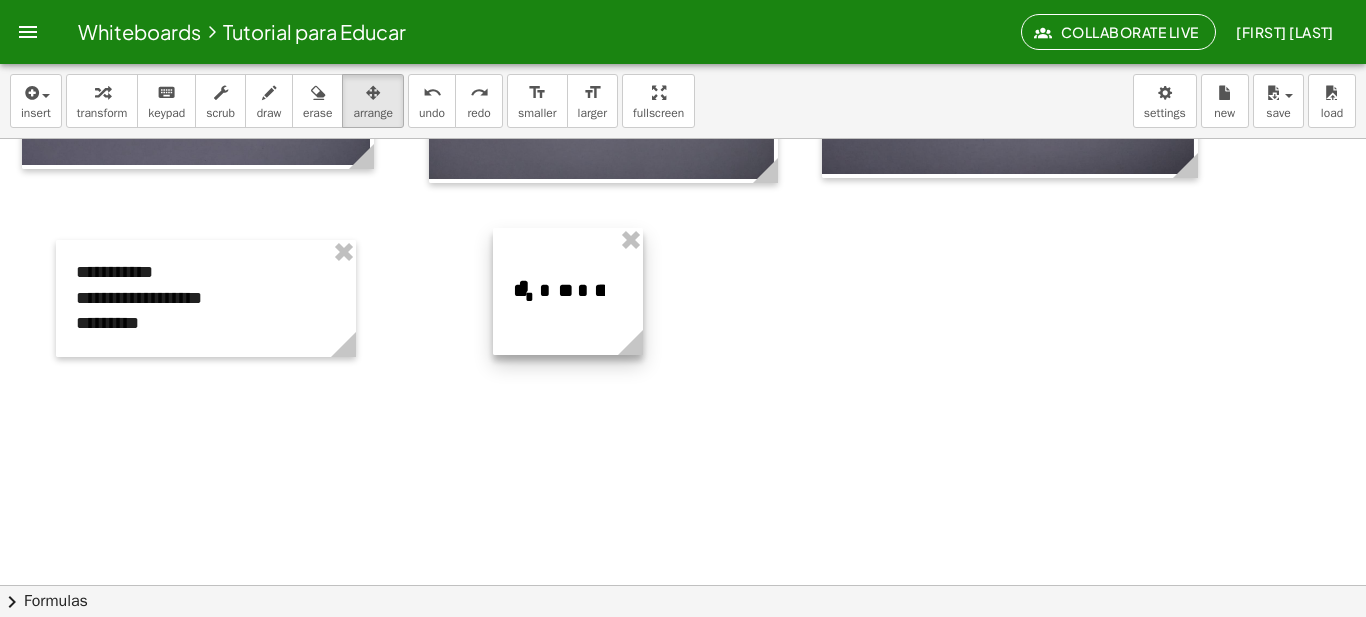 drag, startPoint x: 788, startPoint y: 339, endPoint x: 639, endPoint y: 322, distance: 149.96666 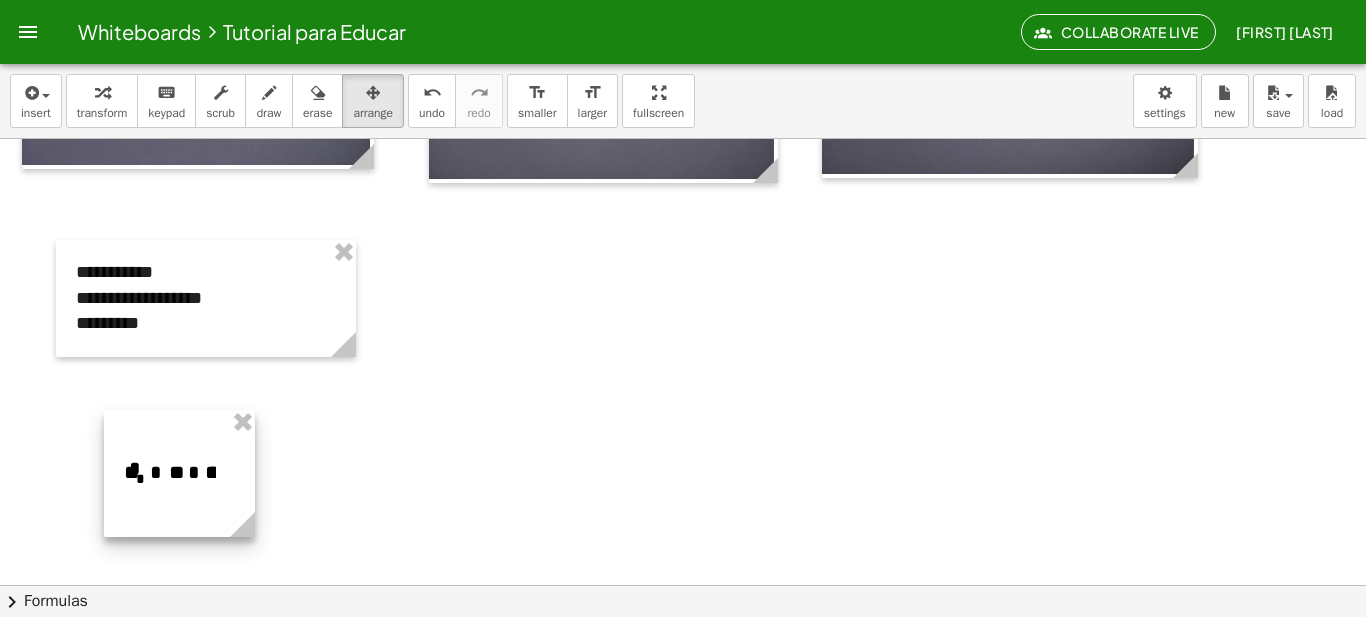 drag, startPoint x: 615, startPoint y: 308, endPoint x: 226, endPoint y: 490, distance: 429.4706 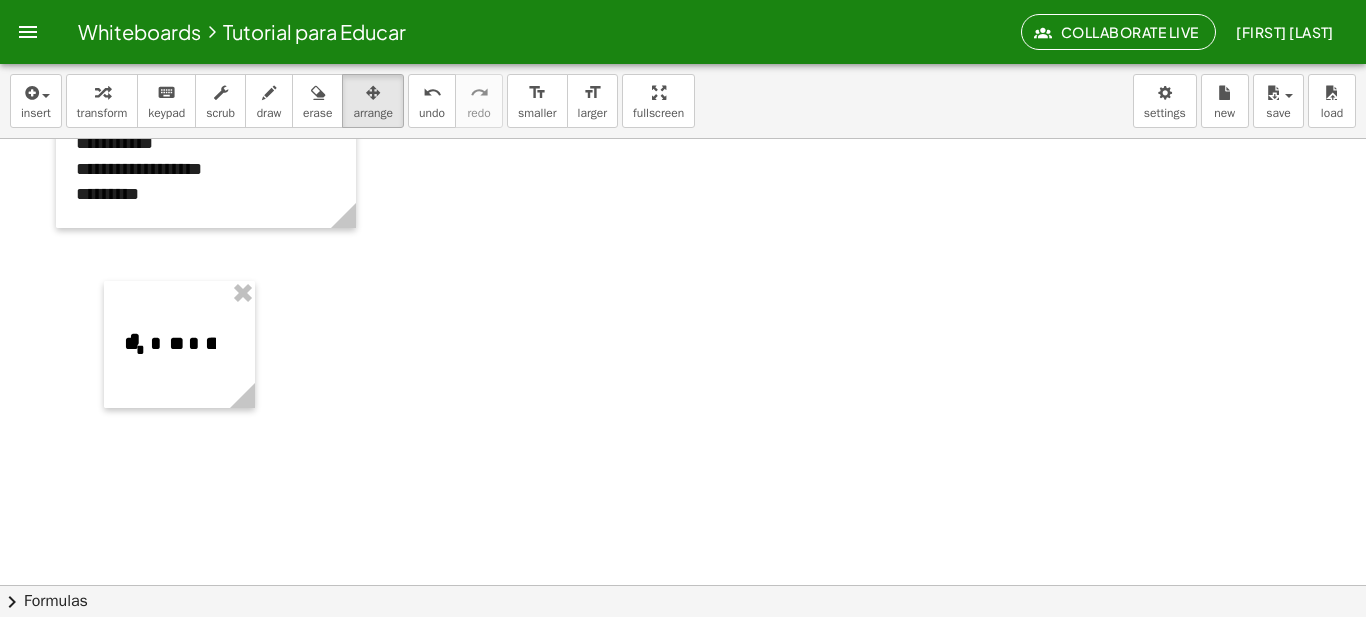 scroll, scrollTop: 929, scrollLeft: 0, axis: vertical 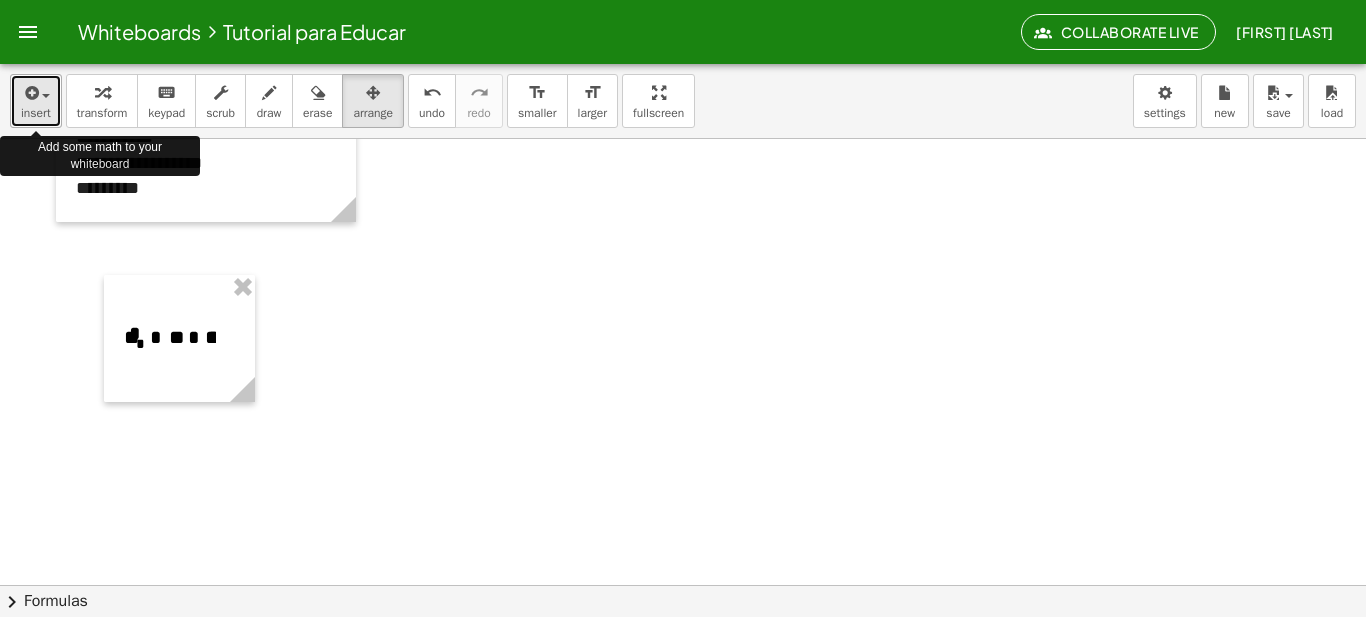 click on "insert" at bounding box center [36, 113] 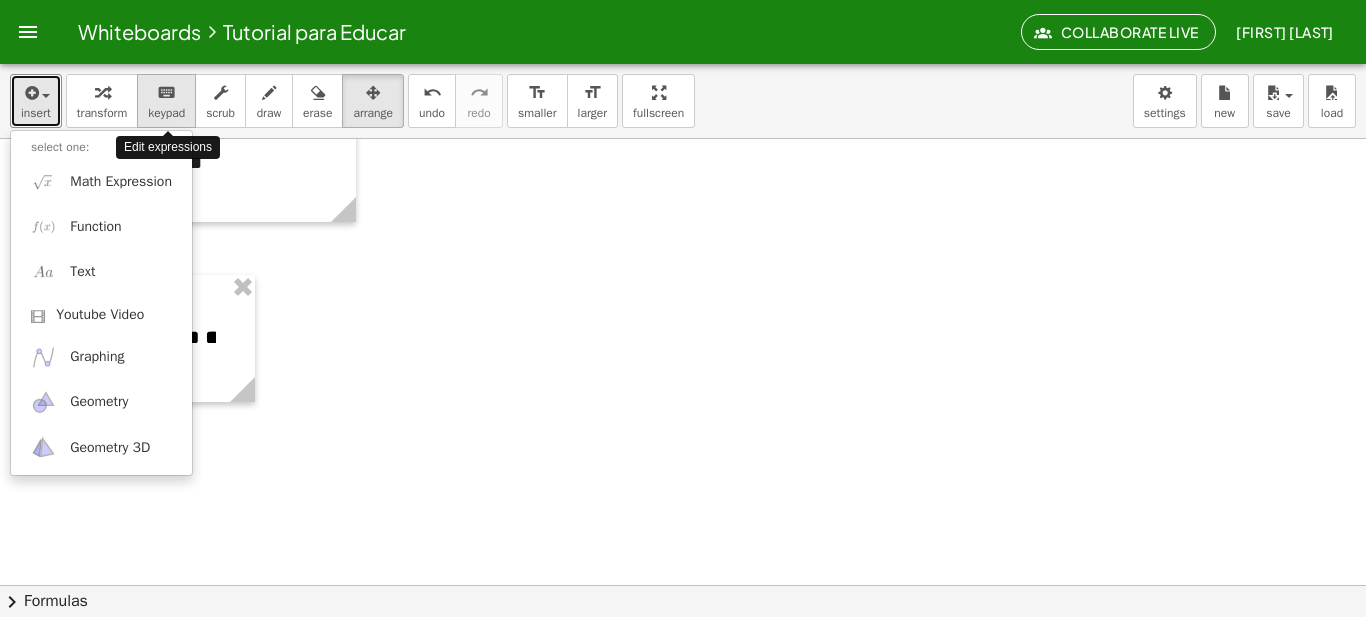 click on "keypad" at bounding box center (166, 113) 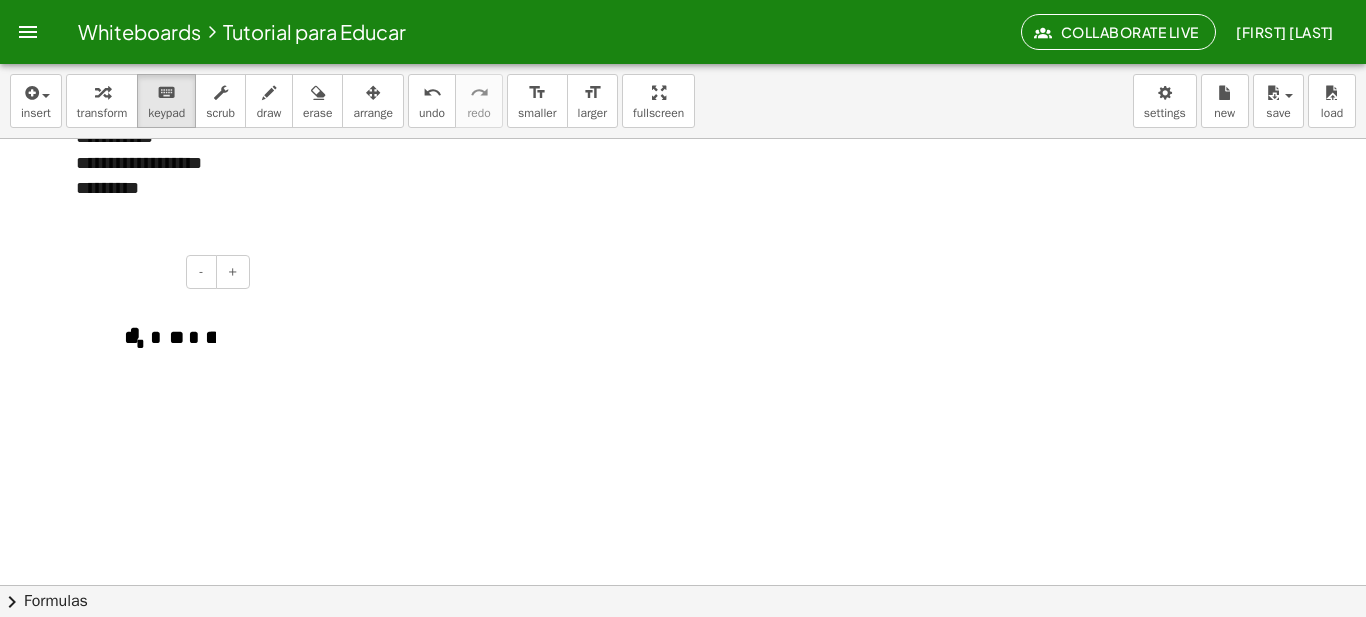 click on "**********" at bounding box center (179, 338) 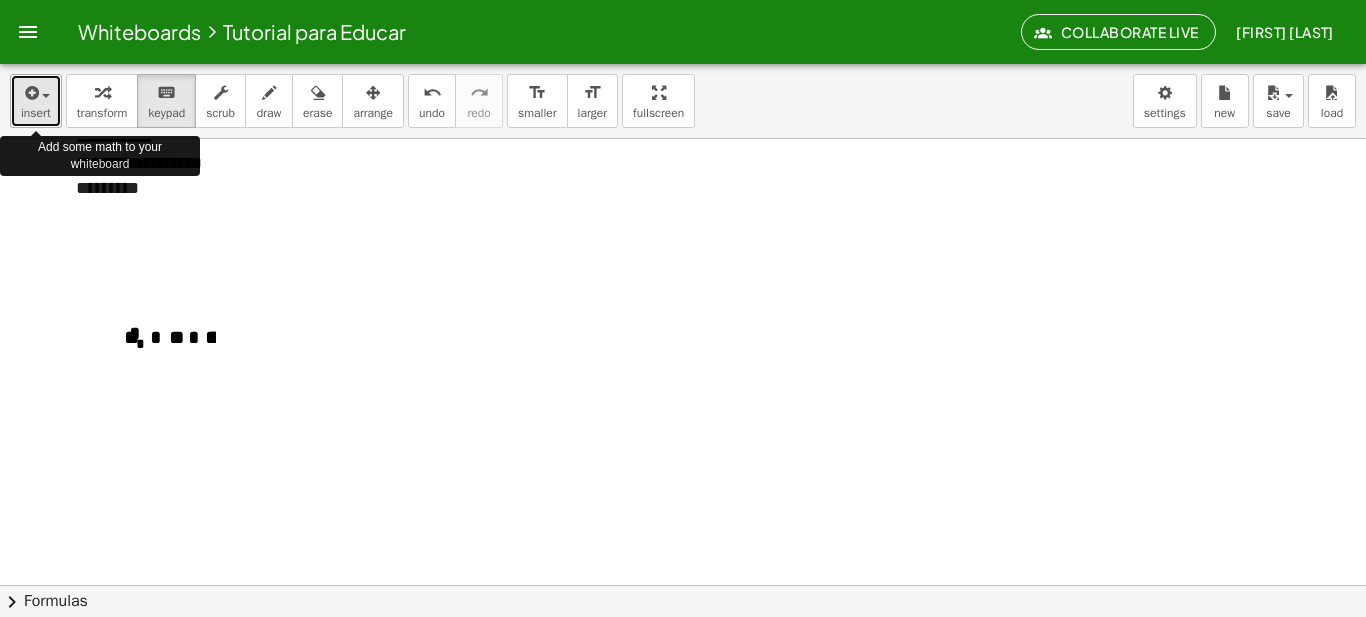 click on "insert" at bounding box center [36, 101] 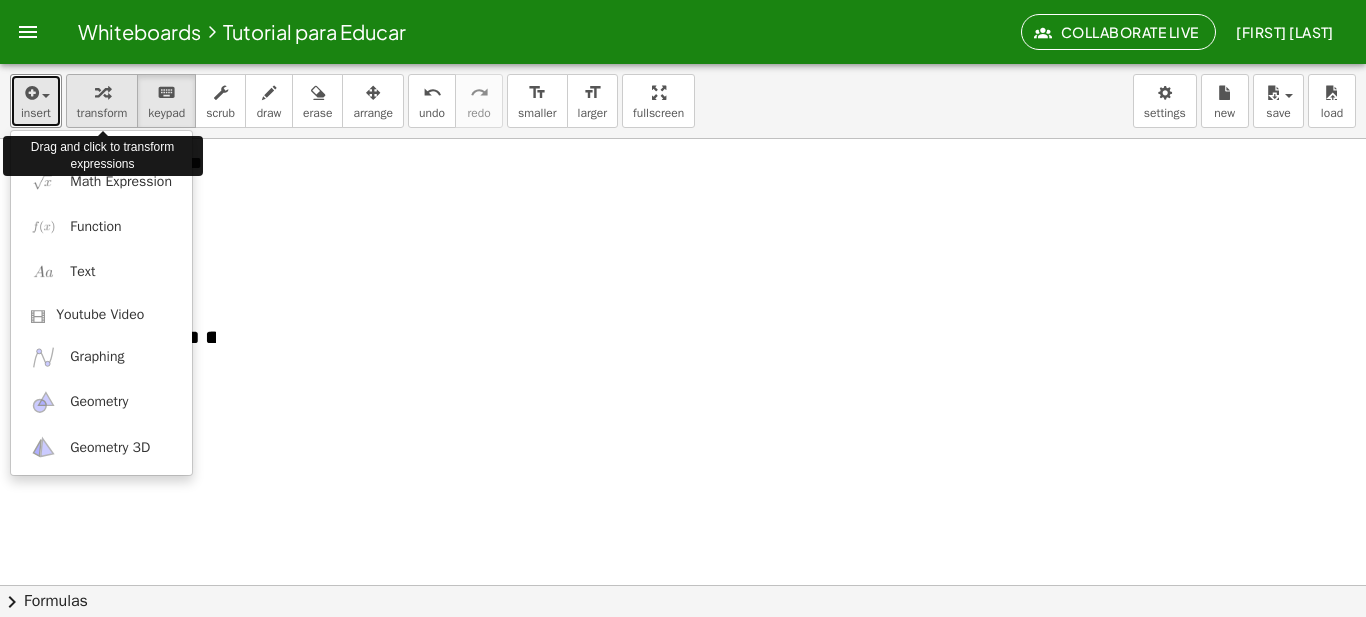 click on "transform" at bounding box center [102, 113] 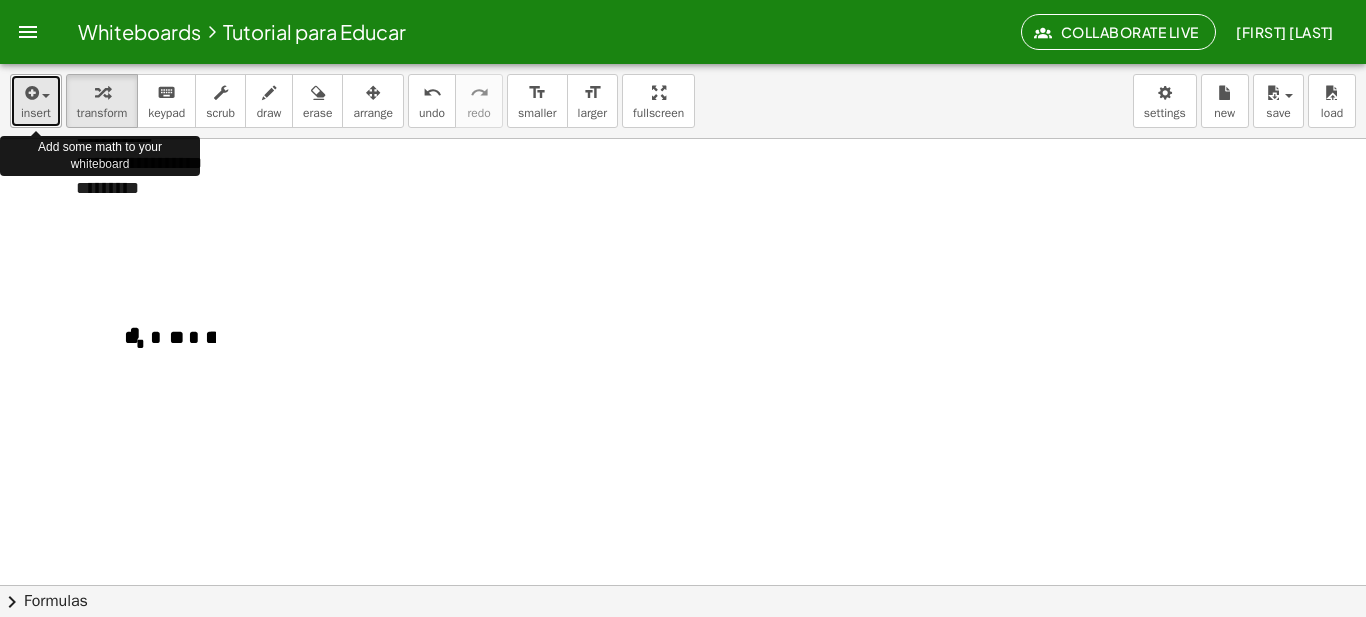 click at bounding box center (30, 93) 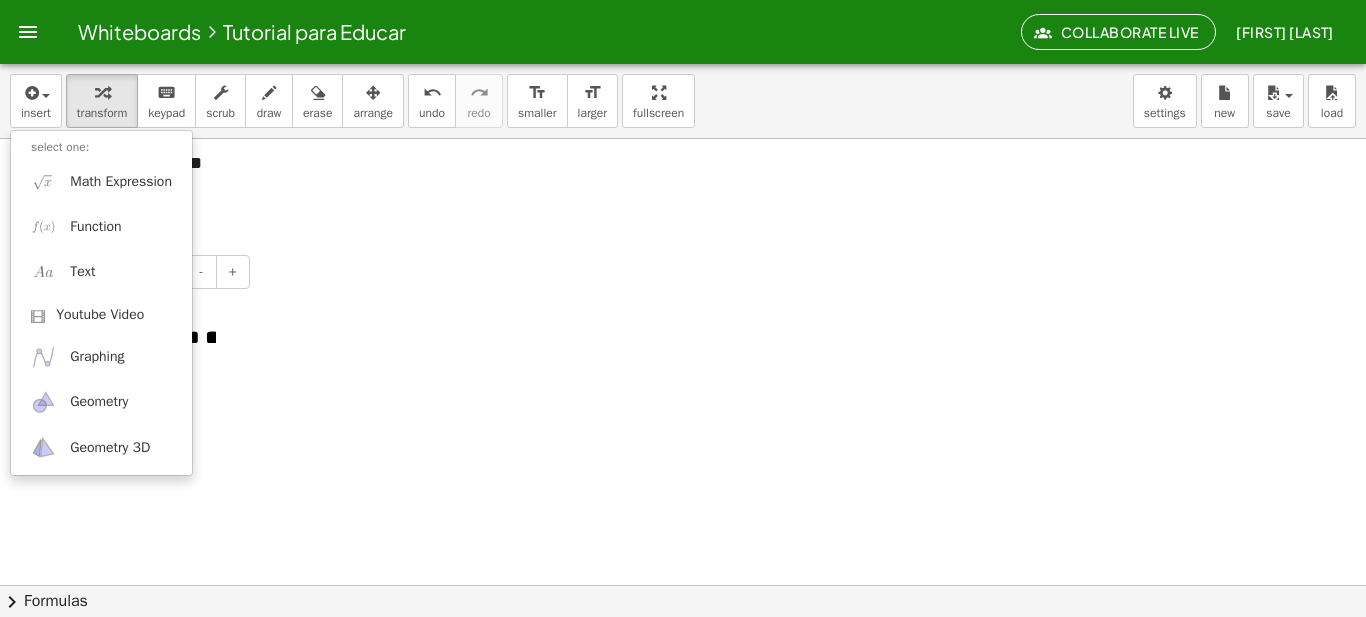 click on "**********" at bounding box center (179, 338) 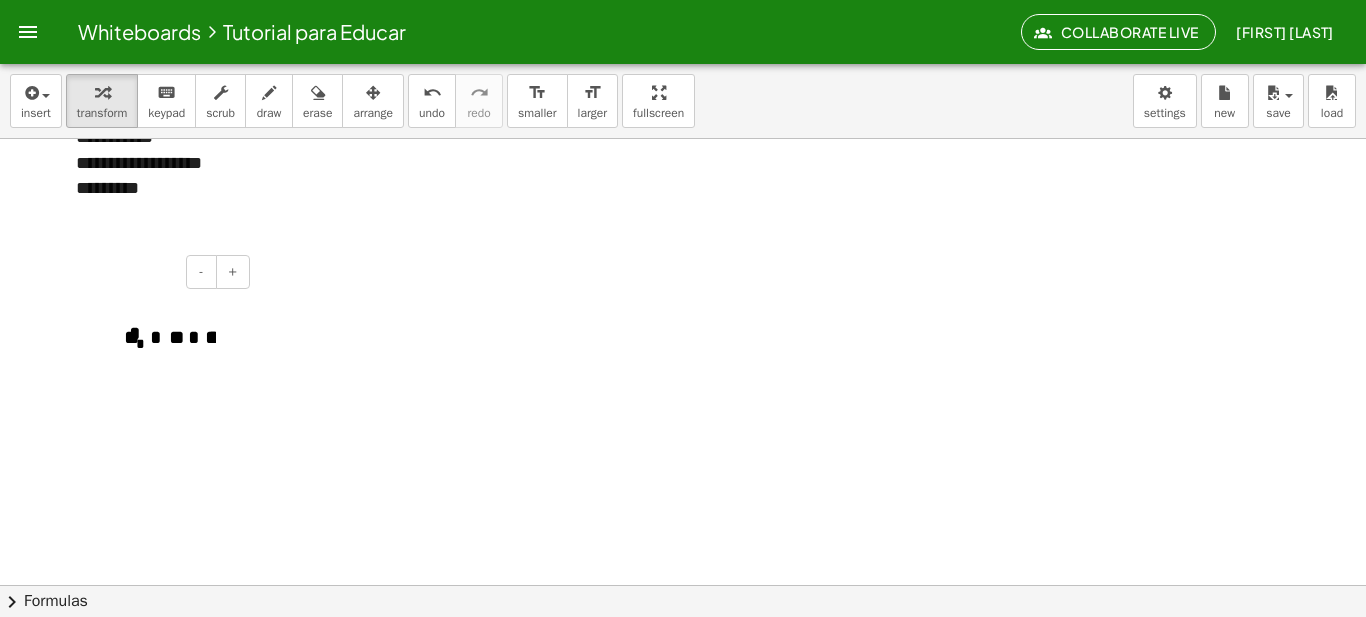 click on "**********" at bounding box center (179, 338) 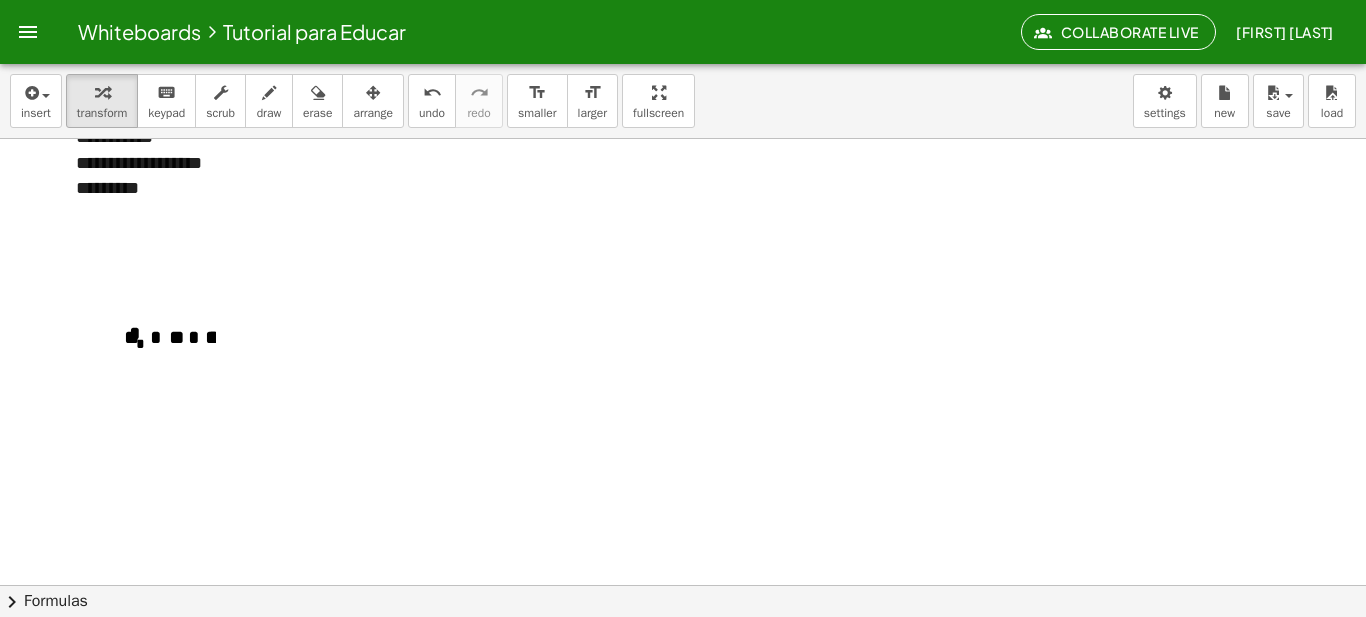 click at bounding box center [683, 201] 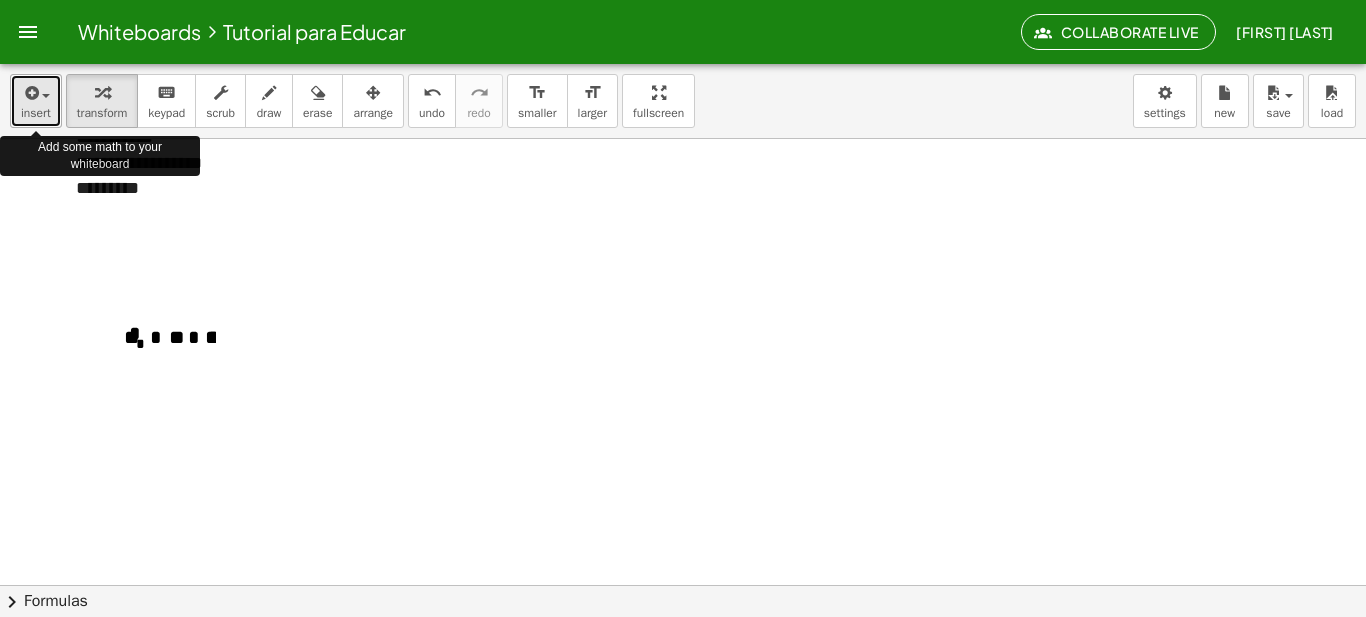 click on "insert" at bounding box center (36, 101) 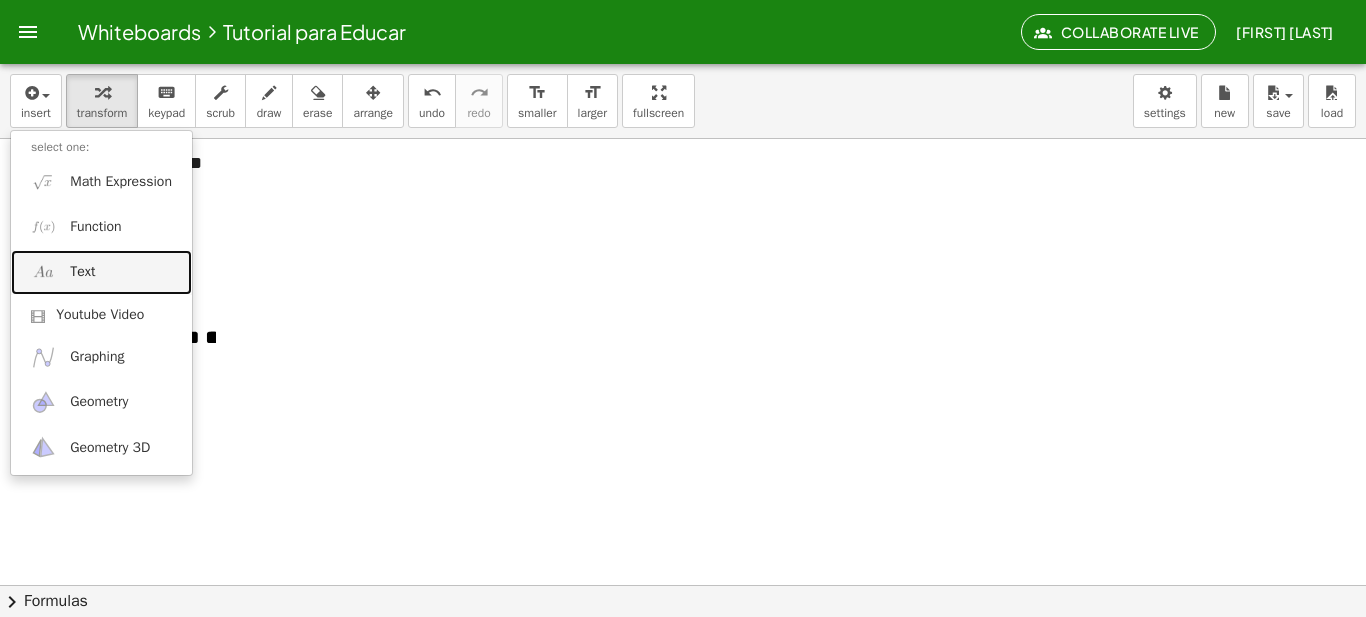 click on "Text" at bounding box center (101, 272) 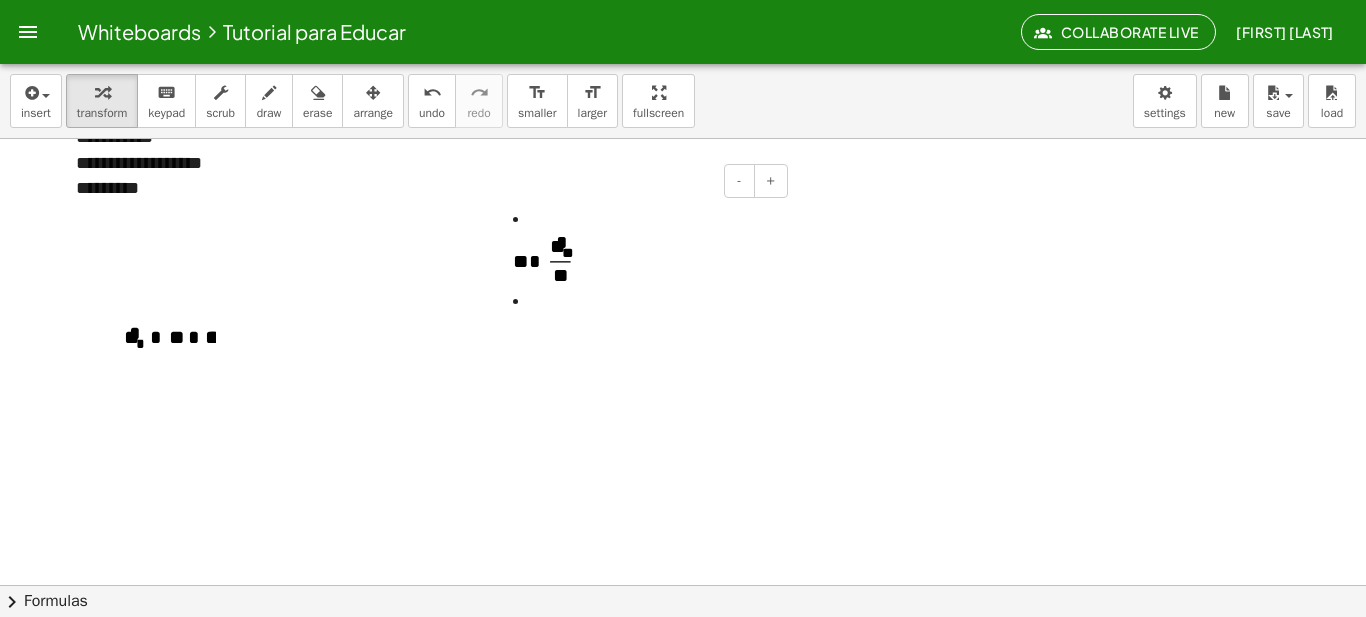 type 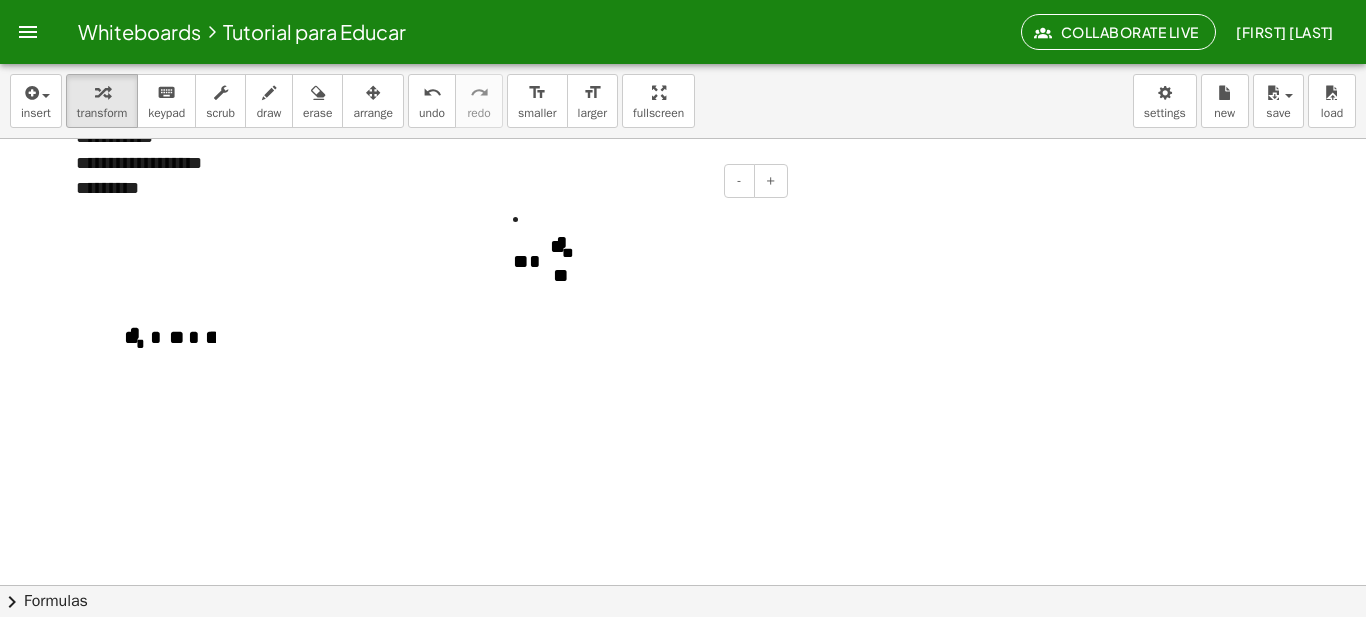 click on "**********" at bounding box center (643, 245) 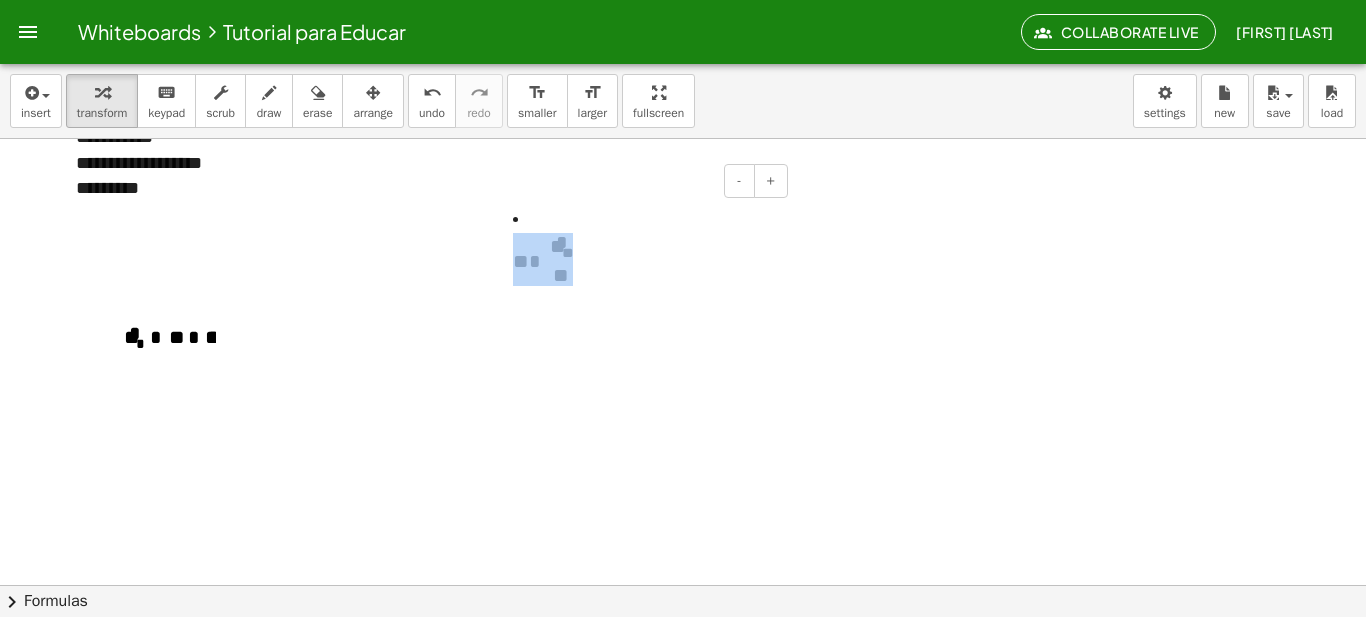 click on "**********" at bounding box center [643, 245] 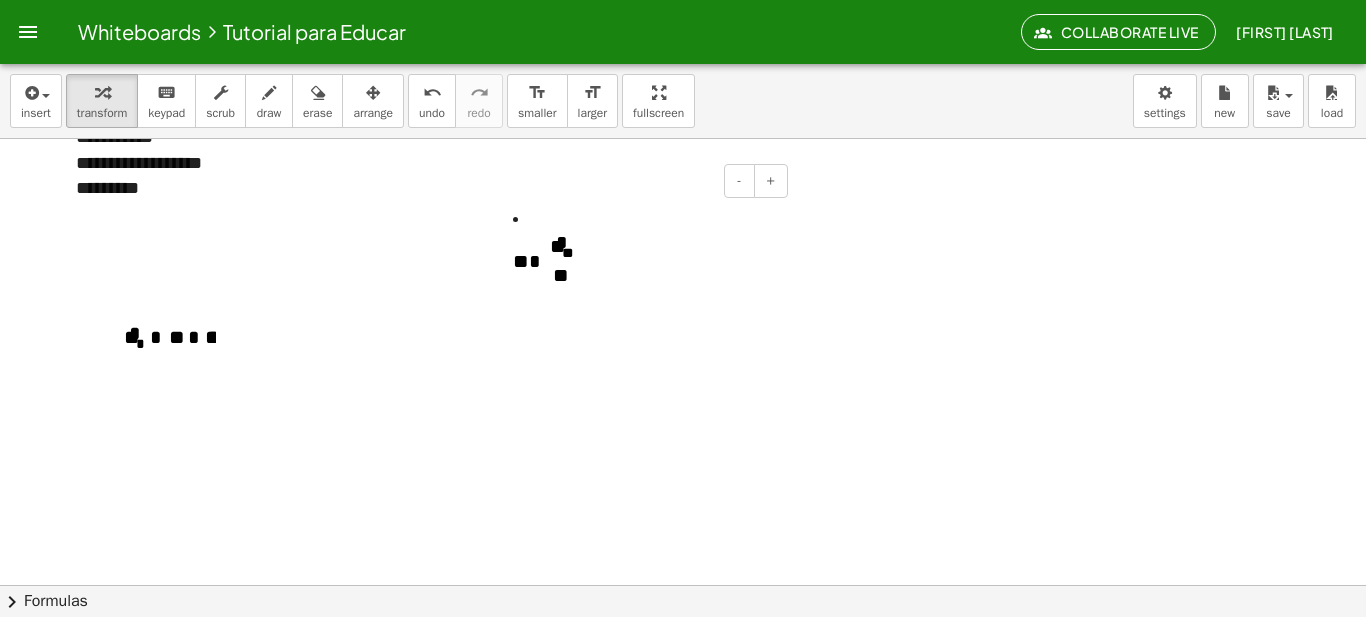 click on "**********" at bounding box center (643, 245) 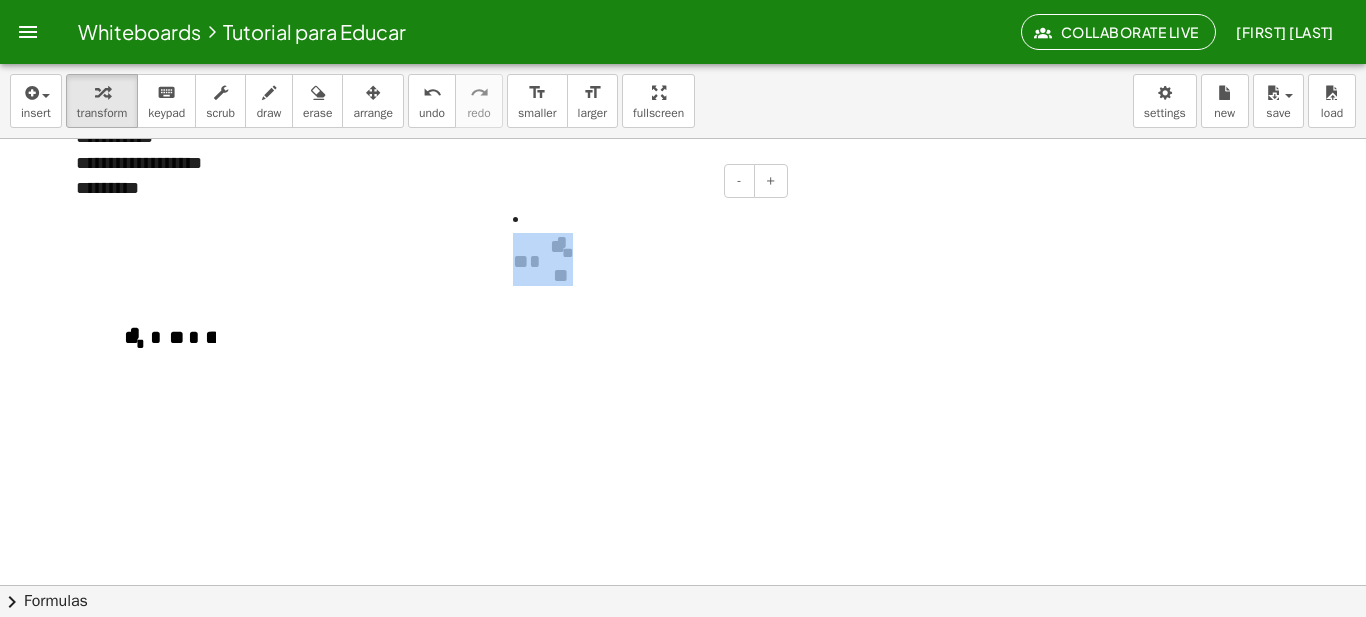 click on "**********" at bounding box center [643, 245] 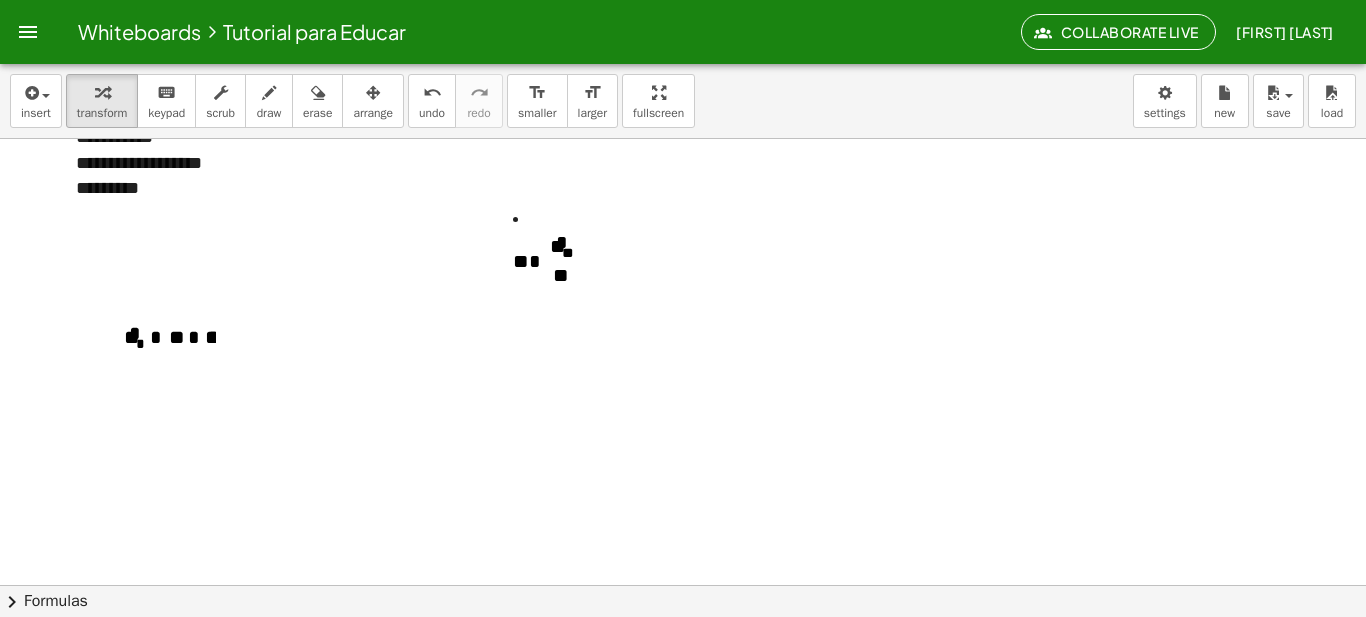 click at bounding box center [683, 201] 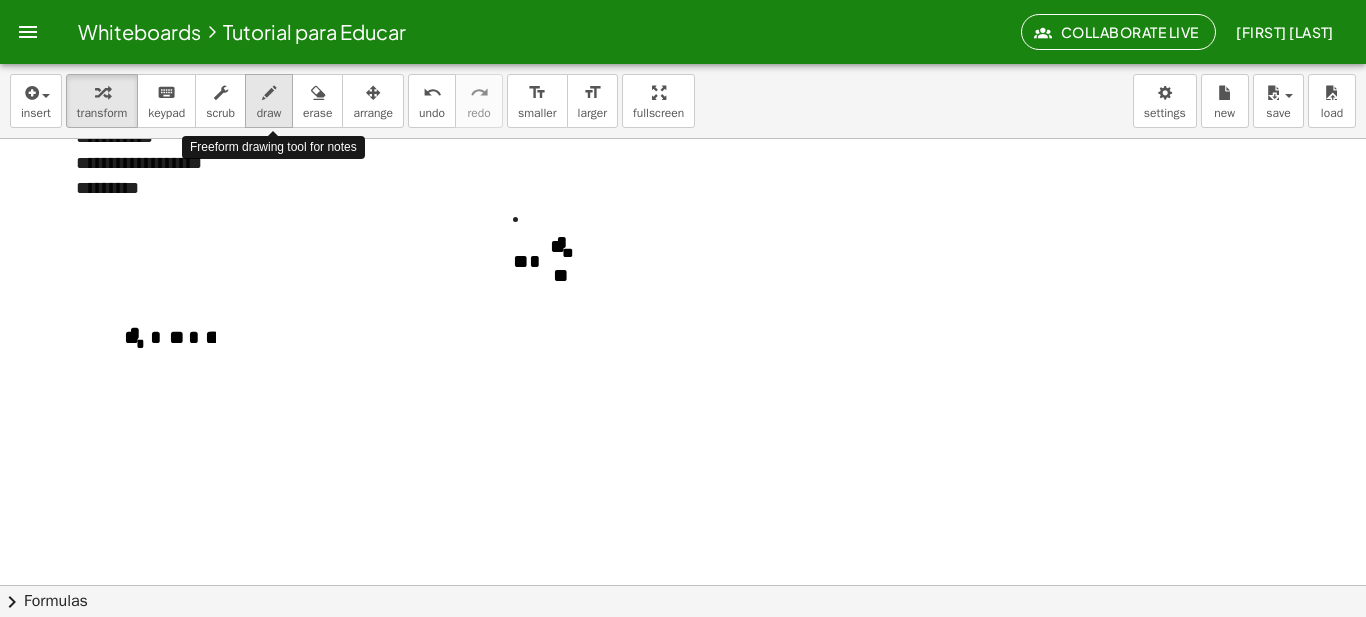 click on "draw" at bounding box center [269, 101] 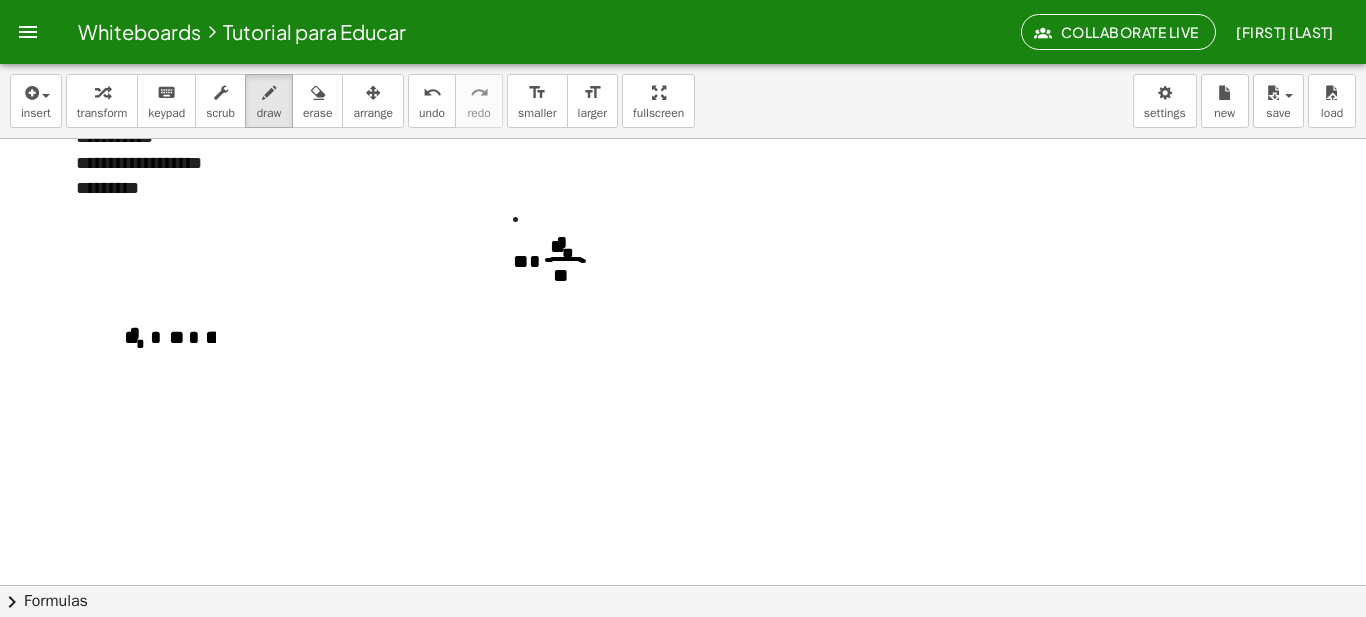 drag, startPoint x: 547, startPoint y: 260, endPoint x: 587, endPoint y: 261, distance: 40.012497 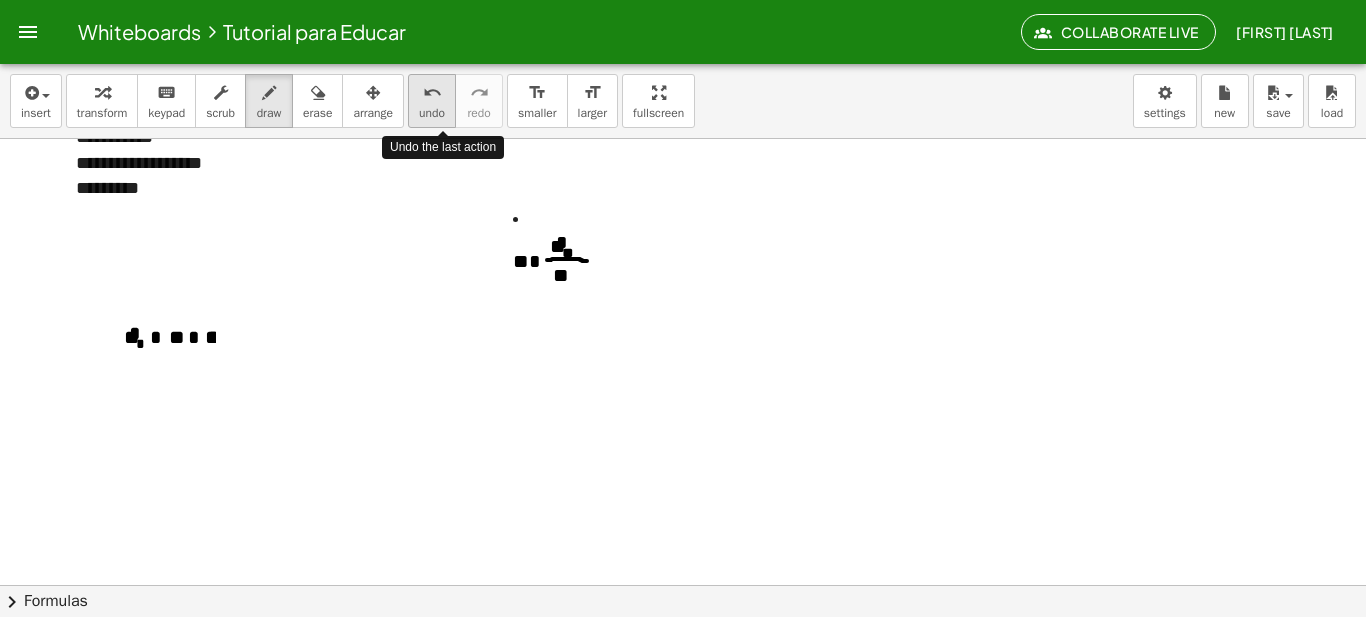 click on "undo" at bounding box center (432, 113) 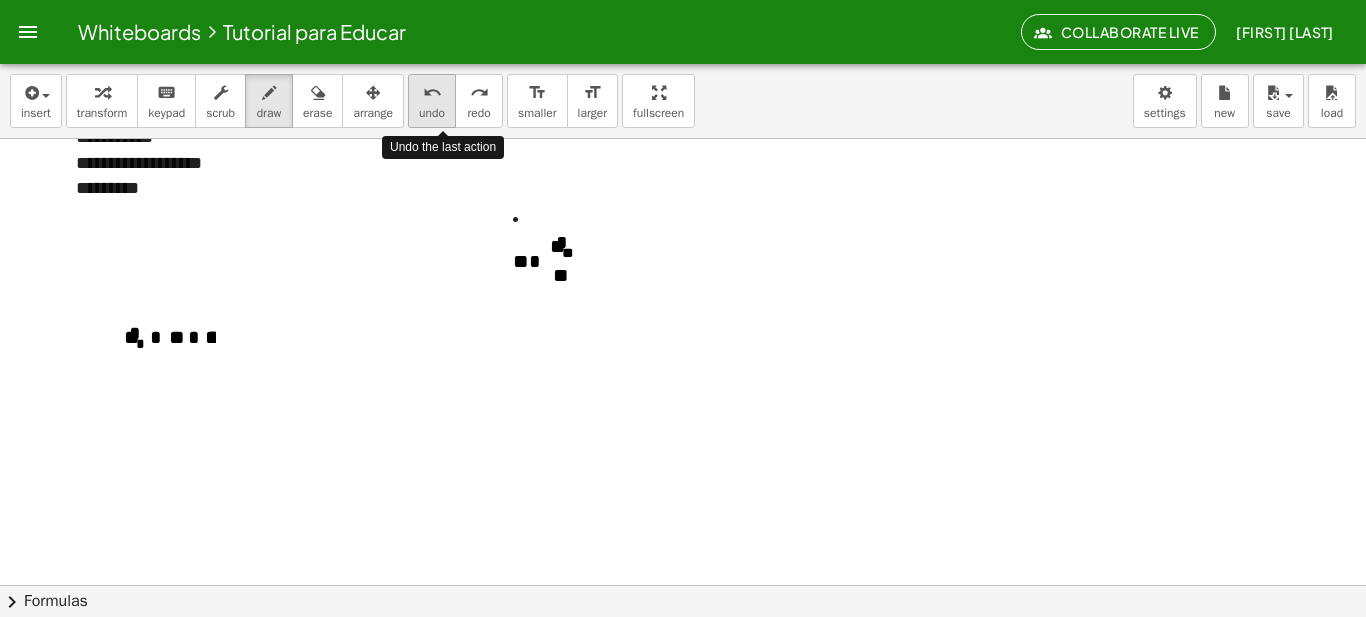 click on "undo" at bounding box center [432, 113] 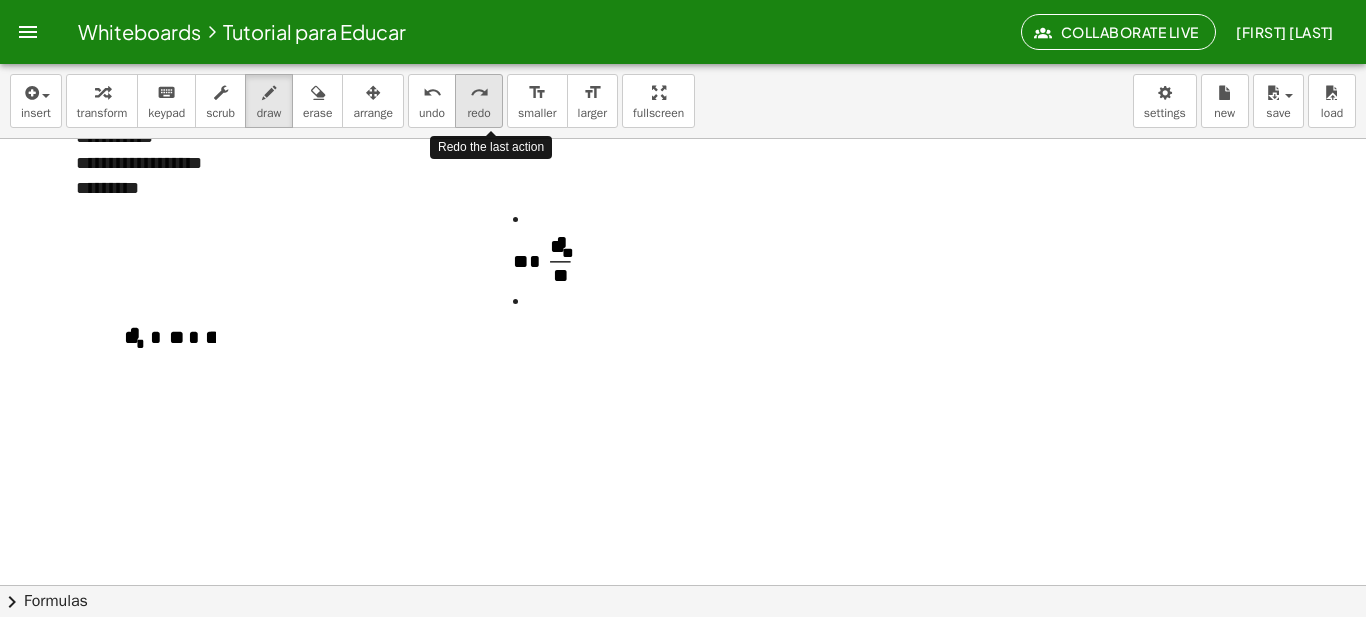 click on "redo redo" at bounding box center (479, 101) 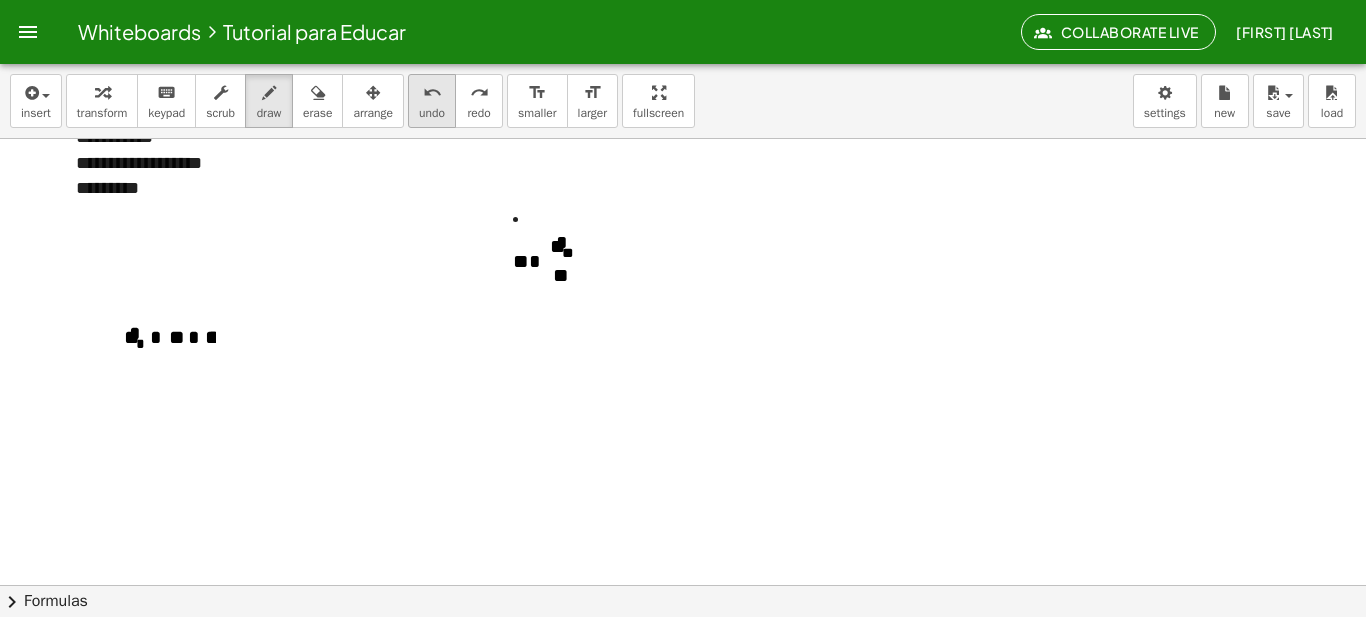 click on "undo" at bounding box center (432, 113) 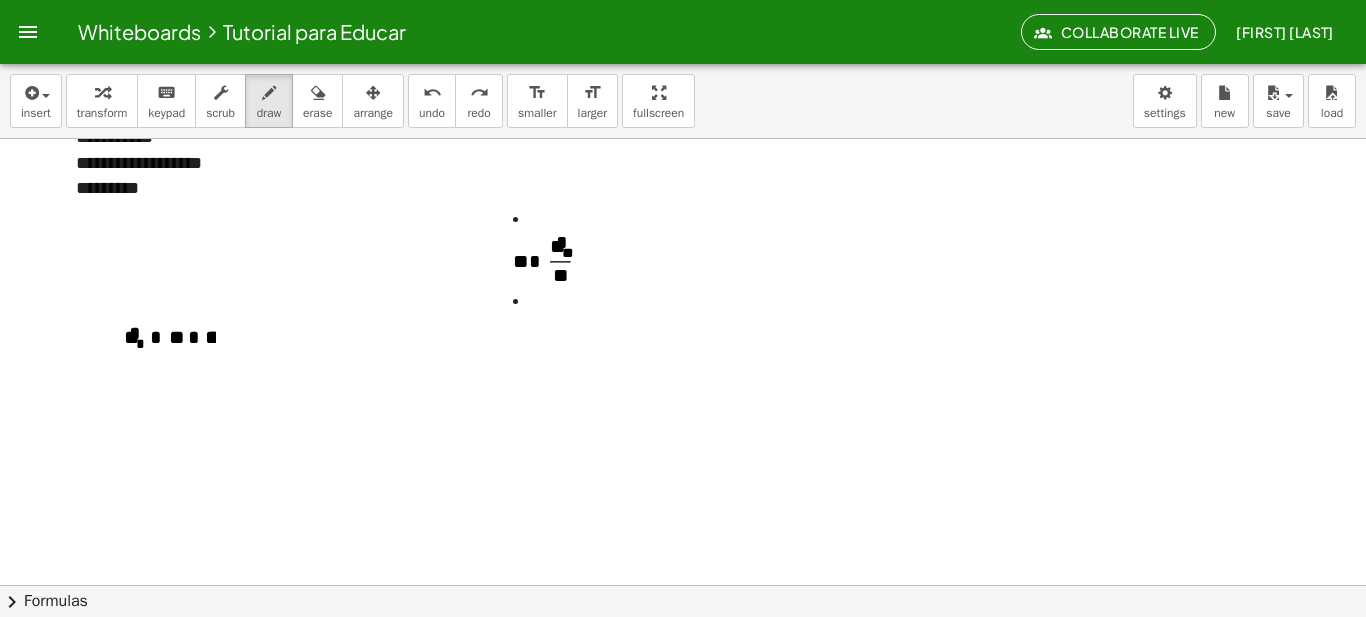 click at bounding box center [683, 201] 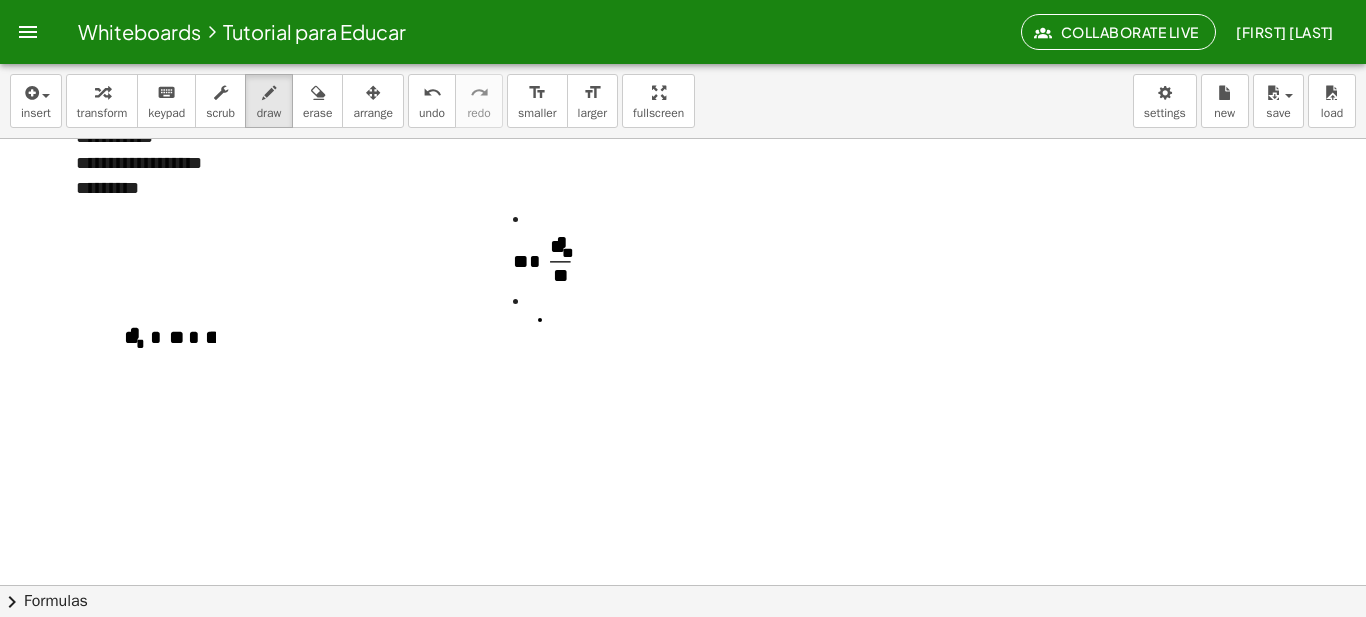 click at bounding box center (683, 201) 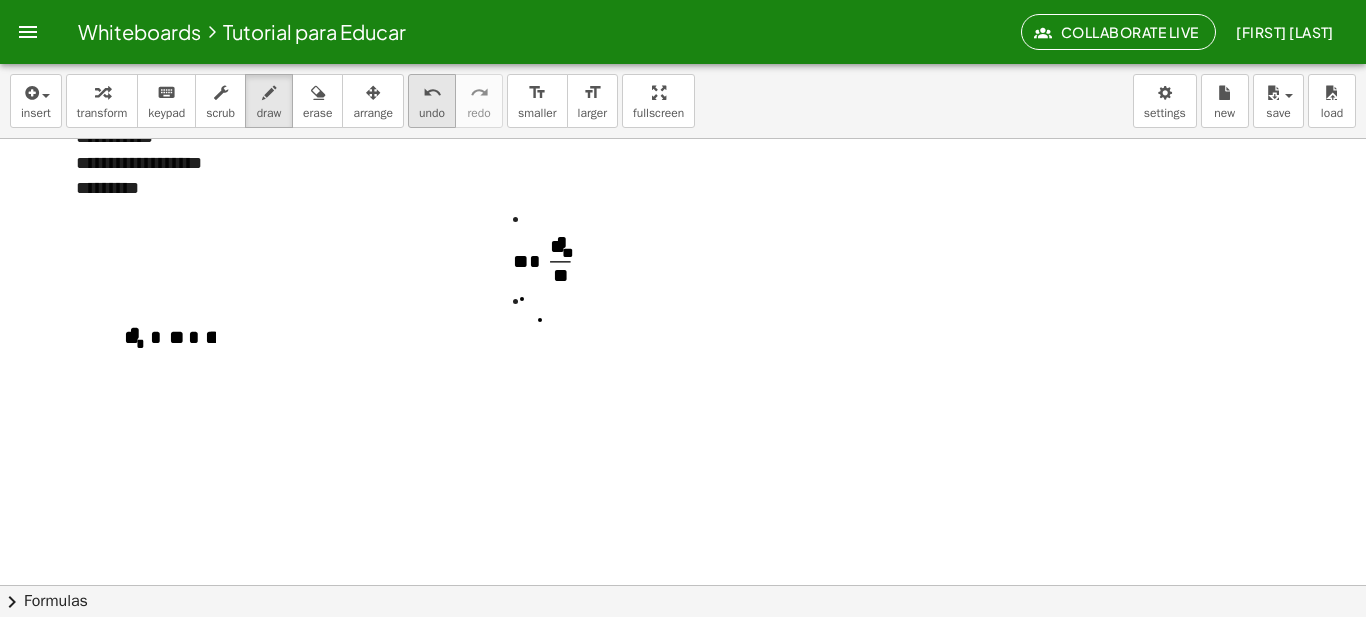 click on "undo" at bounding box center [432, 113] 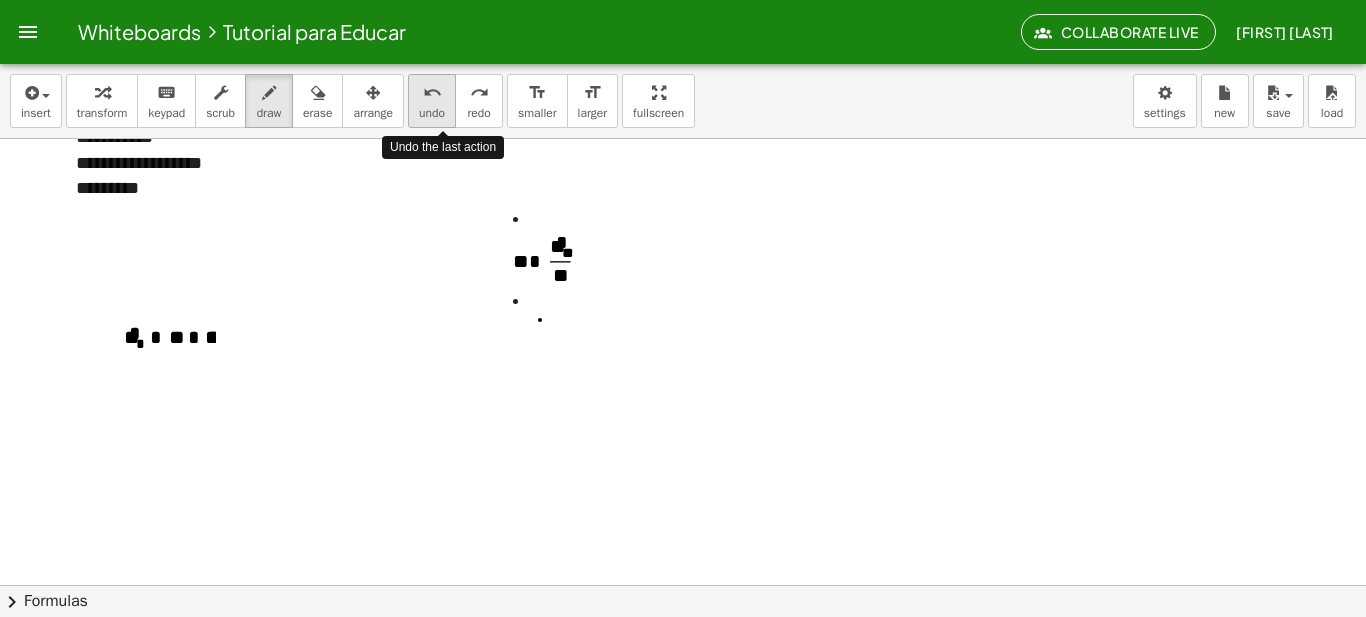 click on "undo" at bounding box center (432, 113) 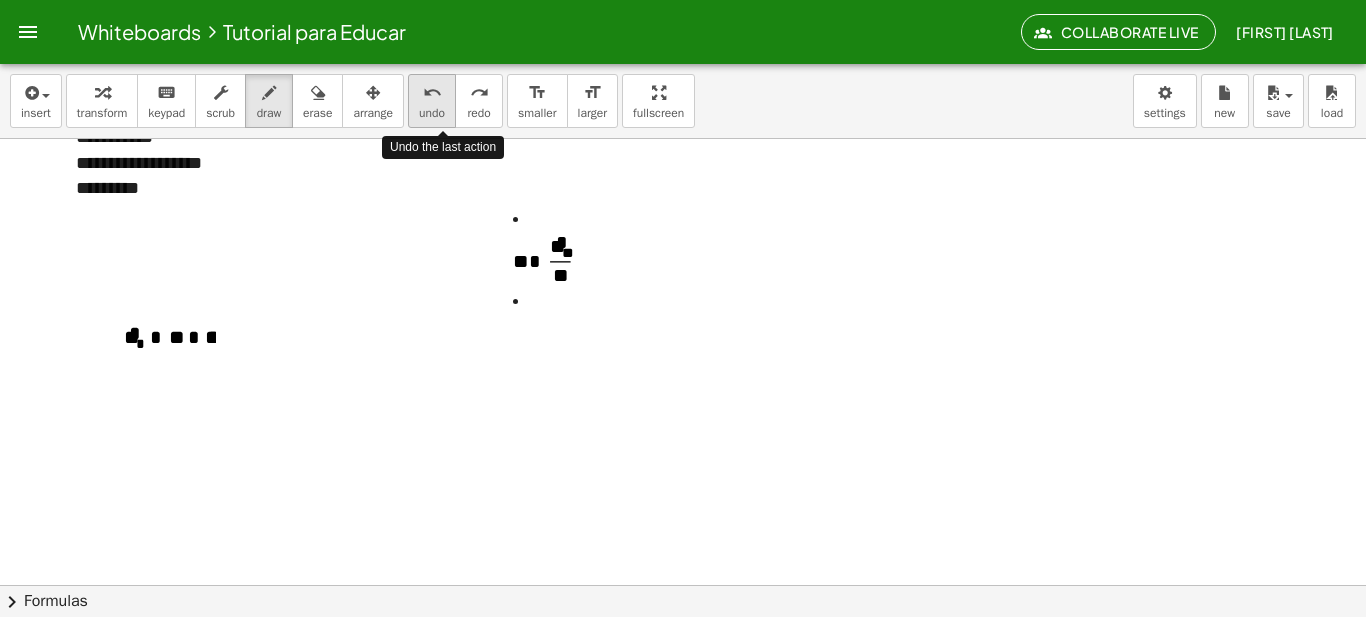 click on "undo" at bounding box center (432, 113) 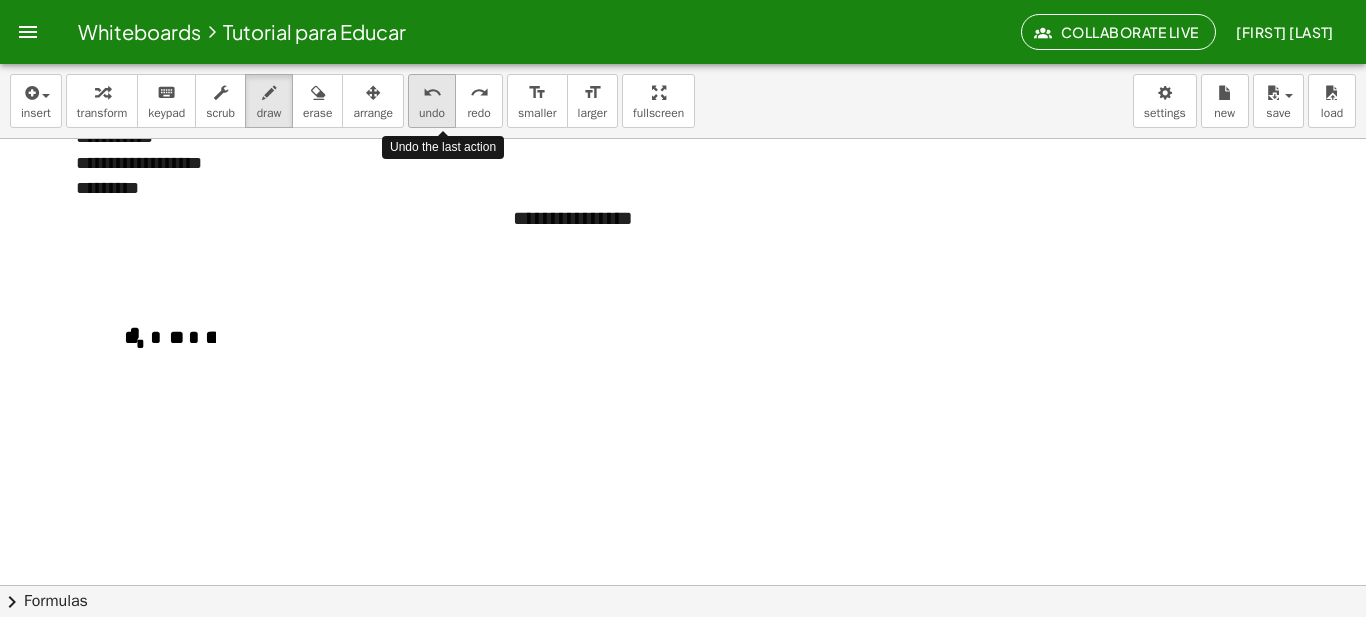 click on "undo" at bounding box center (432, 113) 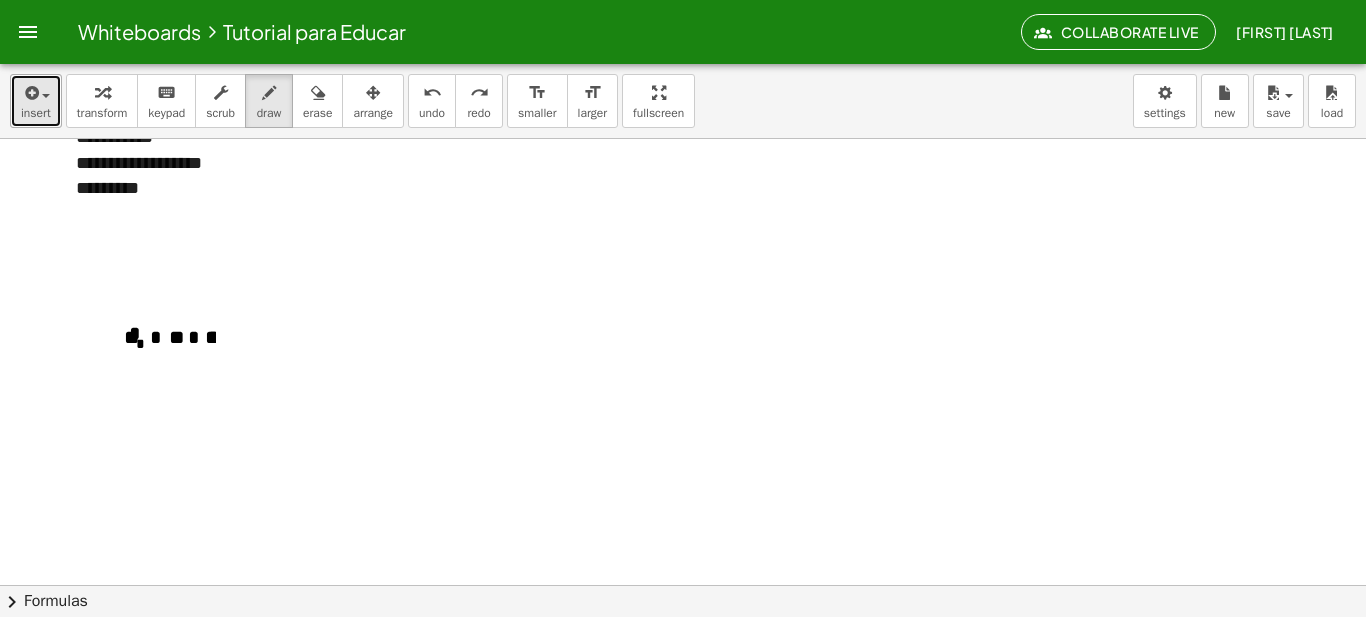 click on "insert" at bounding box center [36, 101] 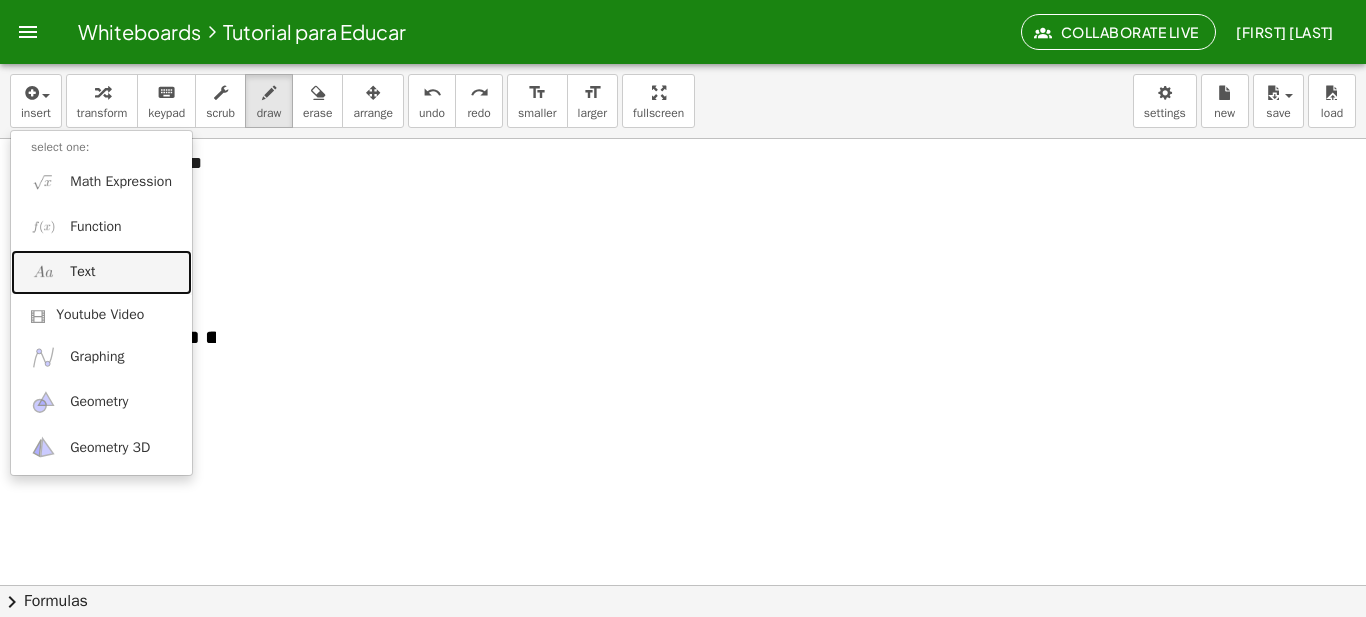 click on "Text" at bounding box center [101, 272] 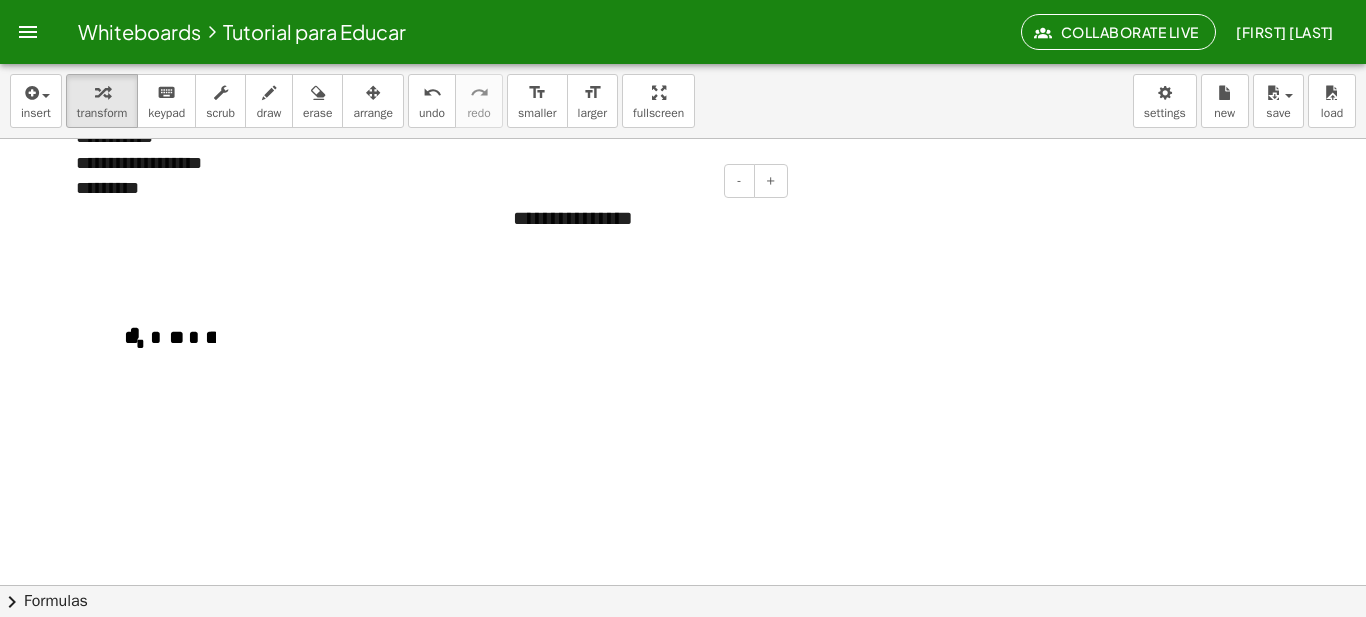 type 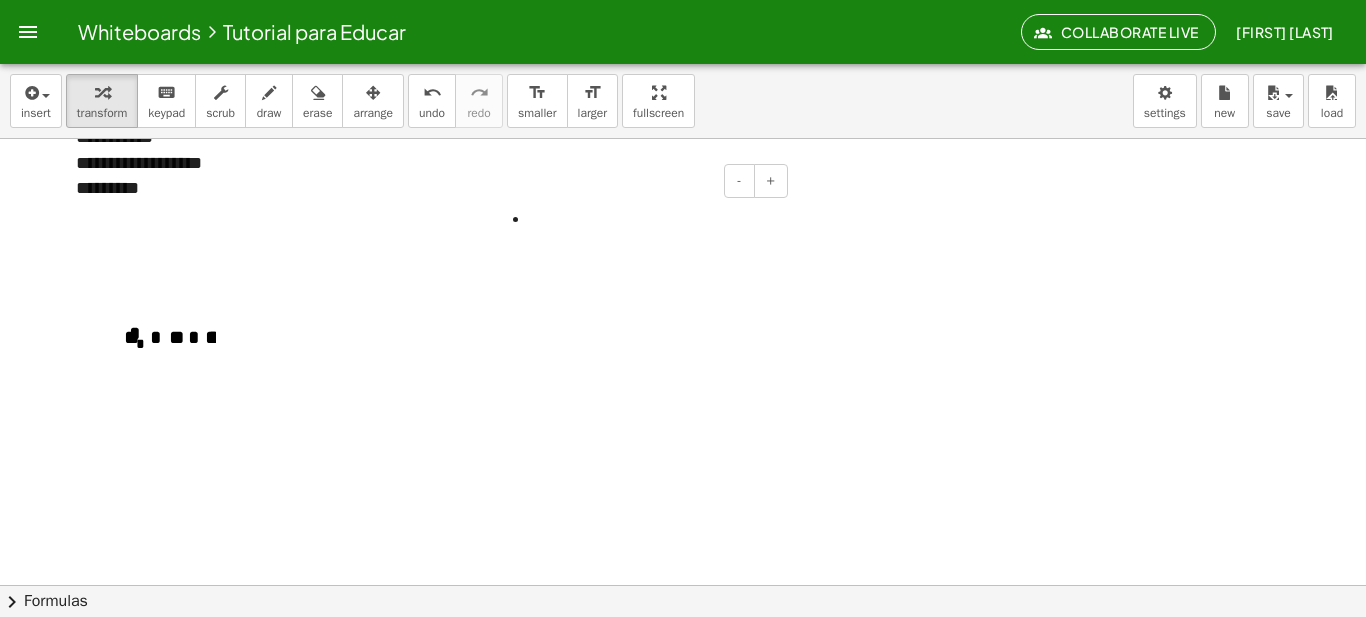 scroll, scrollTop: 404, scrollLeft: 48, axis: both 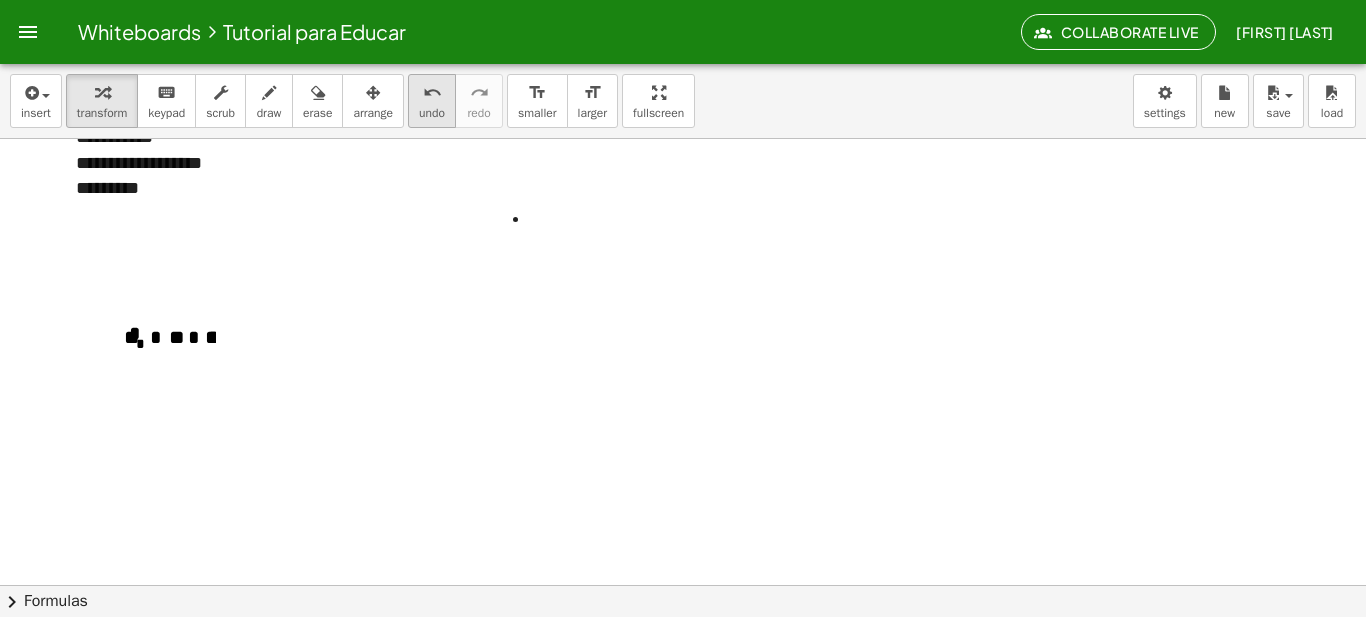 click on "undo undo" at bounding box center (432, 101) 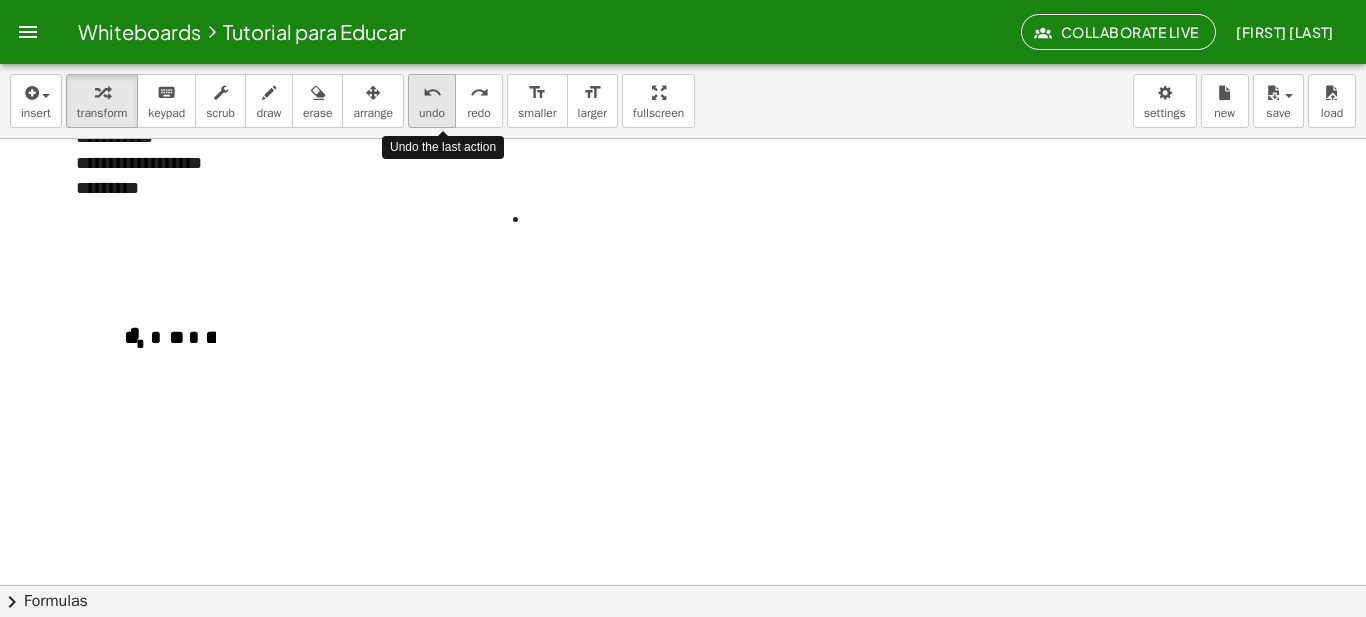 click on "undo undo" at bounding box center (432, 101) 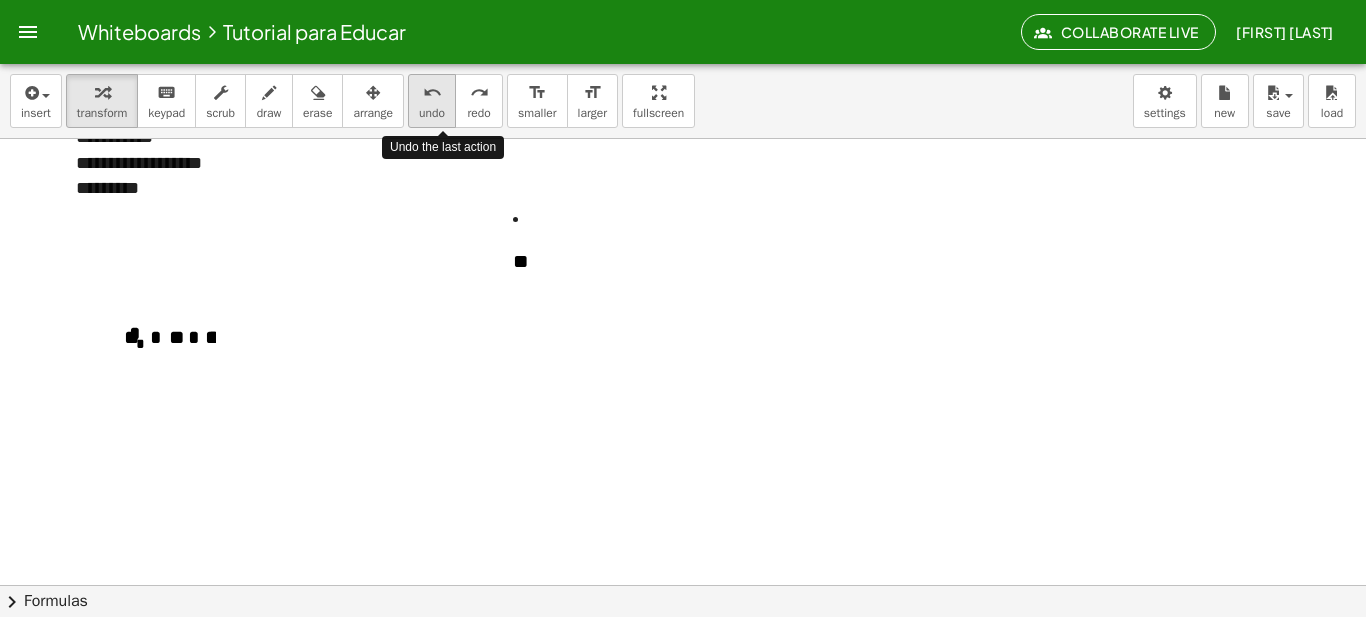 click on "undo undo" at bounding box center (432, 101) 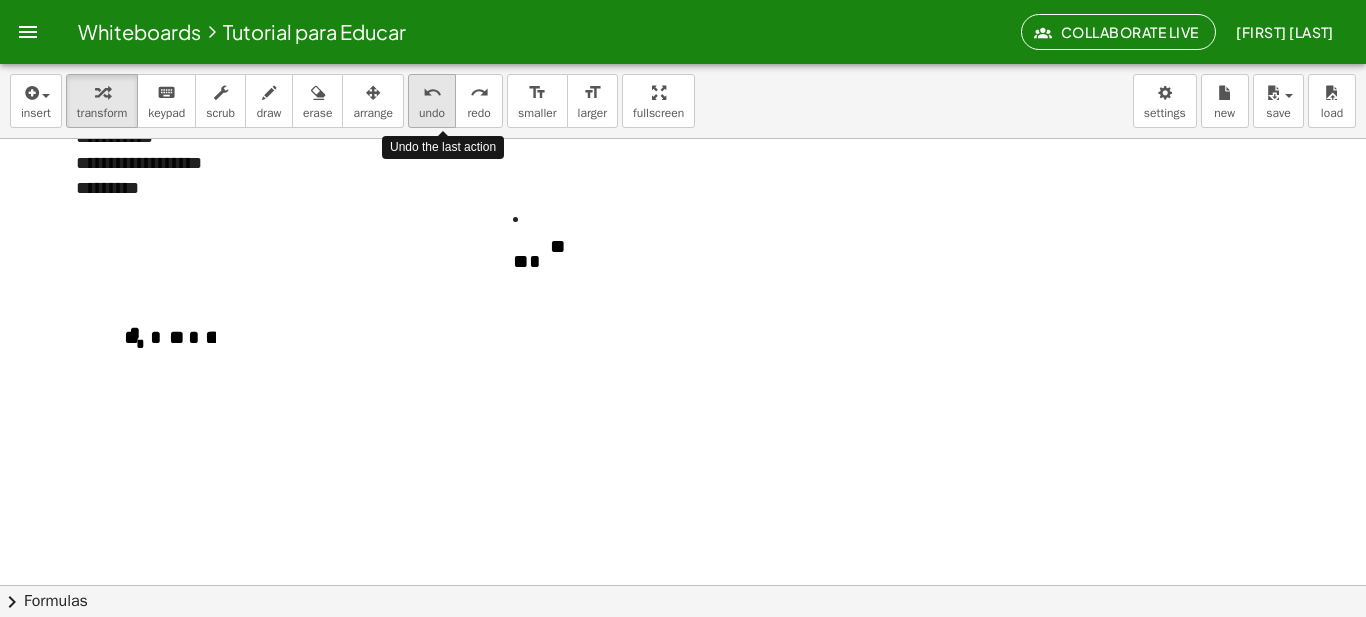 click on "undo undo" at bounding box center (432, 101) 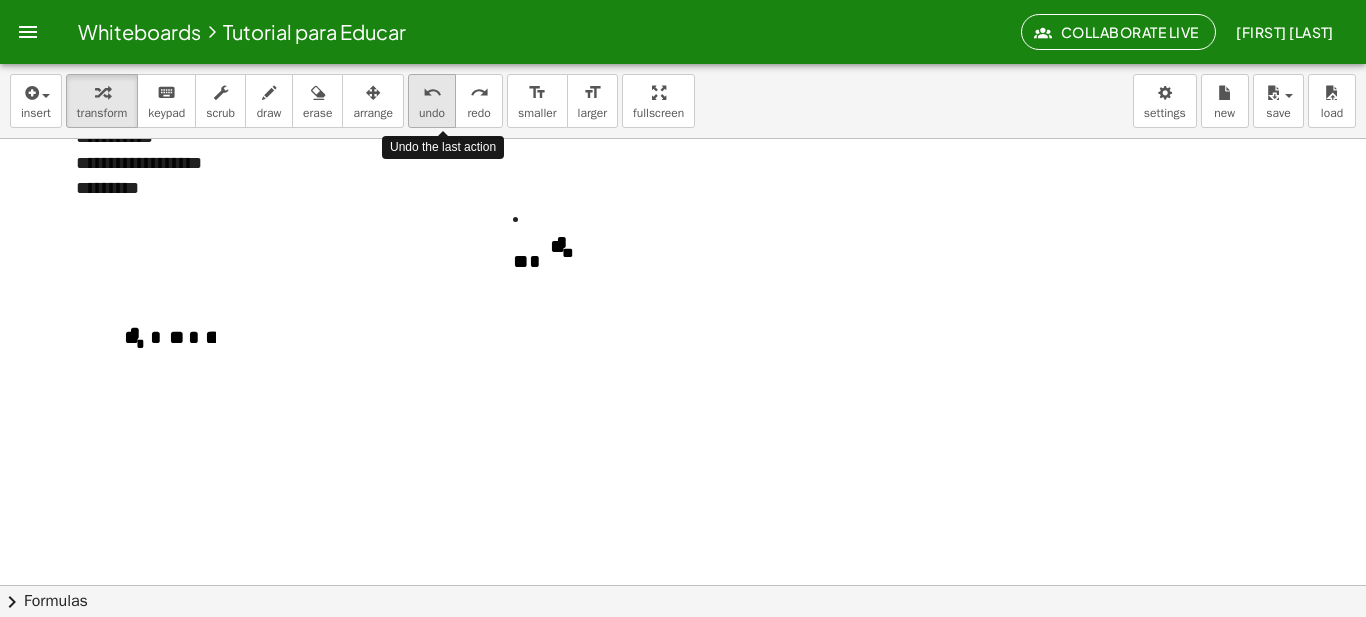click on "undo undo" at bounding box center (432, 101) 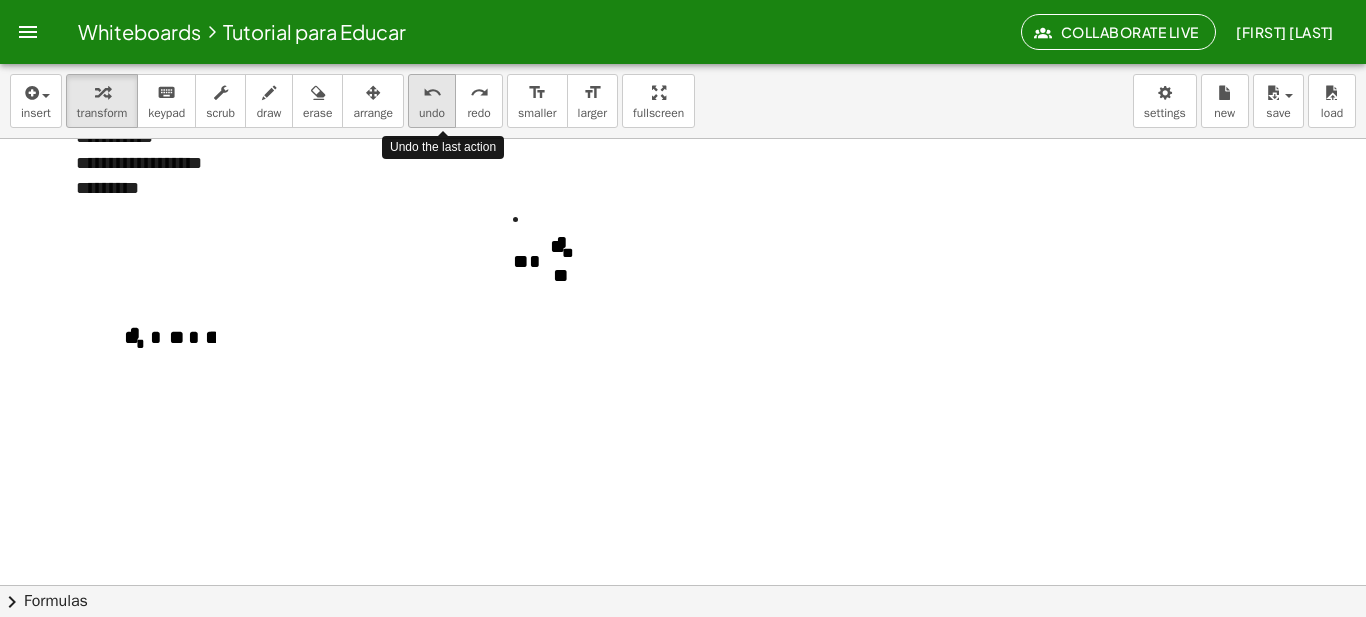click on "undo undo" at bounding box center (432, 101) 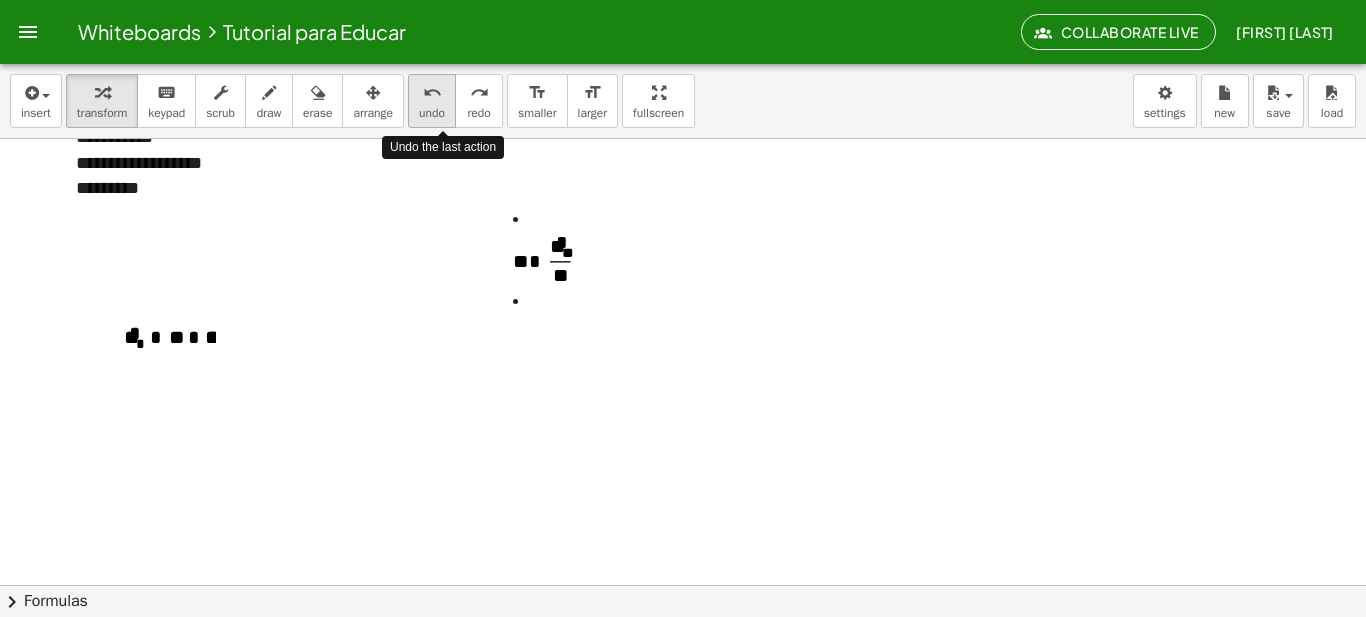 click on "undo undo" at bounding box center [432, 101] 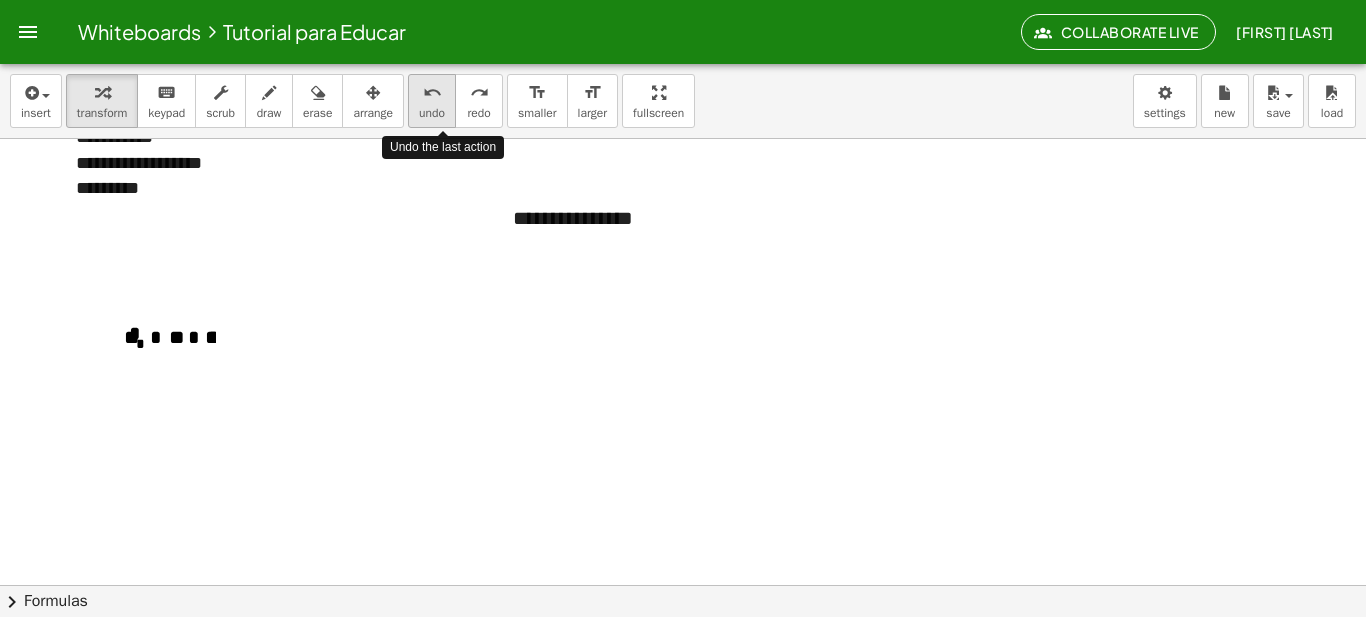 click on "undo undo" at bounding box center [432, 101] 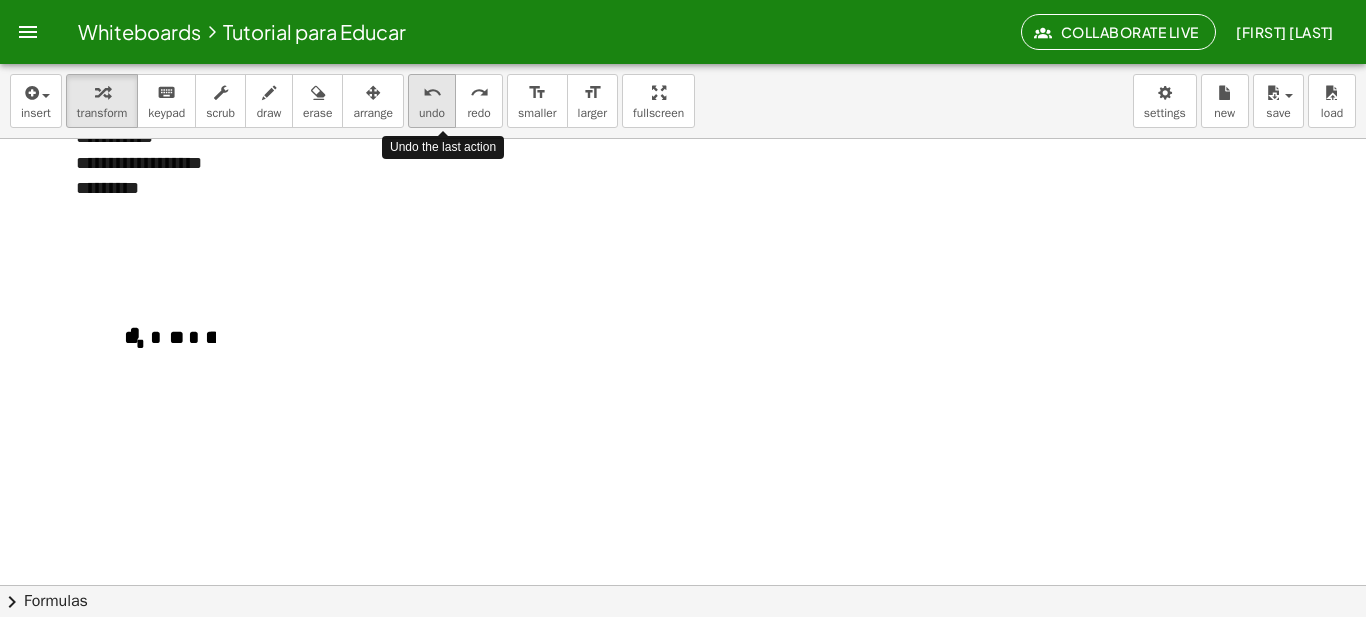 click on "undo undo" at bounding box center (432, 101) 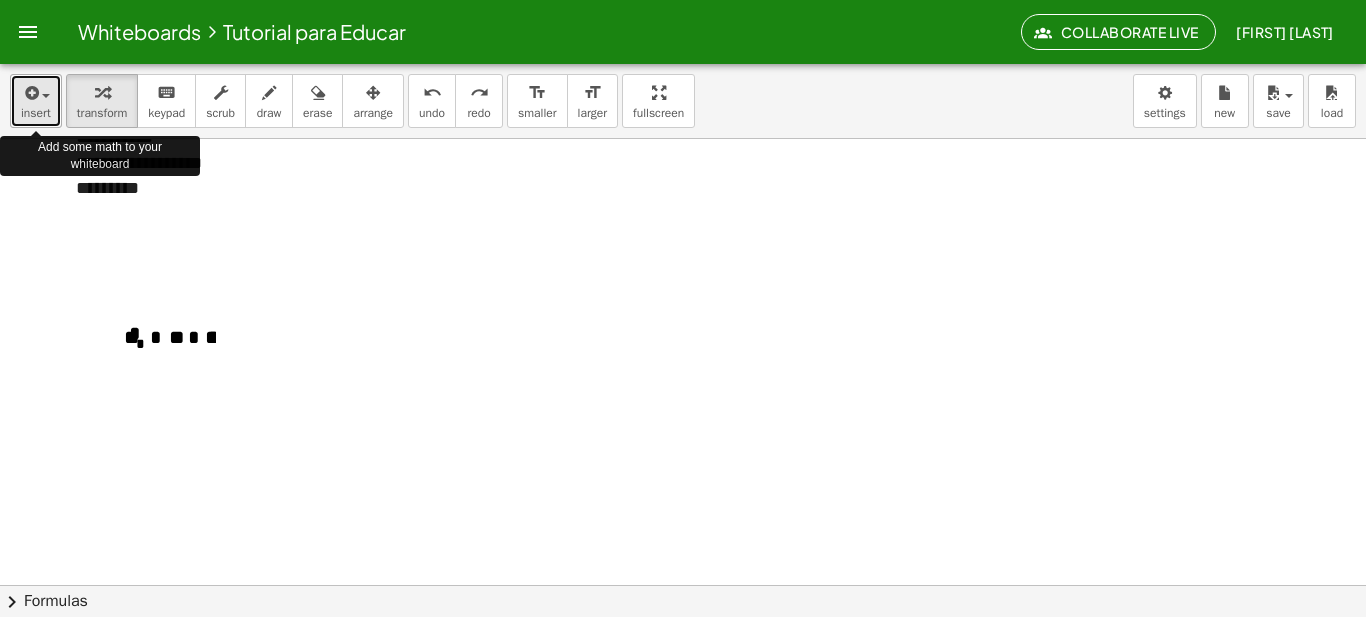 click on "insert" at bounding box center (36, 101) 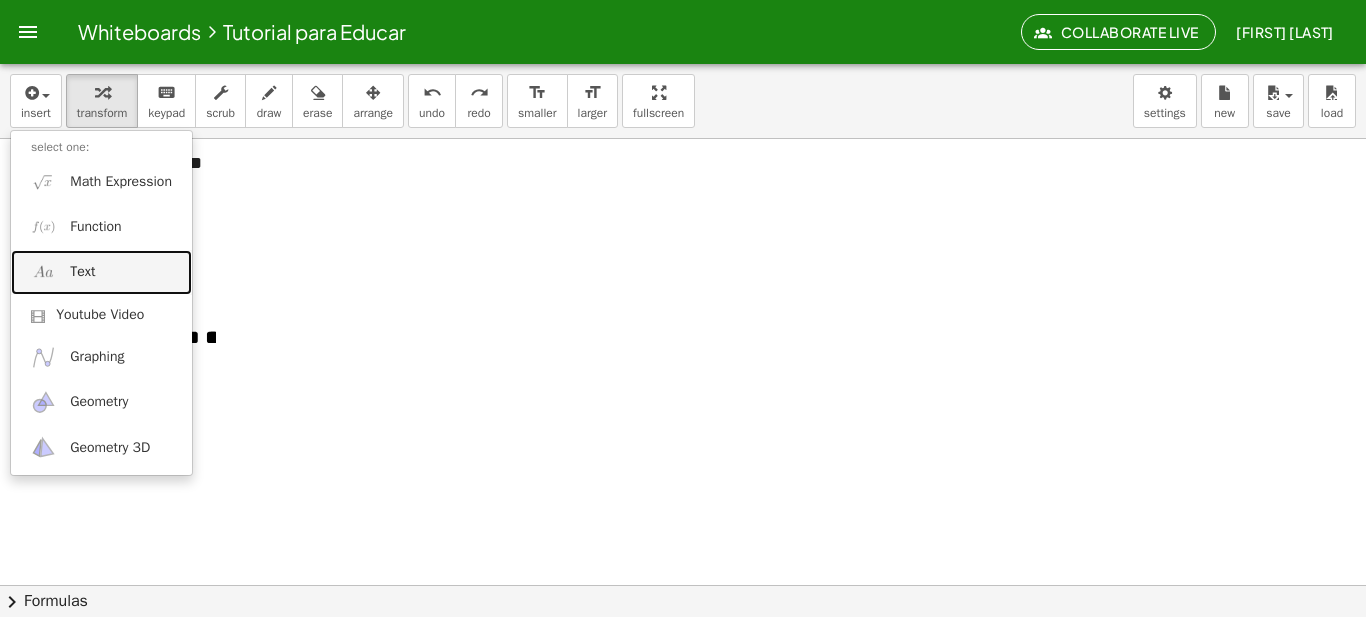 click on "Text" at bounding box center [82, 272] 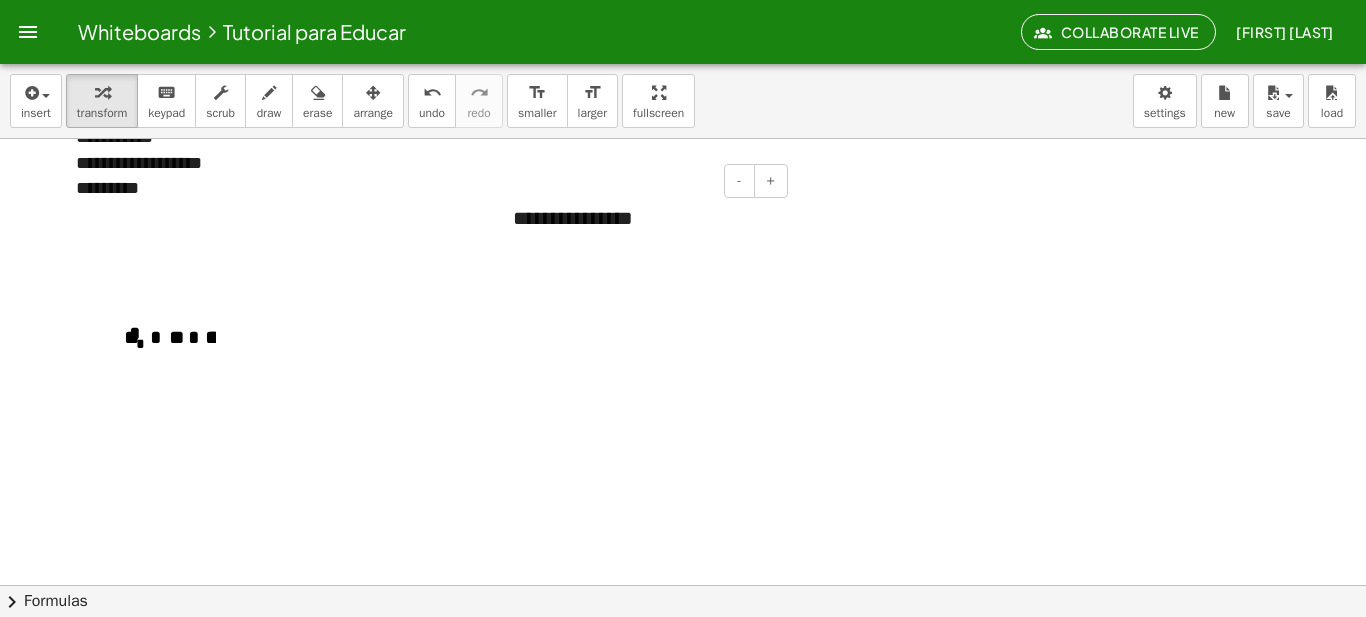 type 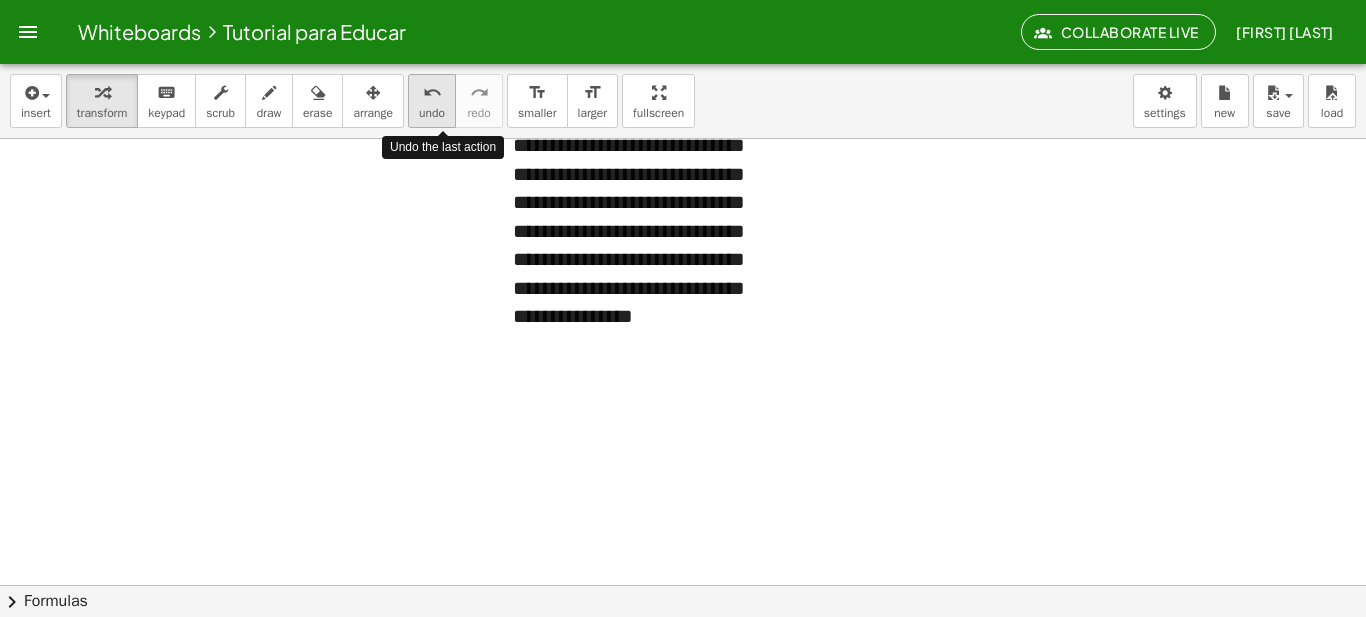 click on "undo" at bounding box center [432, 93] 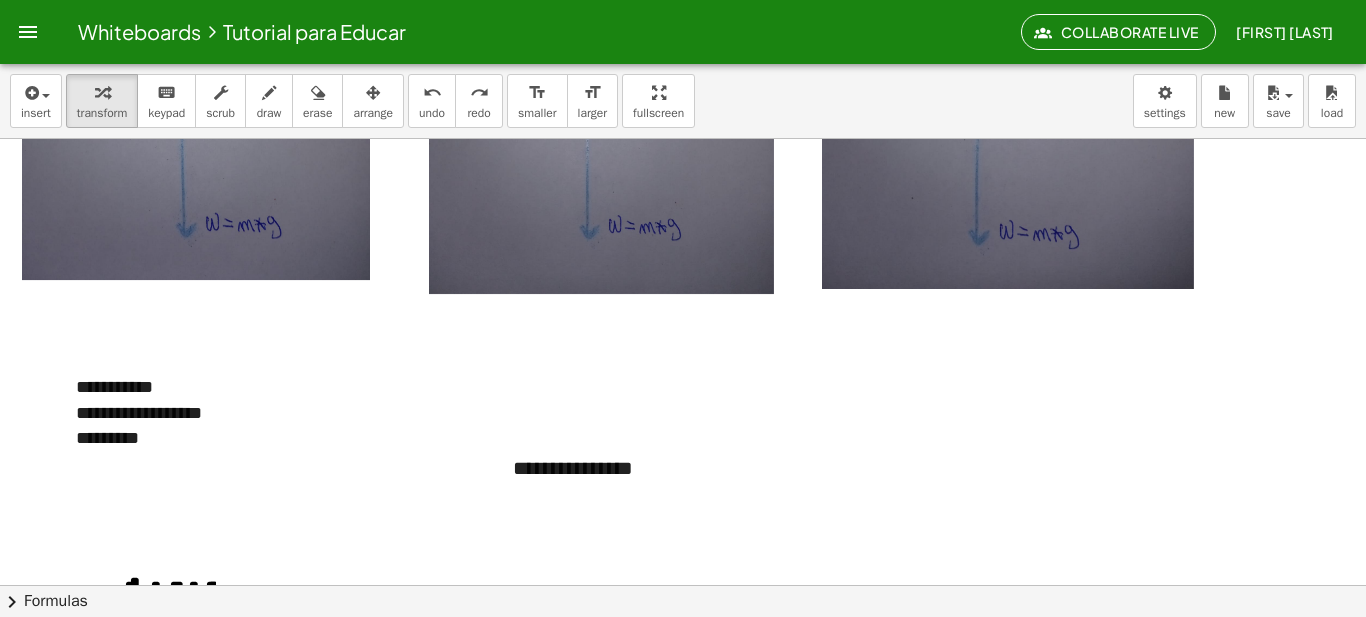 scroll, scrollTop: 688, scrollLeft: 0, axis: vertical 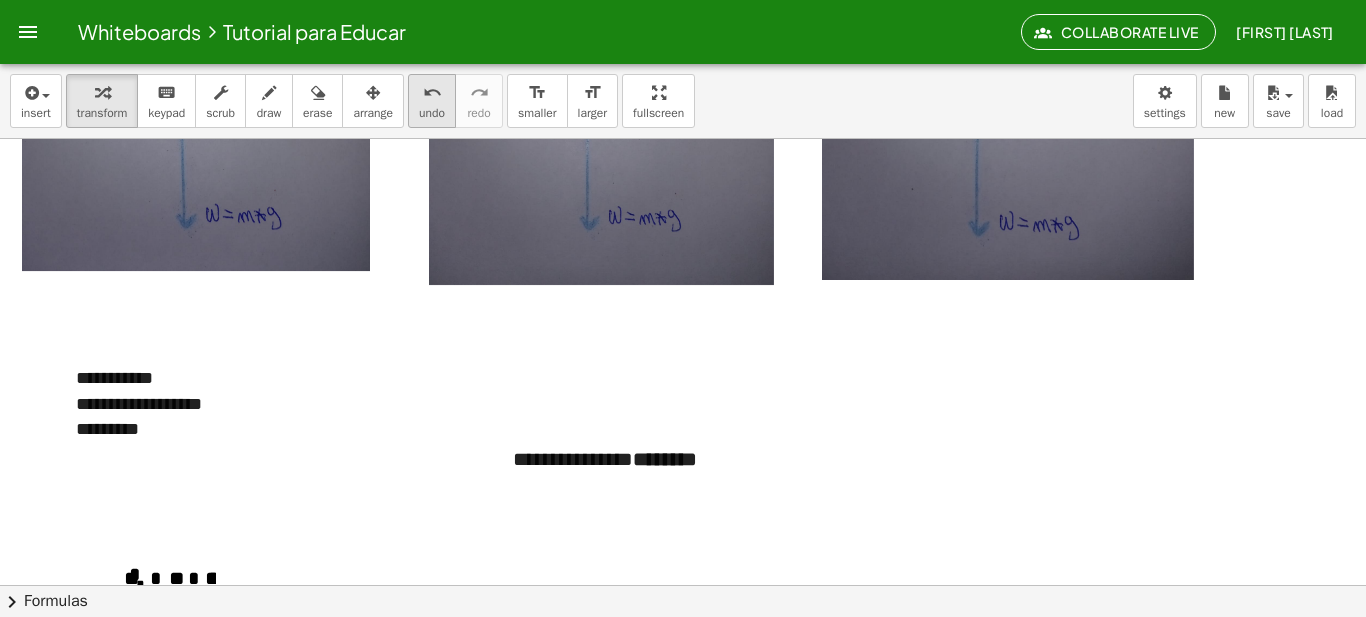 click on "undo undo" at bounding box center (432, 101) 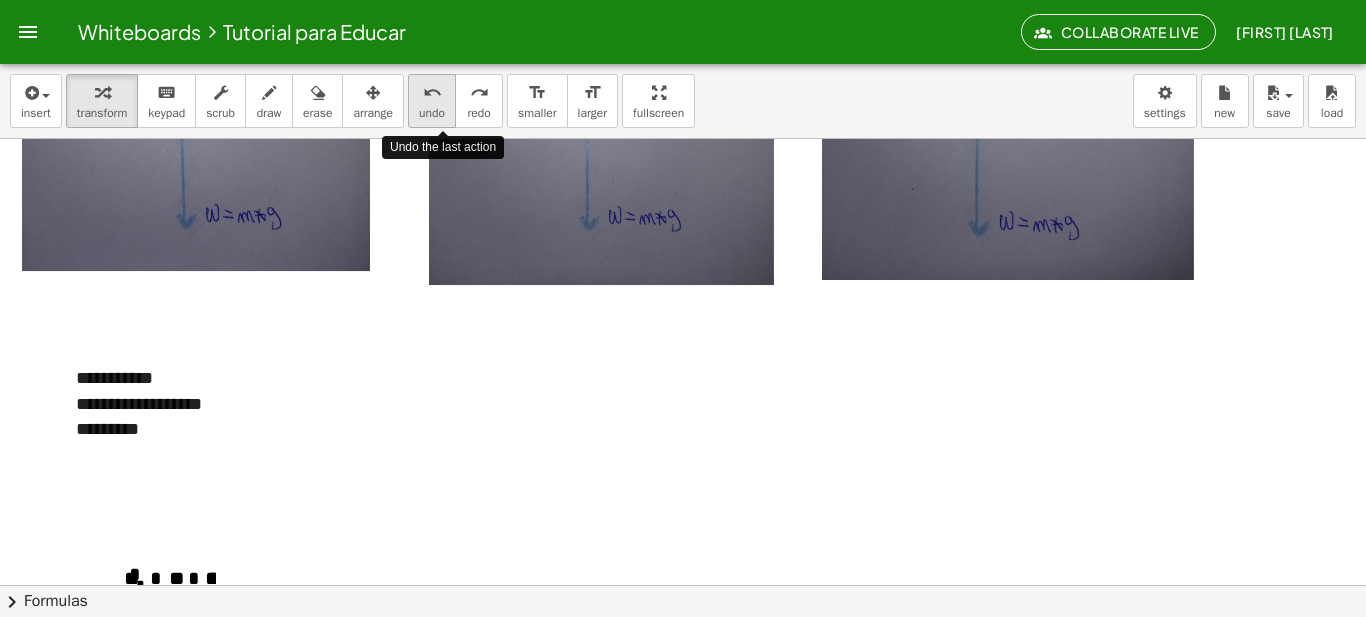 click on "undo" at bounding box center (432, 113) 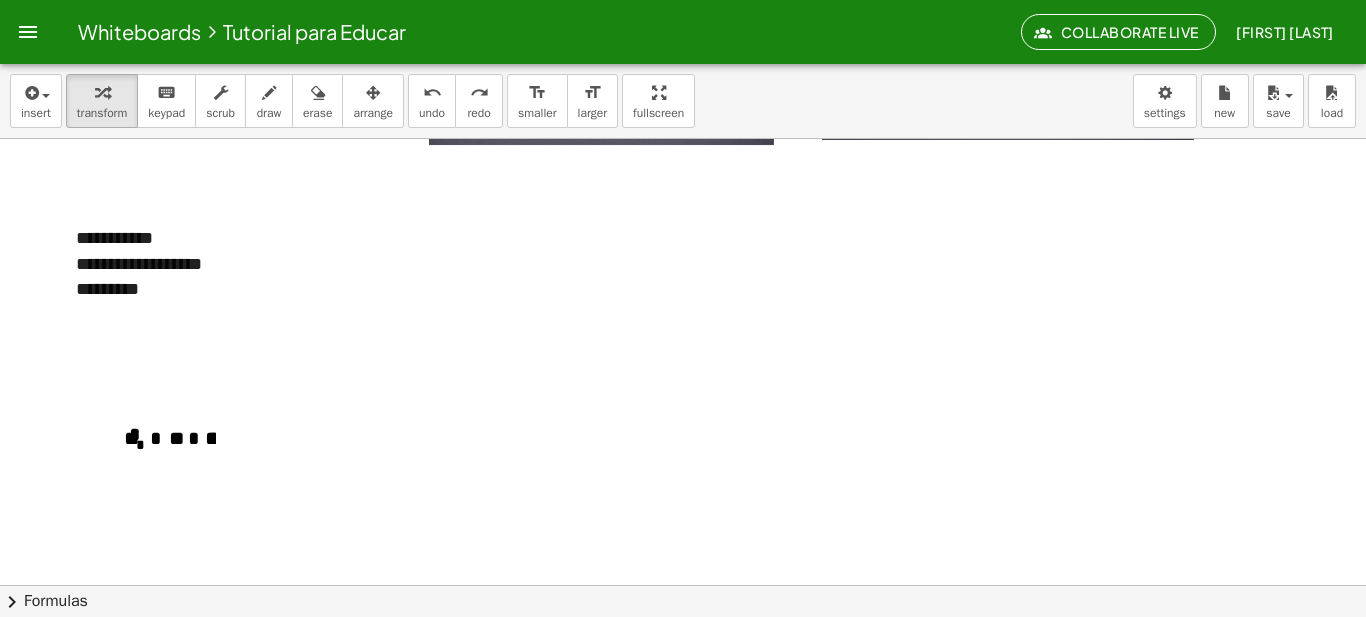 scroll, scrollTop: 827, scrollLeft: 0, axis: vertical 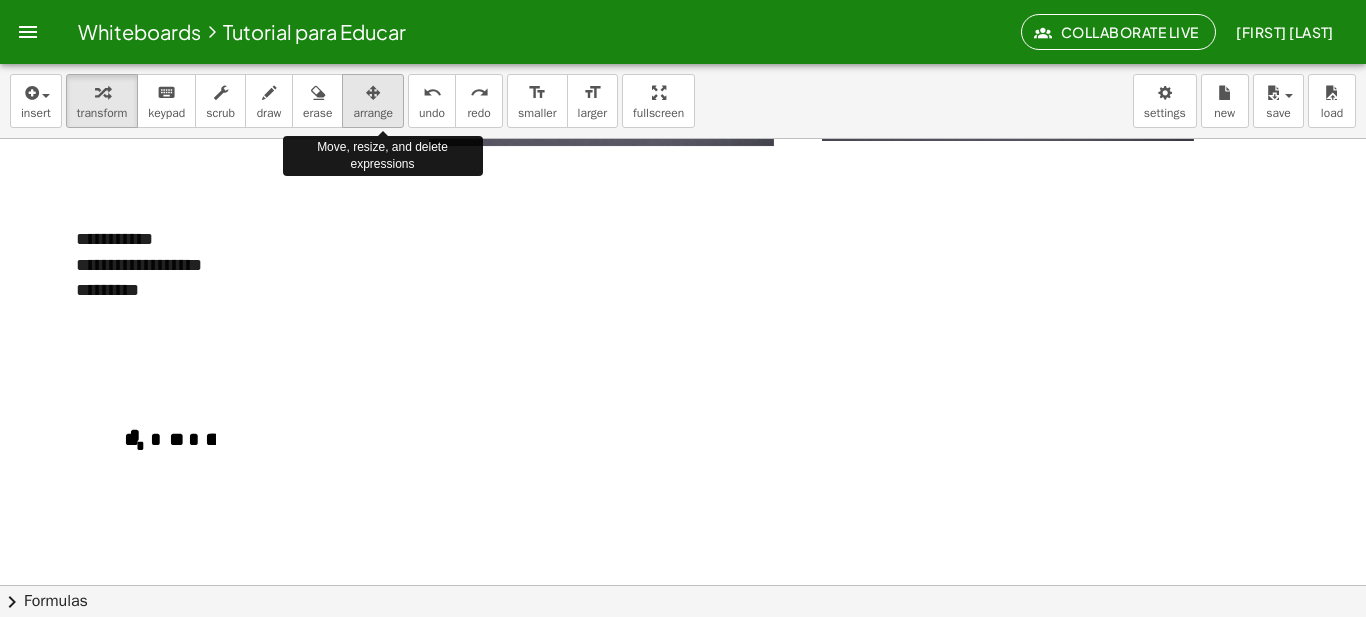click at bounding box center [373, 92] 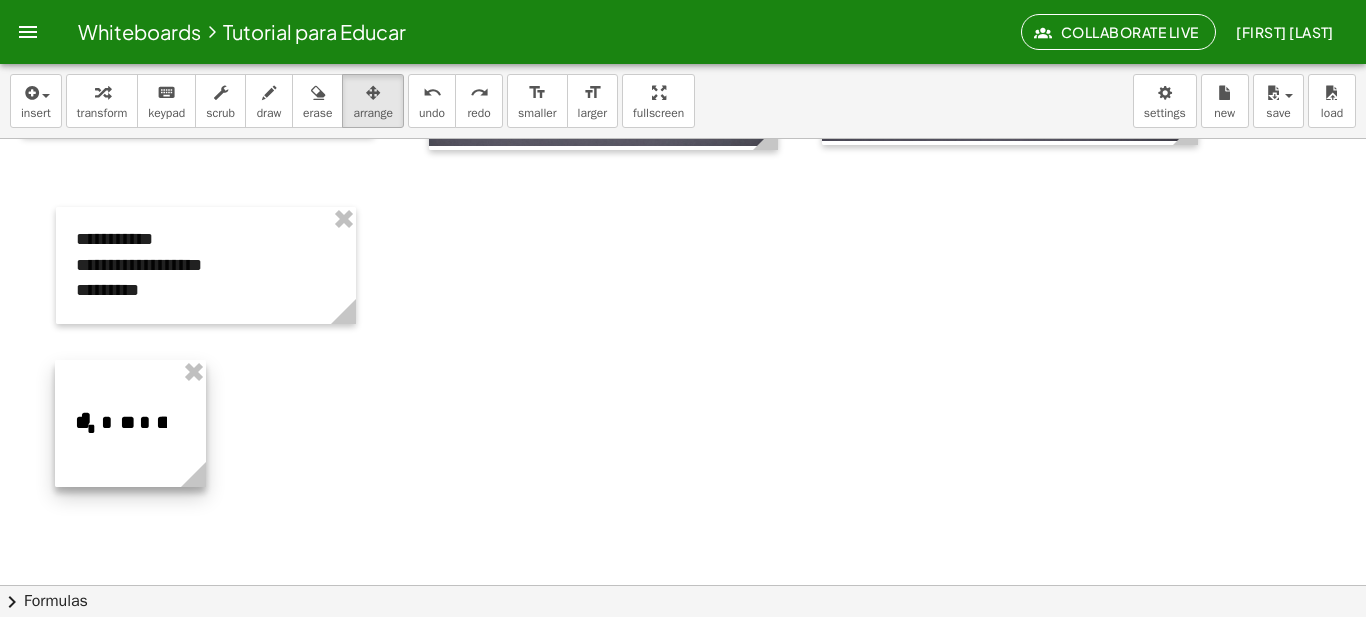 drag, startPoint x: 193, startPoint y: 440, endPoint x: 144, endPoint y: 423, distance: 51.86521 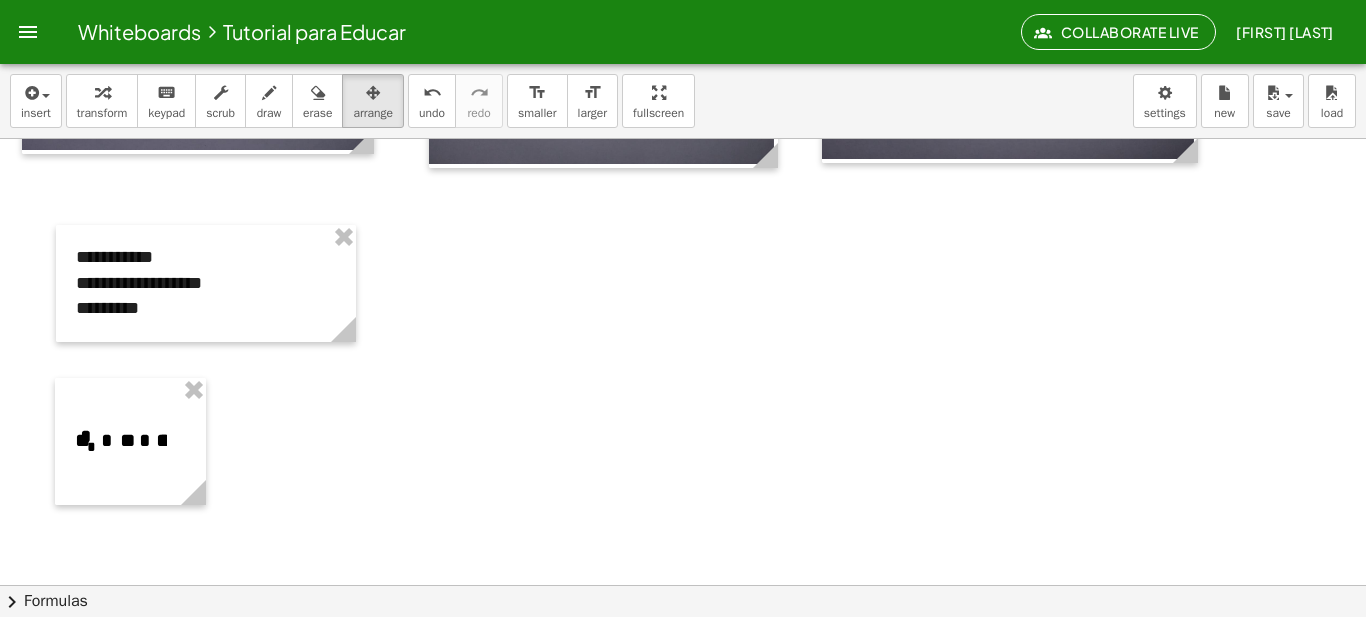scroll, scrollTop: 804, scrollLeft: 0, axis: vertical 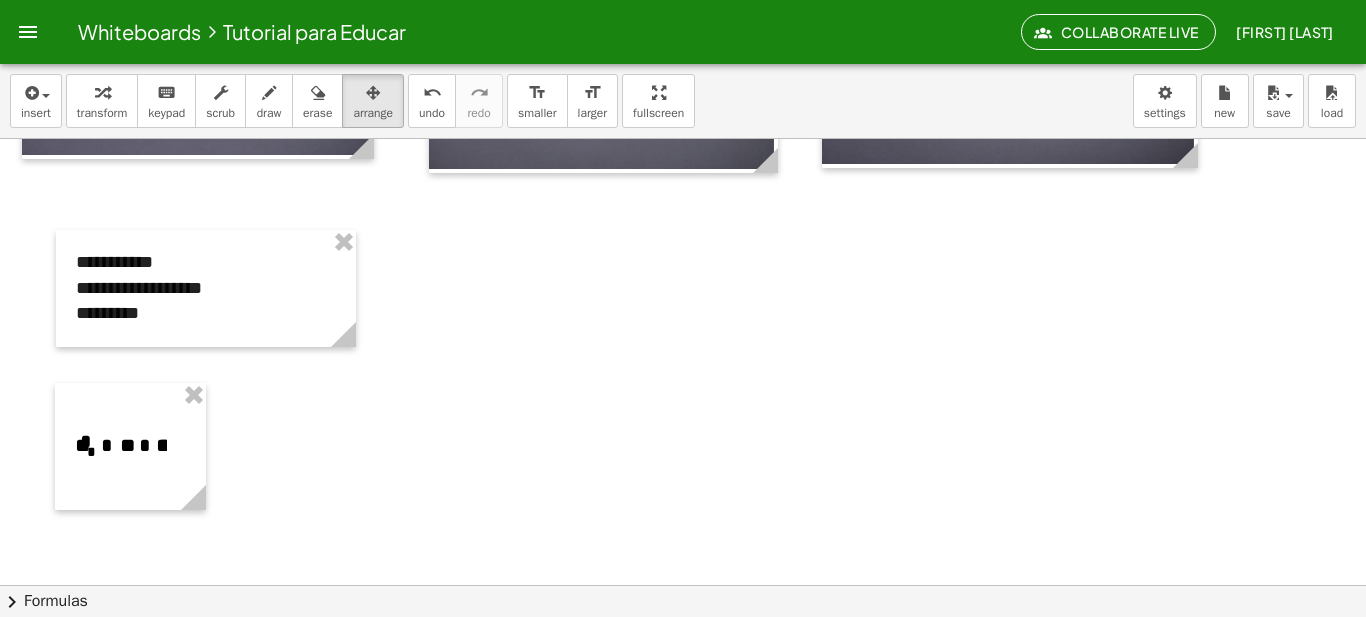 click at bounding box center [683, 227] 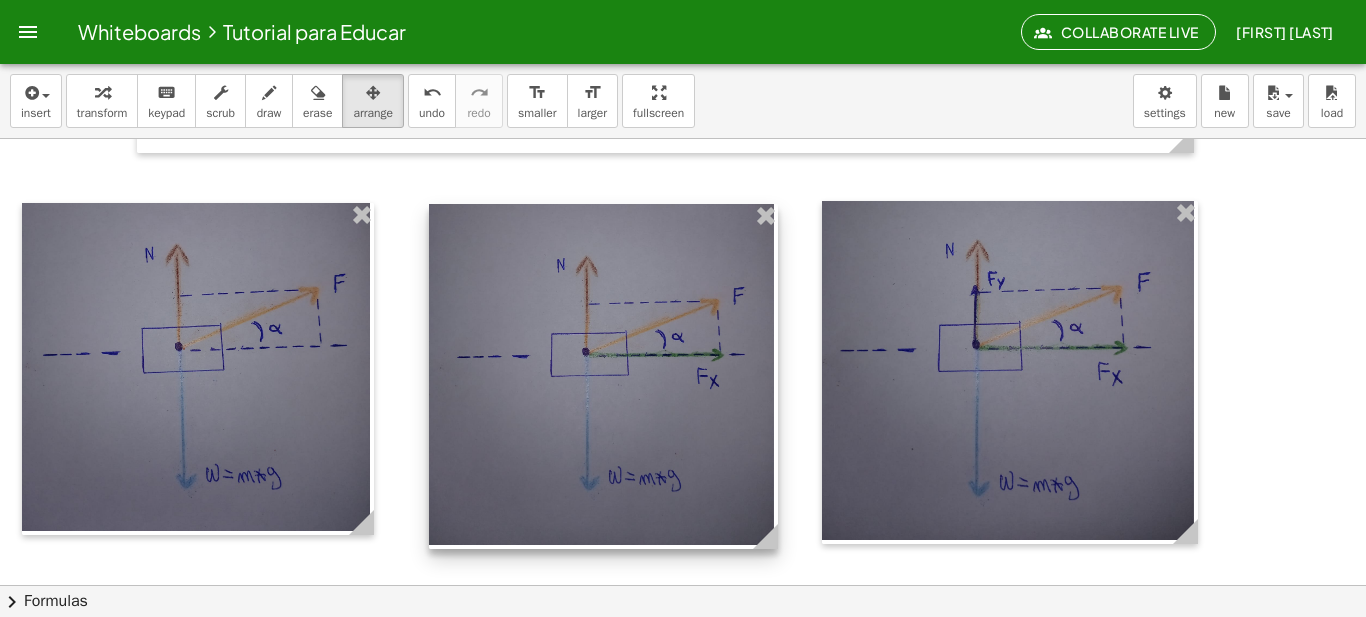 scroll, scrollTop: 413, scrollLeft: 0, axis: vertical 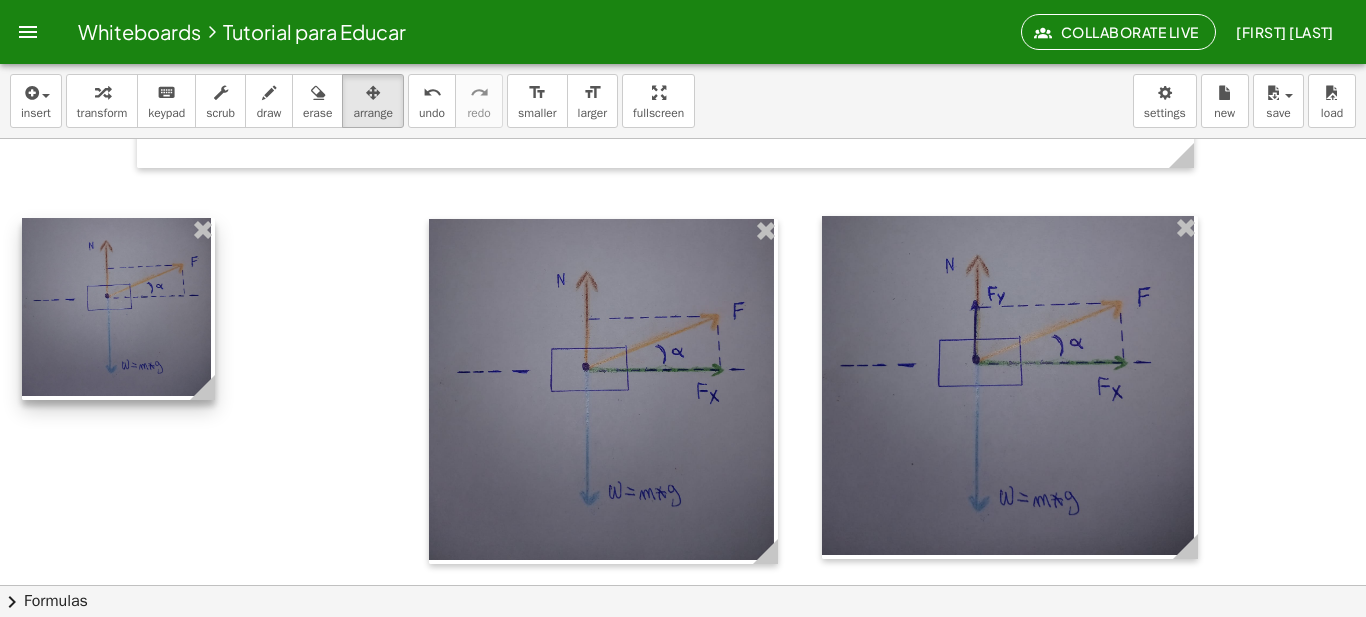 drag, startPoint x: 369, startPoint y: 530, endPoint x: 204, endPoint y: 312, distance: 273.40262 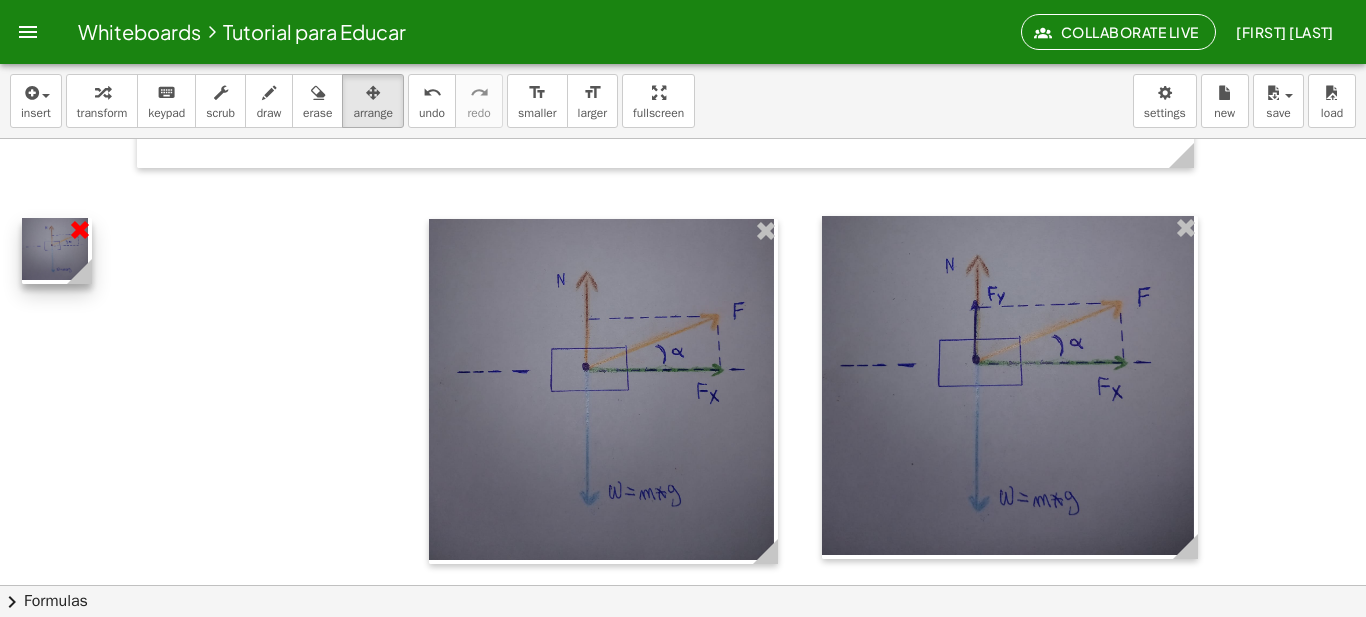 drag, startPoint x: 195, startPoint y: 383, endPoint x: 78, endPoint y: 223, distance: 198.21452 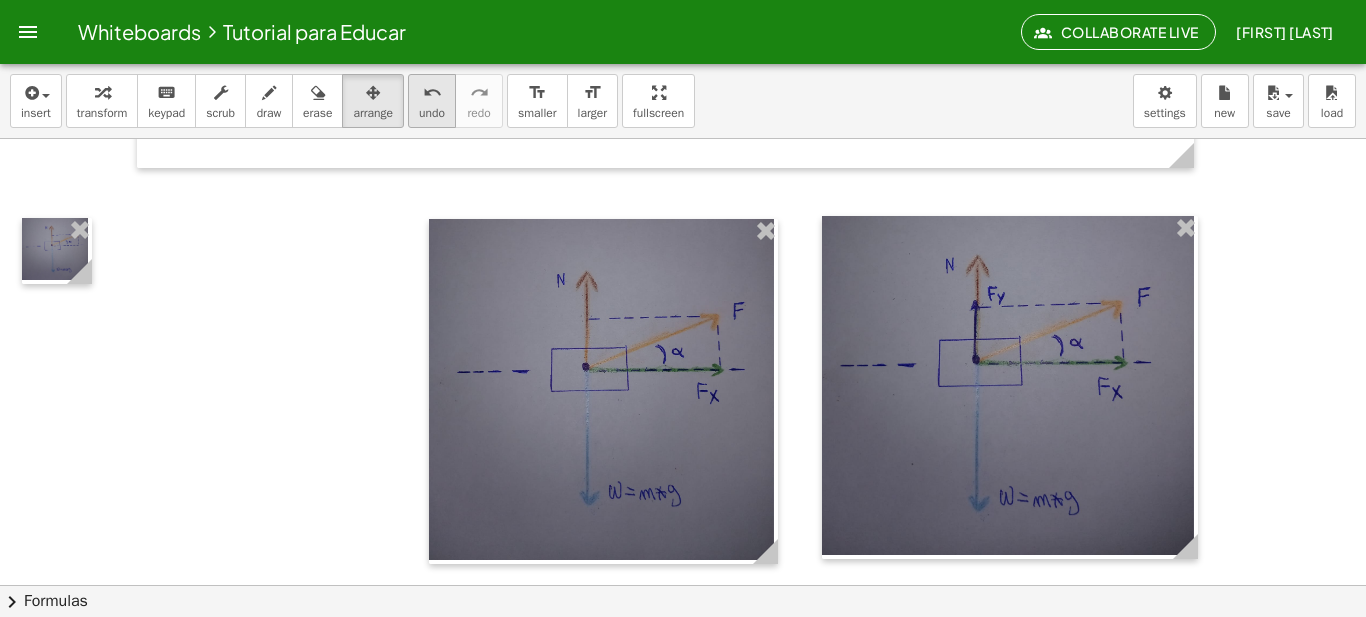 click on "undo" at bounding box center [432, 113] 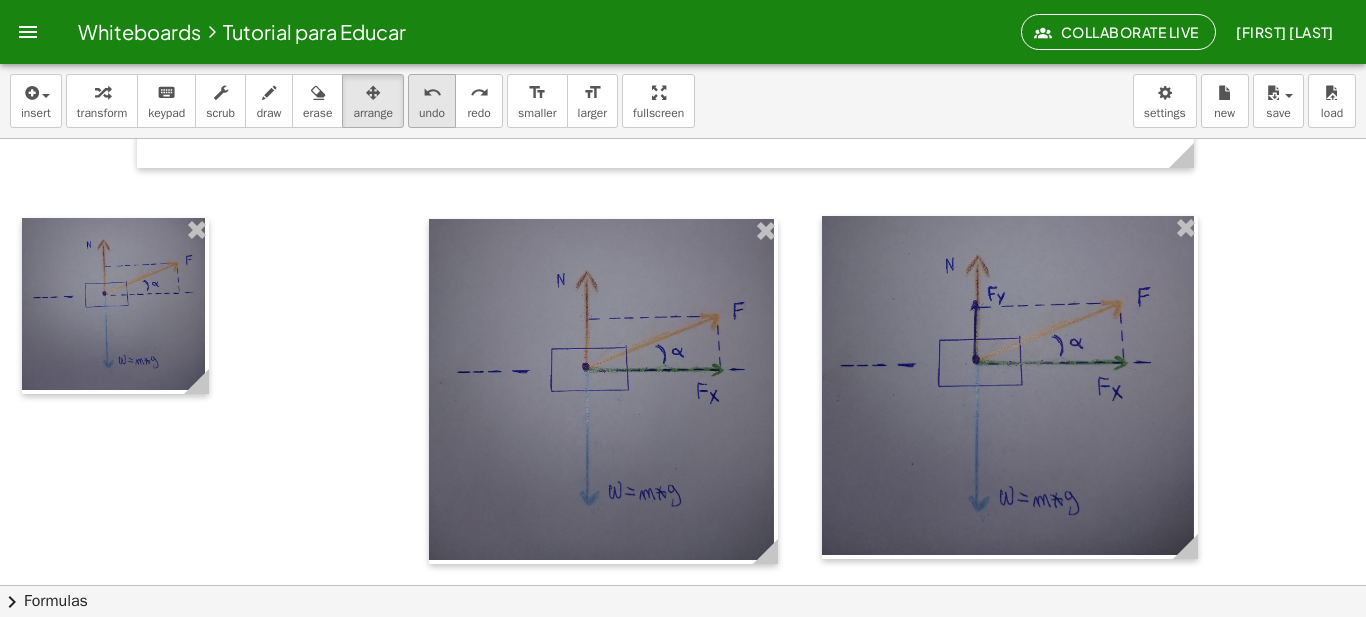 click on "undo" at bounding box center (432, 113) 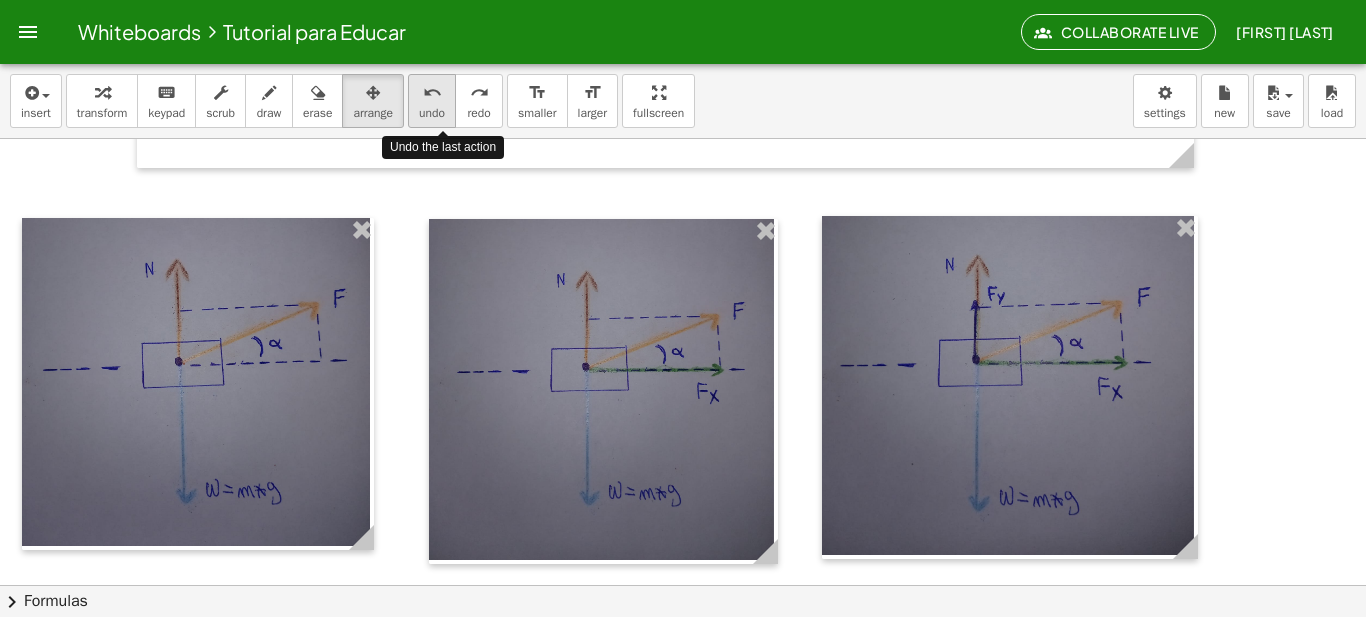 click on "undo" at bounding box center (432, 113) 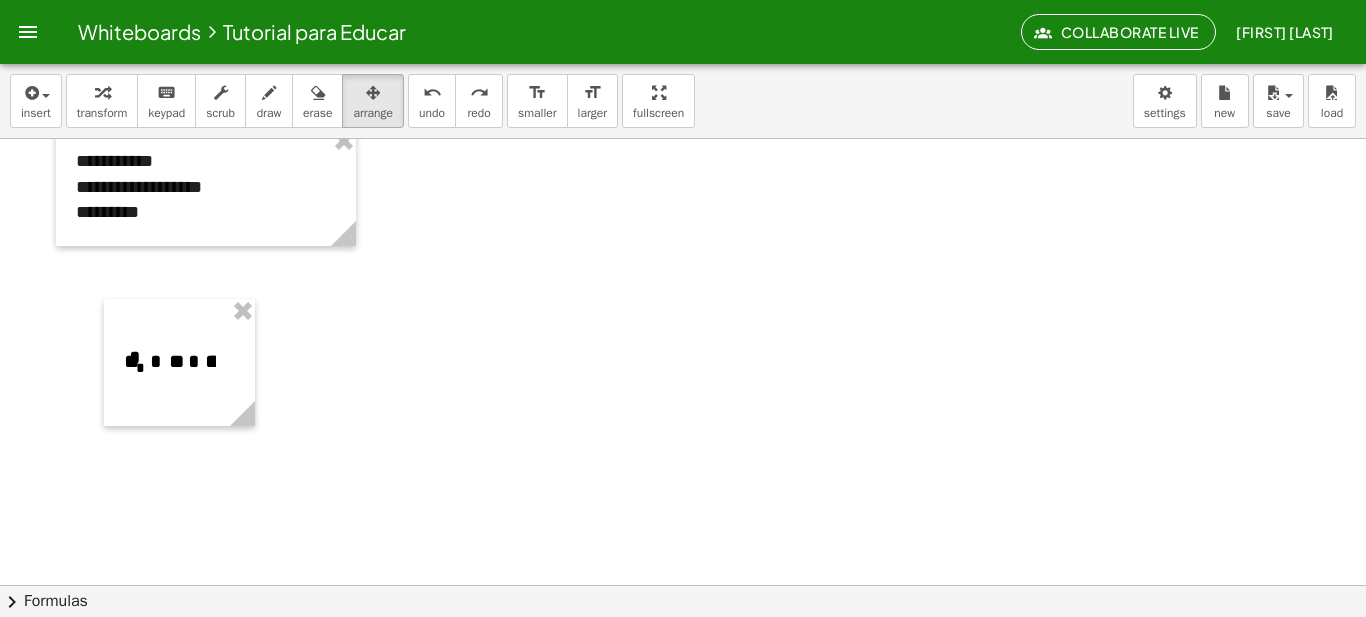 scroll, scrollTop: 897, scrollLeft: 0, axis: vertical 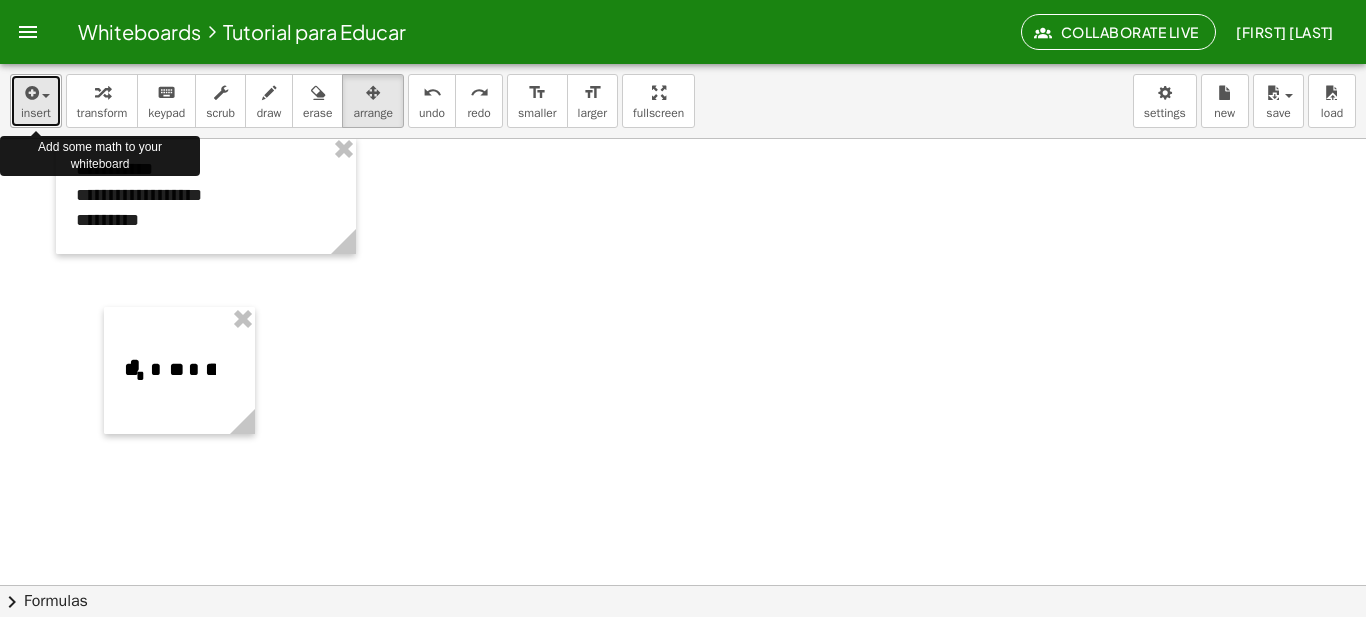 click at bounding box center (30, 93) 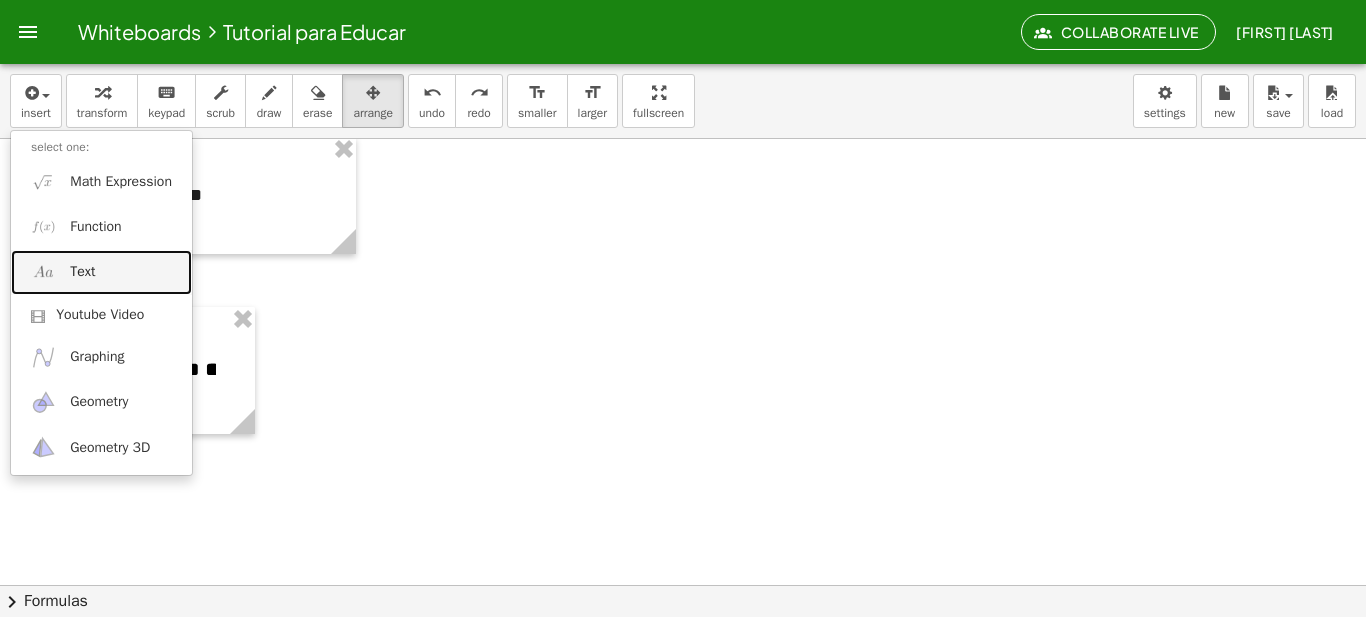 click on "Text" at bounding box center [101, 272] 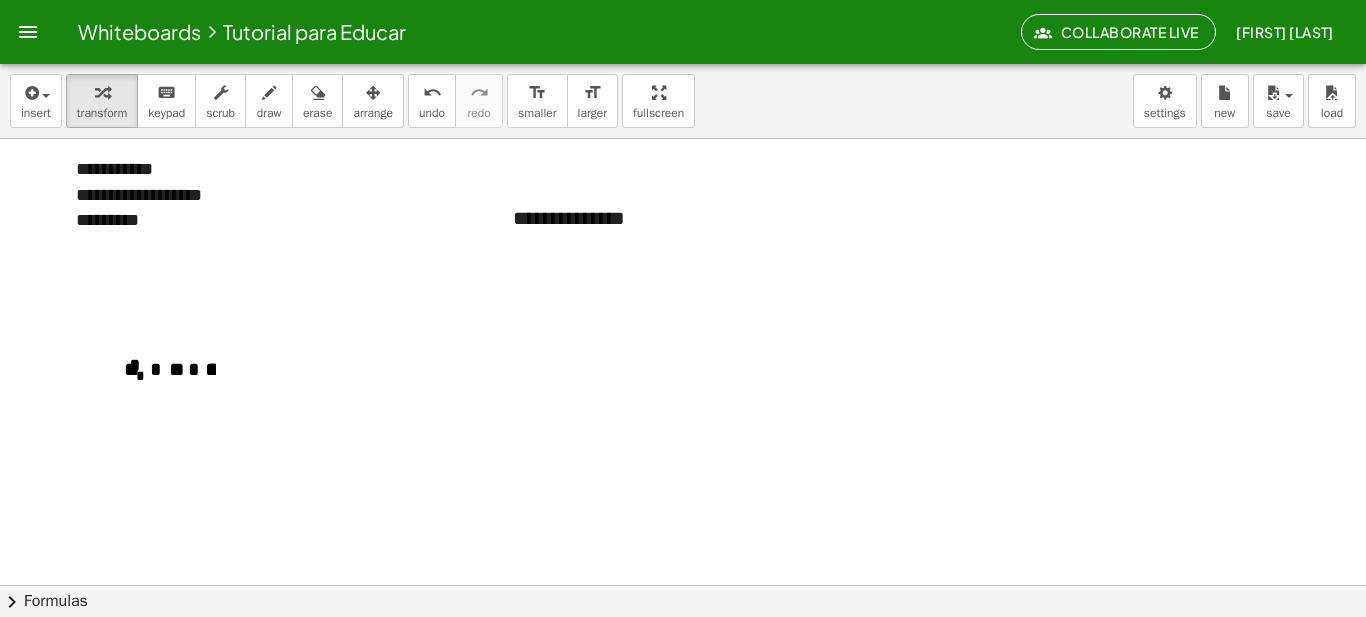 type 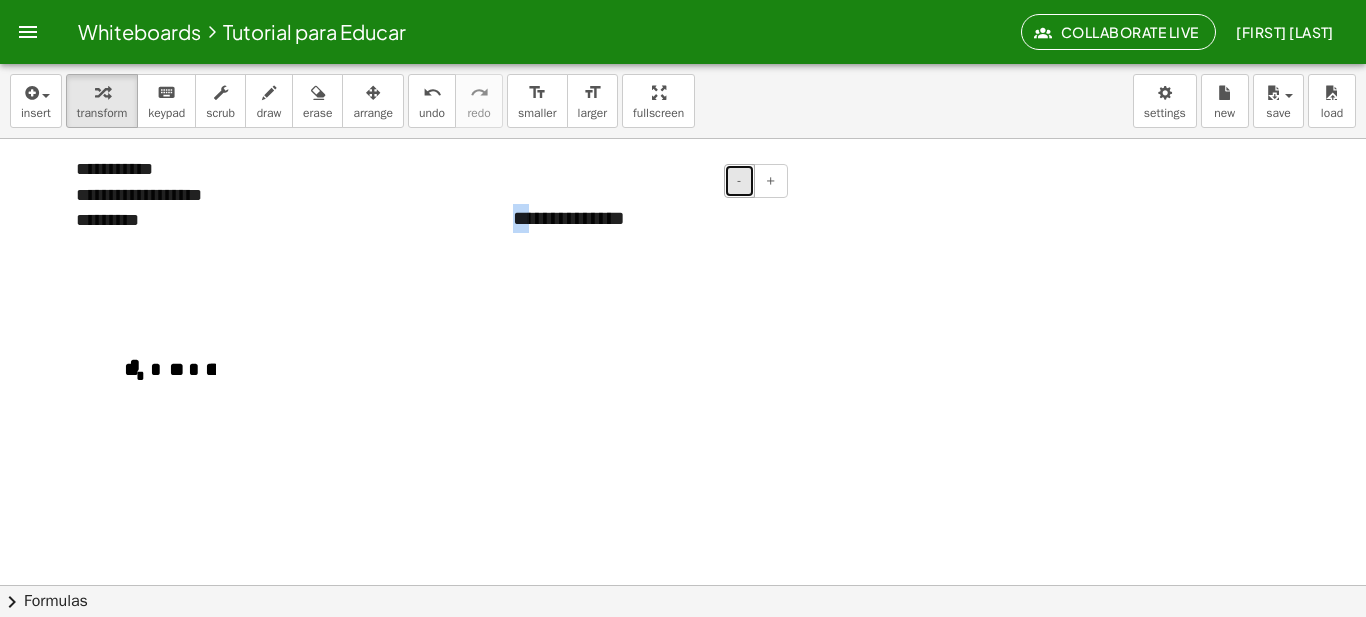 click on "-" at bounding box center (739, 181) 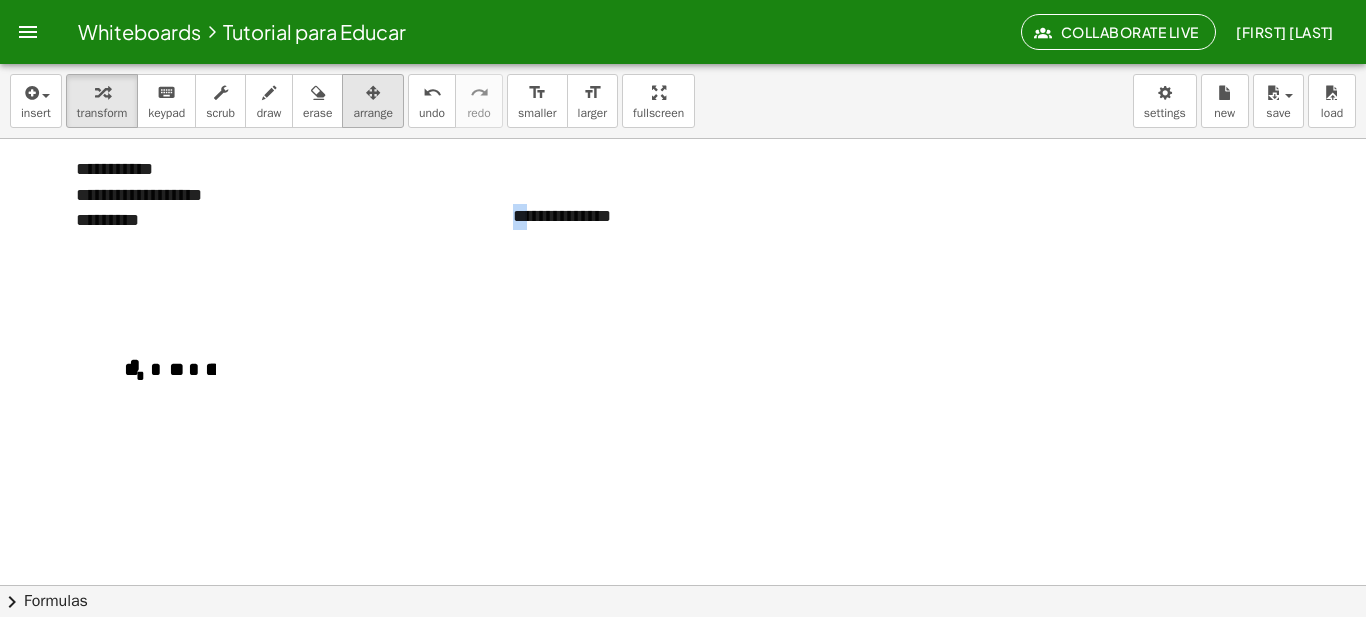 click on "arrange" at bounding box center [373, 113] 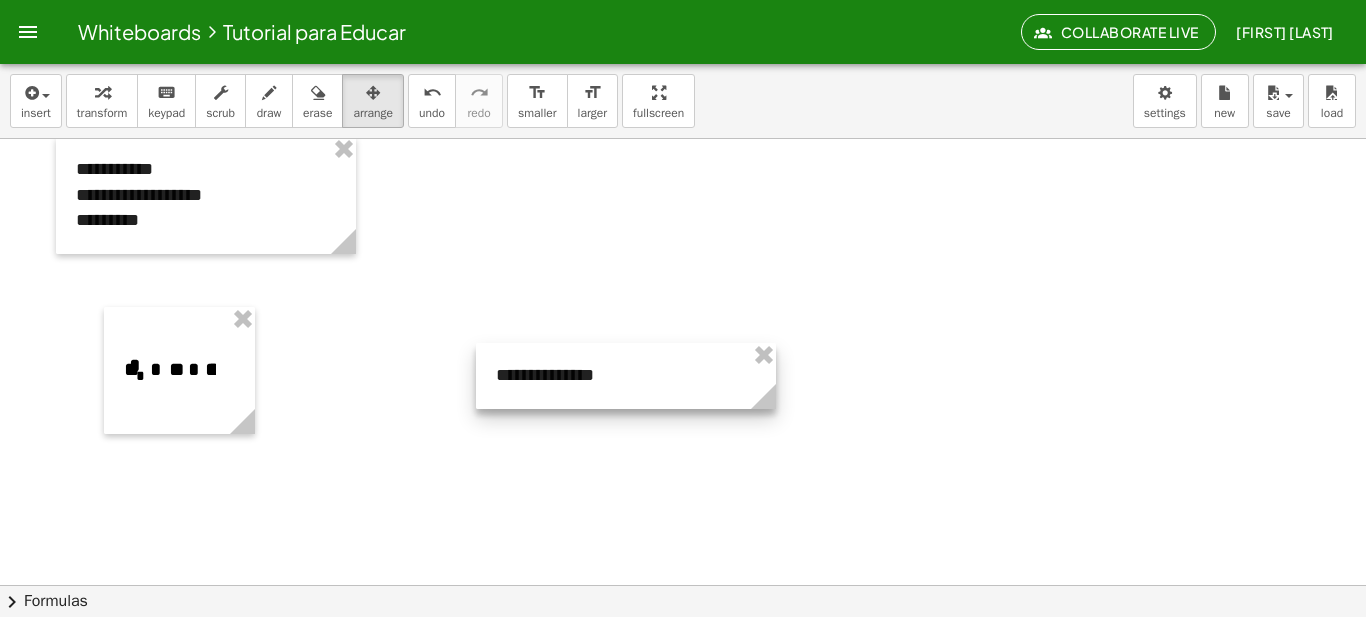 drag, startPoint x: 661, startPoint y: 221, endPoint x: 644, endPoint y: 381, distance: 160.90059 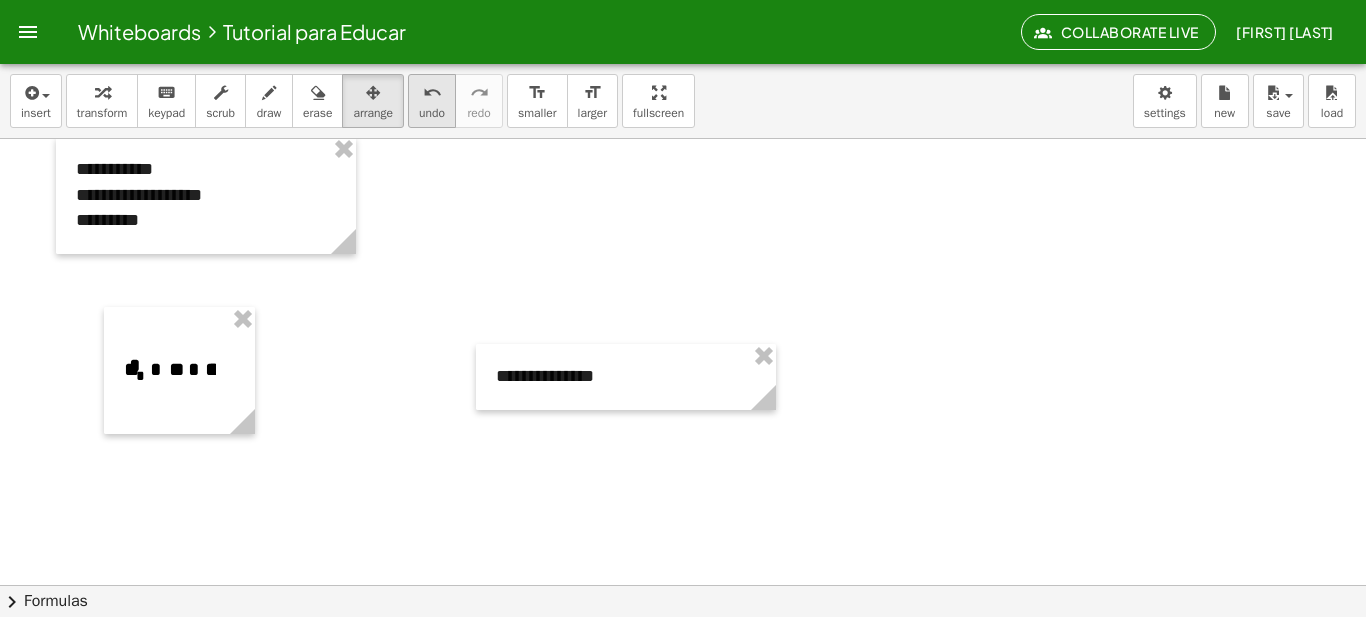 click on "undo undo" at bounding box center [432, 101] 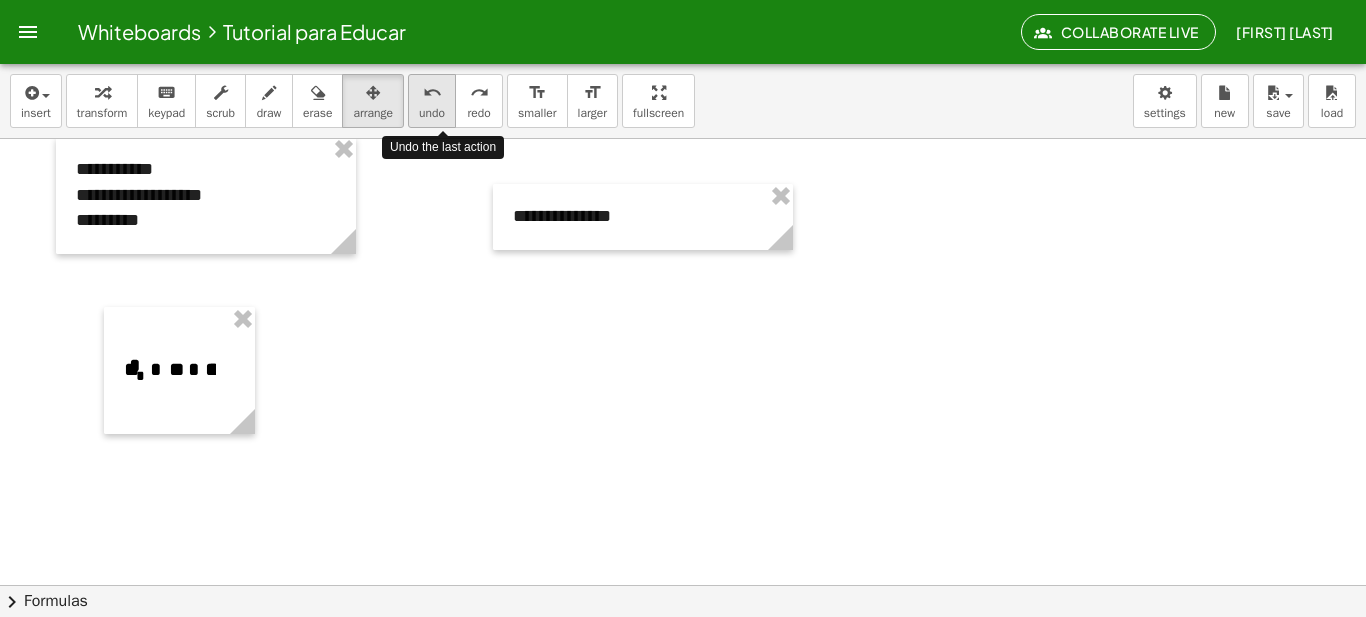 click on "undo undo" at bounding box center (432, 101) 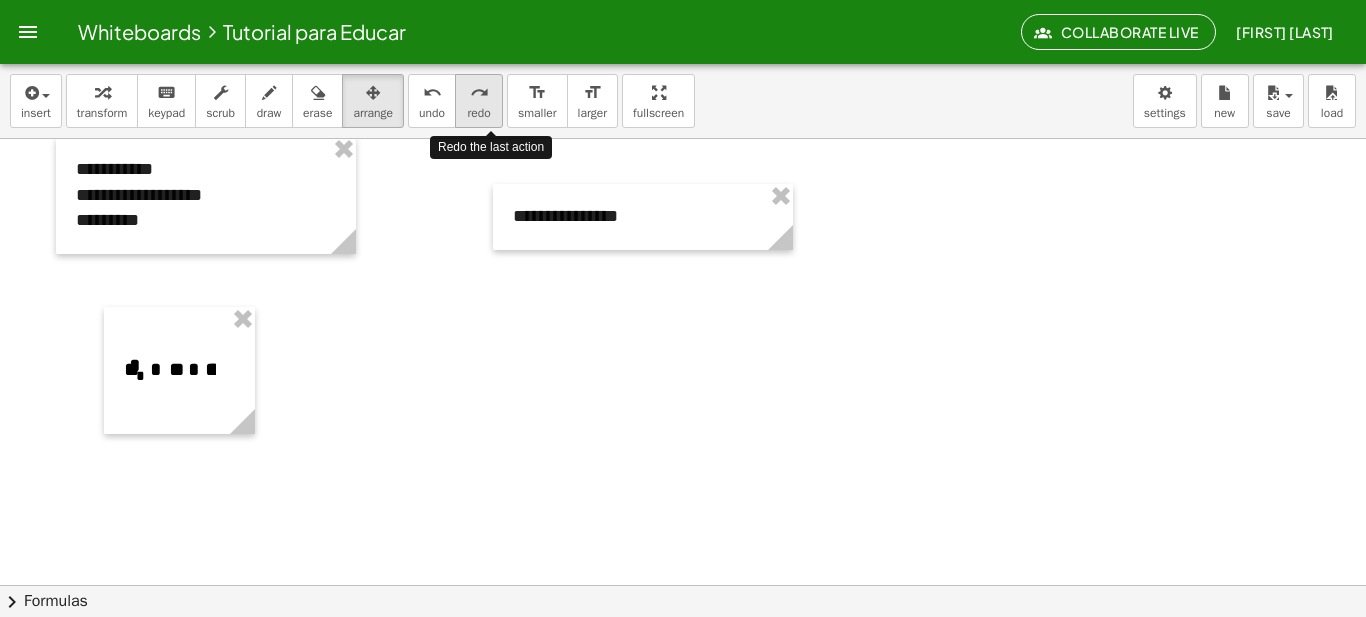 click on "redo" at bounding box center (478, 113) 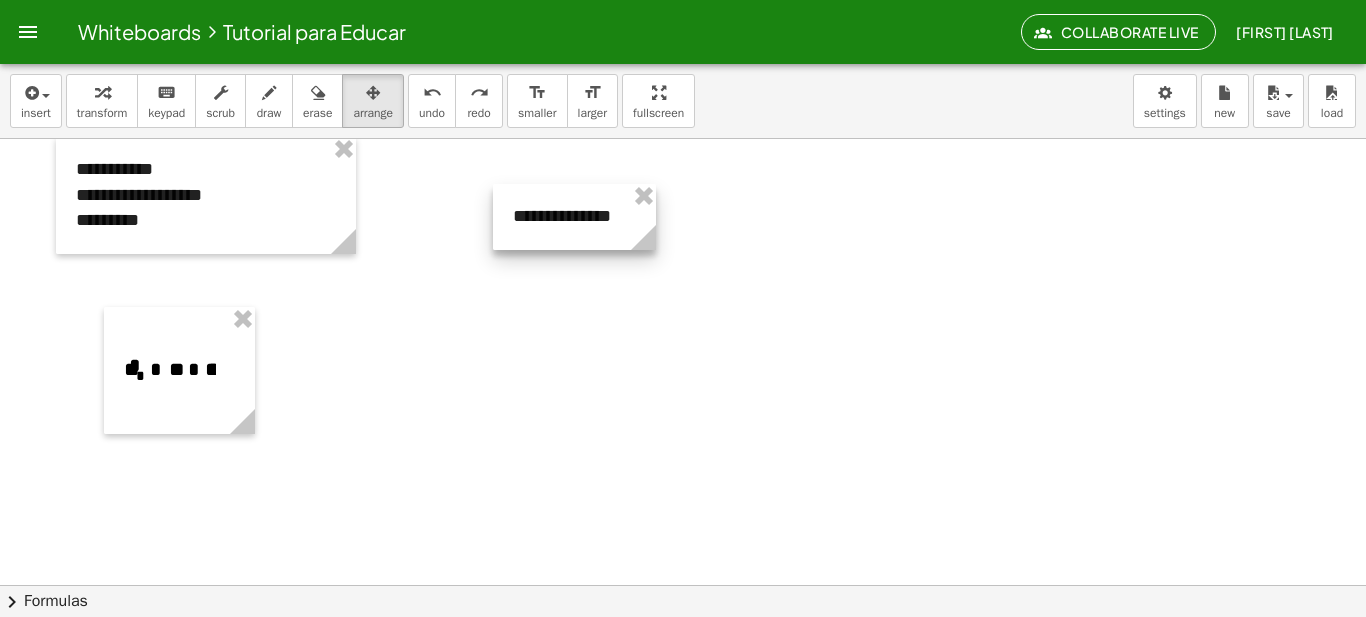 drag, startPoint x: 786, startPoint y: 249, endPoint x: 649, endPoint y: 254, distance: 137.09122 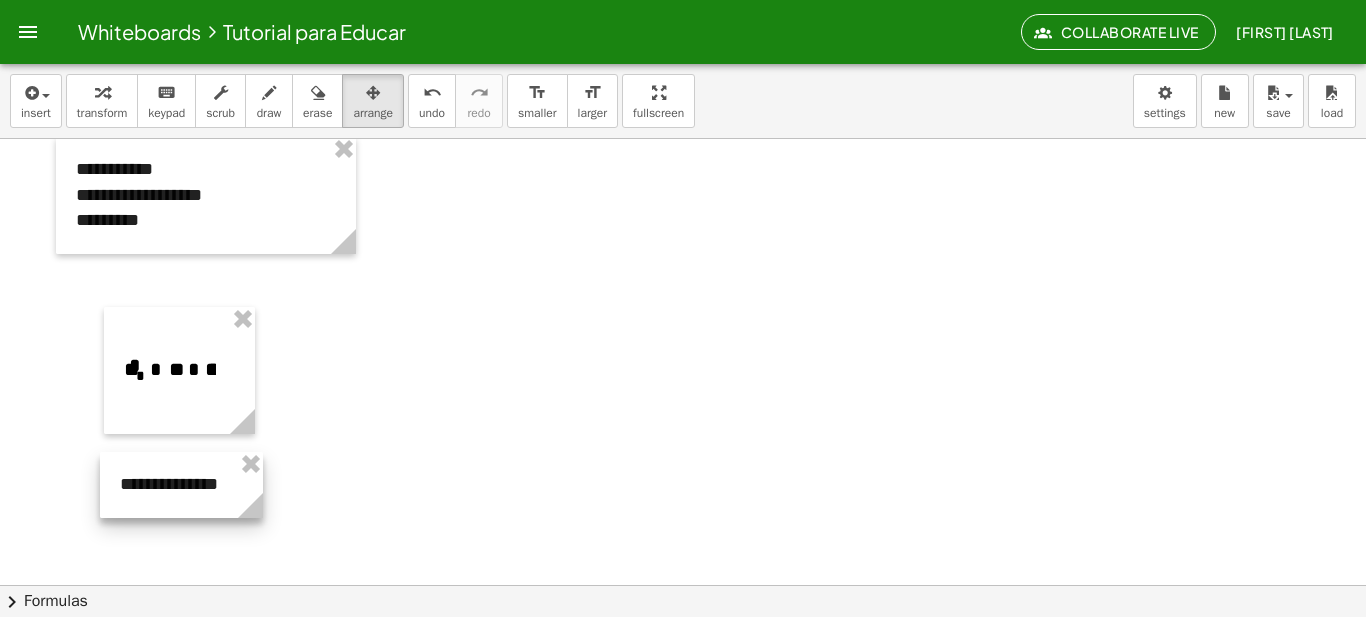 drag, startPoint x: 601, startPoint y: 223, endPoint x: 208, endPoint y: 491, distance: 475.6816 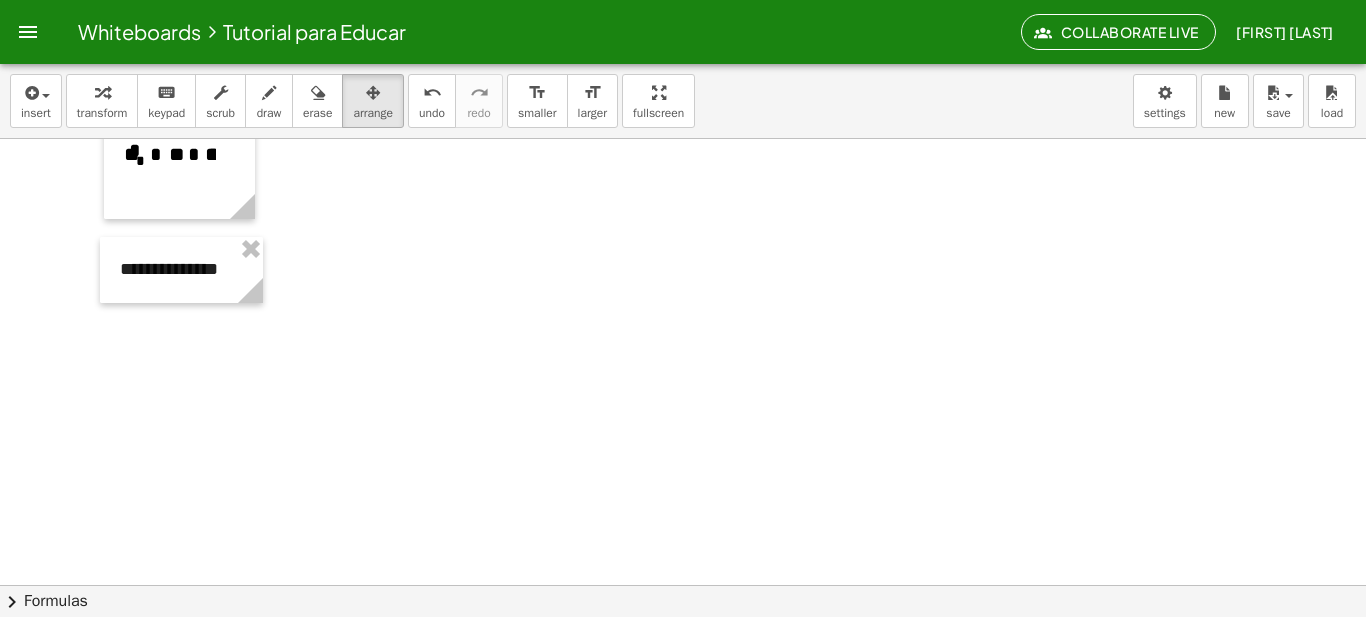 scroll, scrollTop: 1116, scrollLeft: 0, axis: vertical 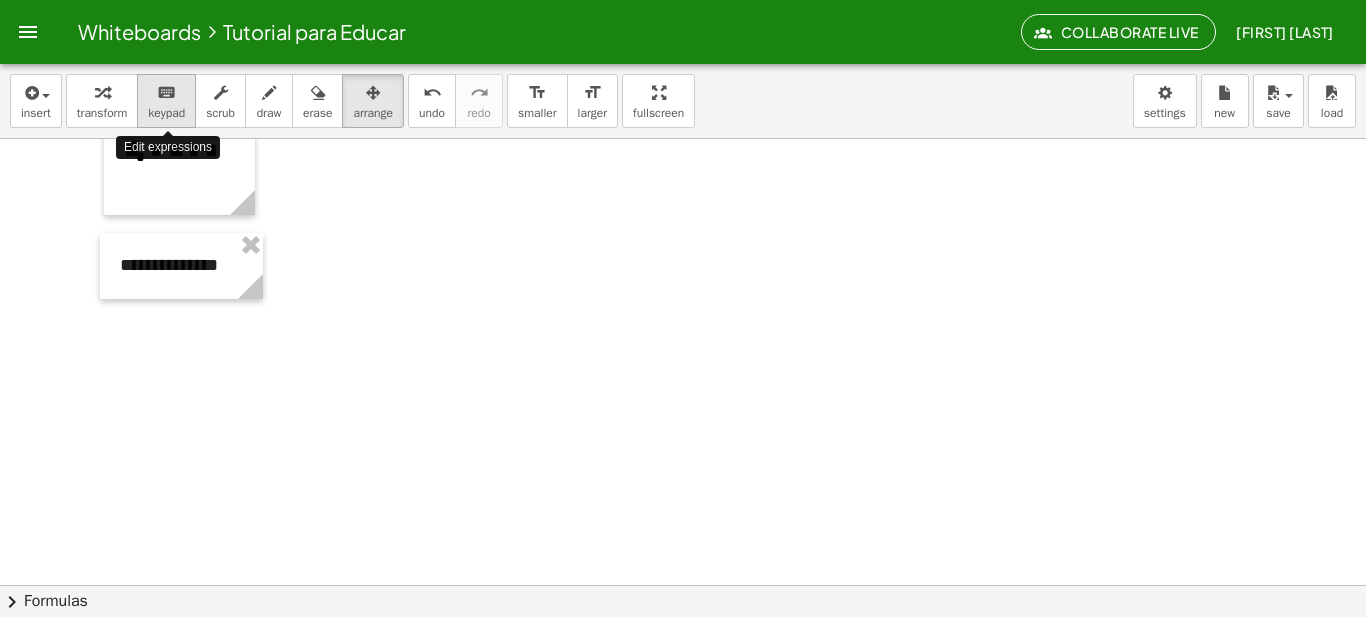 click on "keypad" at bounding box center [166, 113] 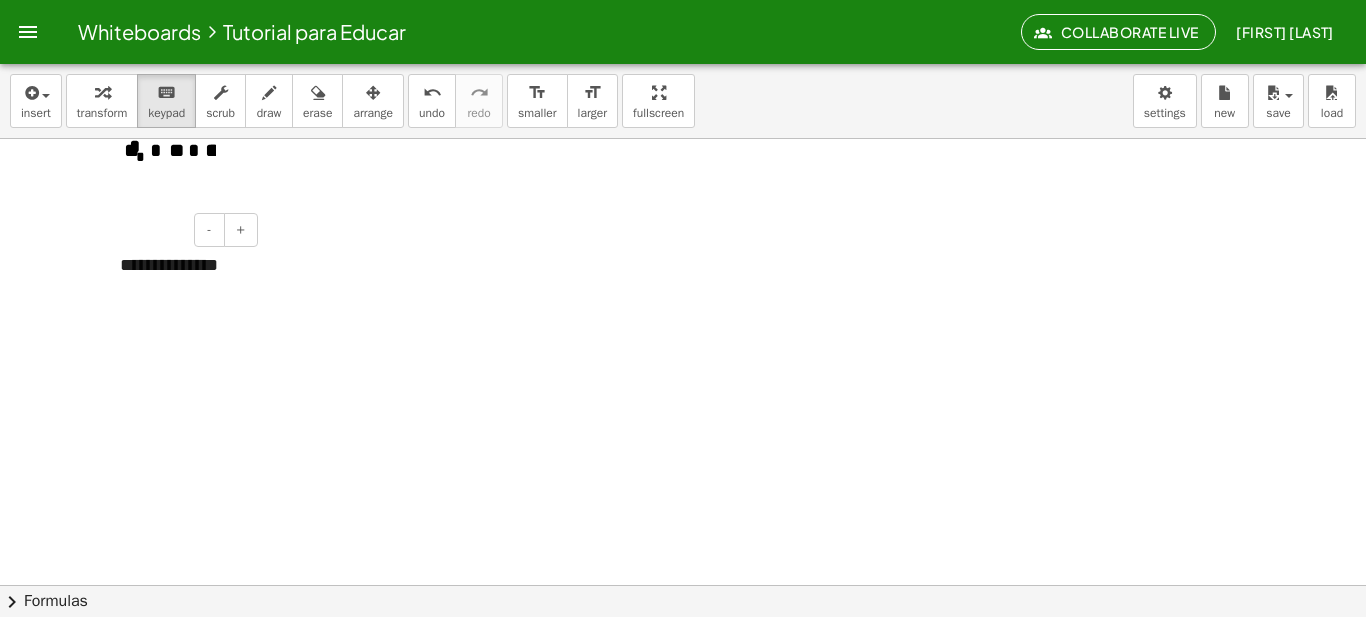 click on "**********" at bounding box center [181, 266] 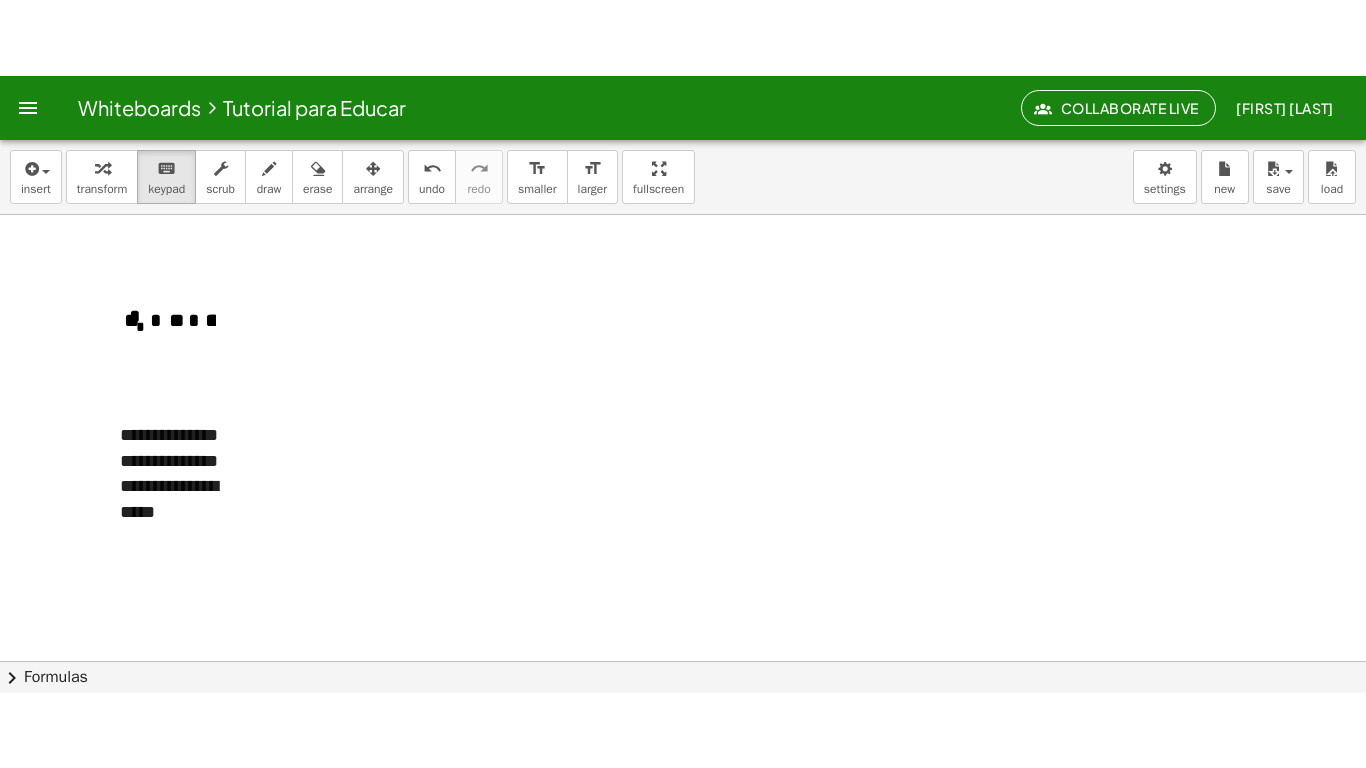 scroll, scrollTop: 1021, scrollLeft: 0, axis: vertical 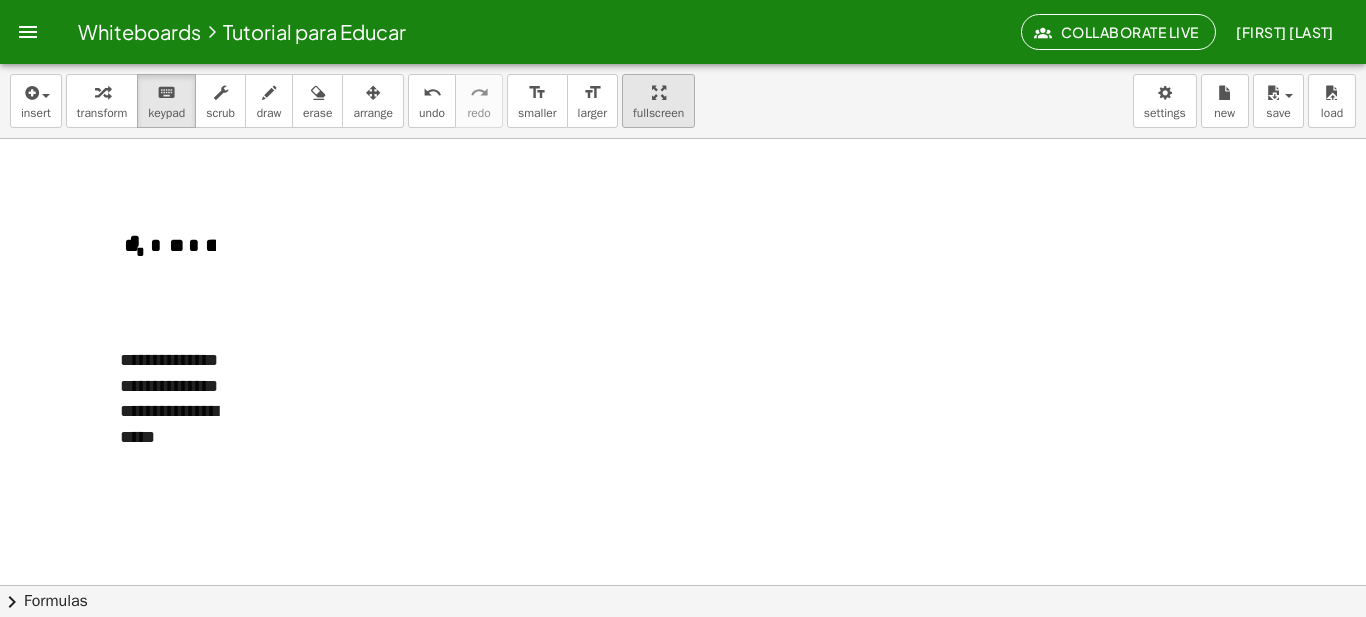click on "fullscreen" at bounding box center [658, 101] 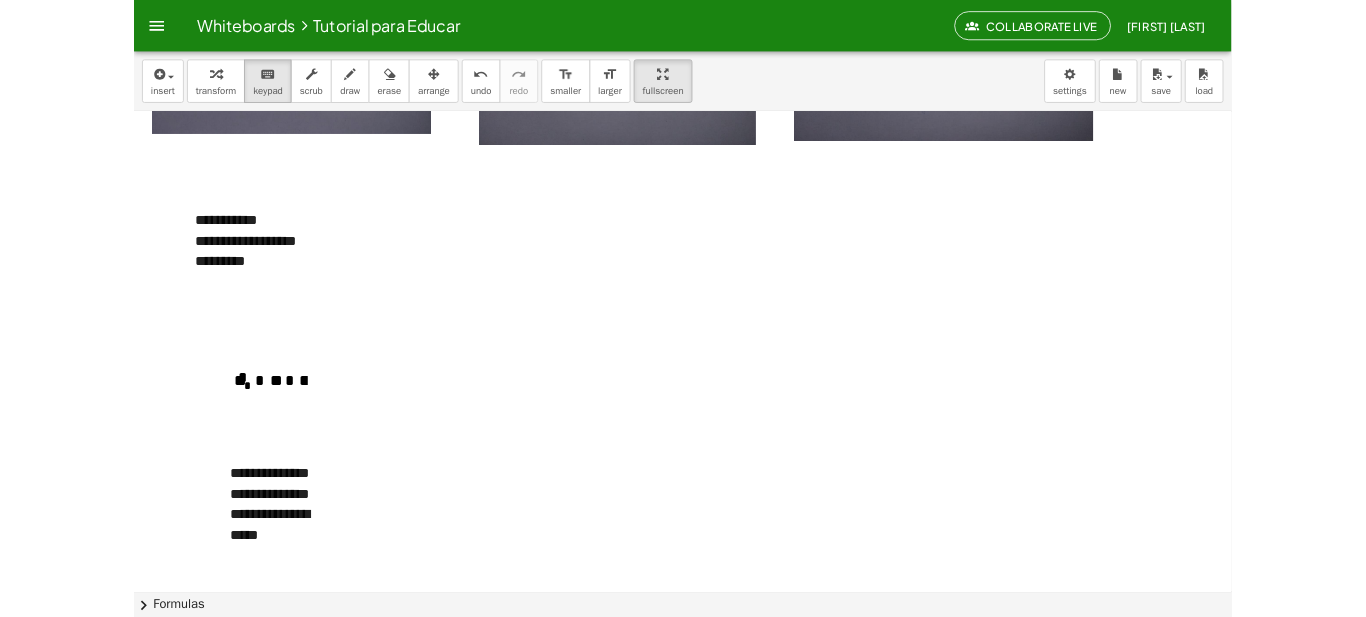 scroll, scrollTop: 796, scrollLeft: 0, axis: vertical 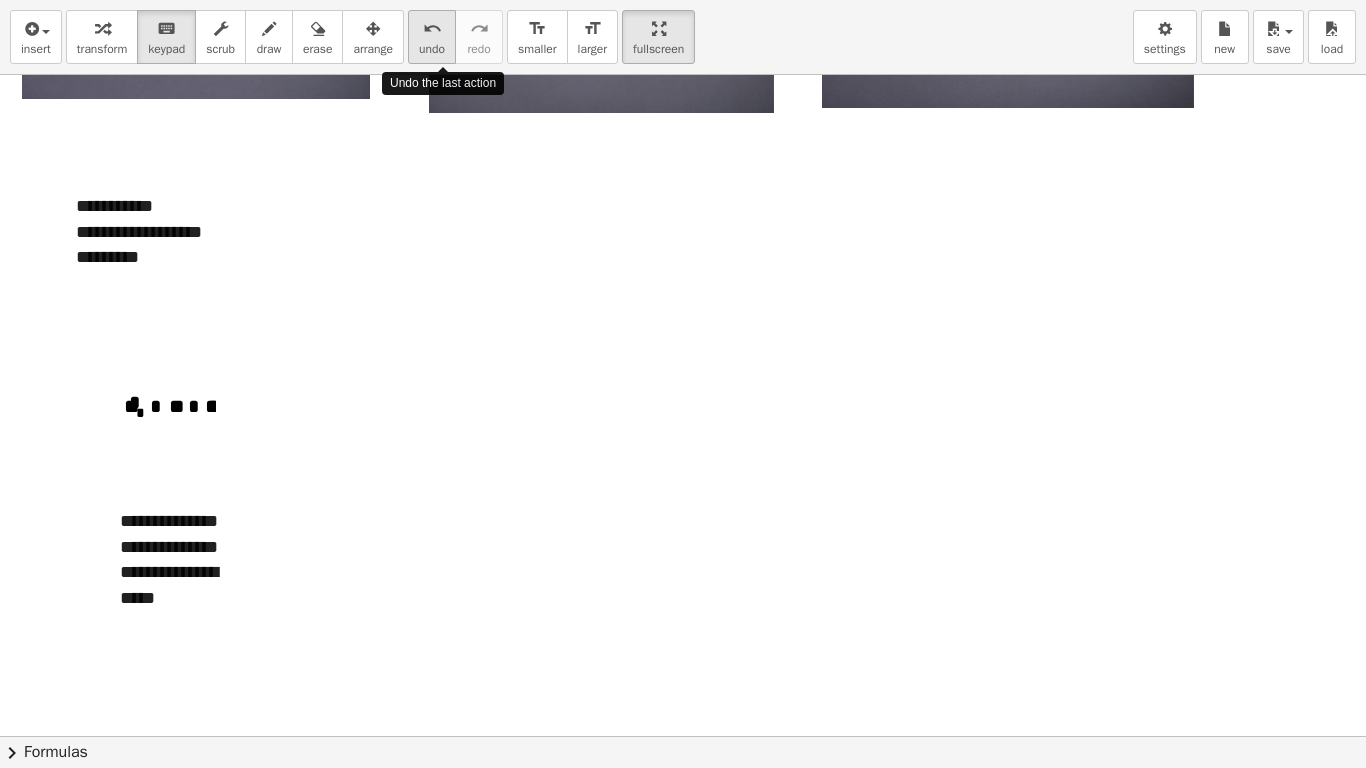 click on "undo" at bounding box center [432, 29] 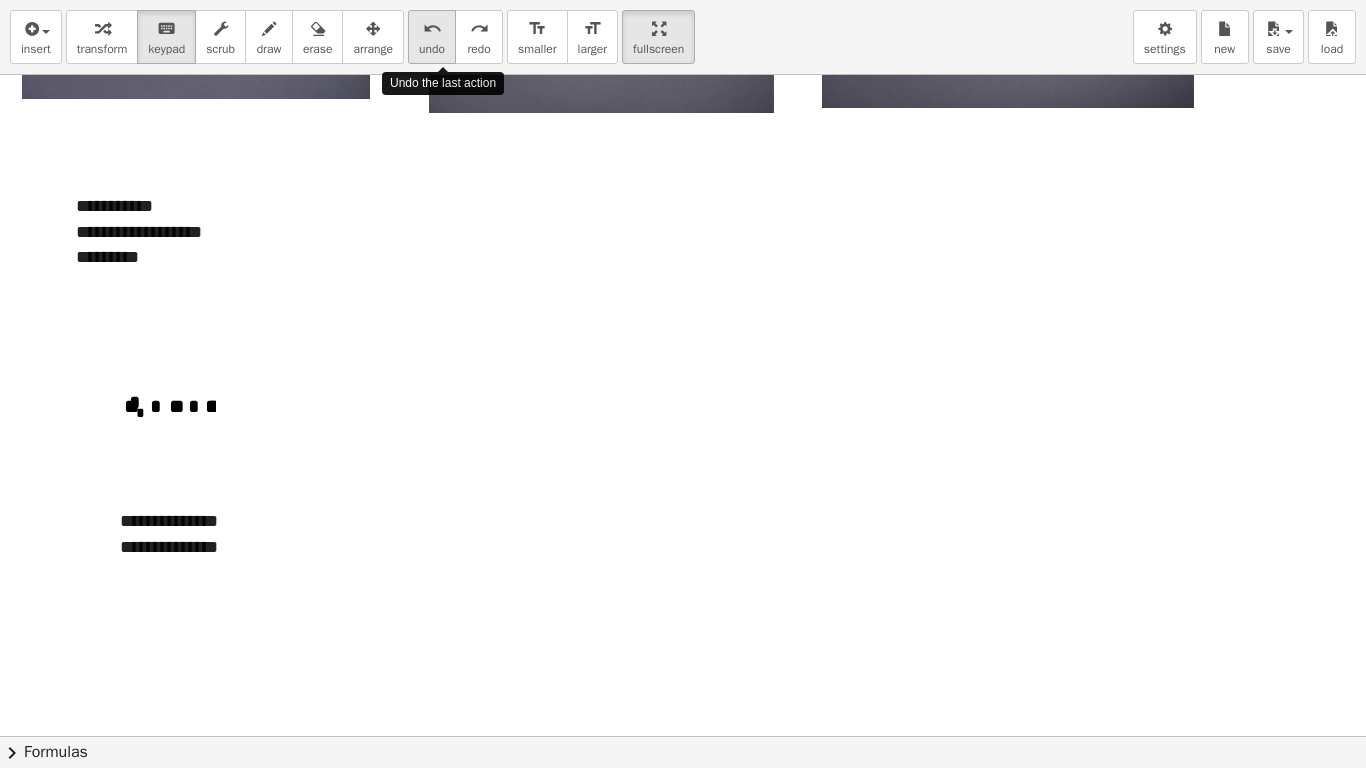click on "undo" at bounding box center (432, 29) 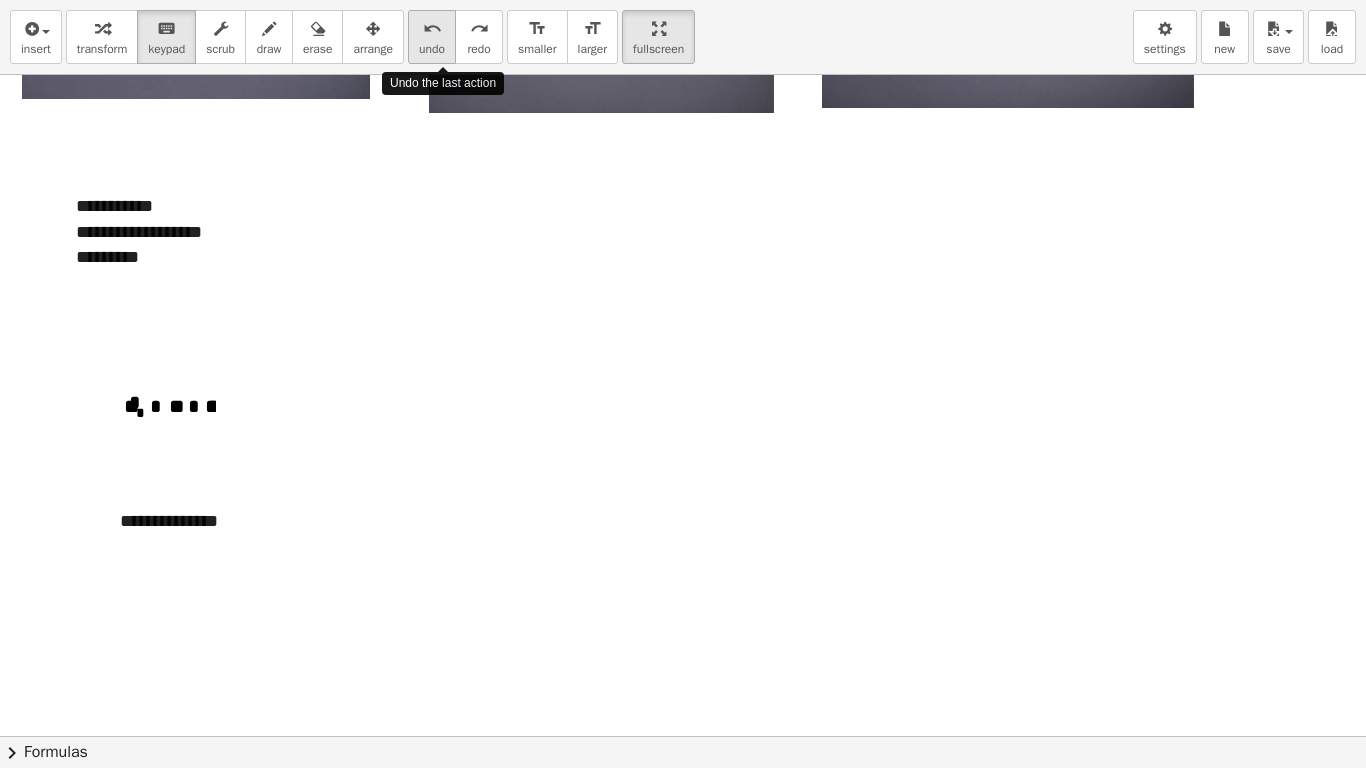 click on "undo" at bounding box center (432, 29) 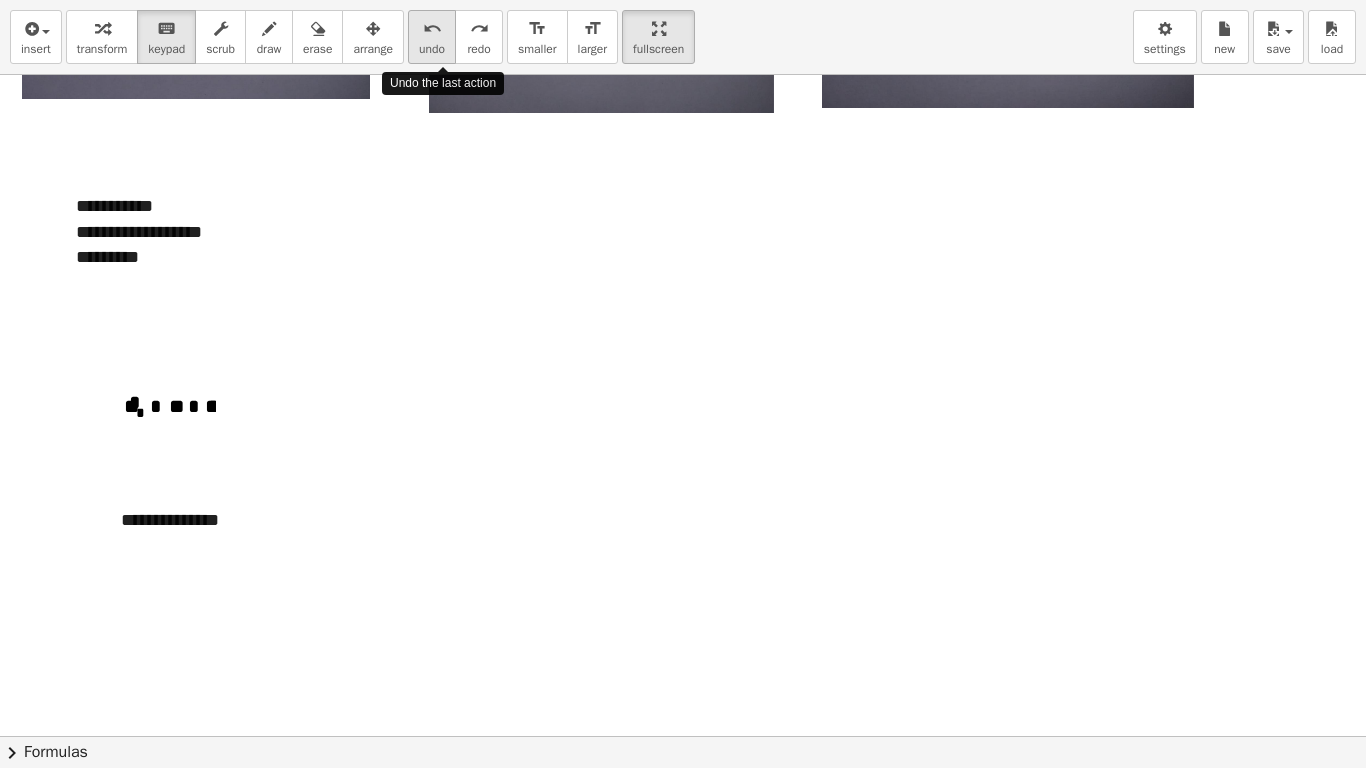 click on "undo" at bounding box center [432, 29] 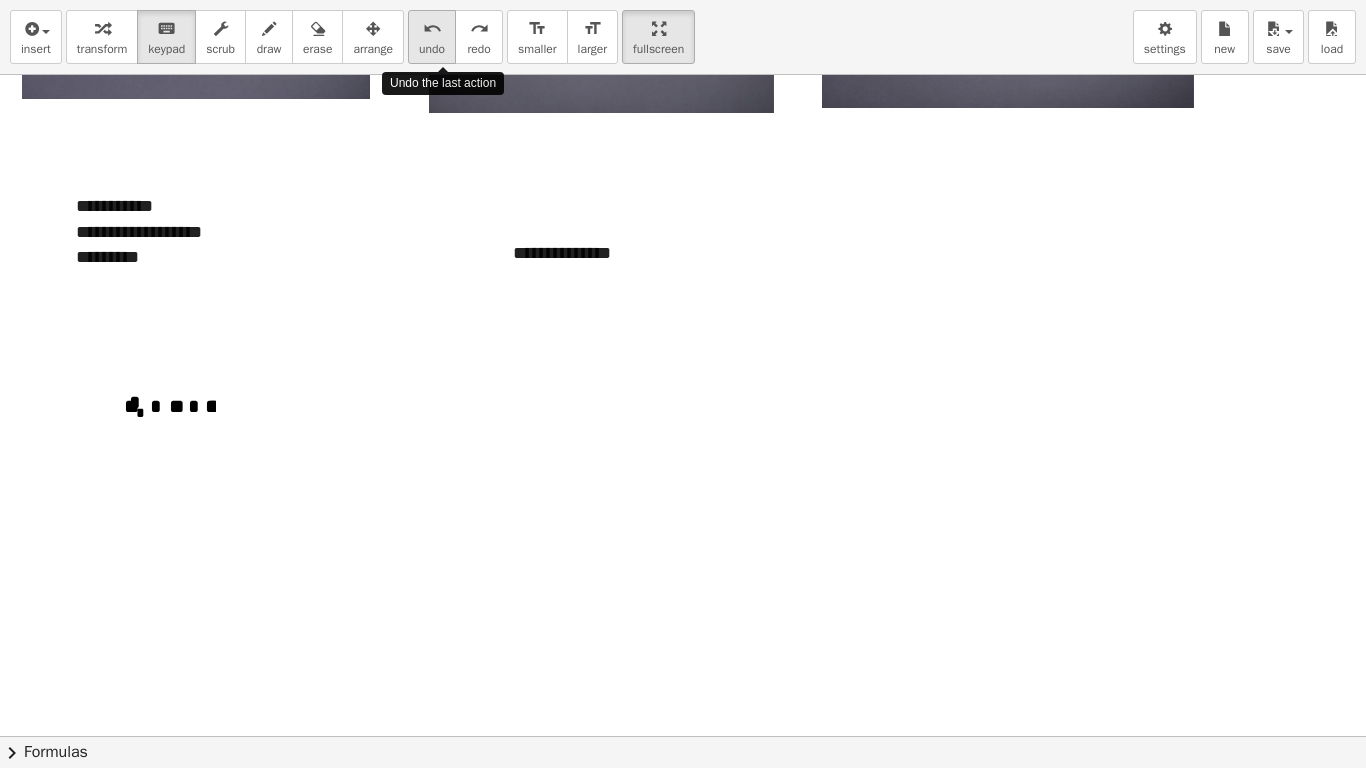 click on "undo" at bounding box center [432, 29] 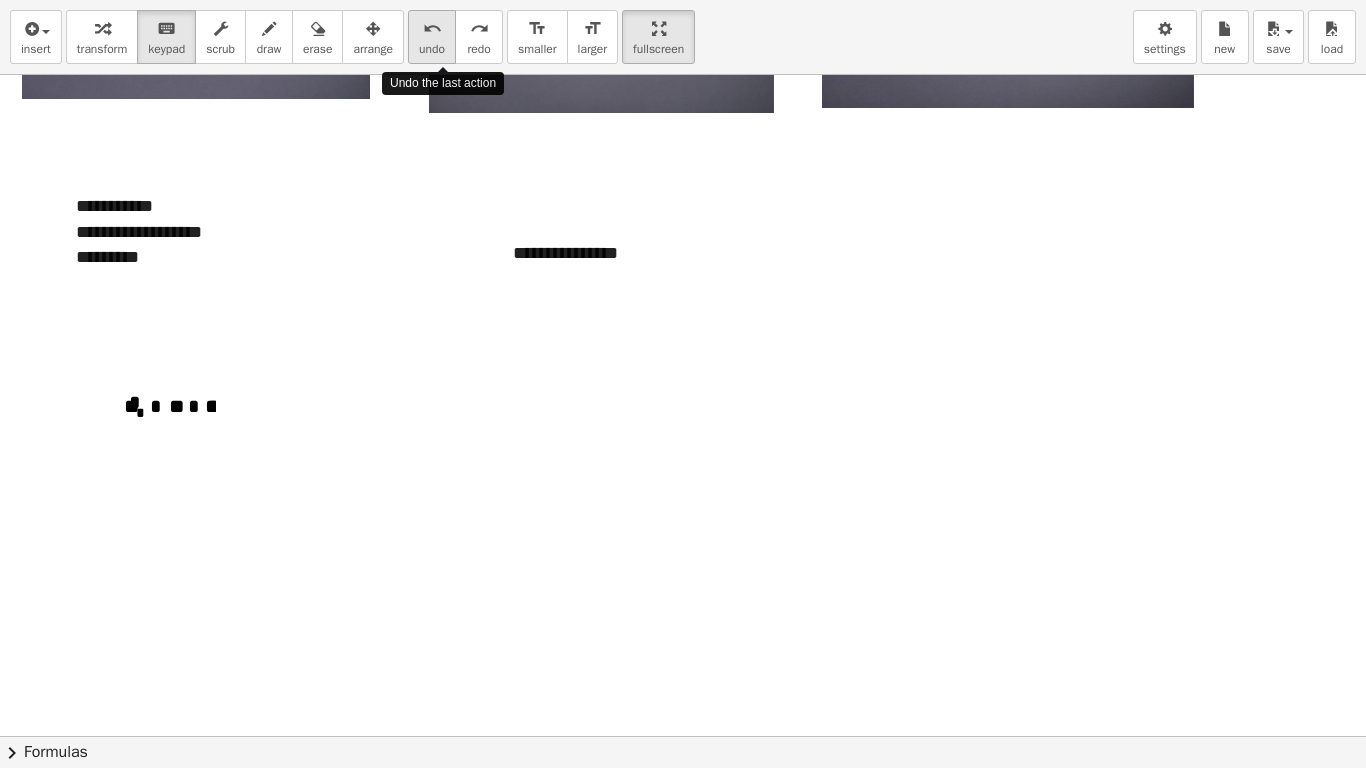 click on "undo" at bounding box center (432, 29) 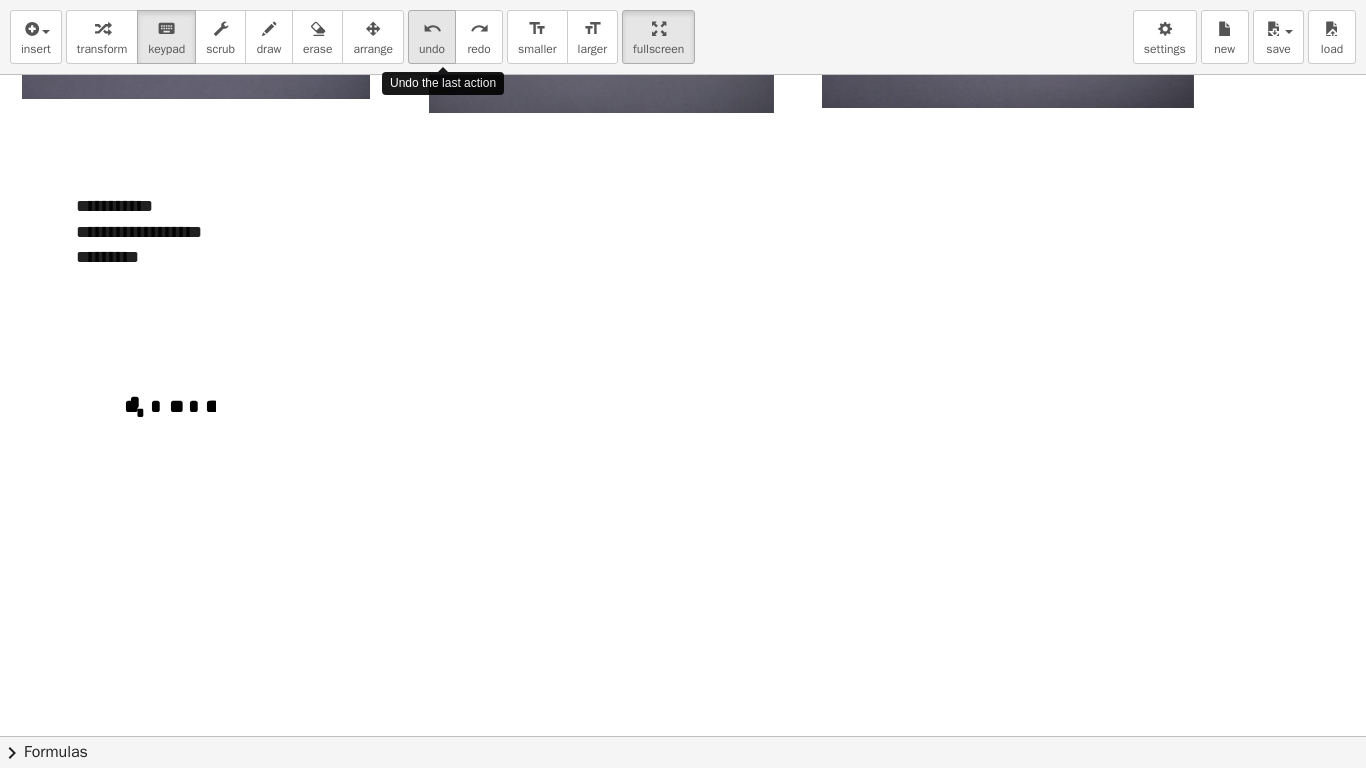 click on "undo" at bounding box center (432, 29) 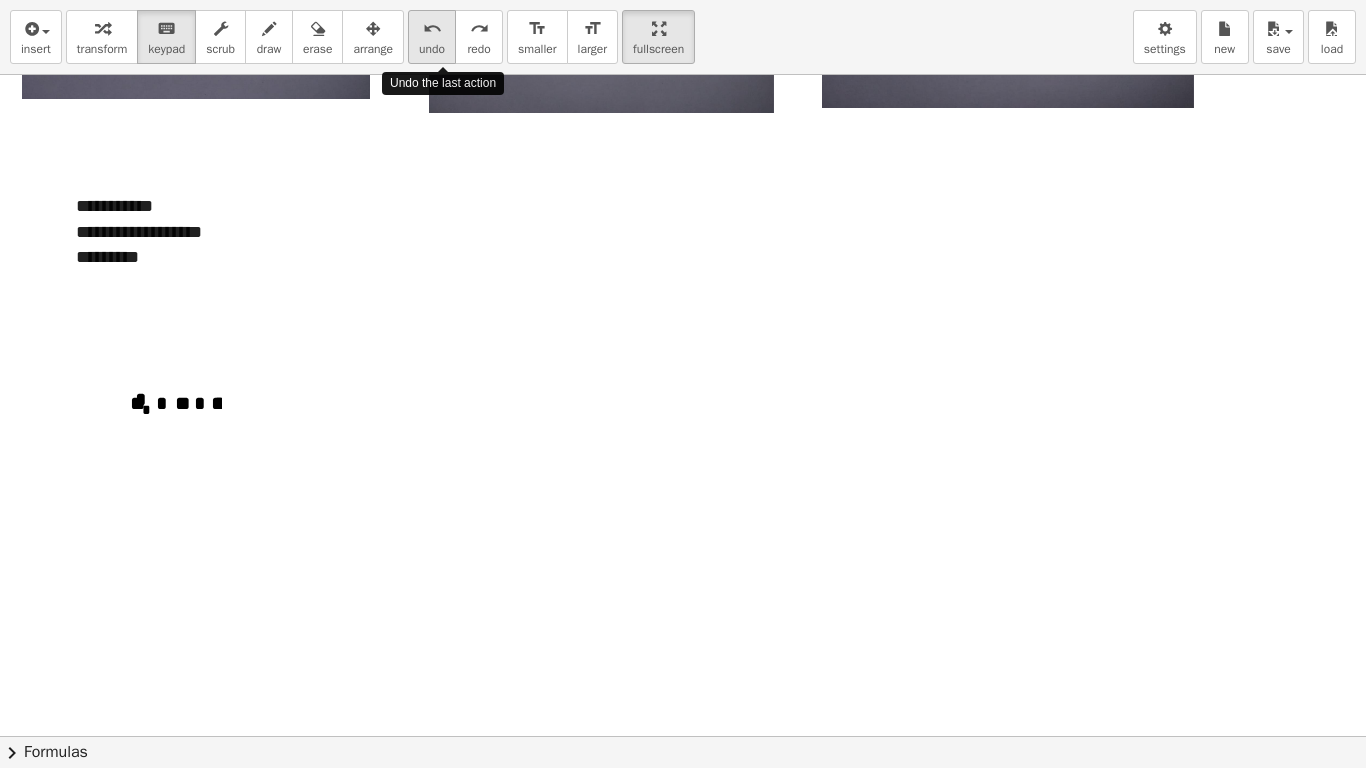 click on "undo" at bounding box center [432, 29] 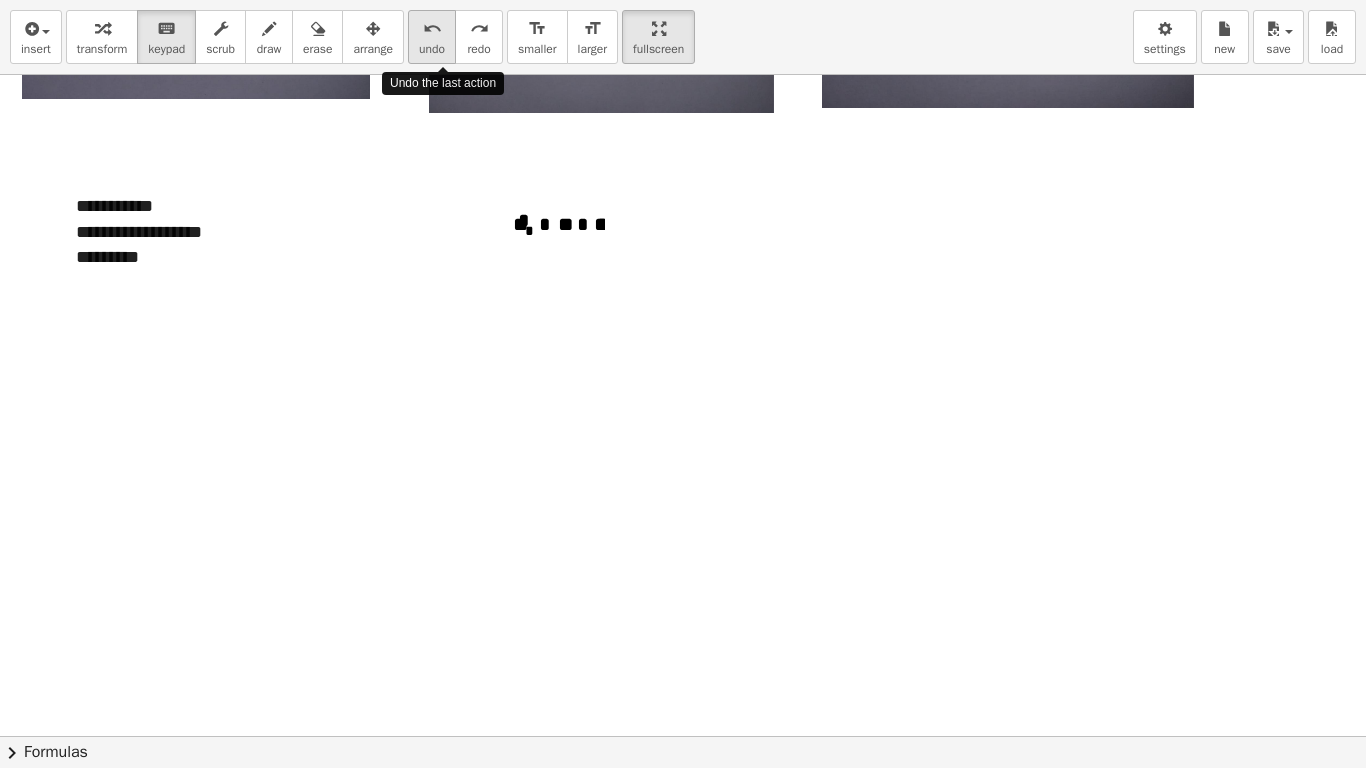 click on "undo" at bounding box center (432, 29) 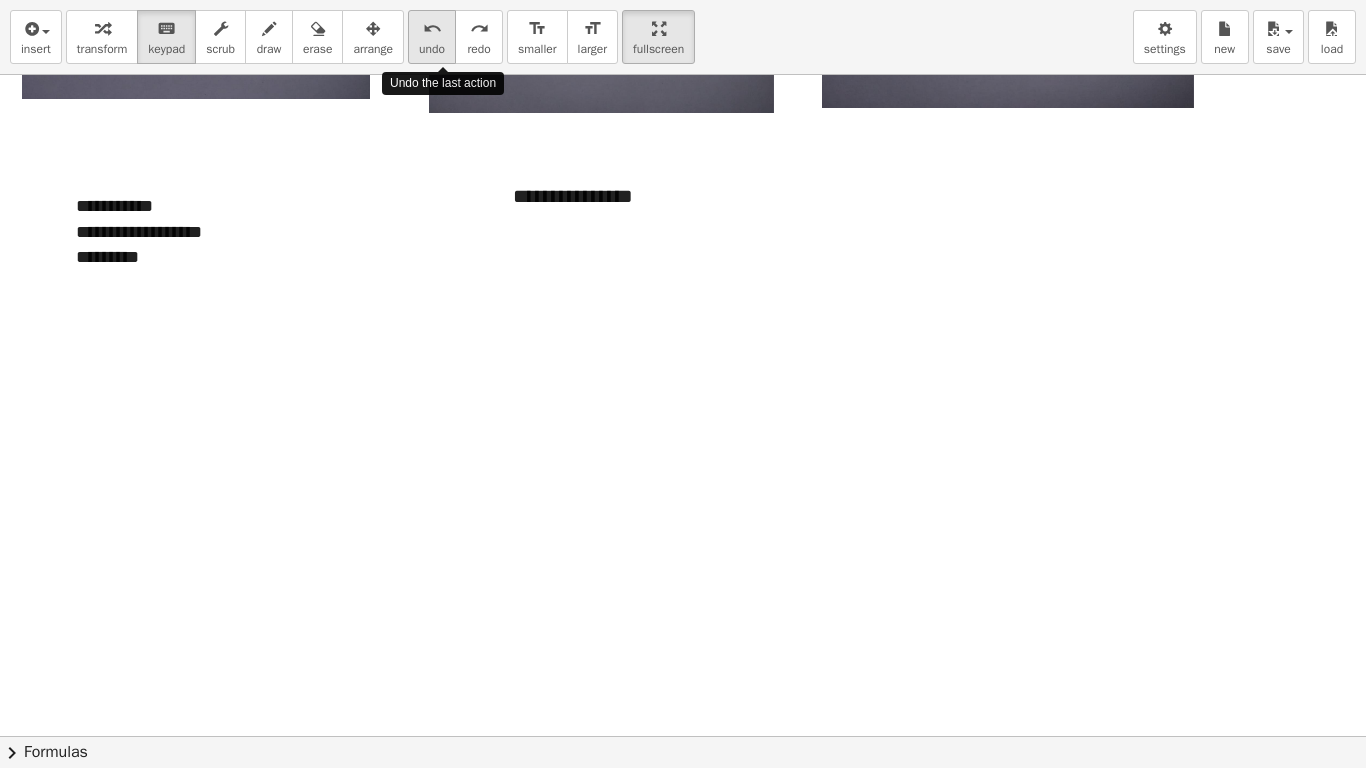 click on "undo" at bounding box center [432, 29] 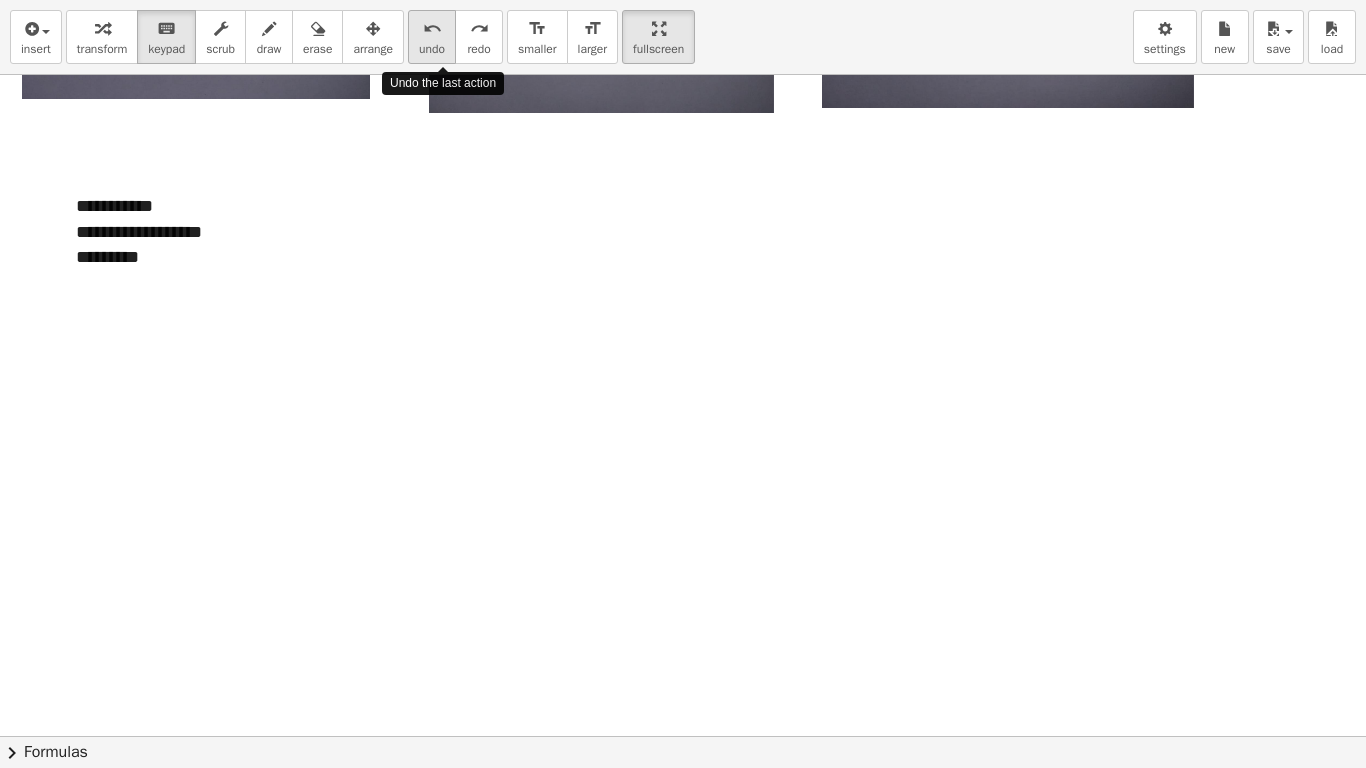 click on "undo" at bounding box center [432, 29] 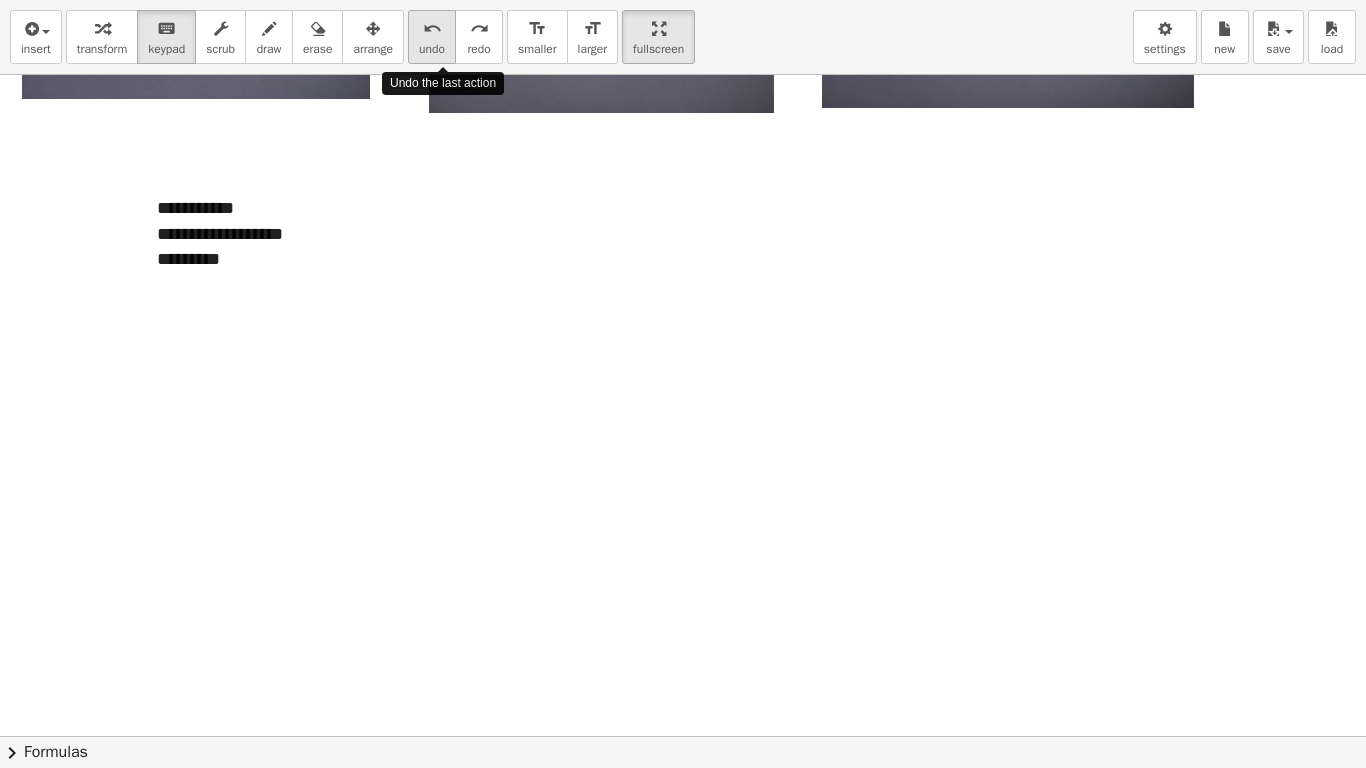click on "undo" at bounding box center [432, 29] 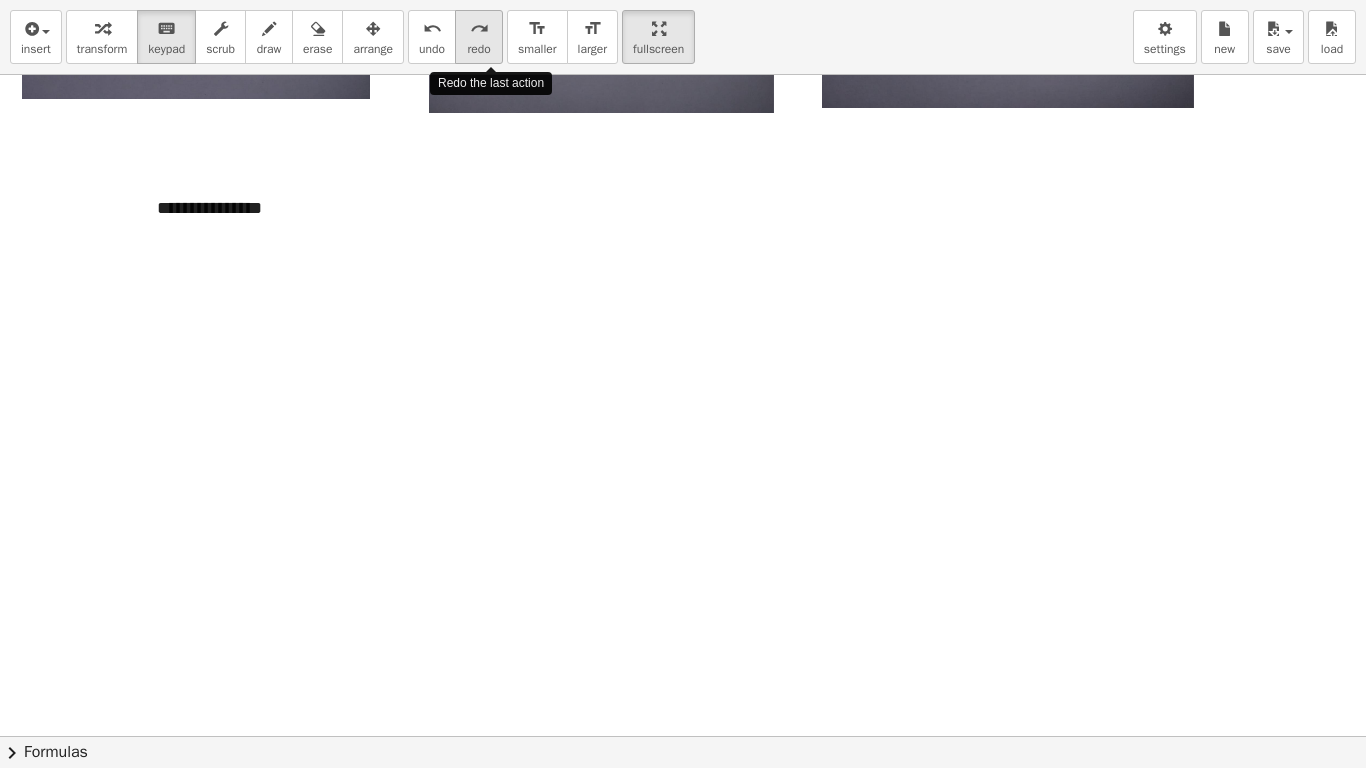 click on "redo" at bounding box center (479, 29) 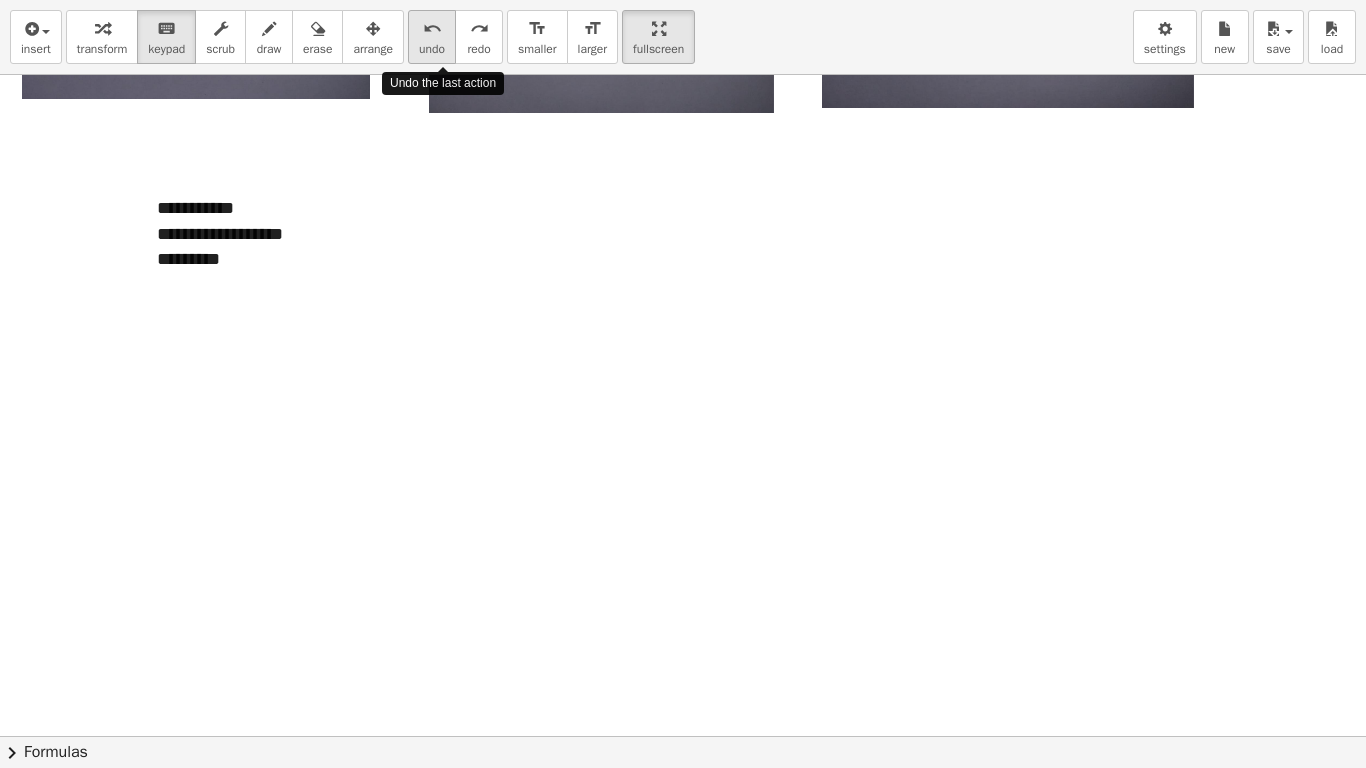click on "undo" at bounding box center (432, 49) 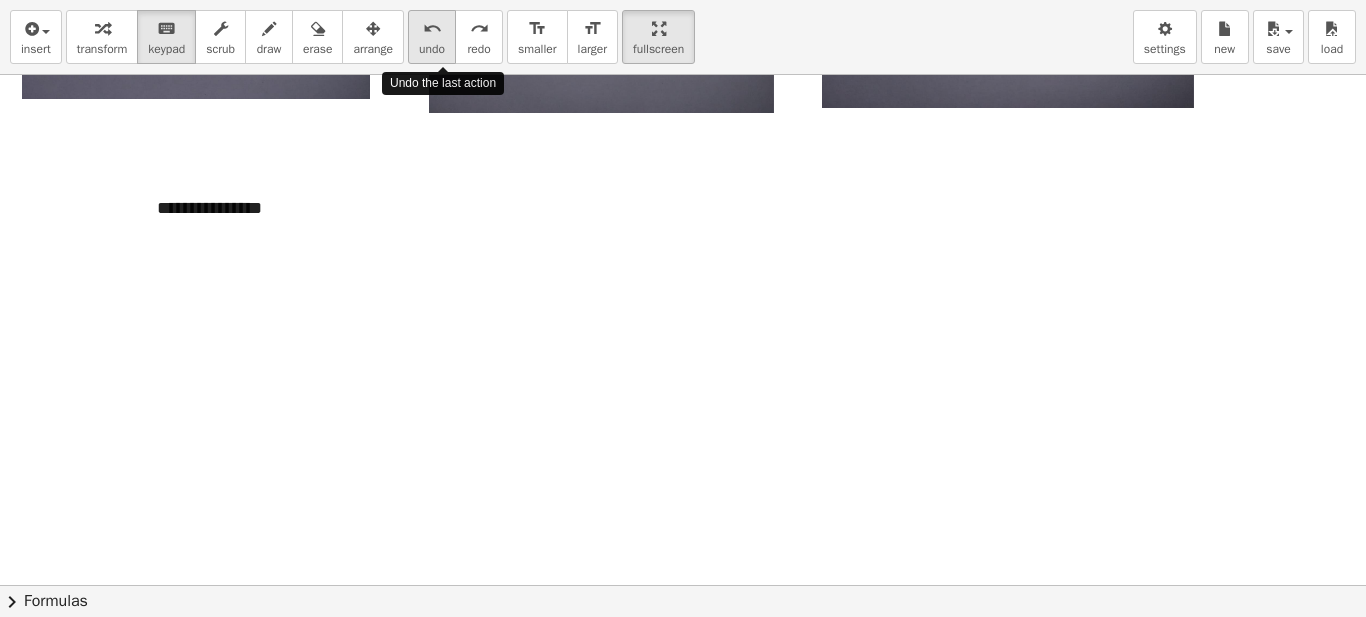 click on "undo undo" at bounding box center [432, 37] 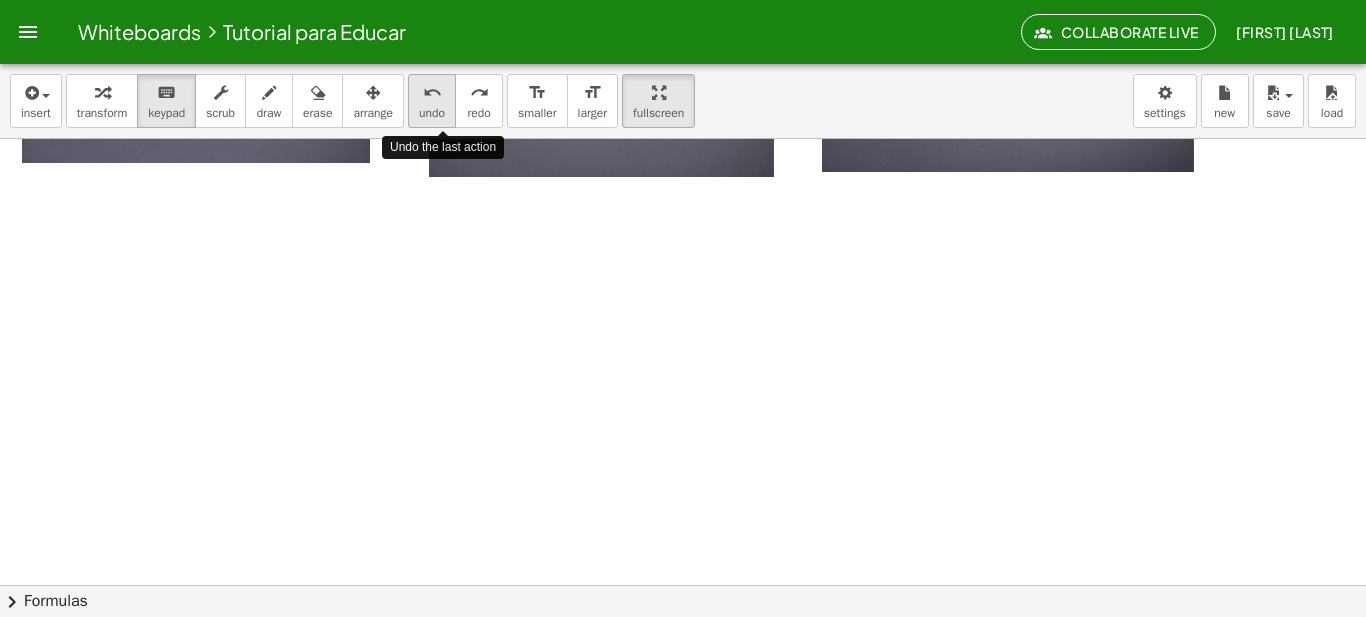 click on "undo undo" at bounding box center (432, 101) 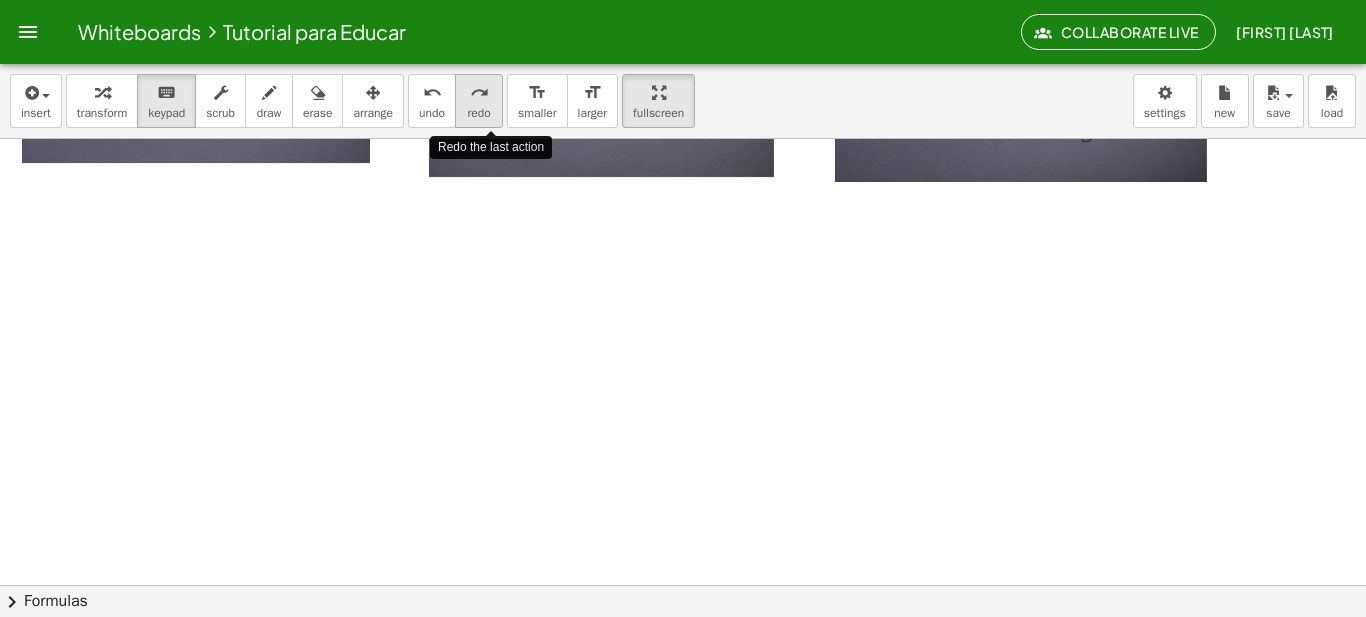 click on "redo redo" at bounding box center [479, 101] 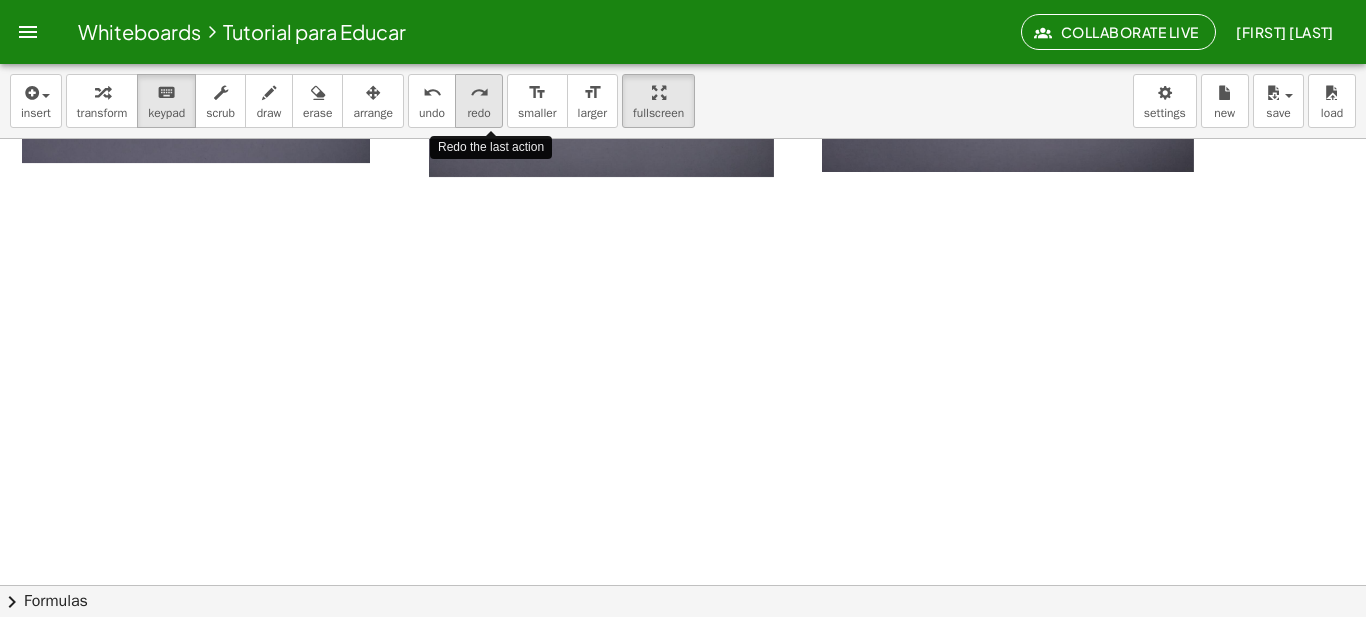 click on "redo redo" at bounding box center (479, 101) 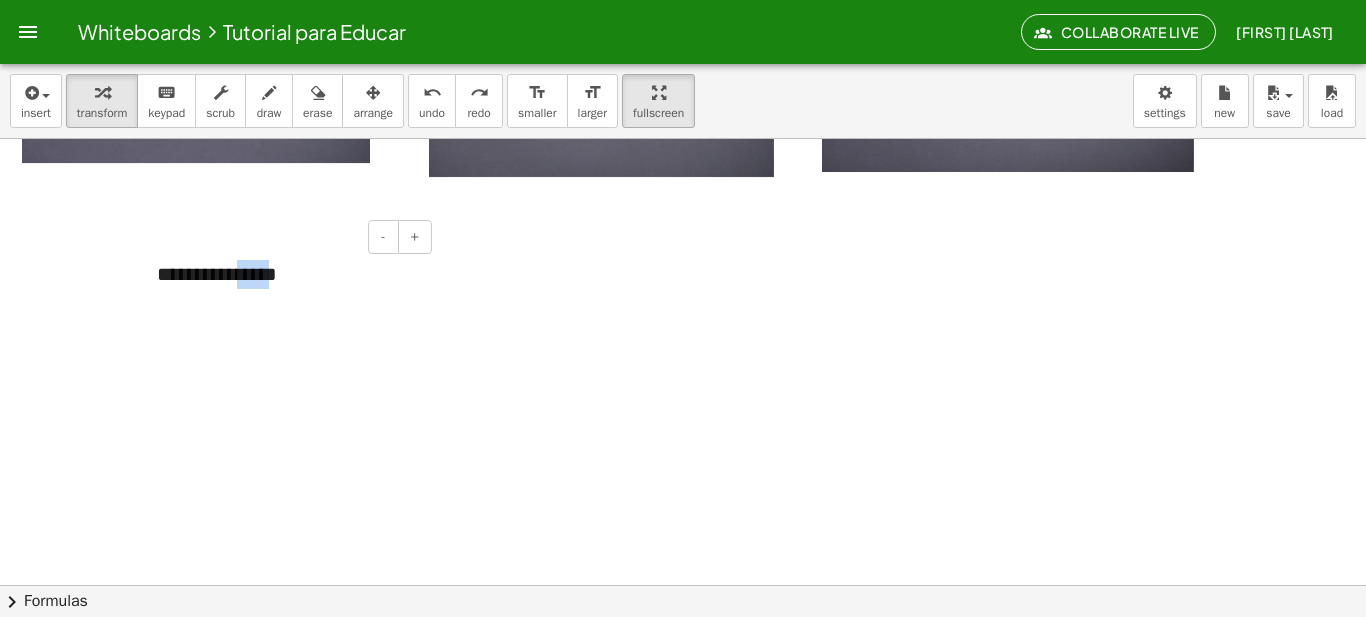 paste 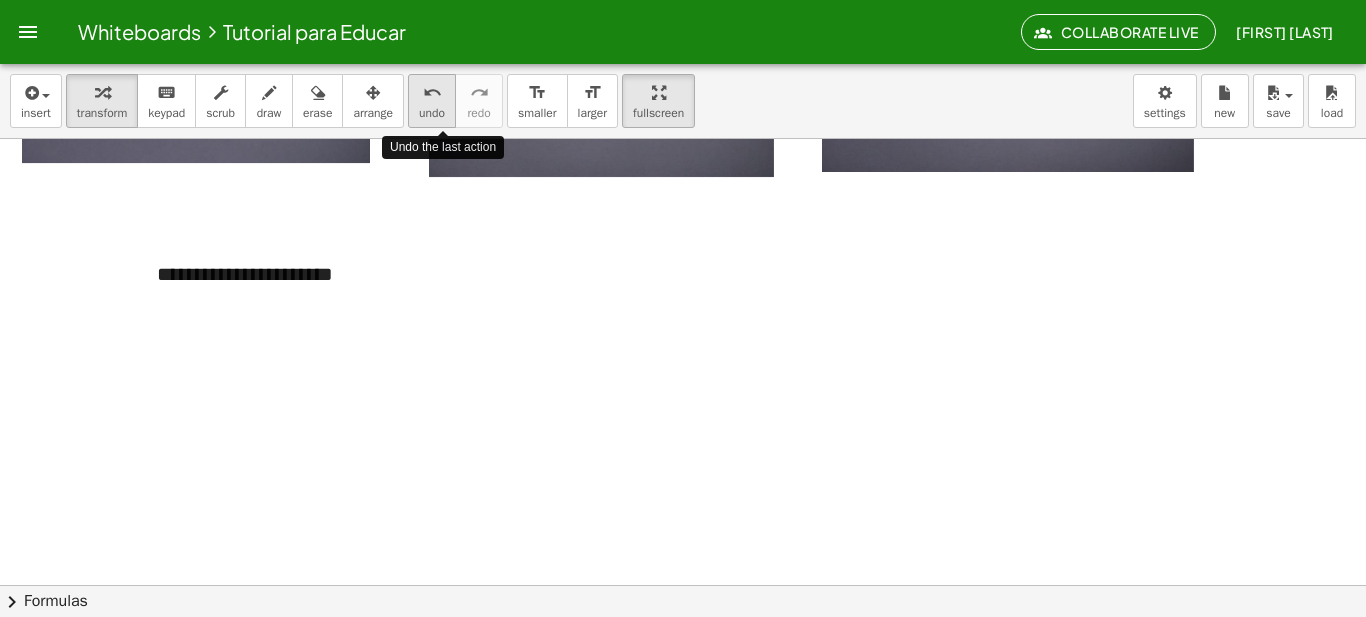 click on "undo" at bounding box center [432, 113] 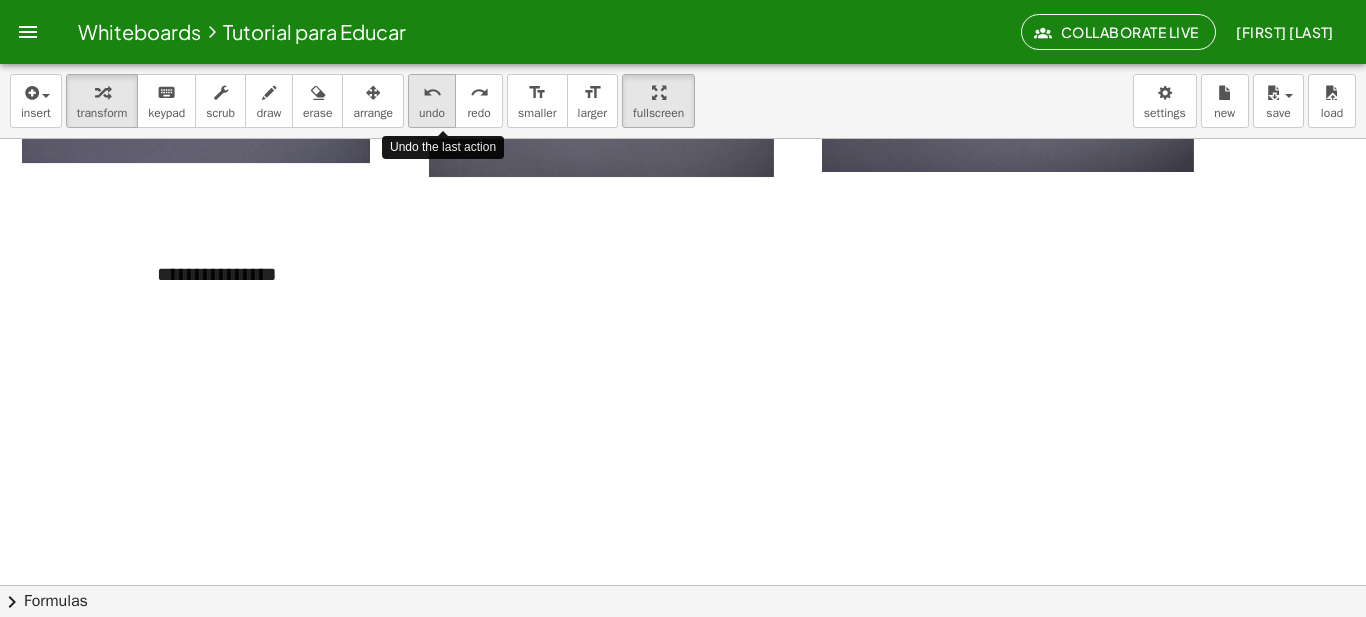 click on "undo undo" at bounding box center (432, 101) 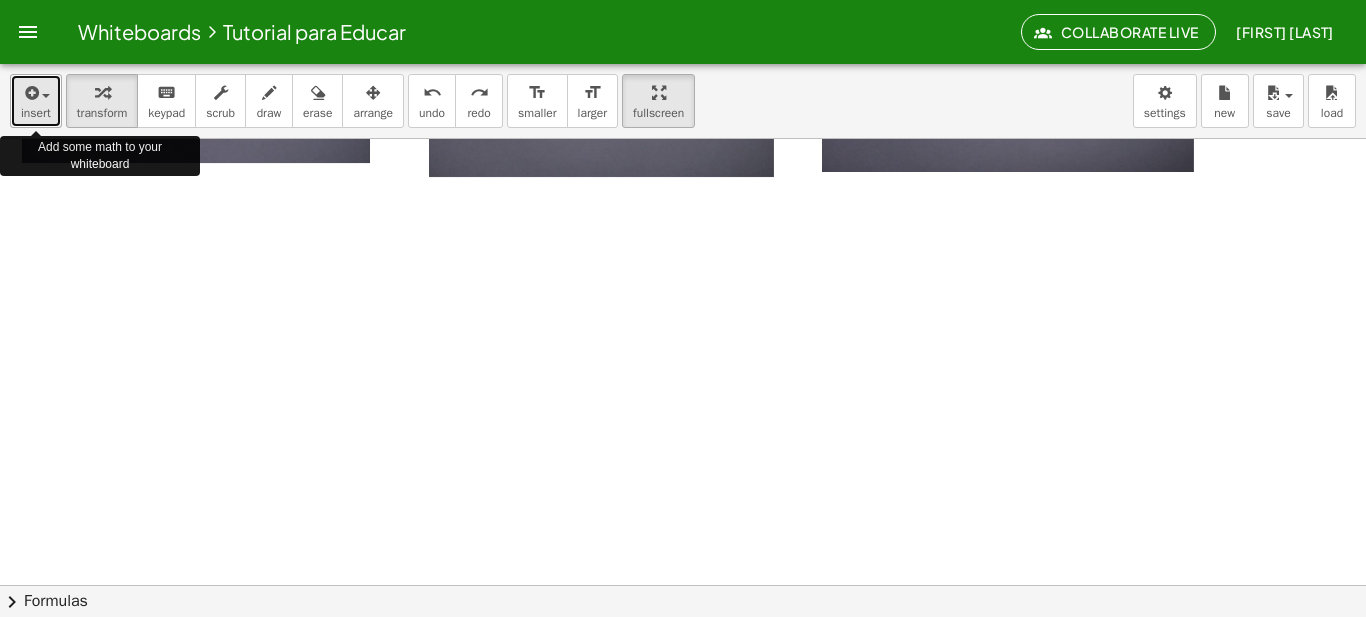 click on "insert" at bounding box center [36, 113] 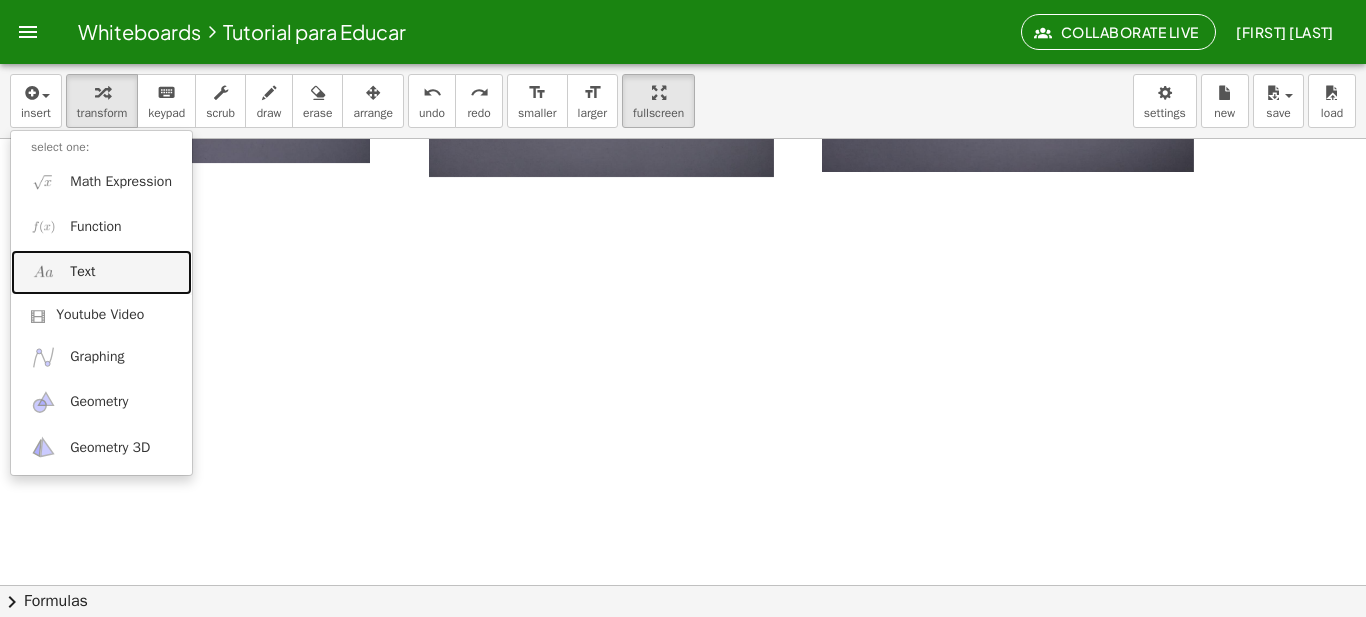 click on "Text" at bounding box center (101, 272) 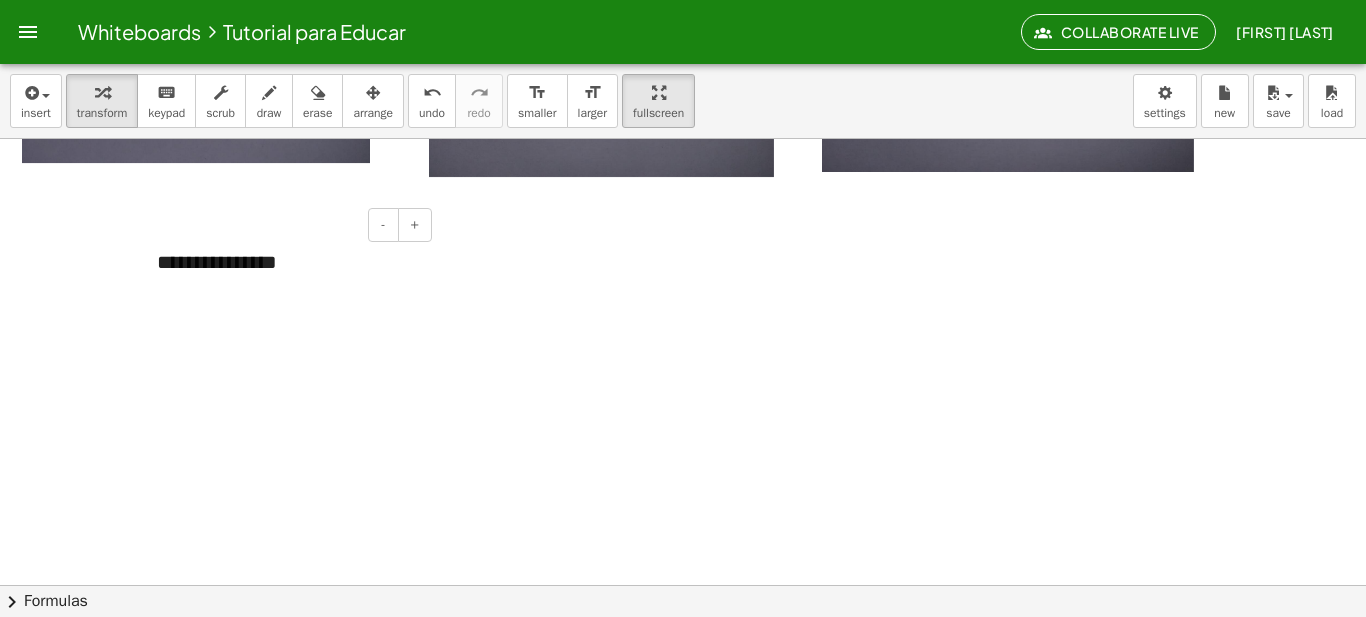 type 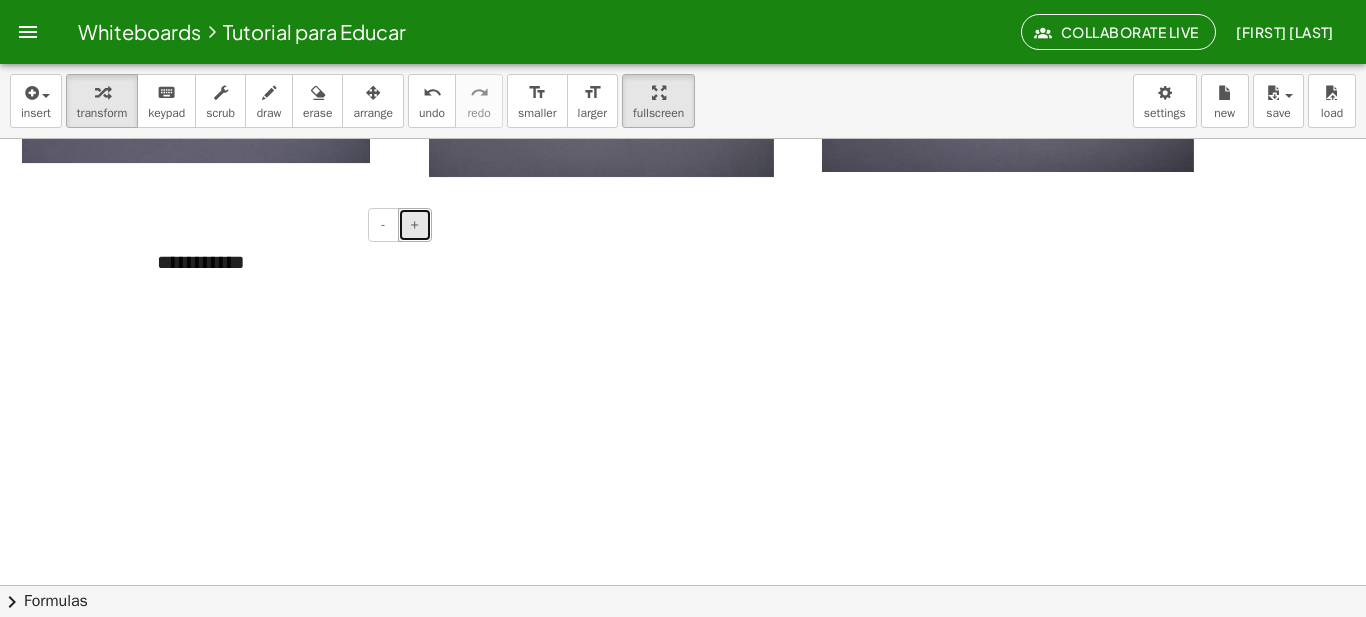 click on "+" at bounding box center [415, 225] 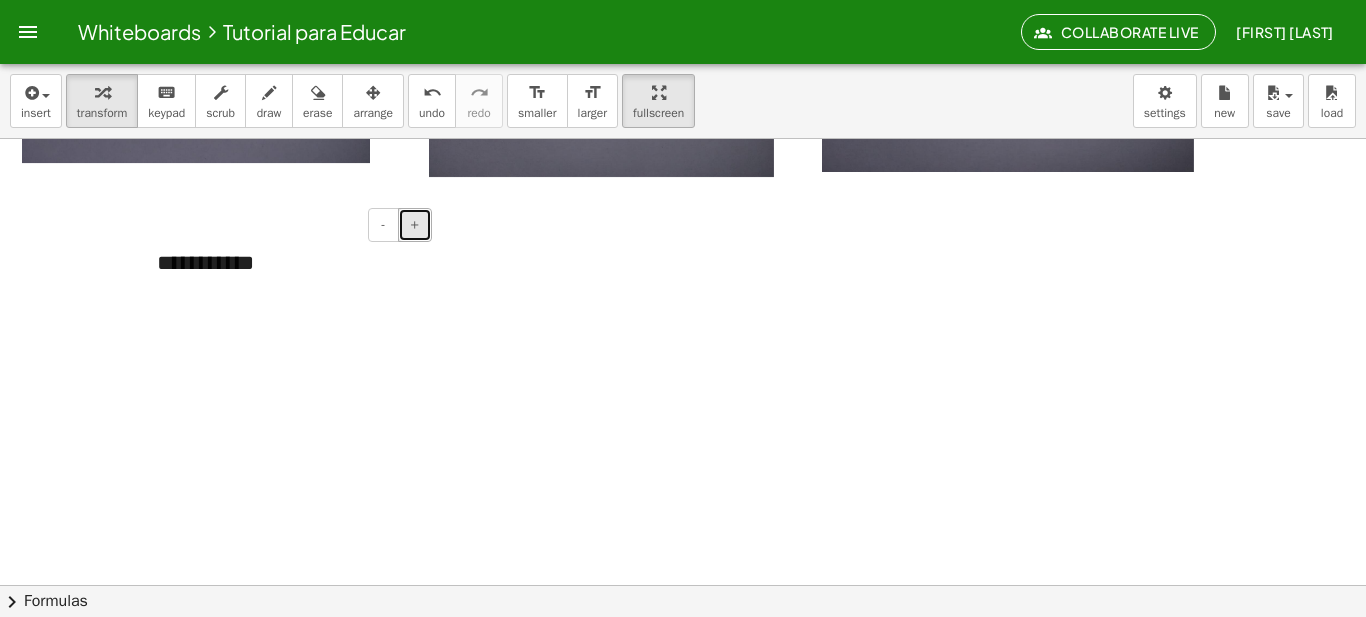 click on "+" at bounding box center [415, 225] 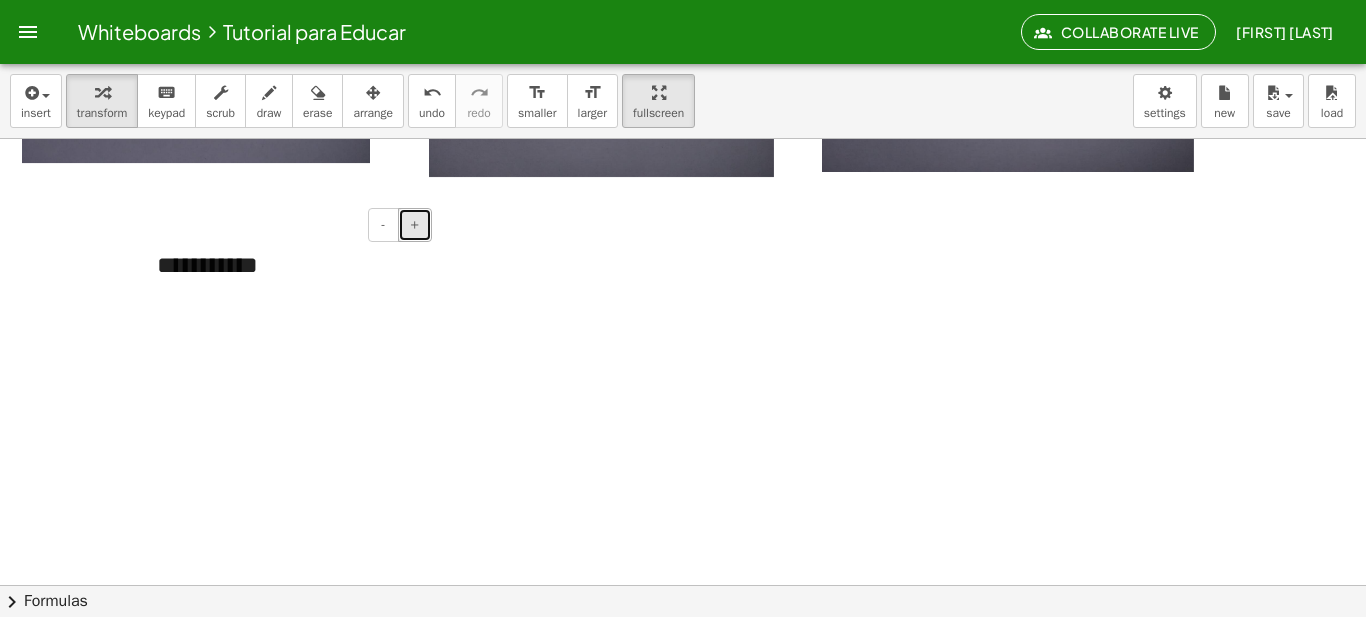 click on "+" at bounding box center (415, 224) 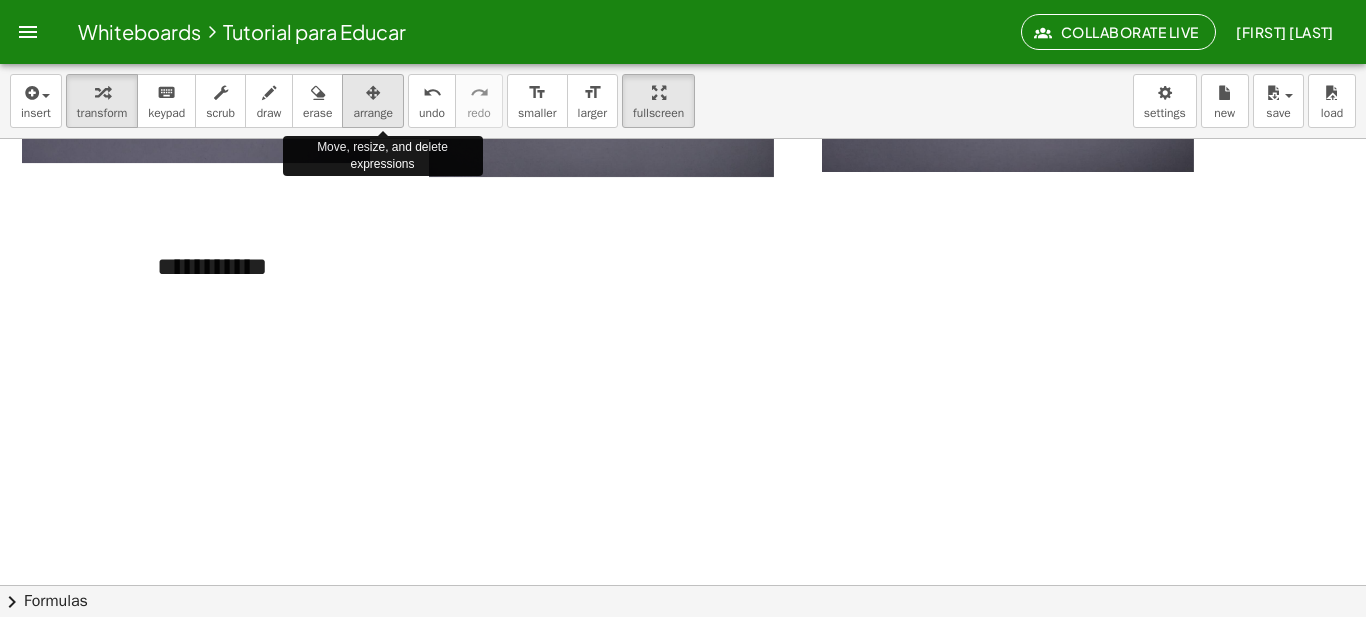 click at bounding box center (373, 92) 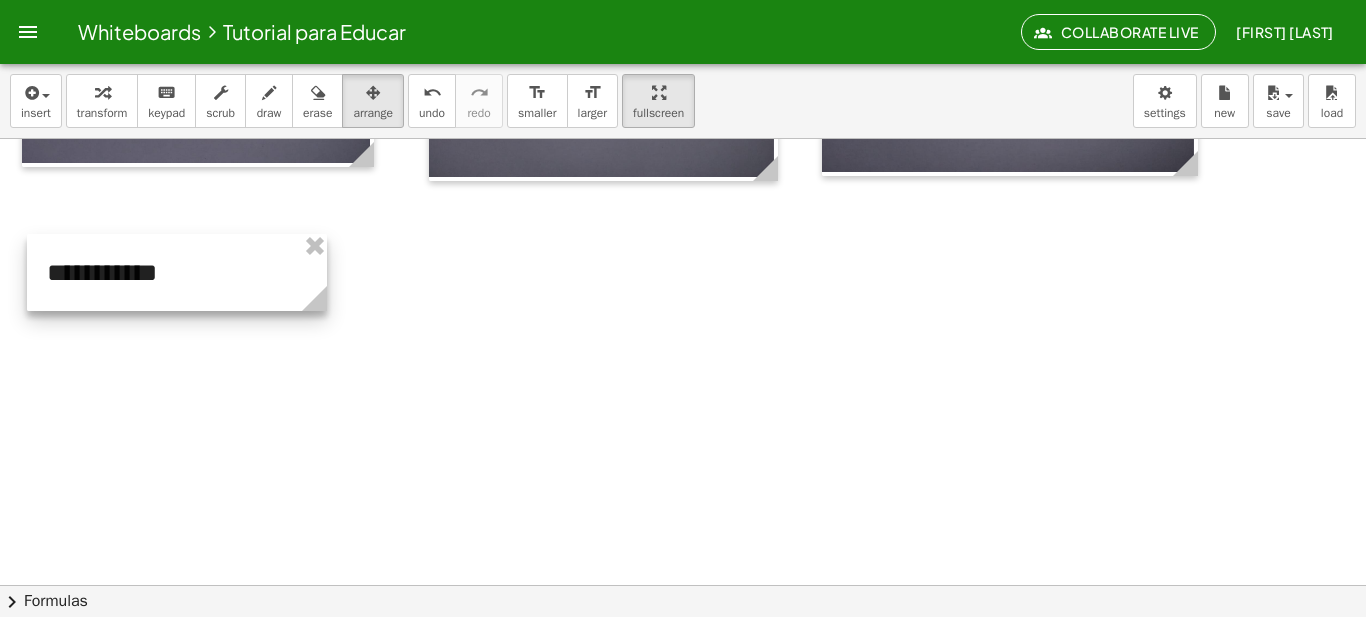 drag, startPoint x: 292, startPoint y: 265, endPoint x: 182, endPoint y: 271, distance: 110.16351 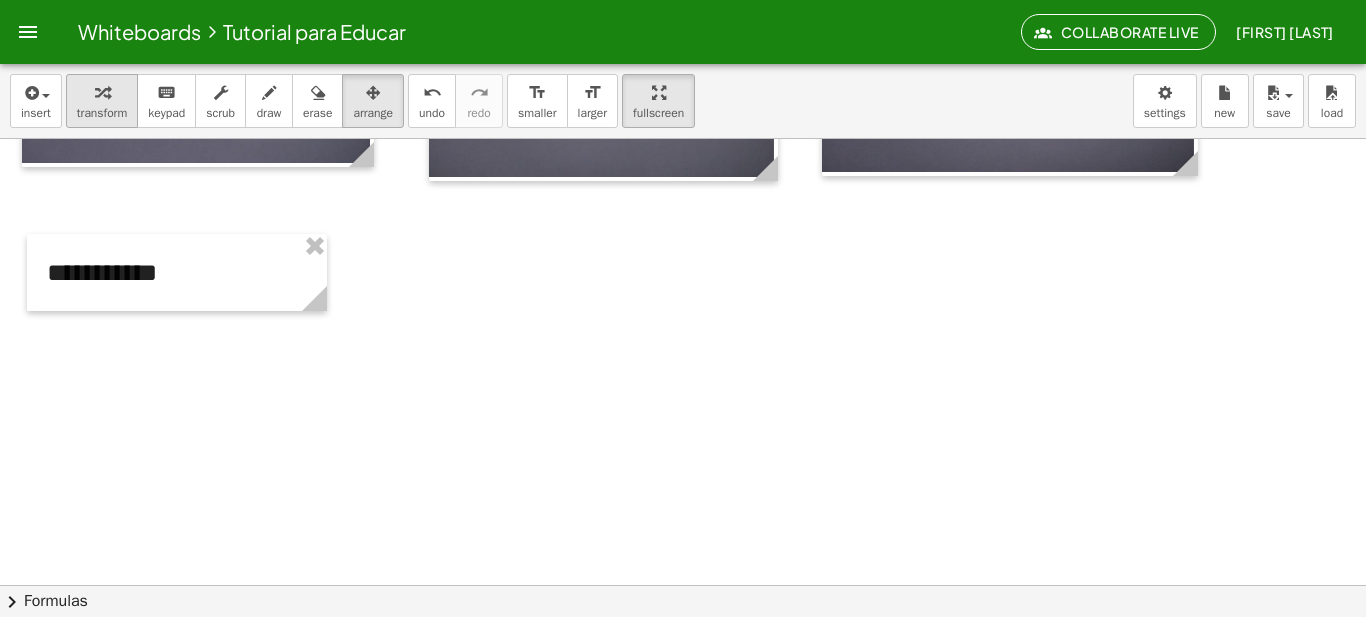 click on "transform" at bounding box center [102, 113] 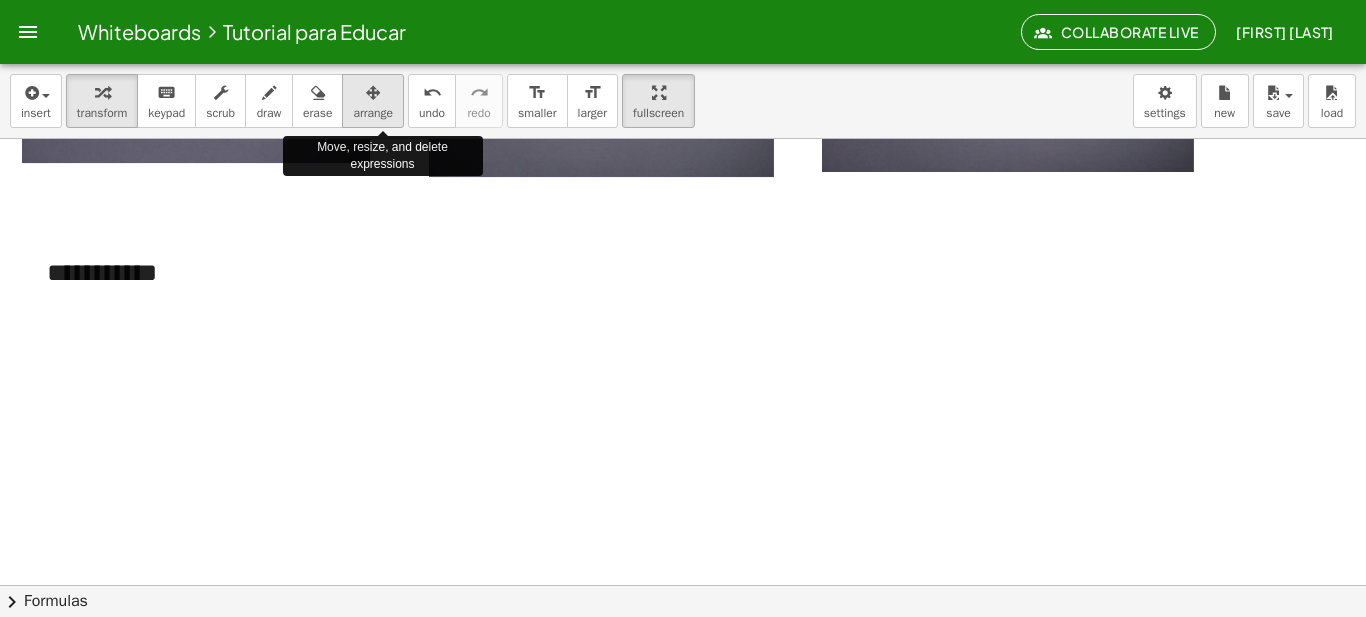click at bounding box center [373, 93] 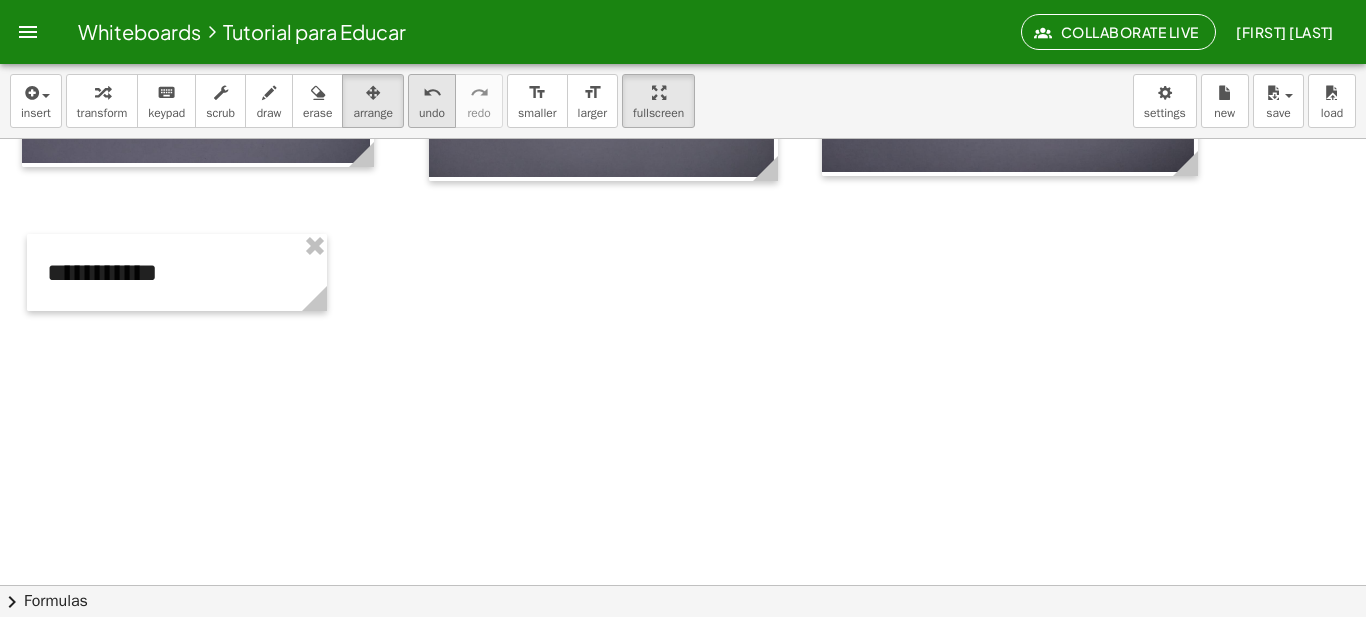 click on "undo" at bounding box center (432, 113) 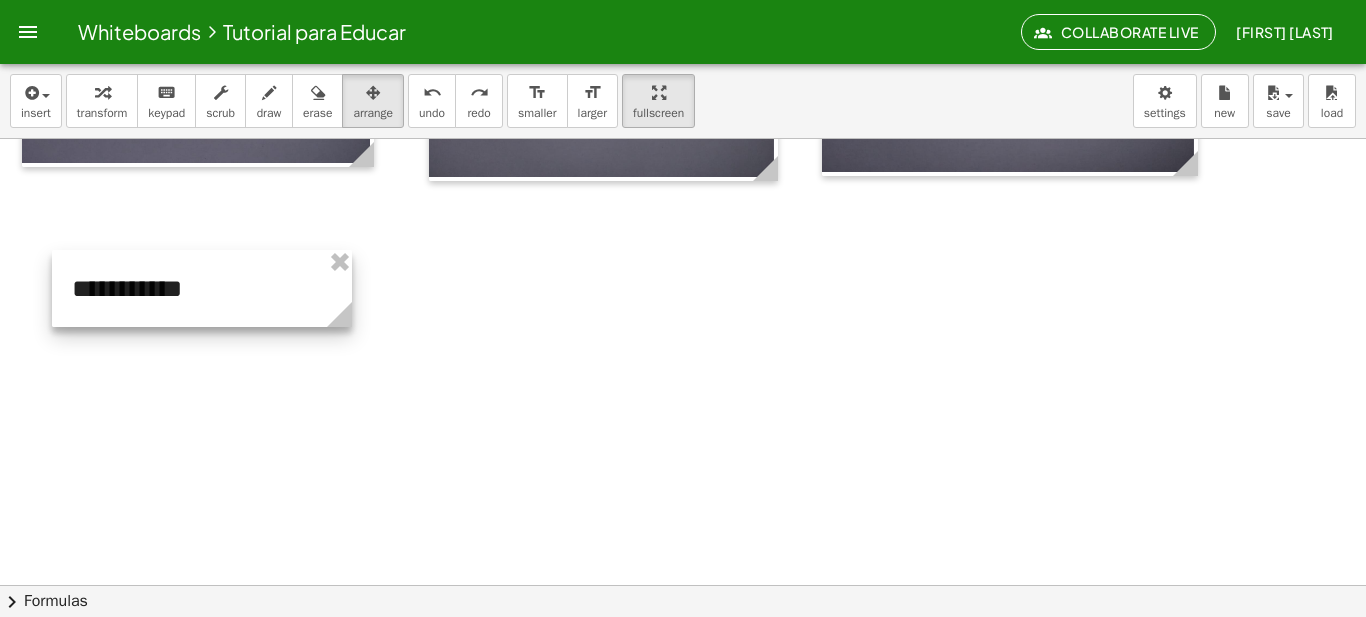 drag, startPoint x: 361, startPoint y: 258, endPoint x: 276, endPoint y: 280, distance: 87.80091 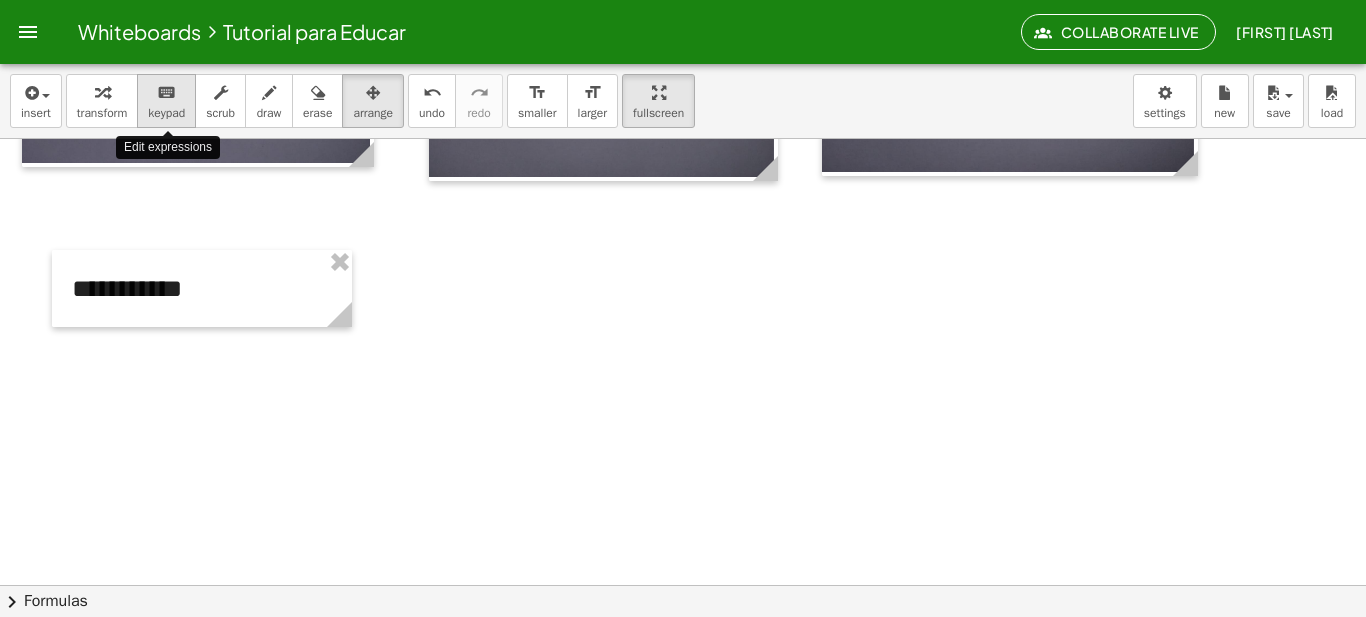click on "keyboard" at bounding box center [166, 93] 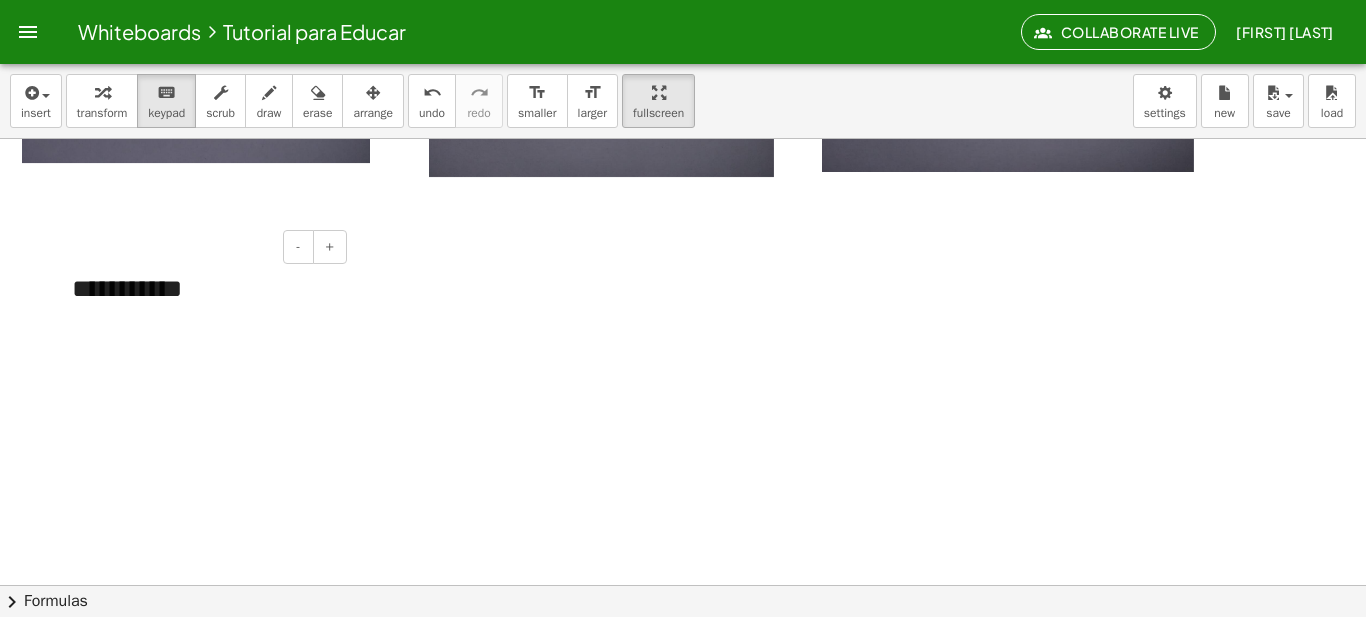 click on "**********" at bounding box center (202, 288) 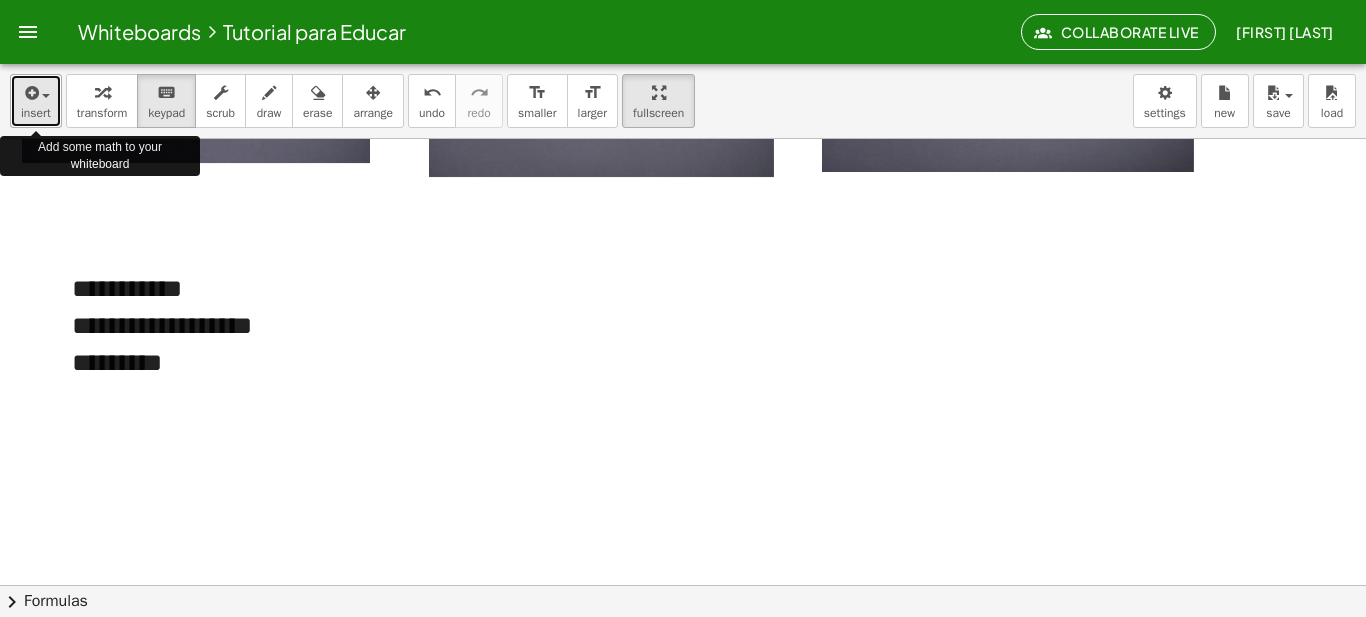 click on "insert" at bounding box center [36, 113] 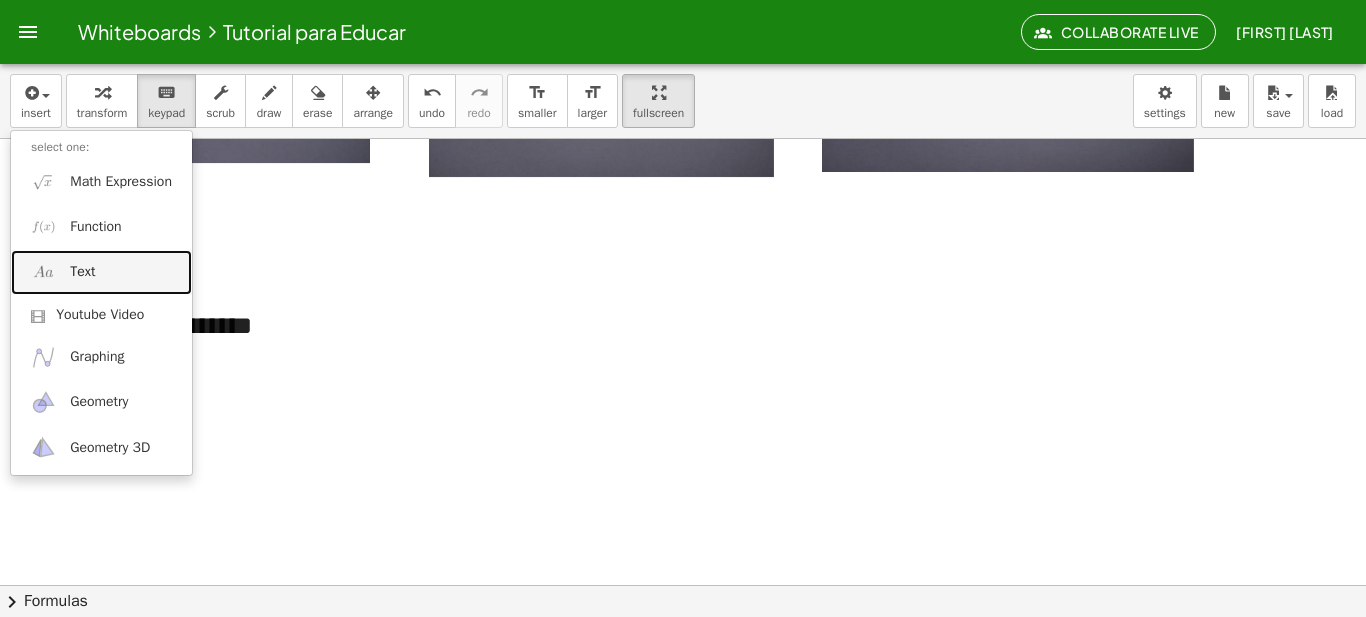 click on "Text" at bounding box center (101, 272) 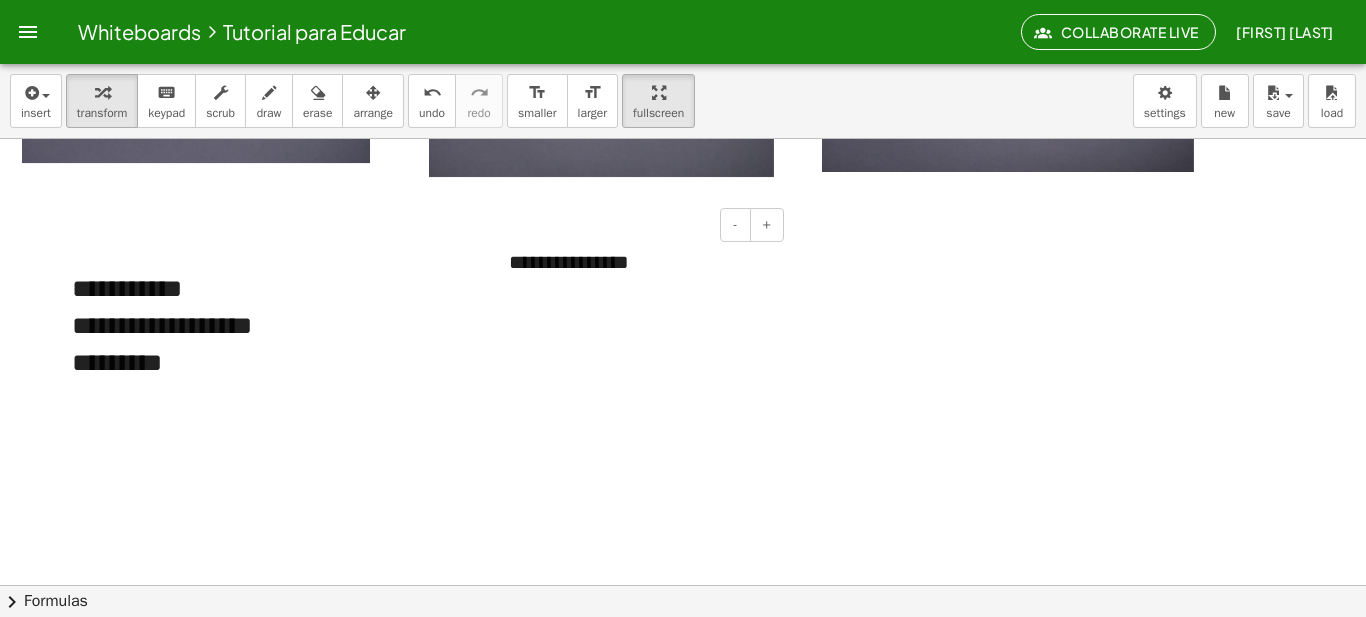 type 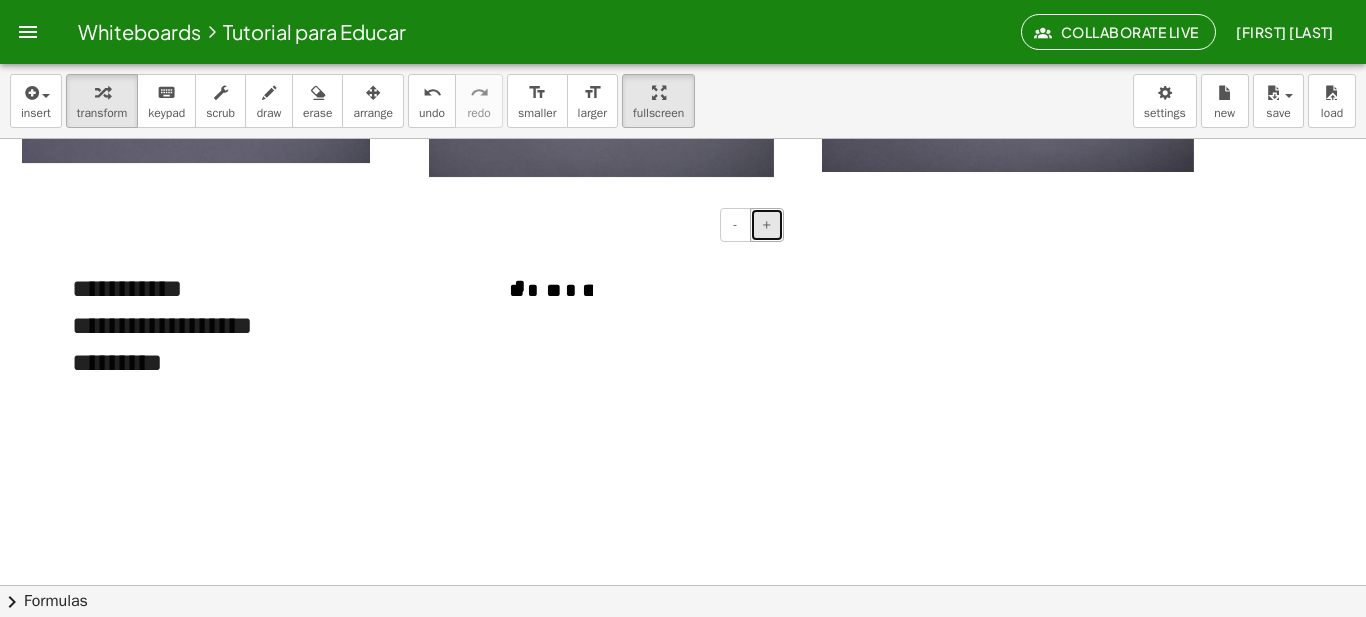 click on "+" at bounding box center [767, 225] 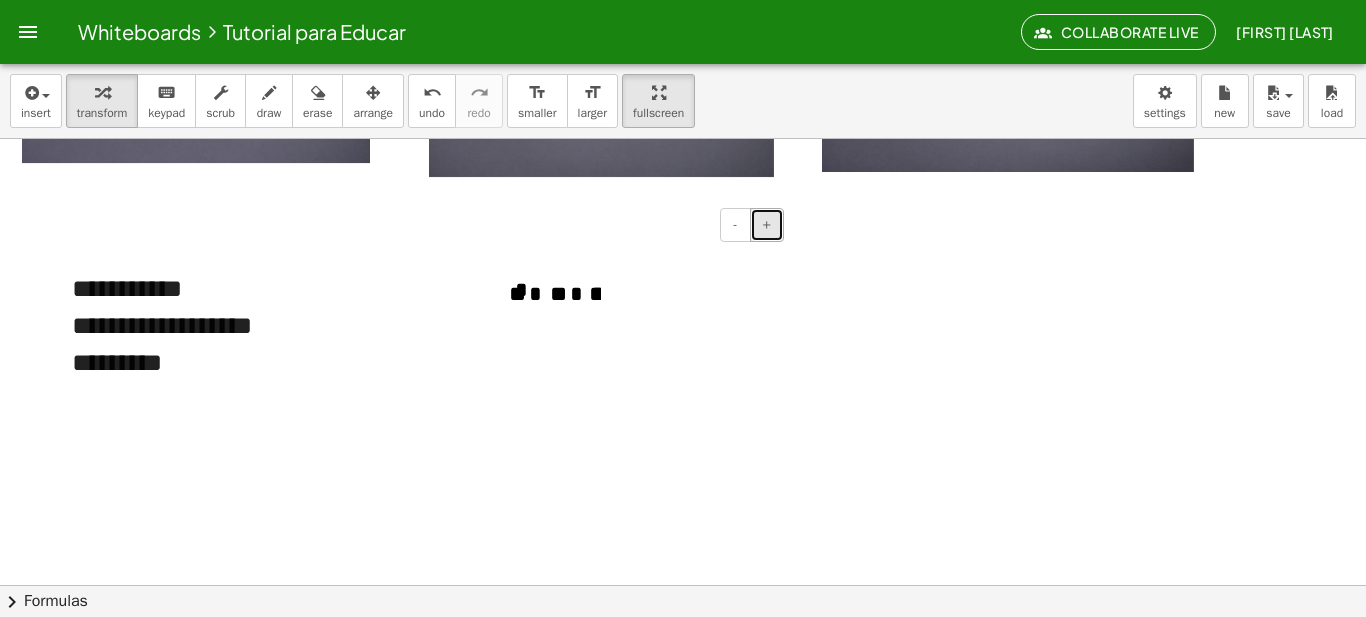 click on "+" at bounding box center (767, 225) 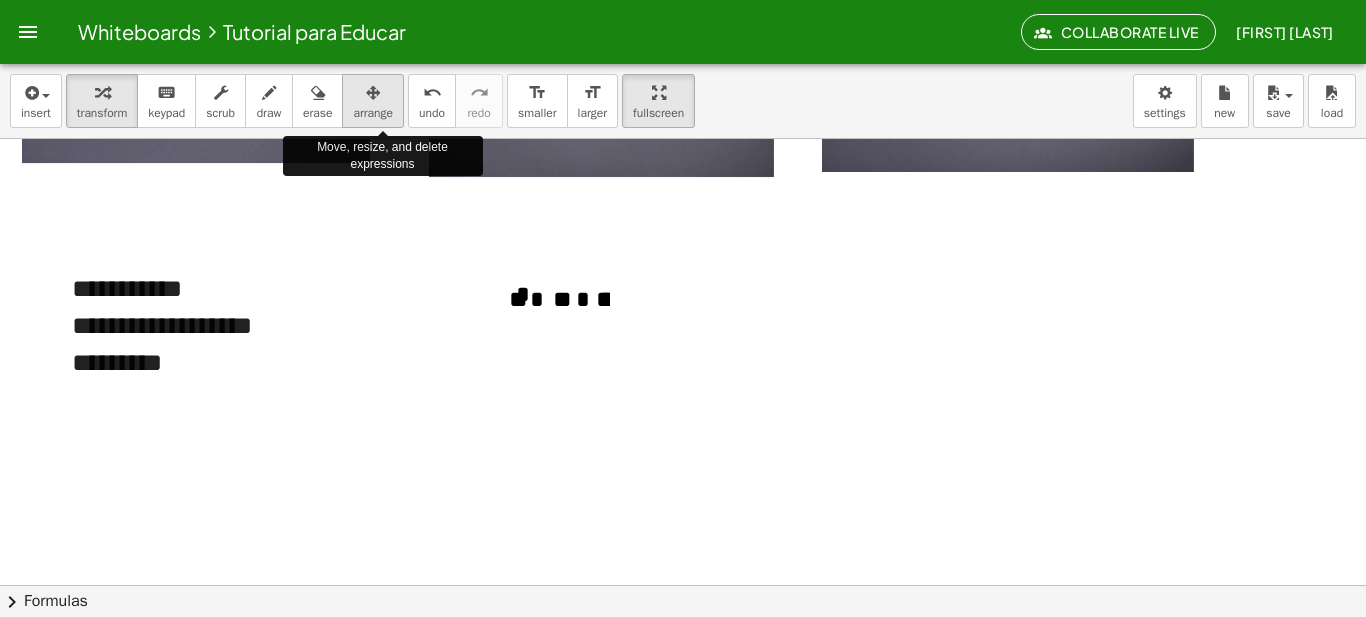 click on "arrange" at bounding box center [373, 113] 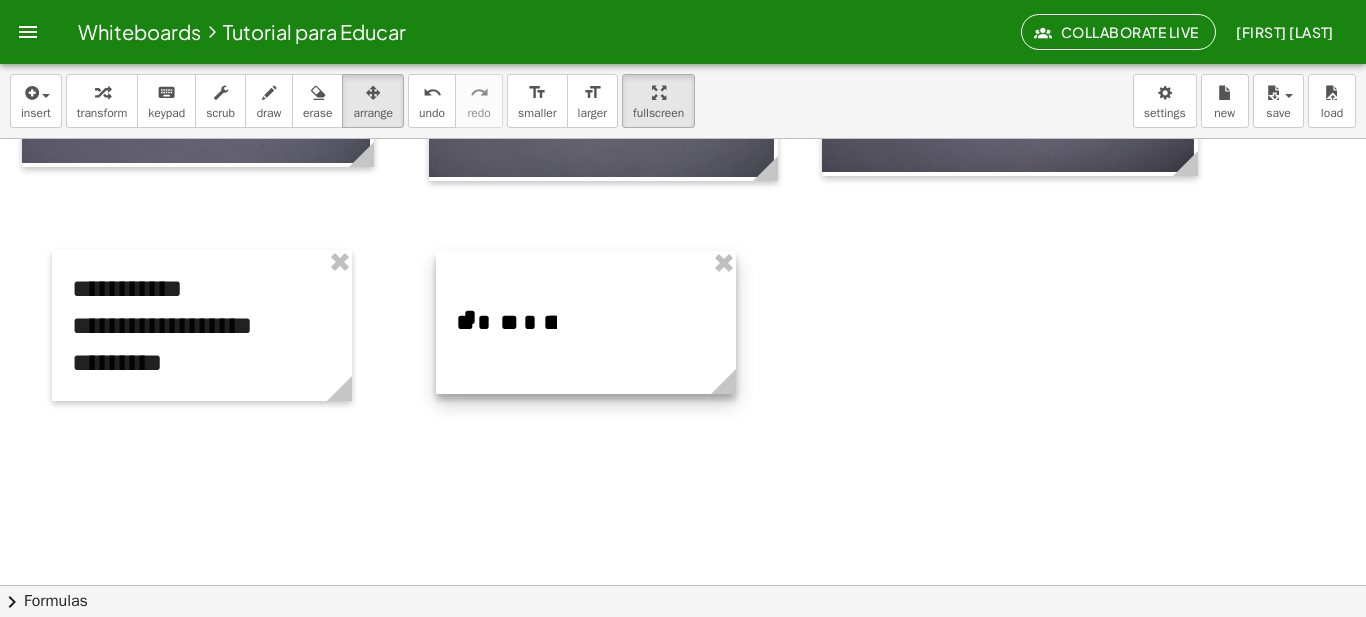 drag, startPoint x: 619, startPoint y: 349, endPoint x: 567, endPoint y: 372, distance: 56.859474 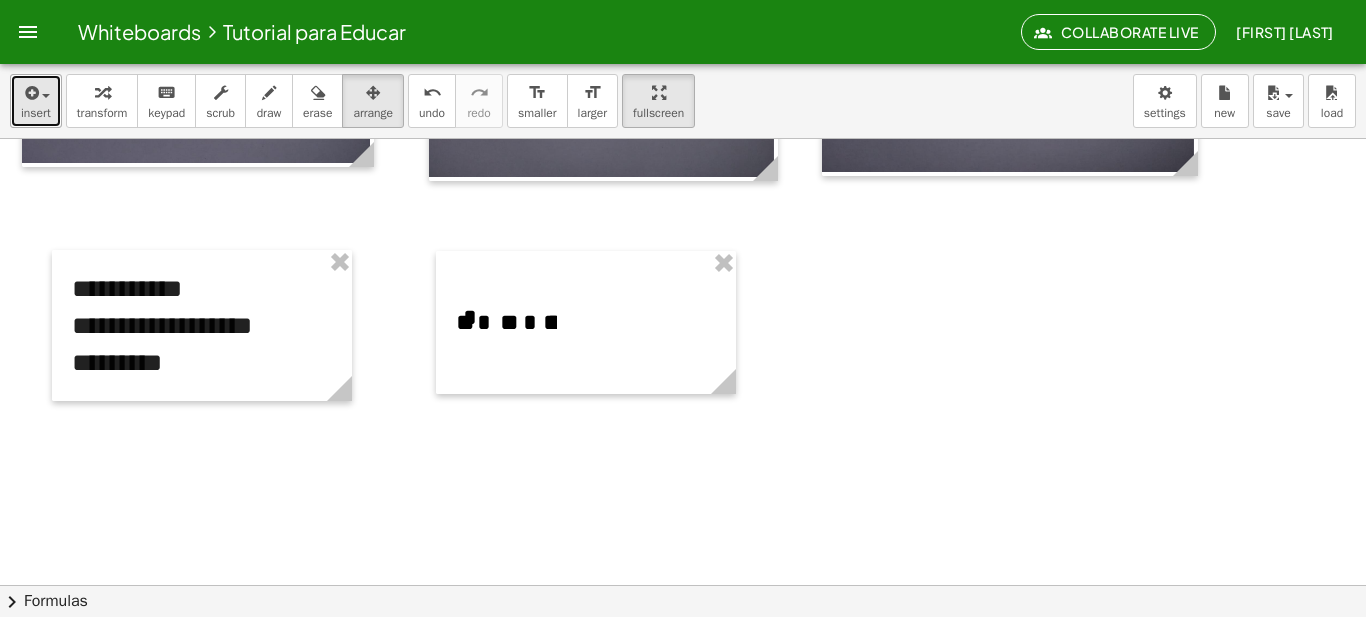 click on "insert" at bounding box center (36, 113) 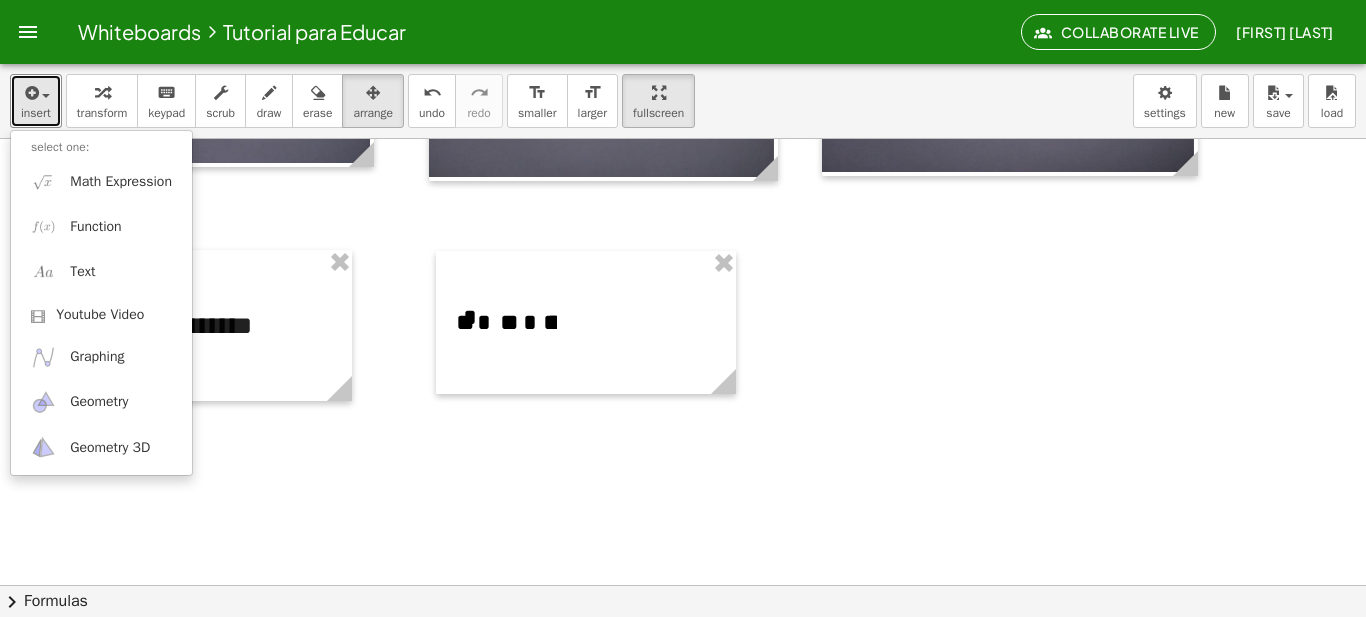 click at bounding box center (683, 235) 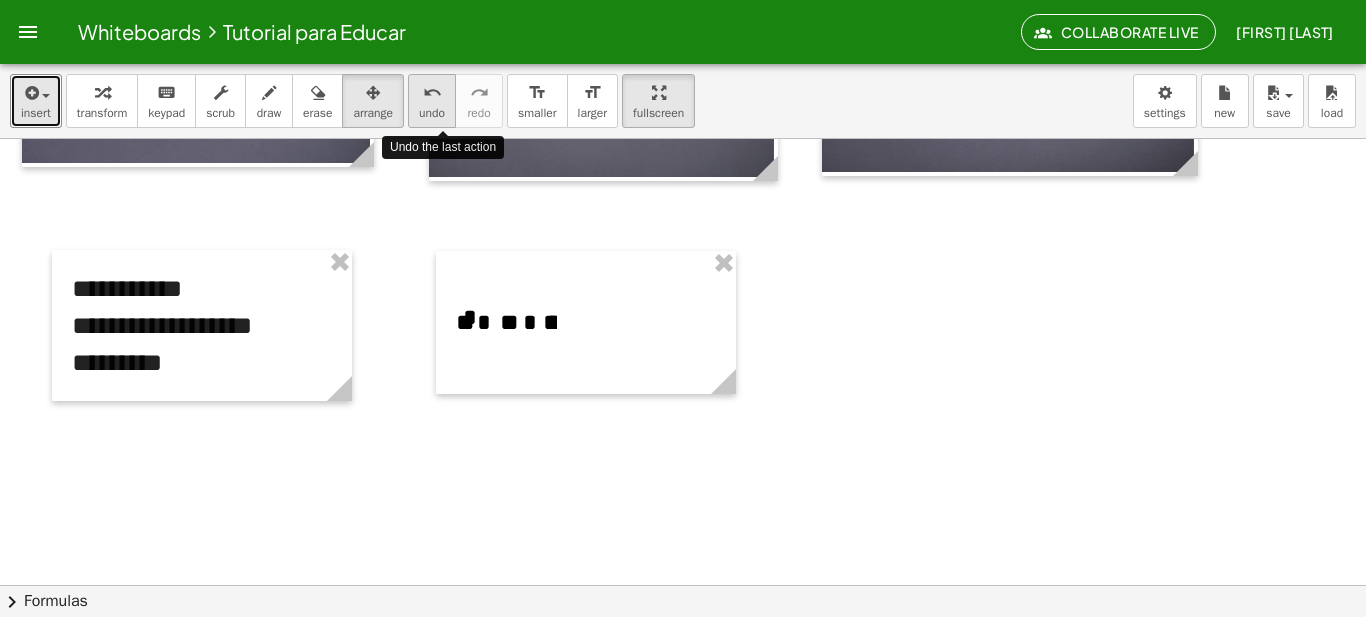 click on "undo undo" at bounding box center (432, 101) 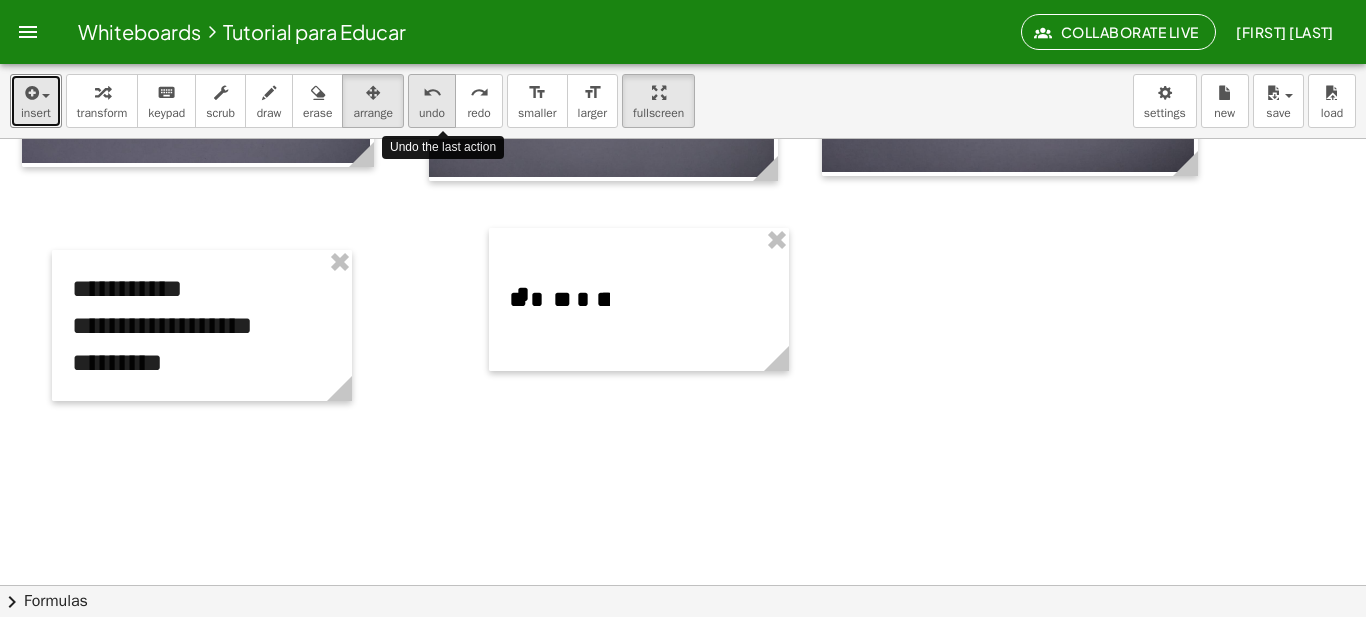 click on "undo undo" at bounding box center (432, 101) 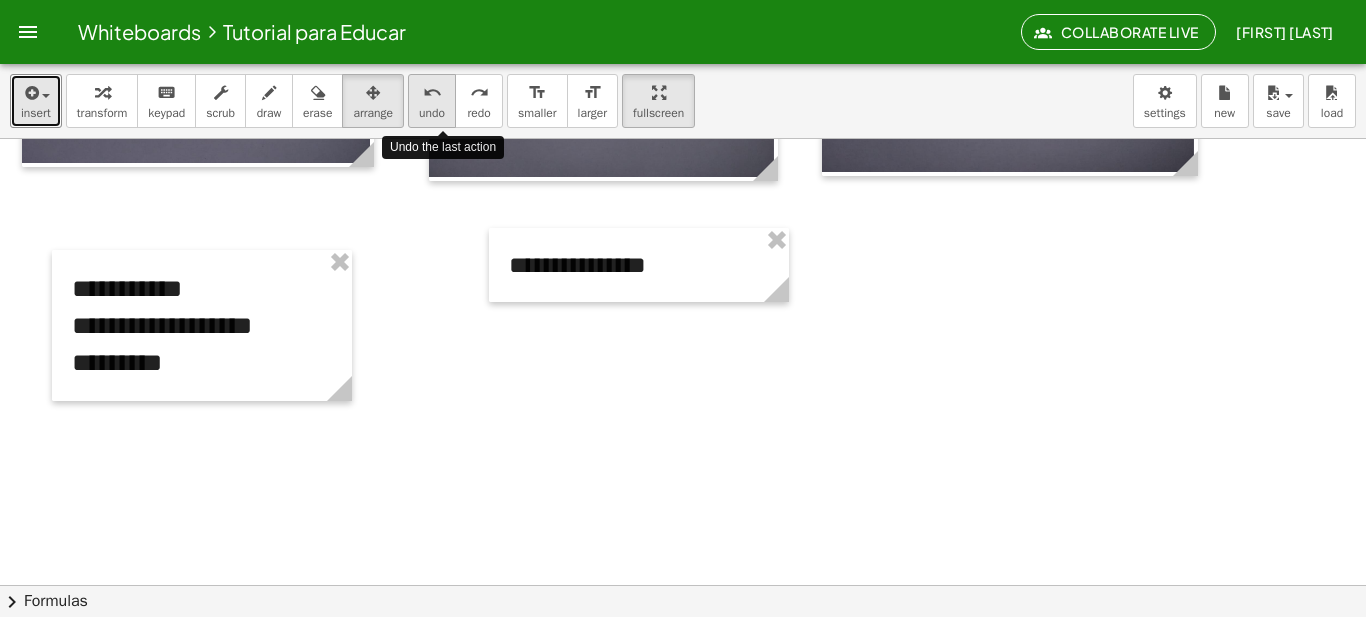 click on "undo undo" at bounding box center (432, 101) 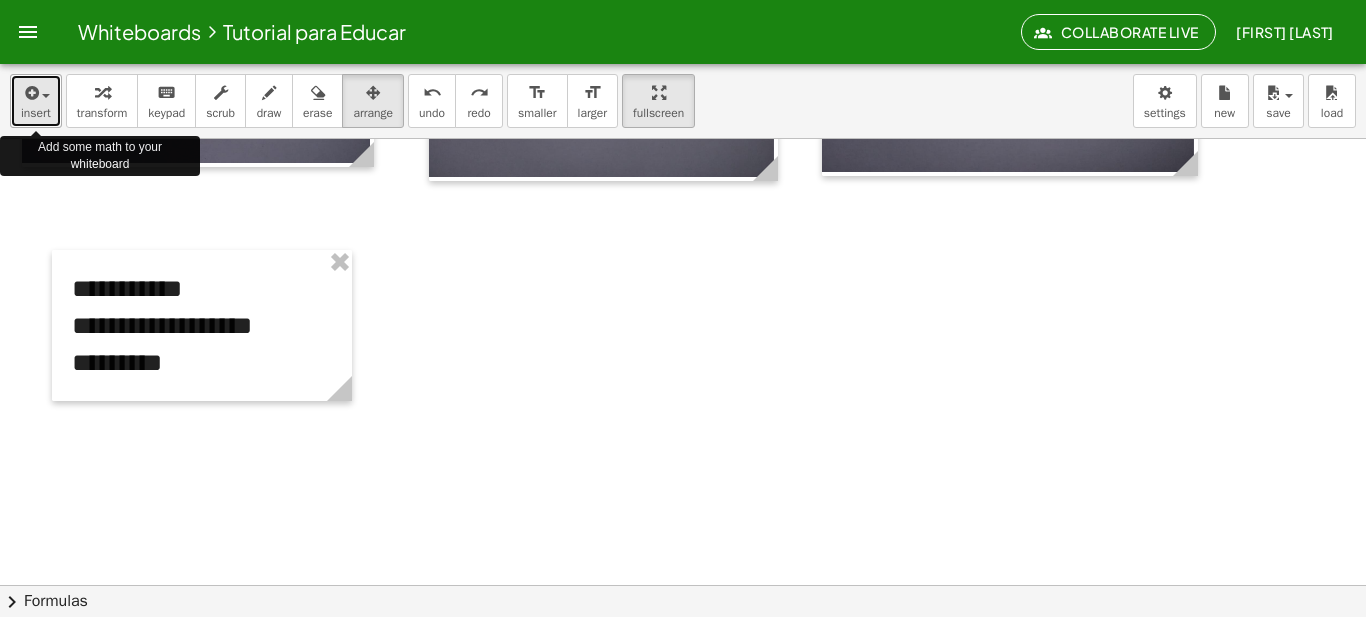 click on "insert" at bounding box center [36, 113] 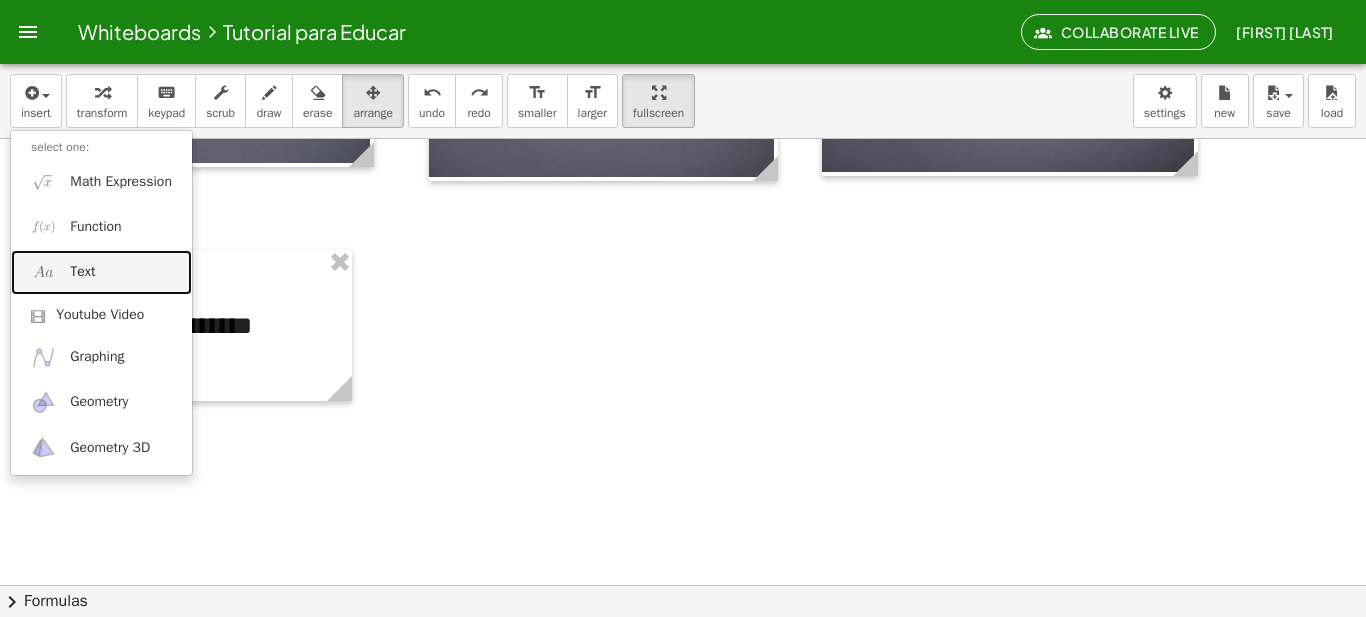 click on "Text" at bounding box center [82, 272] 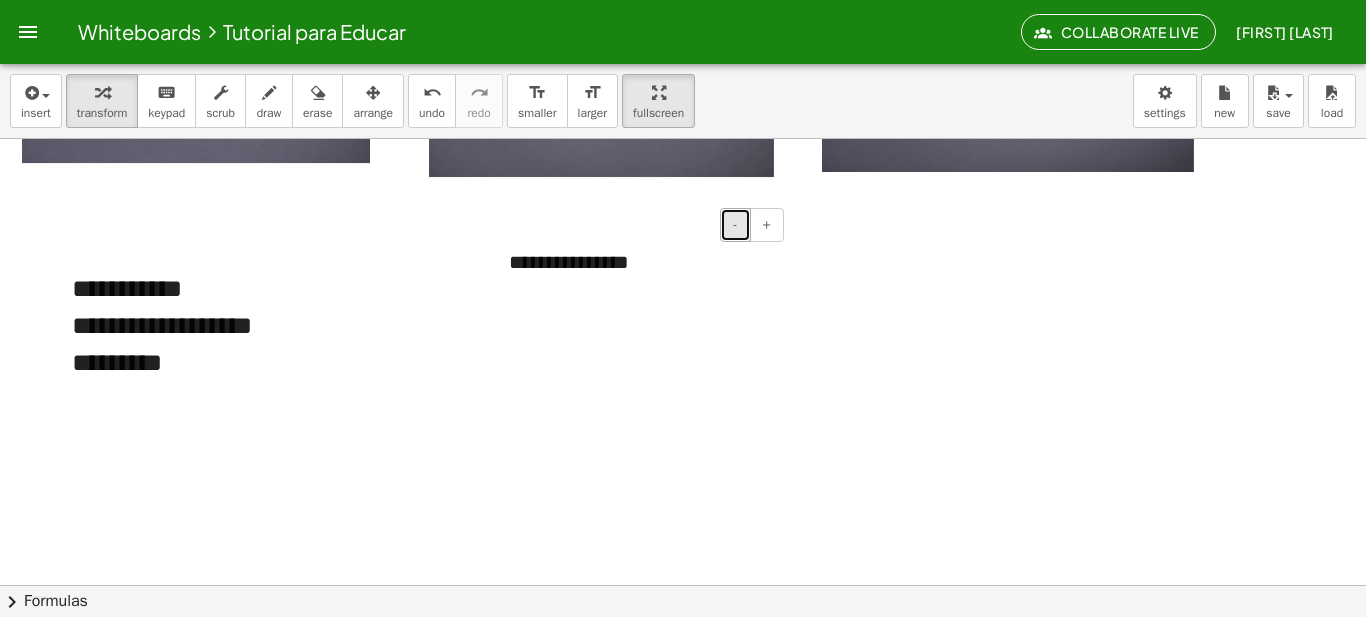 click on "-" at bounding box center [735, 225] 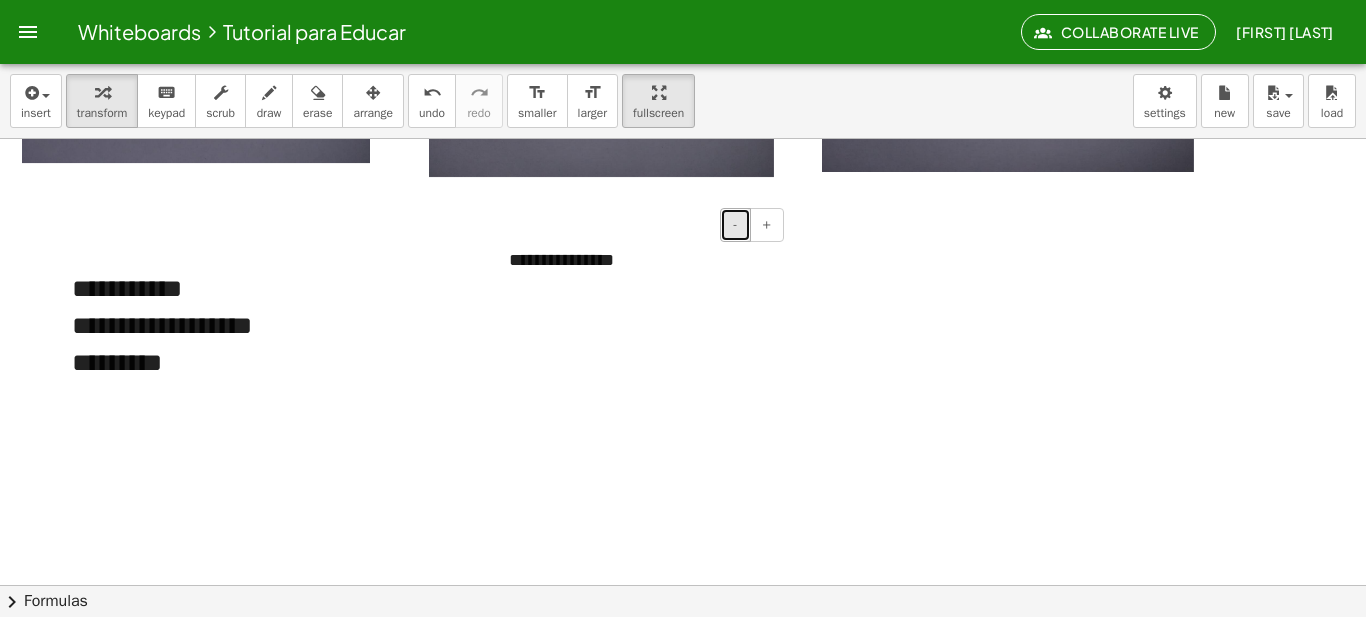 click on "-" at bounding box center [735, 225] 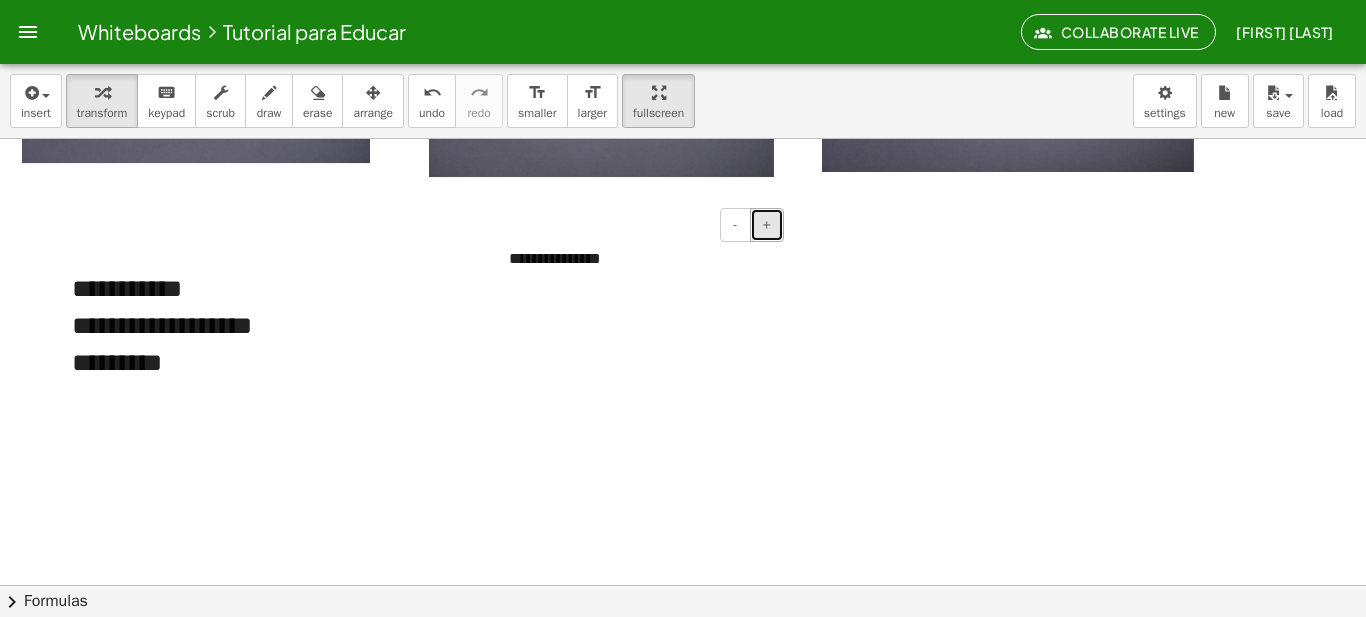 click on "+" at bounding box center [767, 225] 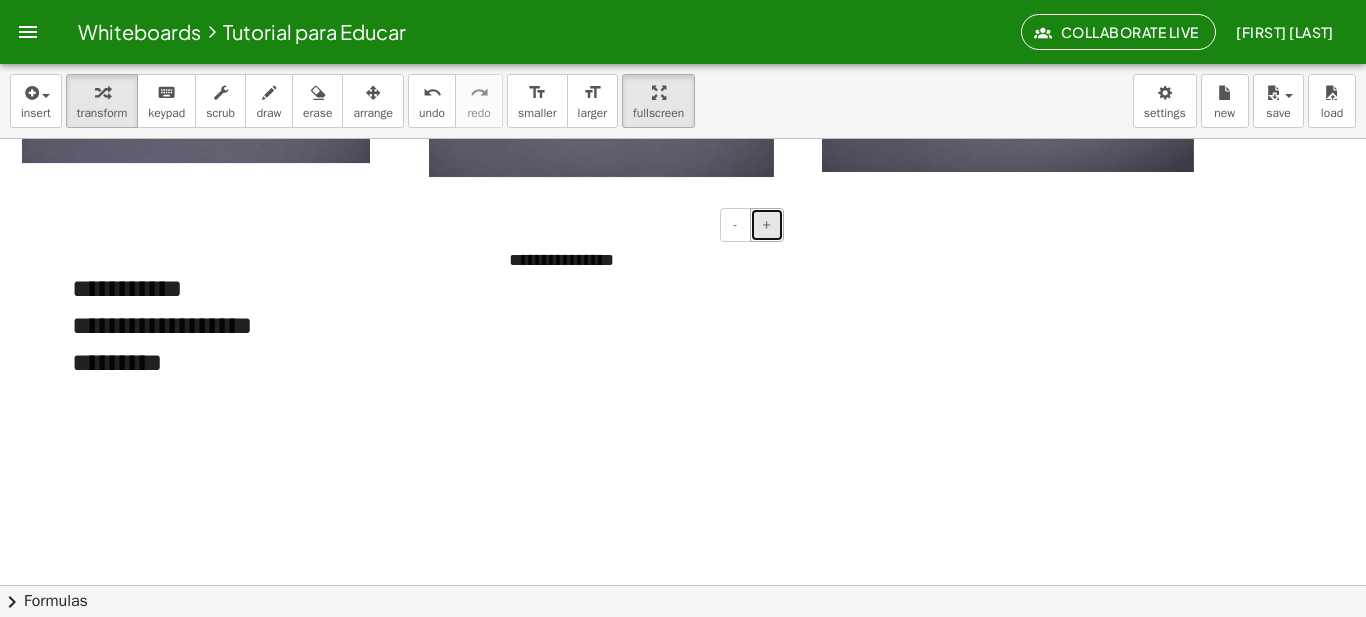 click on "+" at bounding box center (767, 225) 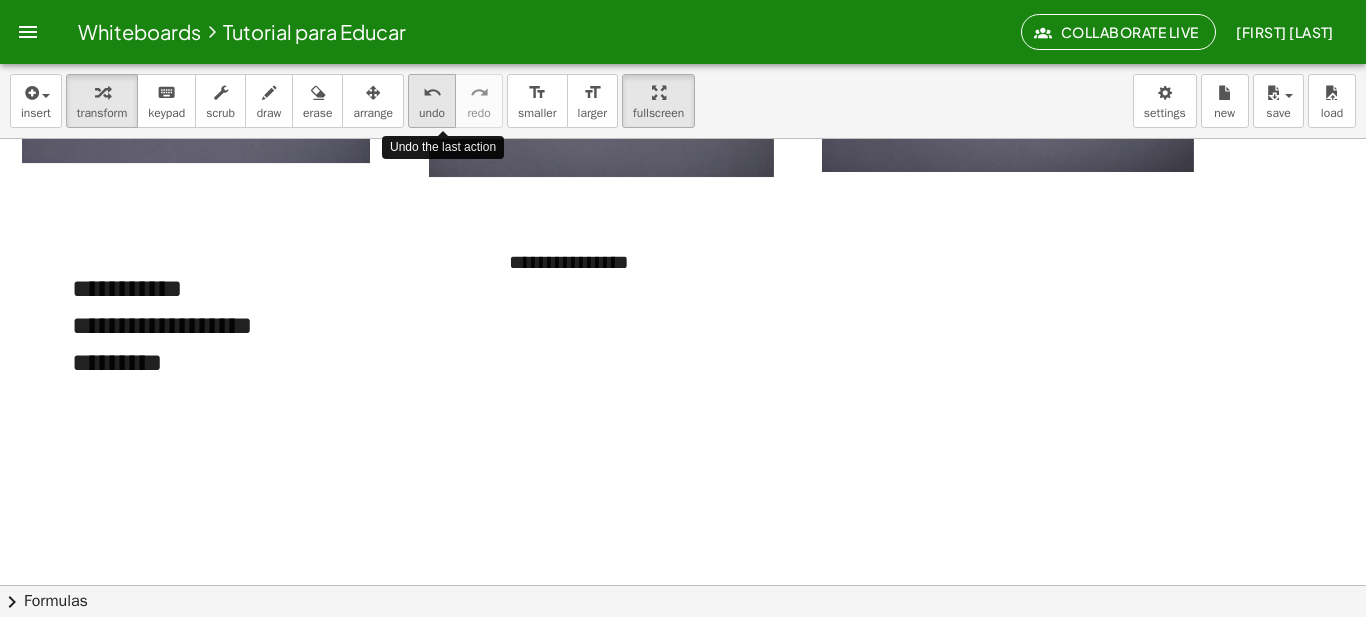 click on "undo undo" at bounding box center [432, 101] 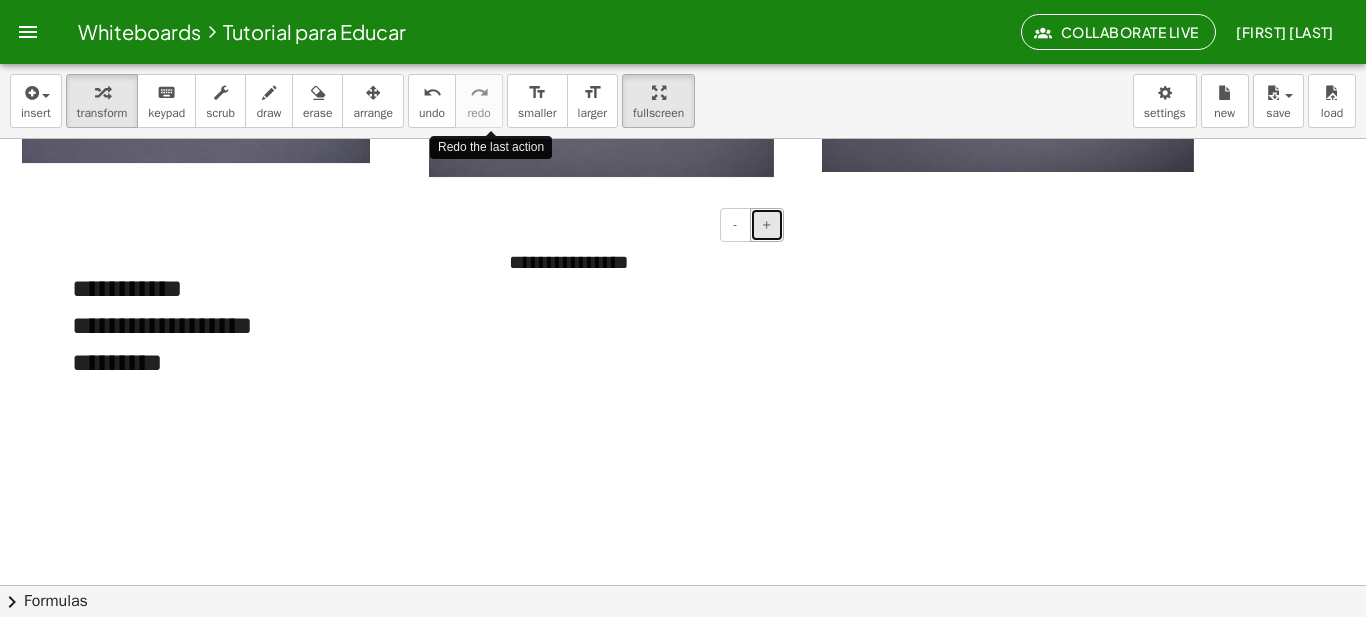 click on "+" at bounding box center (767, 225) 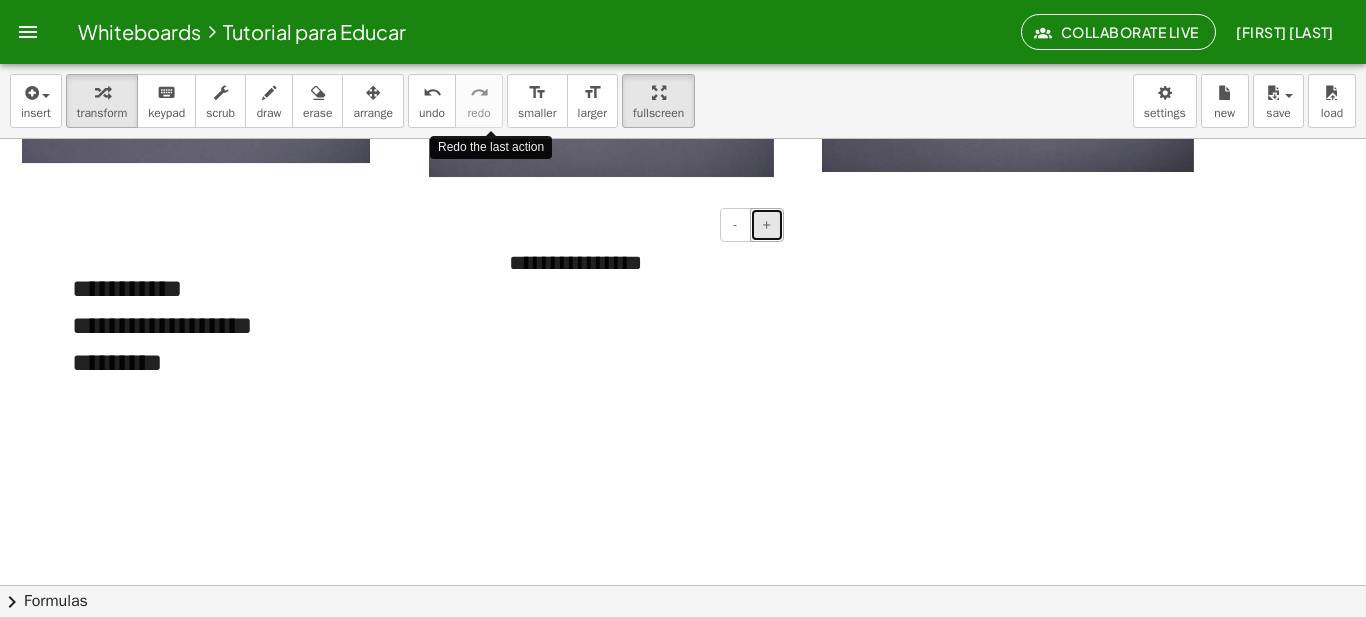 click on "+" at bounding box center [767, 225] 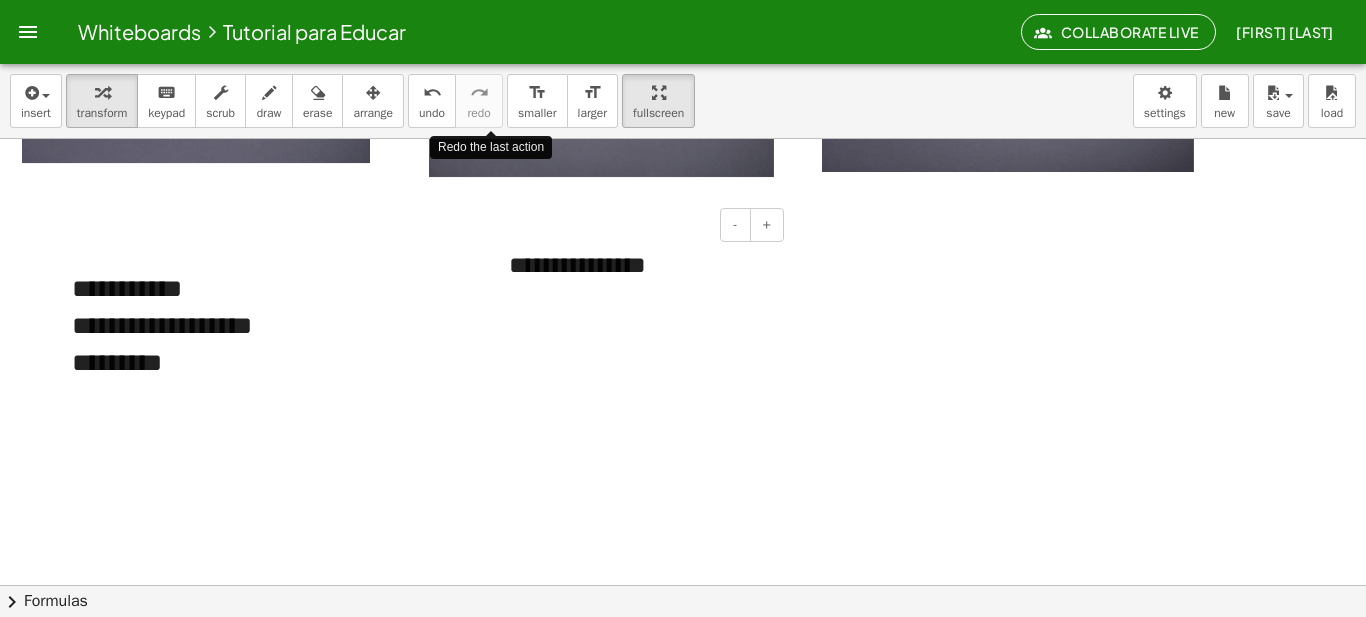 click on "**********" at bounding box center [639, 265] 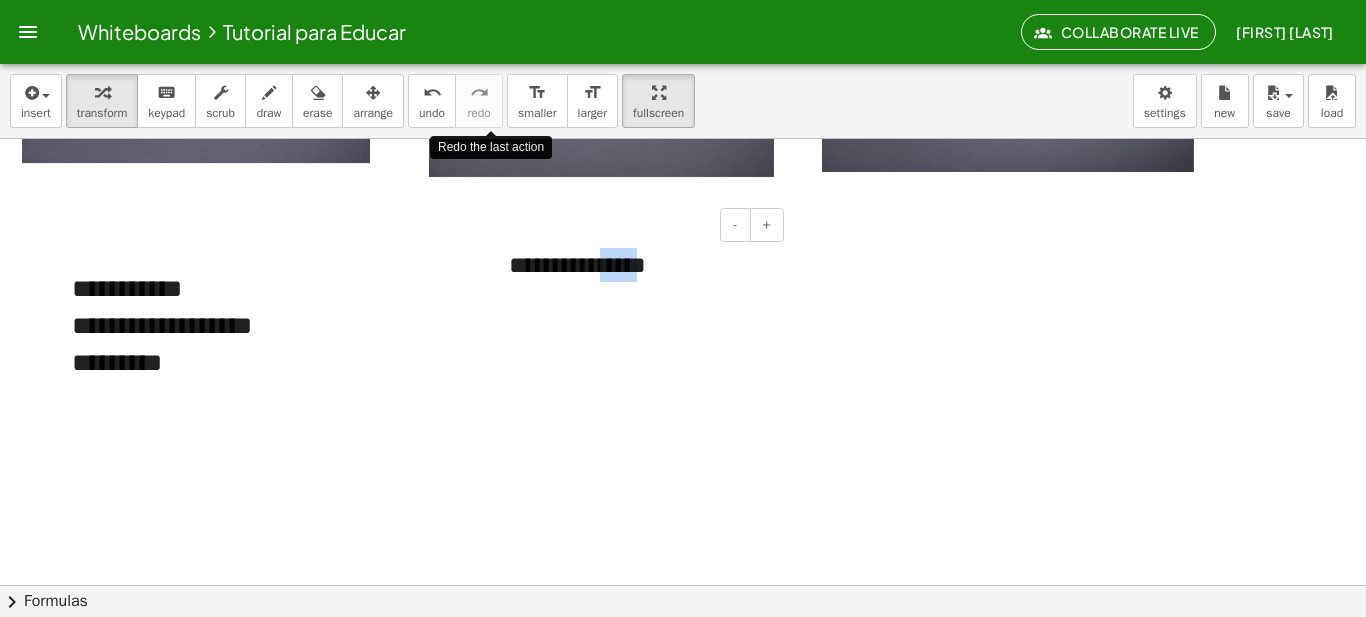 click on "**********" at bounding box center [639, 265] 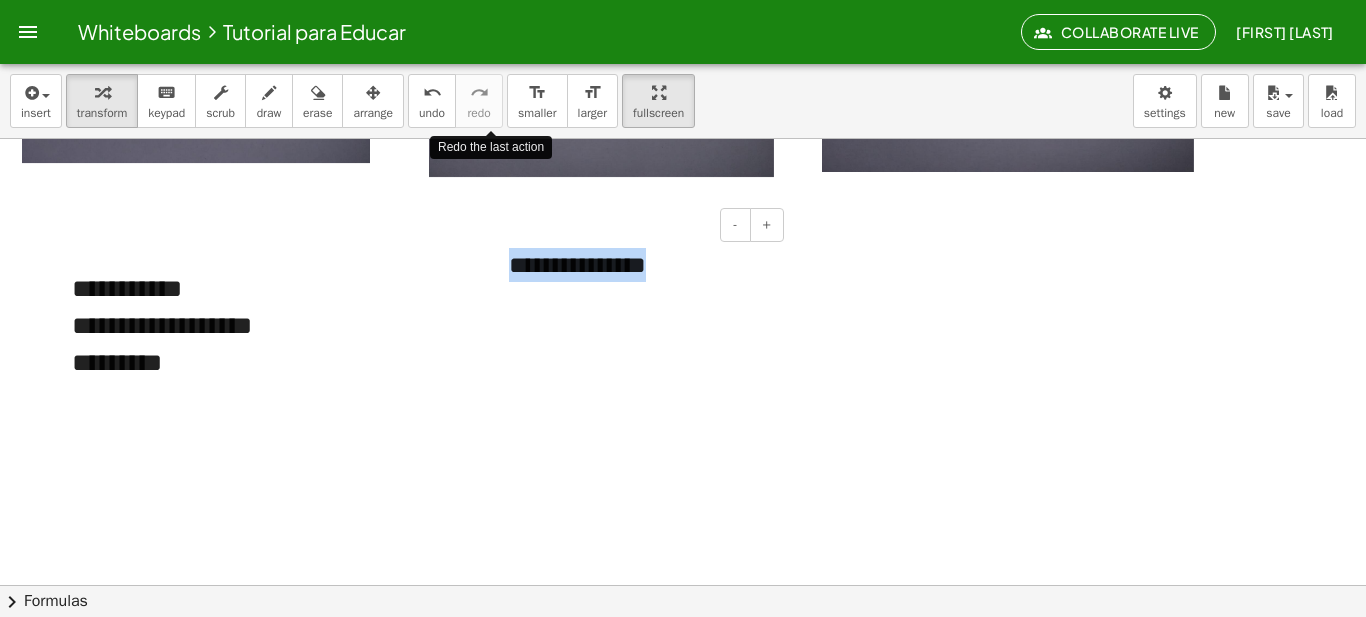 paste 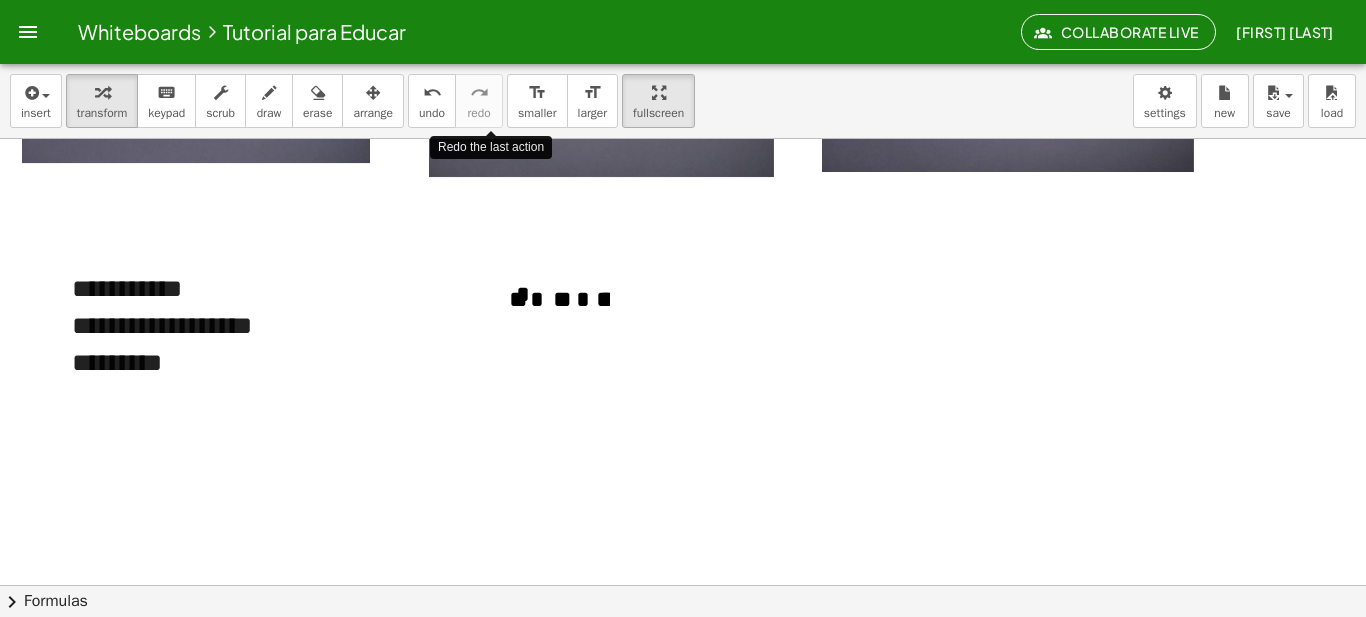 click at bounding box center (683, 235) 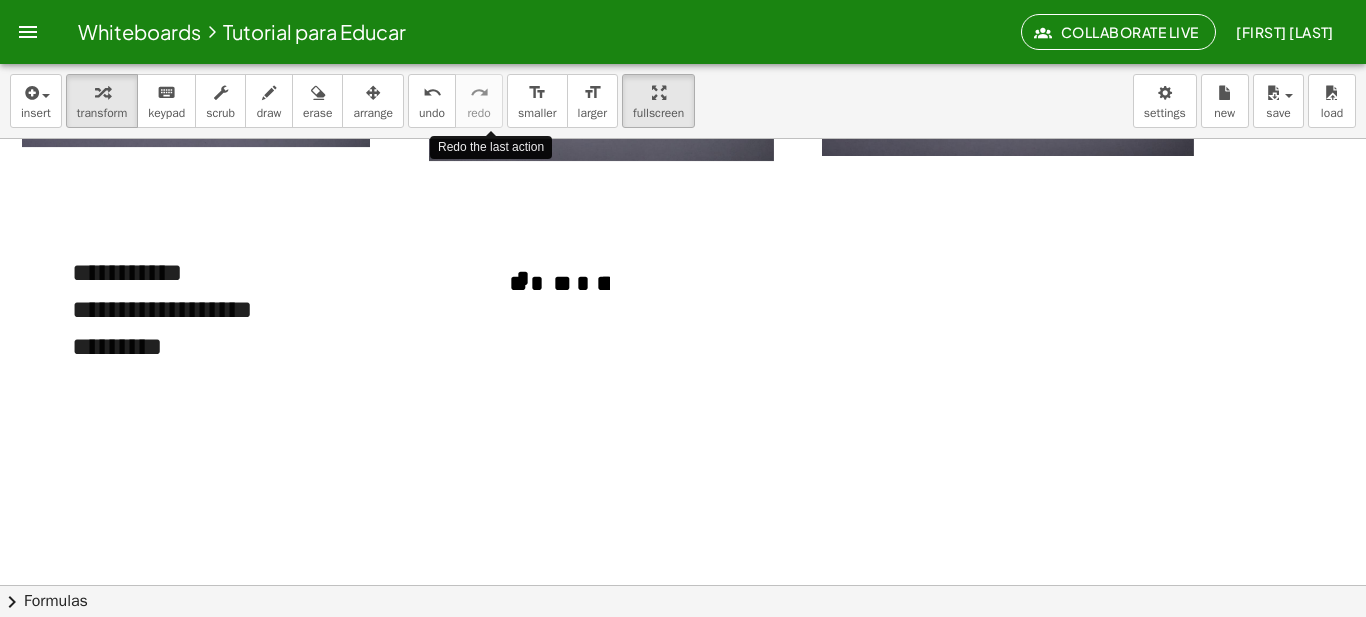 scroll, scrollTop: 813, scrollLeft: 0, axis: vertical 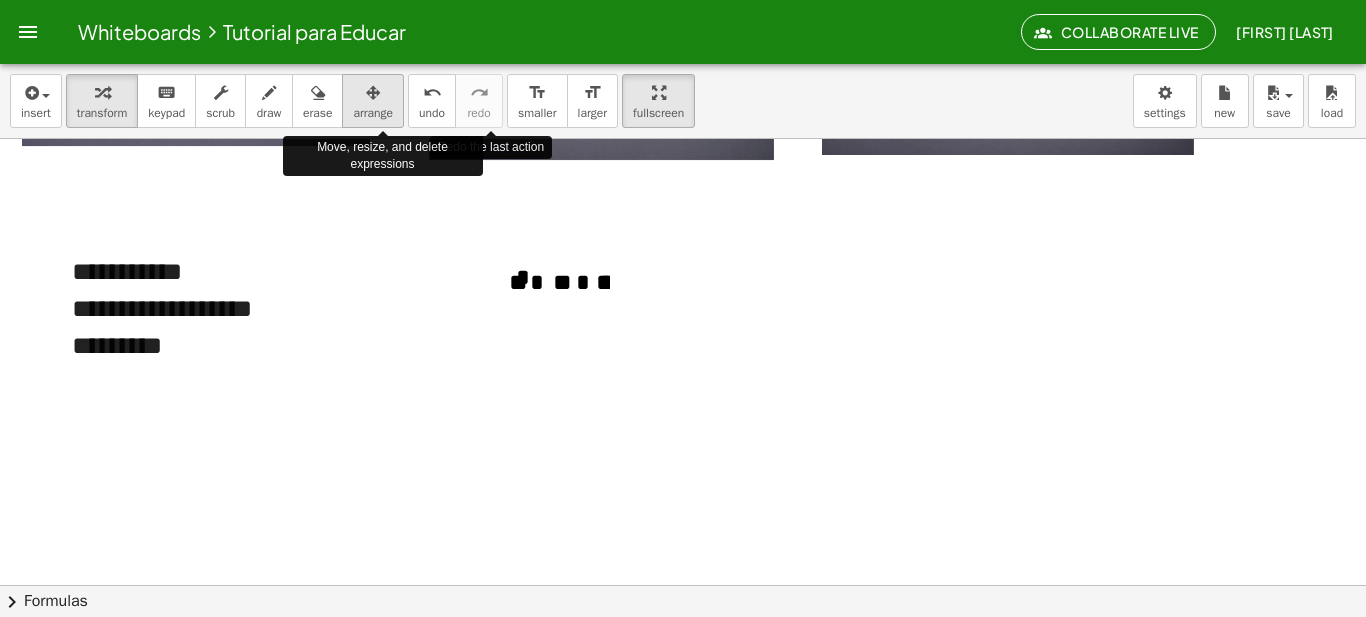 click on "arrange" at bounding box center (373, 113) 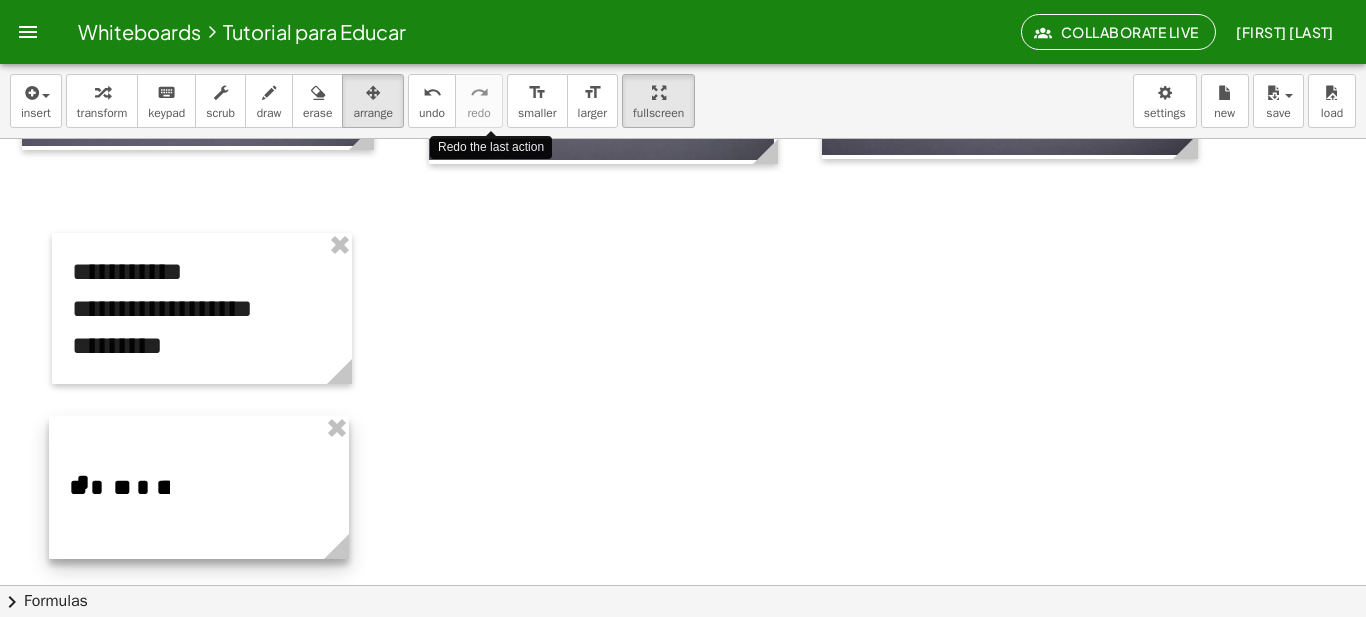 drag, startPoint x: 553, startPoint y: 293, endPoint x: 113, endPoint y: 498, distance: 485.4122 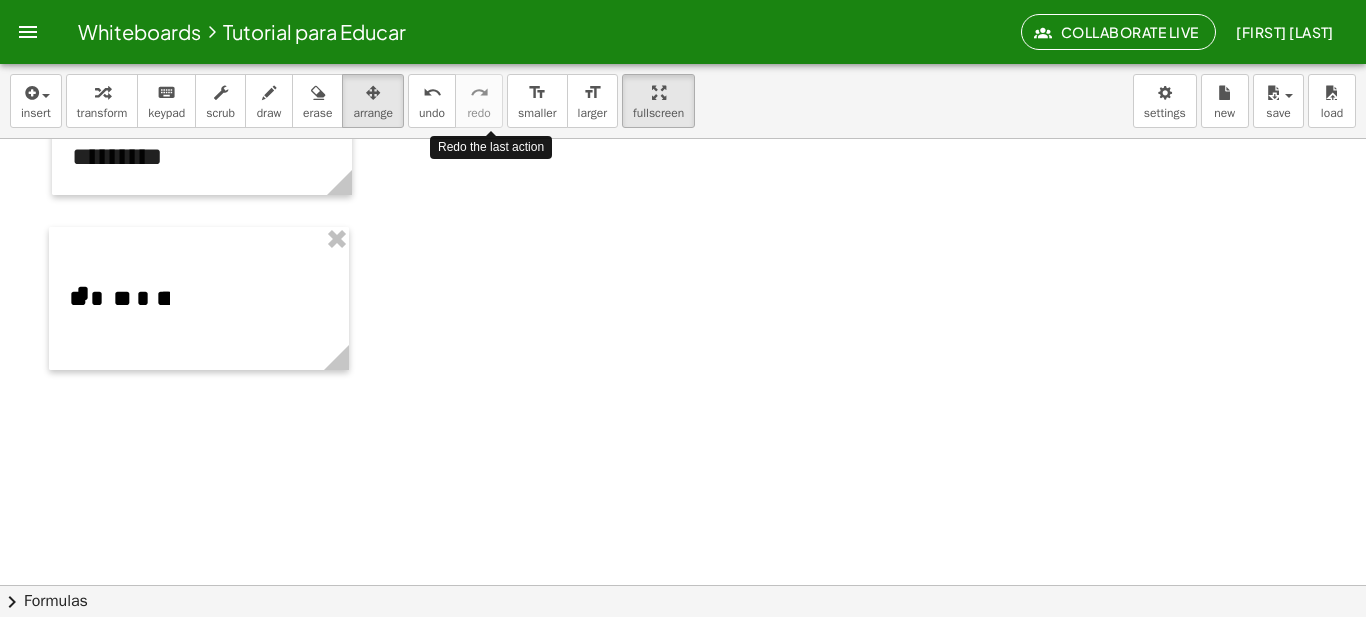 scroll, scrollTop: 1005, scrollLeft: 0, axis: vertical 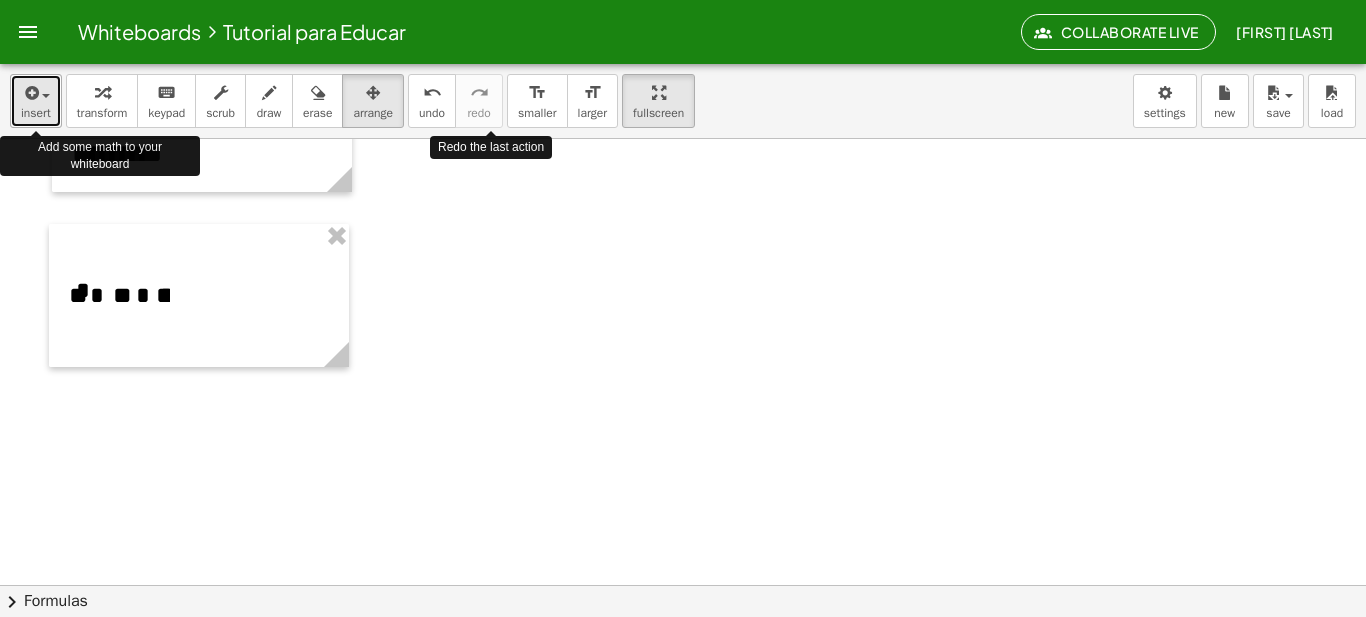 click at bounding box center [30, 93] 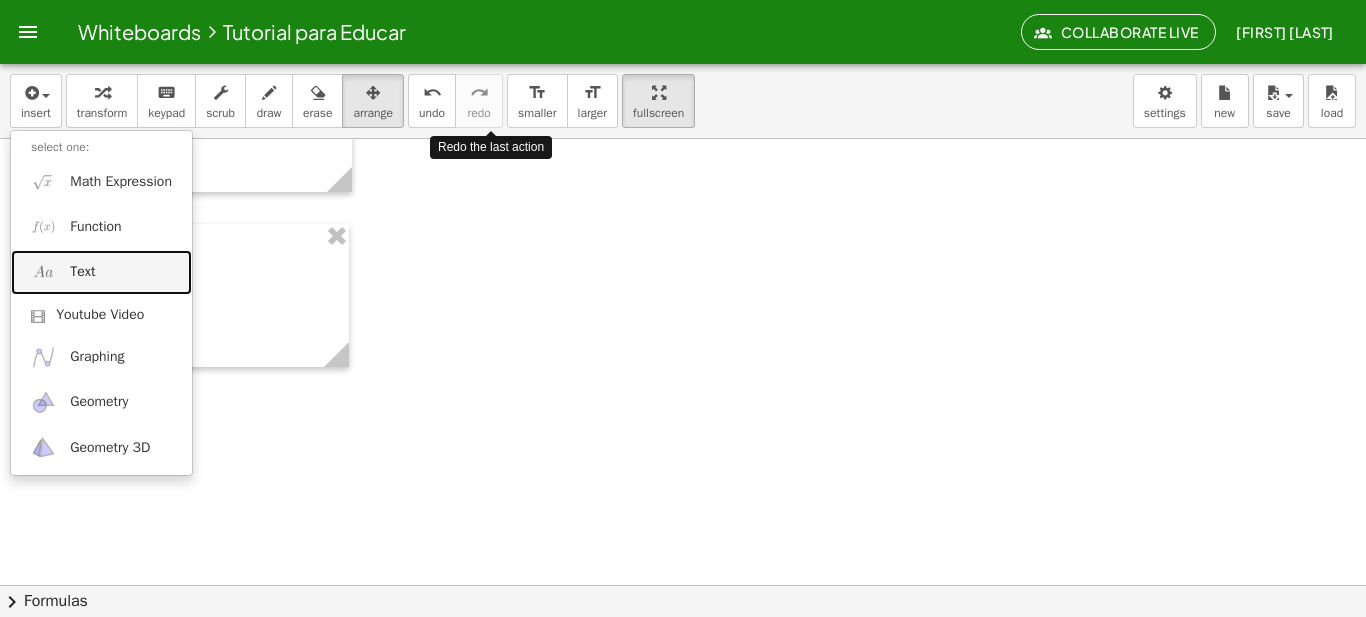 click on "Text" at bounding box center [101, 272] 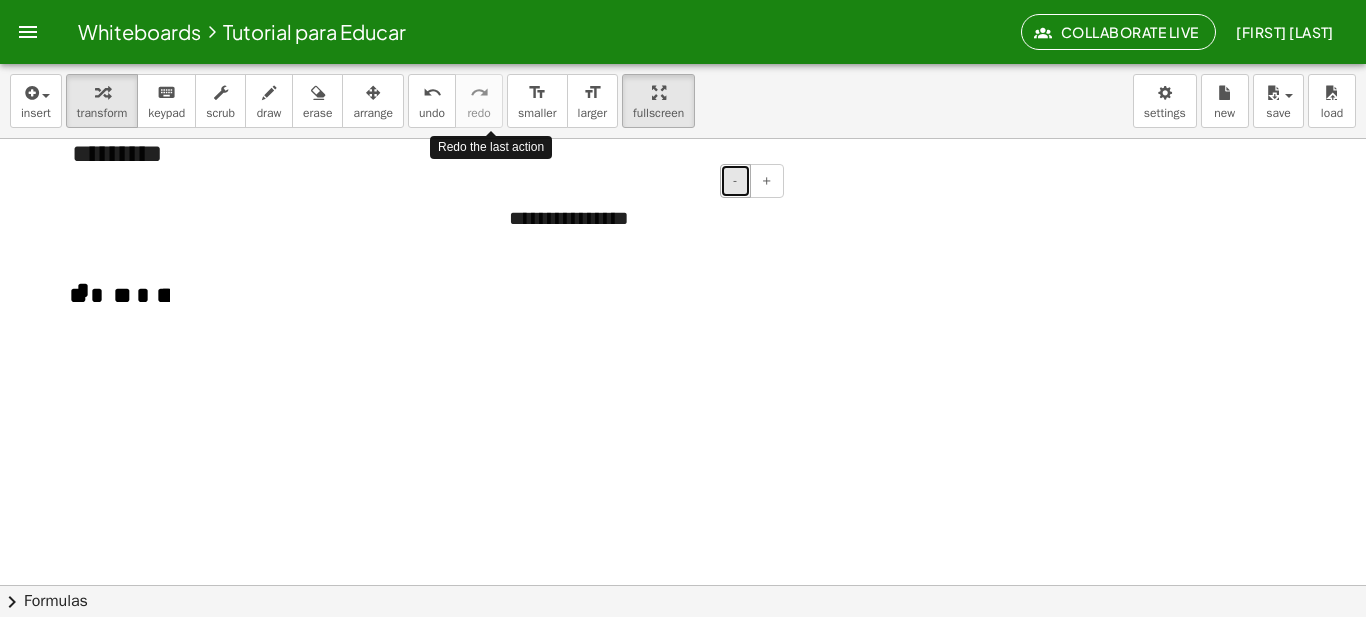click on "-" at bounding box center [735, 181] 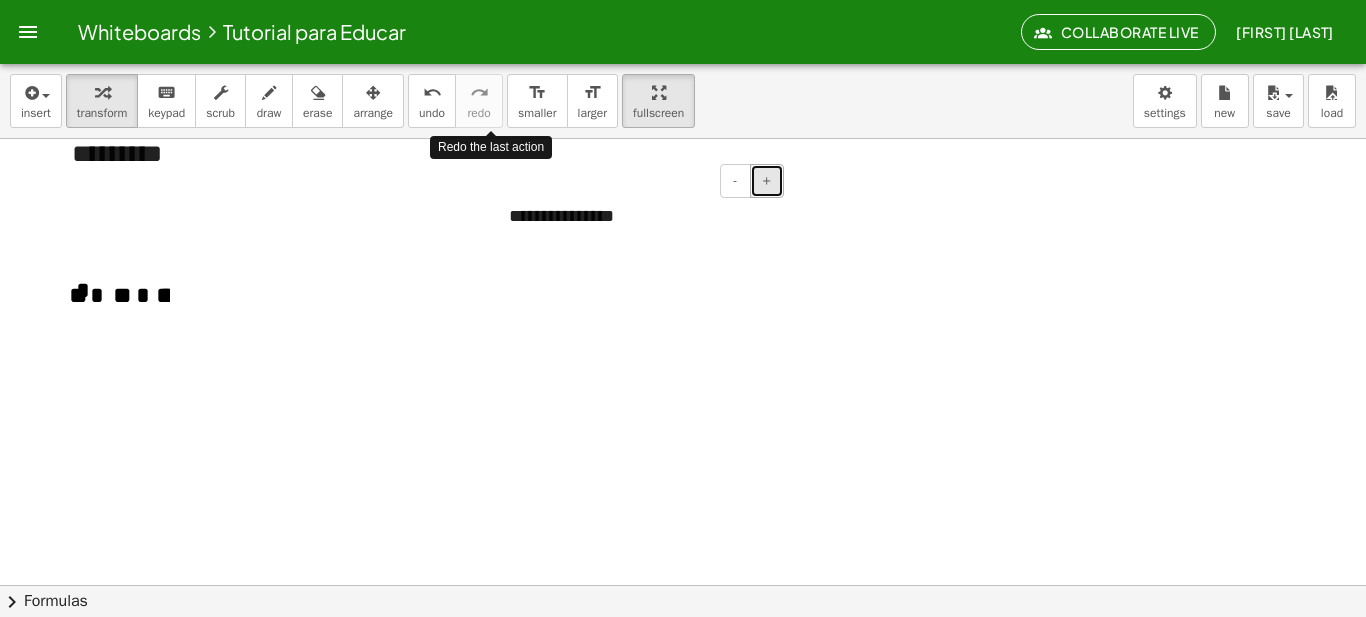 click on "+" at bounding box center (767, 181) 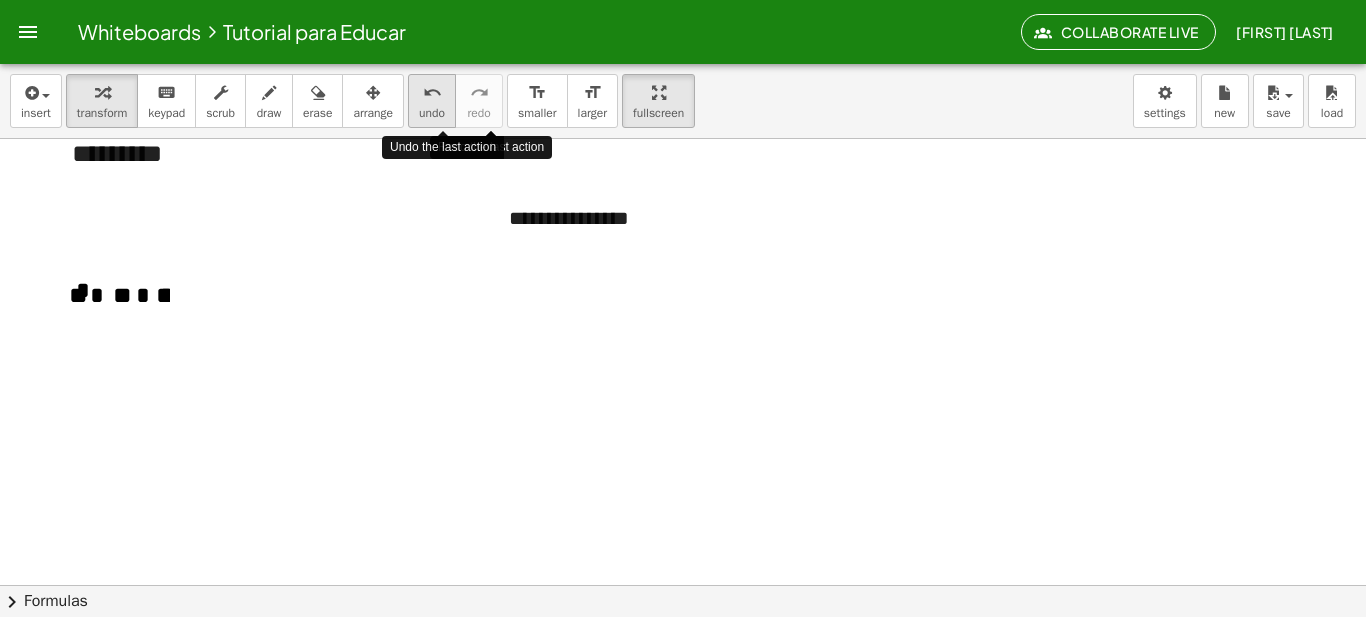 click on "undo" at bounding box center [432, 113] 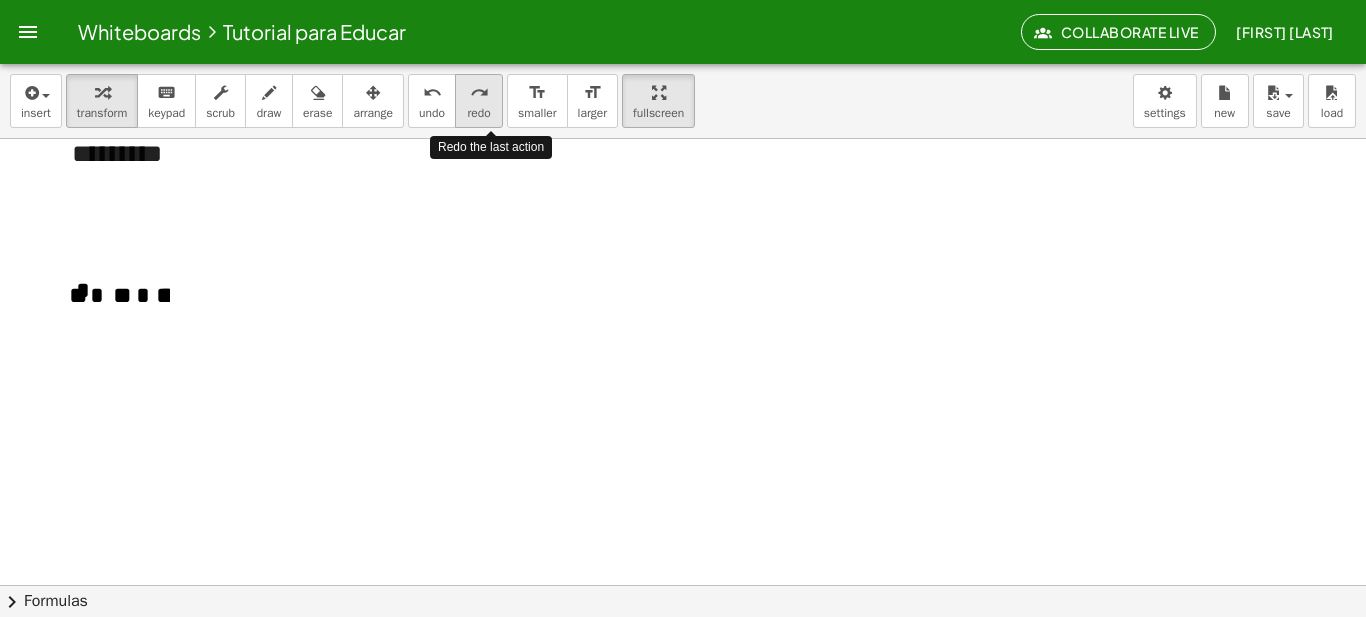 click on "redo" at bounding box center (478, 113) 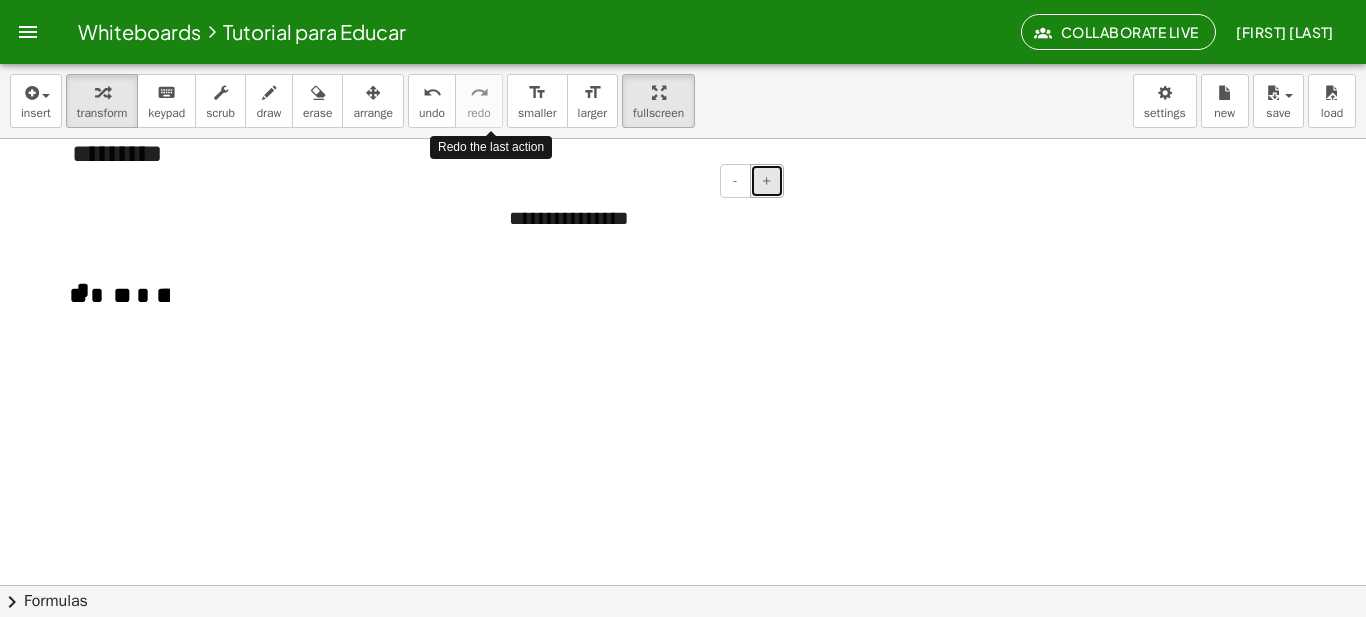 click on "+" at bounding box center (767, 180) 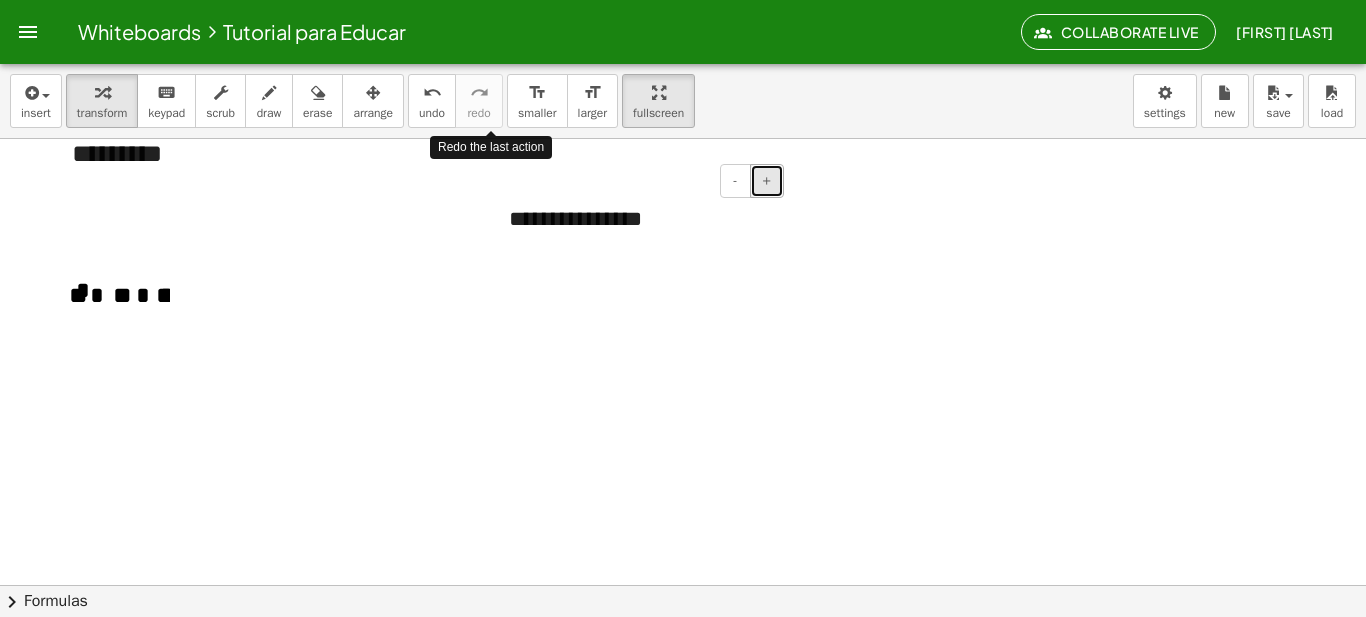 click on "+" at bounding box center [767, 180] 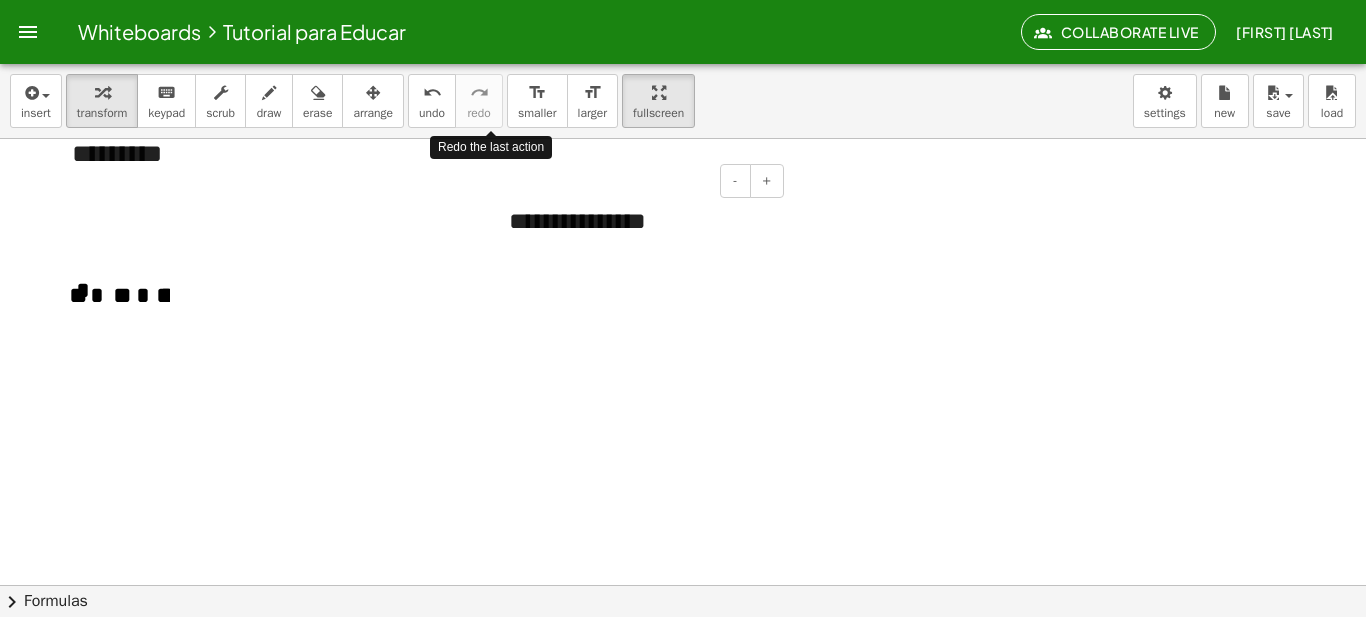 click on "**********" at bounding box center (639, 221) 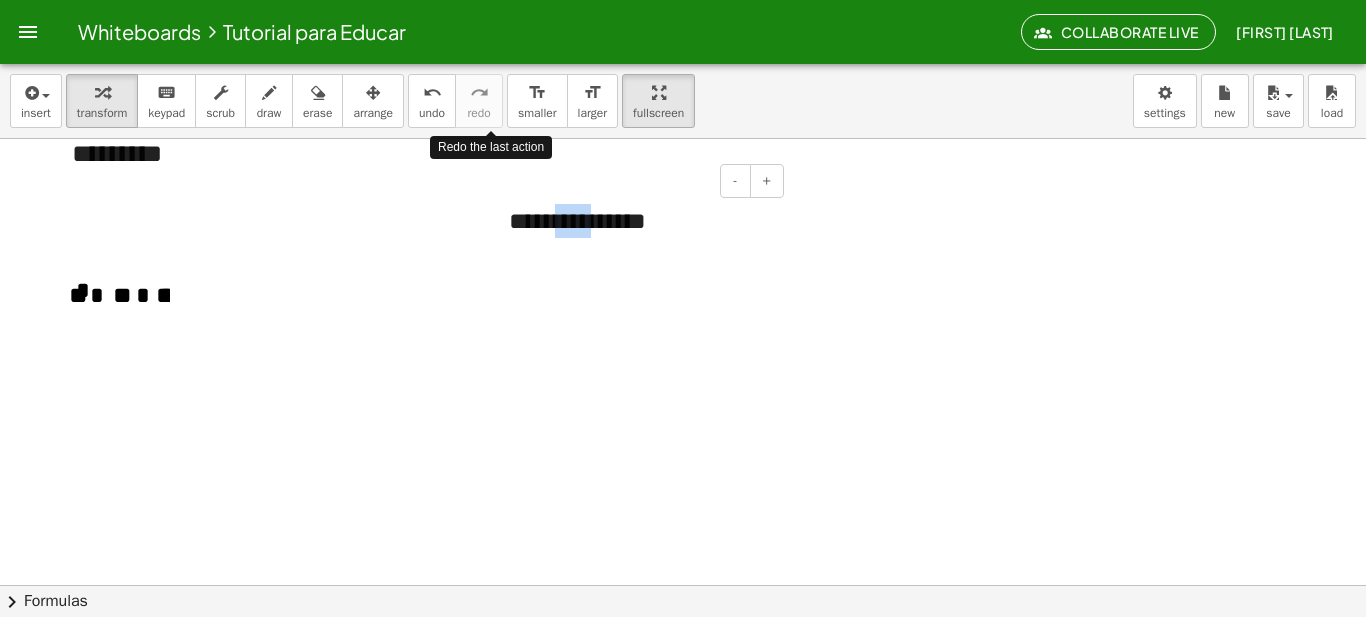 click on "**********" at bounding box center [639, 221] 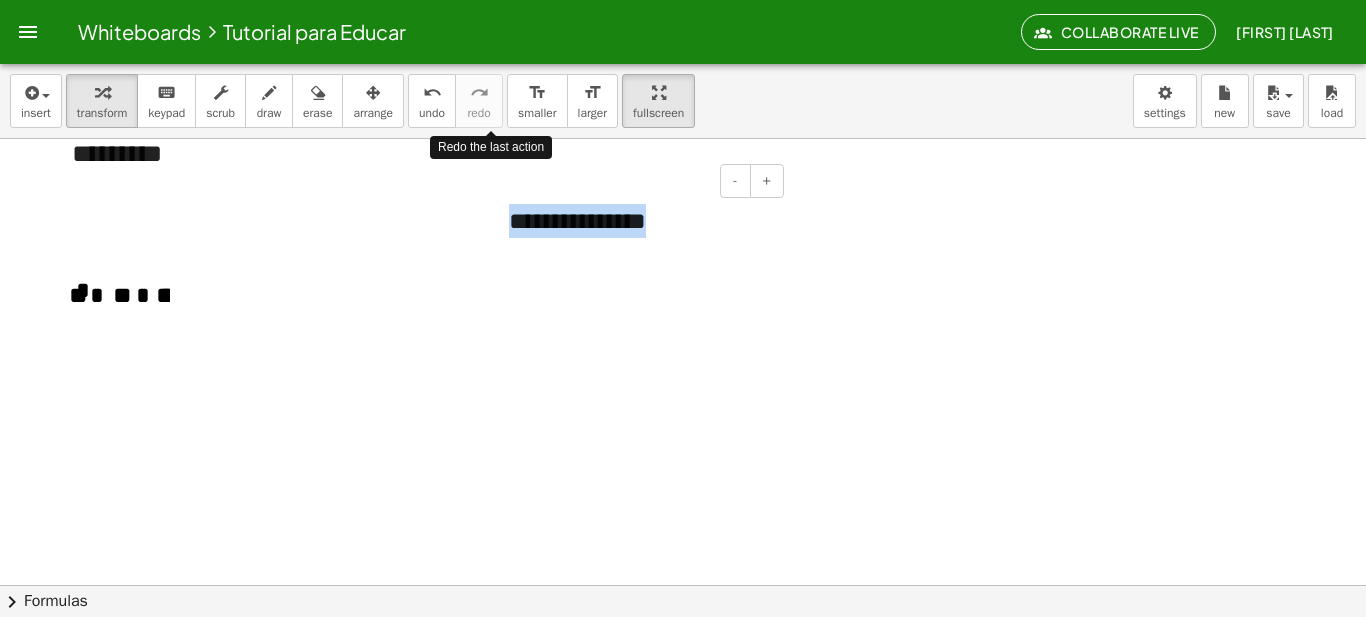paste 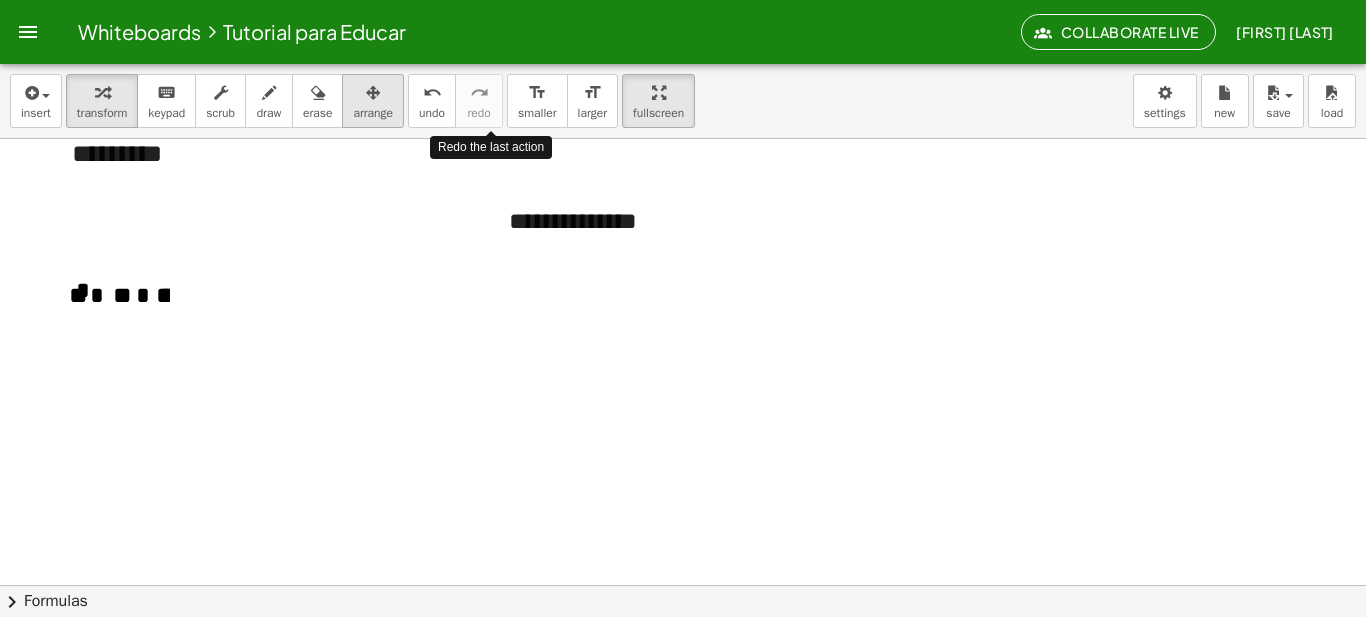 click at bounding box center (373, 92) 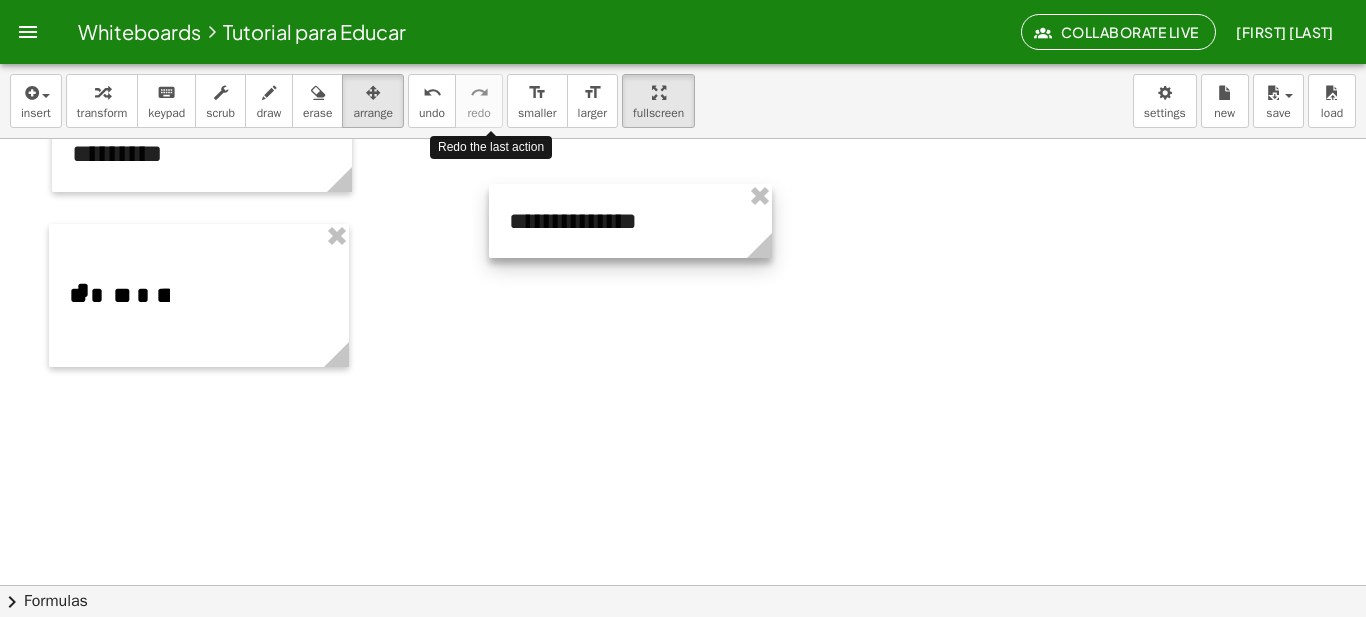 drag, startPoint x: 786, startPoint y: 256, endPoint x: 769, endPoint y: 269, distance: 21.400934 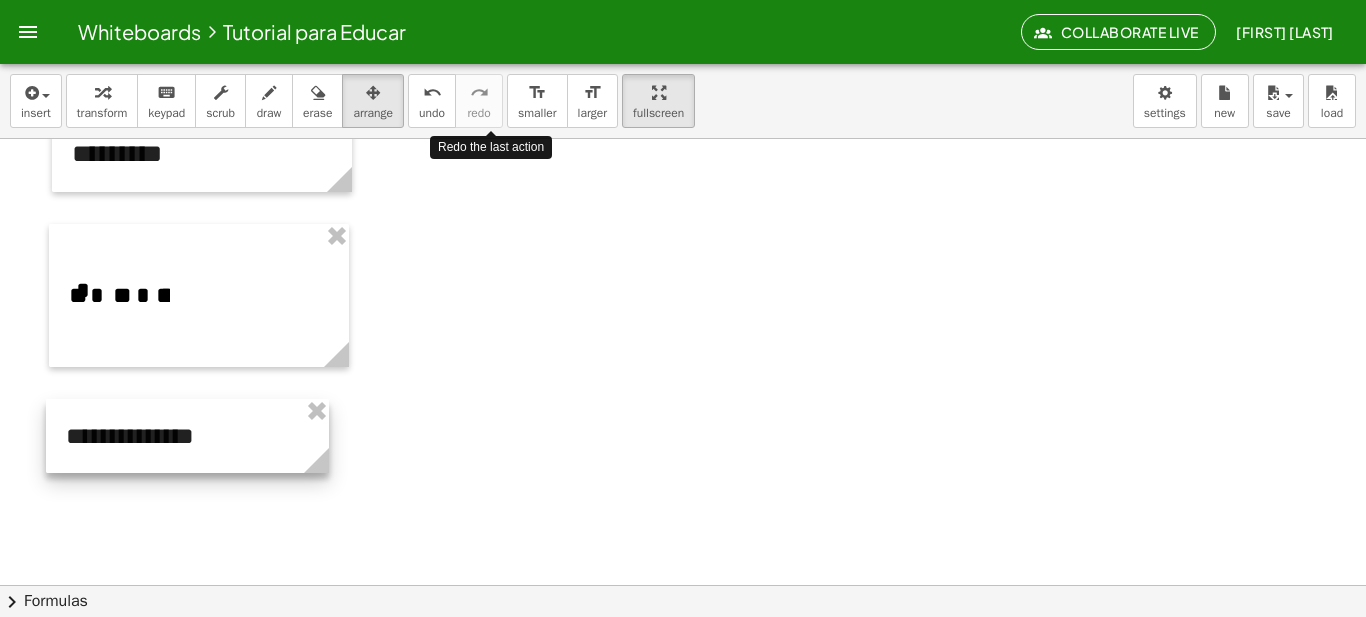 drag, startPoint x: 685, startPoint y: 196, endPoint x: 242, endPoint y: 411, distance: 492.4165 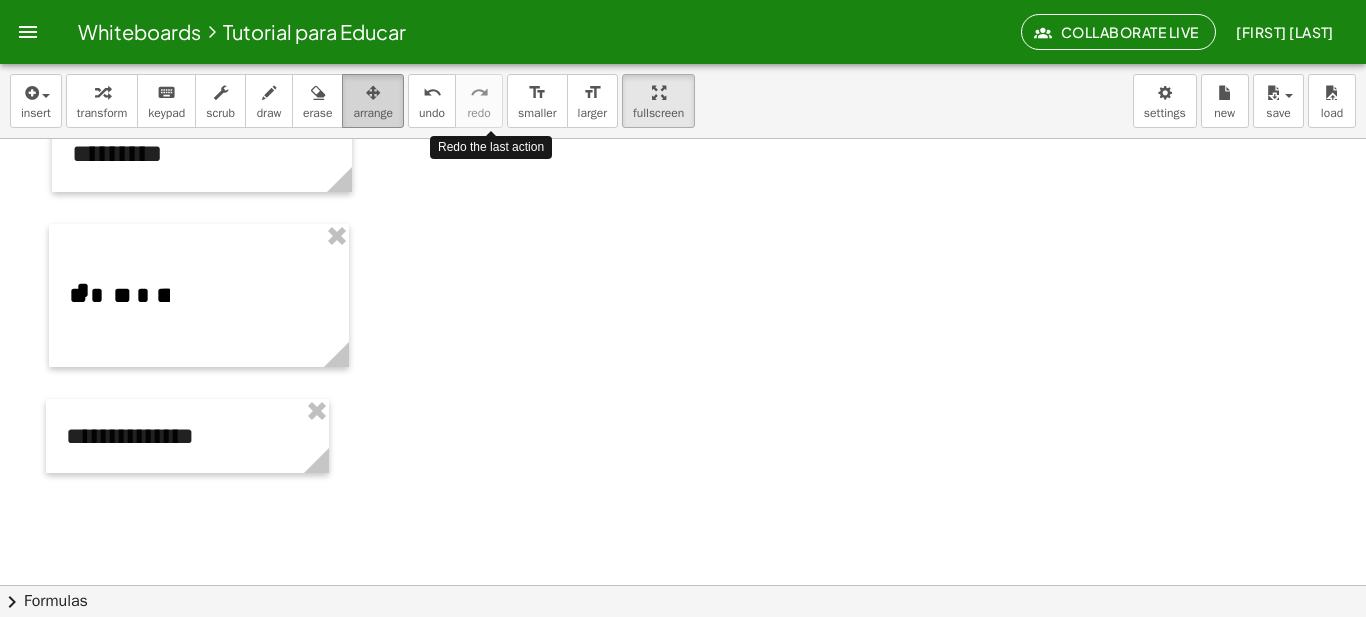 click on "arrange" at bounding box center [373, 101] 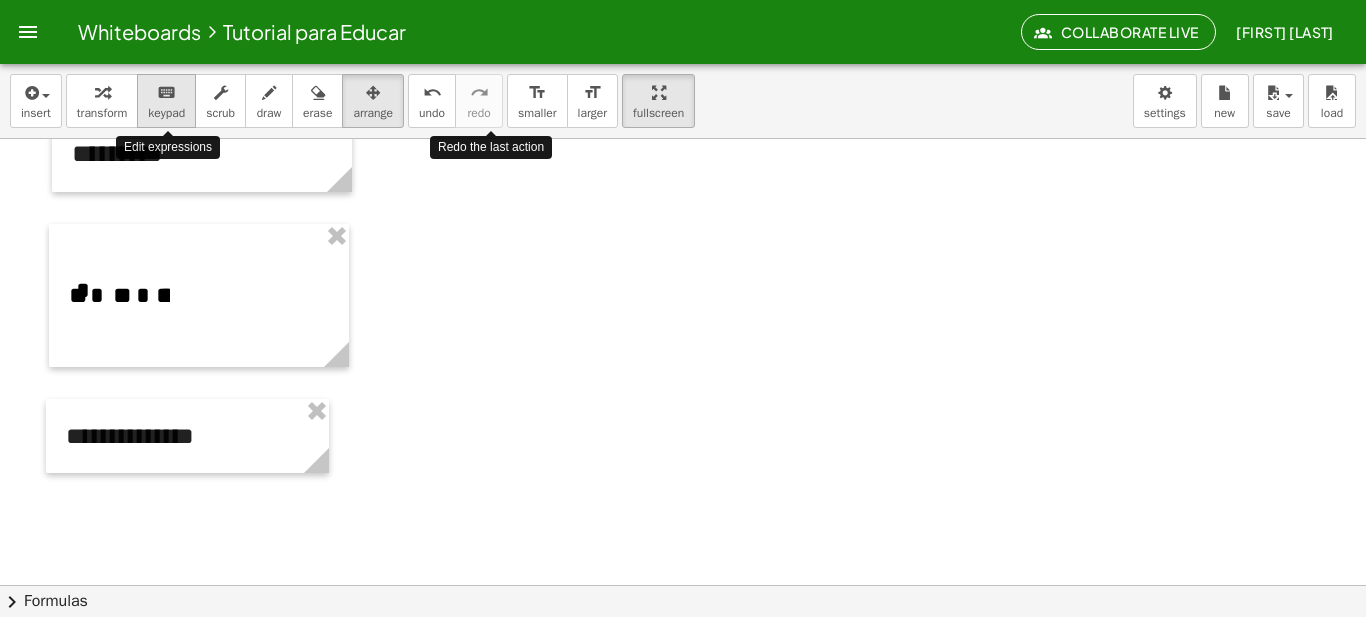 click on "keyboard" at bounding box center (166, 92) 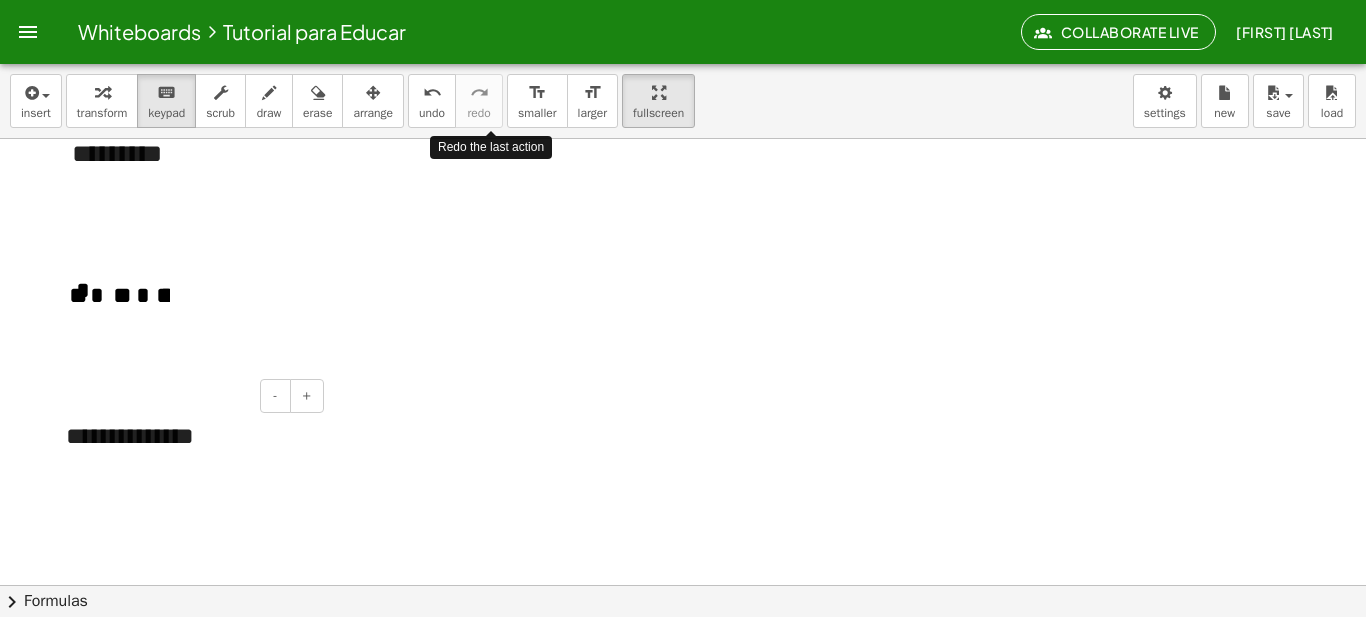 click on "**********" at bounding box center (187, 436) 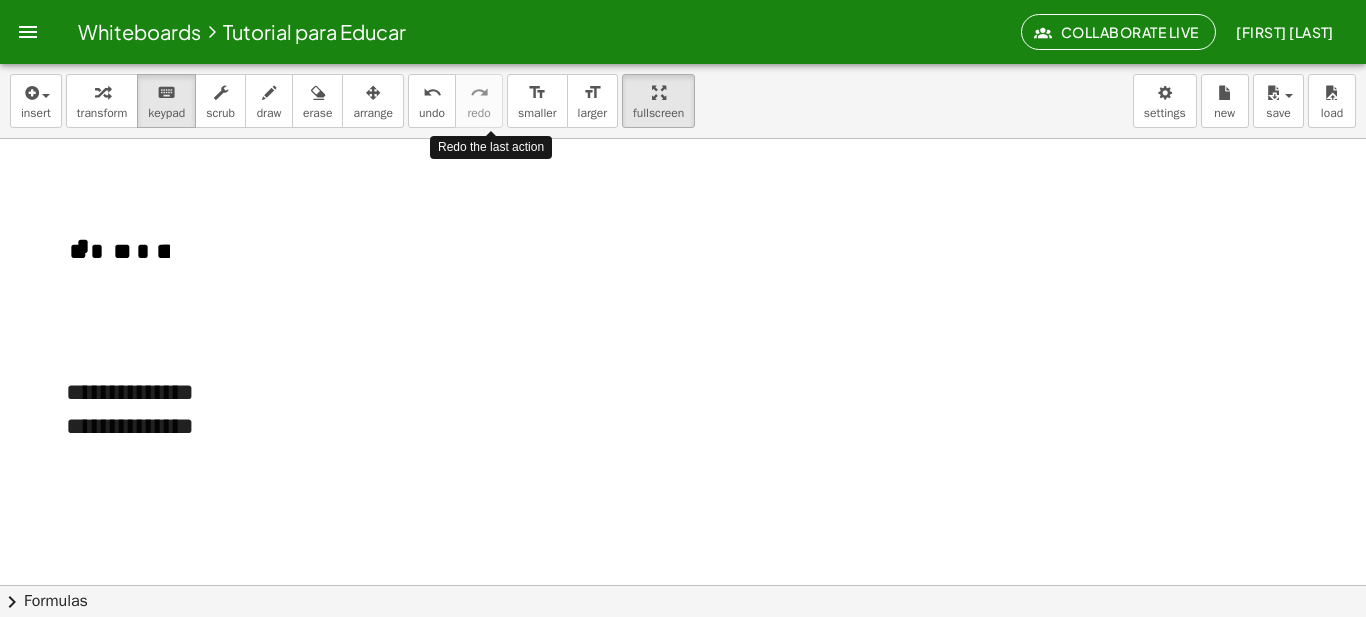 scroll, scrollTop: 1040, scrollLeft: 0, axis: vertical 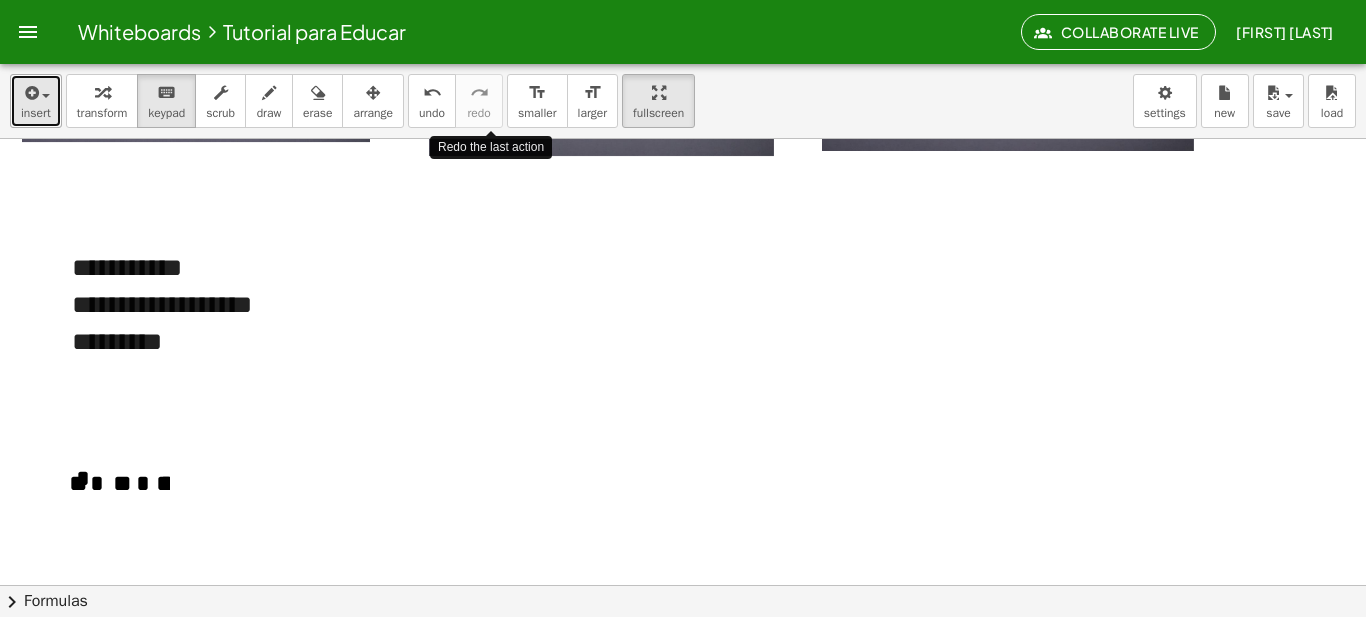 click on "insert" at bounding box center (36, 113) 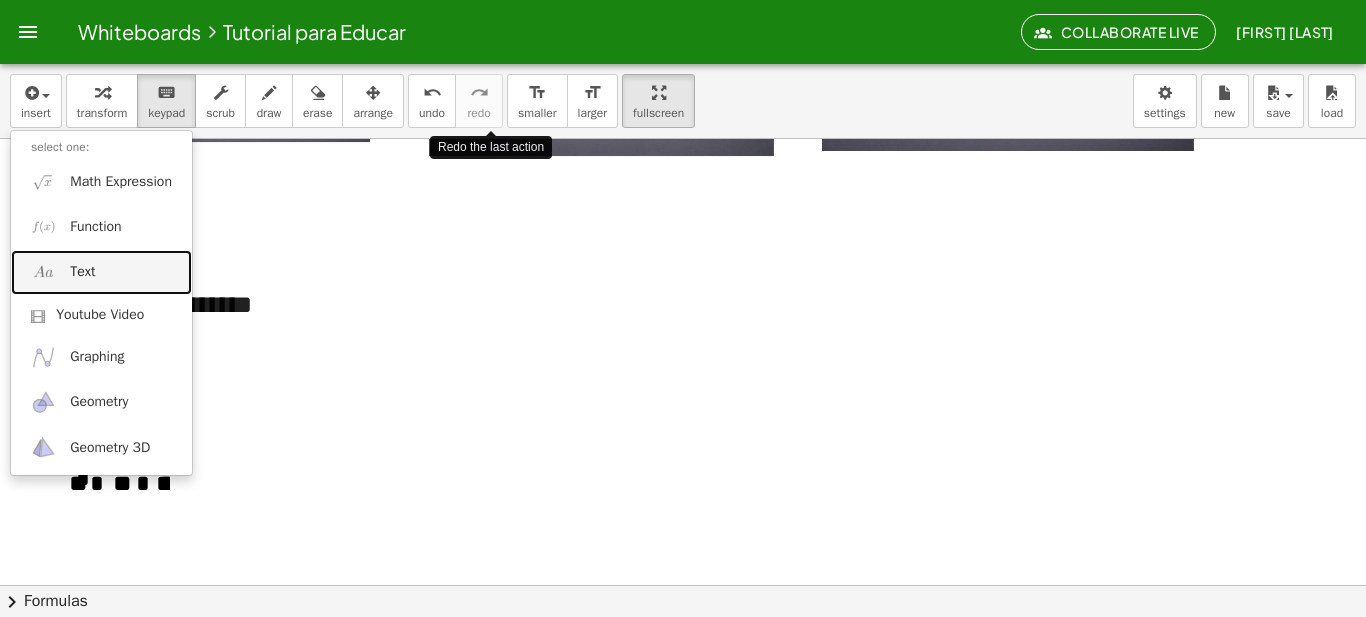 click on "Text" at bounding box center (82, 272) 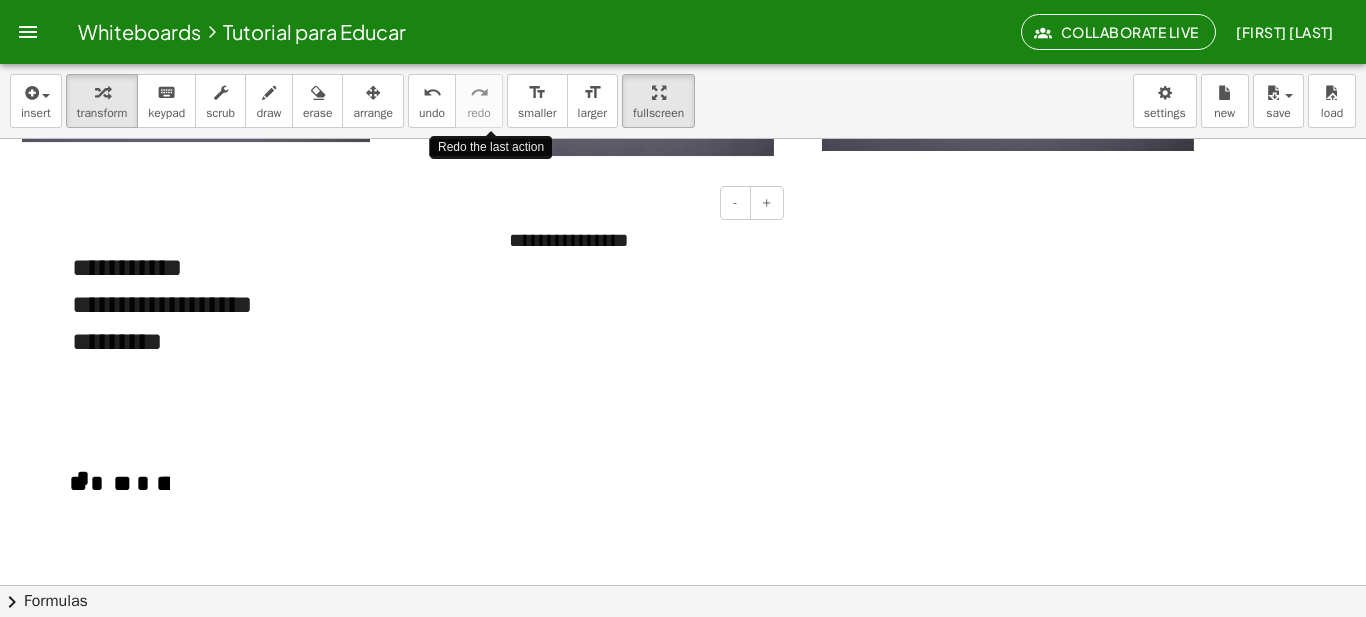 type 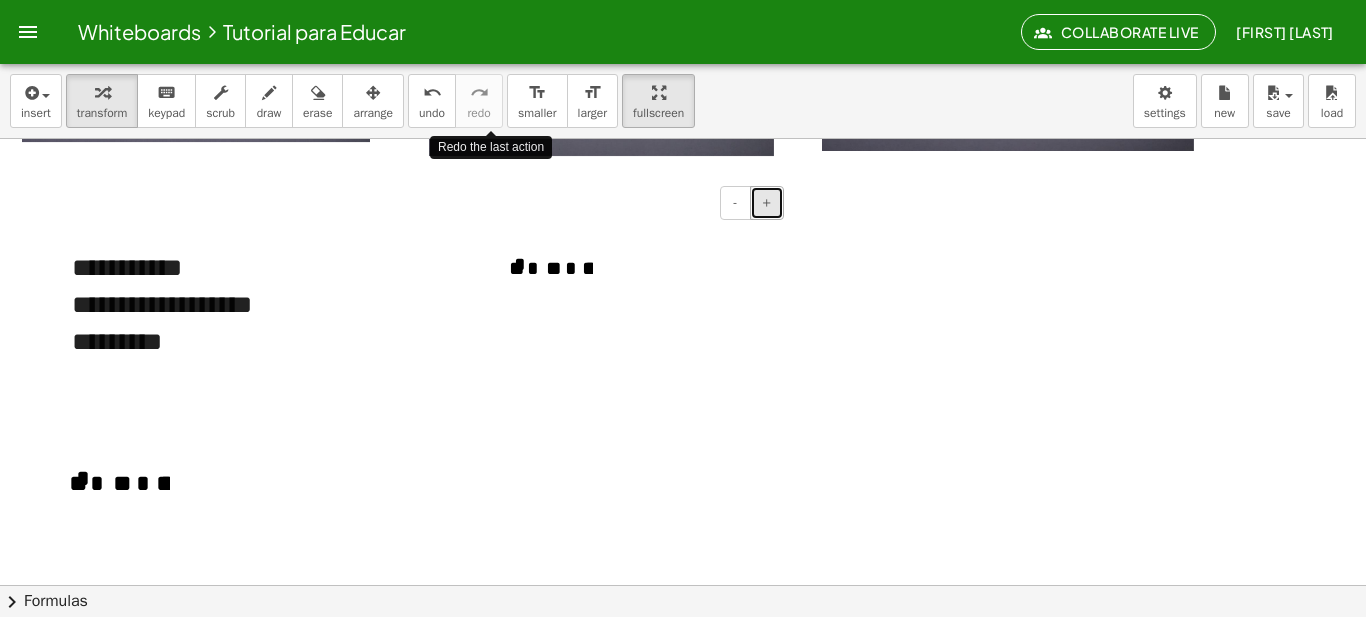 click on "+" at bounding box center (767, 203) 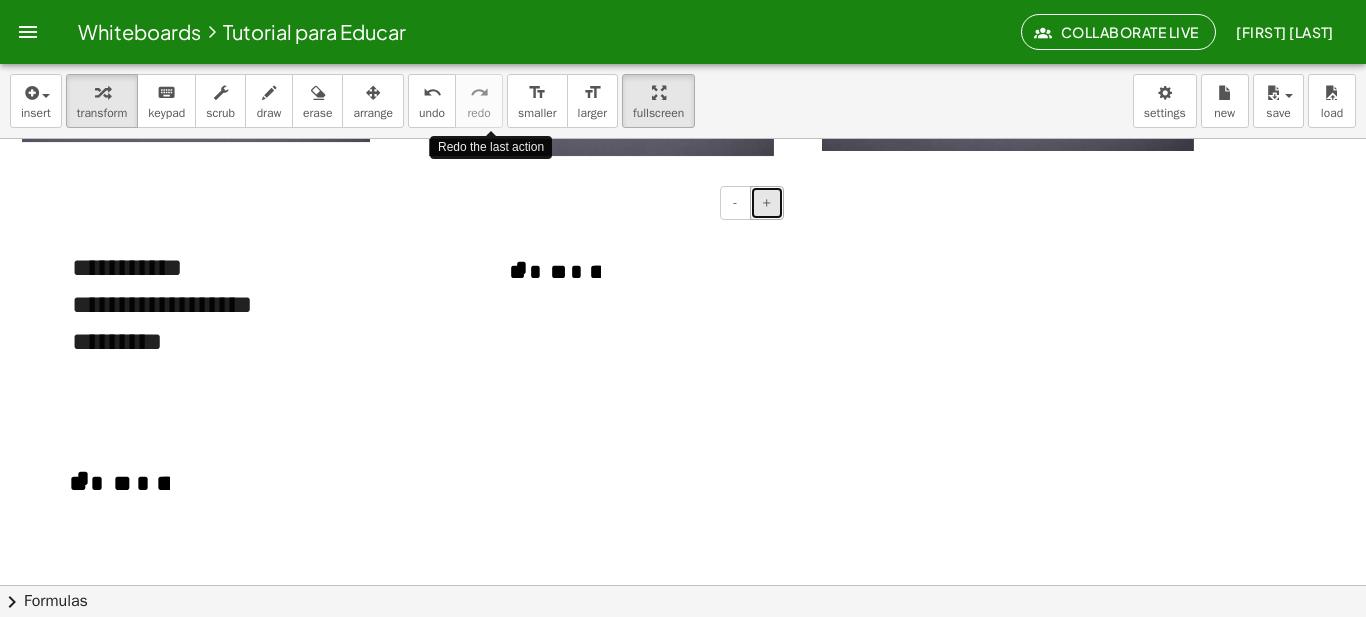 click on "+" at bounding box center (767, 203) 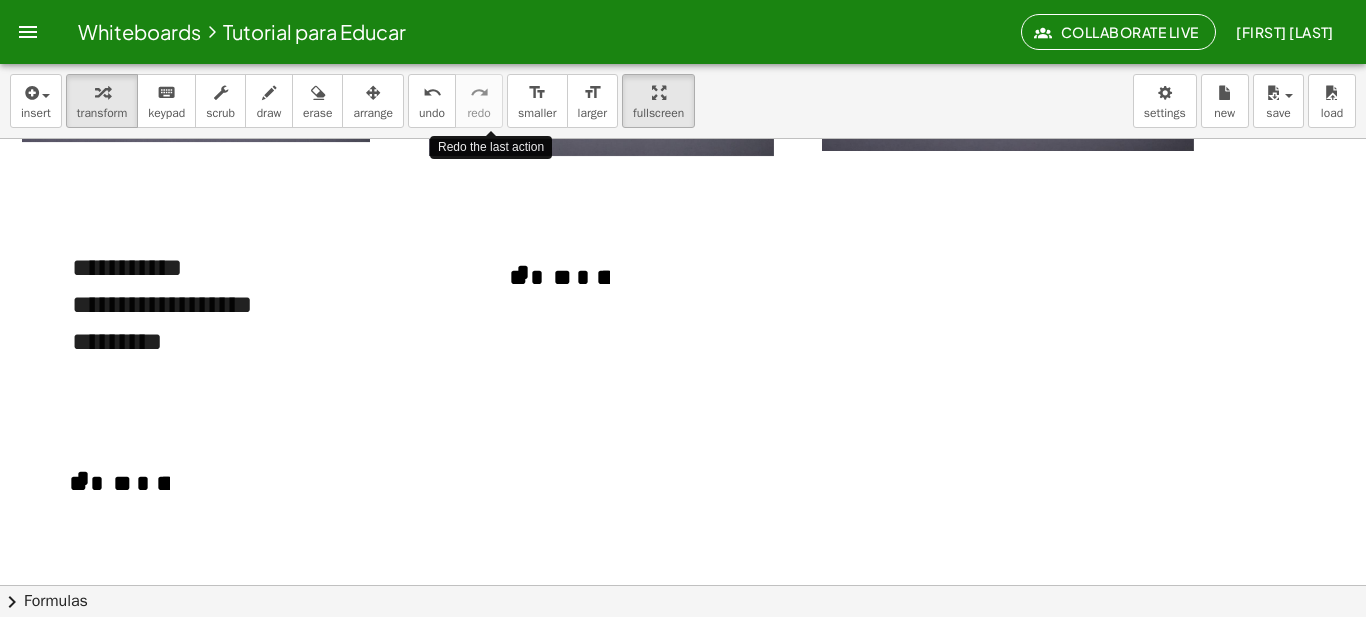click at bounding box center [683, 214] 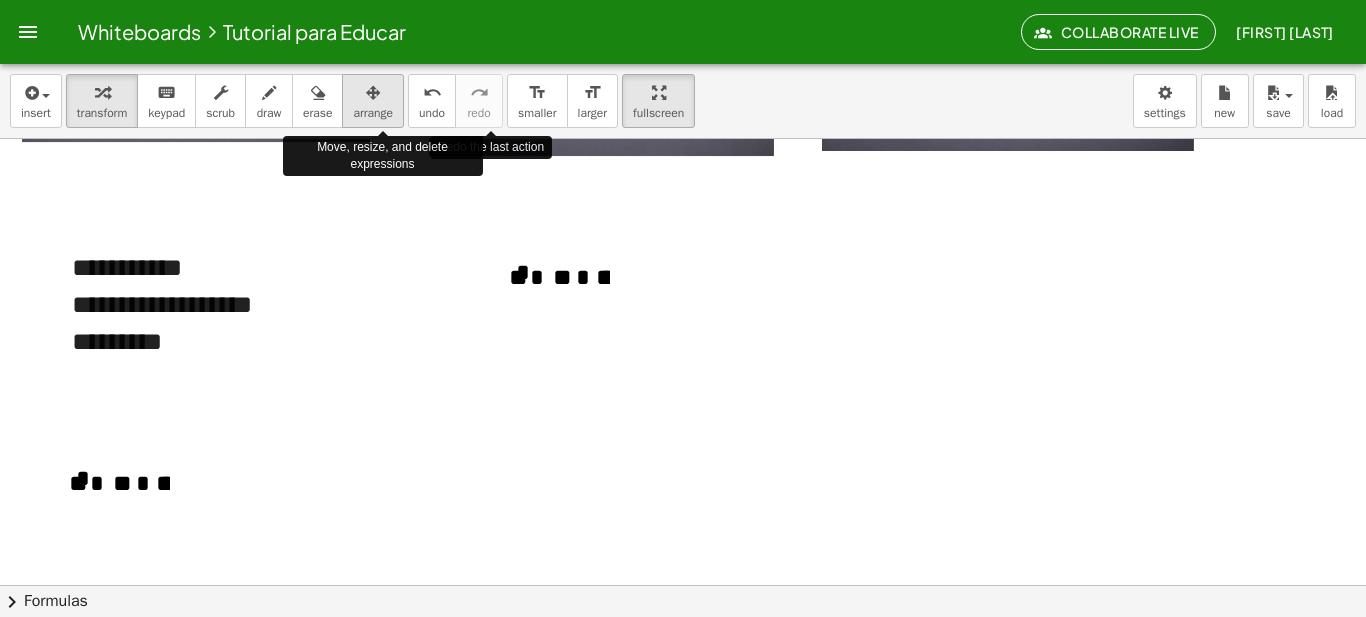 click at bounding box center (373, 93) 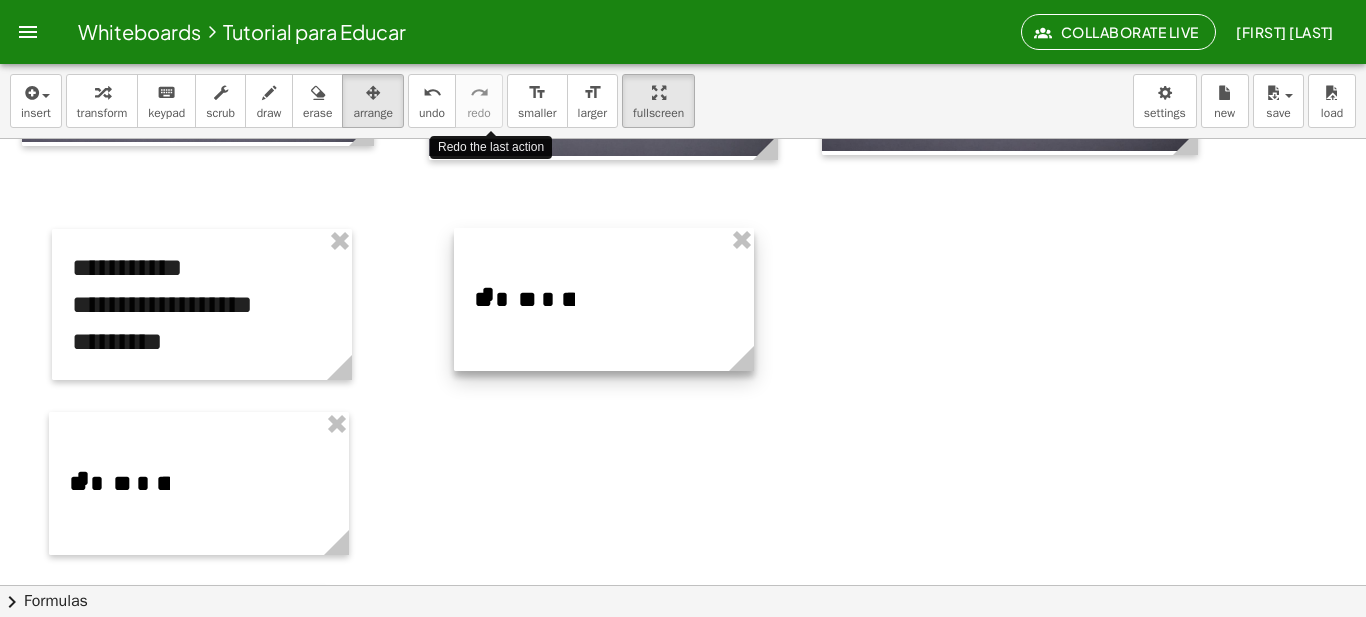 drag, startPoint x: 632, startPoint y: 267, endPoint x: 596, endPoint y: 289, distance: 42.190044 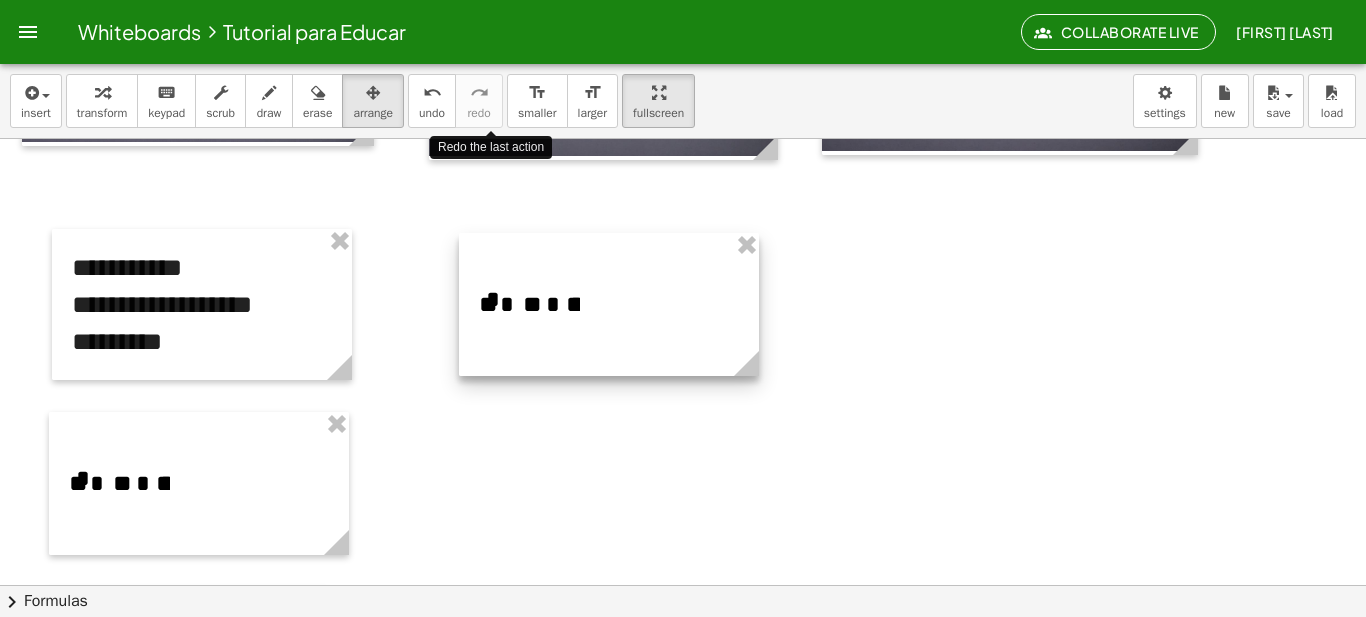 click at bounding box center [609, 304] 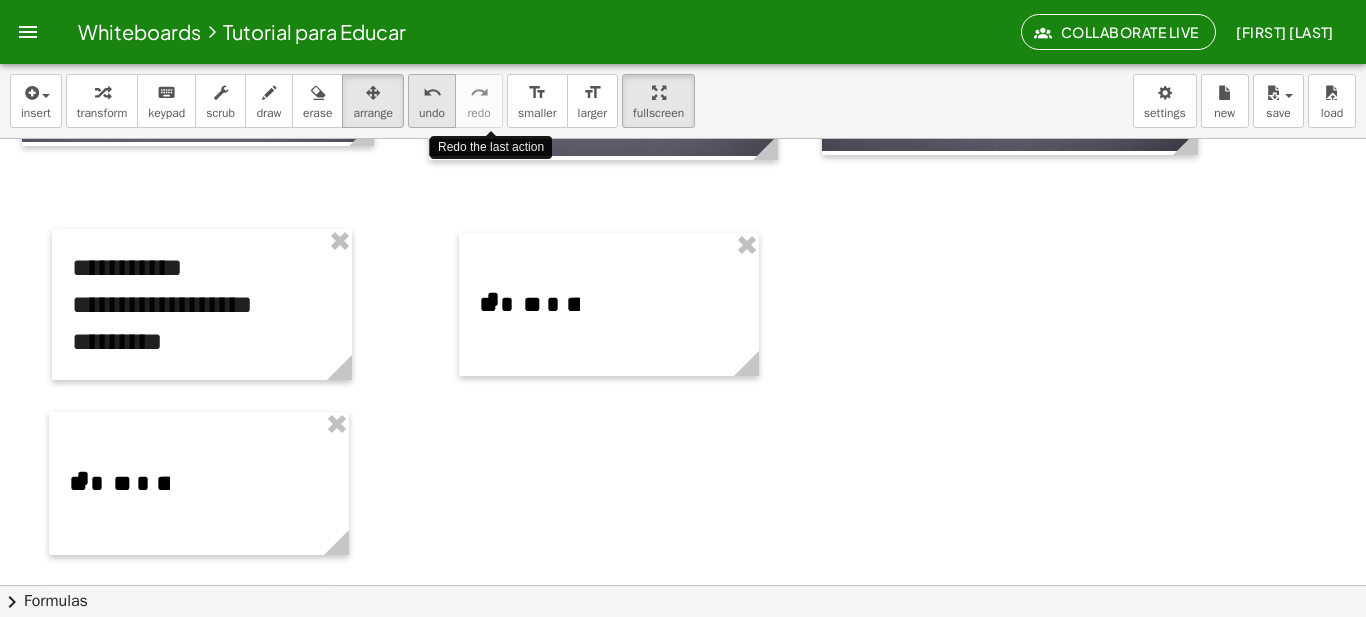 click on "undo" at bounding box center (432, 93) 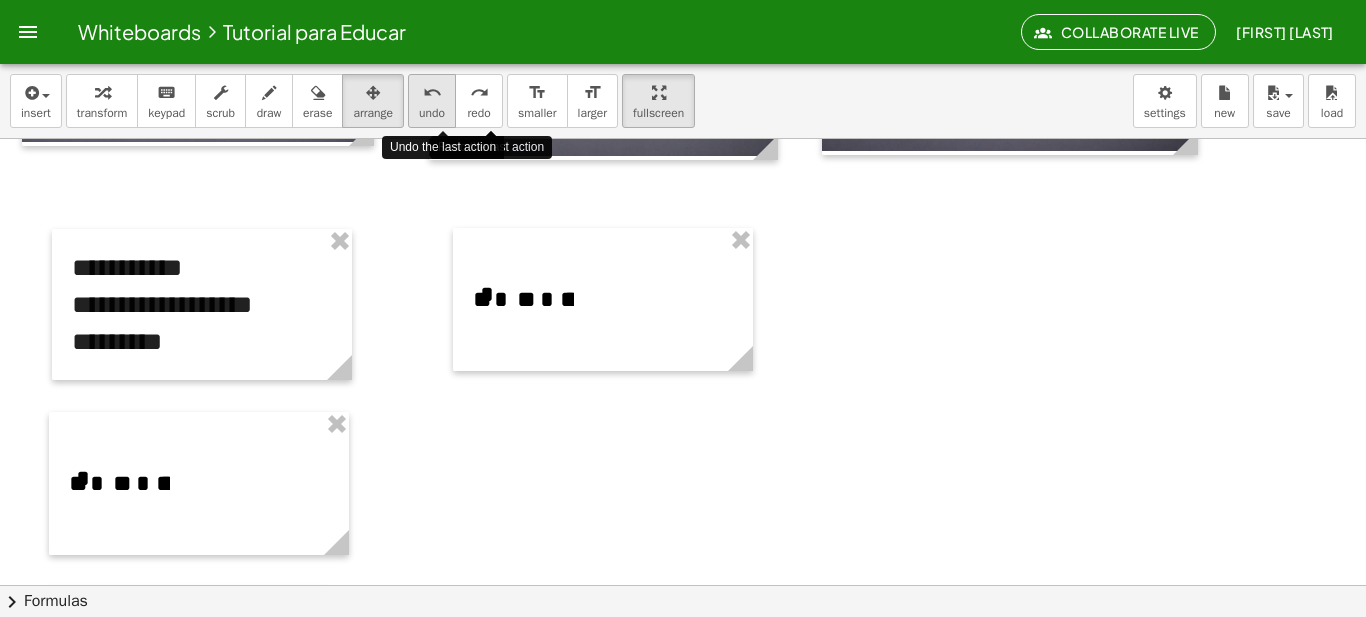 click on "undo" at bounding box center [432, 93] 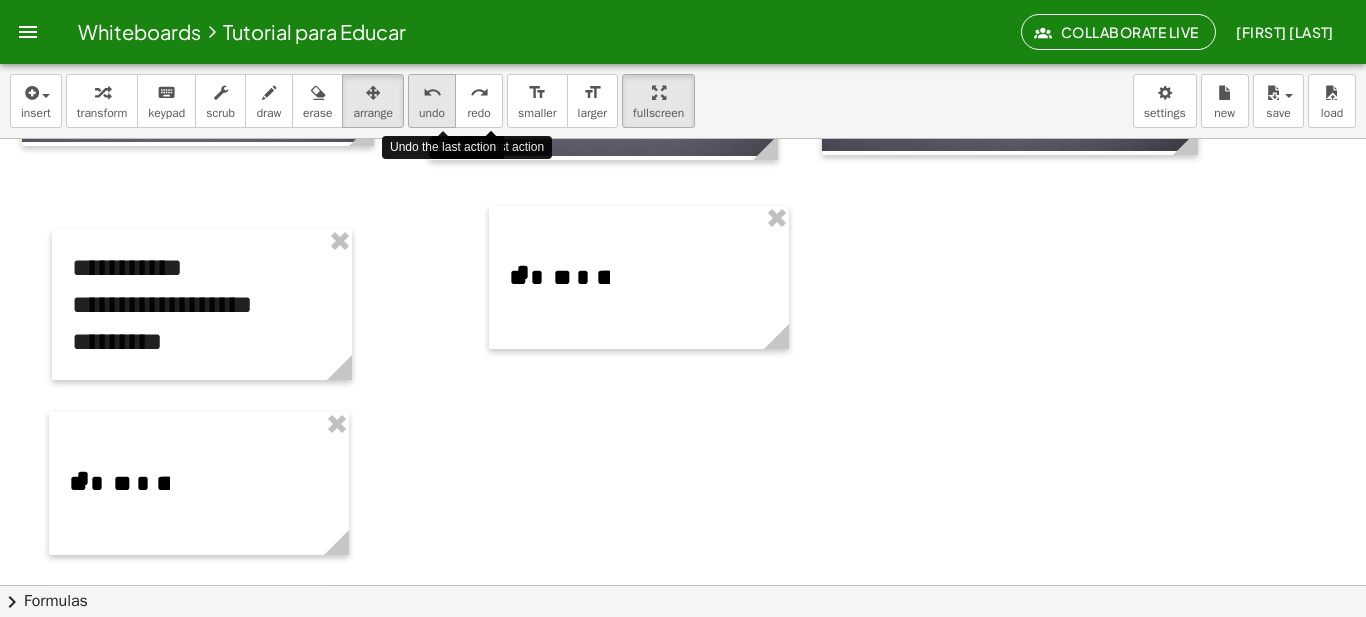 click on "undo" at bounding box center [432, 93] 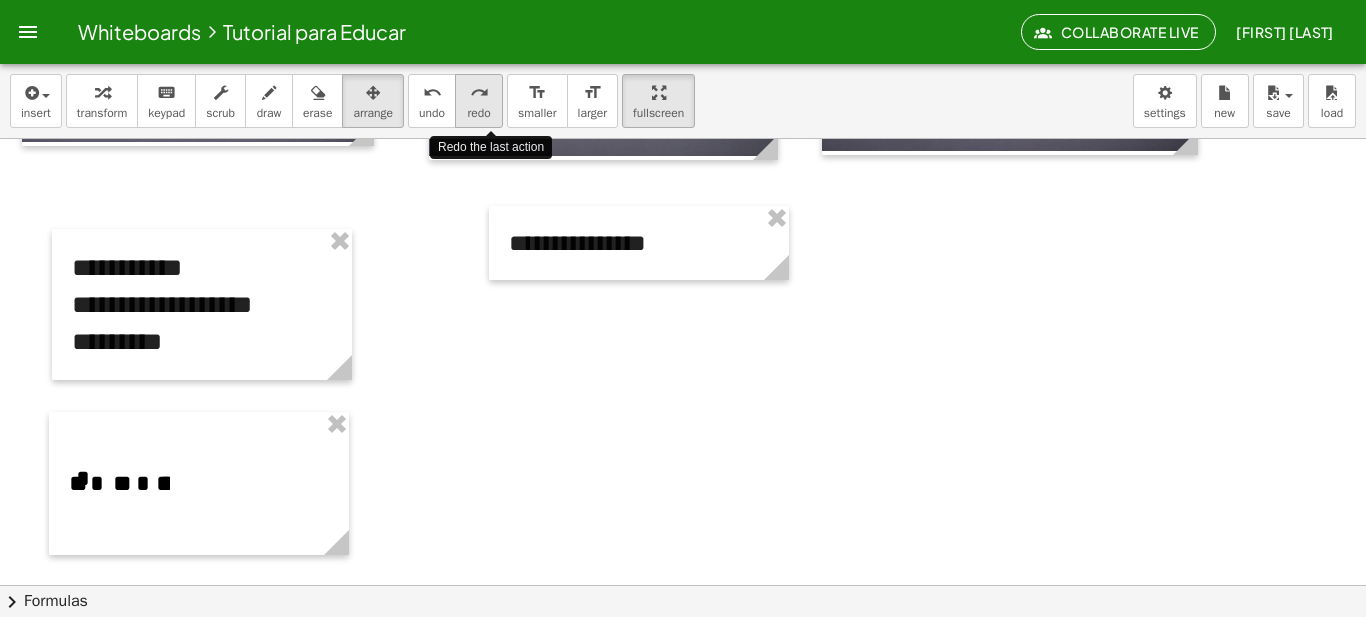 click on "redo" at bounding box center (479, 93) 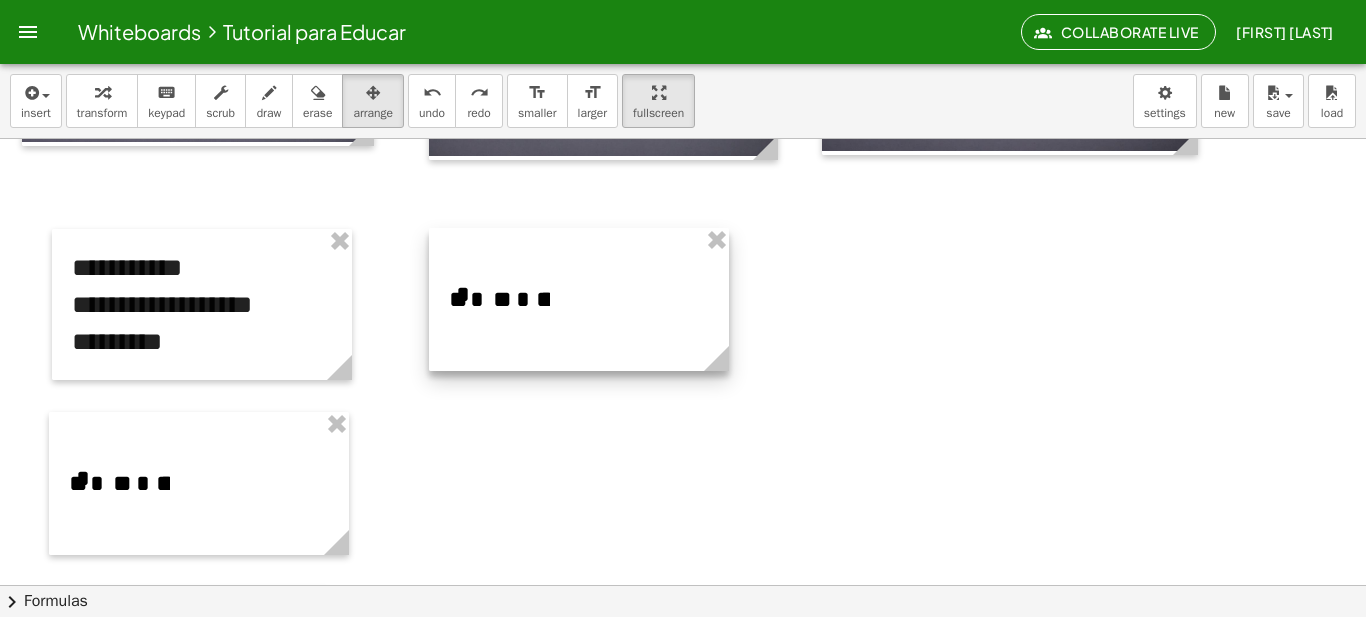 drag, startPoint x: 619, startPoint y: 251, endPoint x: 559, endPoint y: 273, distance: 63.90618 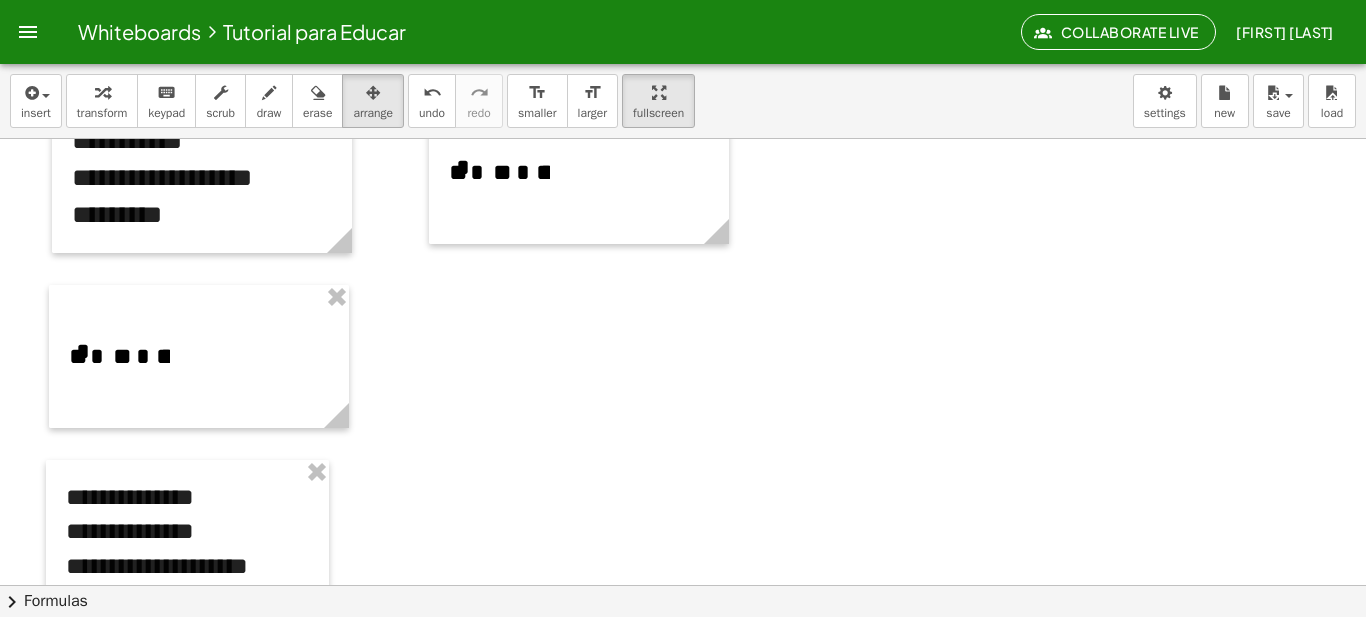 scroll, scrollTop: 953, scrollLeft: 0, axis: vertical 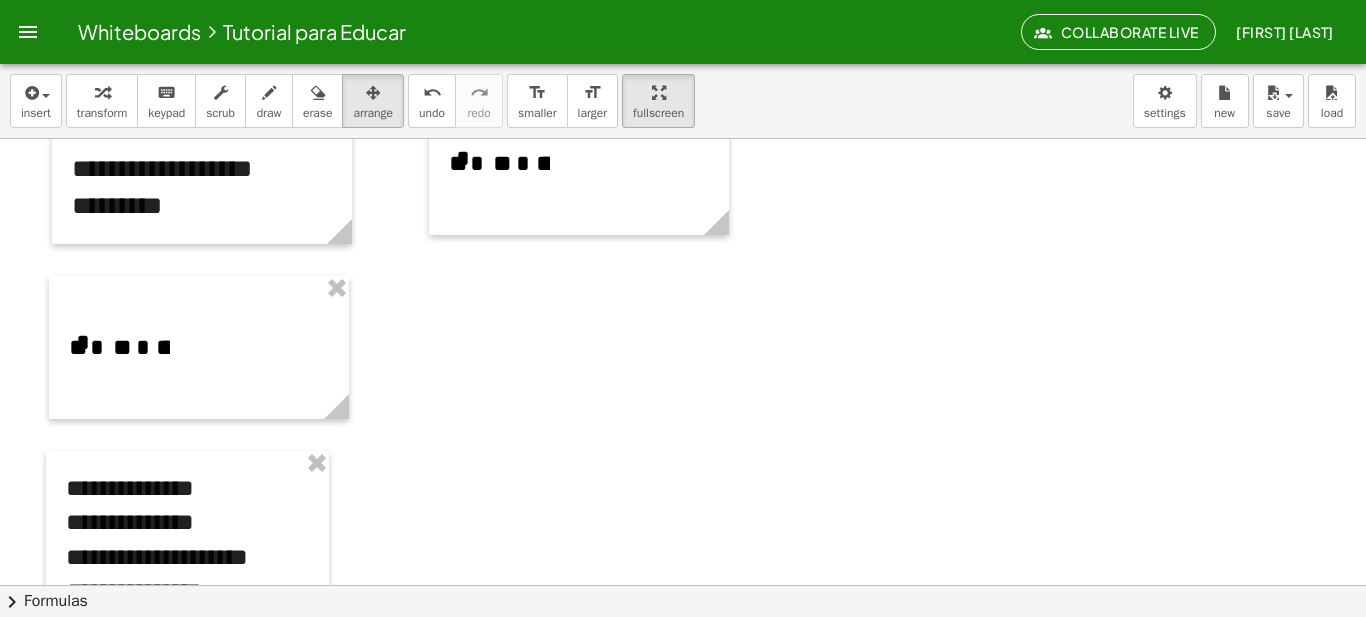 click at bounding box center (683, 78) 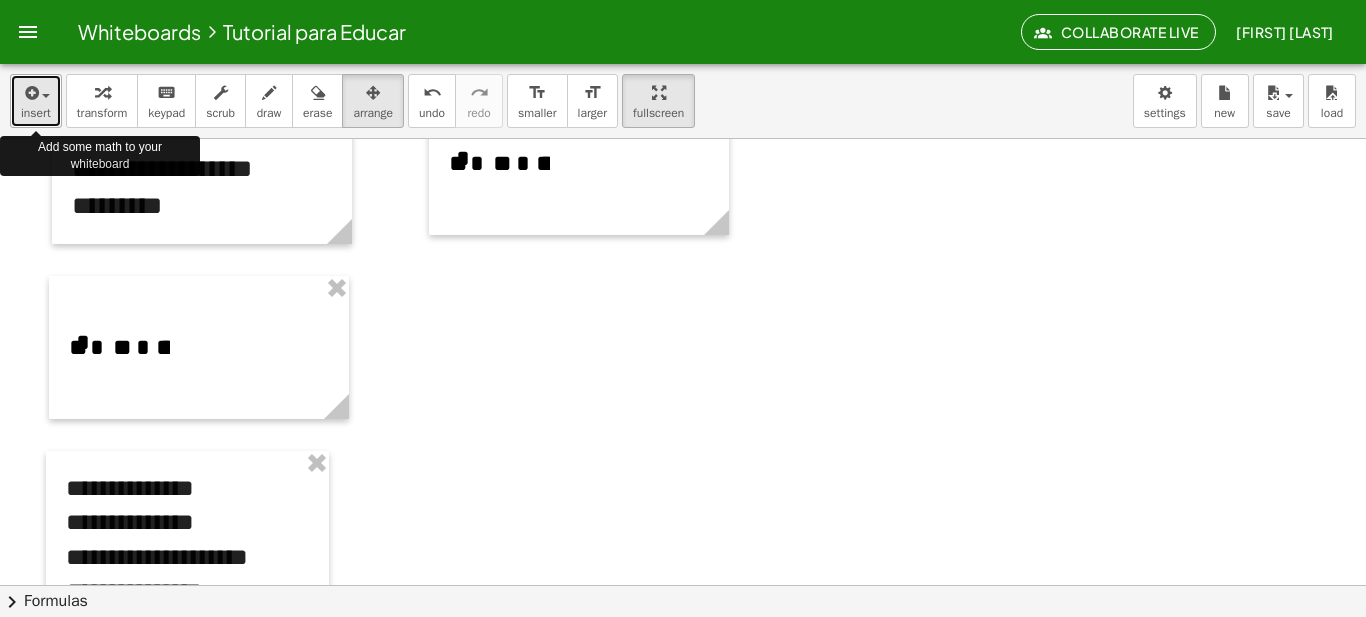 click on "insert" at bounding box center (36, 101) 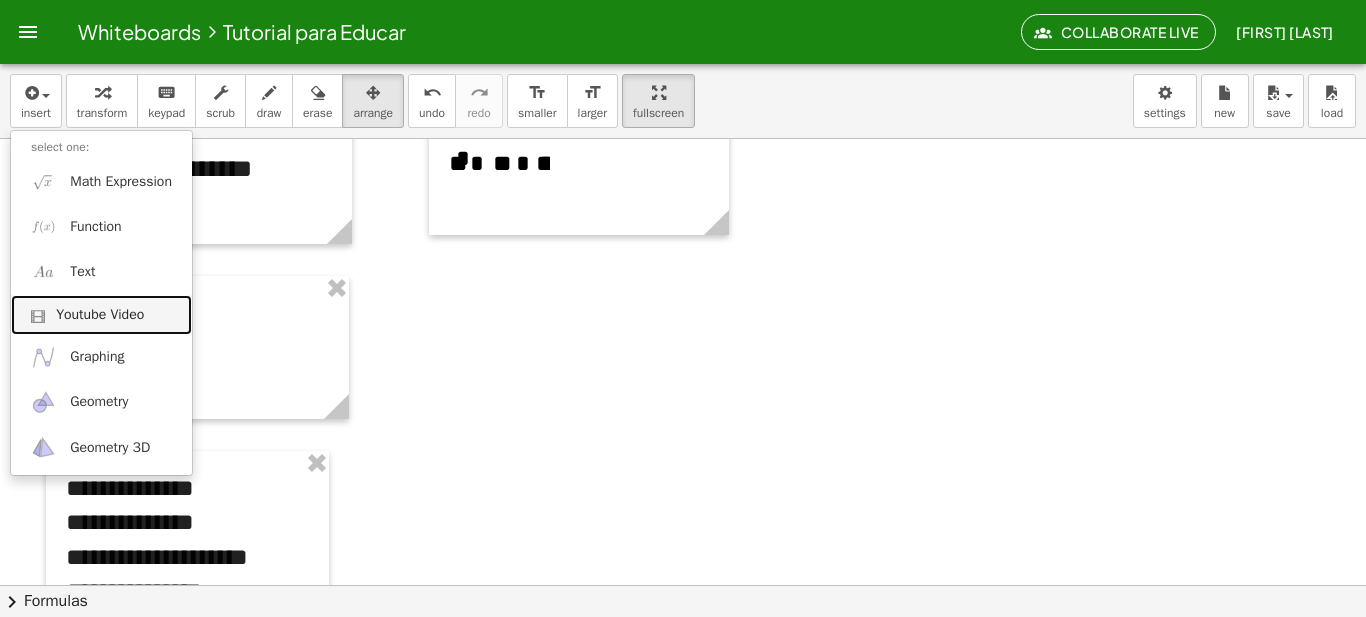 click on "Youtube Video" at bounding box center (101, 315) 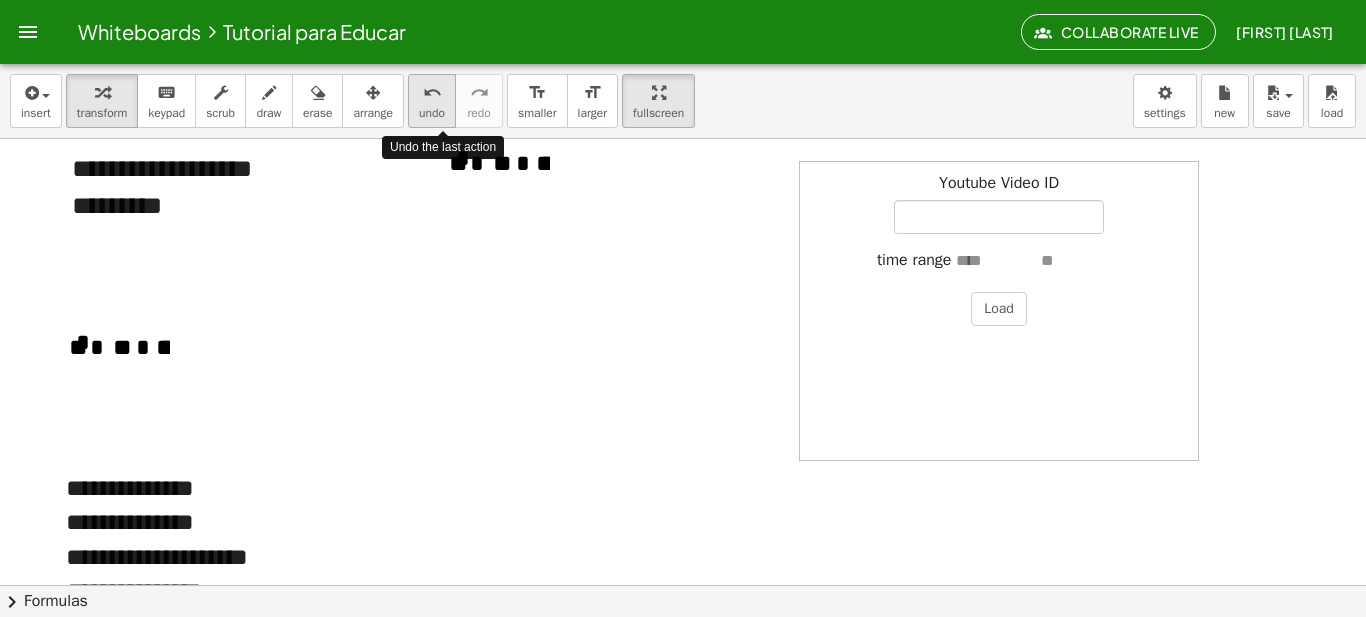 click on "undo undo" at bounding box center (432, 101) 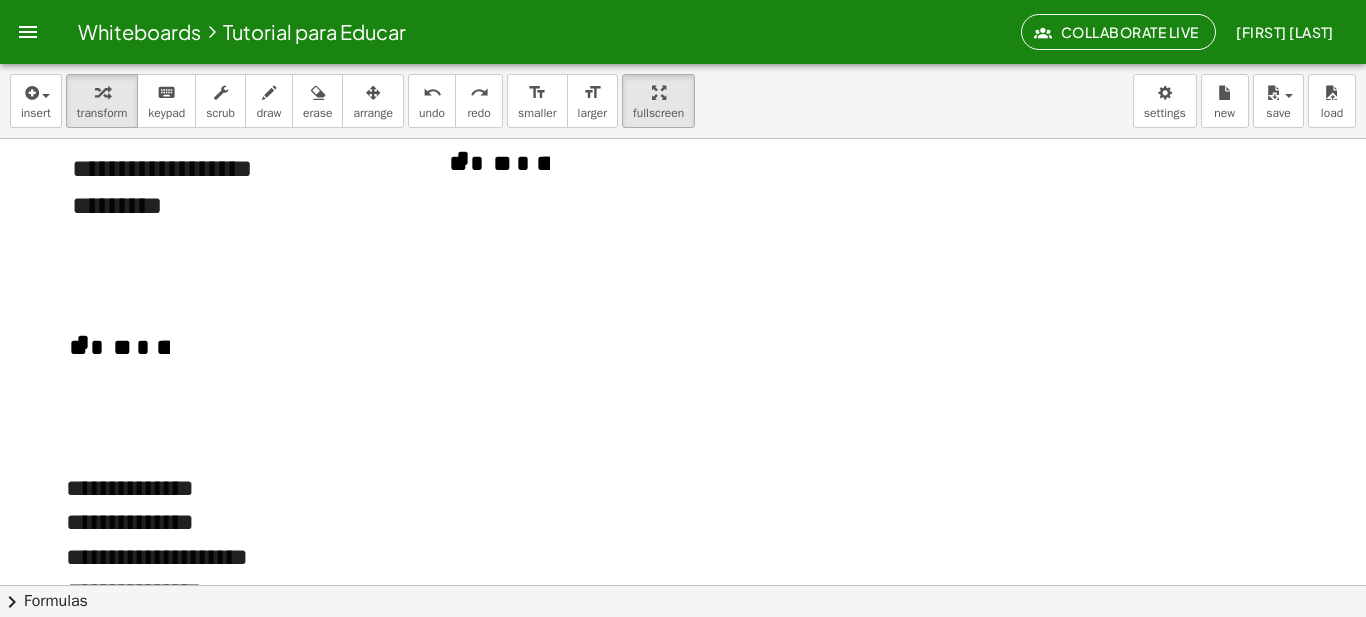 click on "**********" at bounding box center [579, 163] 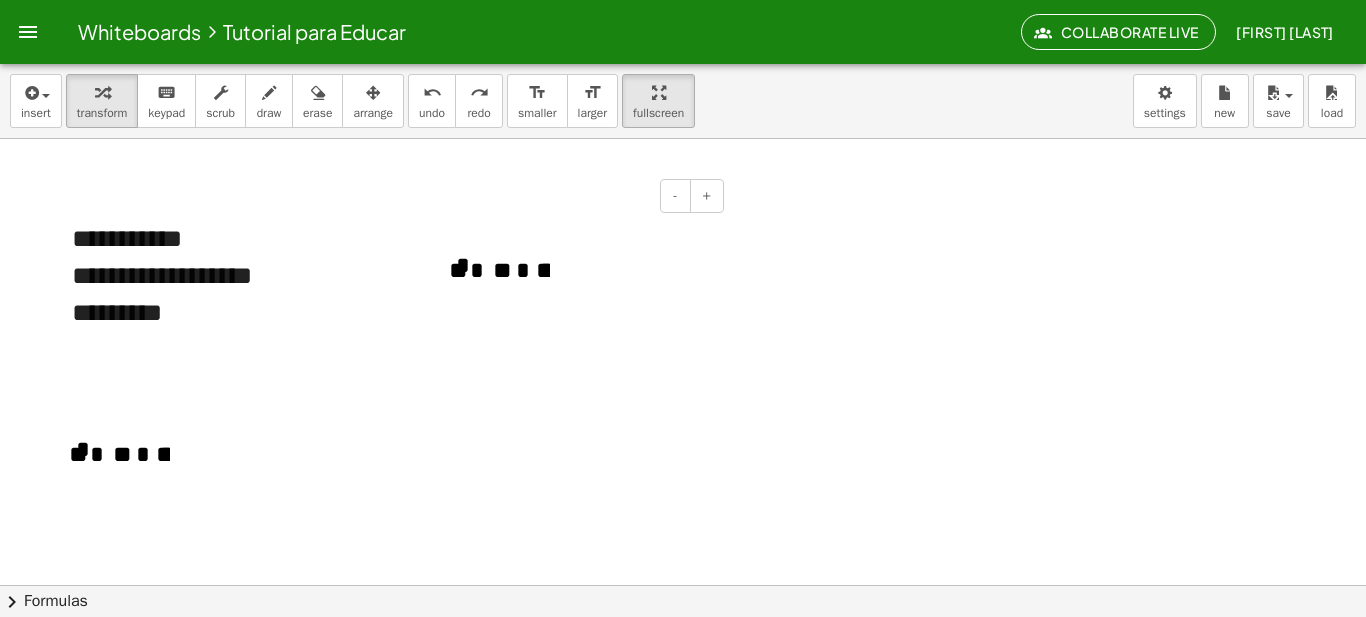 scroll, scrollTop: 835, scrollLeft: 0, axis: vertical 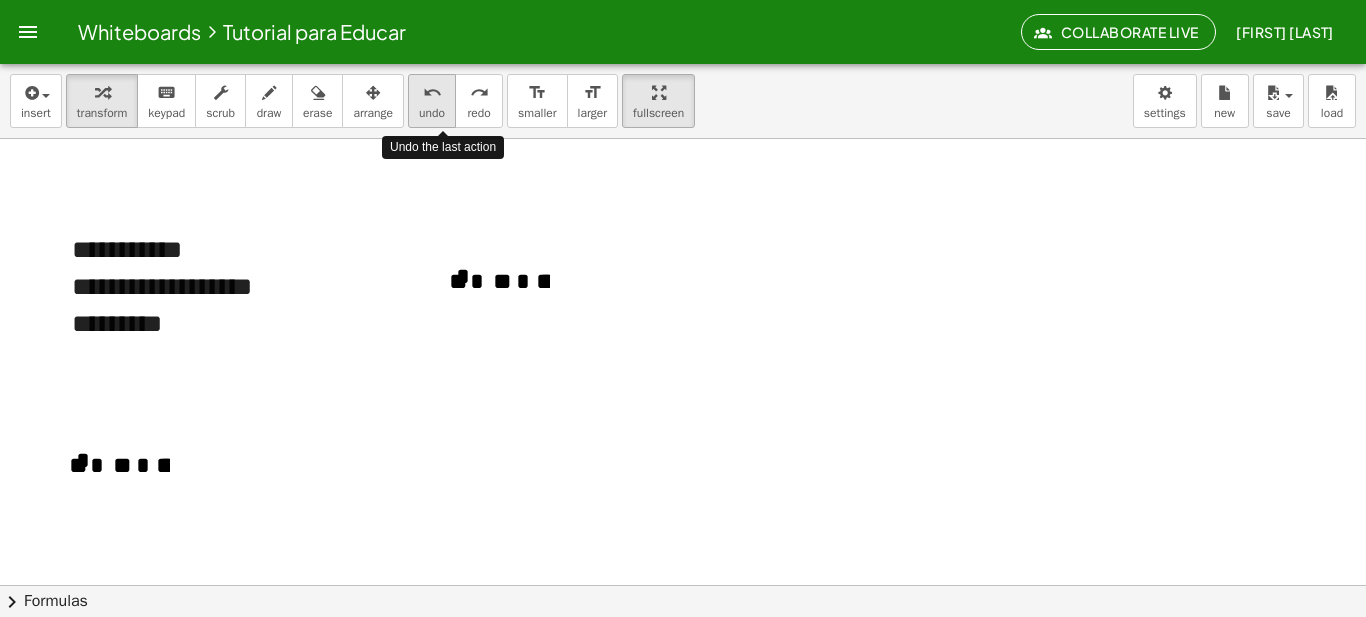 click on "undo" at bounding box center (432, 92) 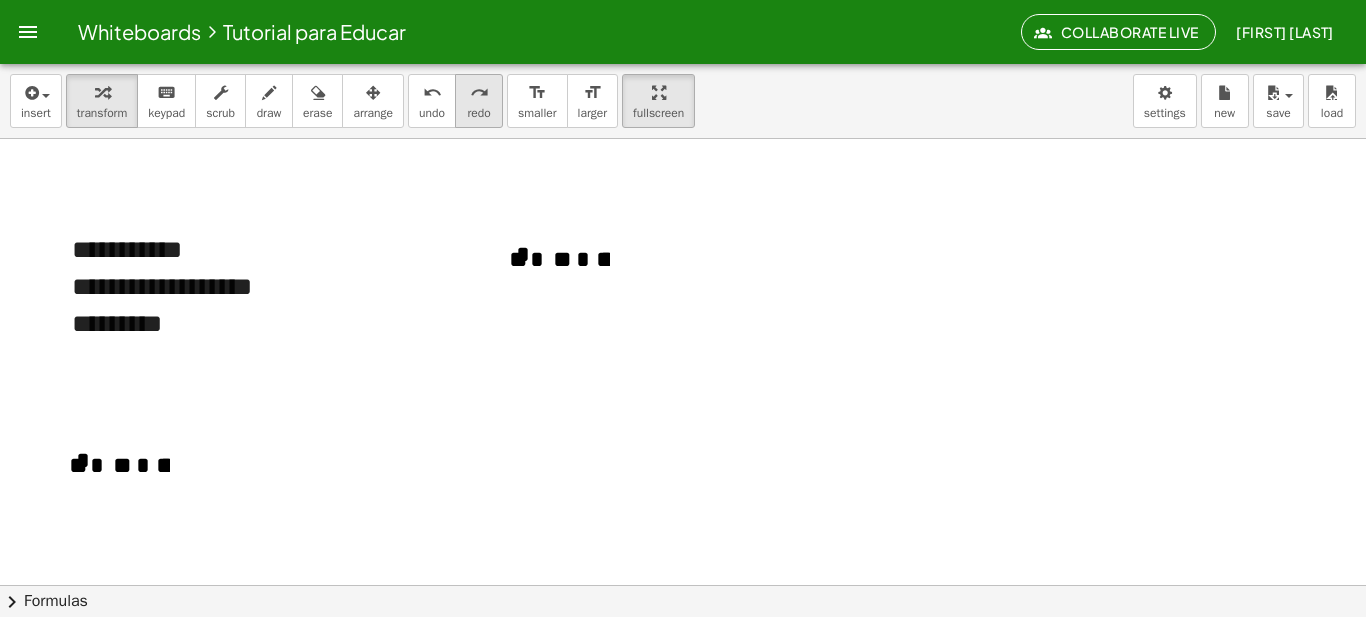 click on "redo" at bounding box center [478, 113] 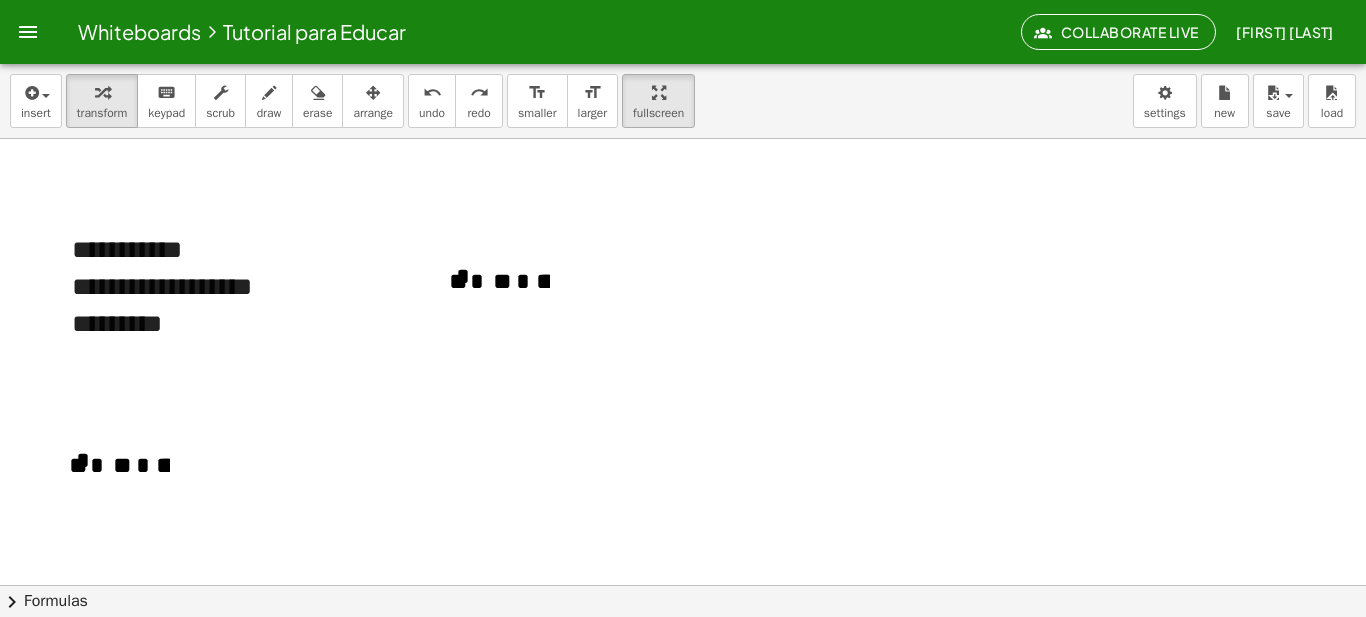 click at bounding box center [683, 196] 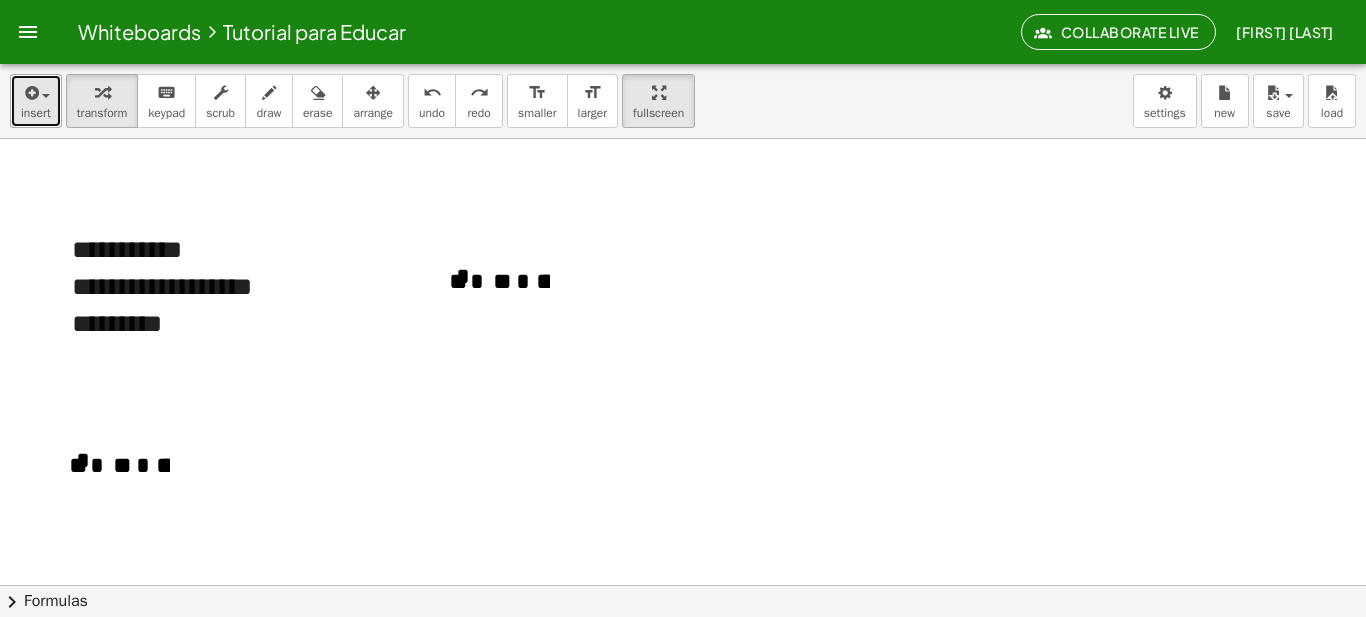 click on "insert" at bounding box center [36, 101] 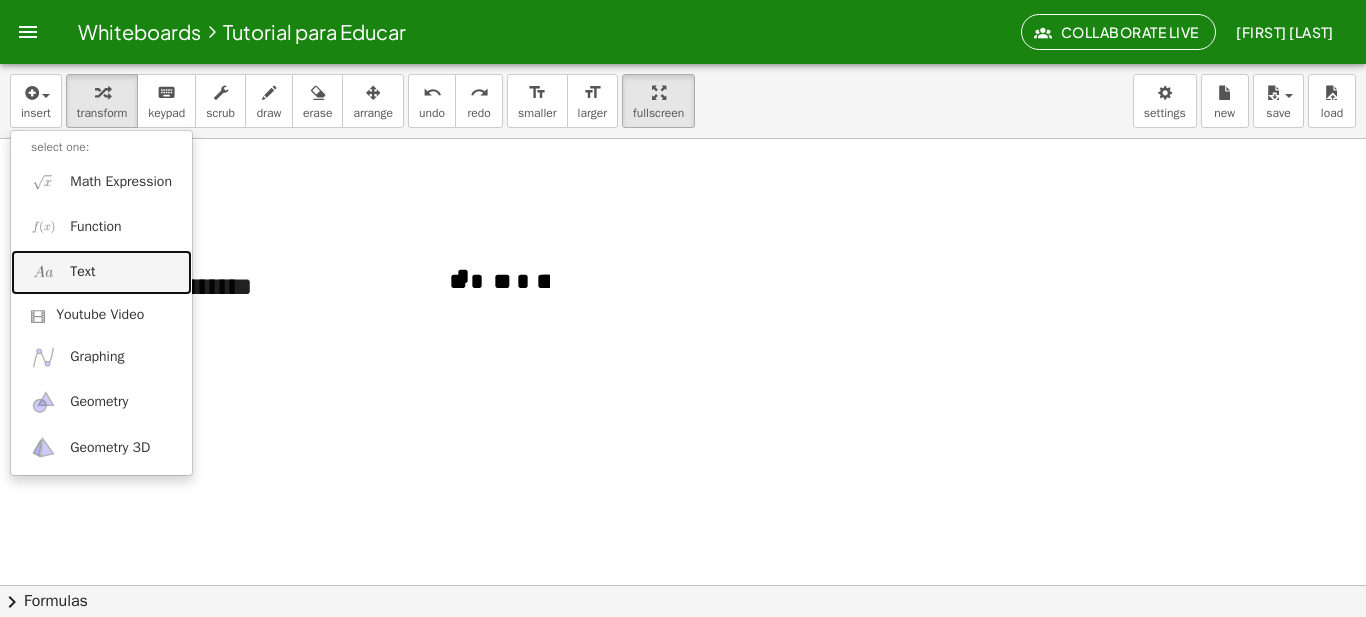 click on "Text" at bounding box center (82, 272) 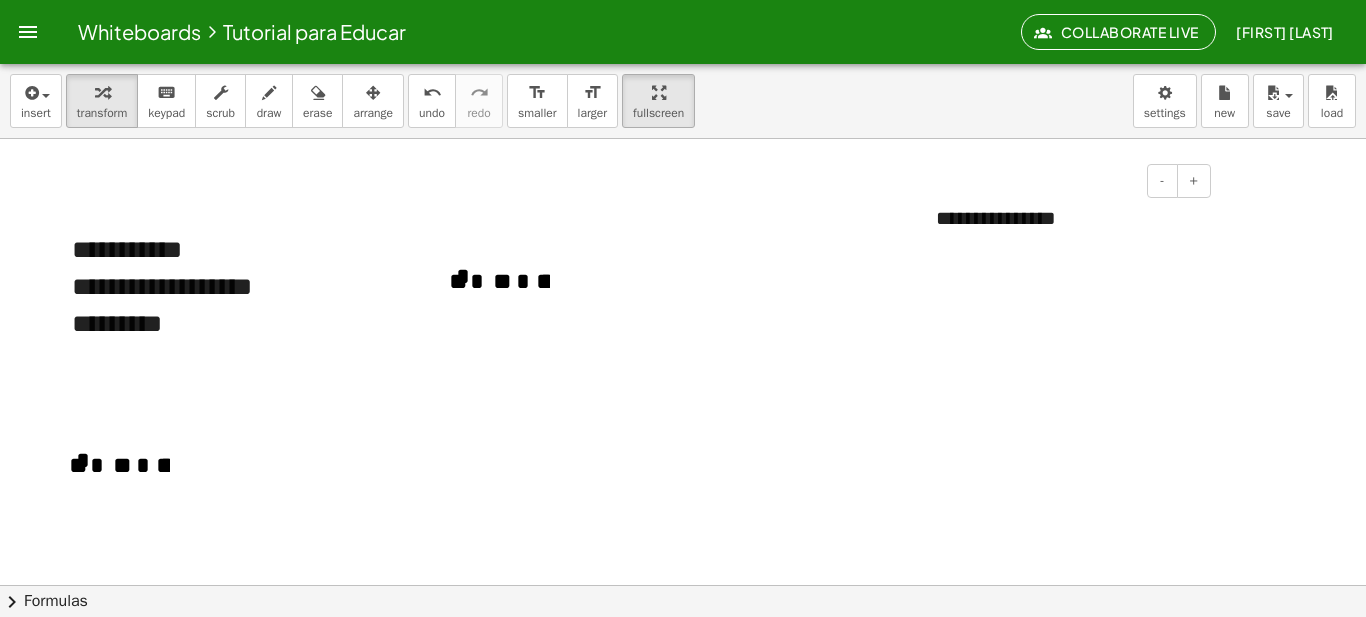 type 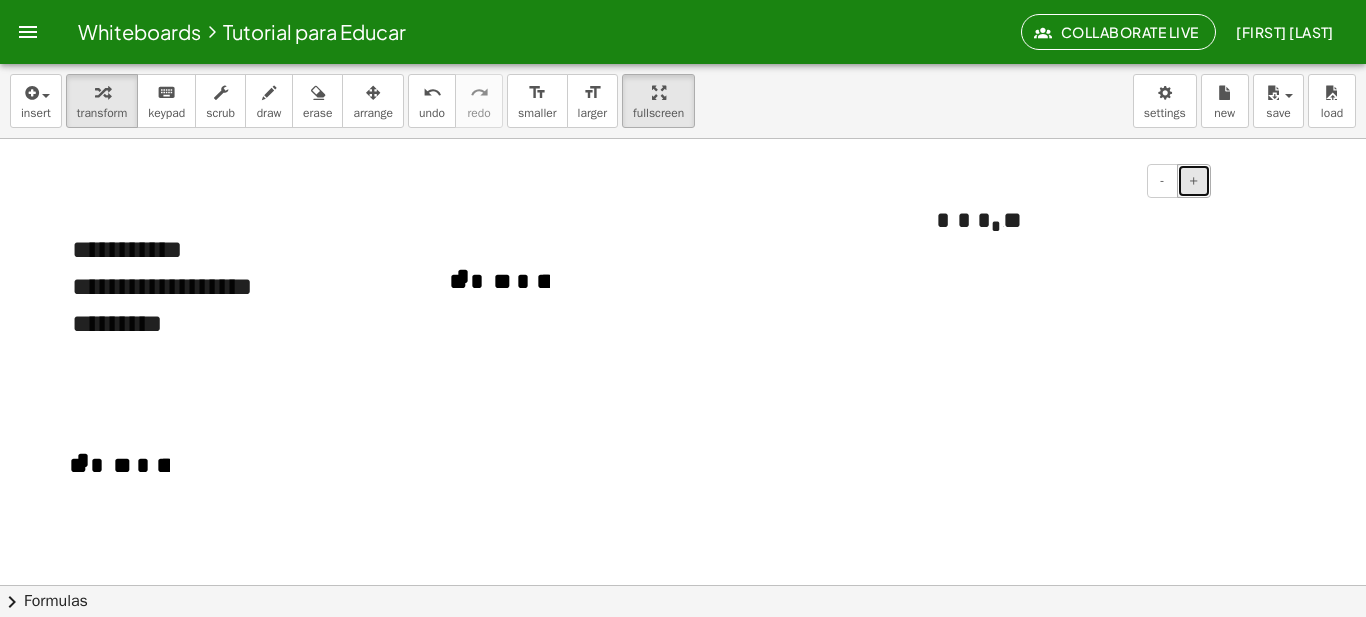 click on "+" at bounding box center [1194, 181] 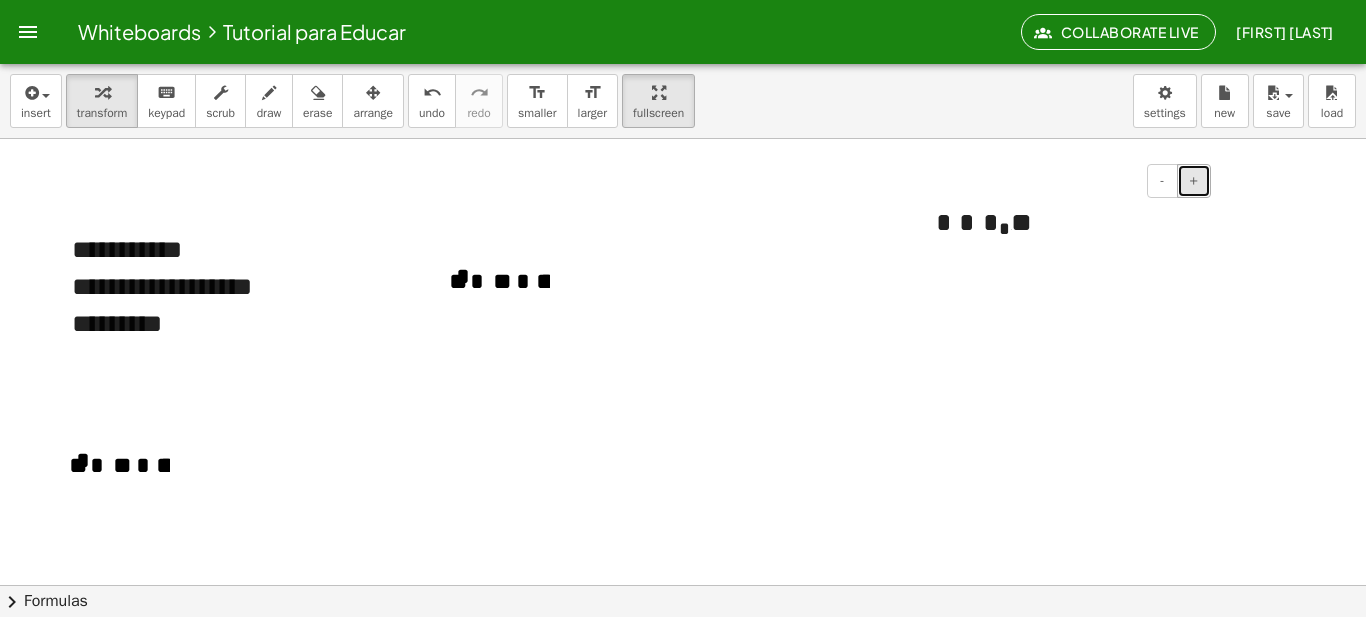 click on "+" at bounding box center (1194, 181) 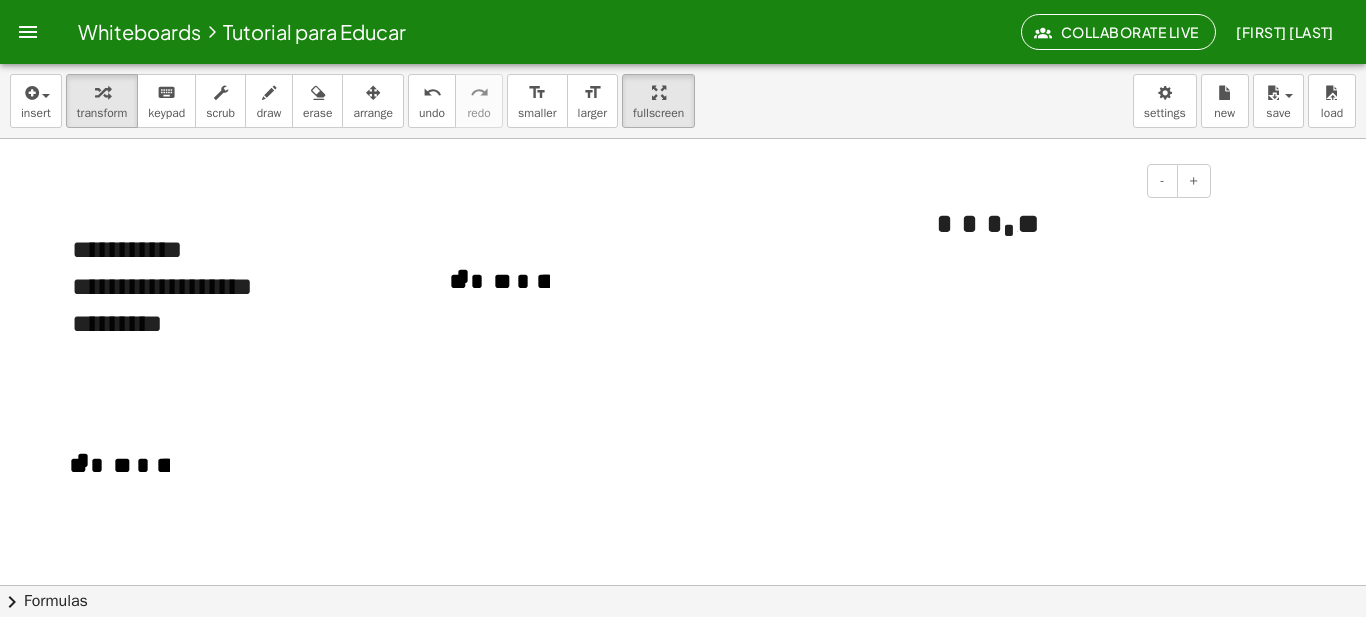 click on "- +" at bounding box center (1061, 181) 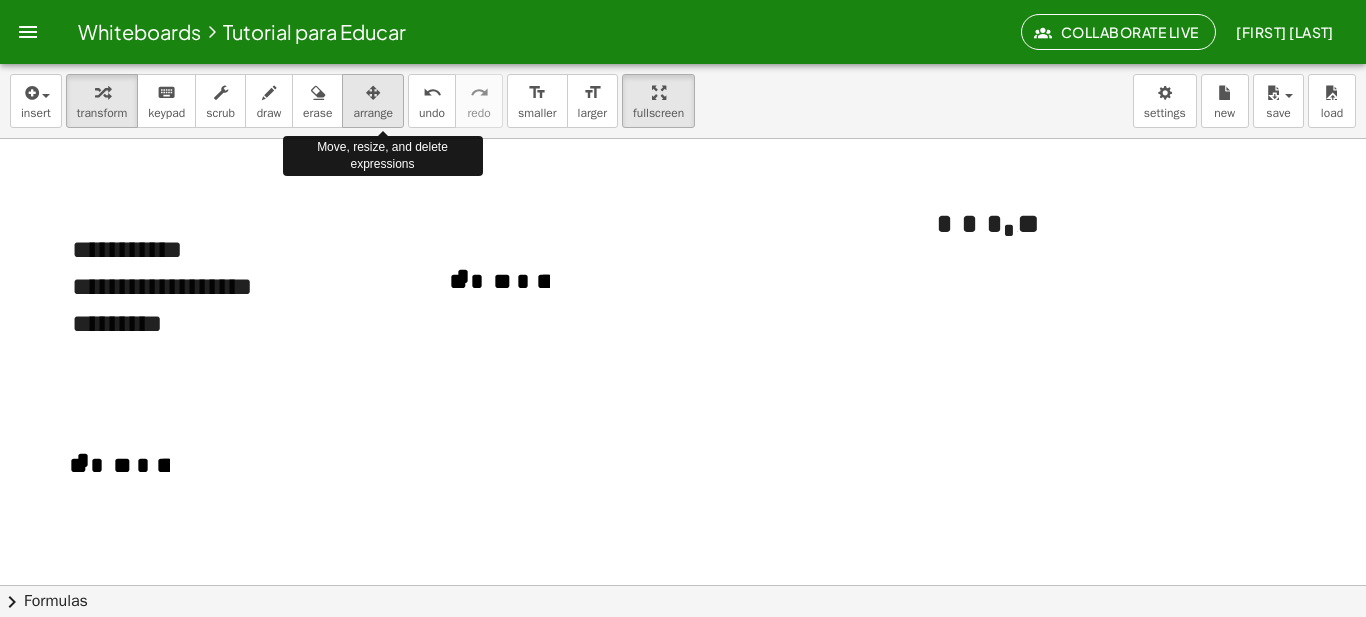 click at bounding box center [373, 93] 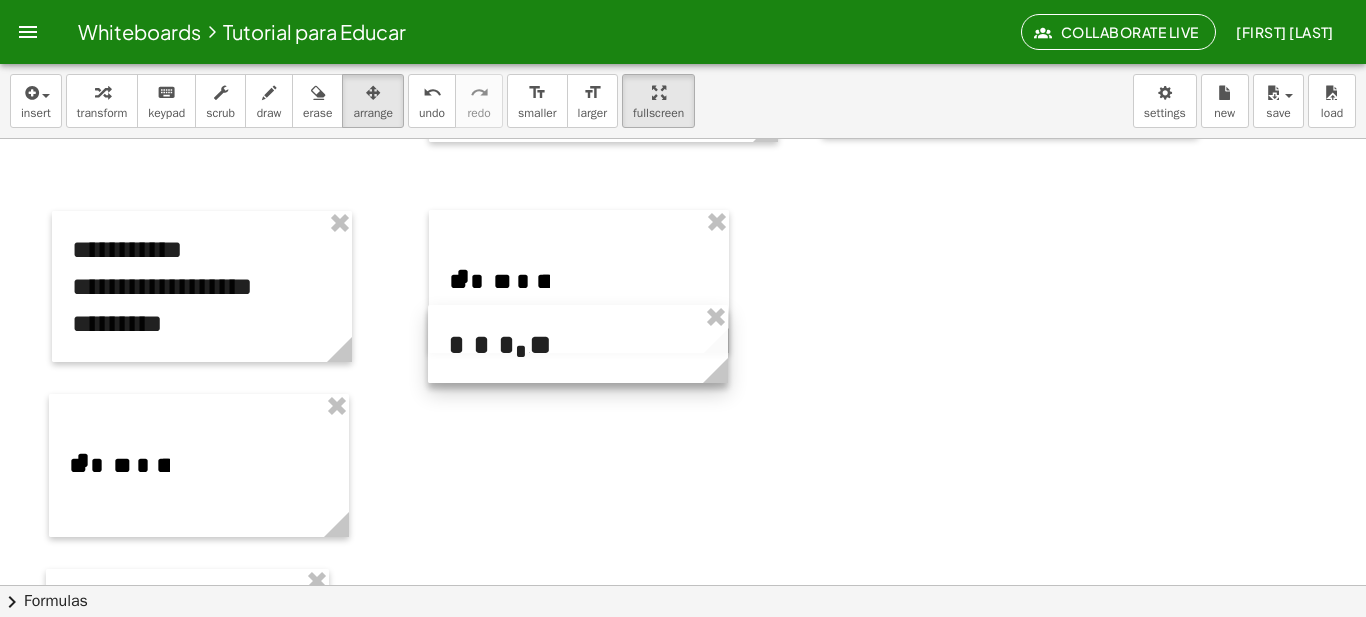 drag, startPoint x: 1078, startPoint y: 229, endPoint x: 590, endPoint y: 350, distance: 502.77728 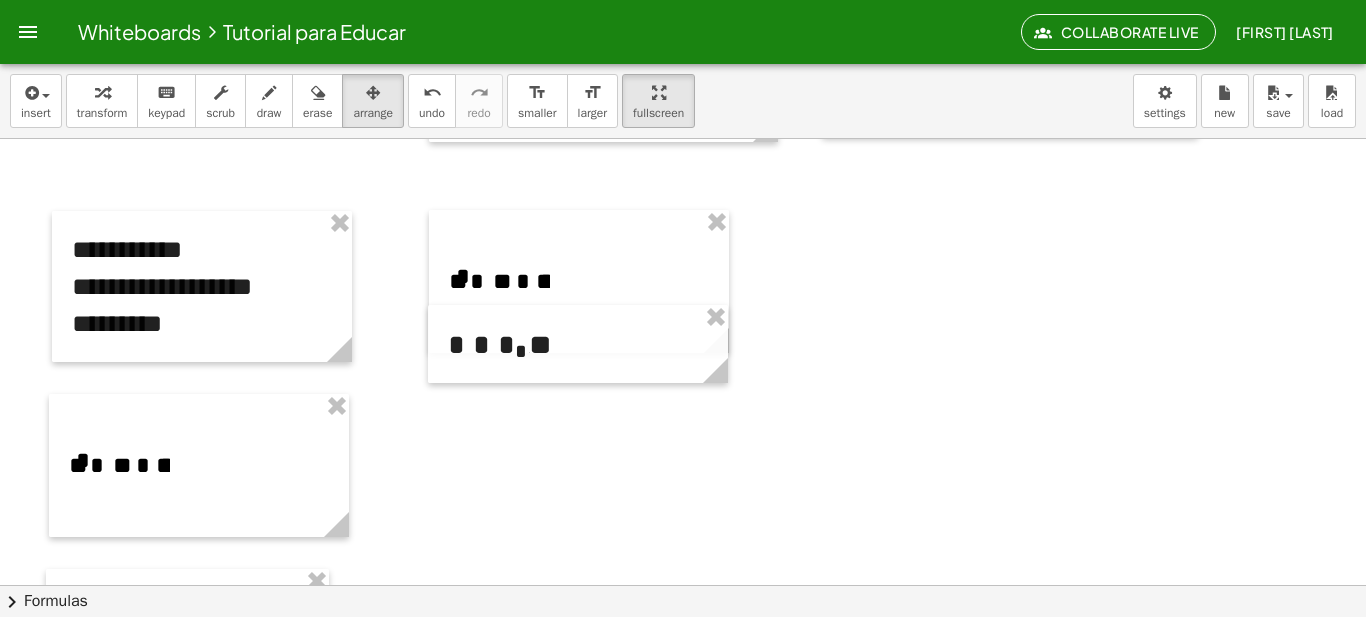 click at bounding box center [683, 196] 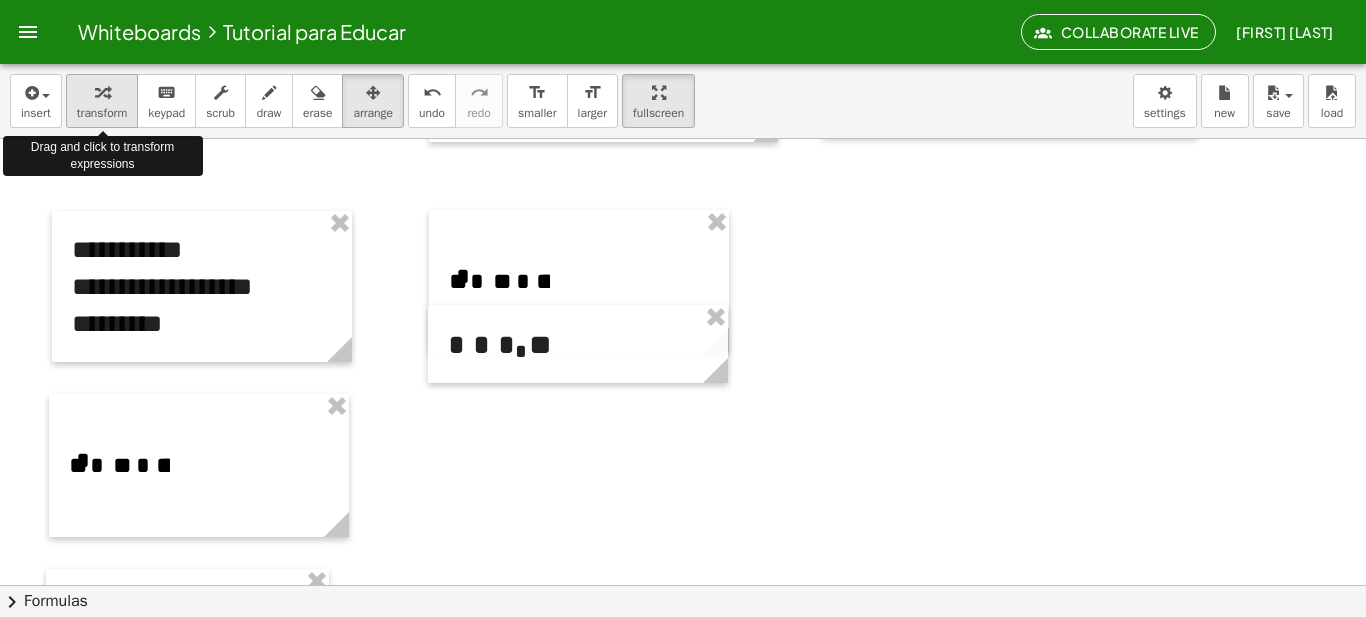 click at bounding box center (102, 93) 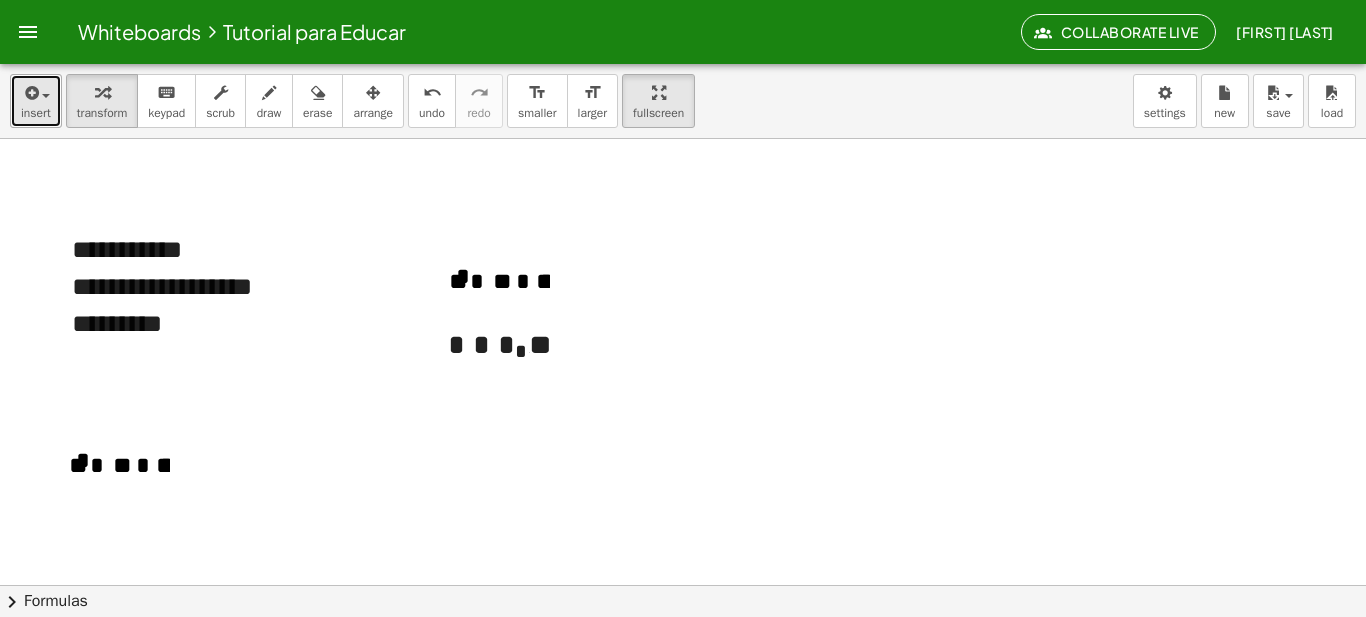 click on "insert" at bounding box center (36, 101) 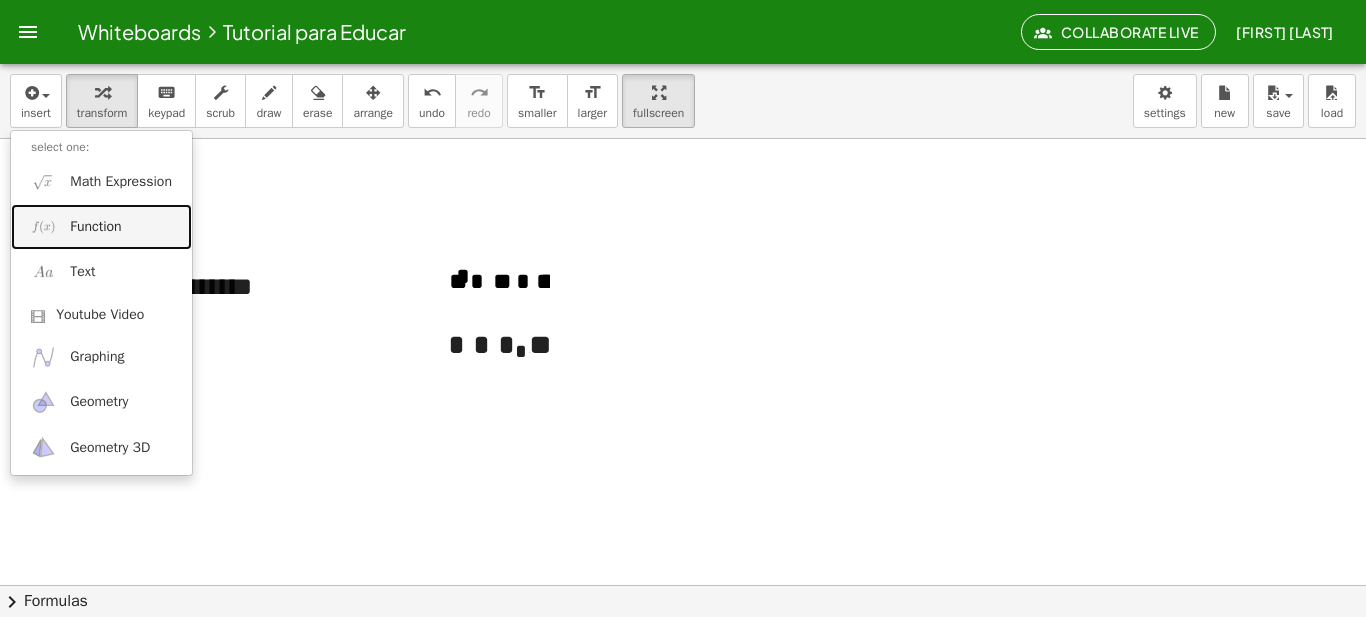 click on "Function" at bounding box center (101, 226) 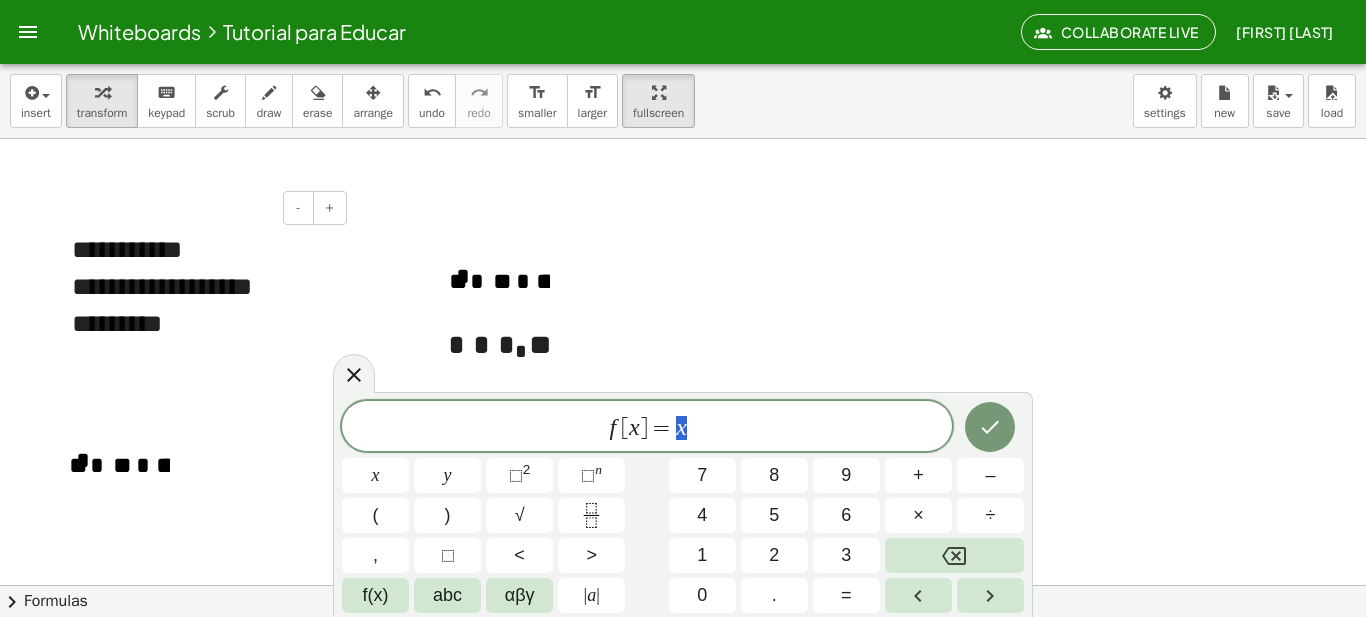 scroll, scrollTop: 1, scrollLeft: 0, axis: vertical 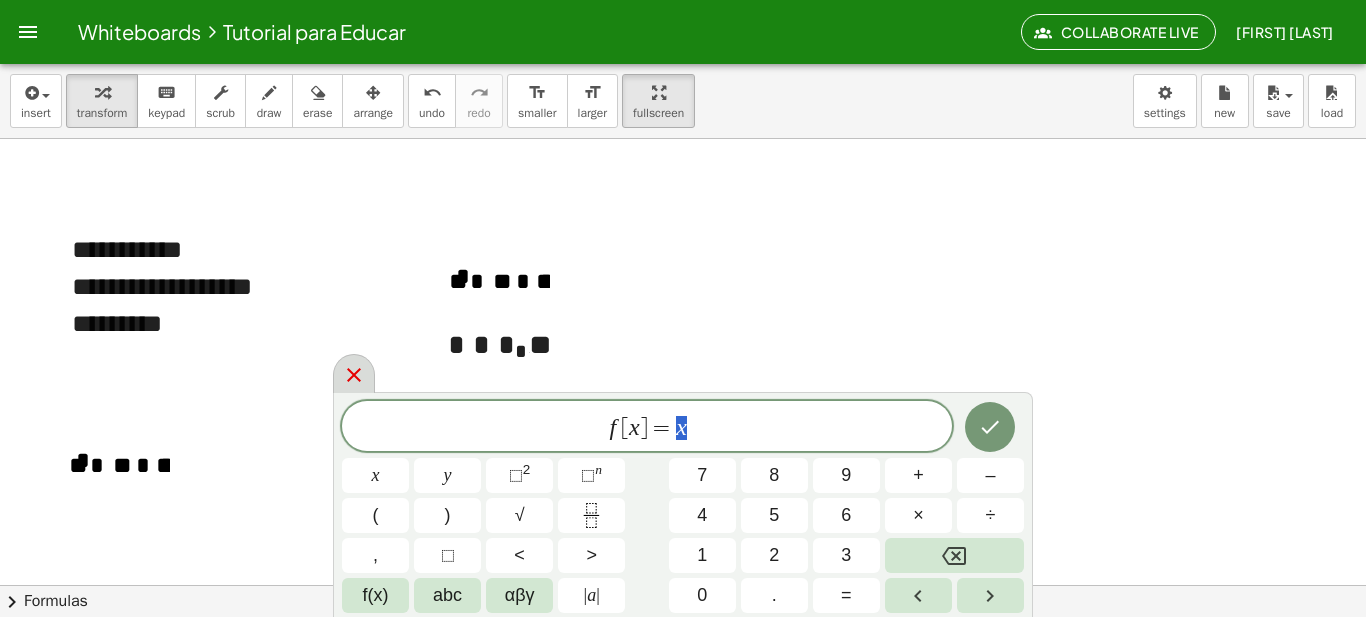 click 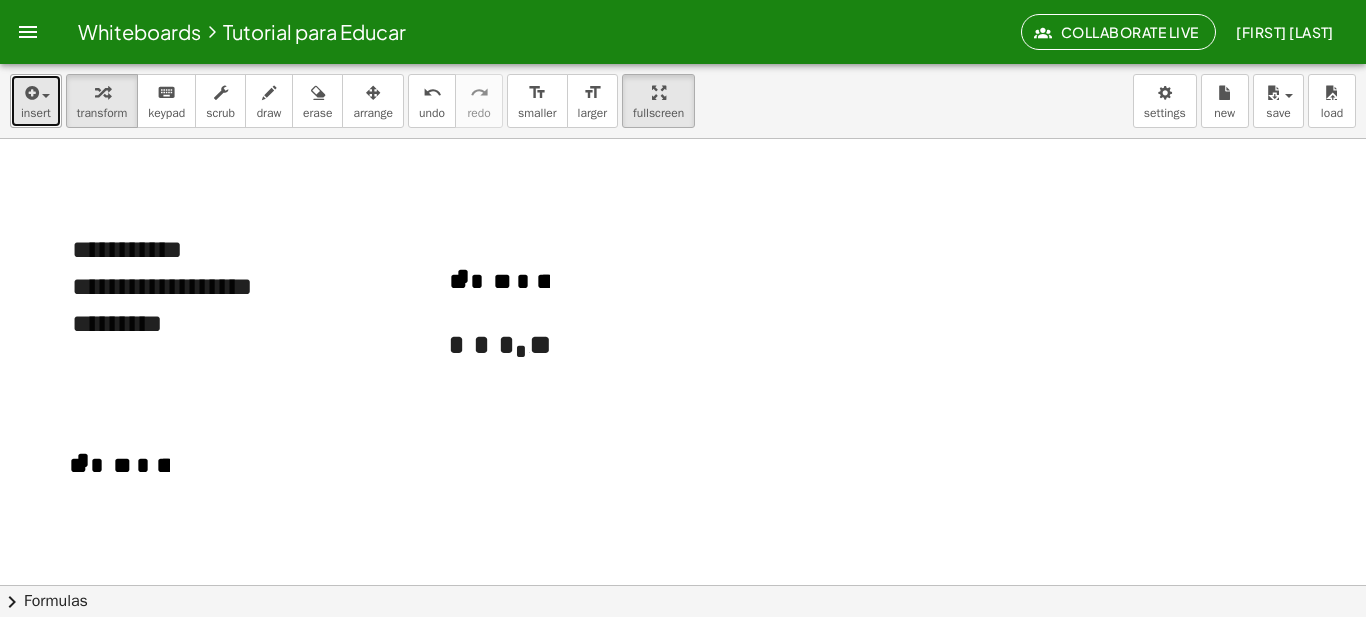 click at bounding box center (36, 92) 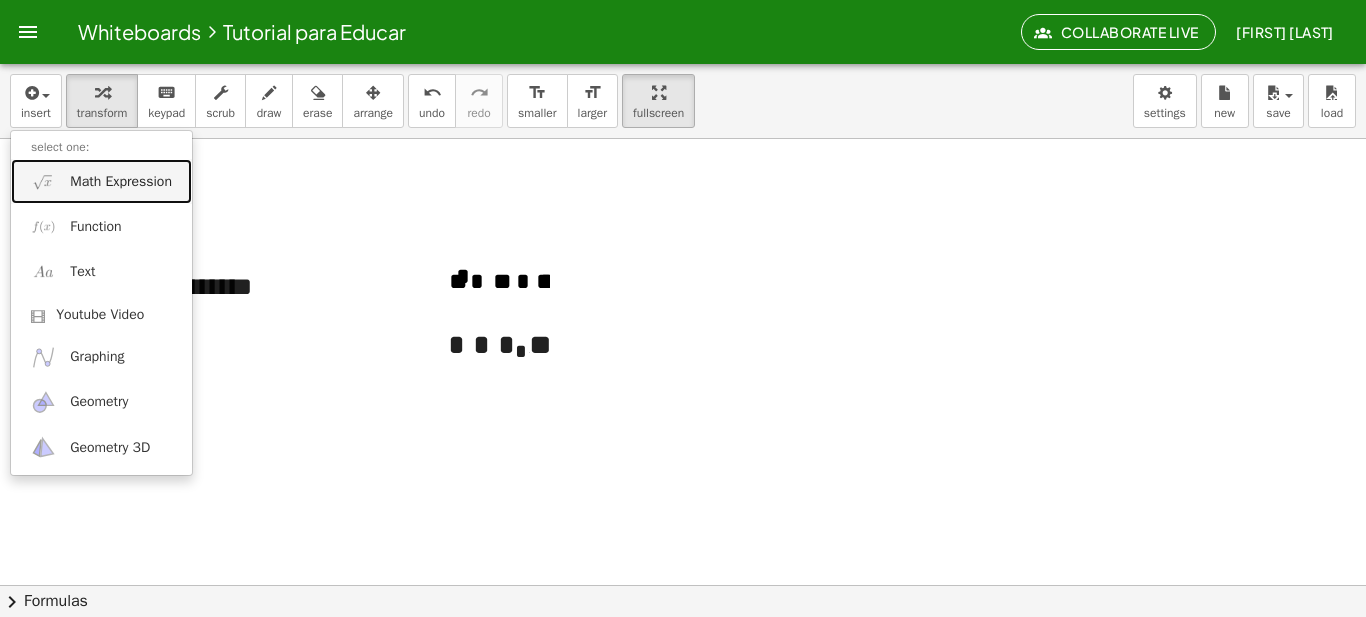 click on "Math Expression" at bounding box center (121, 182) 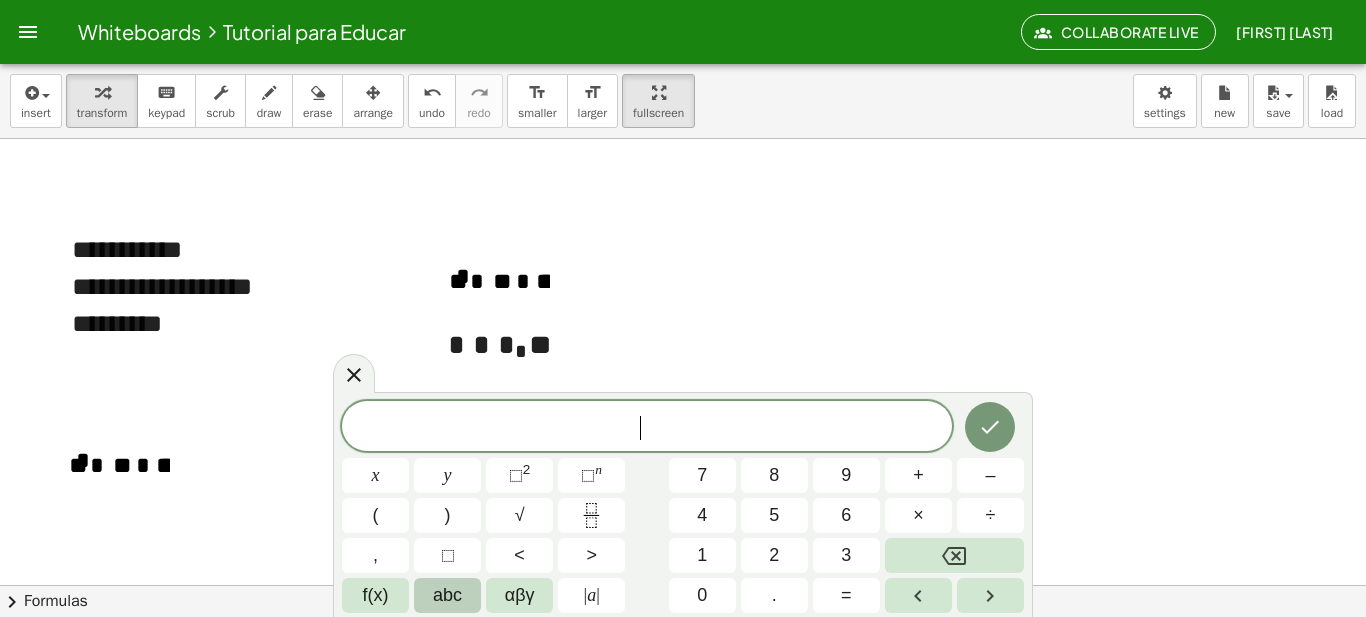 click on "abc" at bounding box center (447, 595) 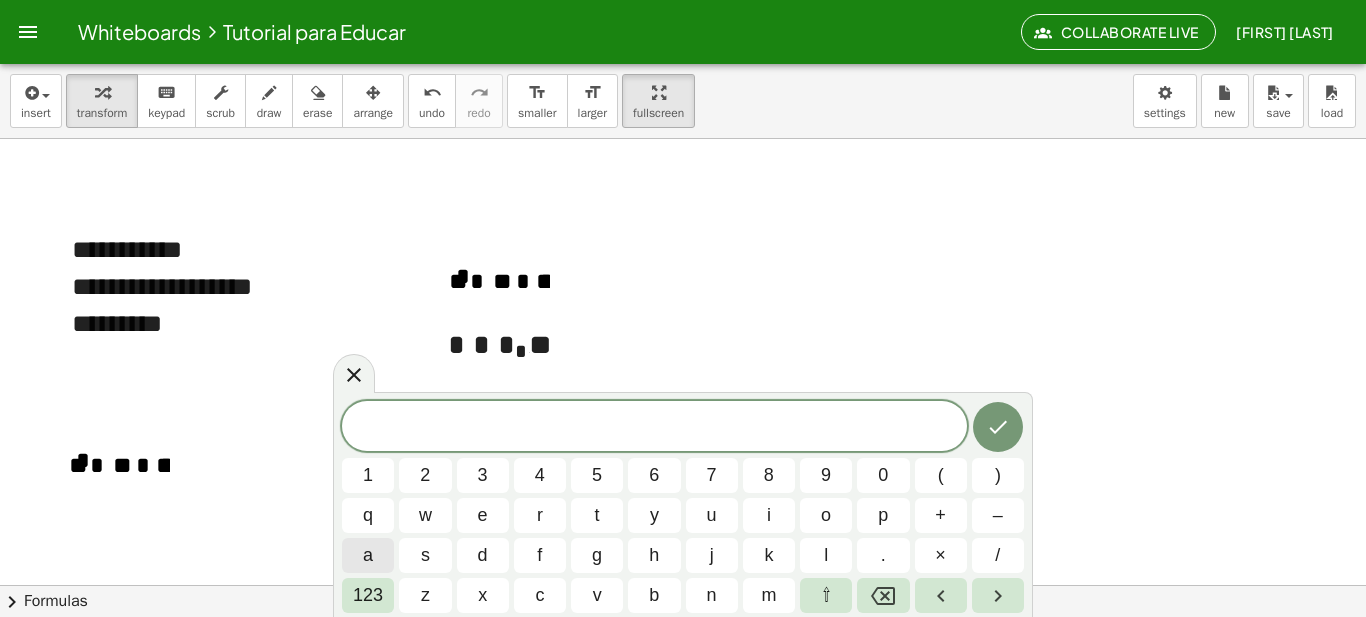 click on "a" at bounding box center (368, 555) 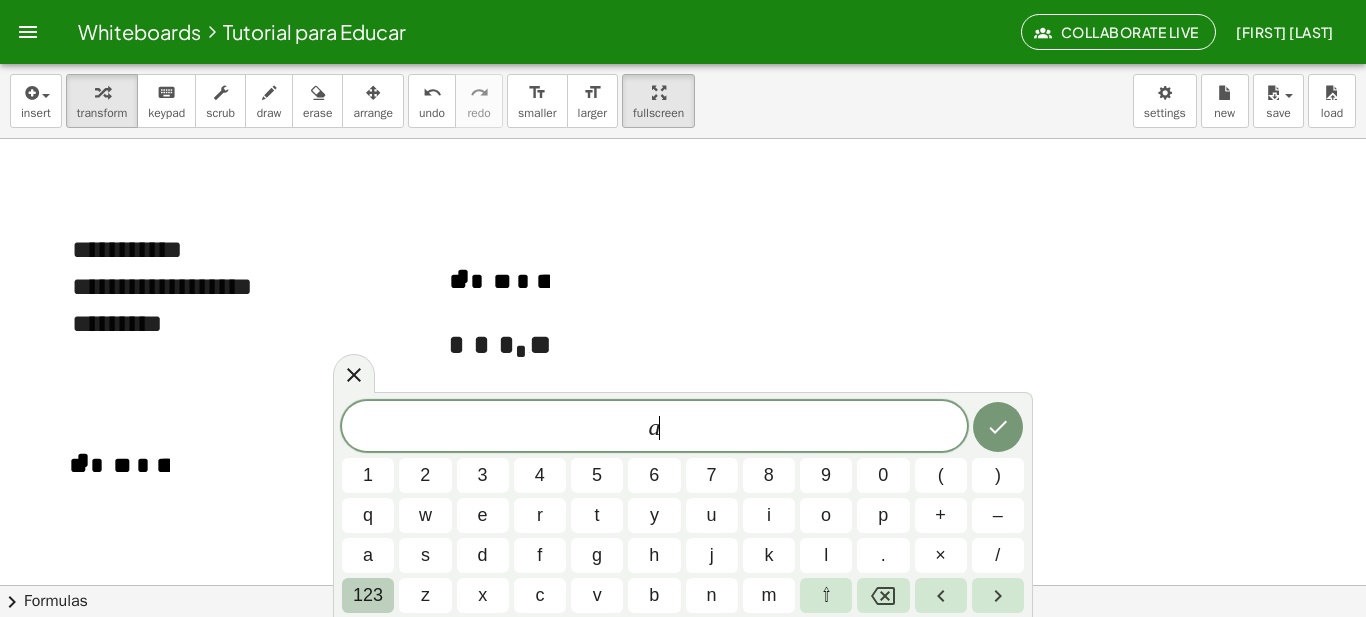 click on "123" at bounding box center (368, 595) 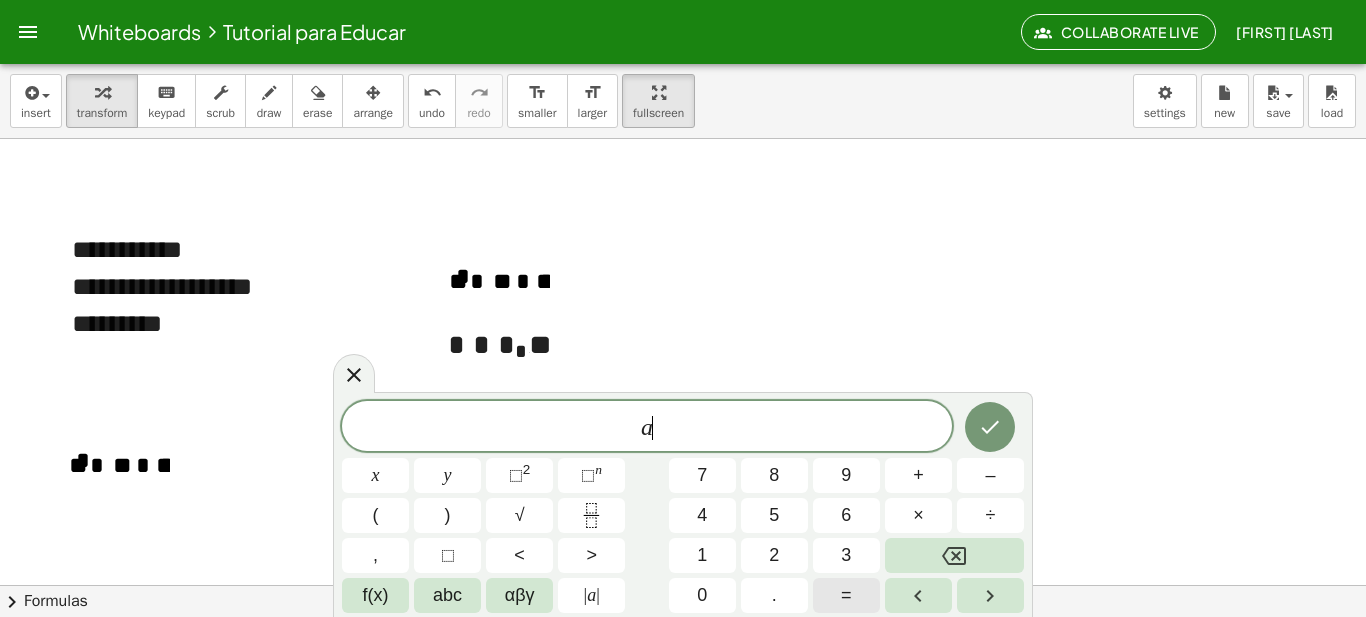 click on "=" at bounding box center [846, 595] 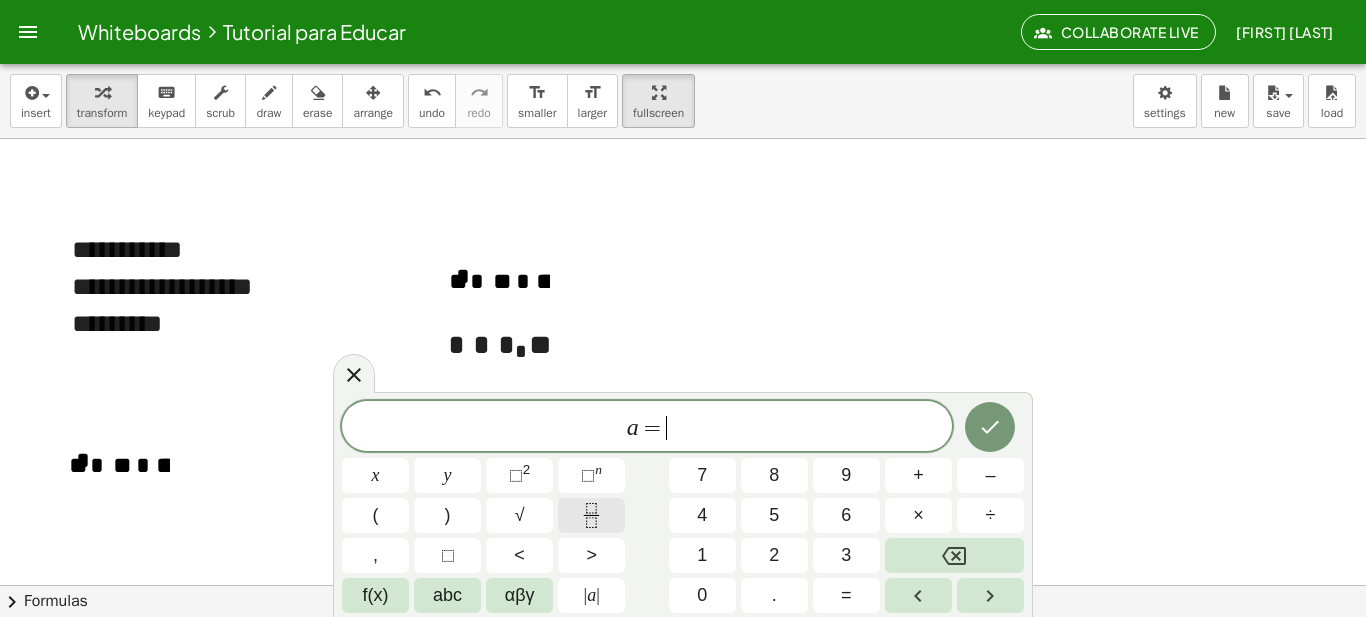 click at bounding box center (591, 515) 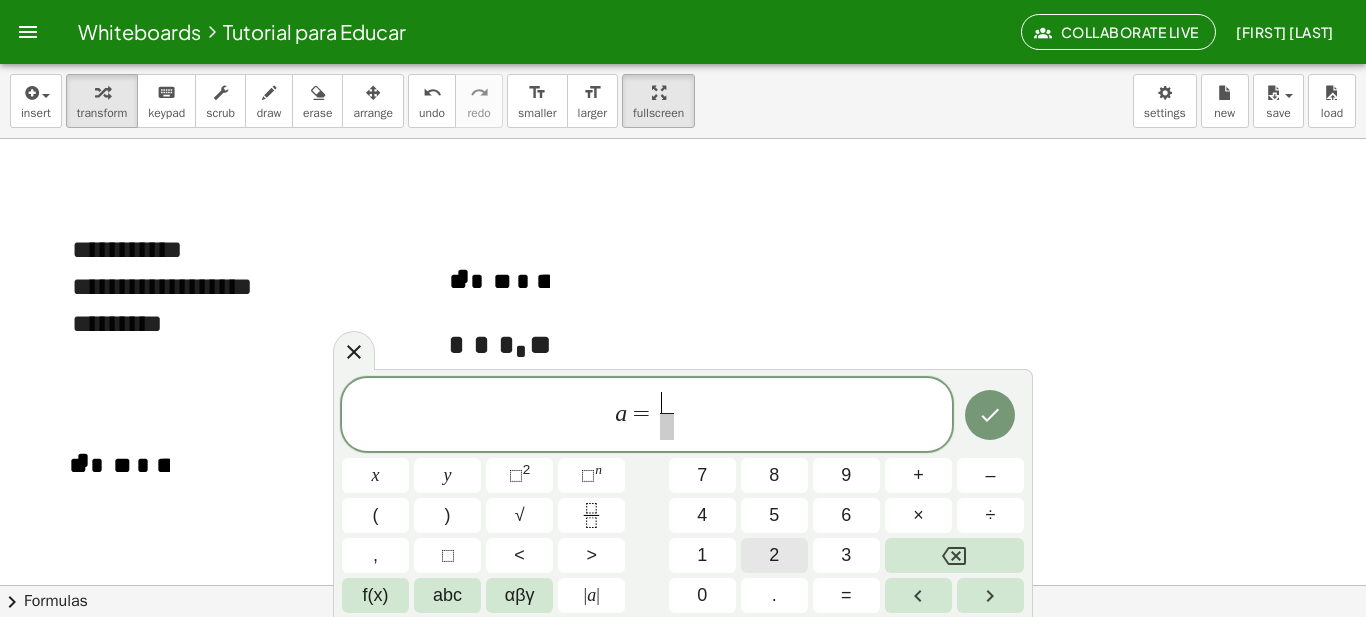 click on "2" at bounding box center (774, 555) 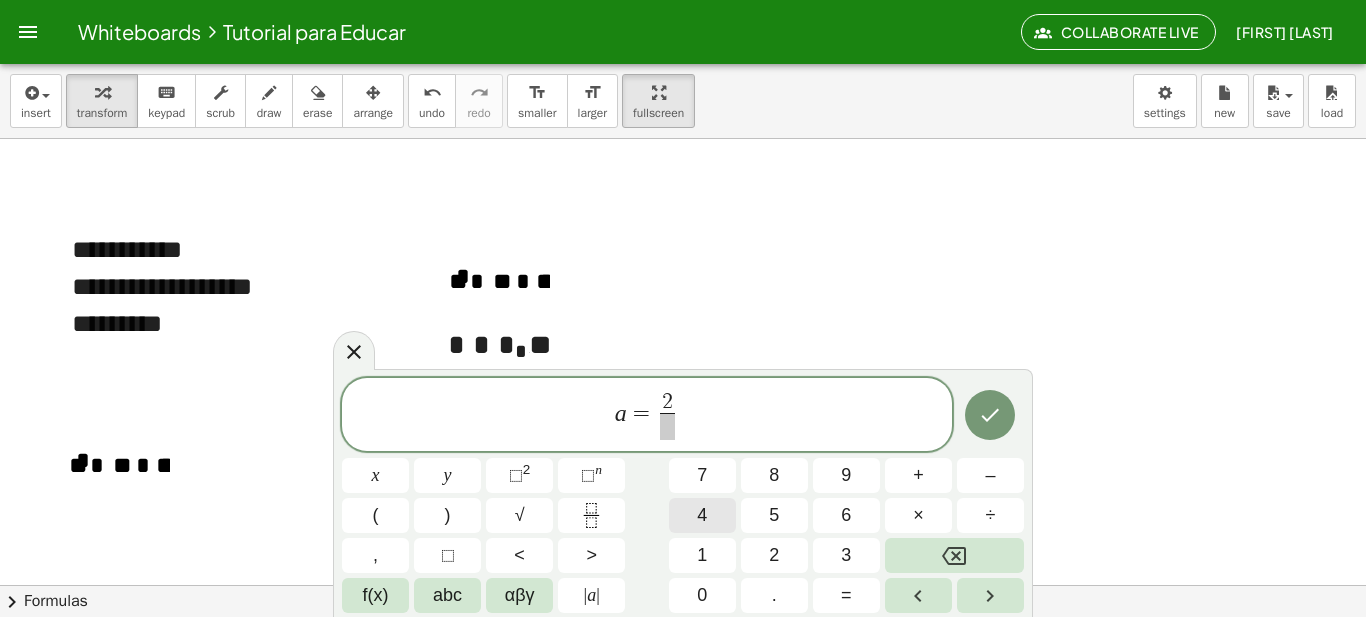 click on "4" at bounding box center (702, 515) 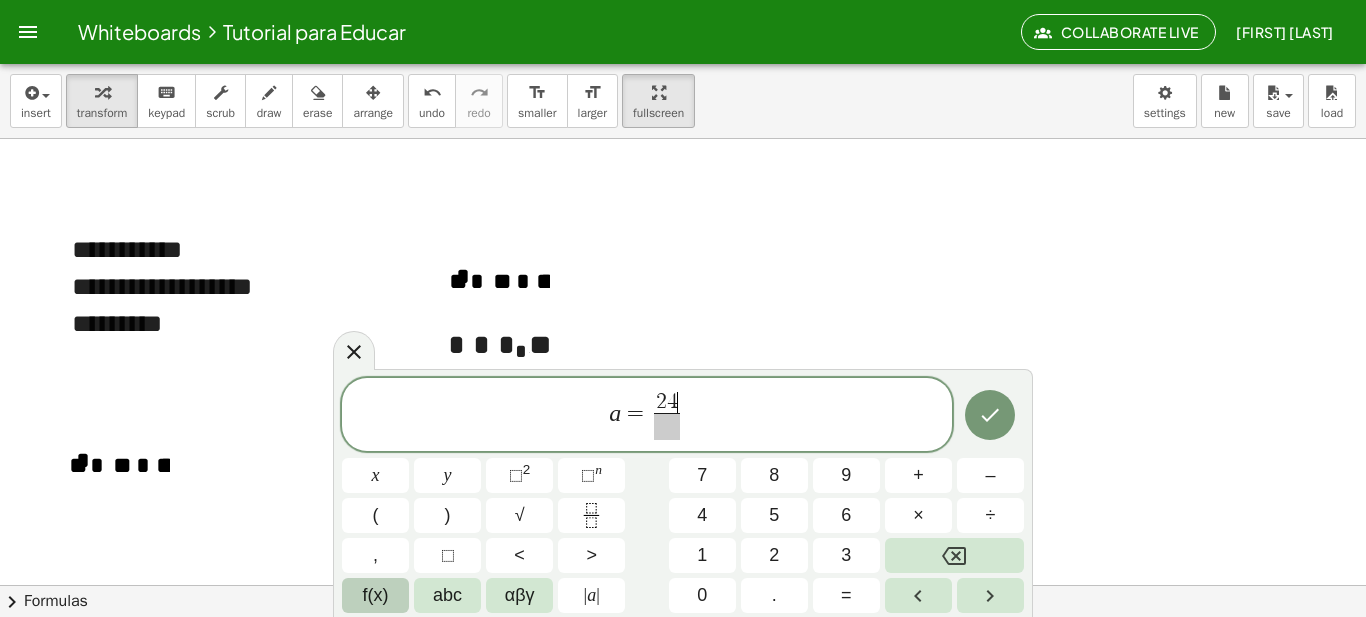 click on "f(x)" at bounding box center [375, 595] 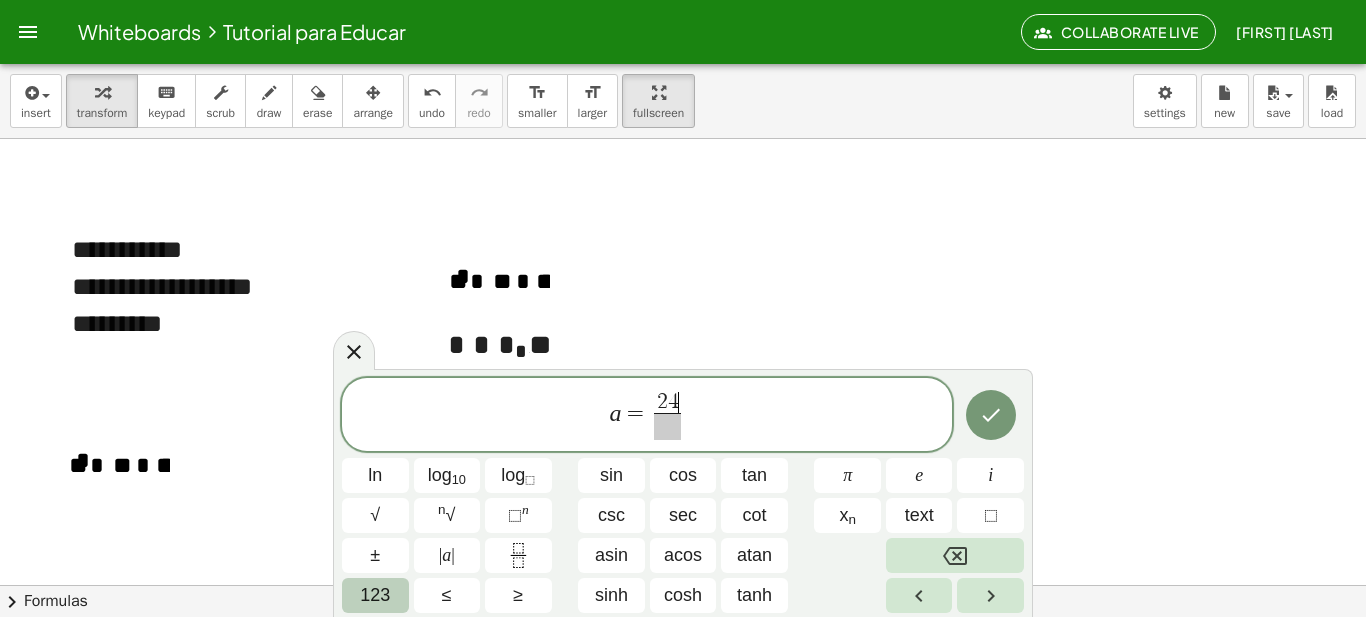 click on "123" at bounding box center [375, 595] 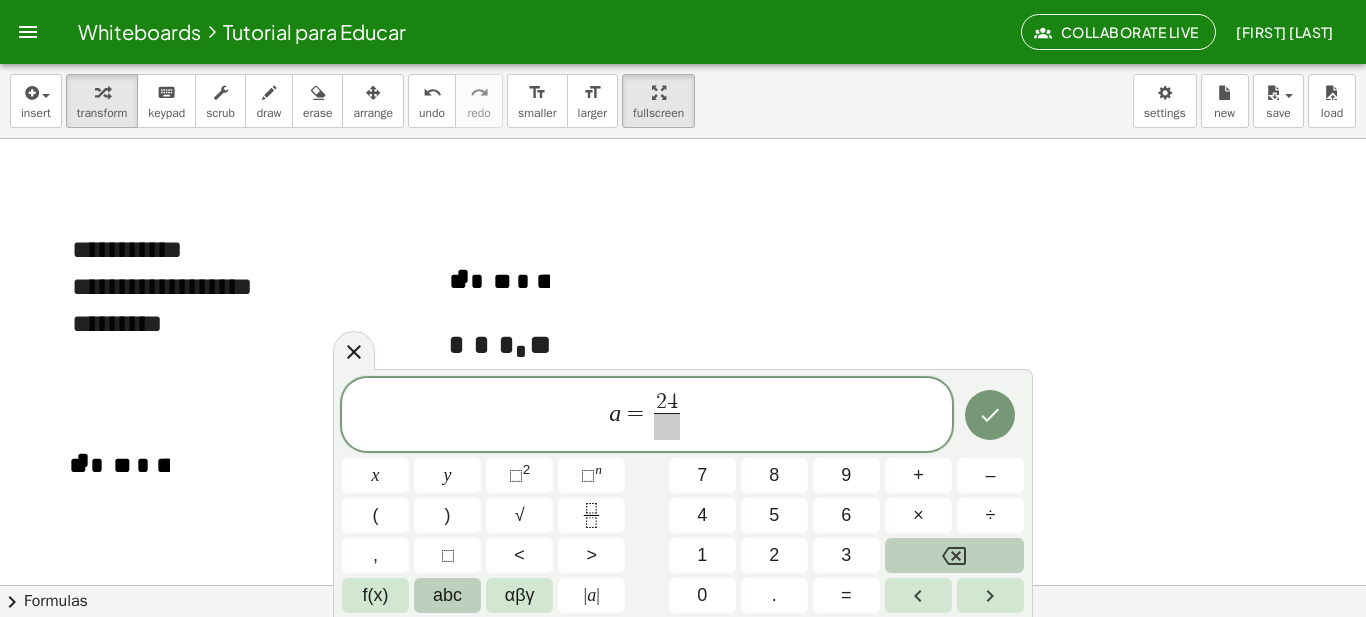 click on "abc" at bounding box center [447, 595] 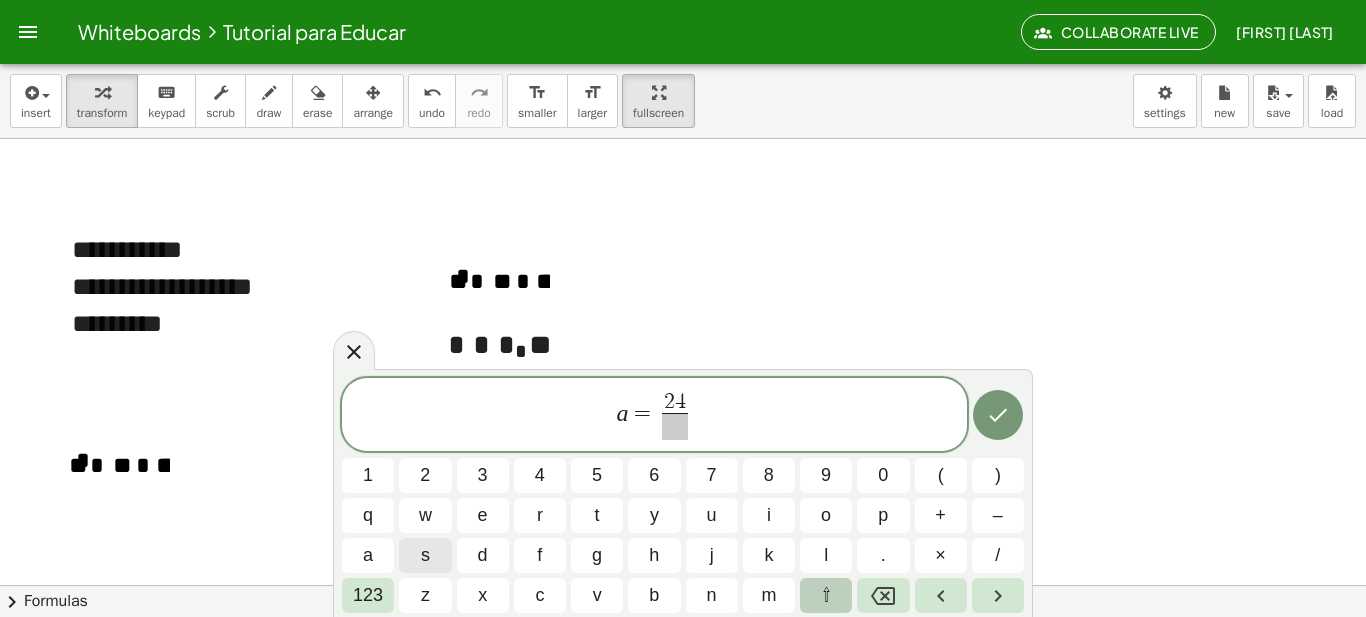 click on "⇧" at bounding box center [826, 595] 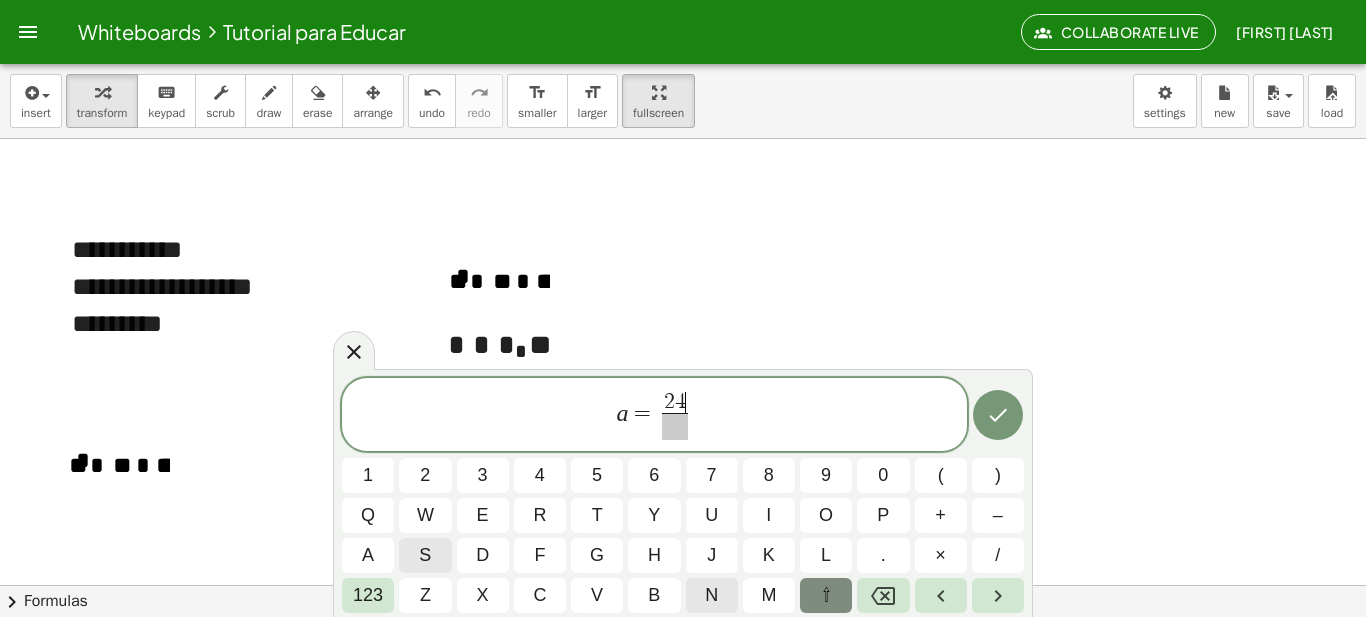 click on "n" at bounding box center (711, 595) 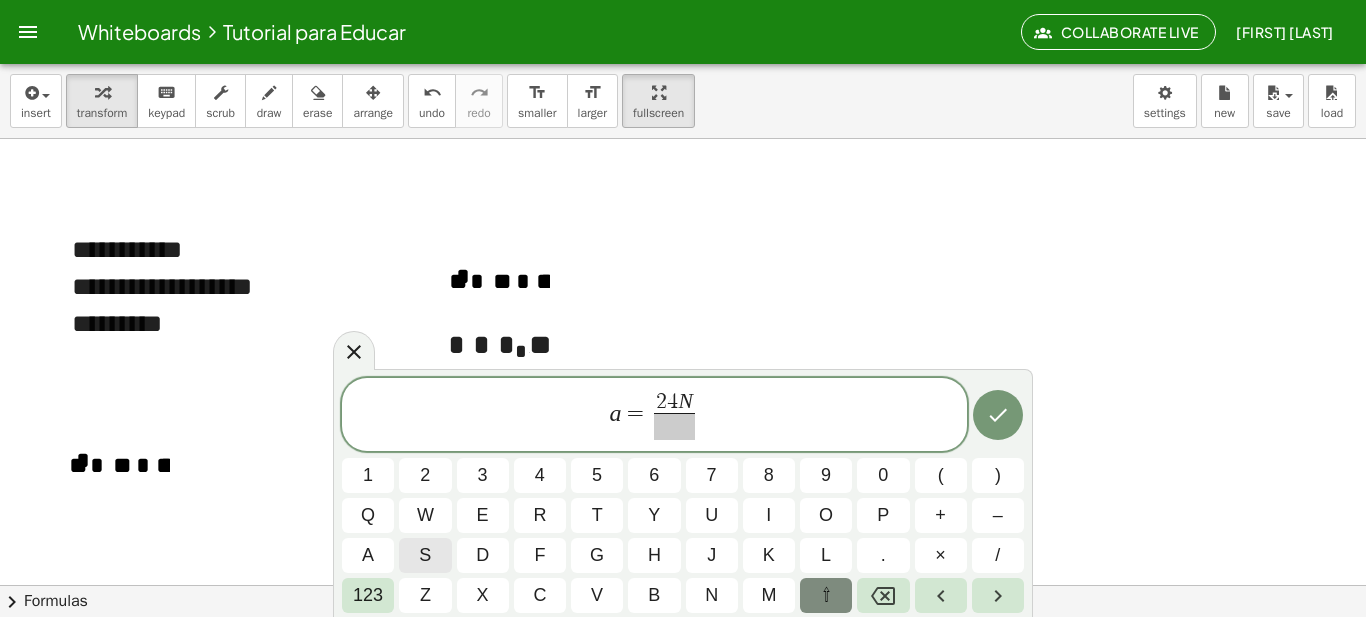 click at bounding box center [674, 426] 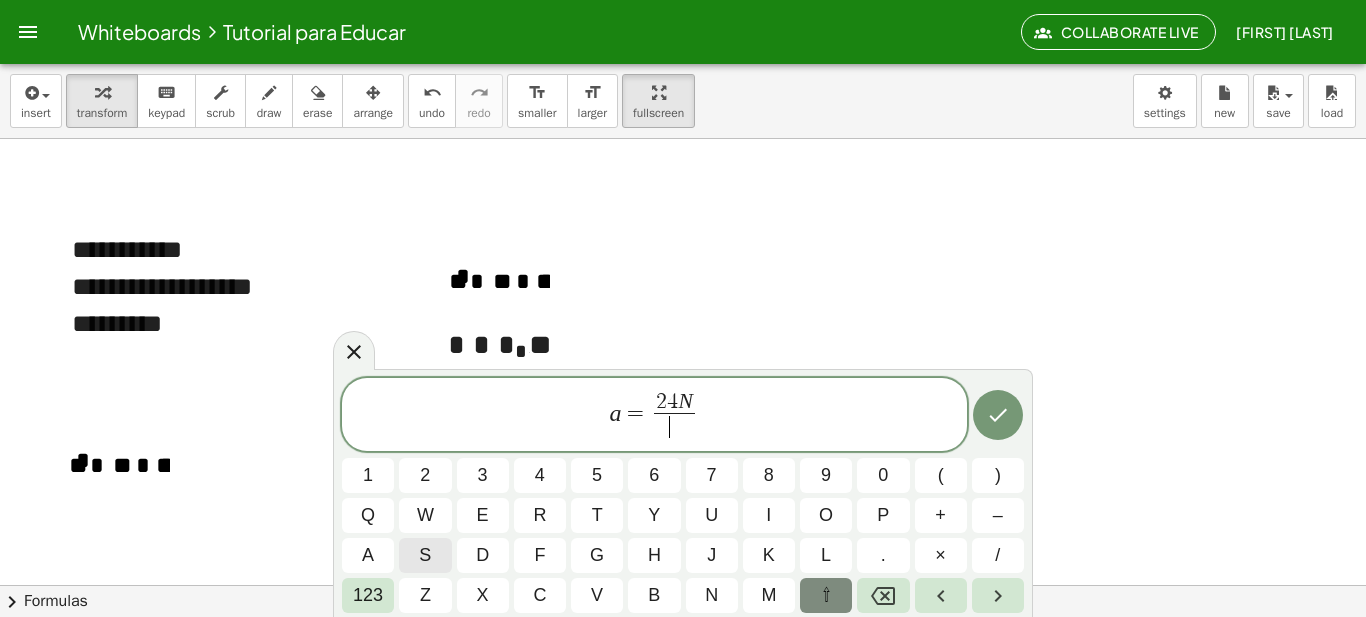 click on "2" at bounding box center [661, 402] 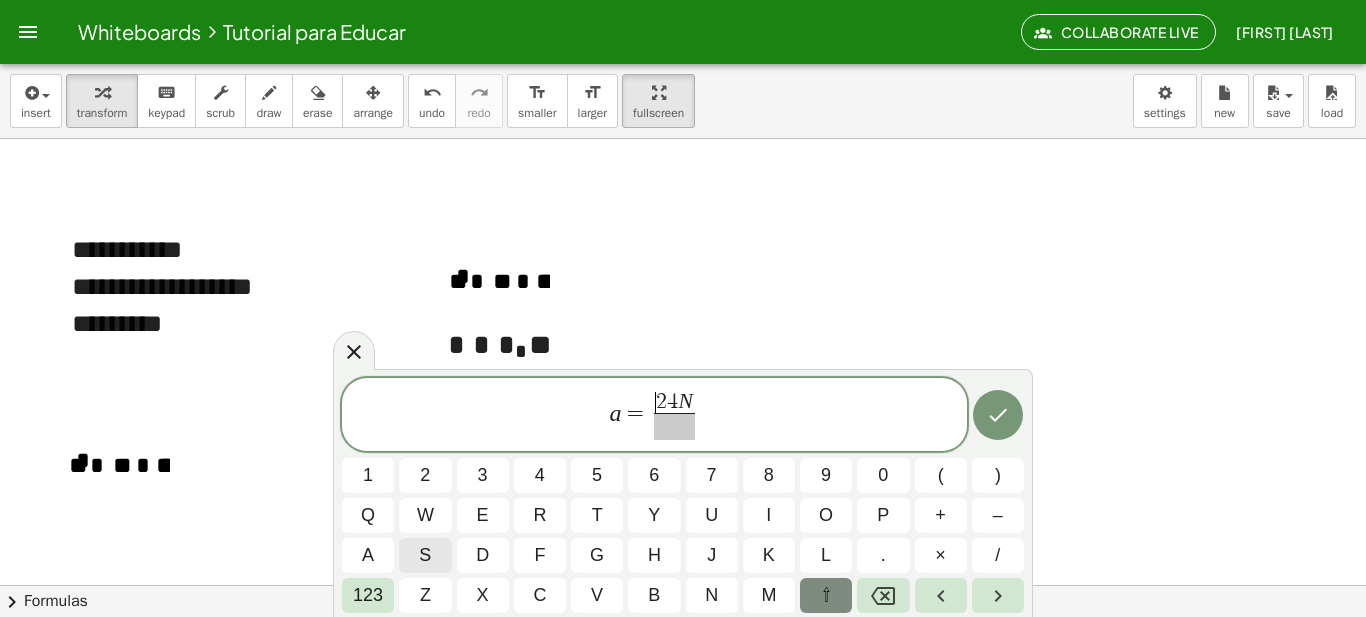 click on "2" at bounding box center (661, 402) 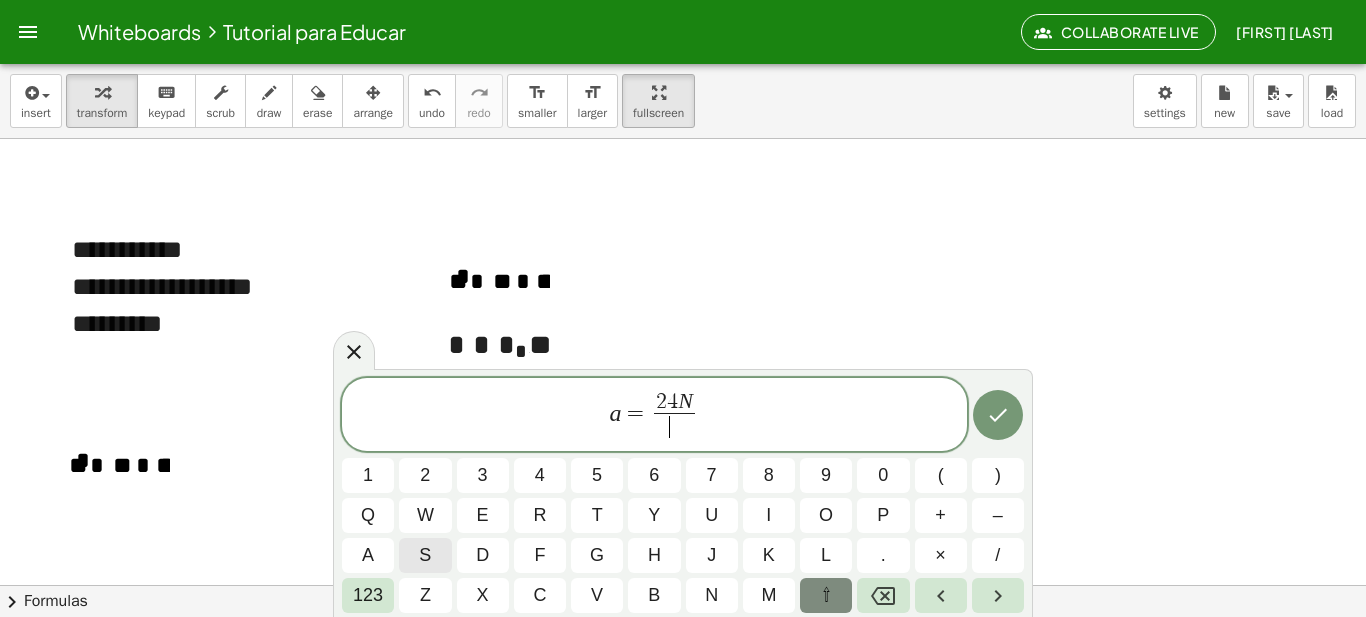 click on "​" at bounding box center [674, 426] 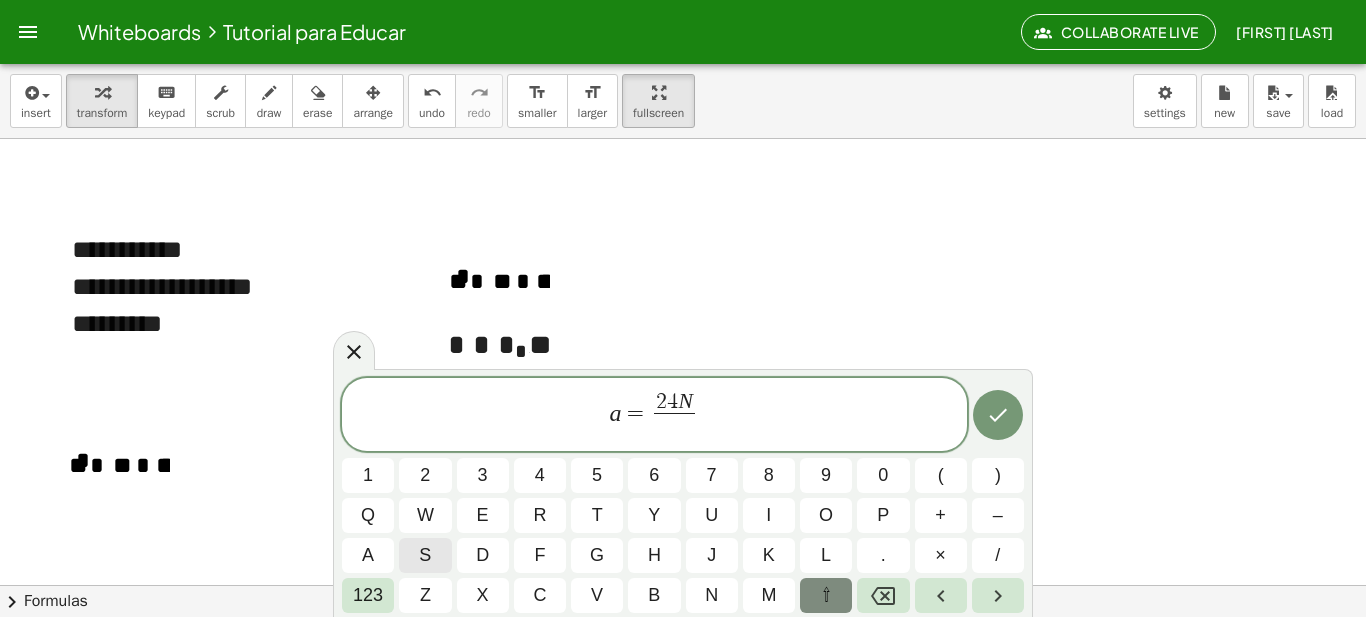 click on "​" at bounding box center [674, 426] 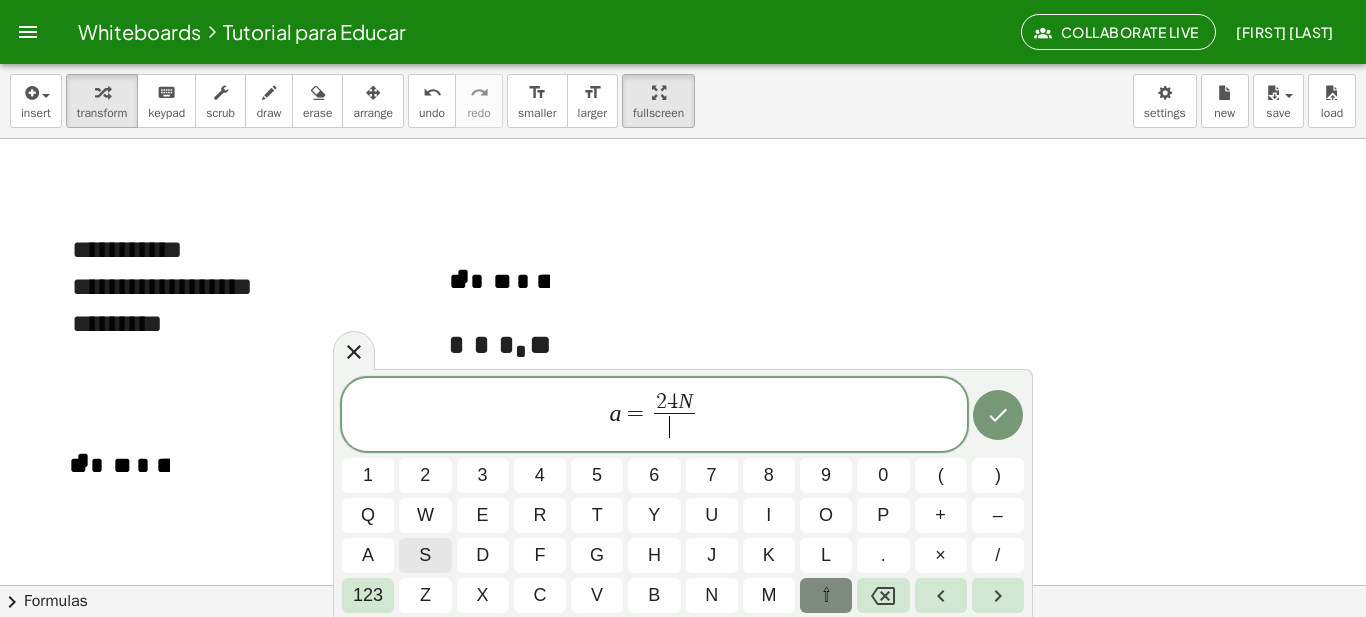 click on "​" at bounding box center (674, 426) 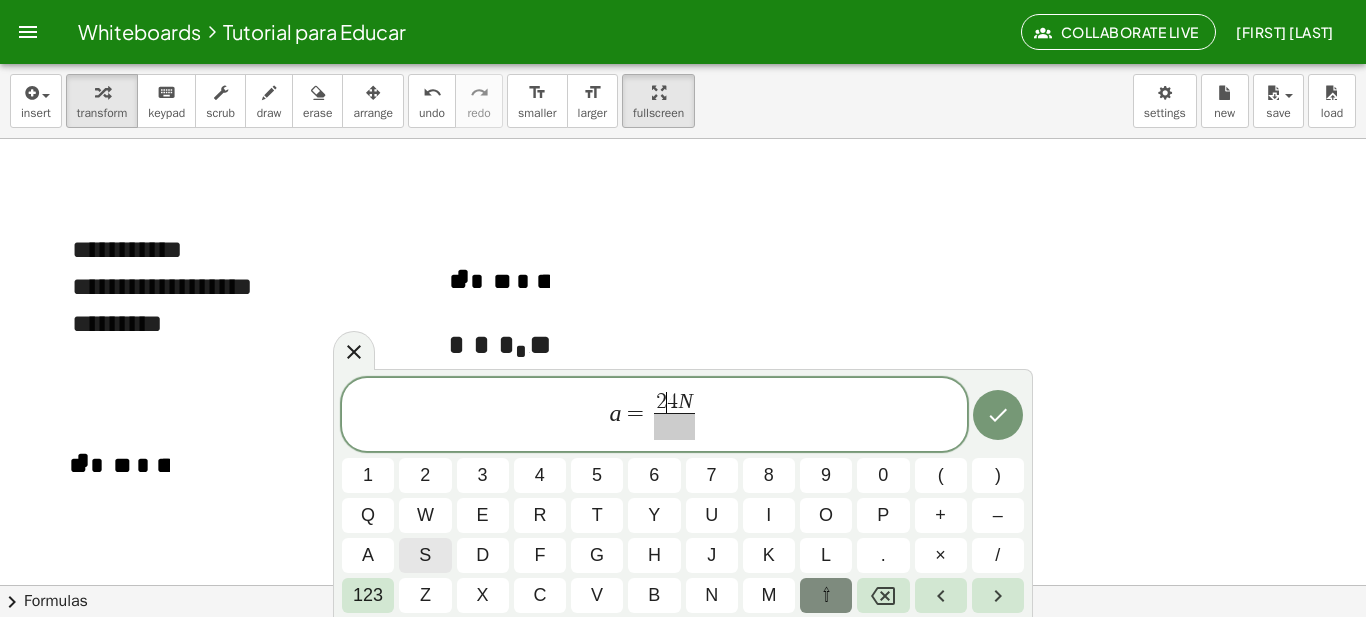 click on "2" at bounding box center [661, 402] 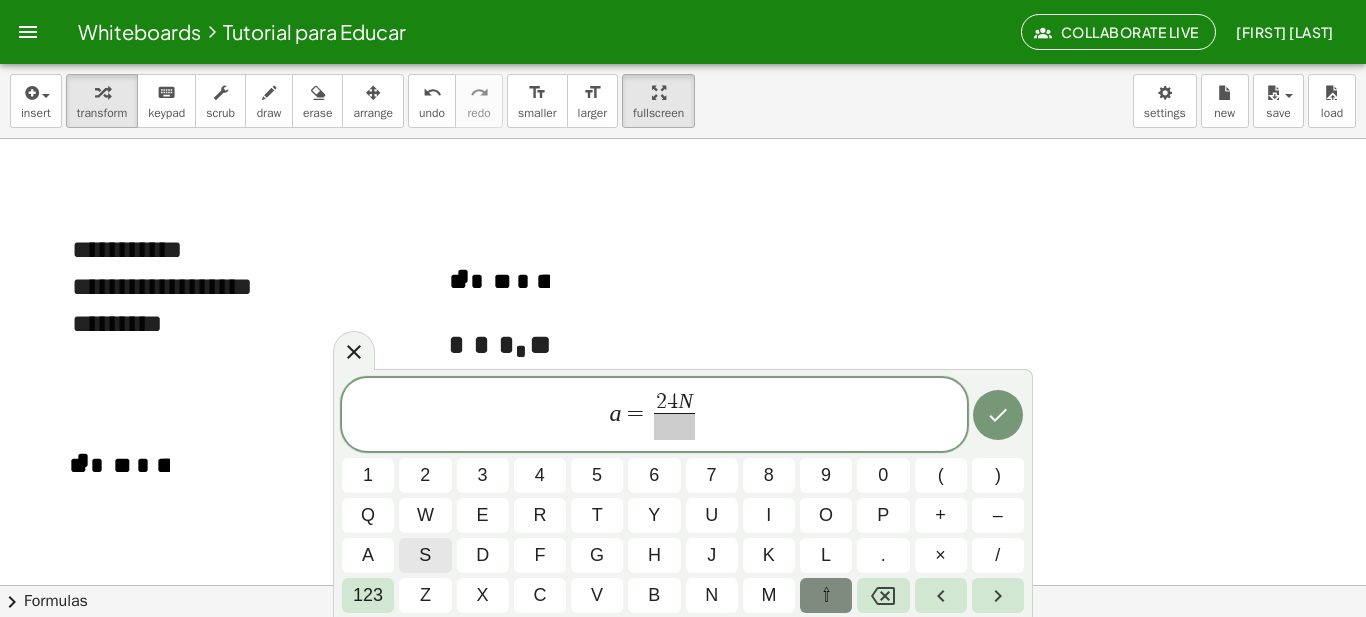click at bounding box center [674, 426] 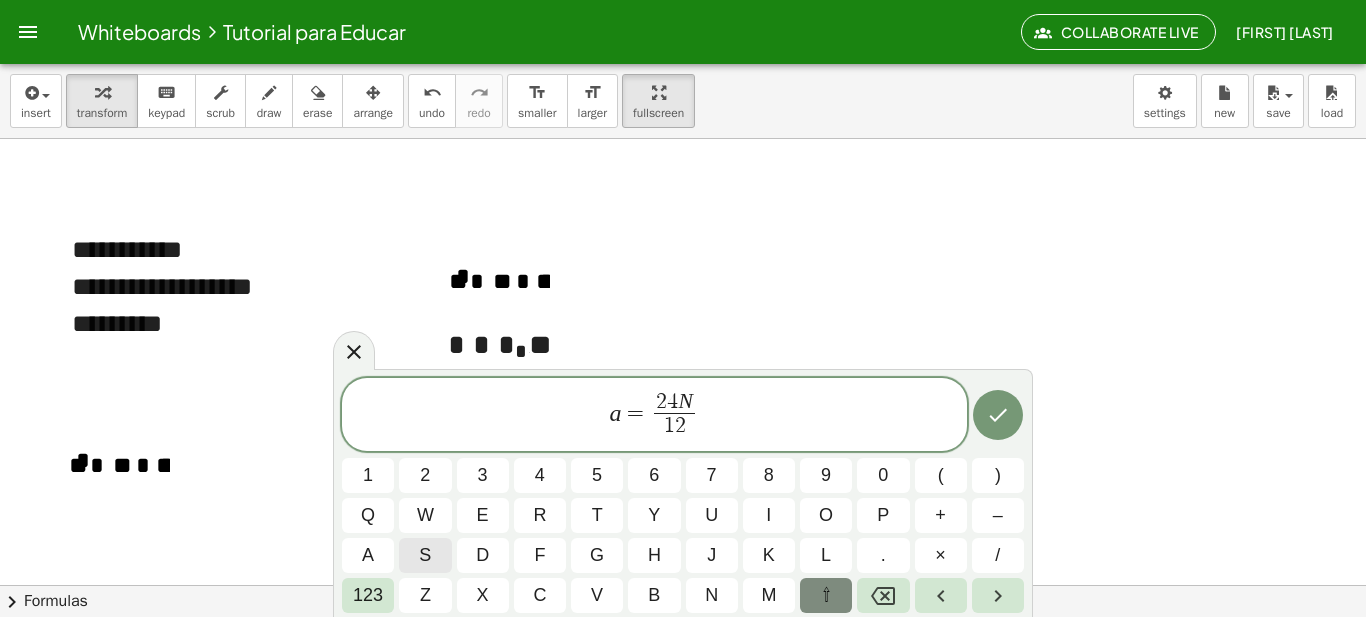 click on "N" at bounding box center (685, 401) 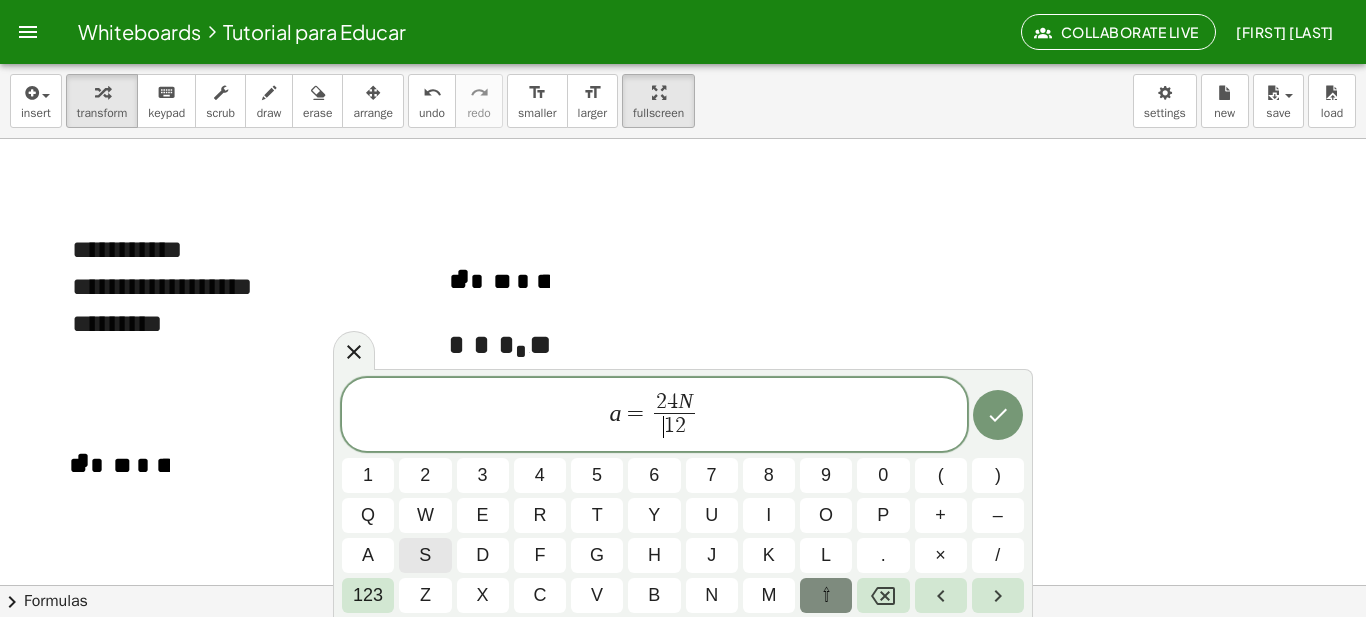 click on "N" at bounding box center [685, 401] 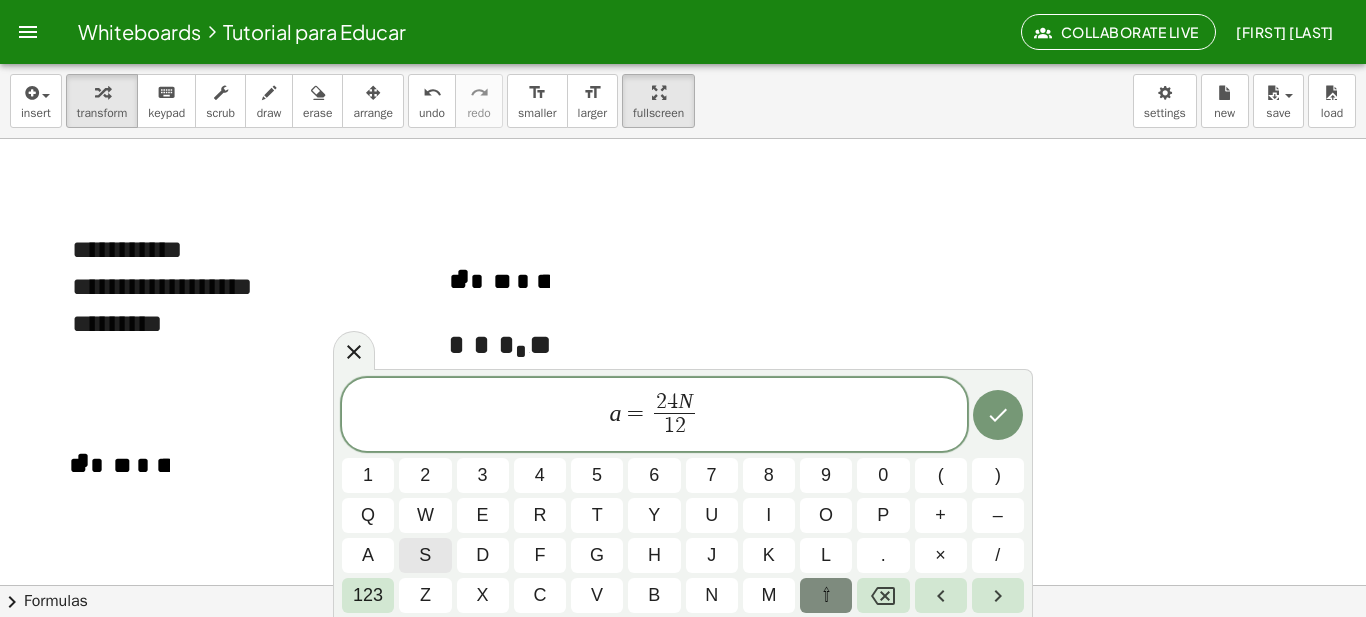 click on "​ 1 2" at bounding box center [674, 426] 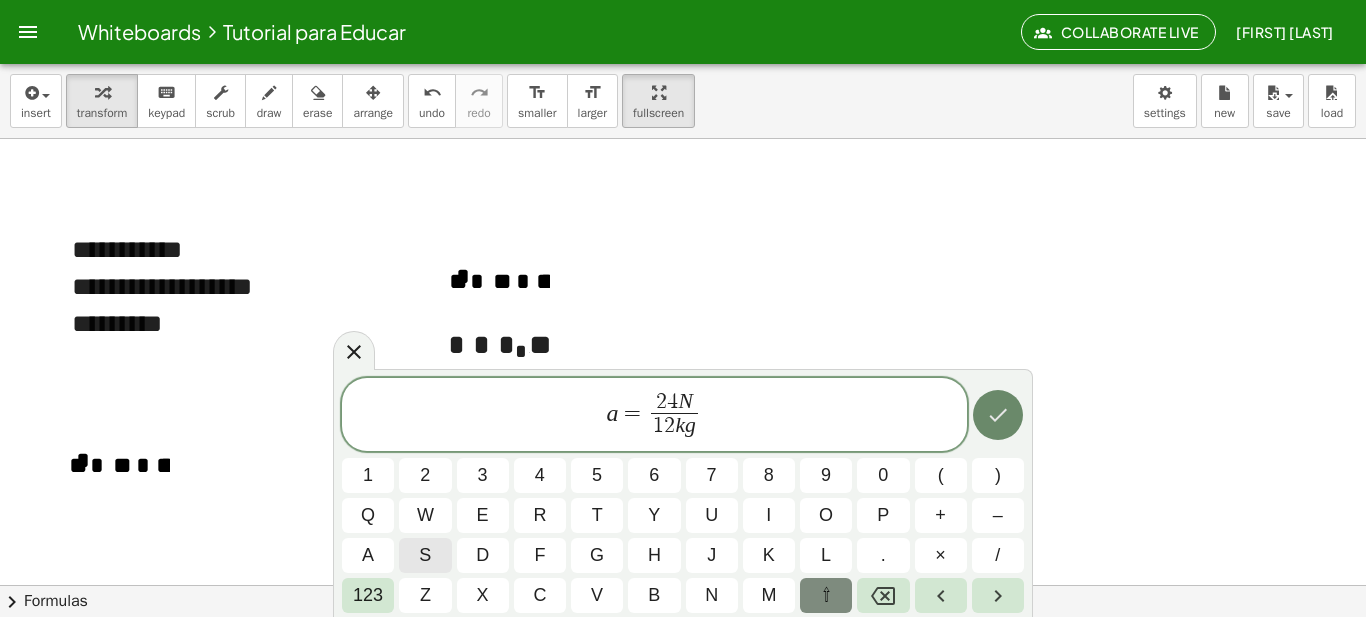 click 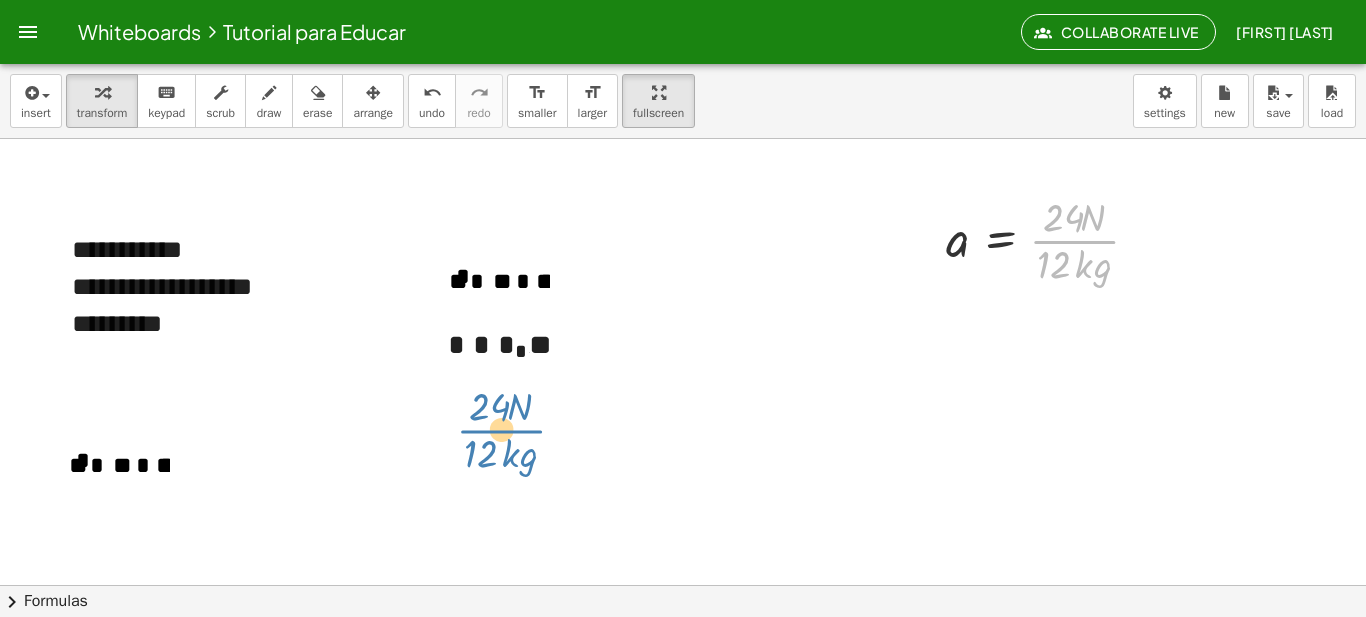 drag, startPoint x: 1084, startPoint y: 231, endPoint x: 516, endPoint y: 420, distance: 598.61926 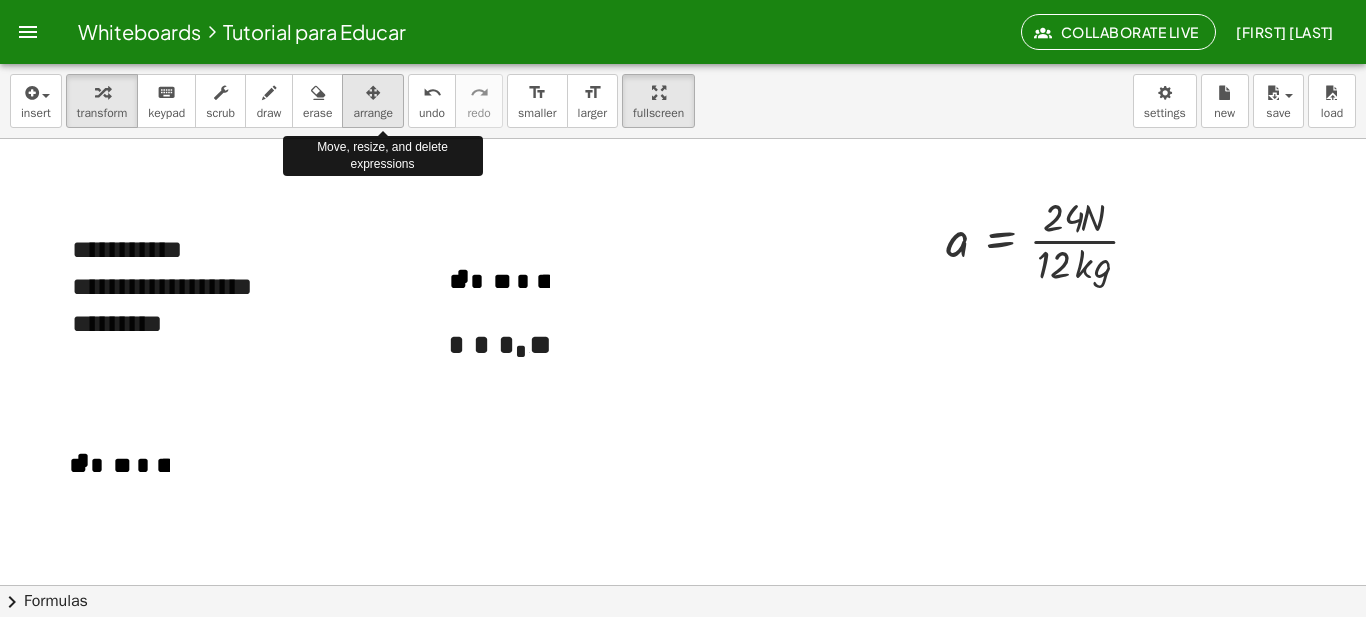 click on "arrange" at bounding box center [373, 101] 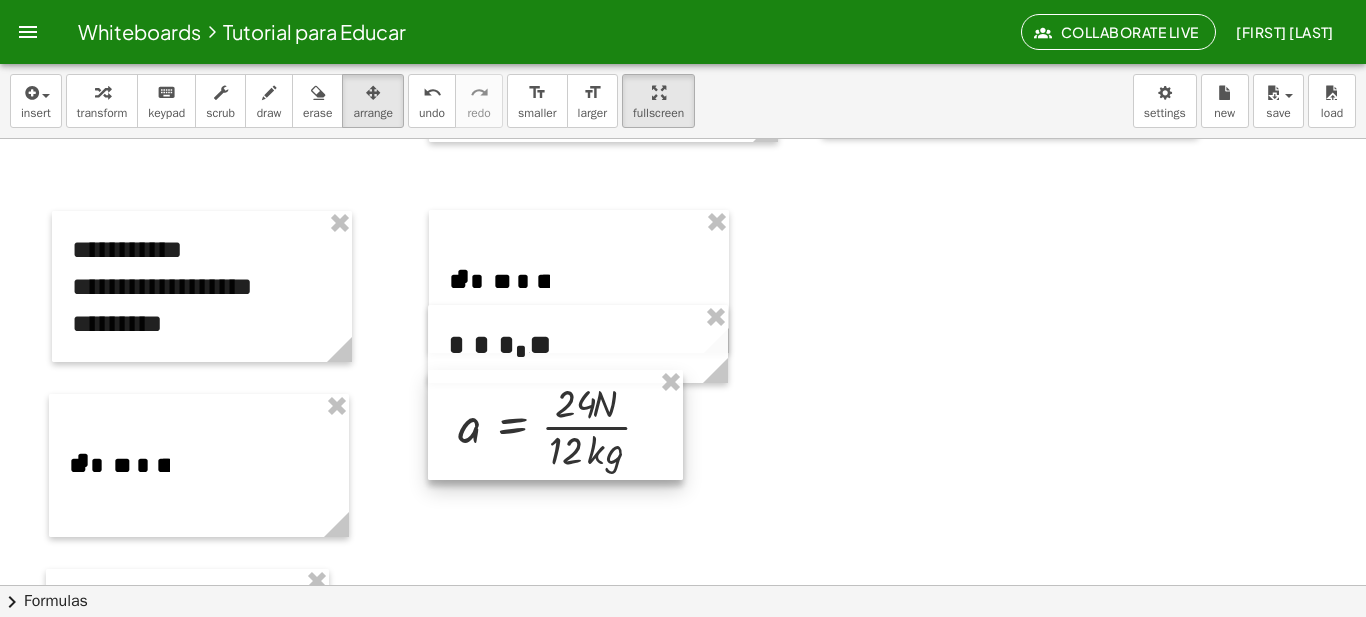 drag, startPoint x: 1072, startPoint y: 257, endPoint x: 585, endPoint y: 443, distance: 521.31085 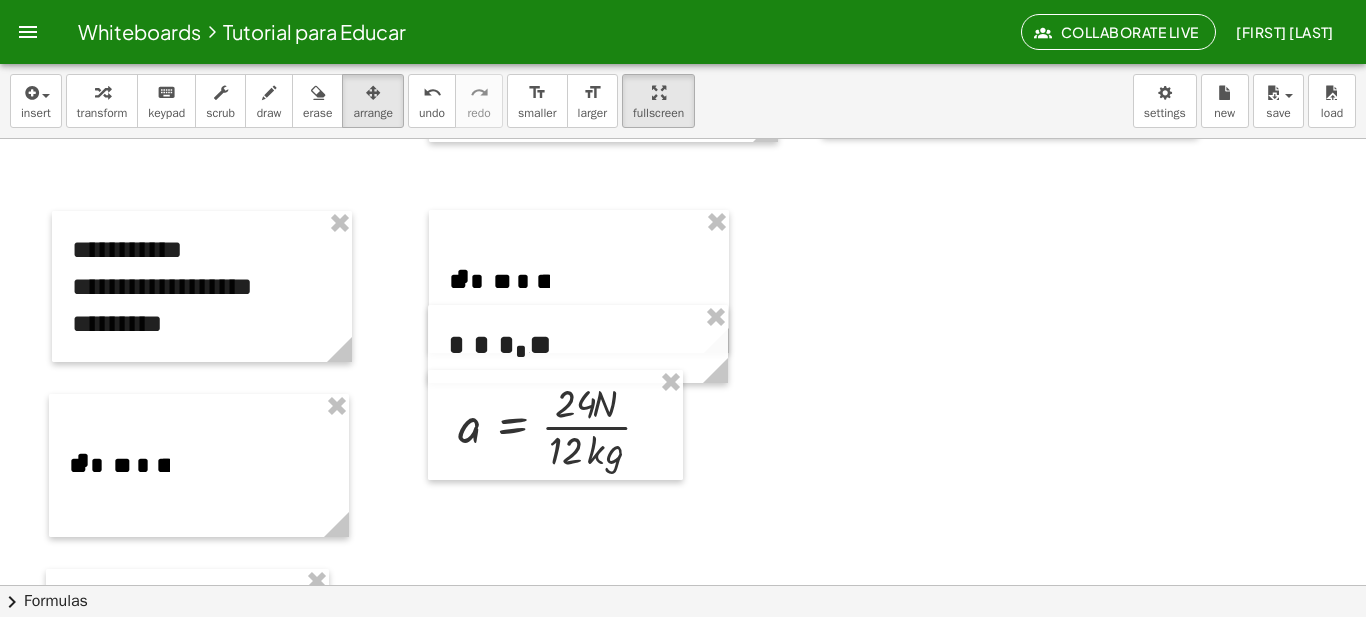 click at bounding box center (683, 196) 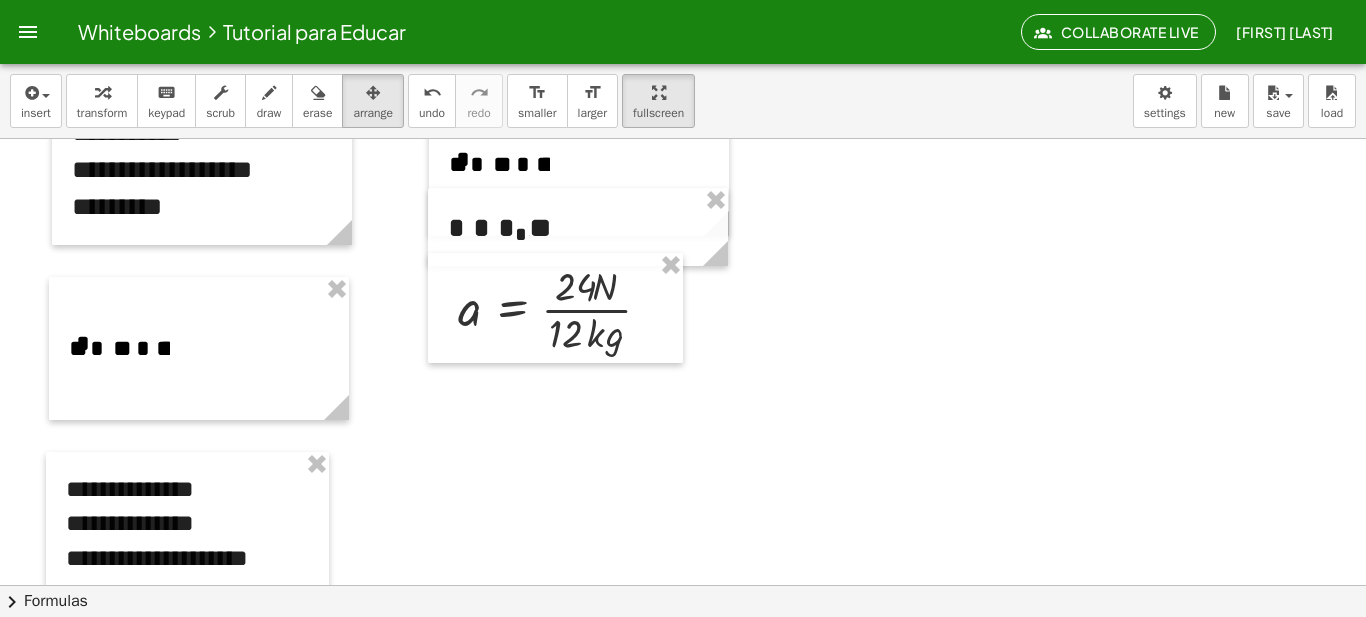 scroll, scrollTop: 966, scrollLeft: 0, axis: vertical 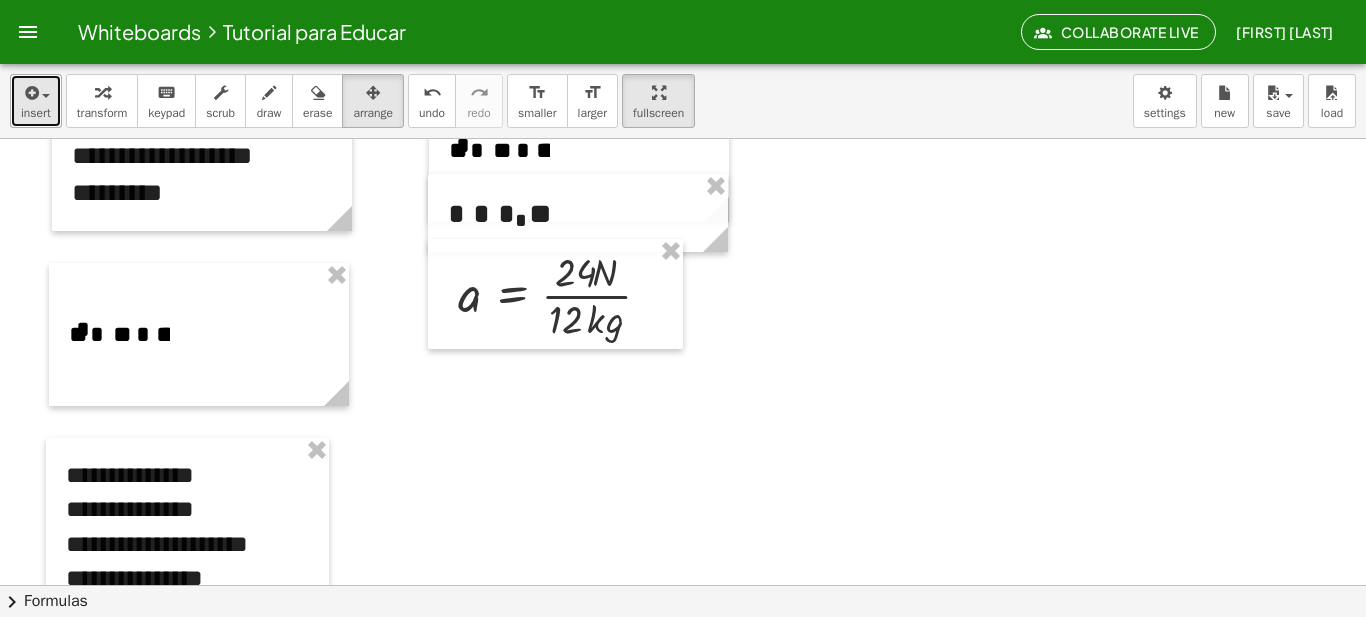 click on "insert" at bounding box center [36, 101] 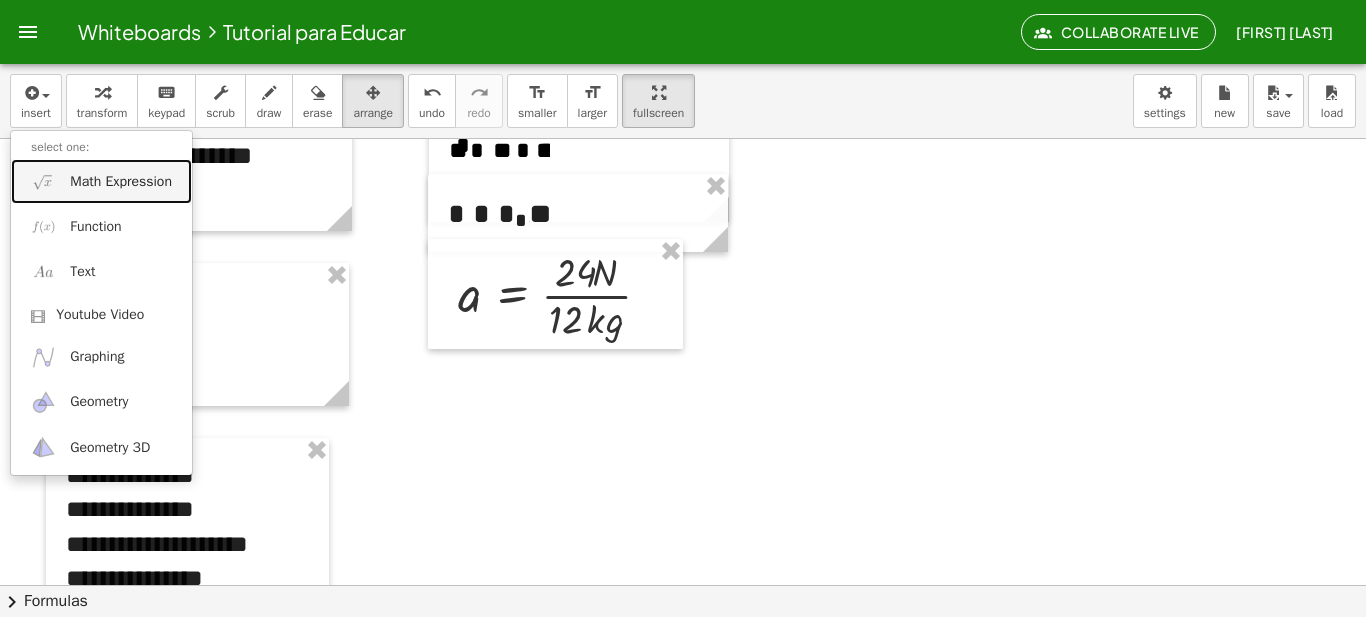 click on "Math Expression" at bounding box center (121, 182) 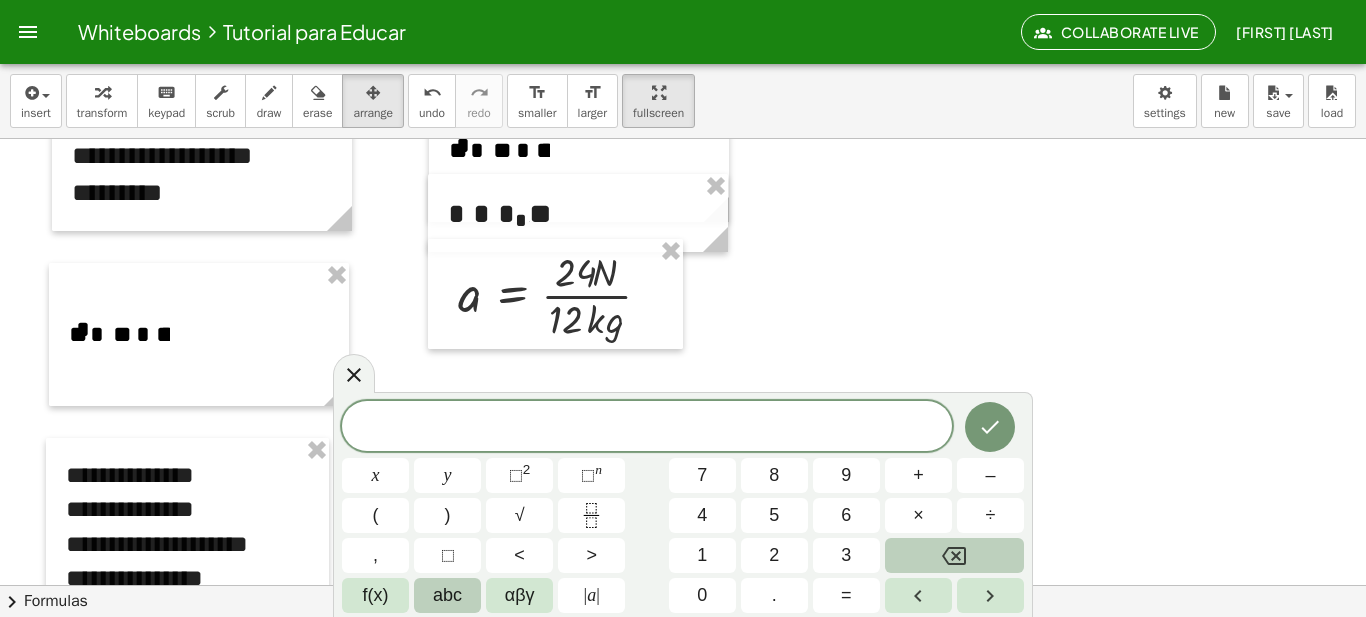 click on "abc" at bounding box center [447, 595] 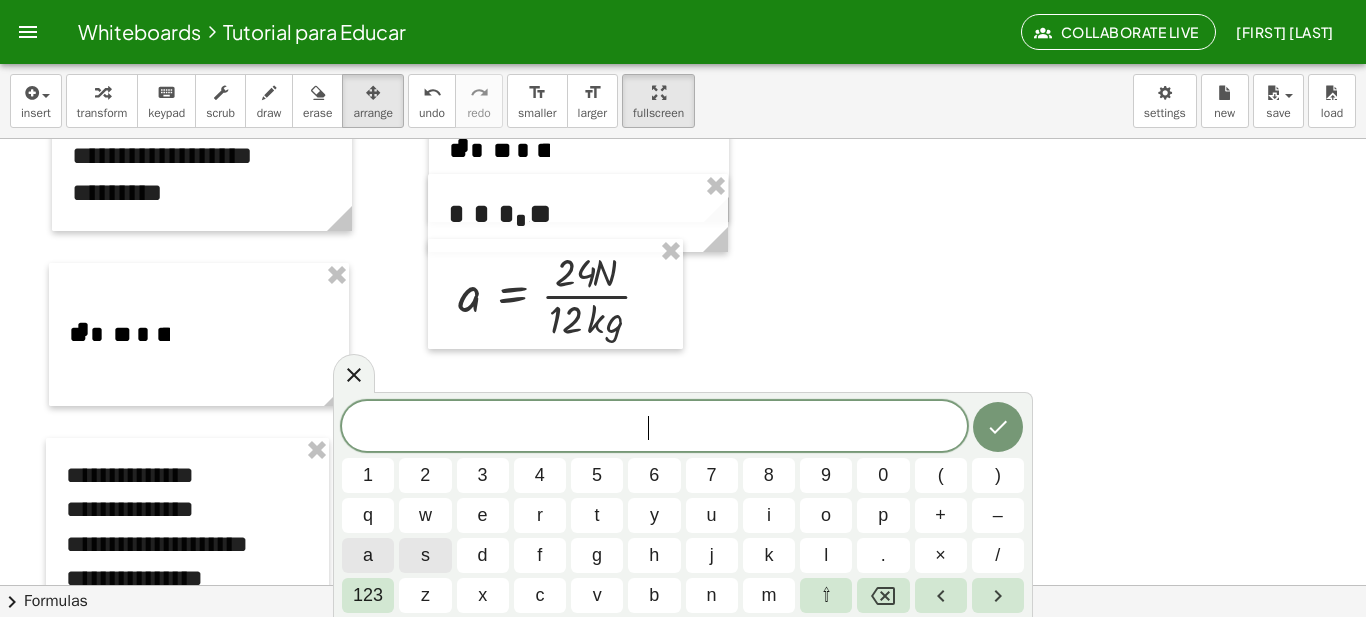click on "a" at bounding box center [368, 555] 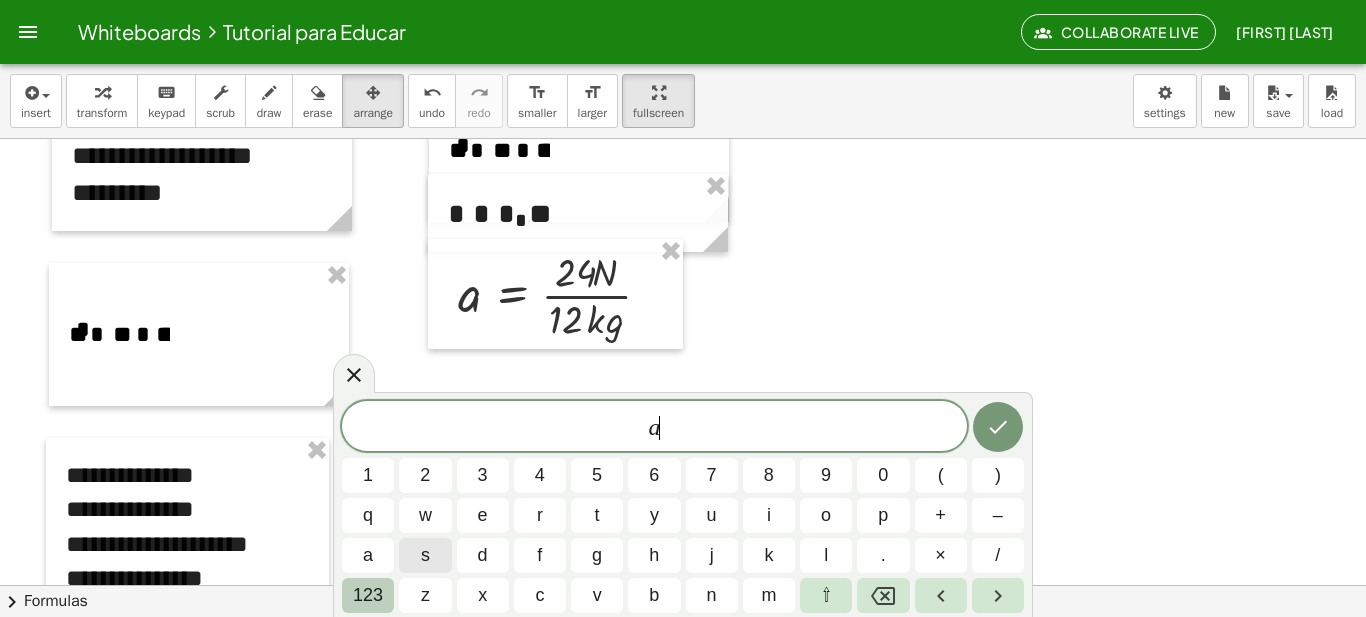 click on "123" at bounding box center [368, 595] 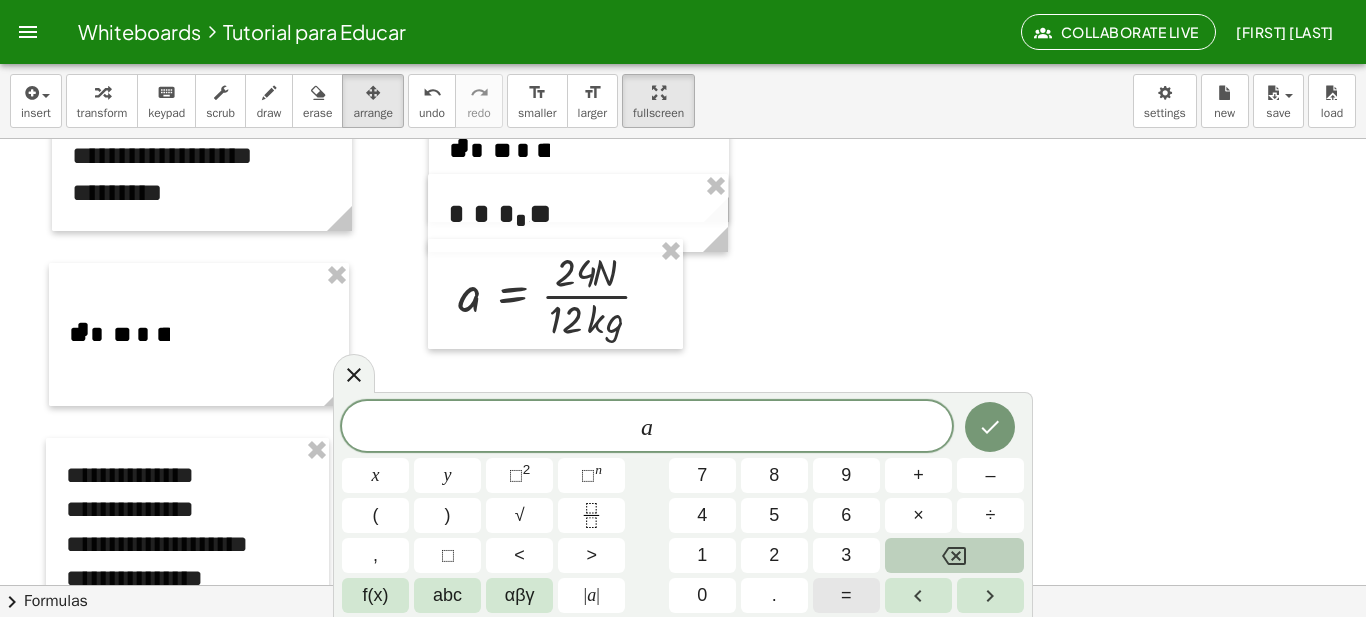click on "=" at bounding box center (846, 595) 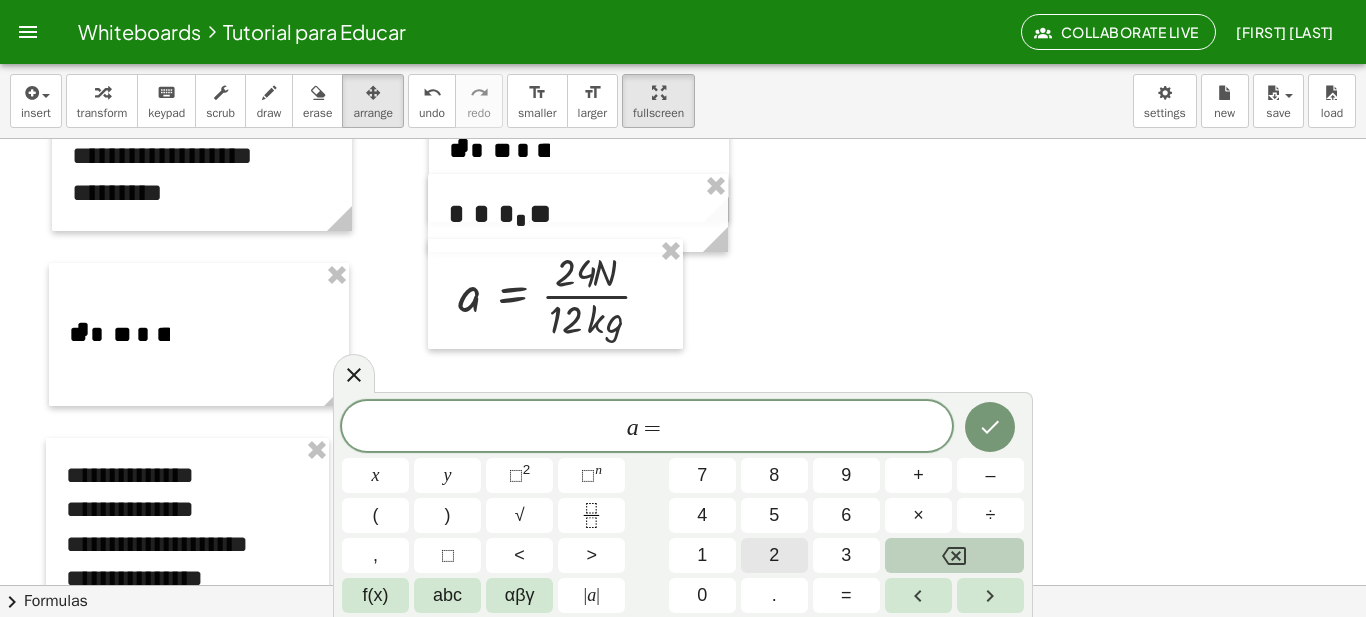 click on "2" at bounding box center (774, 555) 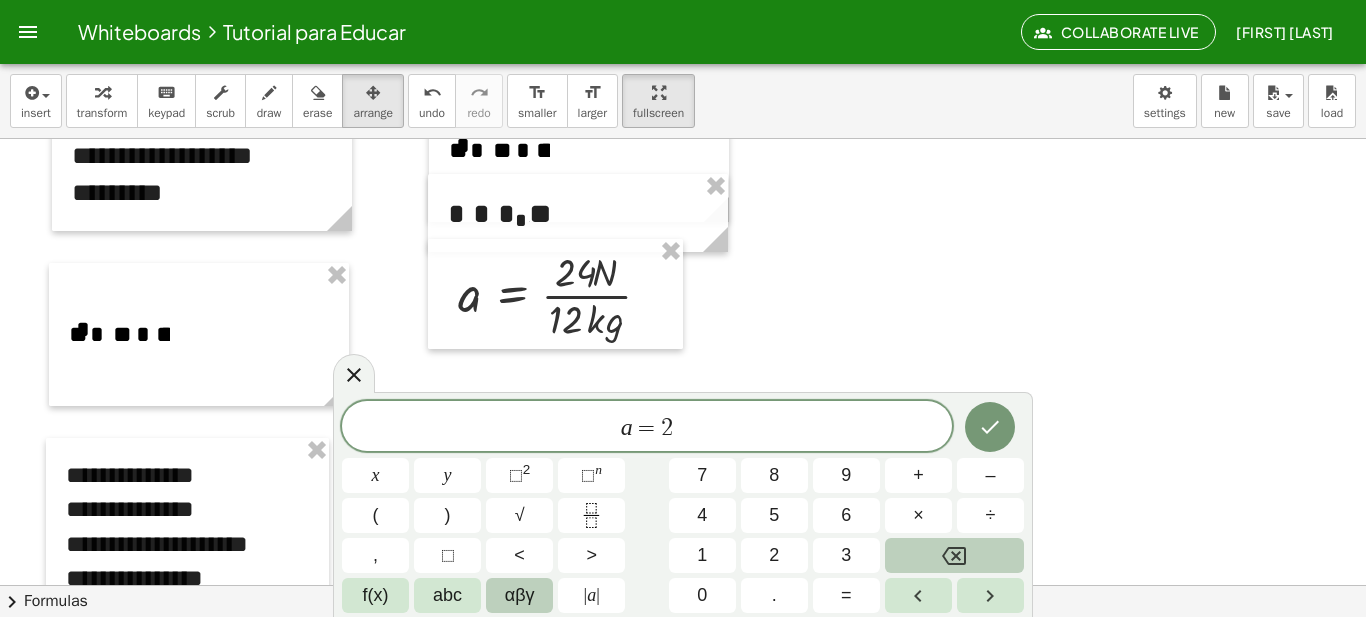 click on "αβγ" at bounding box center (519, 595) 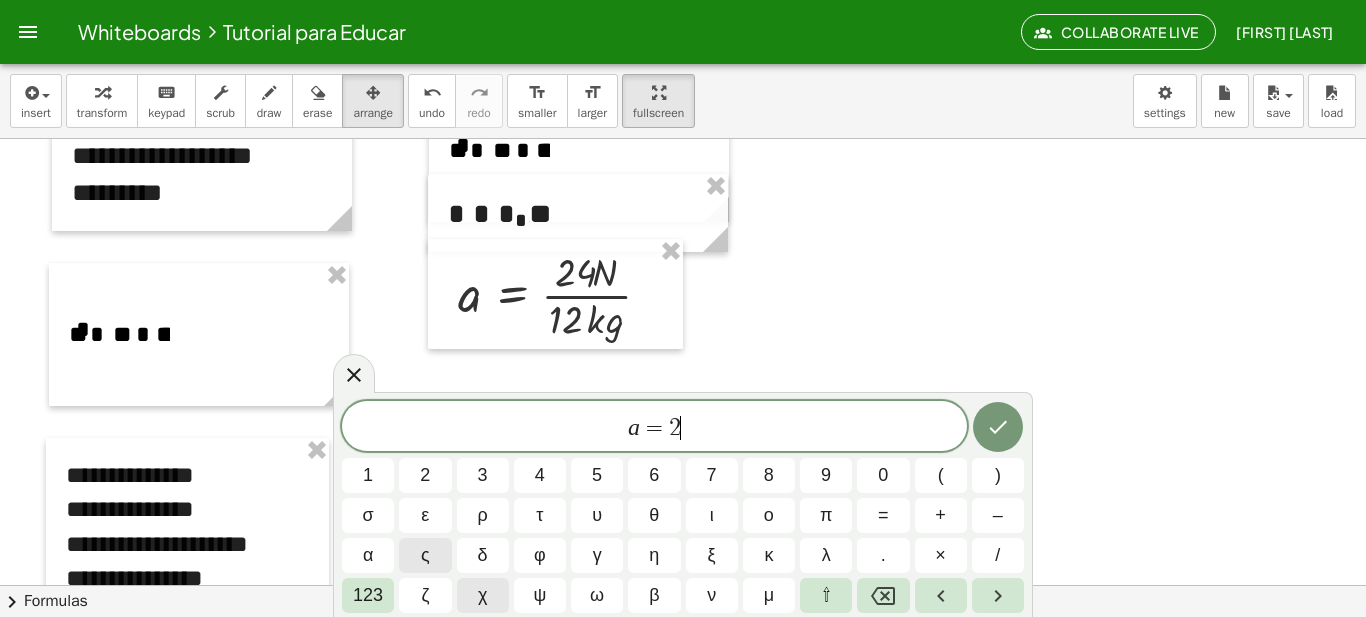 click on "χ" at bounding box center [483, 595] 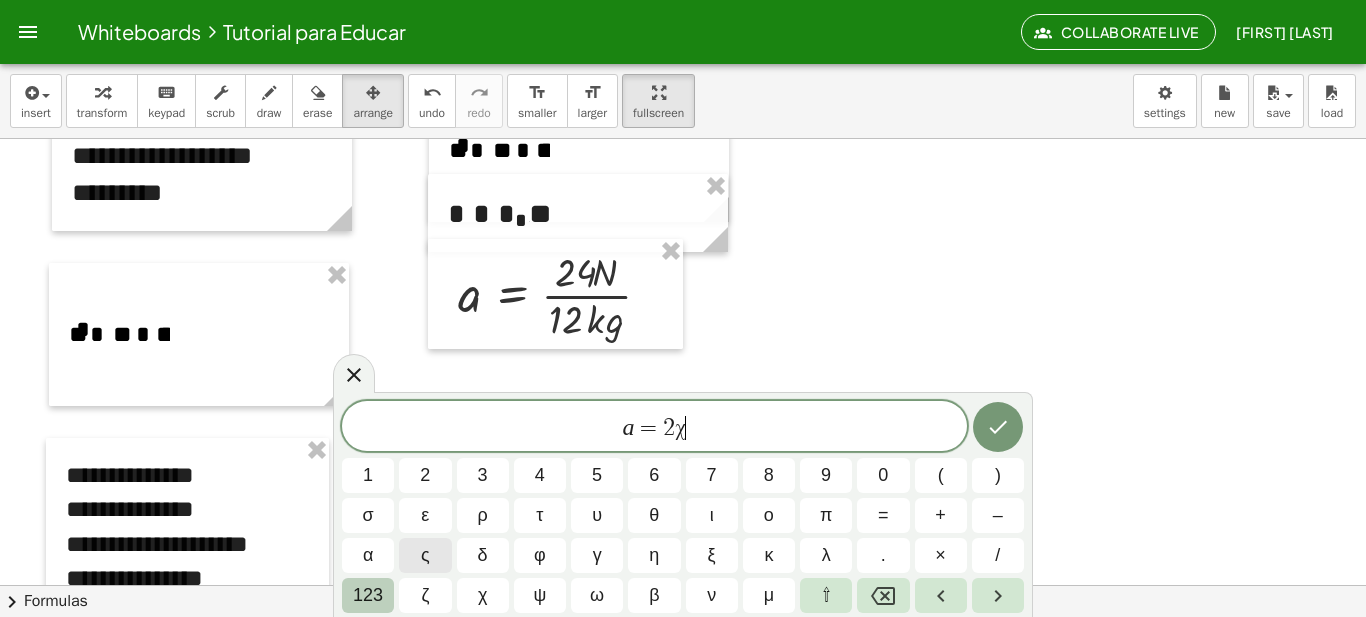 click on "123" at bounding box center [368, 595] 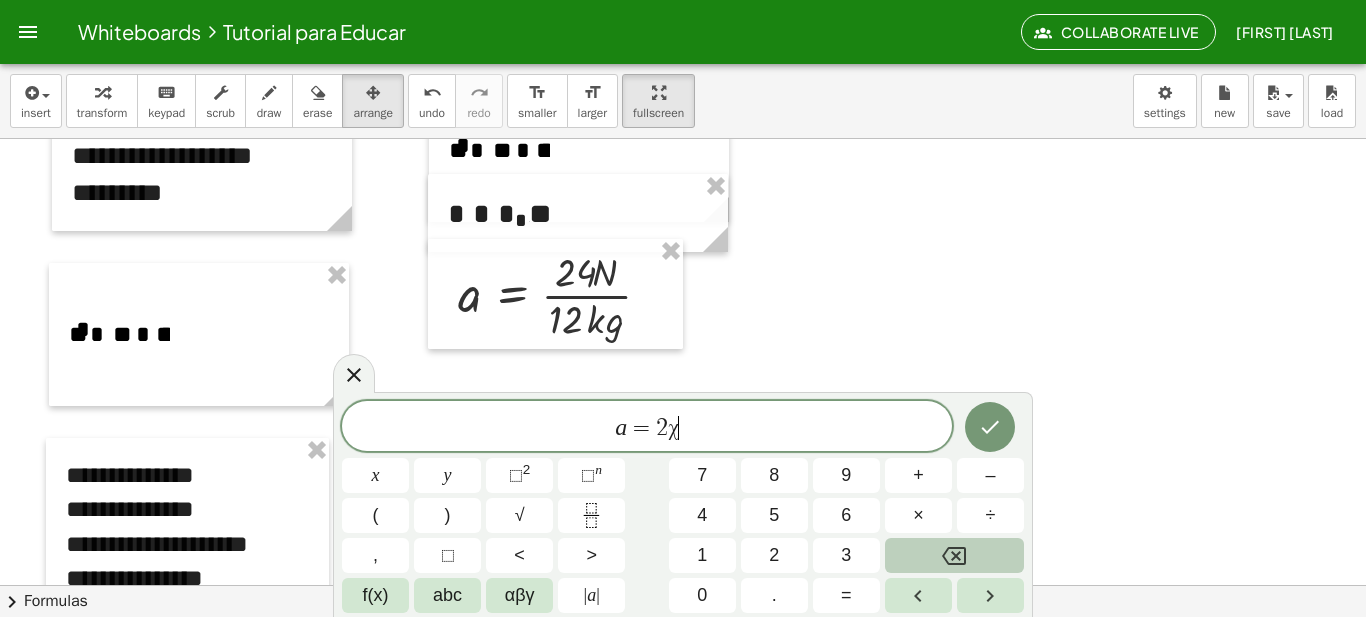 click at bounding box center (954, 555) 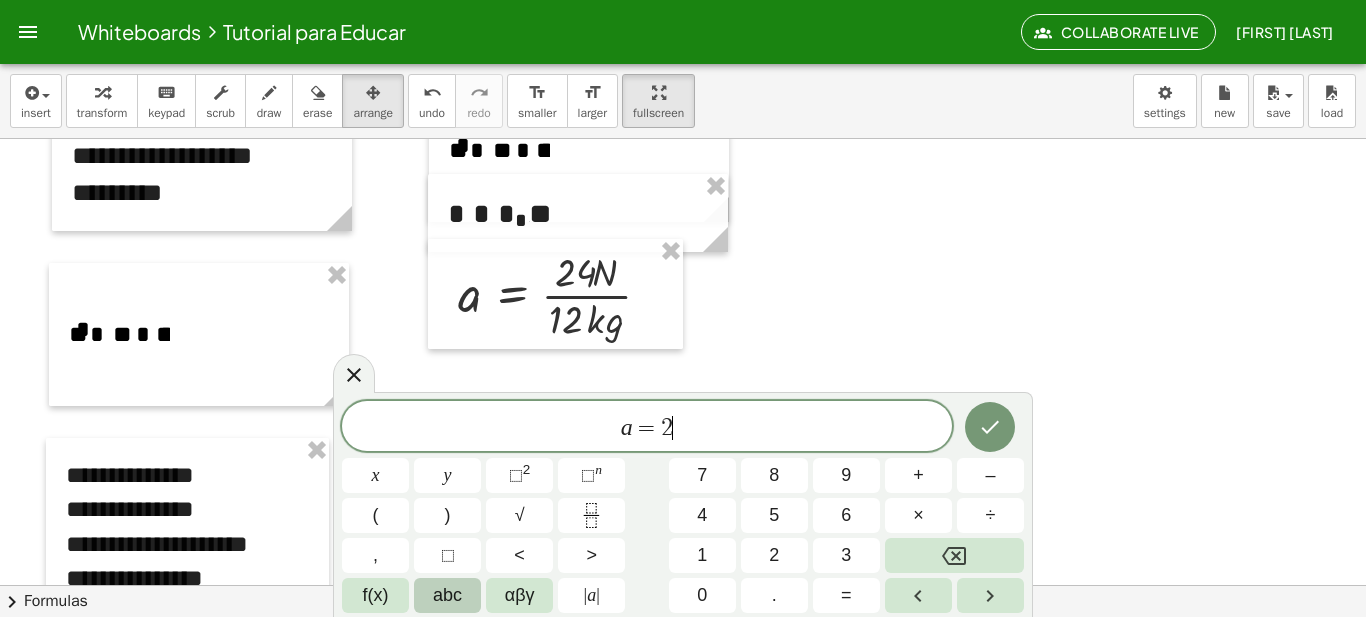 click on "abc" at bounding box center (447, 595) 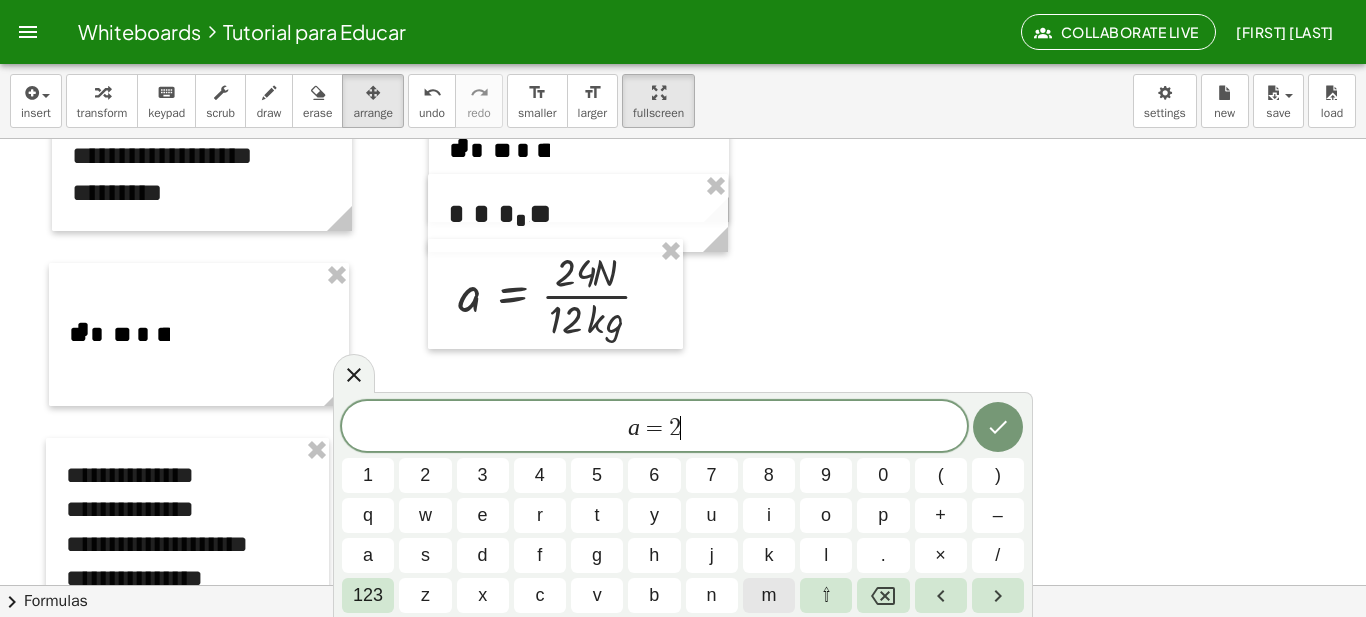 click on "m" at bounding box center [769, 595] 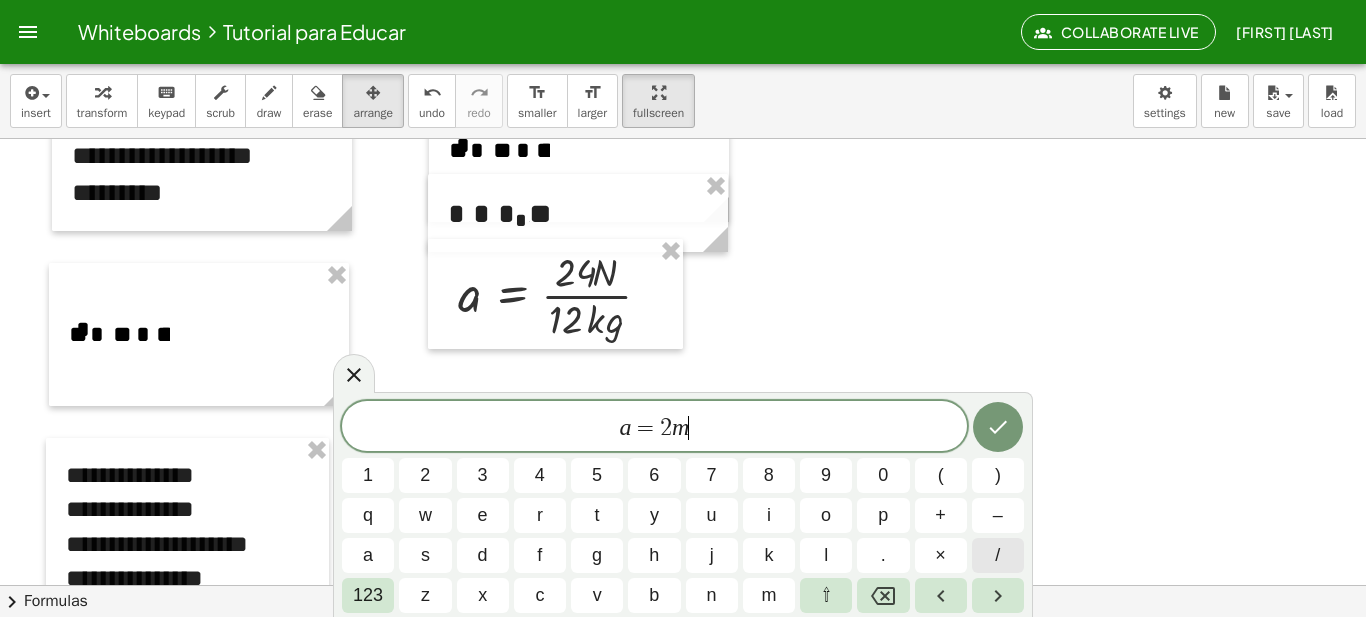 click on "/" at bounding box center (997, 555) 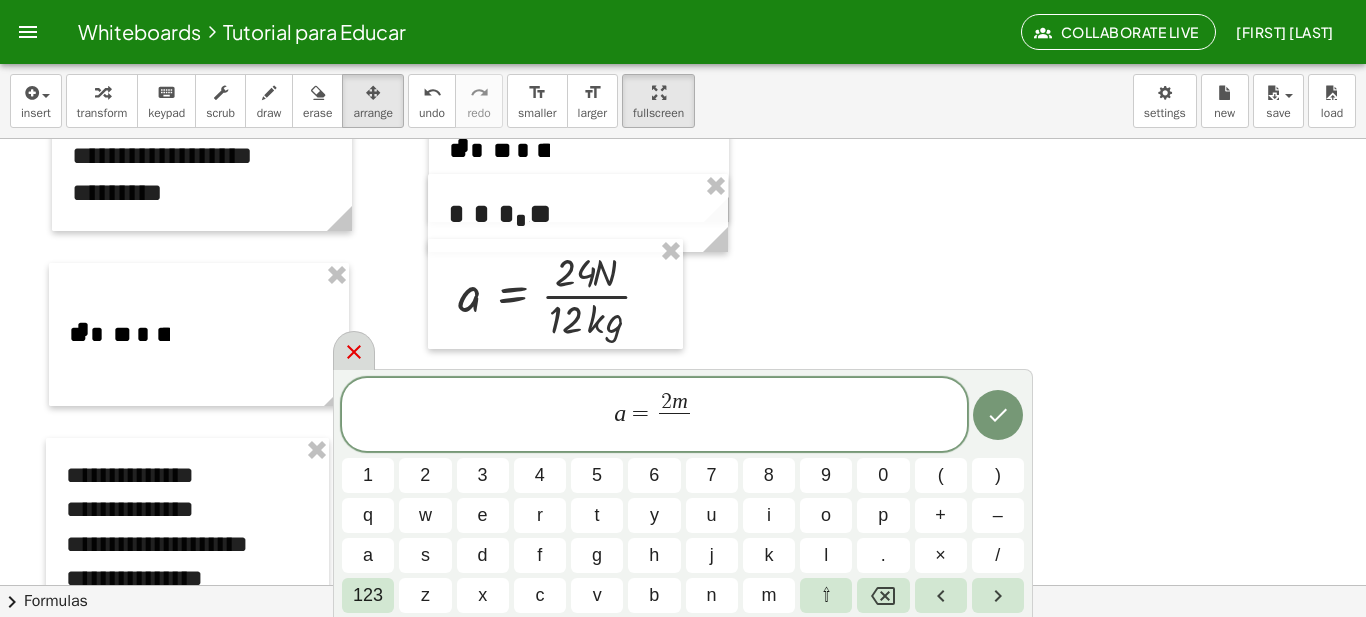 click at bounding box center (354, 350) 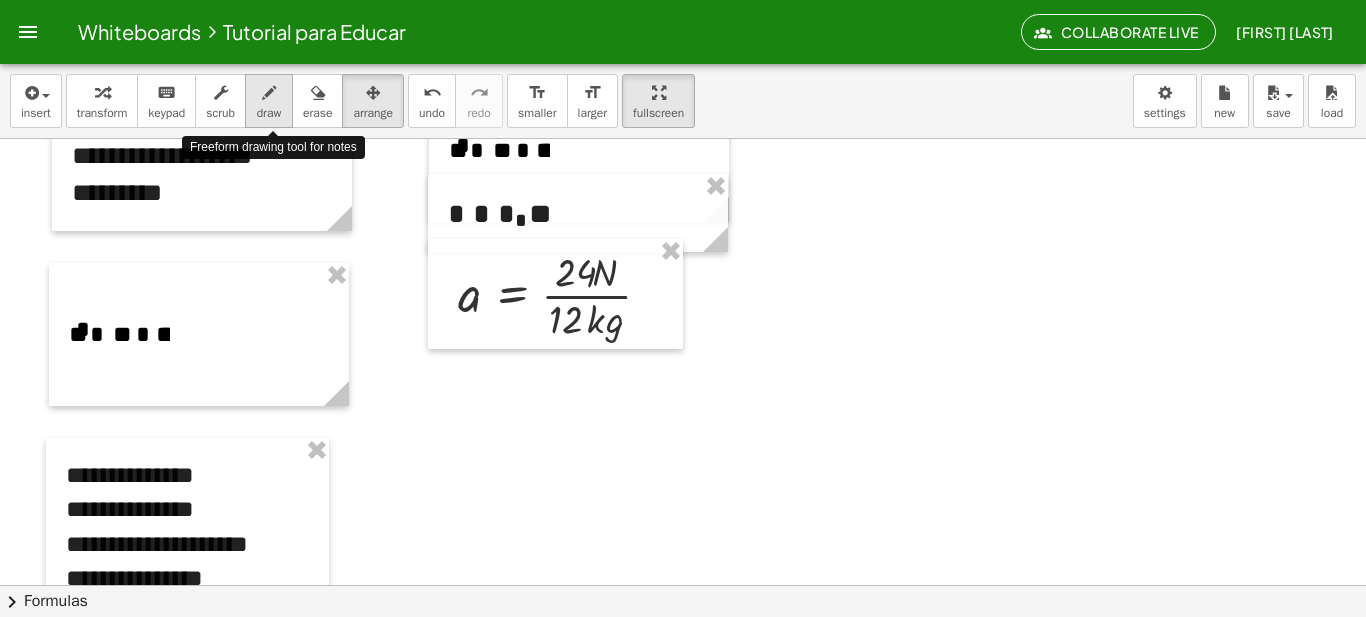 click on "draw" at bounding box center [269, 113] 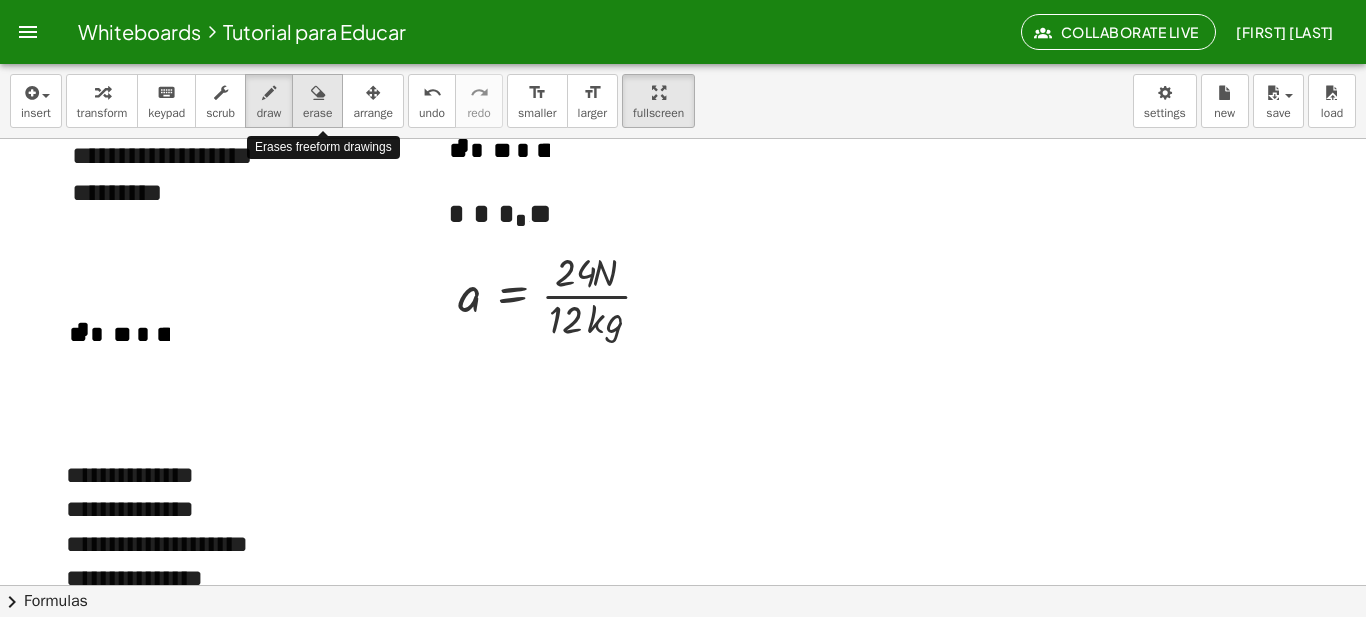 click at bounding box center [317, 92] 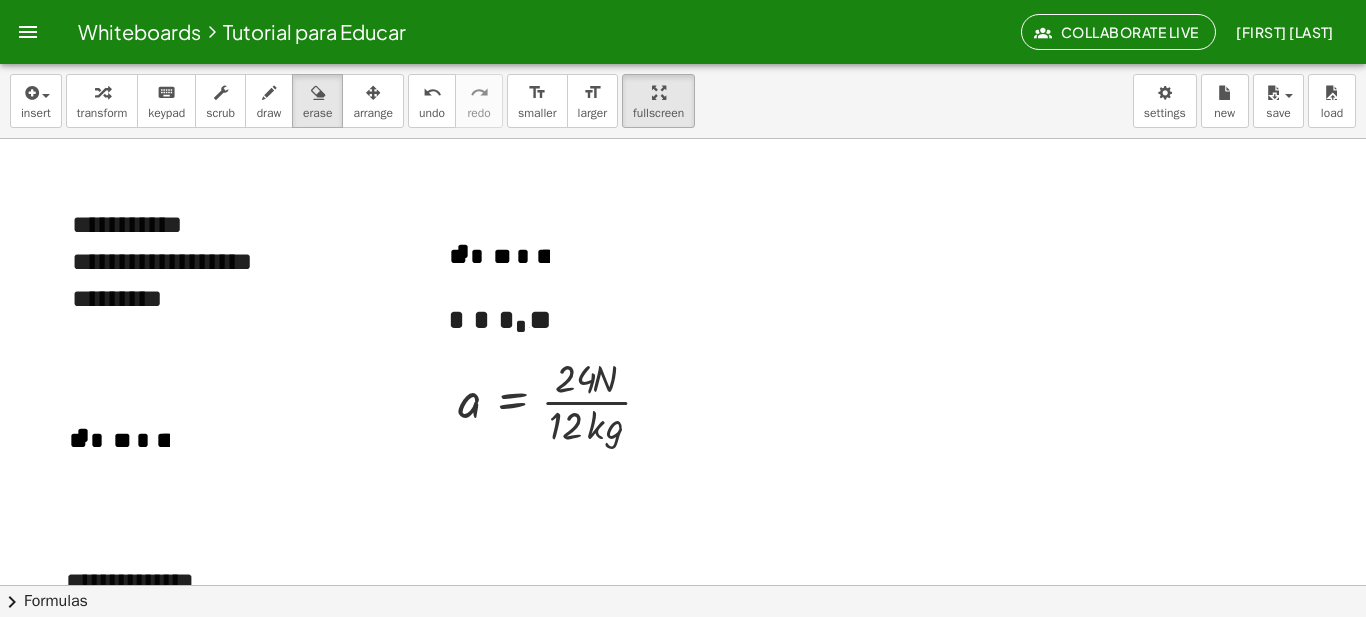 scroll, scrollTop: 851, scrollLeft: 0, axis: vertical 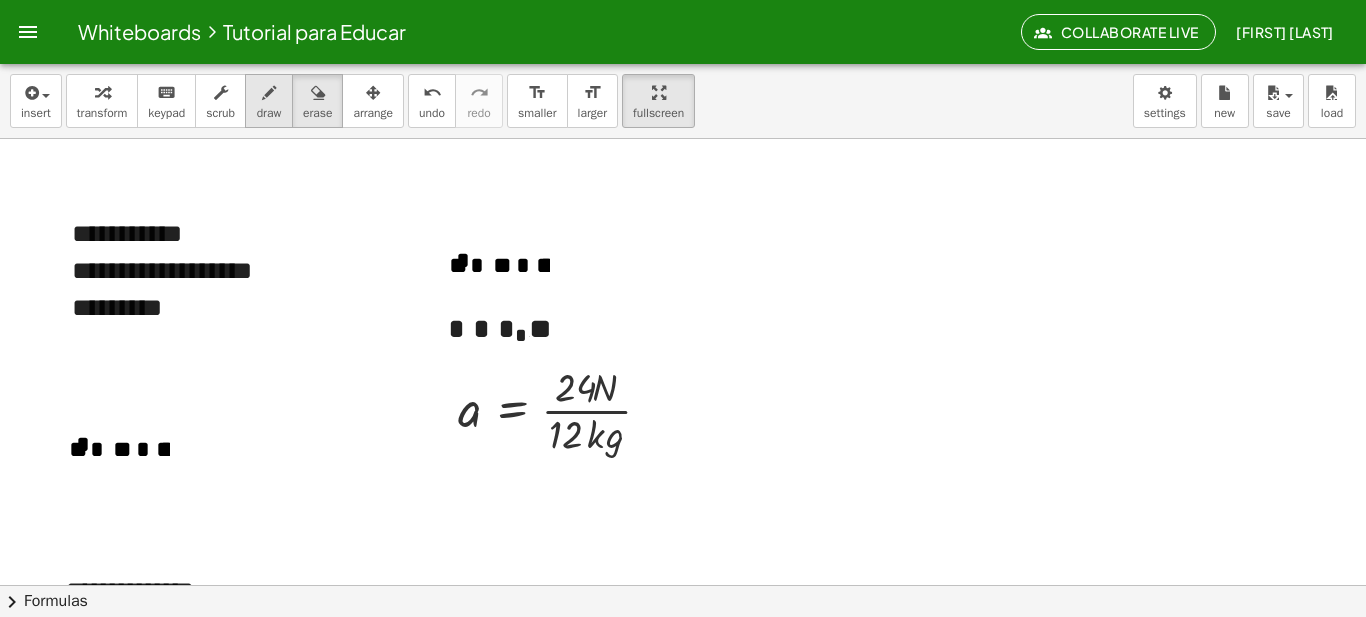 click at bounding box center [269, 93] 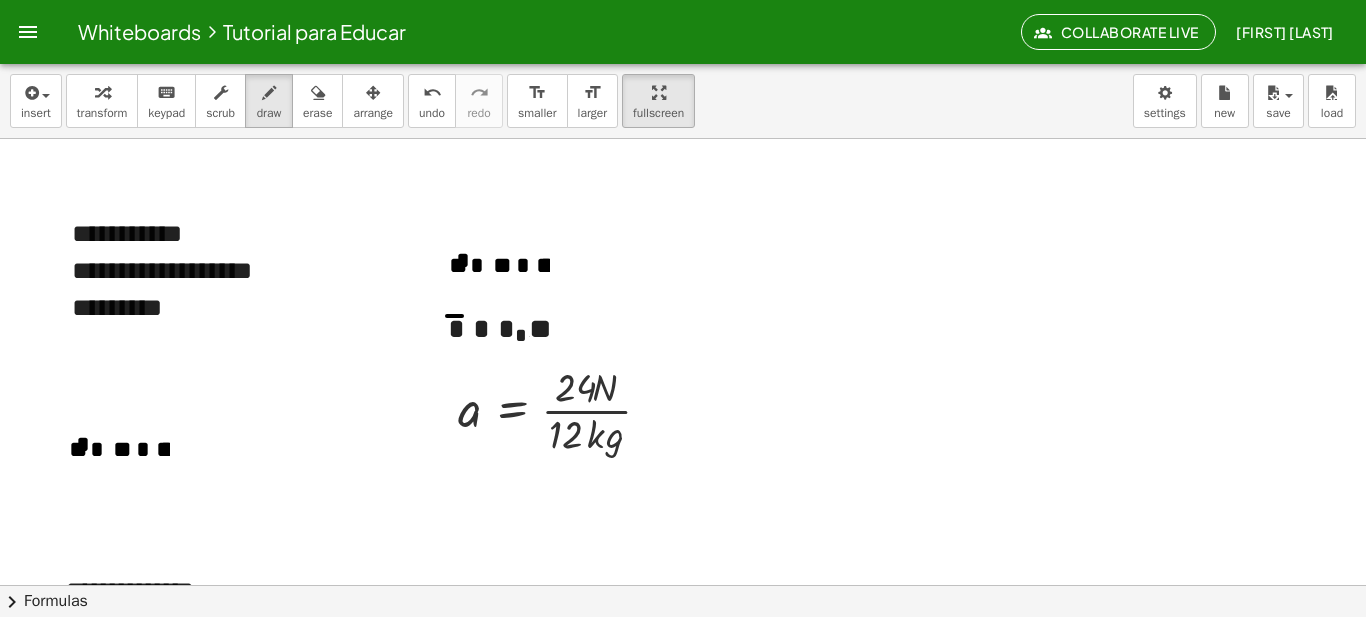 drag, startPoint x: 447, startPoint y: 316, endPoint x: 462, endPoint y: 316, distance: 15 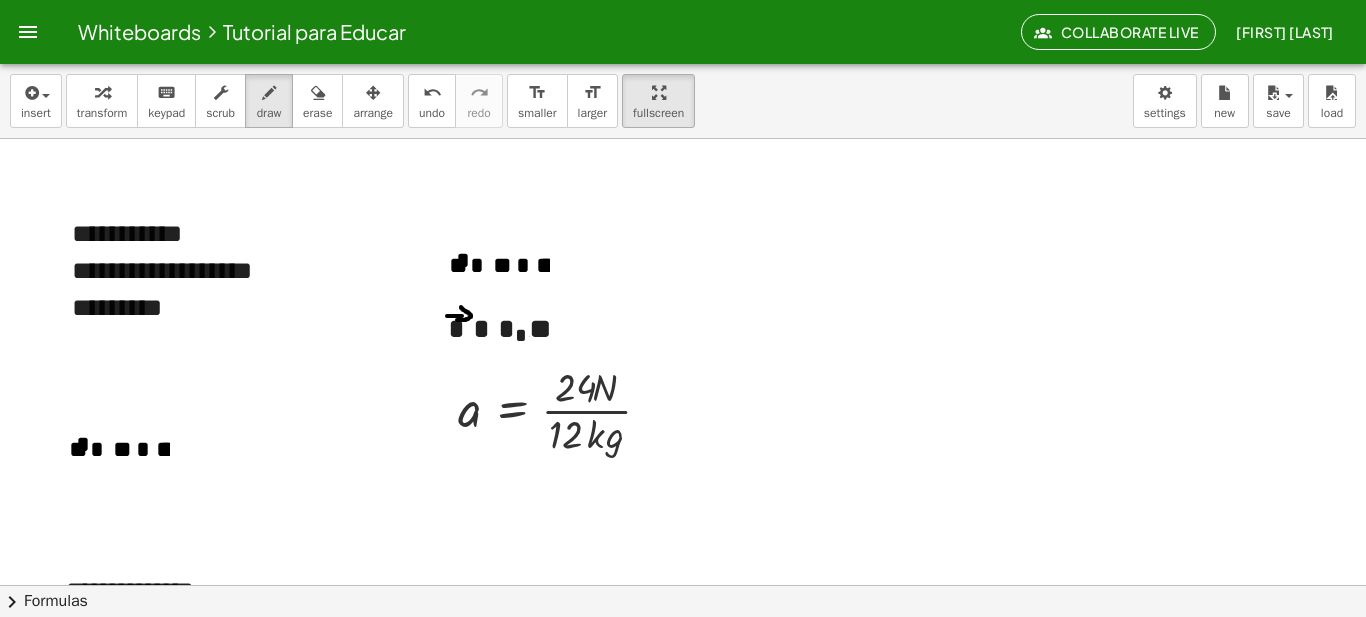 drag, startPoint x: 461, startPoint y: 307, endPoint x: 457, endPoint y: 320, distance: 13.601471 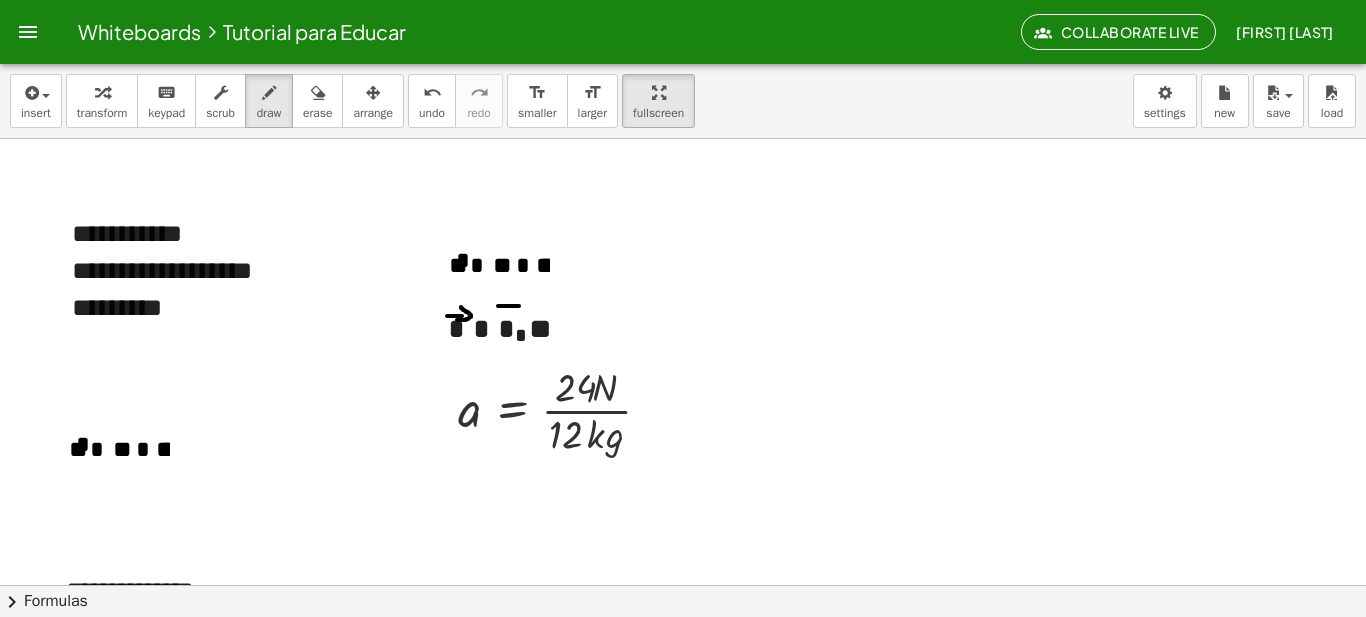 drag, startPoint x: 498, startPoint y: 306, endPoint x: 519, endPoint y: 306, distance: 21 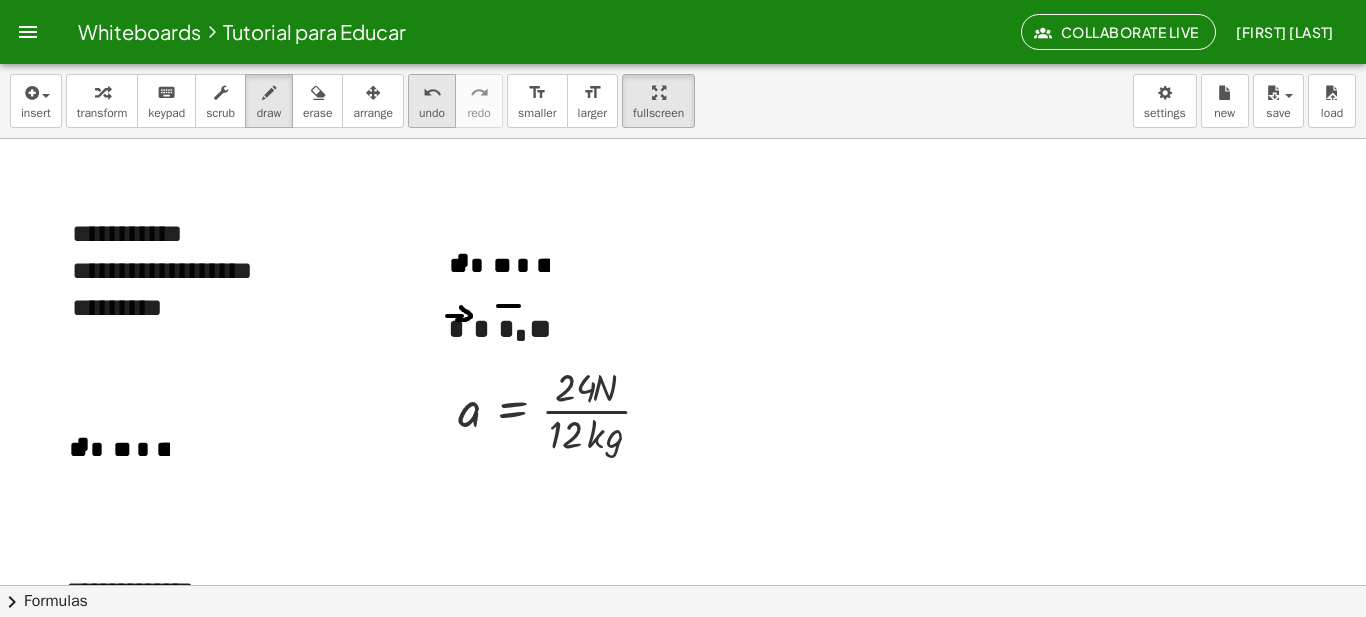 click on "undo" at bounding box center [432, 113] 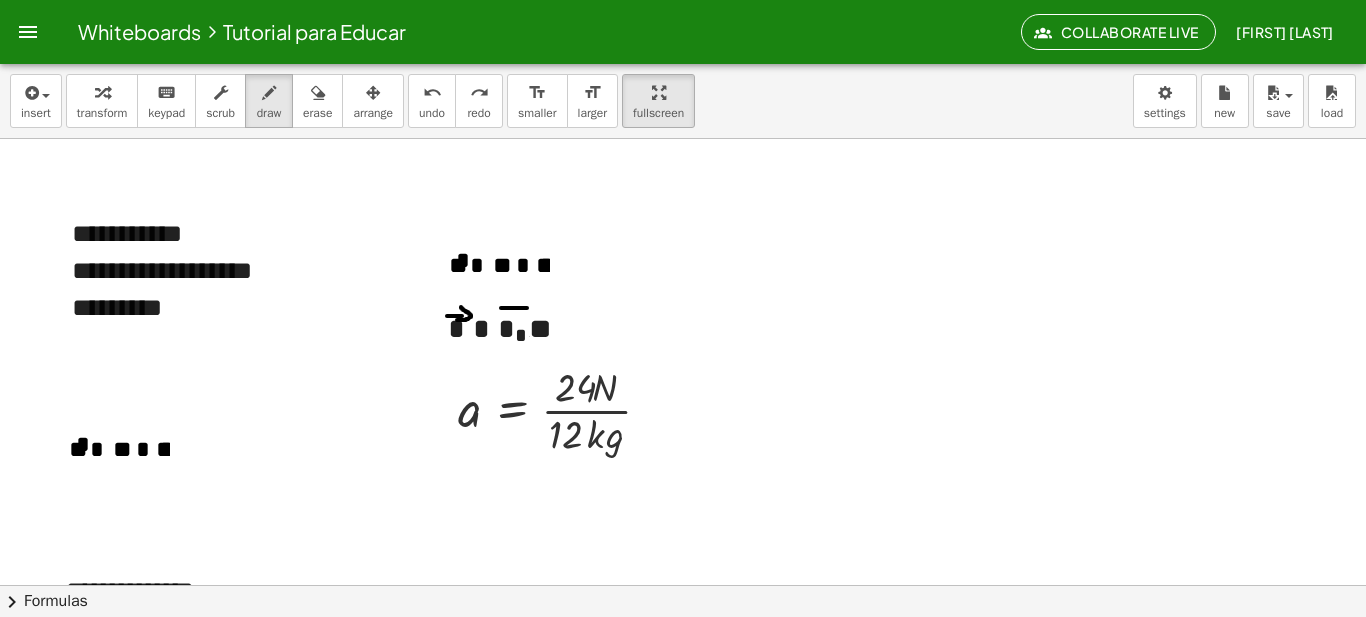 drag, startPoint x: 501, startPoint y: 308, endPoint x: 527, endPoint y: 308, distance: 26 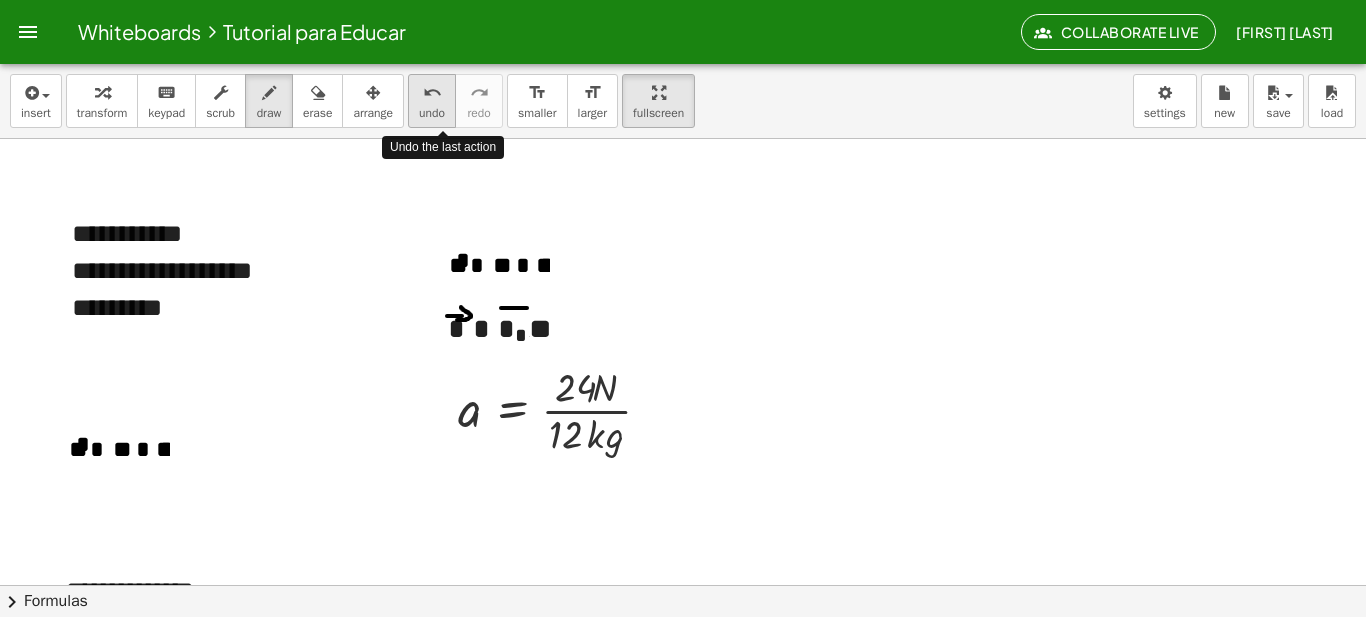 click on "undo" at bounding box center (432, 113) 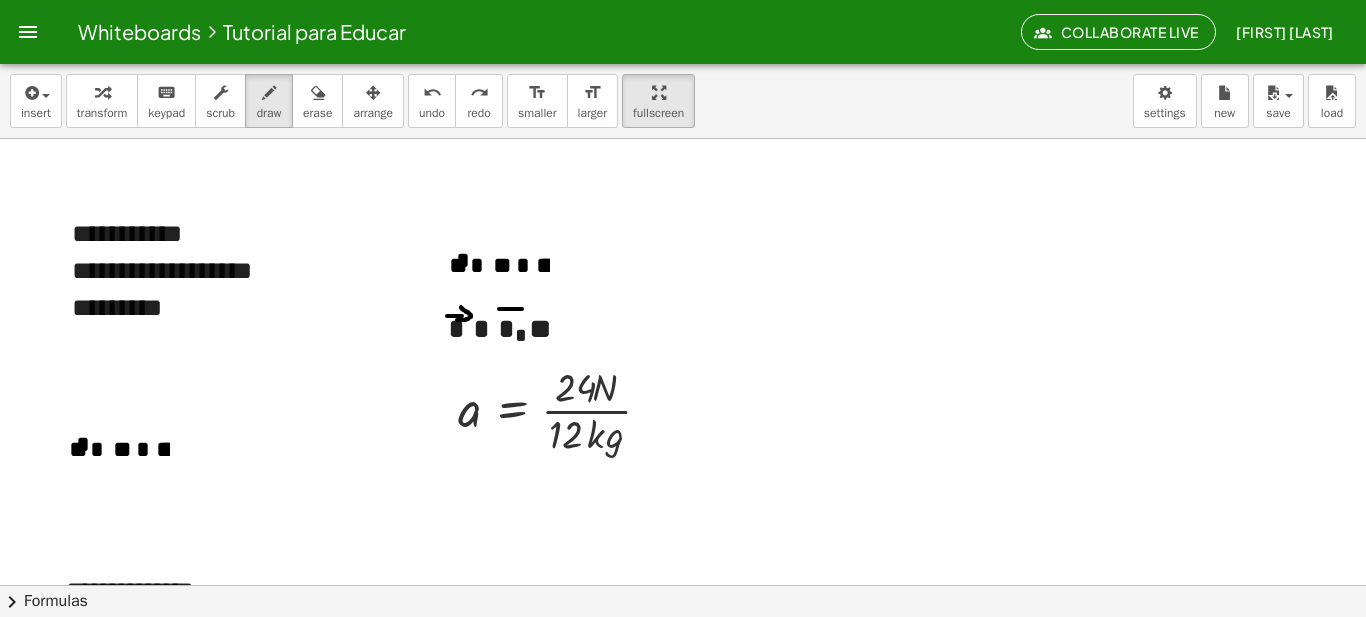 drag, startPoint x: 499, startPoint y: 309, endPoint x: 522, endPoint y: 309, distance: 23 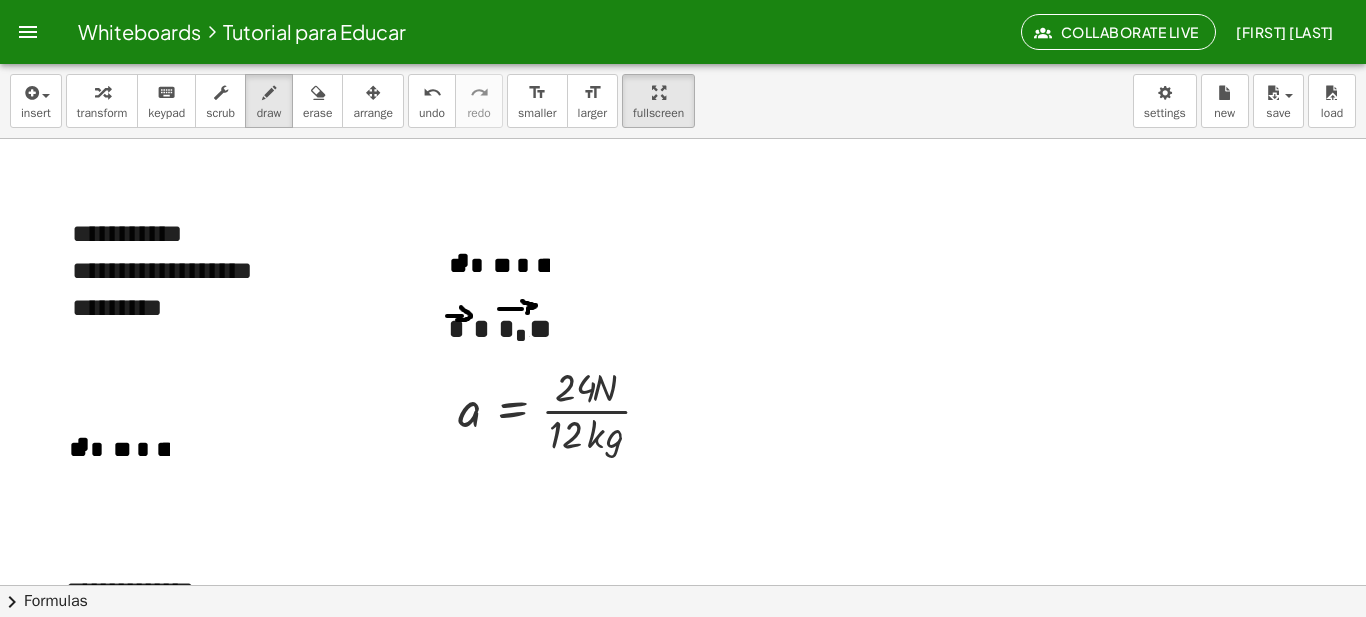 drag, startPoint x: 522, startPoint y: 301, endPoint x: 527, endPoint y: 313, distance: 13 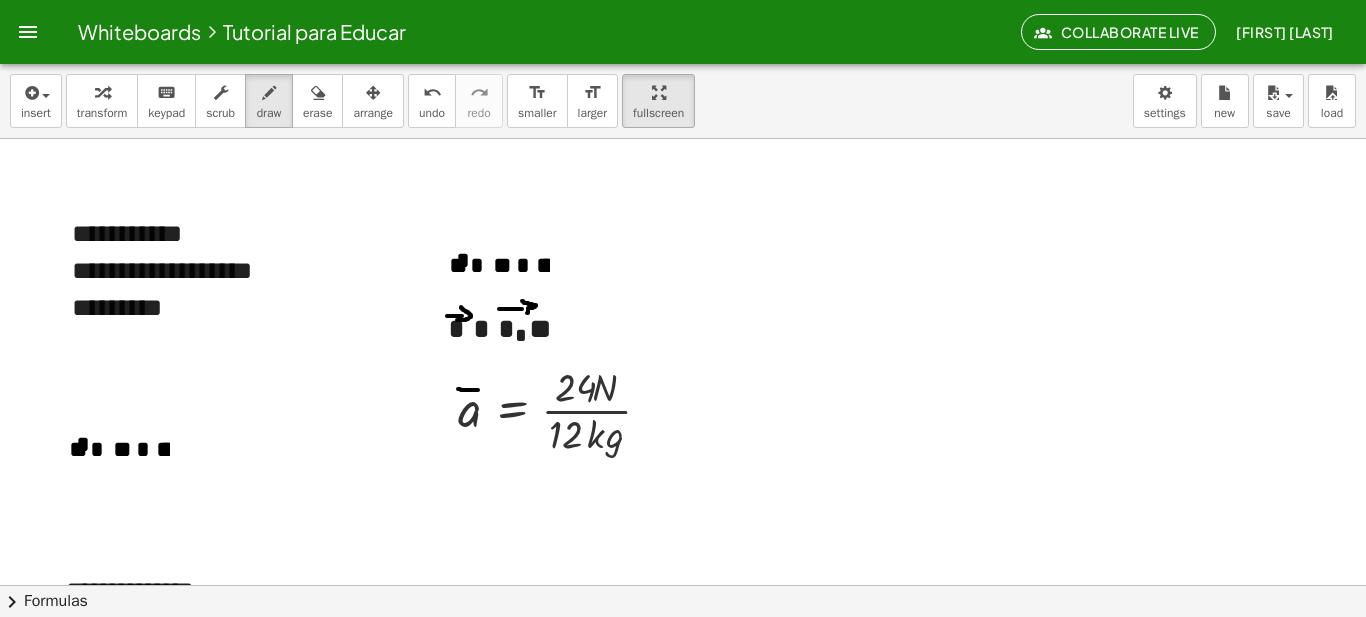 drag, startPoint x: 458, startPoint y: 389, endPoint x: 481, endPoint y: 390, distance: 23.021729 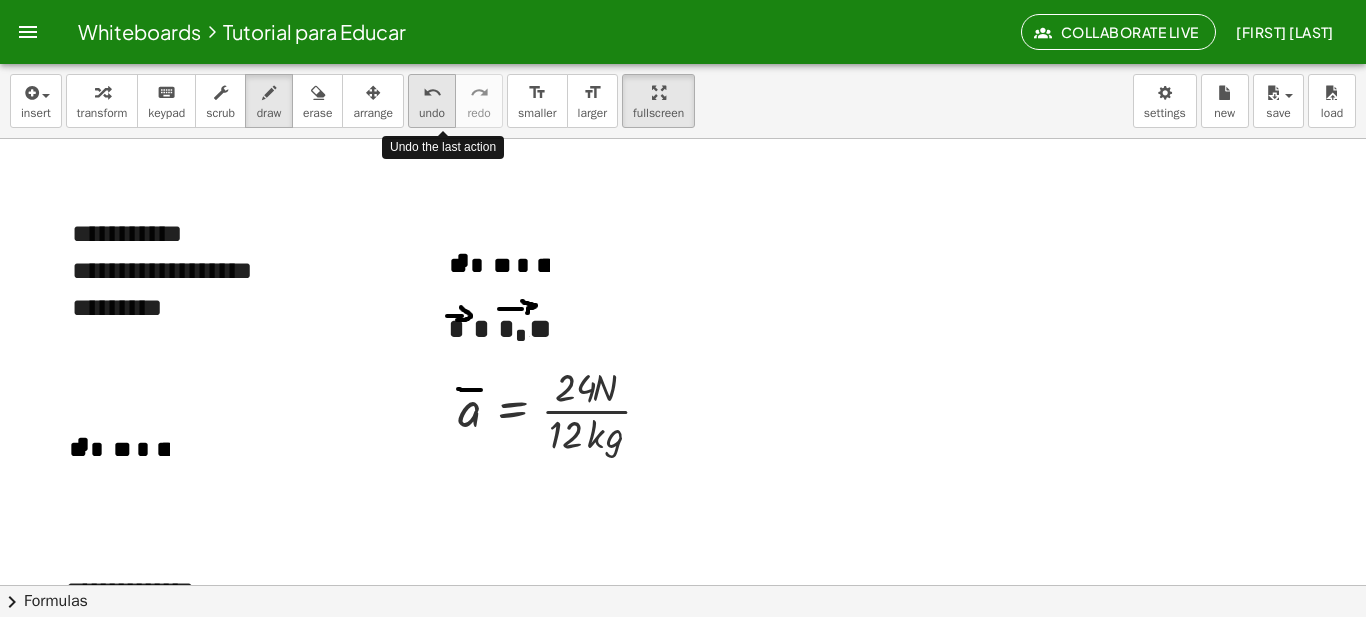 click on "undo" at bounding box center (432, 113) 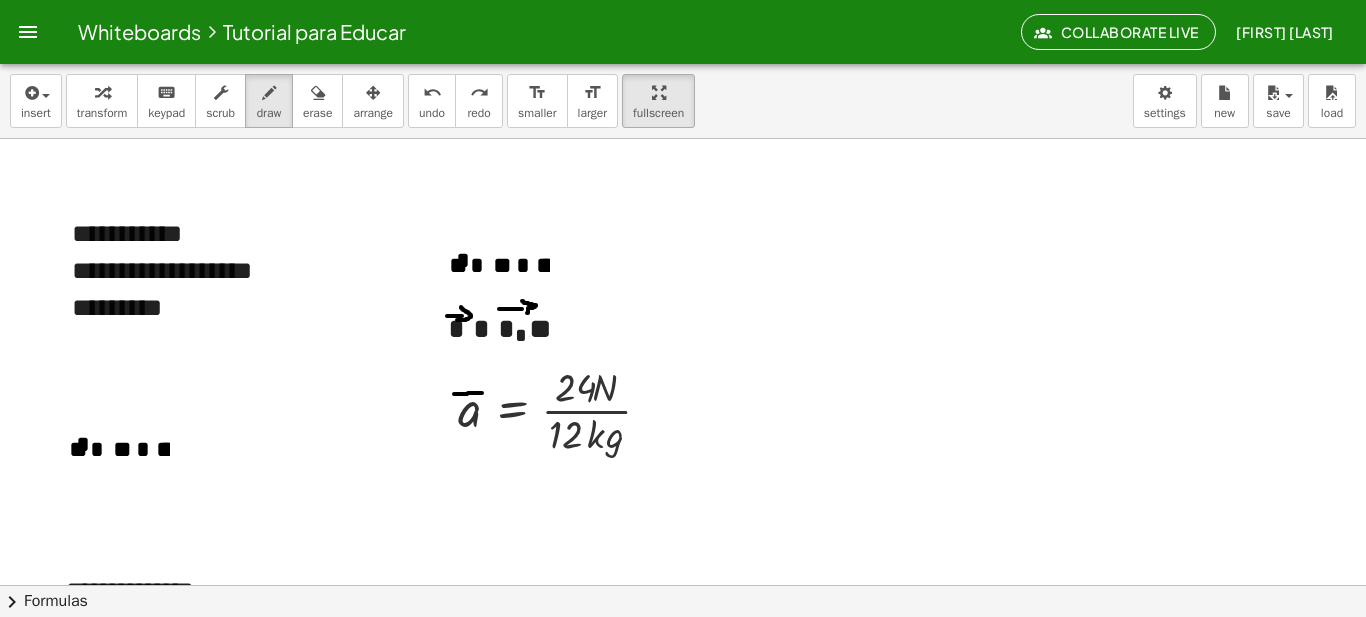 drag, startPoint x: 454, startPoint y: 394, endPoint x: 482, endPoint y: 393, distance: 28.01785 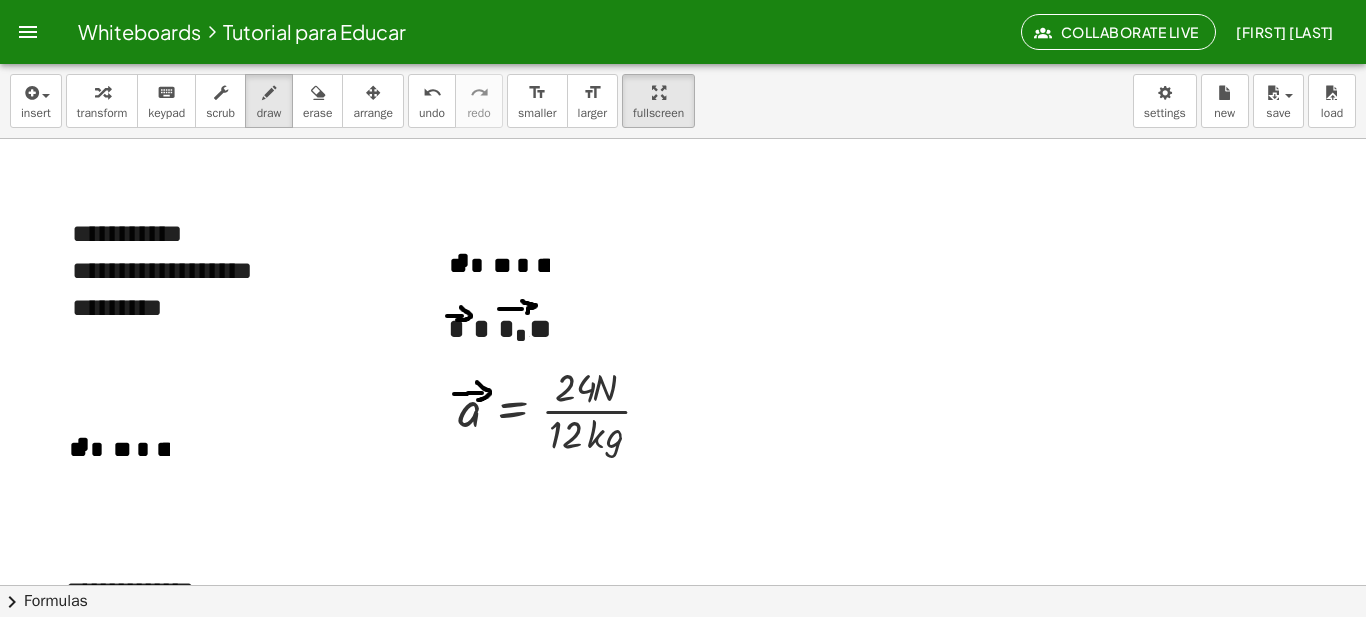 drag, startPoint x: 477, startPoint y: 382, endPoint x: 478, endPoint y: 400, distance: 18.027756 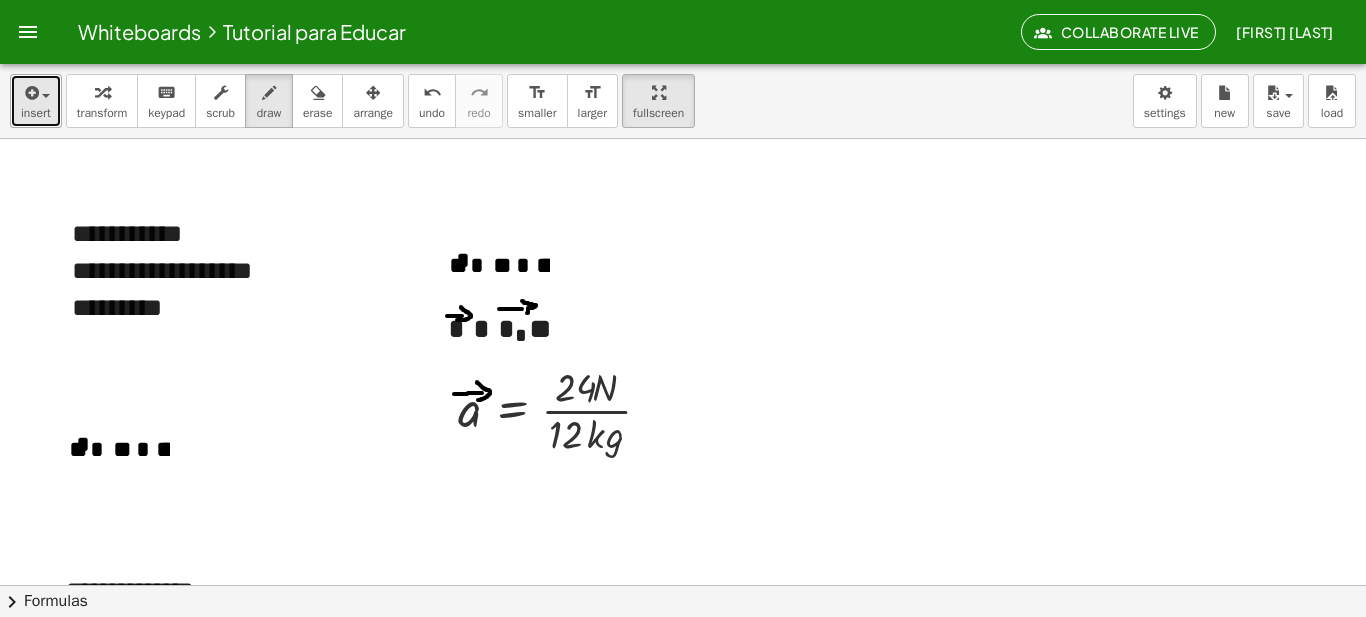 click at bounding box center [41, 95] 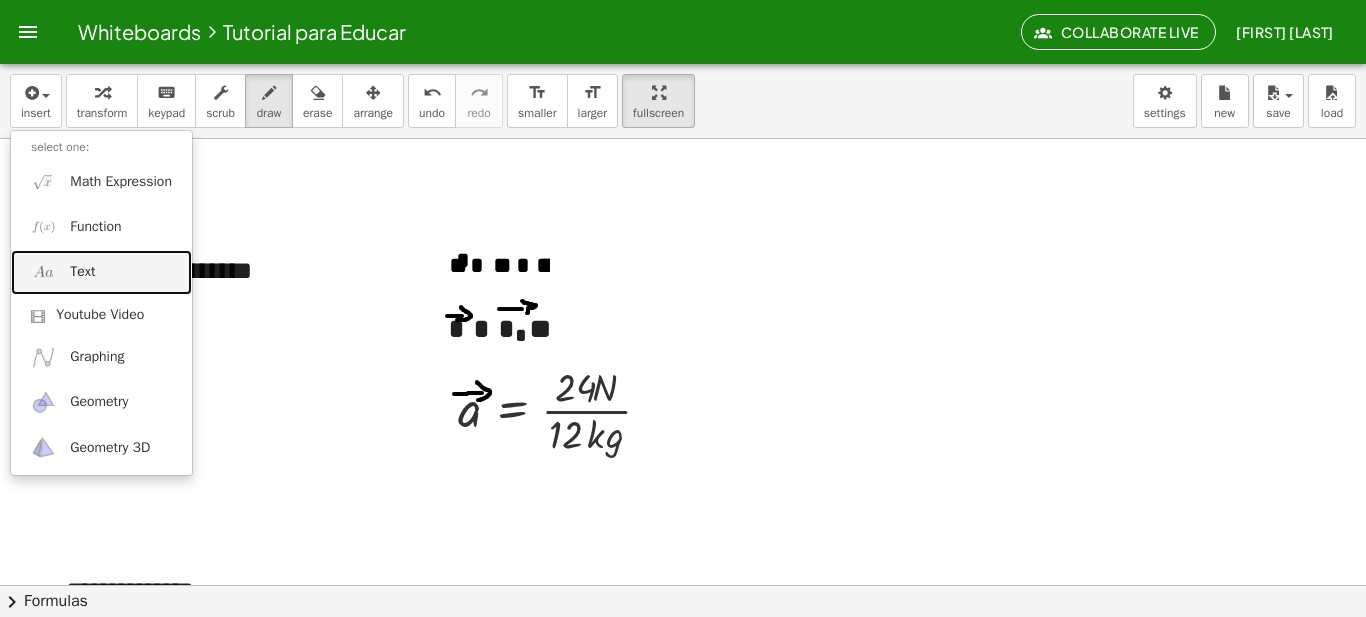 click on "Text" at bounding box center (101, 272) 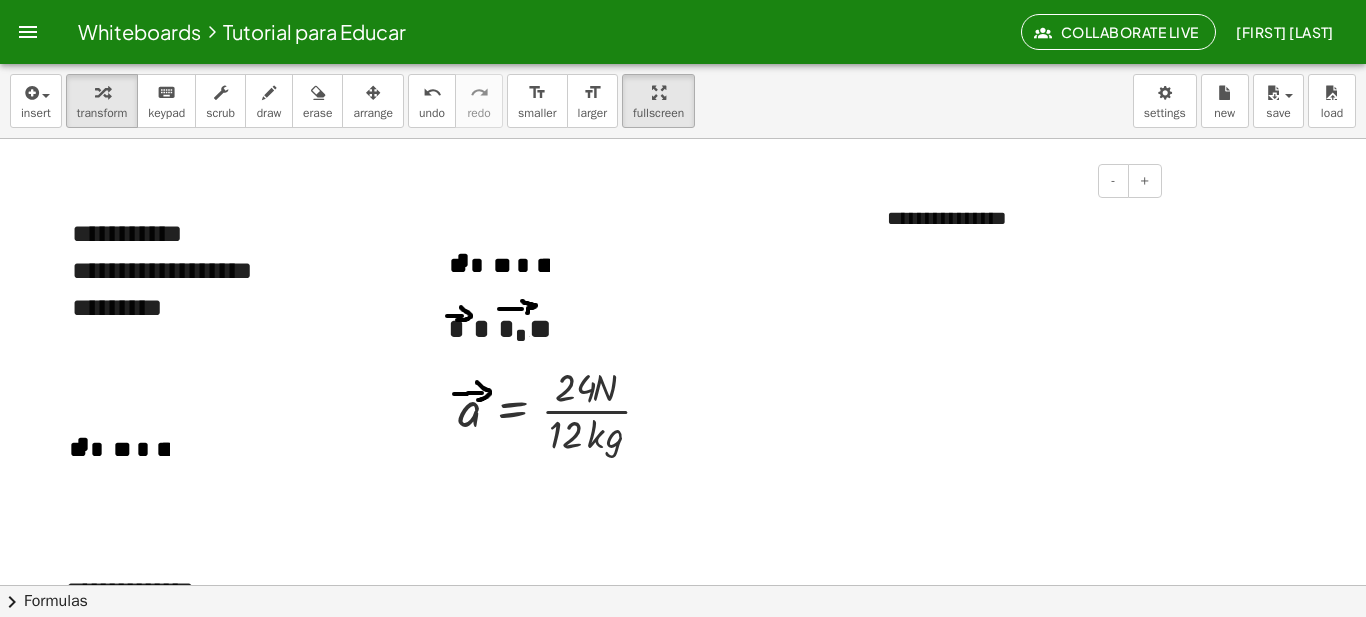 type 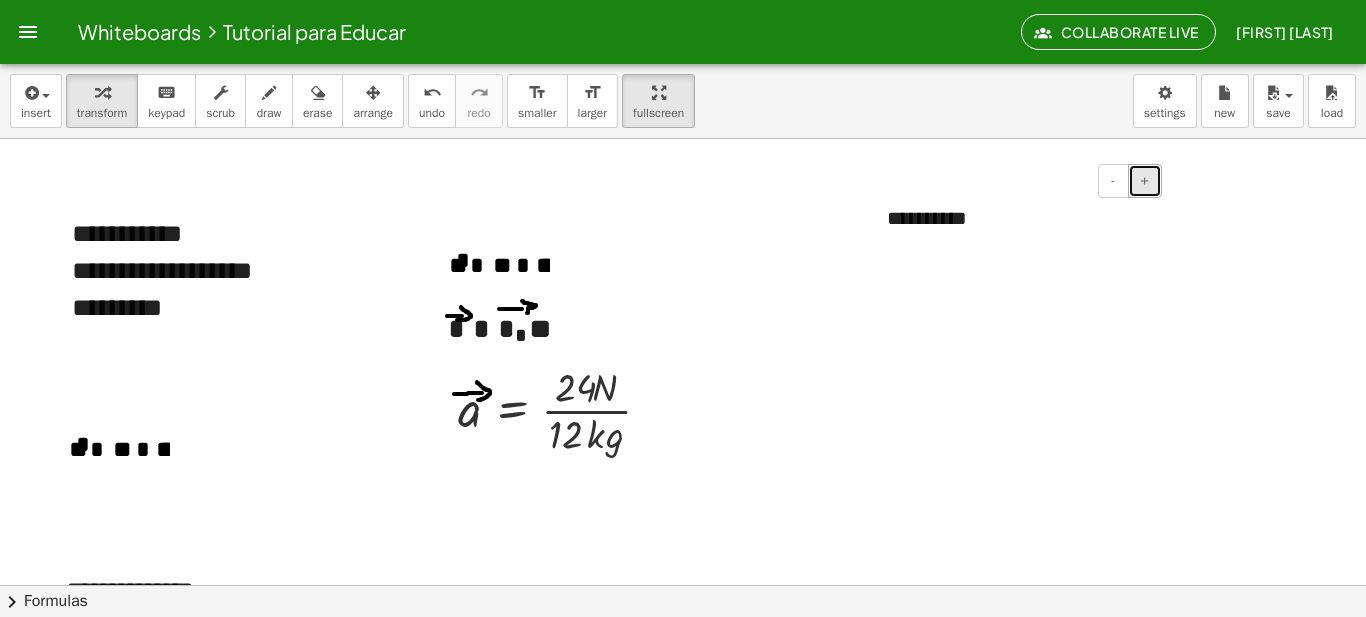 click on "+" at bounding box center [1145, 181] 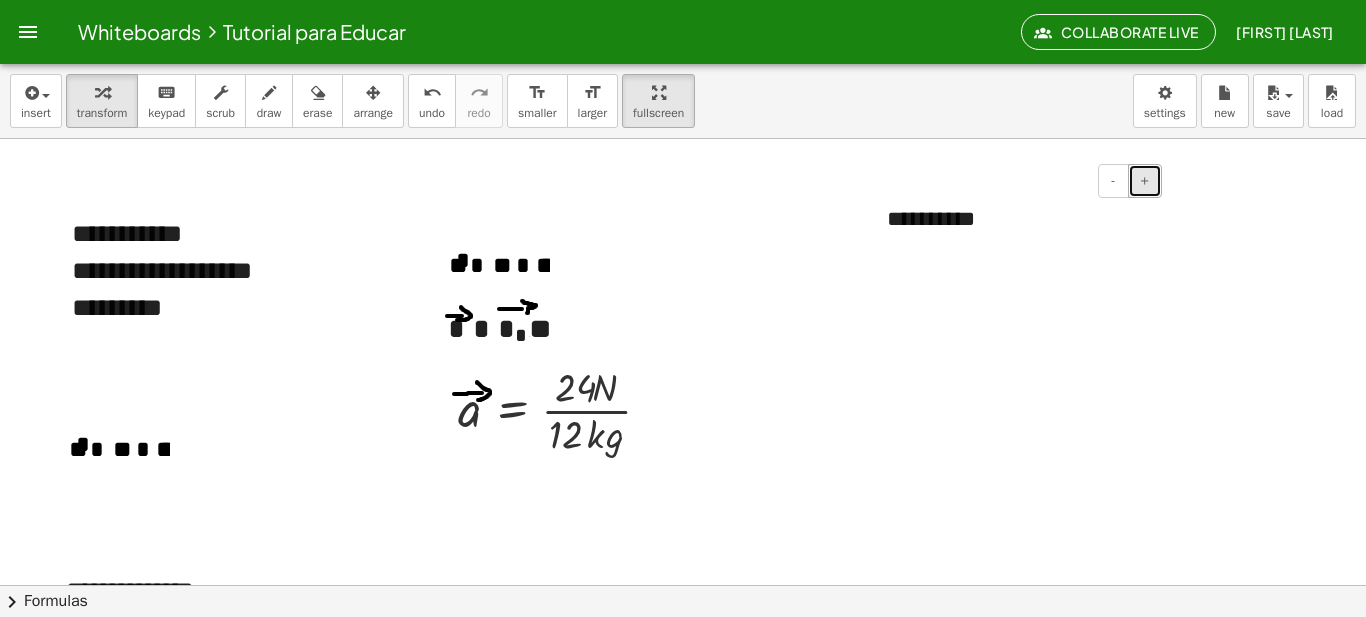 click on "+" at bounding box center [1145, 181] 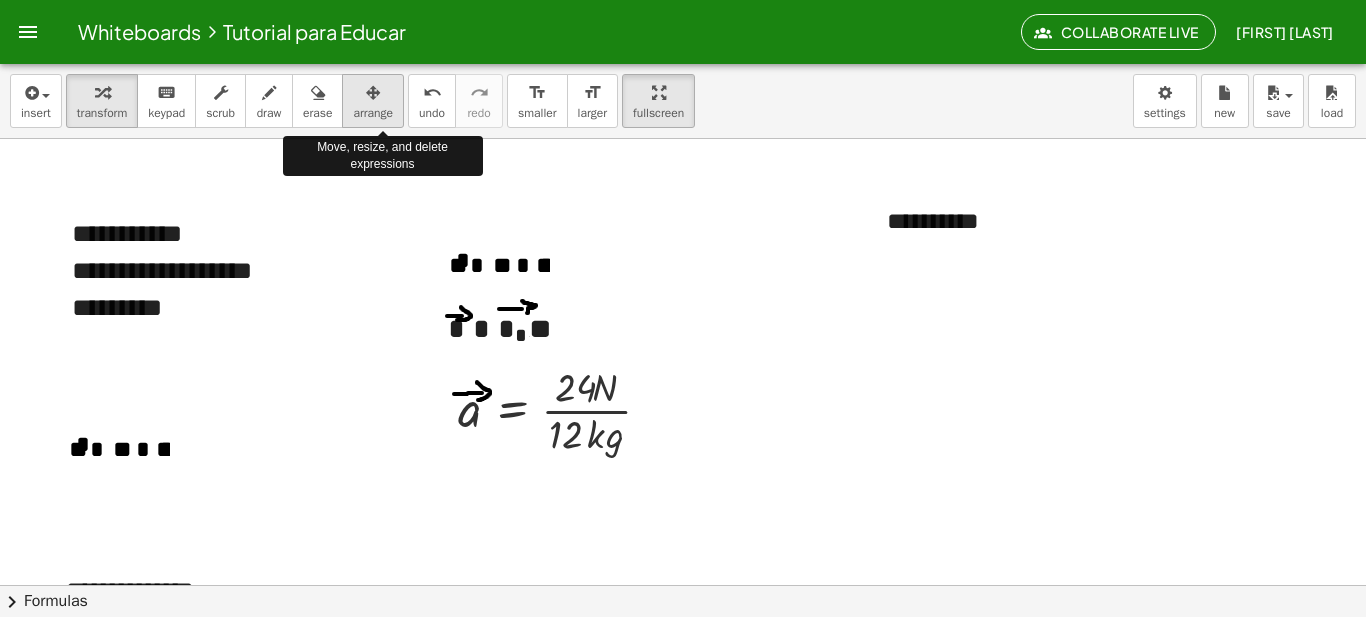 click on "arrange" at bounding box center (373, 113) 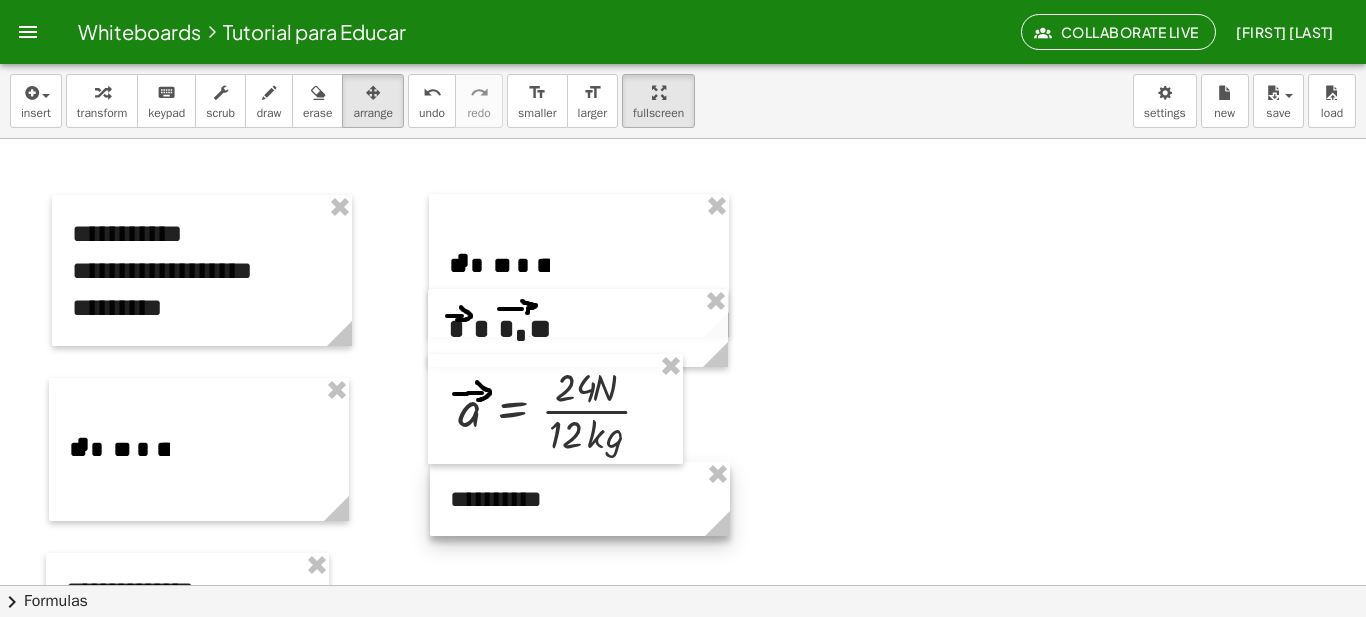 drag, startPoint x: 947, startPoint y: 215, endPoint x: 510, endPoint y: 493, distance: 517.93146 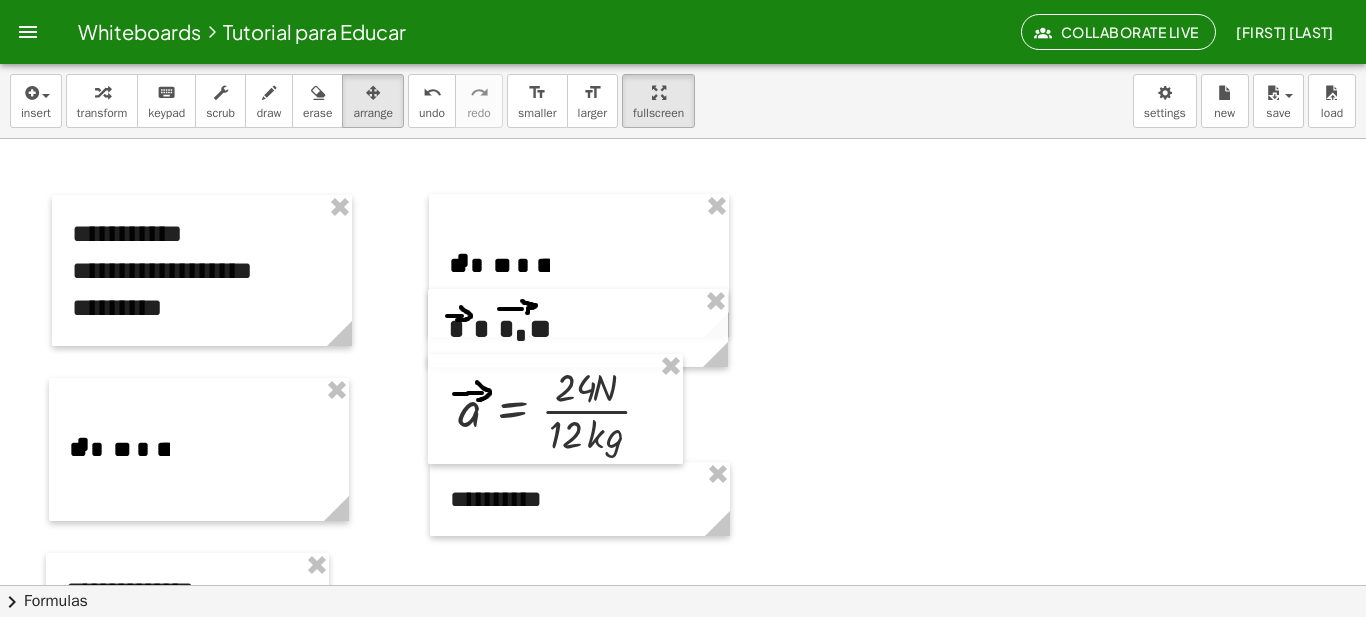 click at bounding box center (683, 180) 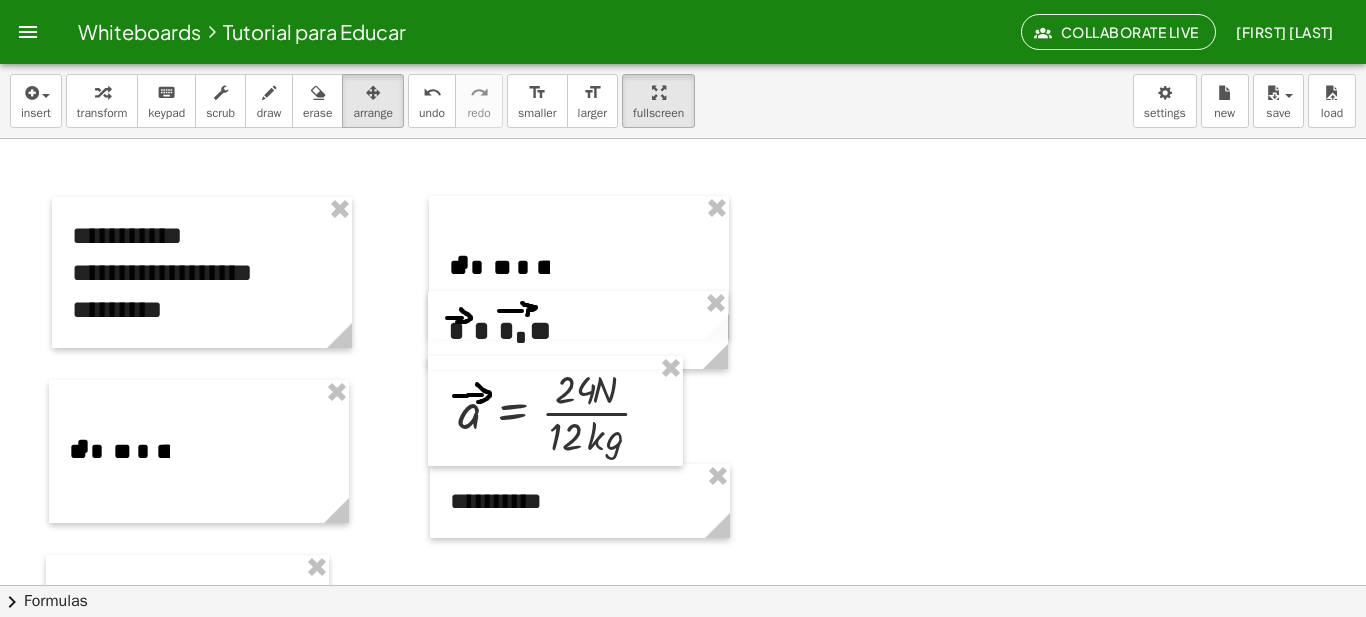 scroll, scrollTop: 844, scrollLeft: 0, axis: vertical 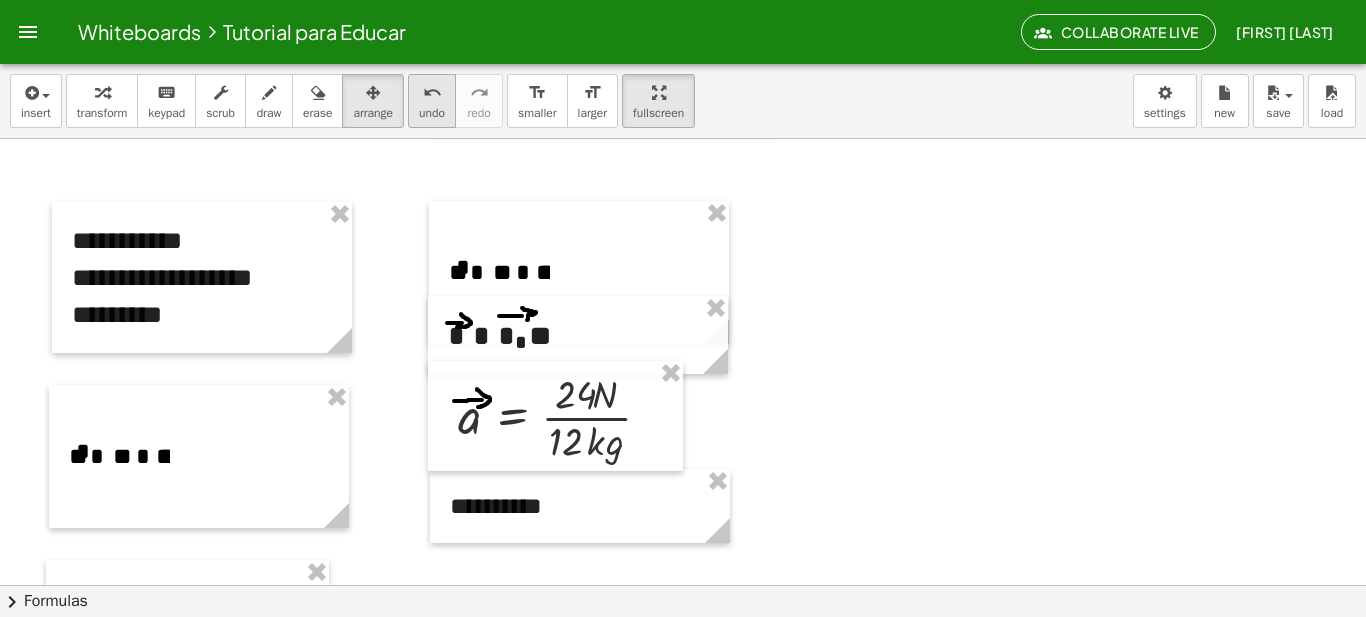 click on "undo undo" at bounding box center (432, 101) 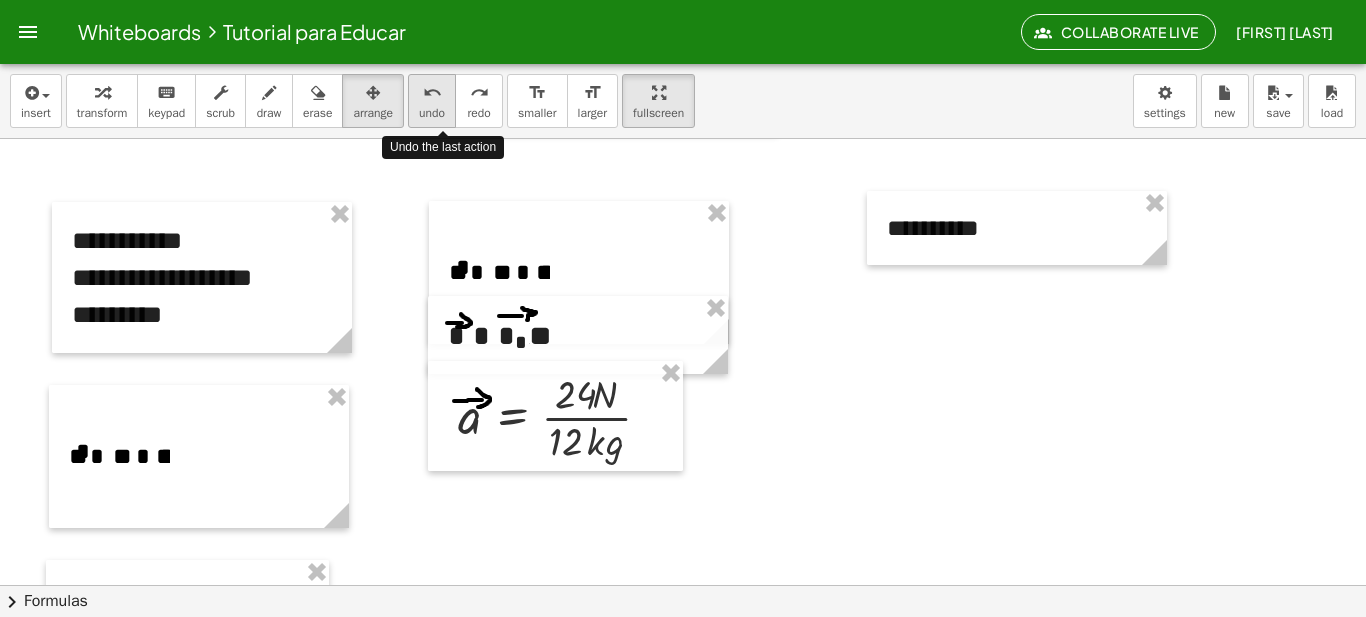 click on "undo undo" at bounding box center (432, 101) 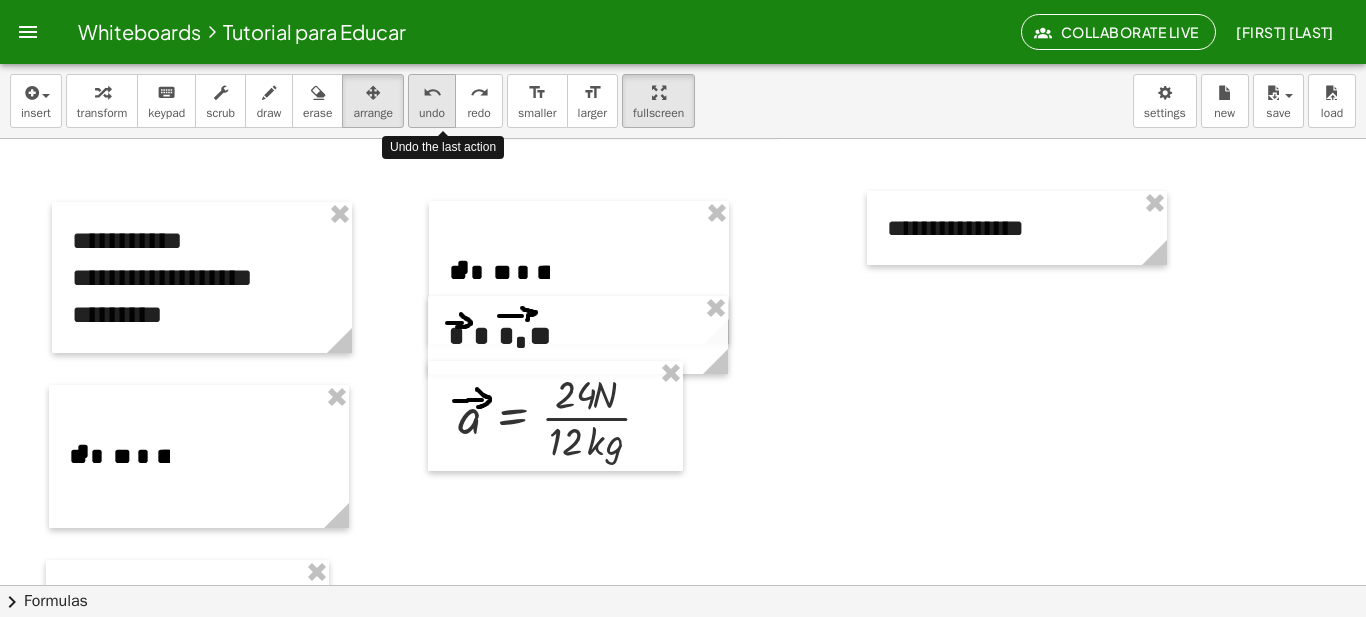 click on "undo undo" at bounding box center (432, 101) 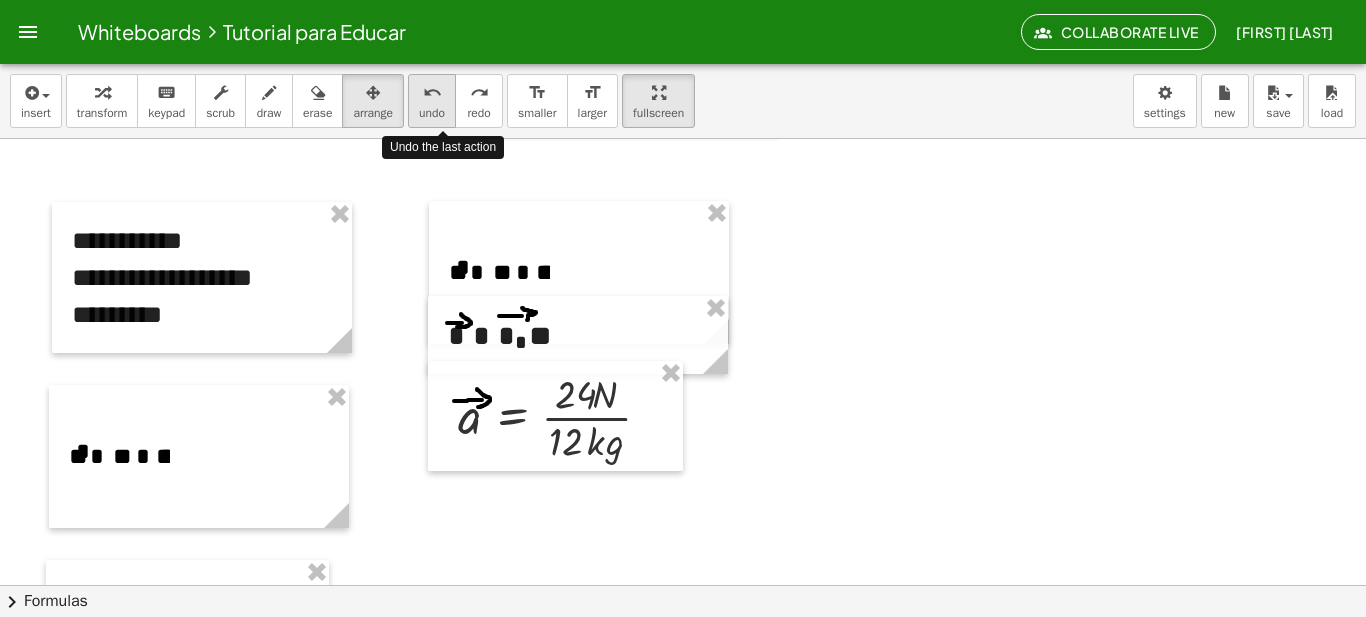 click on "undo undo" at bounding box center (432, 101) 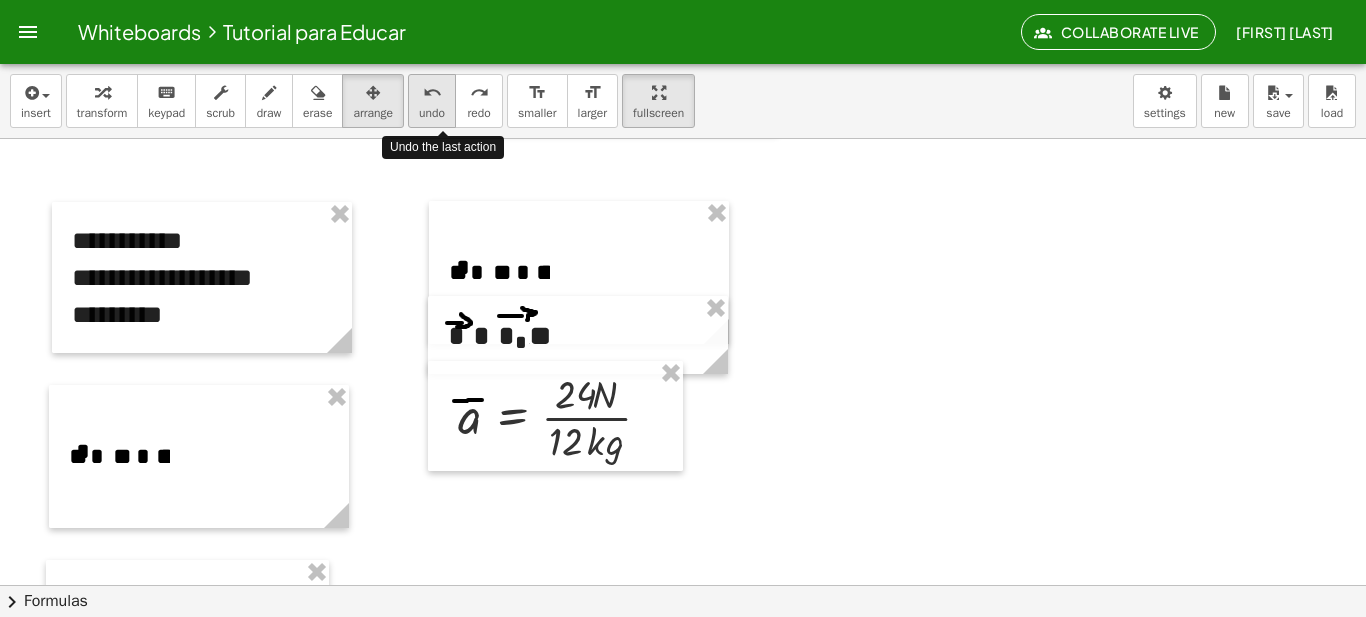 click on "undo undo" at bounding box center [432, 101] 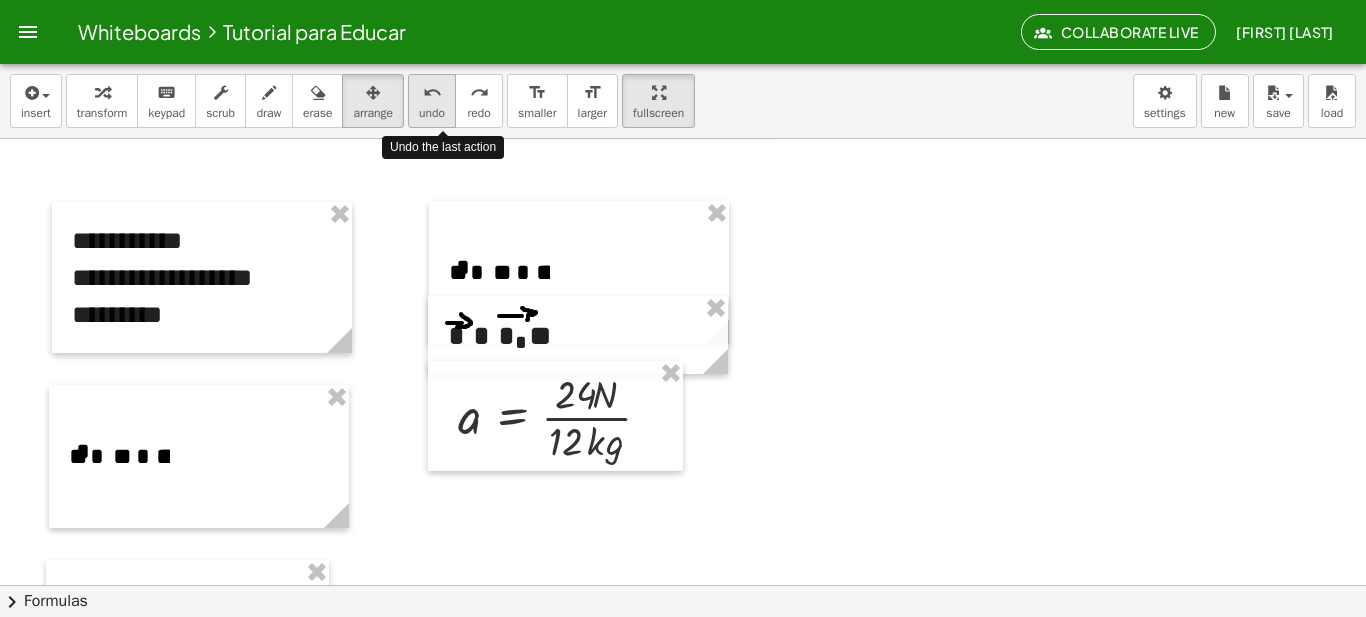 click on "undo undo" at bounding box center (432, 101) 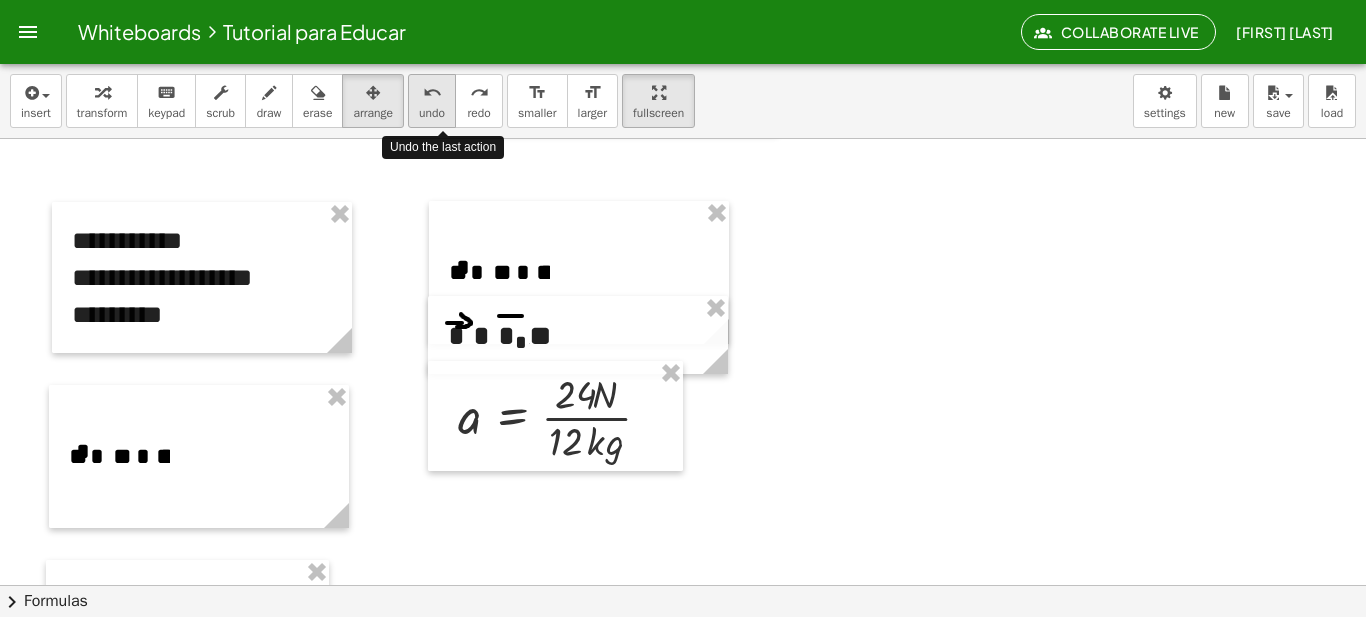 click on "undo undo" at bounding box center [432, 101] 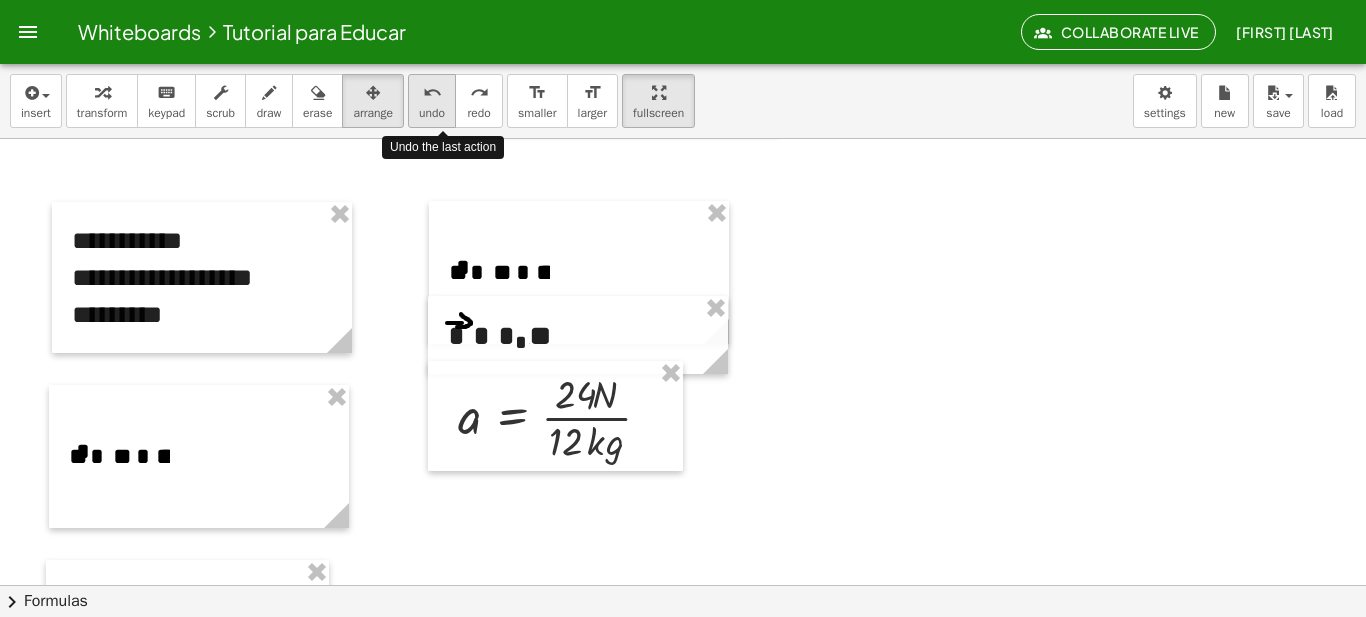 click on "undo undo" at bounding box center [432, 101] 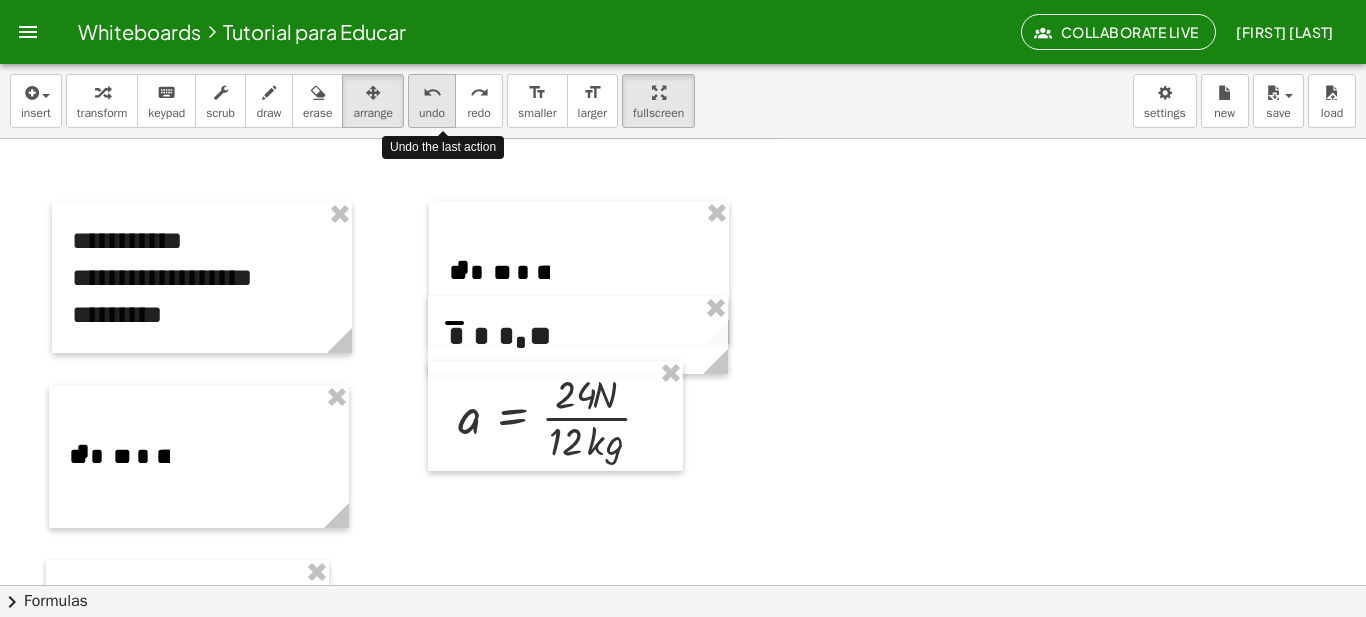 click on "undo undo" at bounding box center (432, 101) 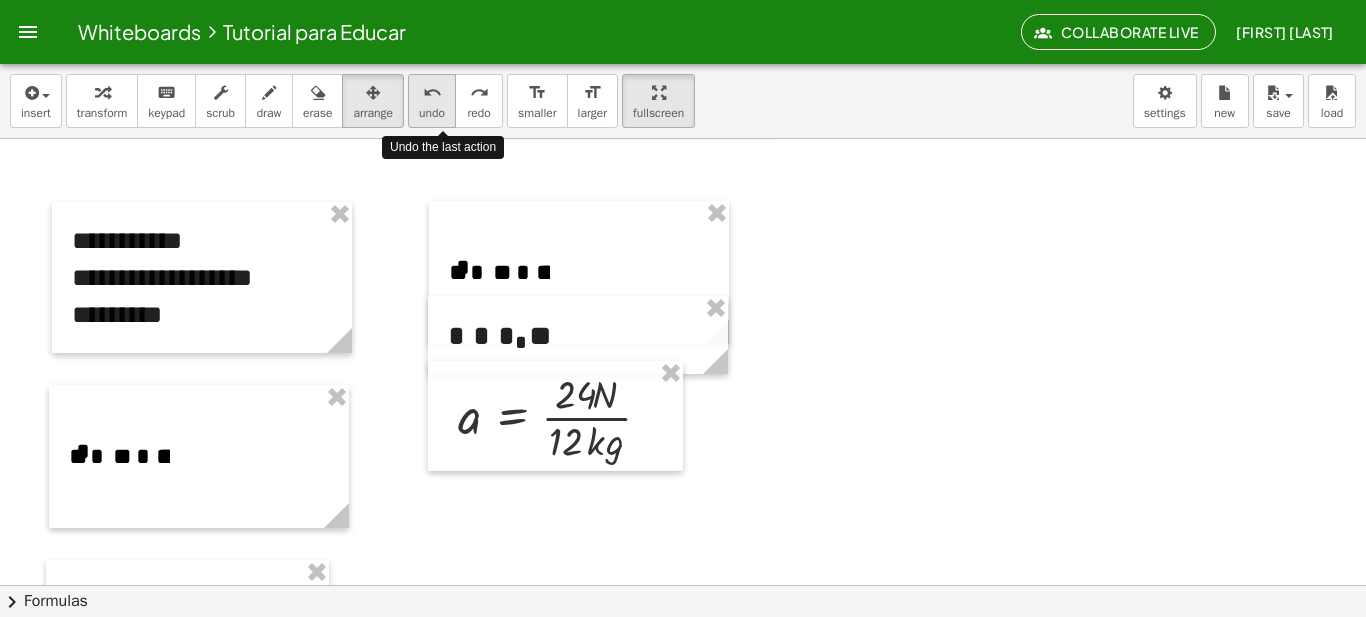 click on "undo undo" at bounding box center [432, 101] 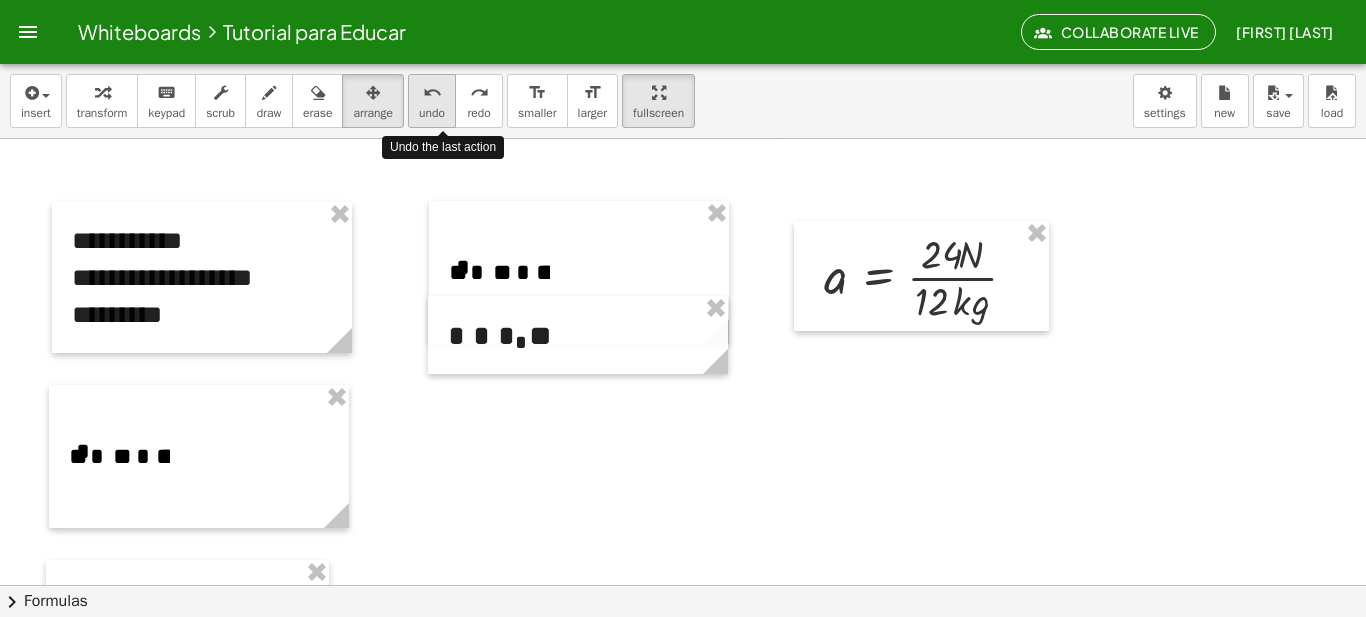 click on "undo undo" at bounding box center [432, 101] 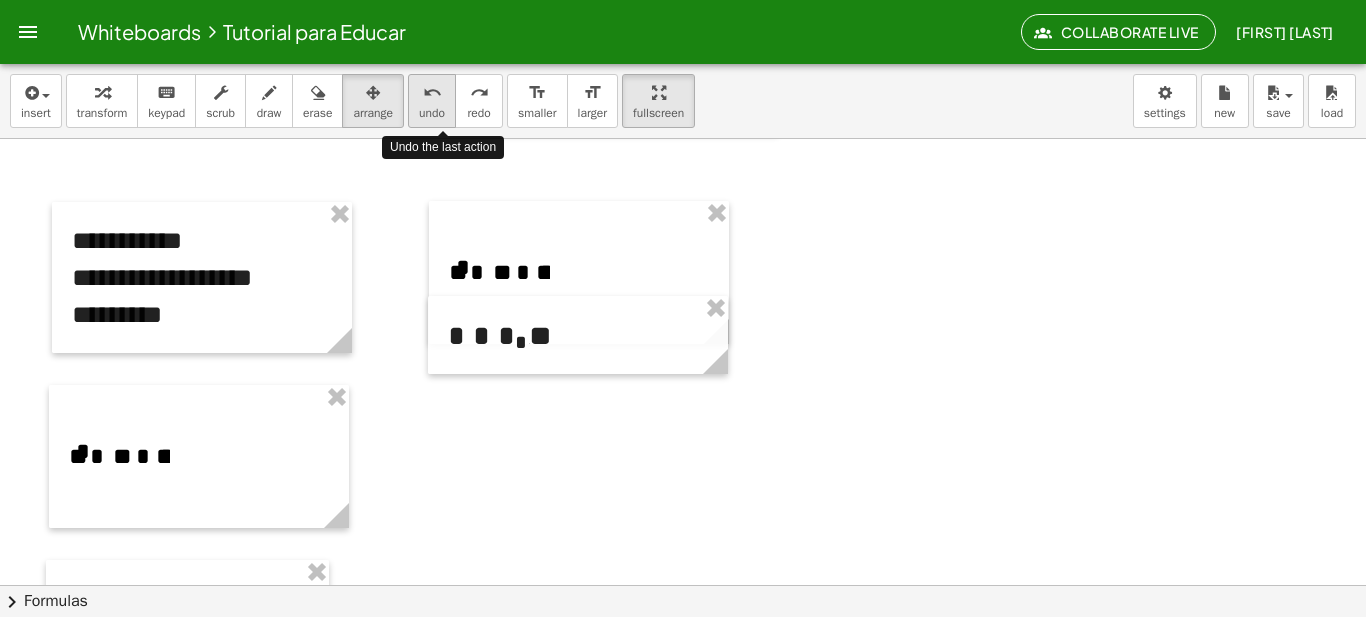 click on "undo undo" at bounding box center (432, 101) 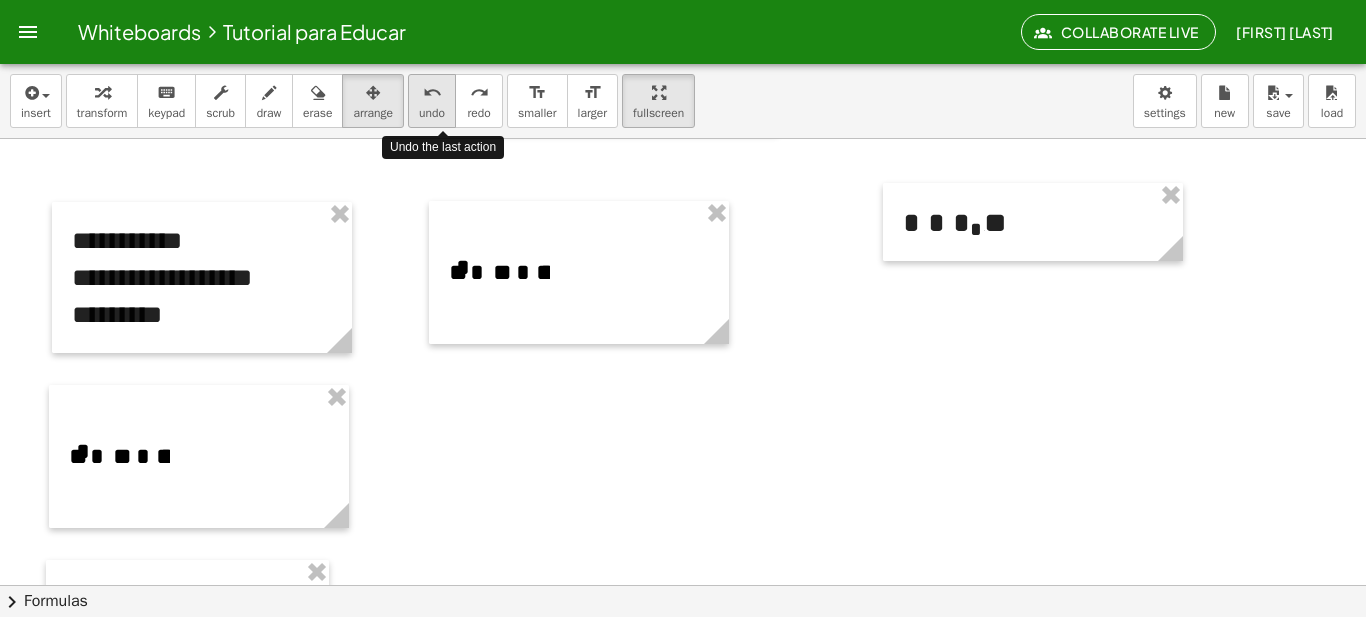 click on "undo undo" at bounding box center (432, 101) 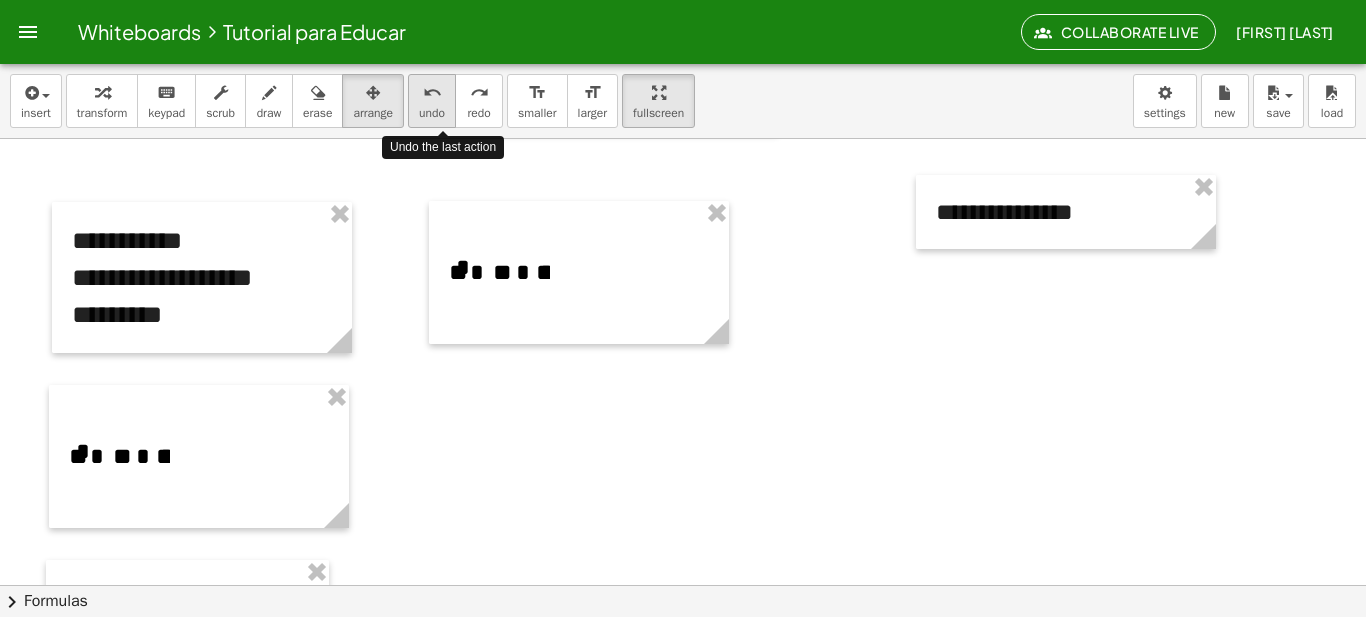 click on "undo undo" at bounding box center (432, 101) 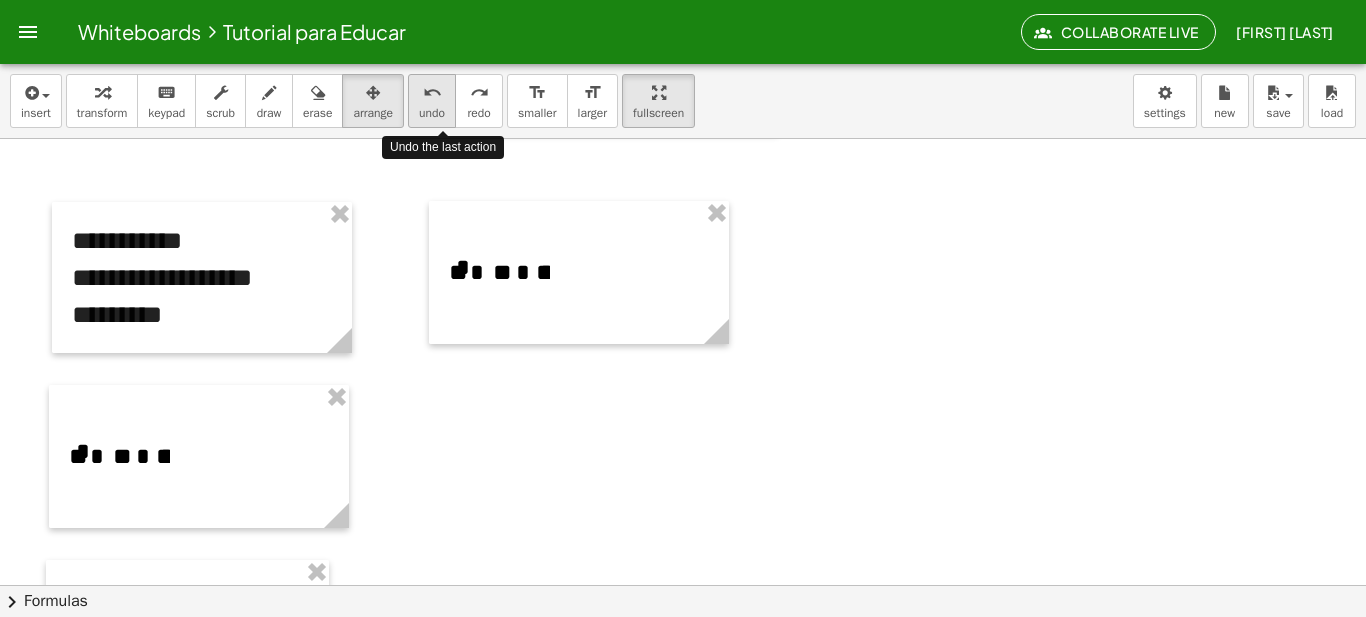 click on "undo undo" at bounding box center [432, 101] 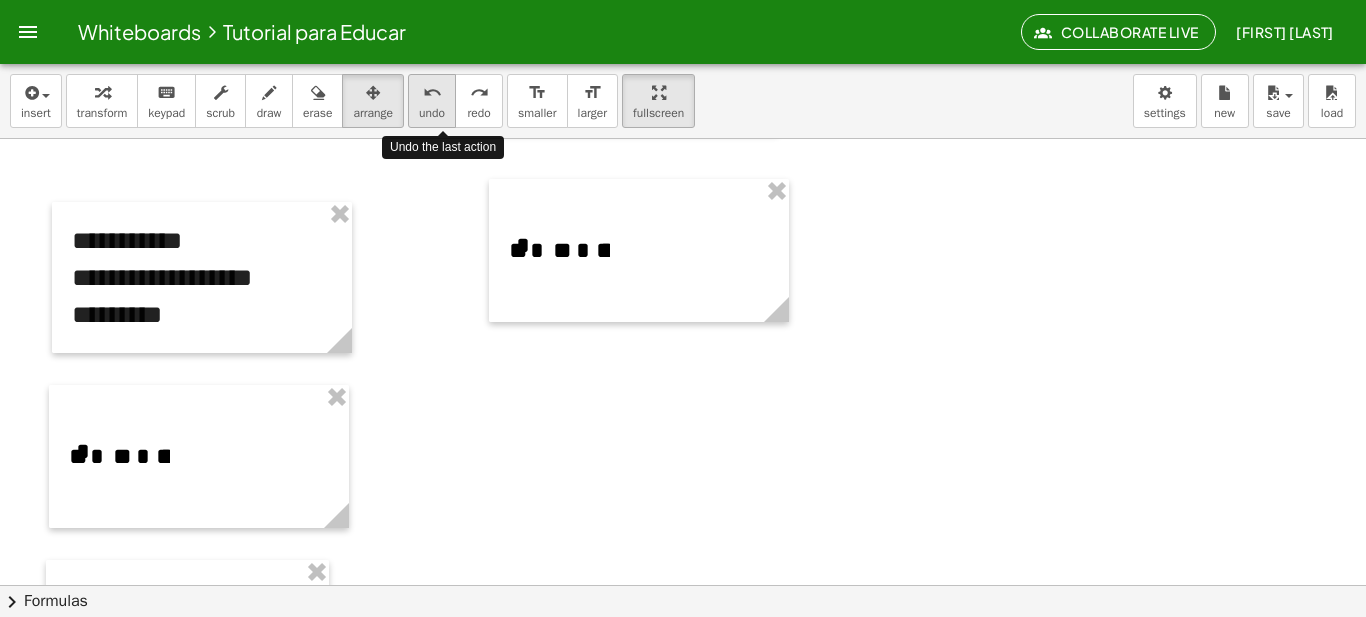 click on "undo undo" at bounding box center (432, 101) 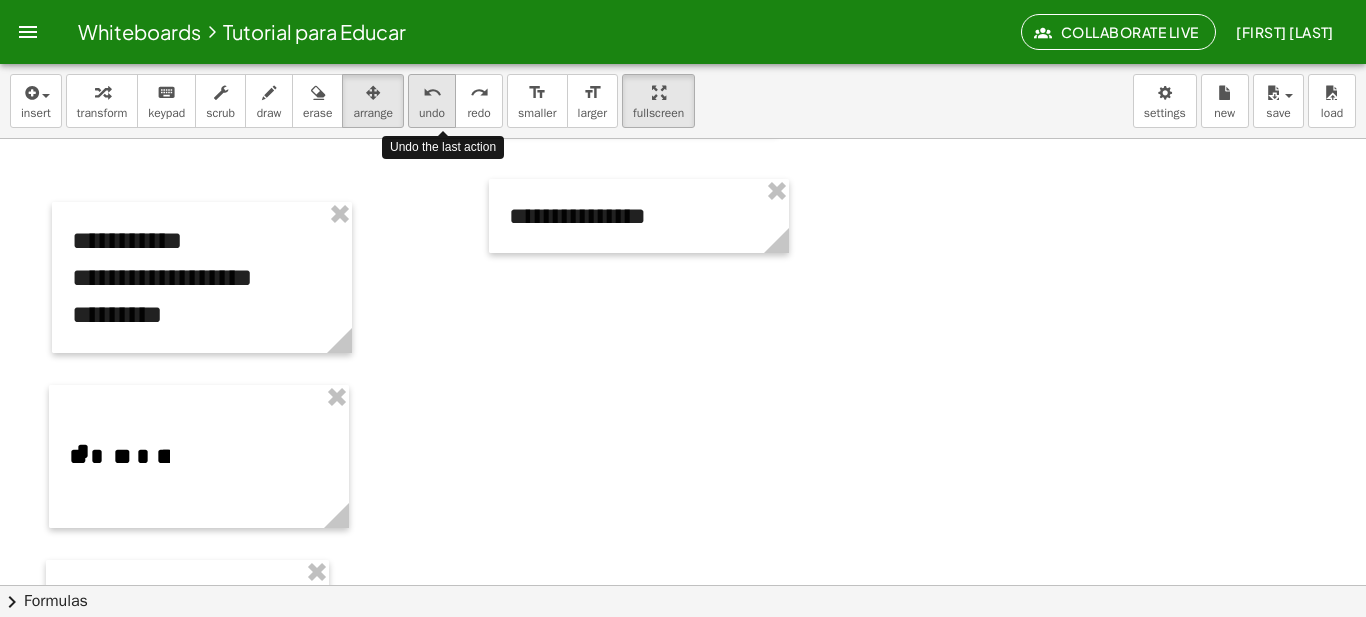 click on "undo undo" at bounding box center [432, 101] 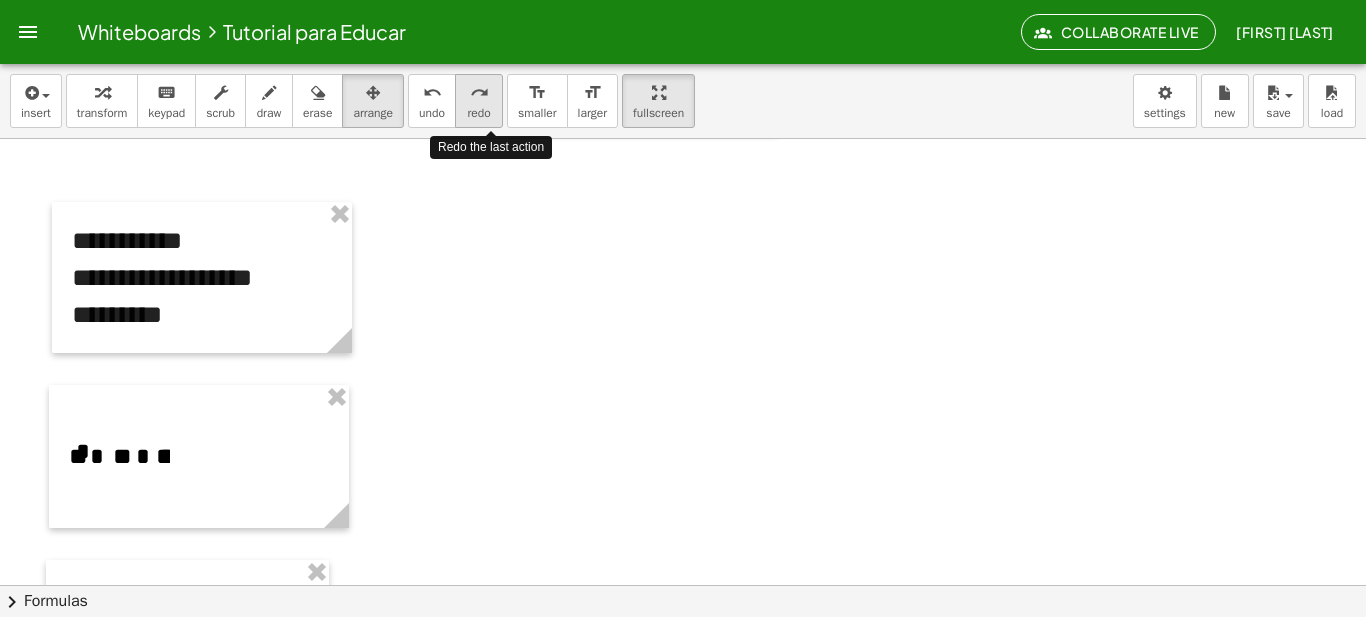 click on "redo" at bounding box center [478, 113] 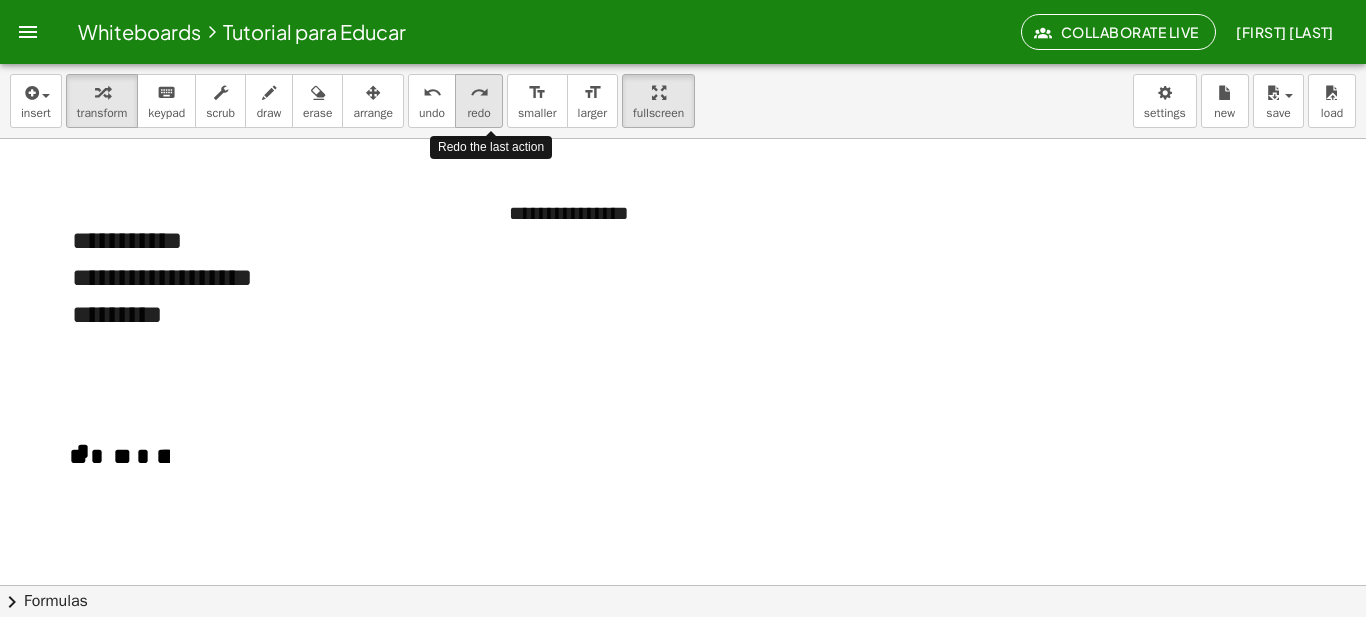 click on "redo" at bounding box center (478, 113) 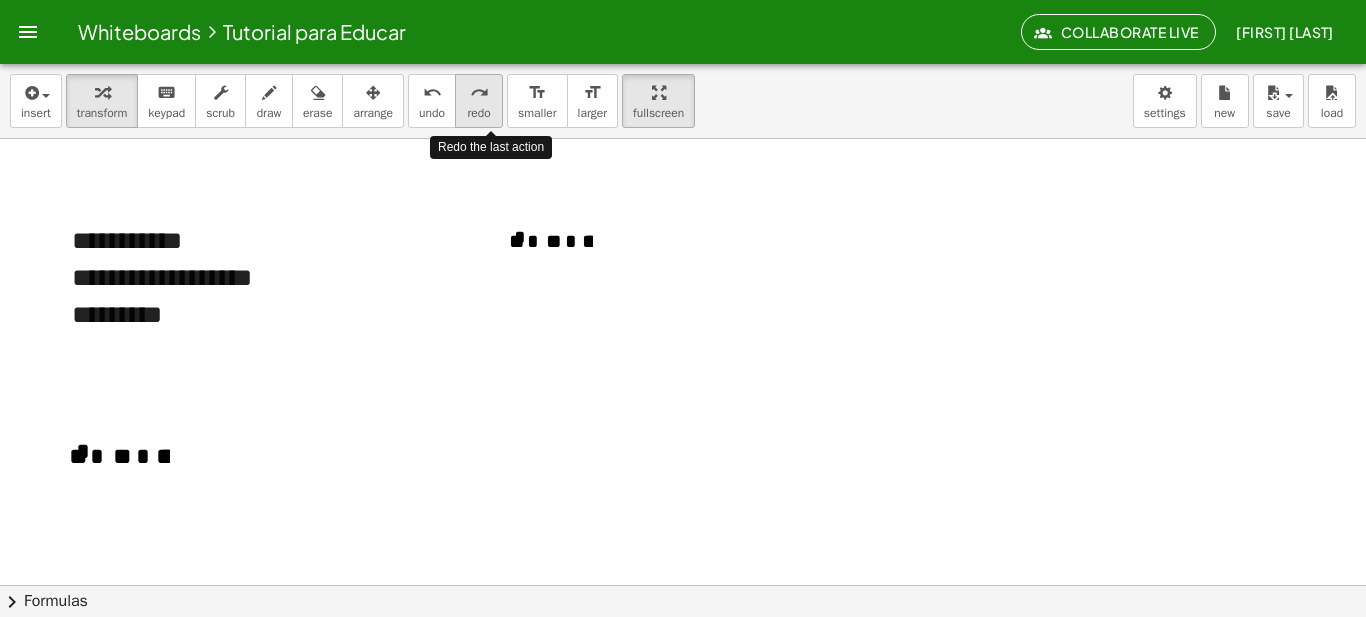 click on "redo" at bounding box center [478, 113] 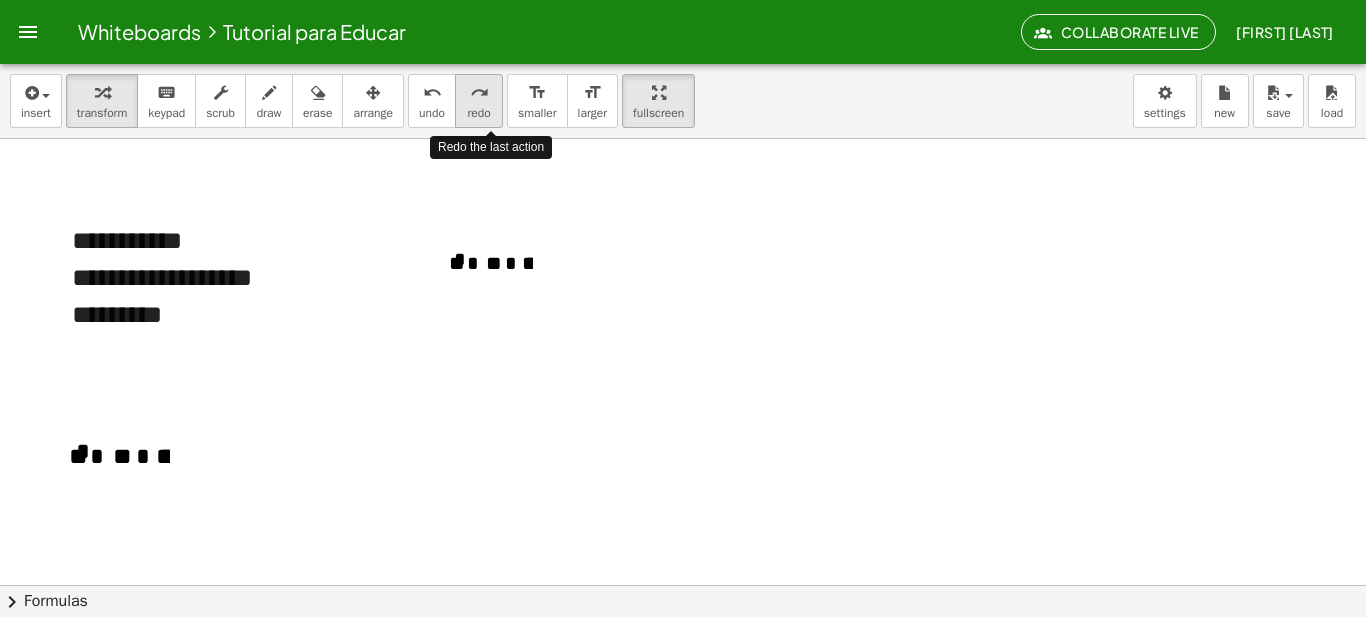 click on "redo" at bounding box center (478, 113) 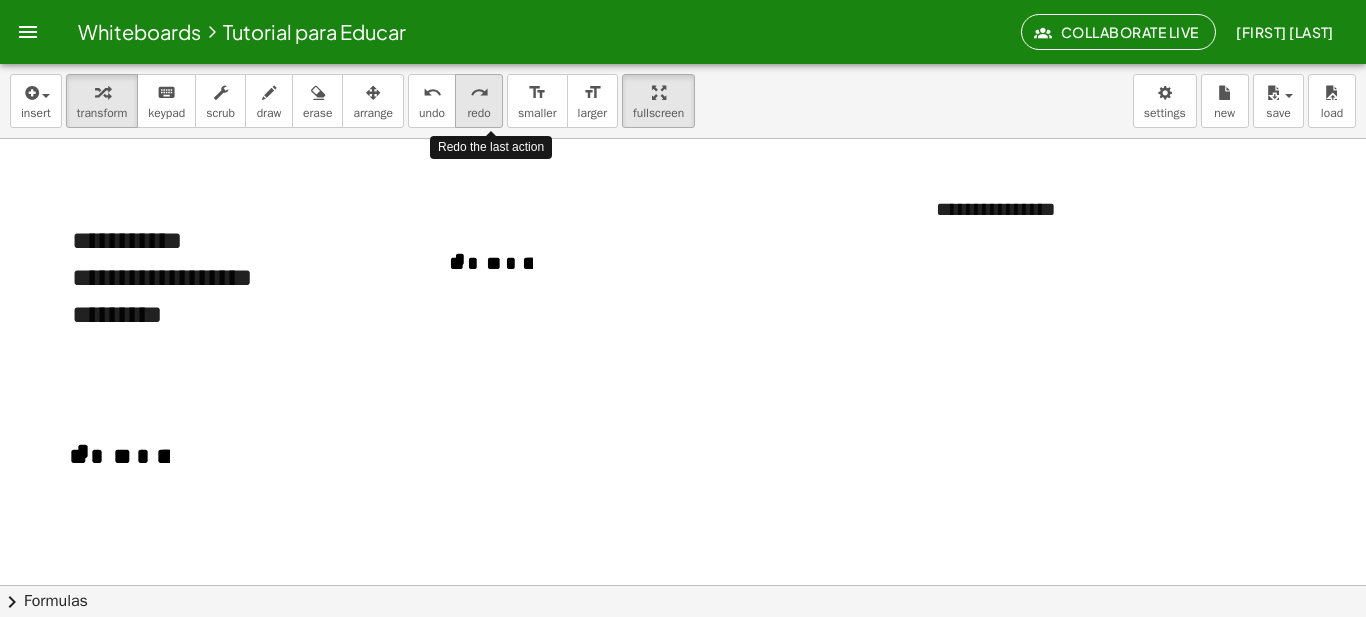 click on "redo" at bounding box center [478, 113] 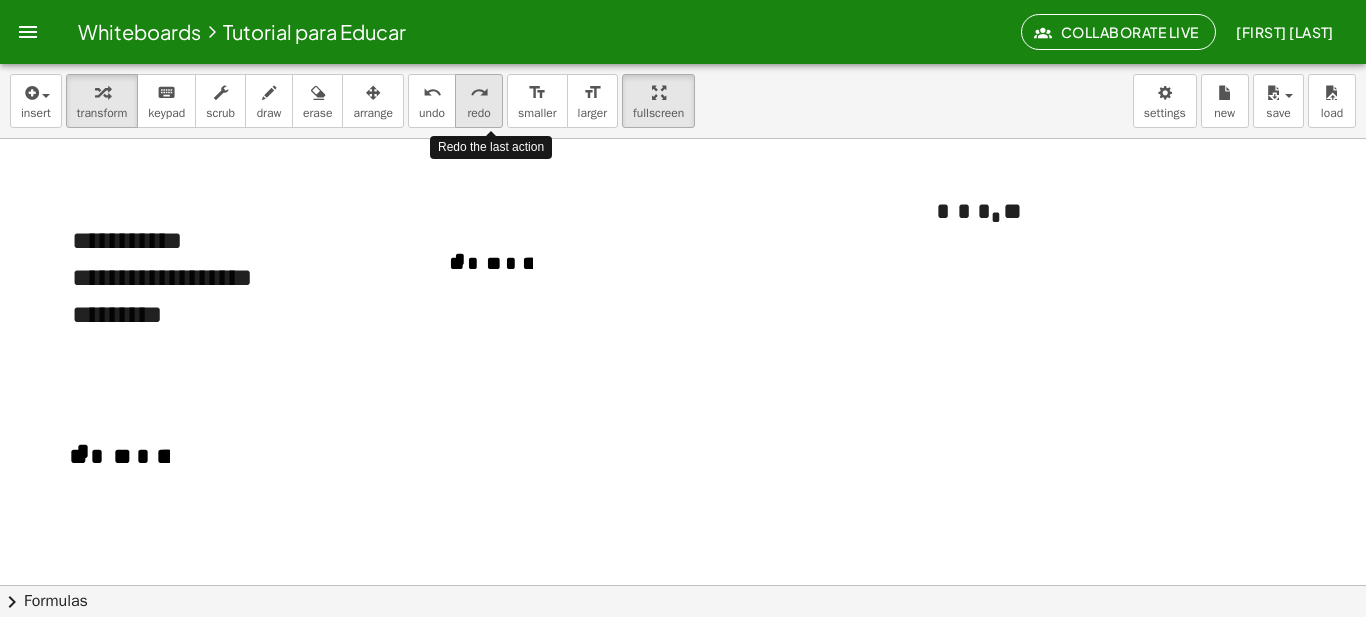 click on "redo" at bounding box center [478, 113] 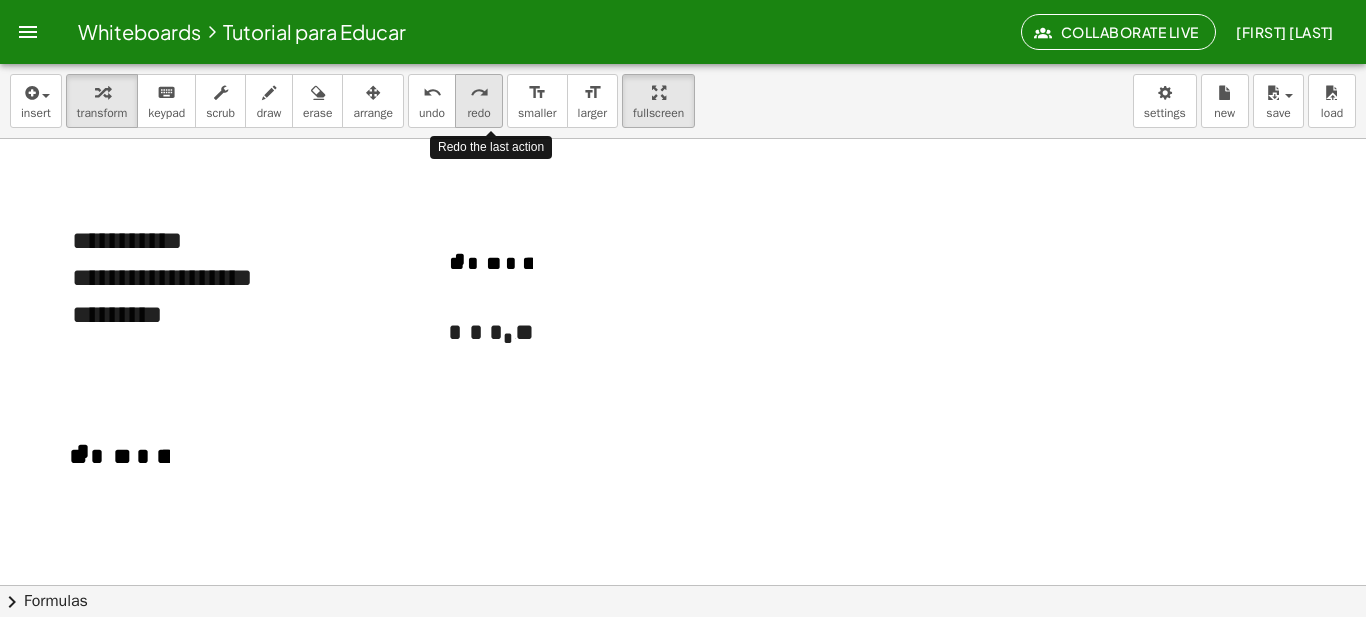 click on "redo" at bounding box center [478, 113] 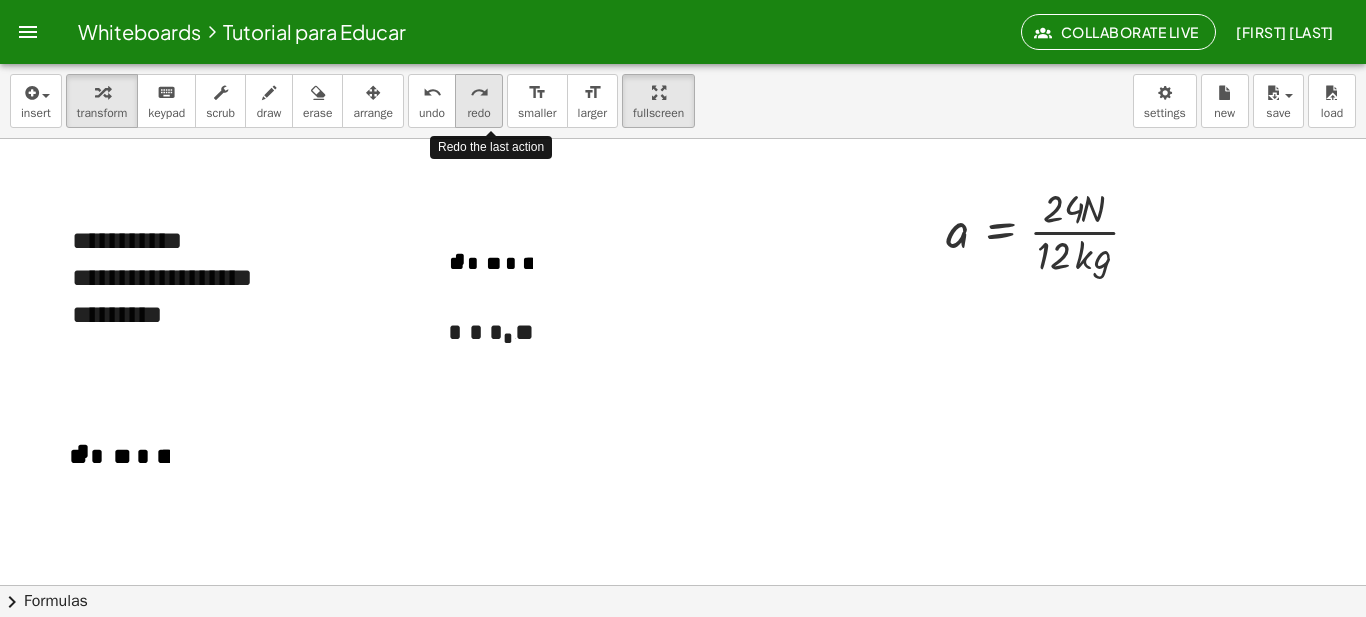 click on "redo" at bounding box center (478, 113) 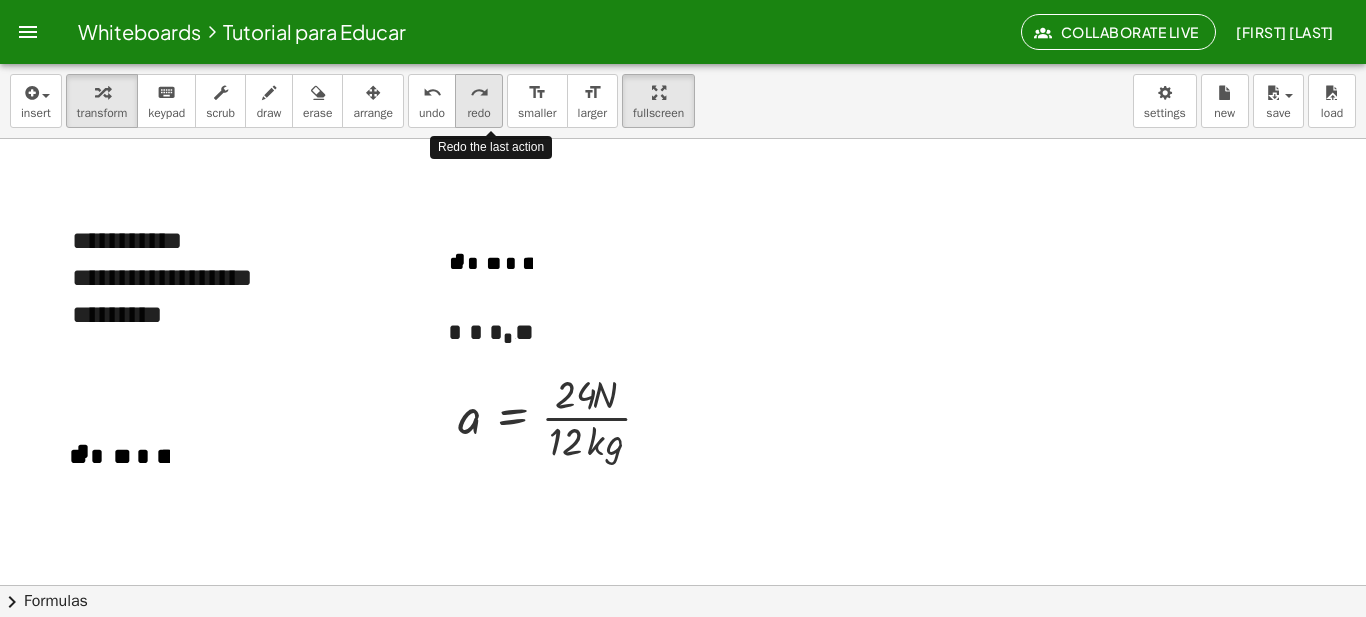 click on "redo" at bounding box center [478, 113] 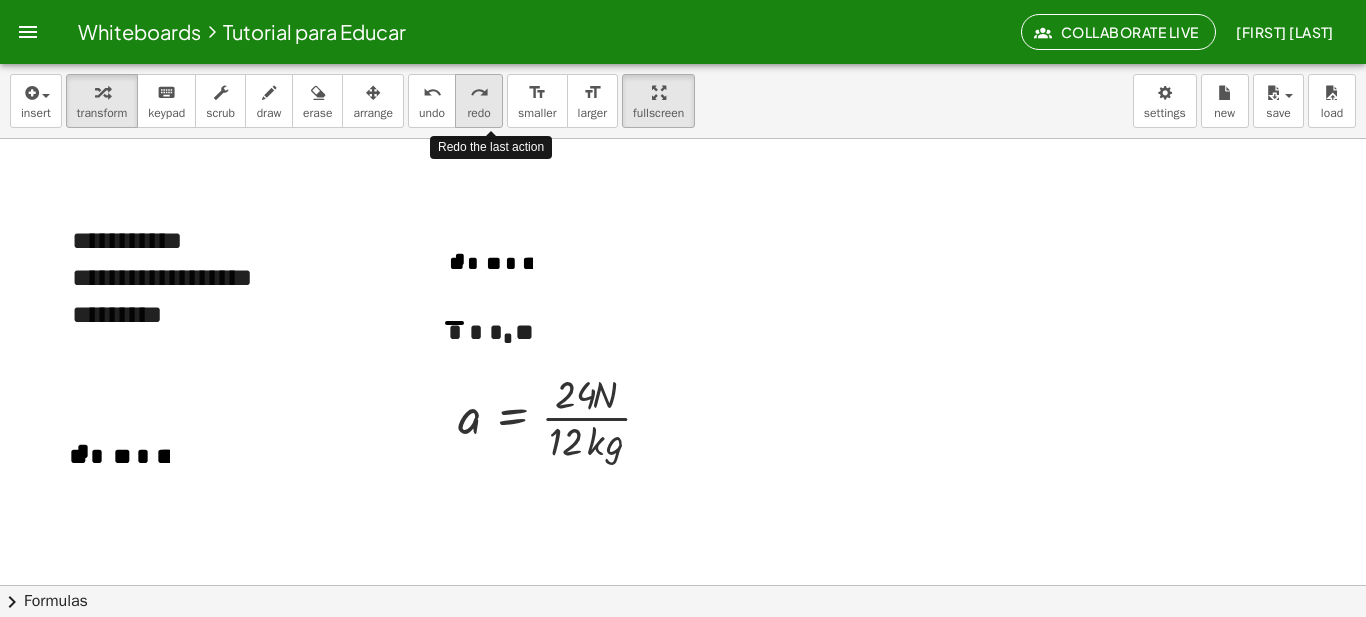 click on "redo" at bounding box center [478, 113] 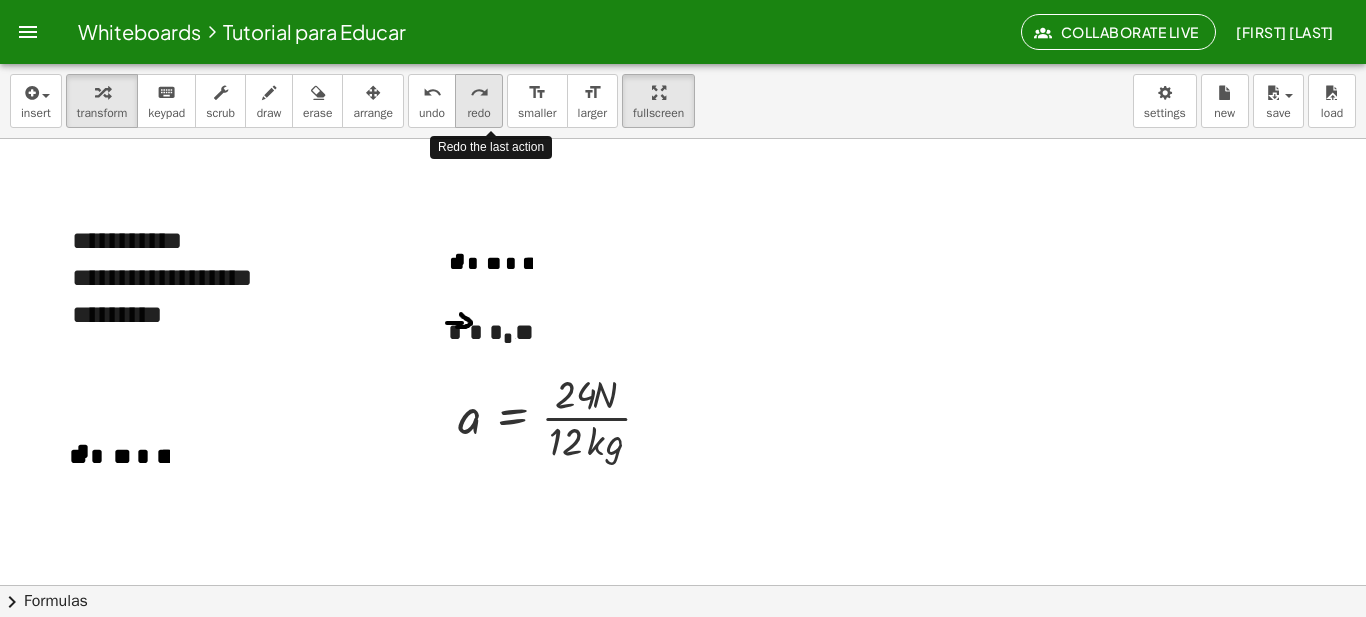 click on "redo" at bounding box center [478, 113] 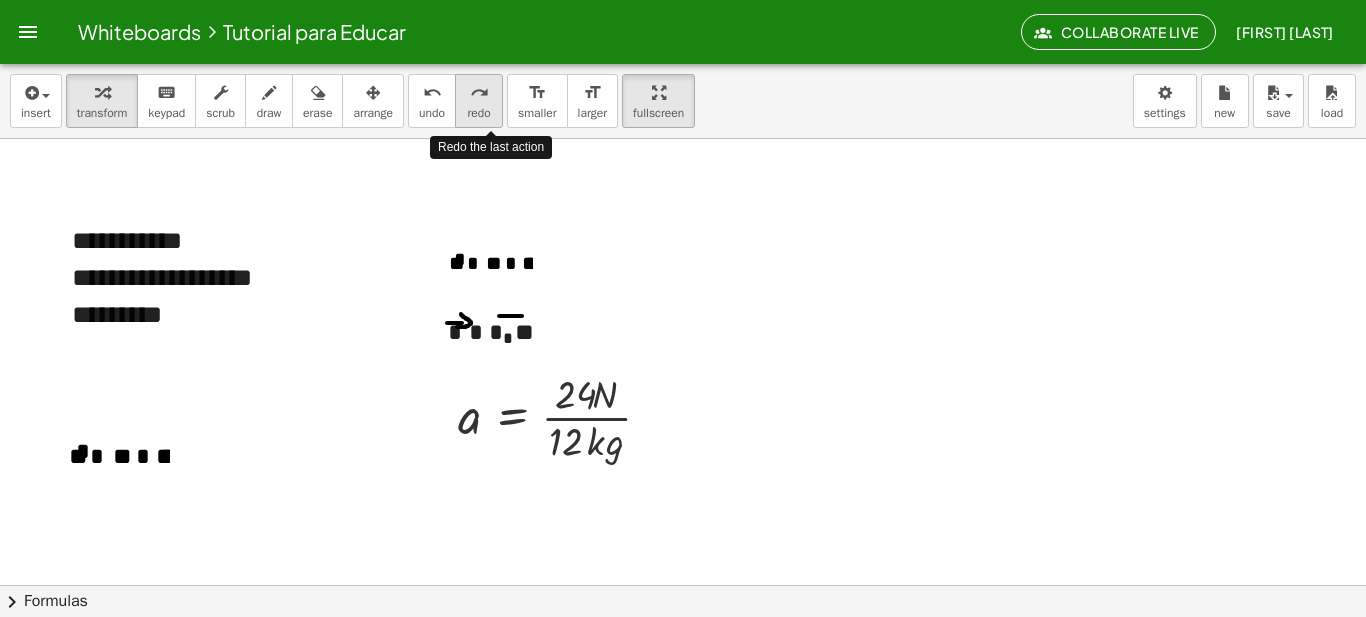 click on "redo" at bounding box center [478, 113] 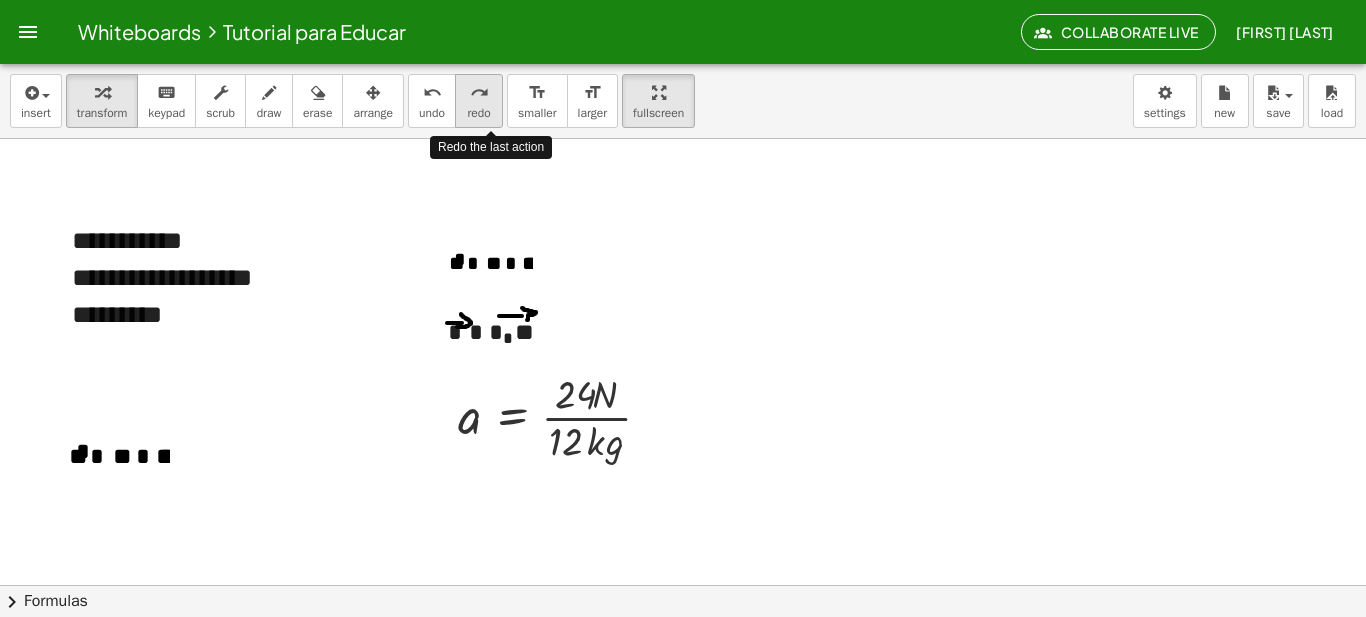 click on "redo" at bounding box center (478, 113) 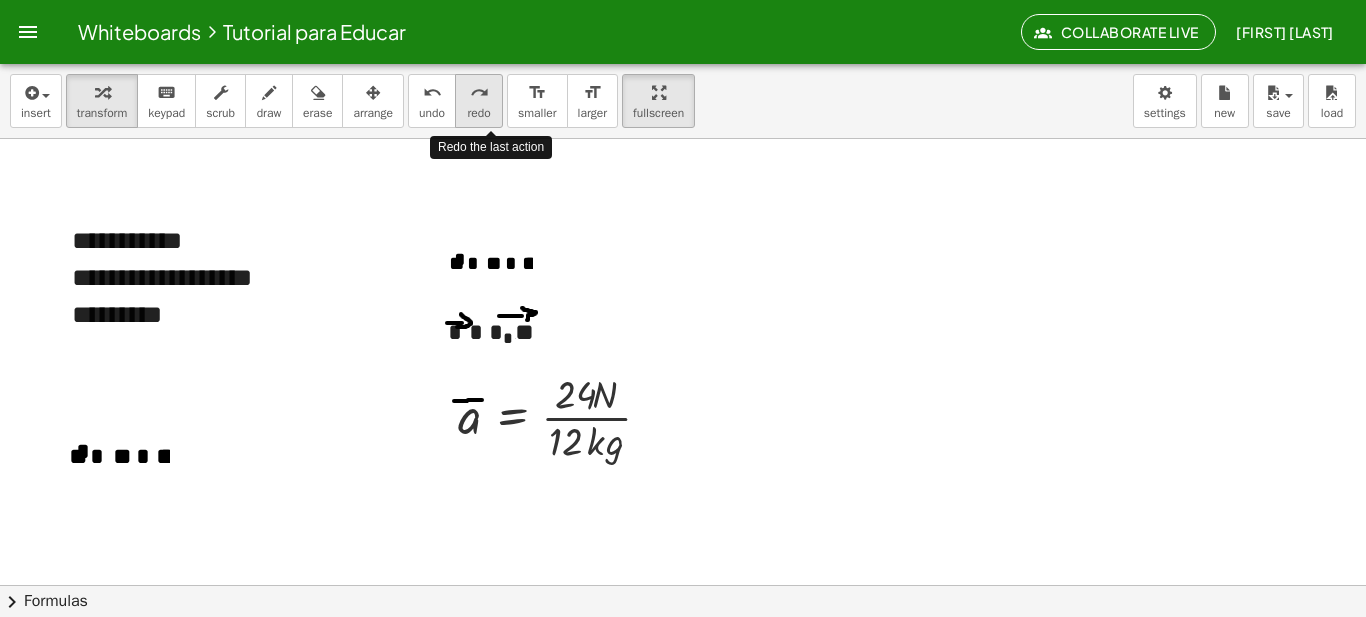 click on "redo" at bounding box center [478, 113] 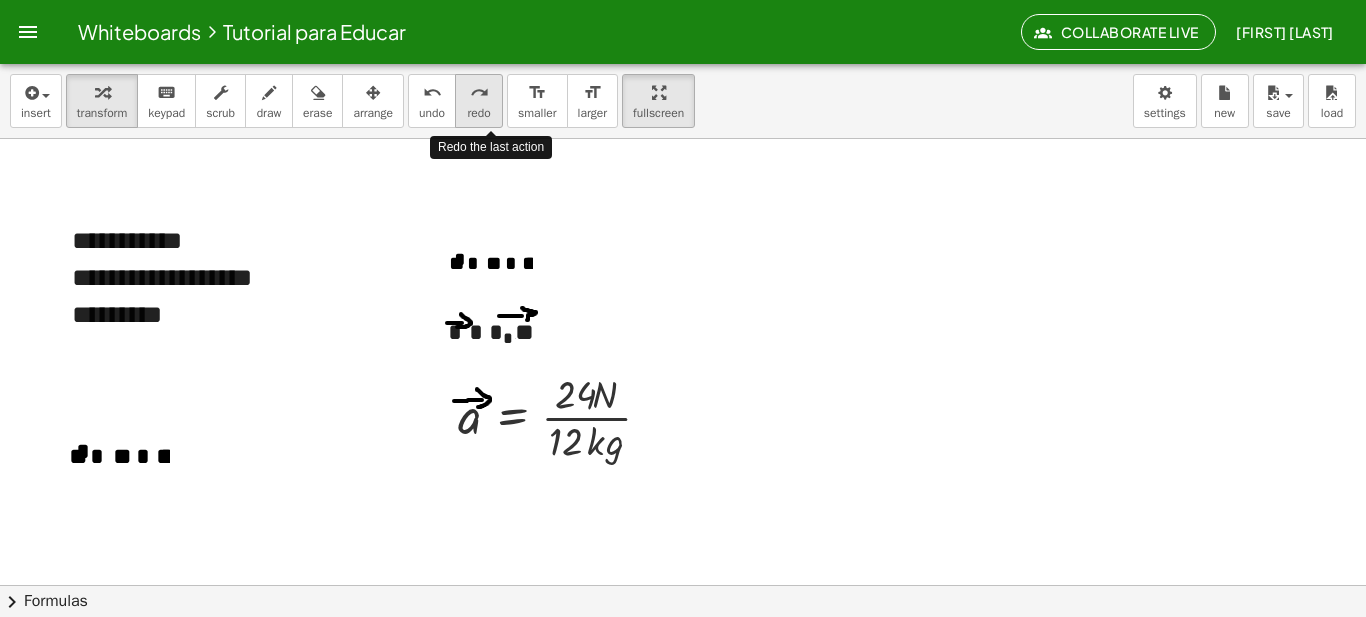 click on "redo" at bounding box center [478, 113] 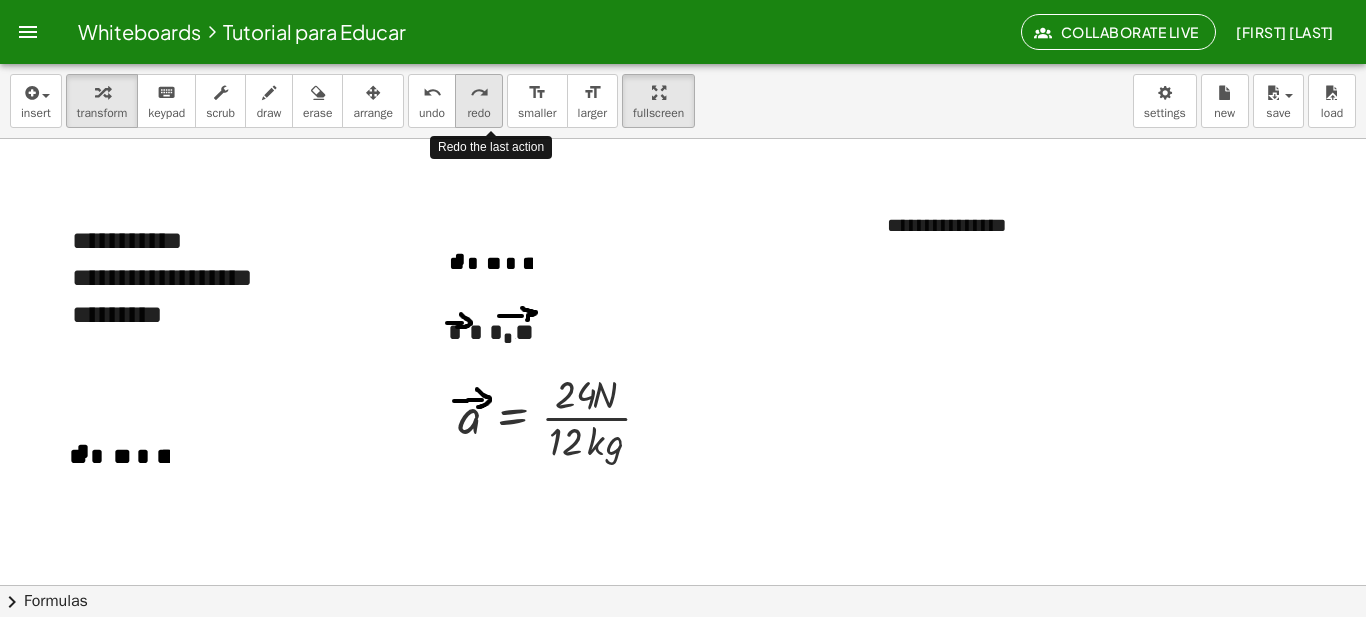 click on "redo" at bounding box center (478, 113) 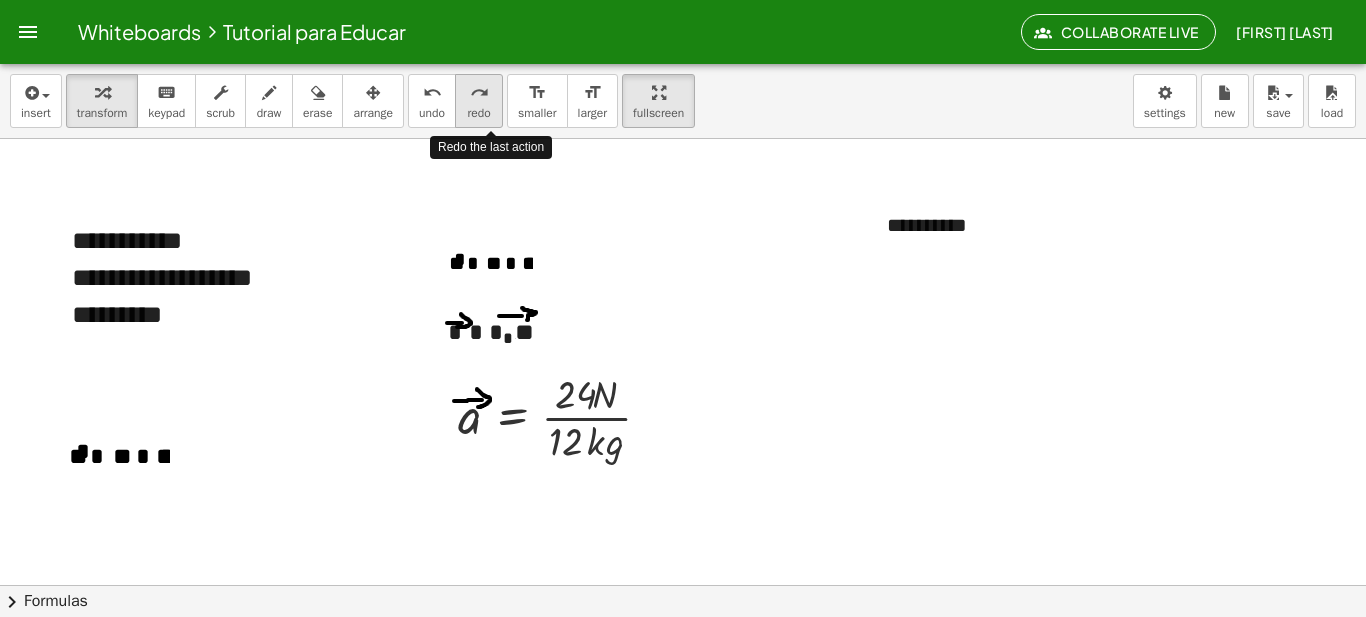 click on "redo" at bounding box center [478, 113] 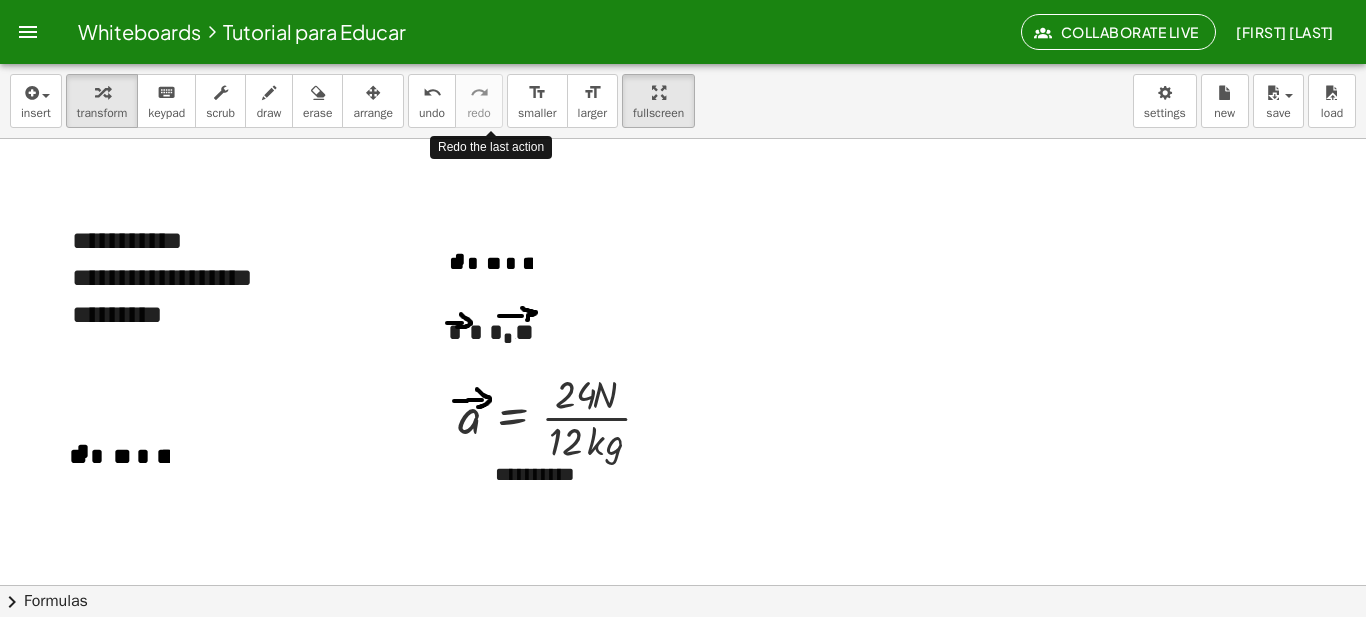 click on "redo" at bounding box center (478, 113) 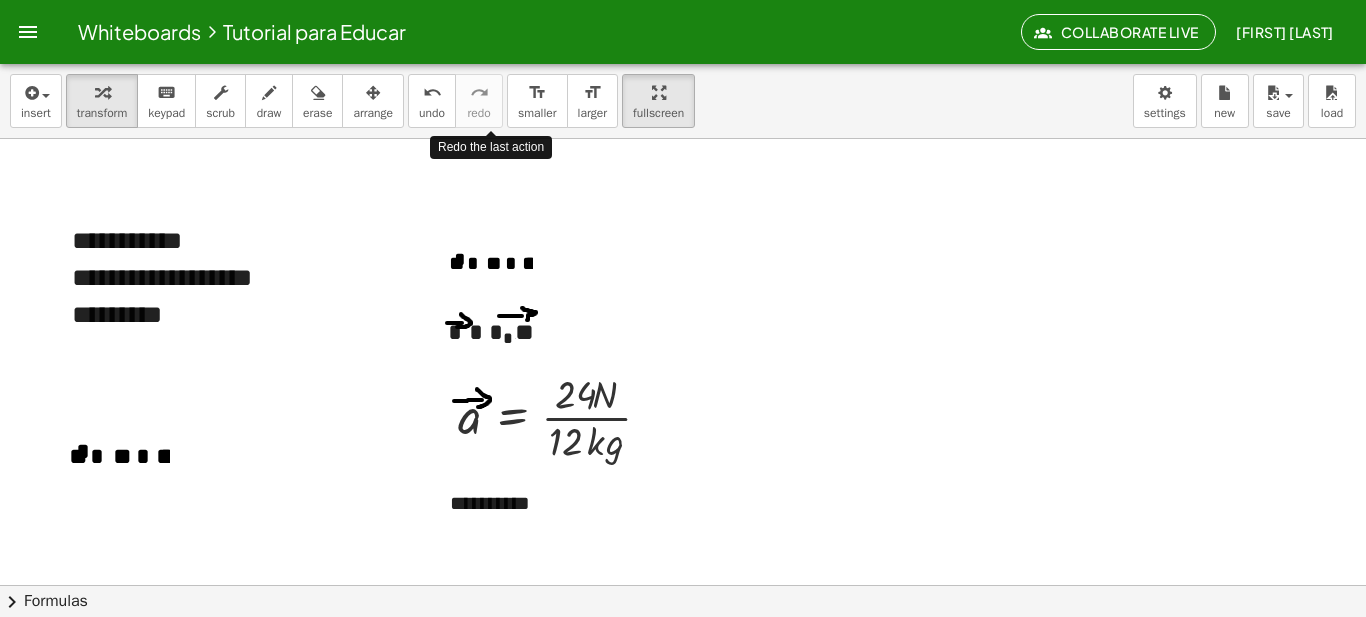 click on "redo" at bounding box center [478, 113] 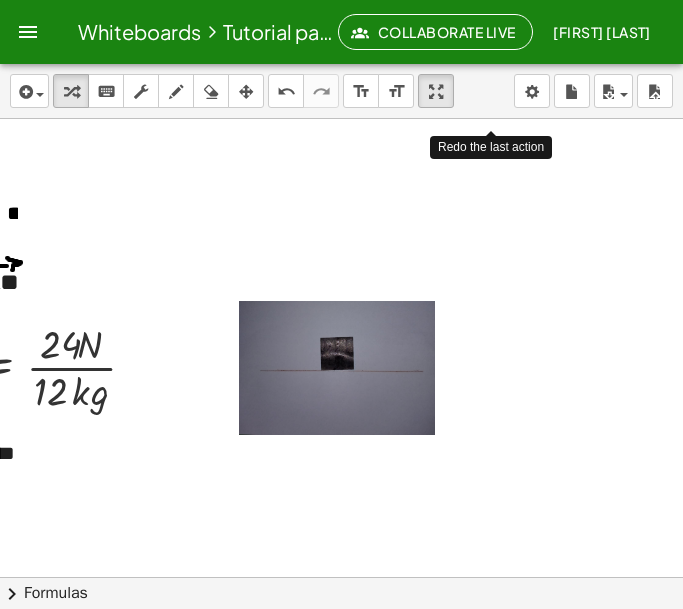 scroll, scrollTop: 876, scrollLeft: 515, axis: both 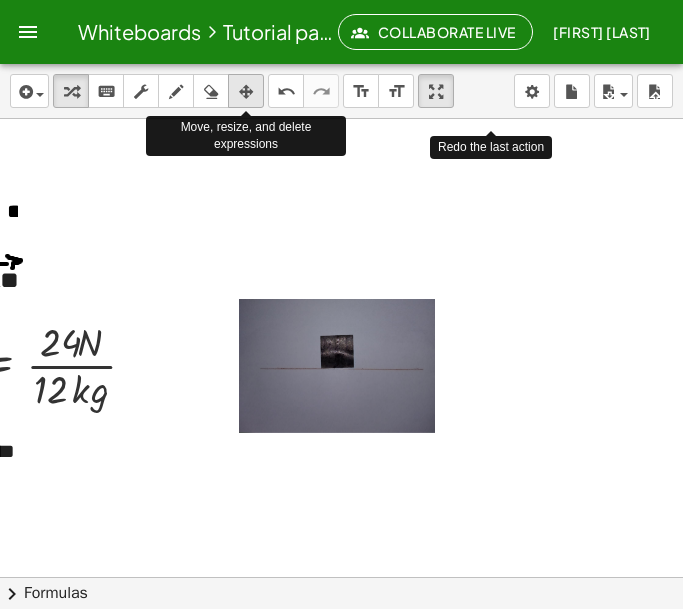 click at bounding box center (246, 92) 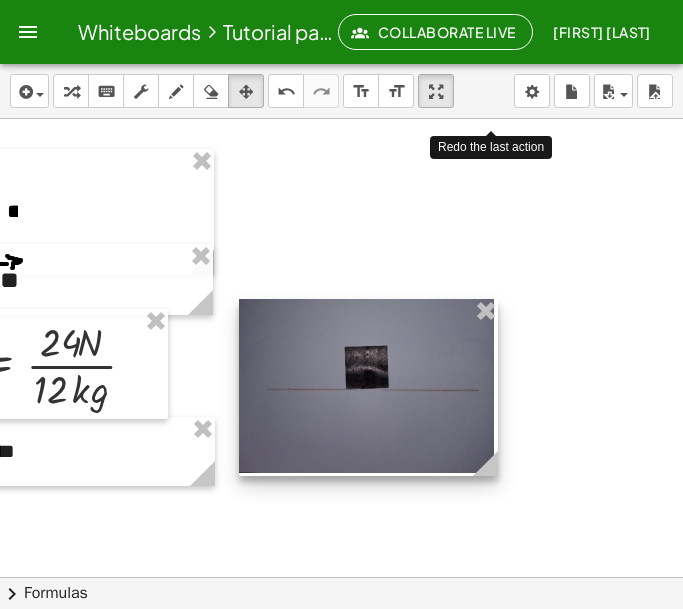 drag, startPoint x: 433, startPoint y: 428, endPoint x: 492, endPoint y: 473, distance: 74.20242 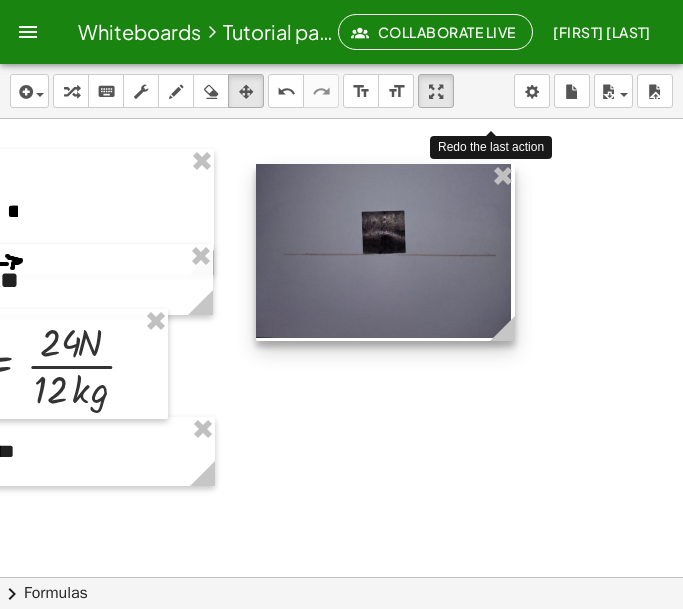 drag, startPoint x: 378, startPoint y: 394, endPoint x: 395, endPoint y: 259, distance: 136.06616 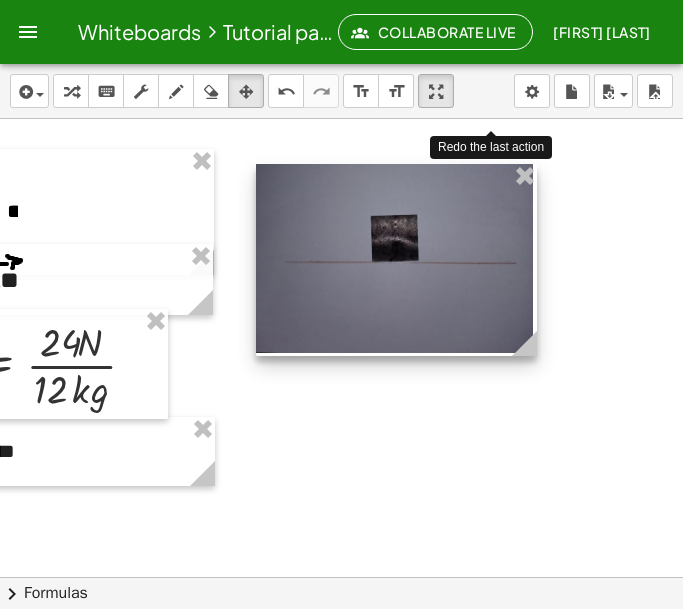 drag, startPoint x: 512, startPoint y: 338, endPoint x: 534, endPoint y: 370, distance: 38.832977 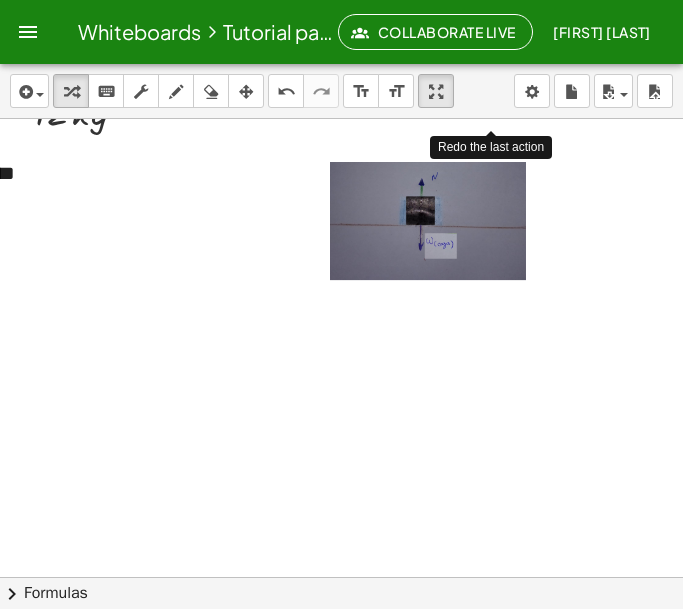 scroll, scrollTop: 1157, scrollLeft: 515, axis: both 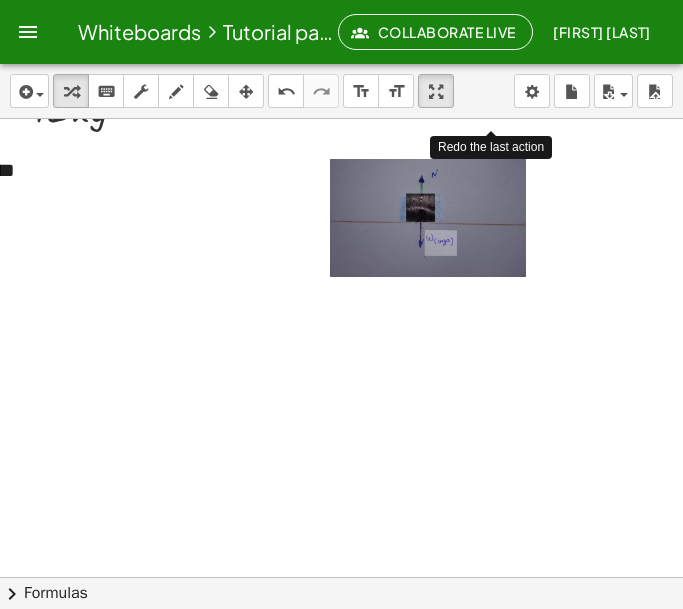 click at bounding box center (430, 219) 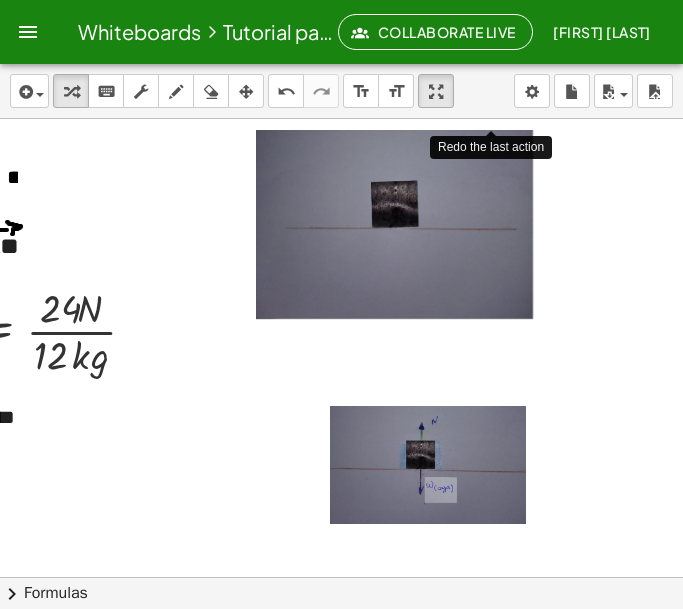 scroll, scrollTop: 900, scrollLeft: 515, axis: both 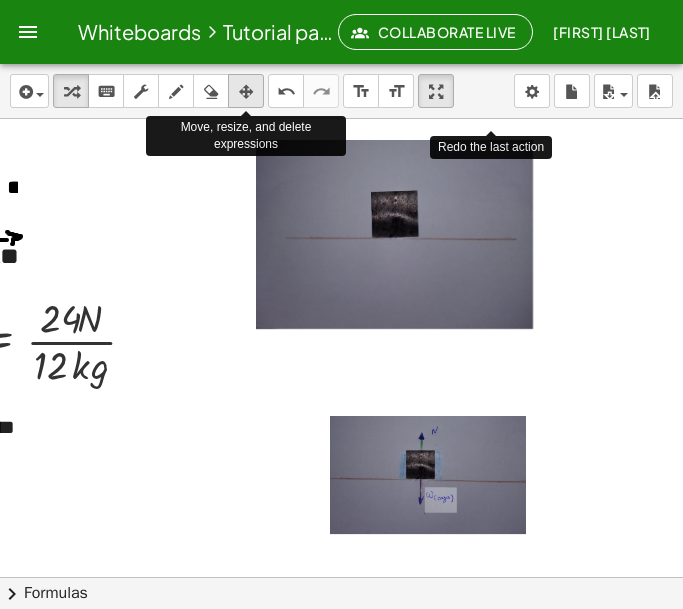 click at bounding box center [246, 92] 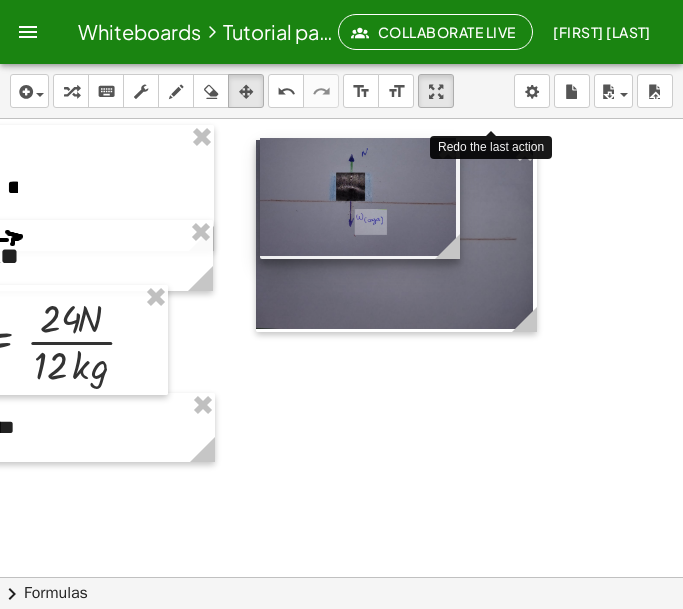 drag, startPoint x: 481, startPoint y: 487, endPoint x: 411, endPoint y: 209, distance: 286.67752 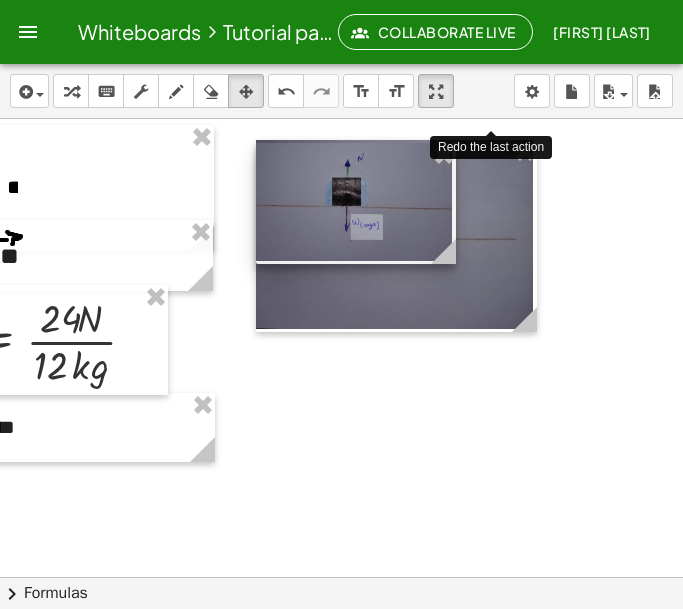 click at bounding box center [356, 203] 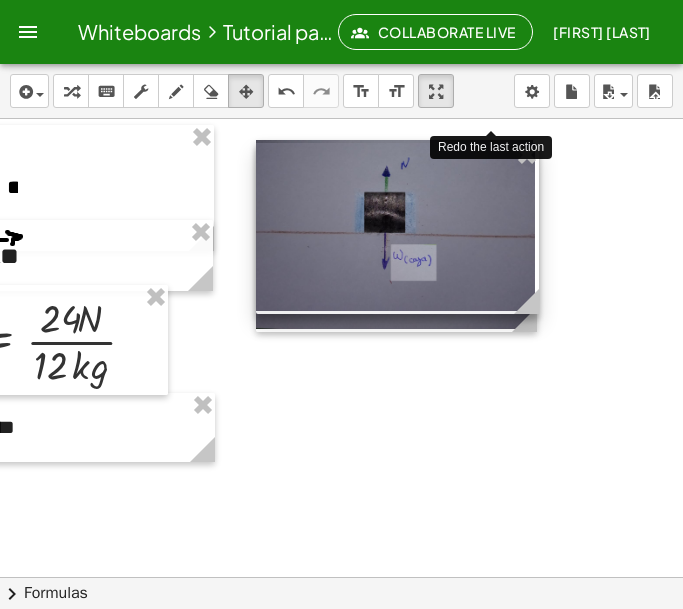 drag, startPoint x: 449, startPoint y: 255, endPoint x: 550, endPoint y: 336, distance: 129.46814 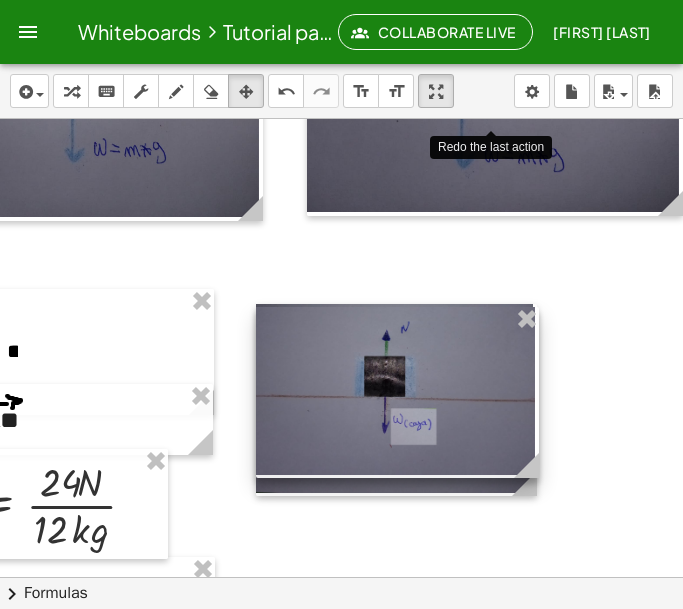 scroll, scrollTop: 829, scrollLeft: 515, axis: both 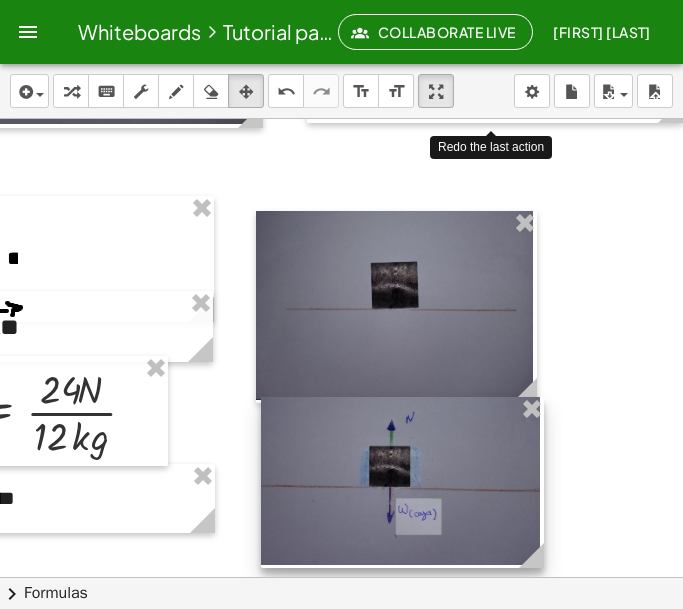 drag, startPoint x: 427, startPoint y: 284, endPoint x: 432, endPoint y: 467, distance: 183.0683 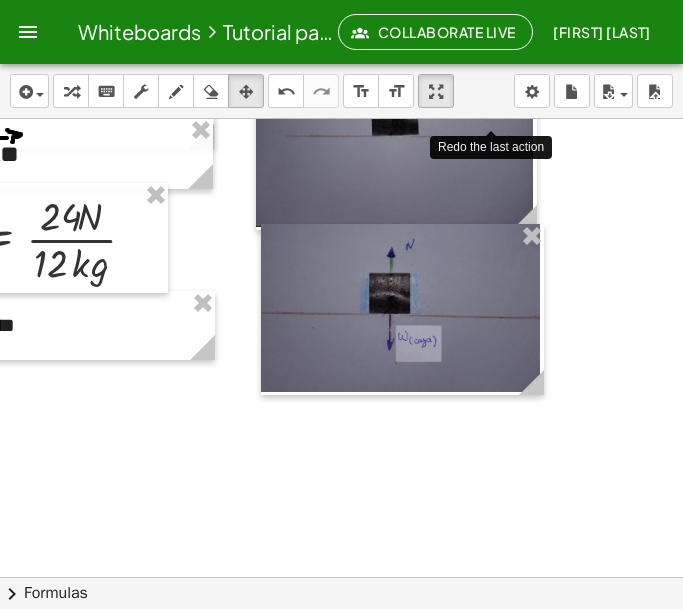scroll, scrollTop: 1009, scrollLeft: 515, axis: both 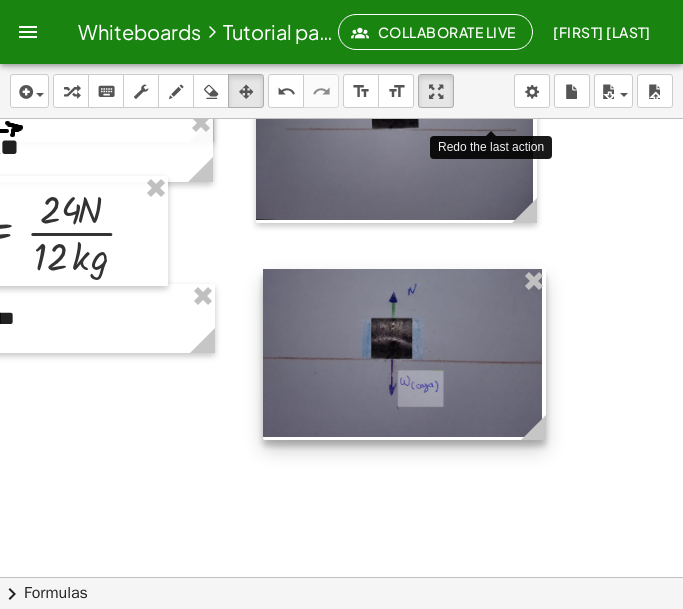 drag, startPoint x: 435, startPoint y: 317, endPoint x: 437, endPoint y: 369, distance: 52.03845 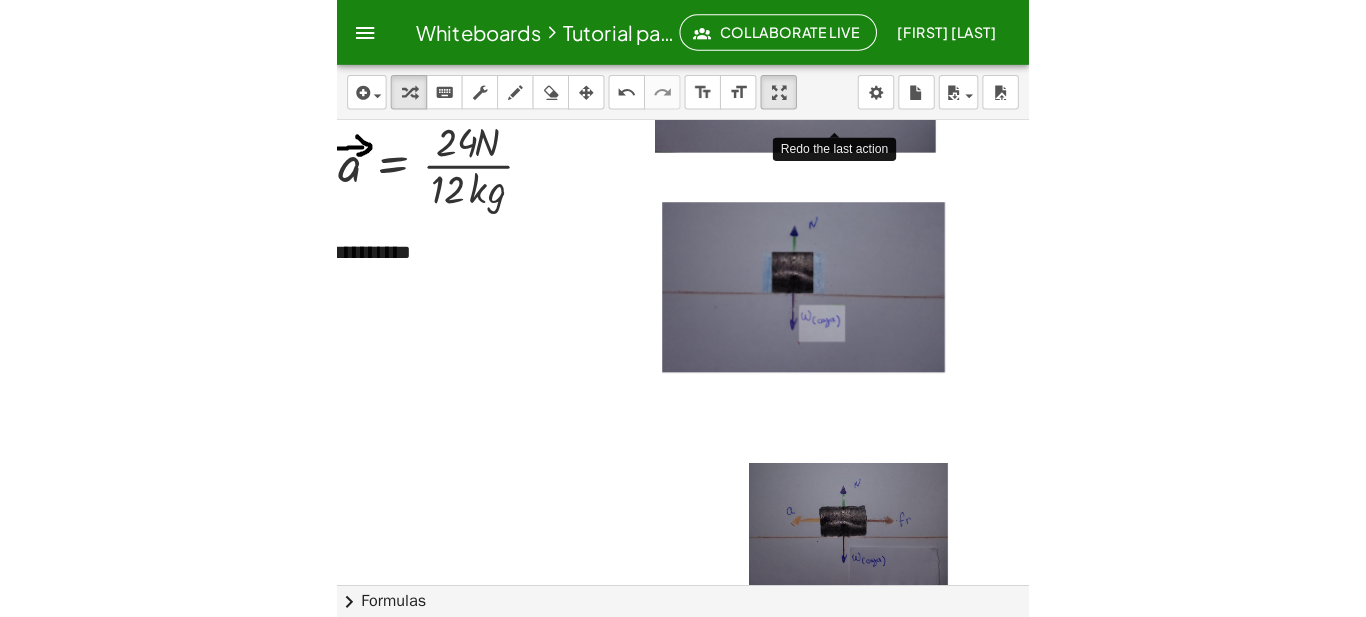 scroll, scrollTop: 1077, scrollLeft: 457, axis: both 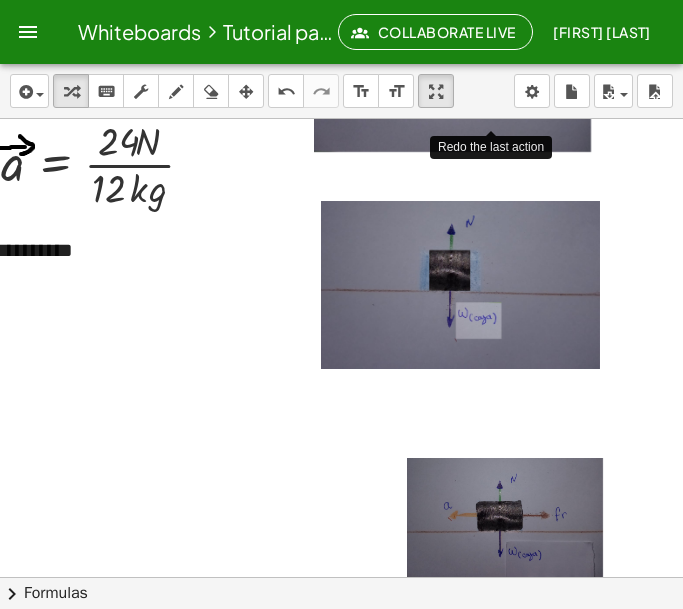 drag, startPoint x: 479, startPoint y: 483, endPoint x: 399, endPoint y: 258, distance: 238.79907 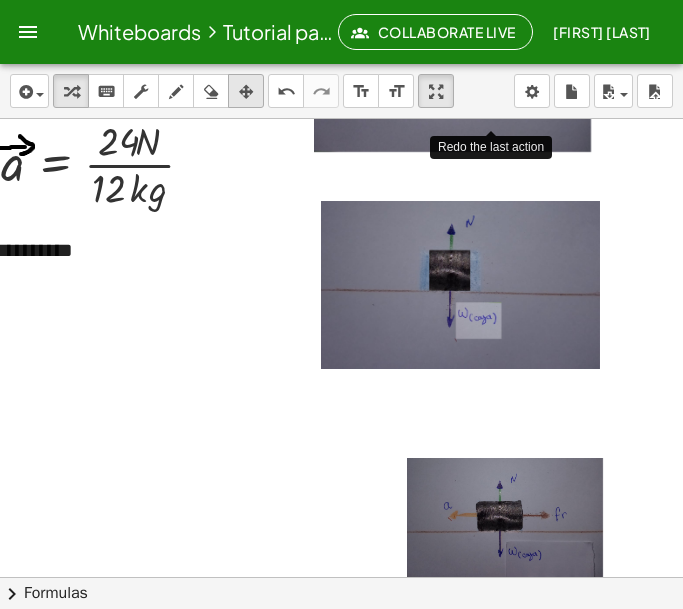 click at bounding box center [246, 91] 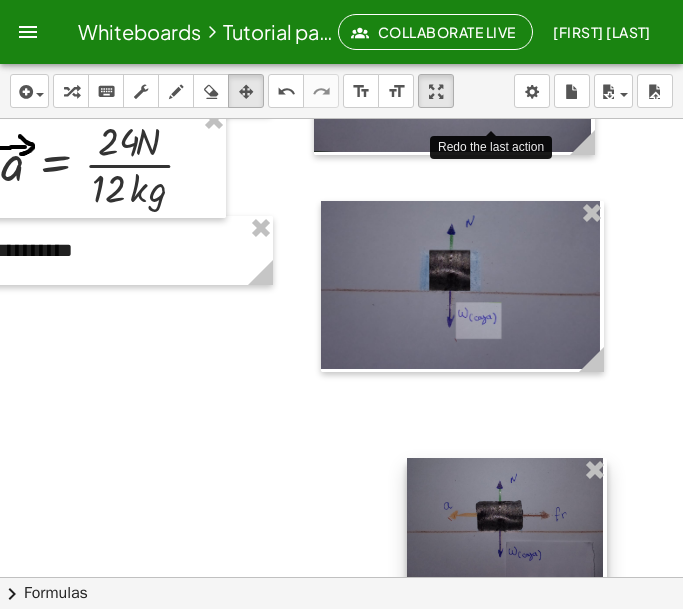 click at bounding box center [507, 532] 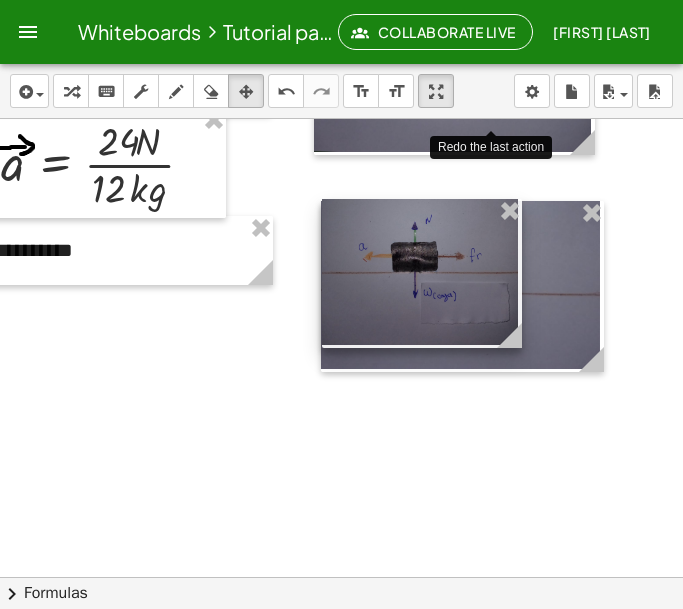 drag, startPoint x: 476, startPoint y: 420, endPoint x: 437, endPoint y: 281, distance: 144.36758 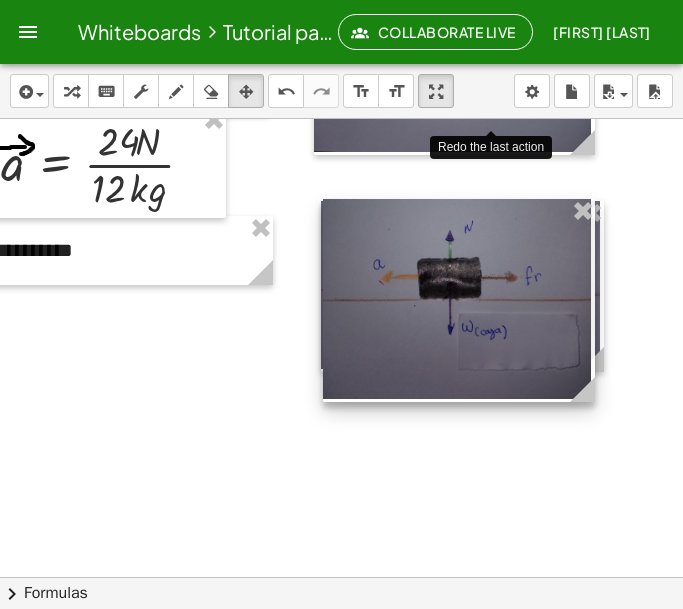 drag, startPoint x: 514, startPoint y: 340, endPoint x: 586, endPoint y: 339, distance: 72.00694 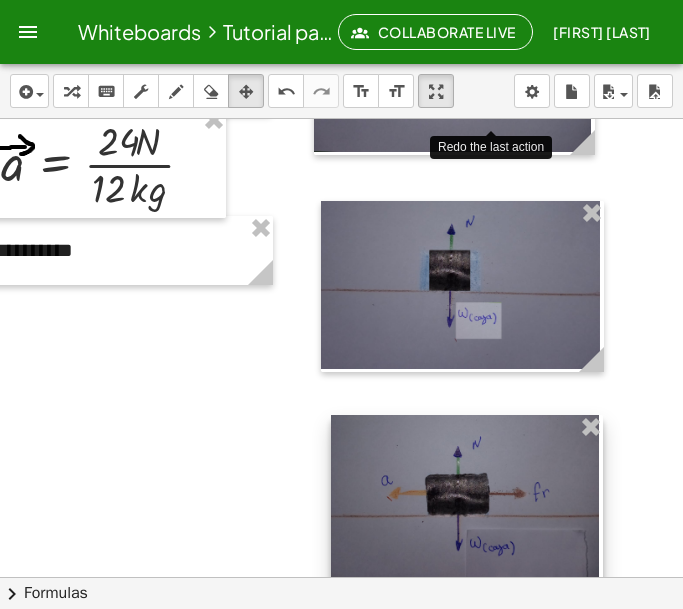 drag, startPoint x: 497, startPoint y: 343, endPoint x: 505, endPoint y: 559, distance: 216.1481 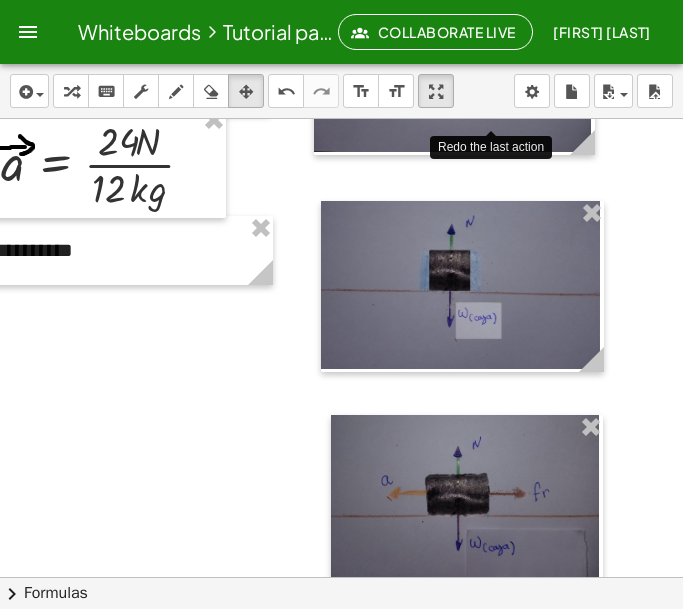 click at bounding box center [75, -66] 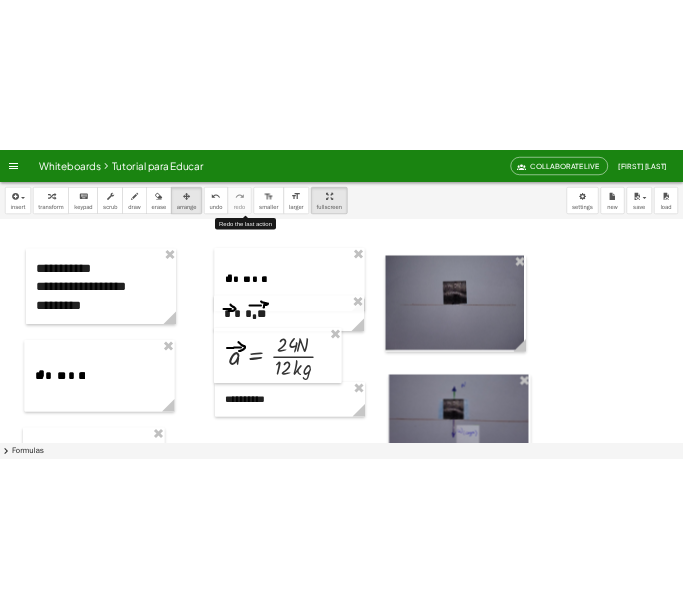 scroll, scrollTop: 856, scrollLeft: 0, axis: vertical 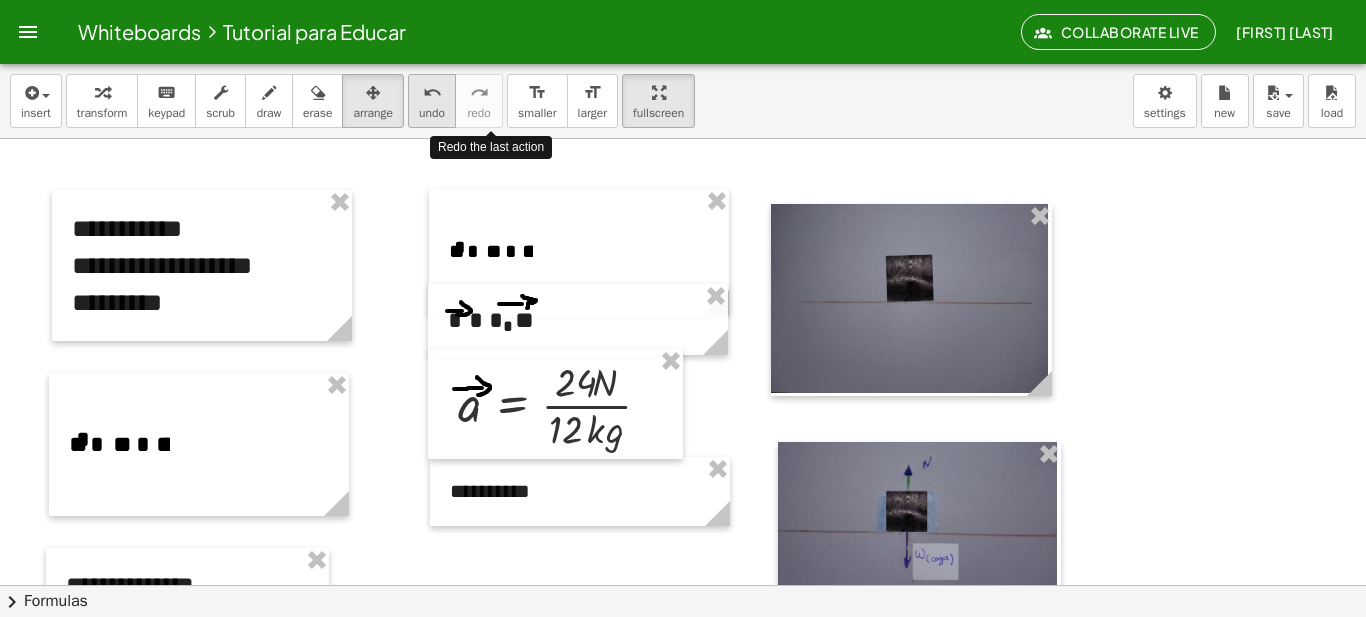 click on "undo" at bounding box center [432, 93] 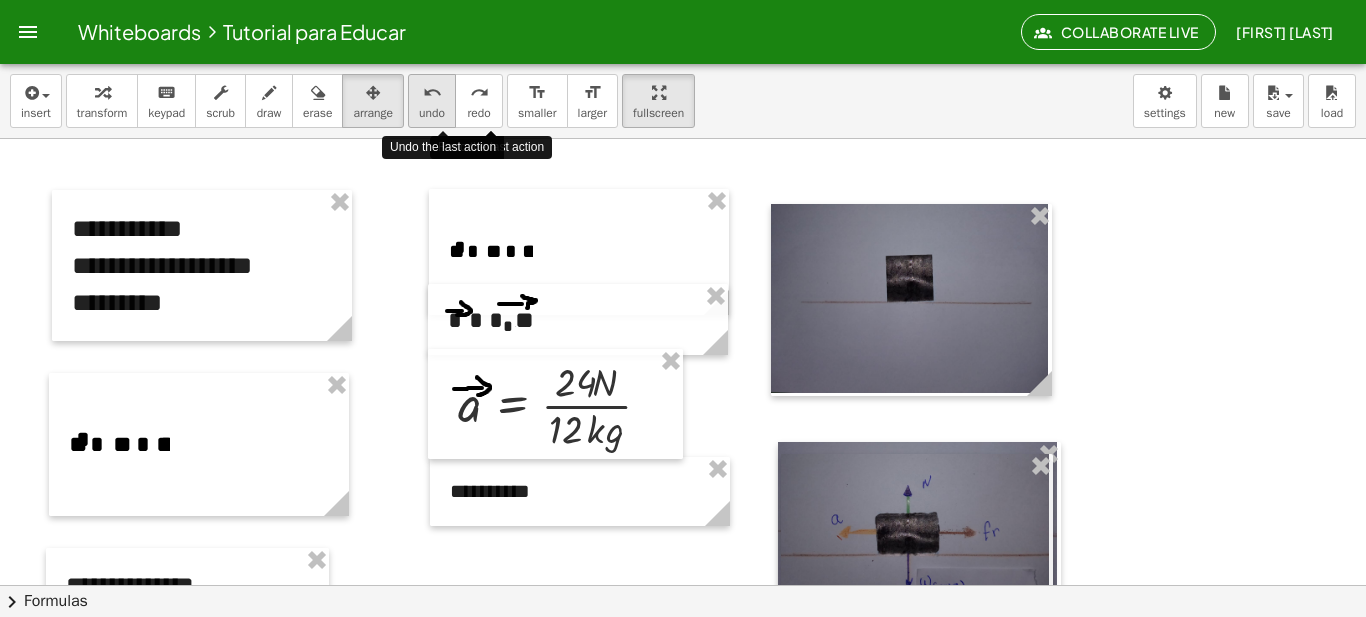 click on "undo" at bounding box center (432, 93) 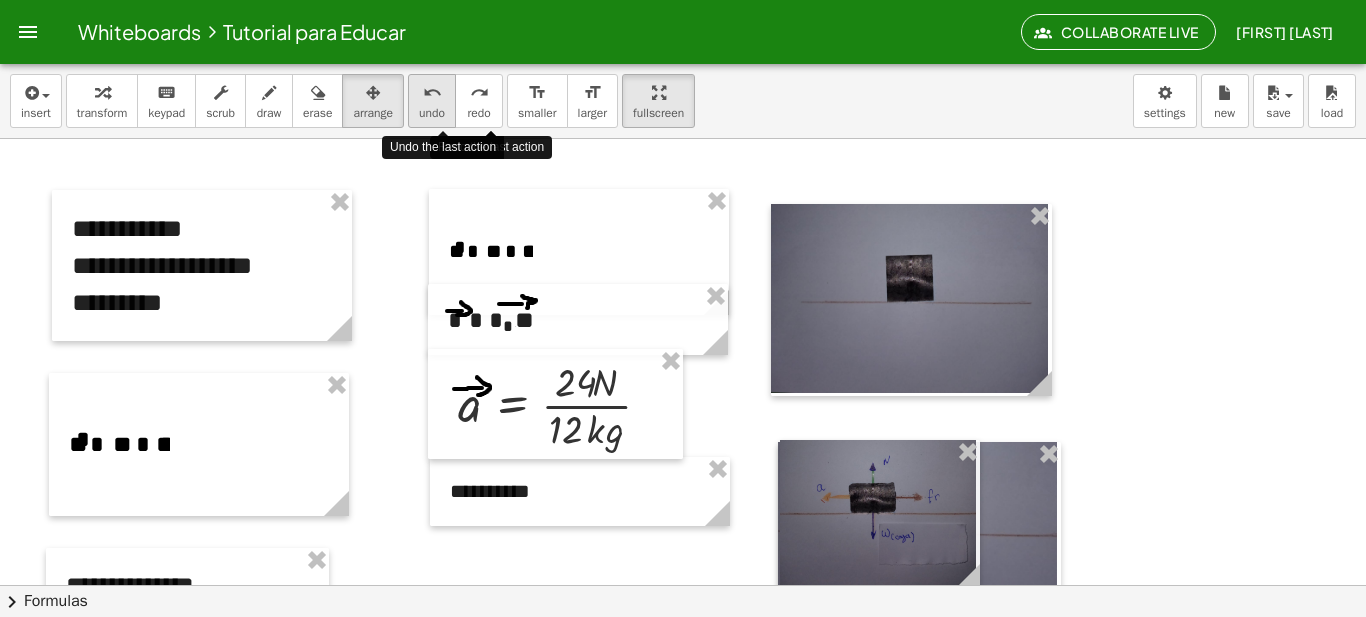 click on "undo" at bounding box center (432, 93) 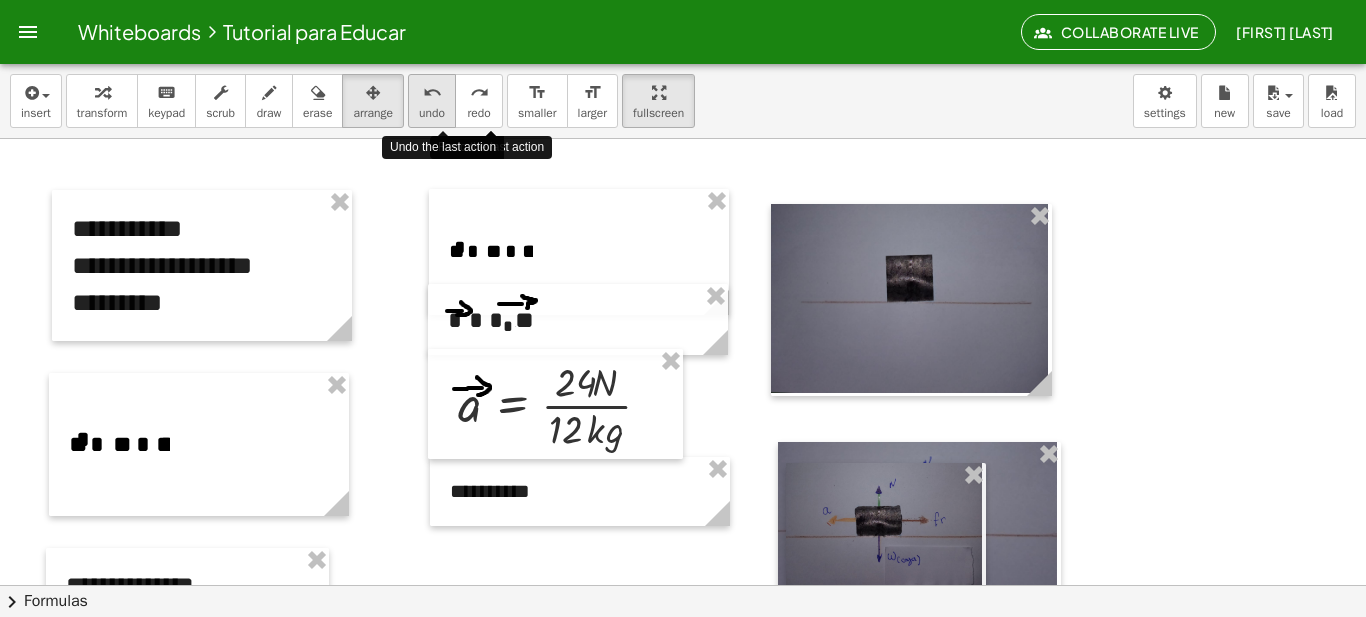 click on "undo" at bounding box center [432, 93] 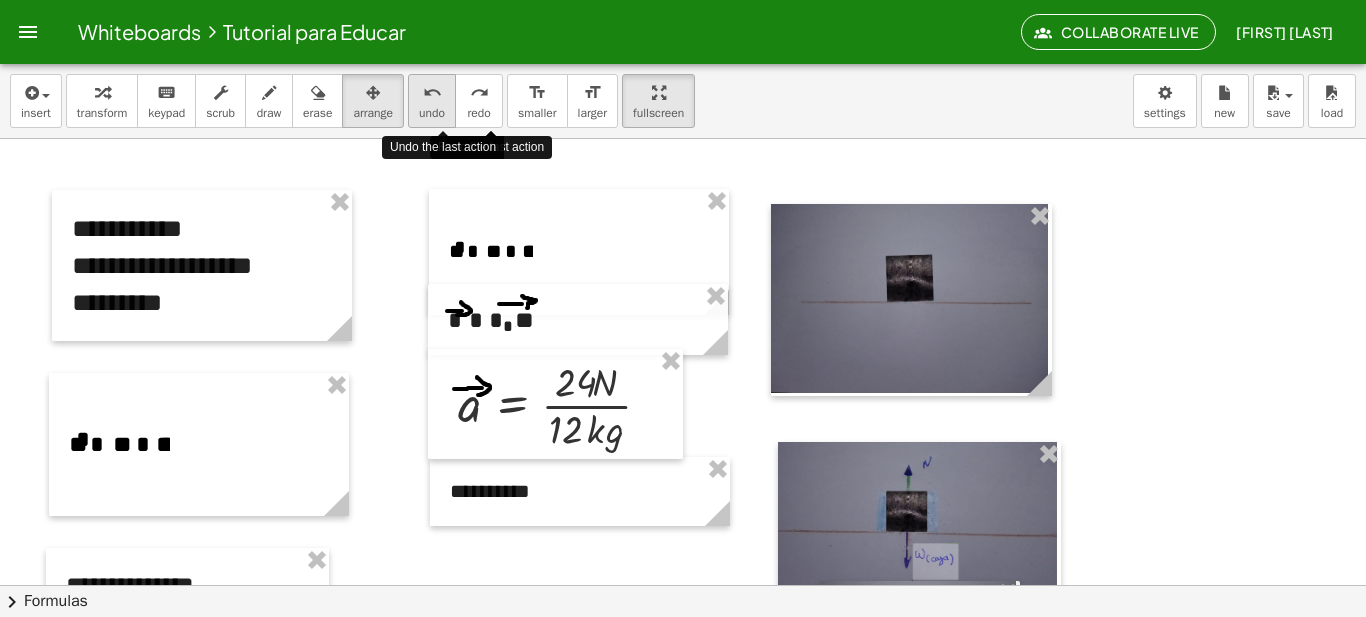 click on "undo" at bounding box center [432, 93] 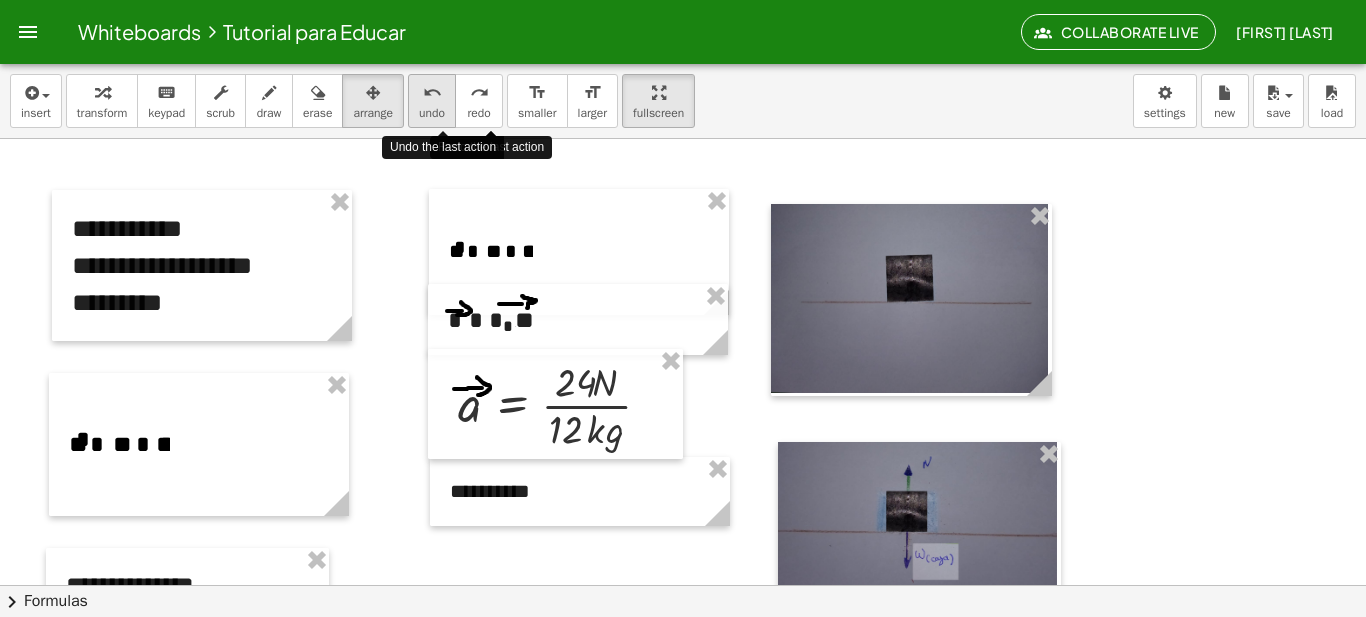 click on "undo" at bounding box center (432, 93) 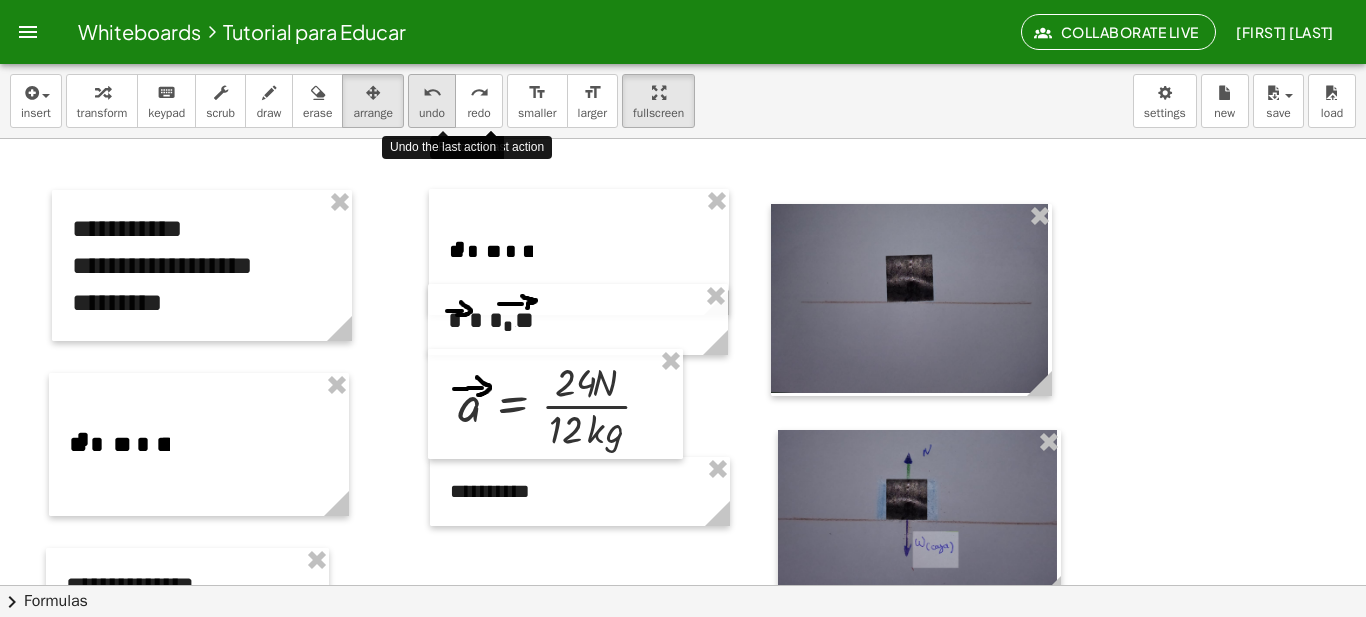 click on "undo" at bounding box center (432, 93) 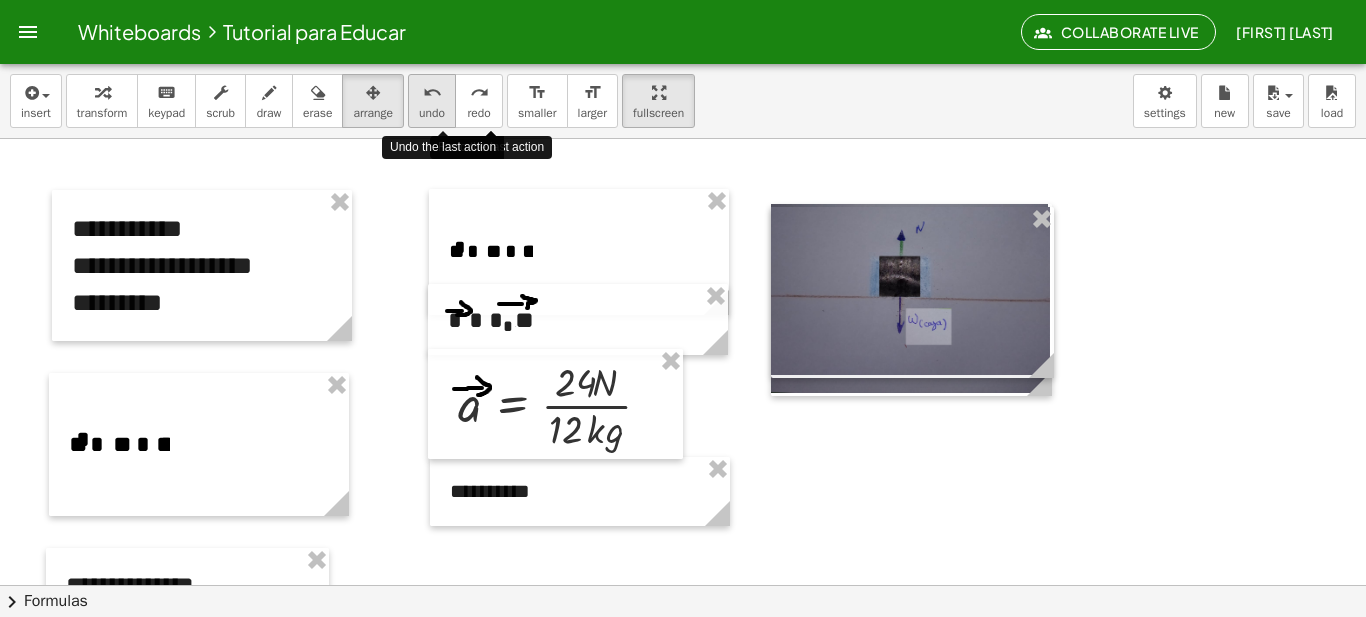 click on "undo" at bounding box center (432, 93) 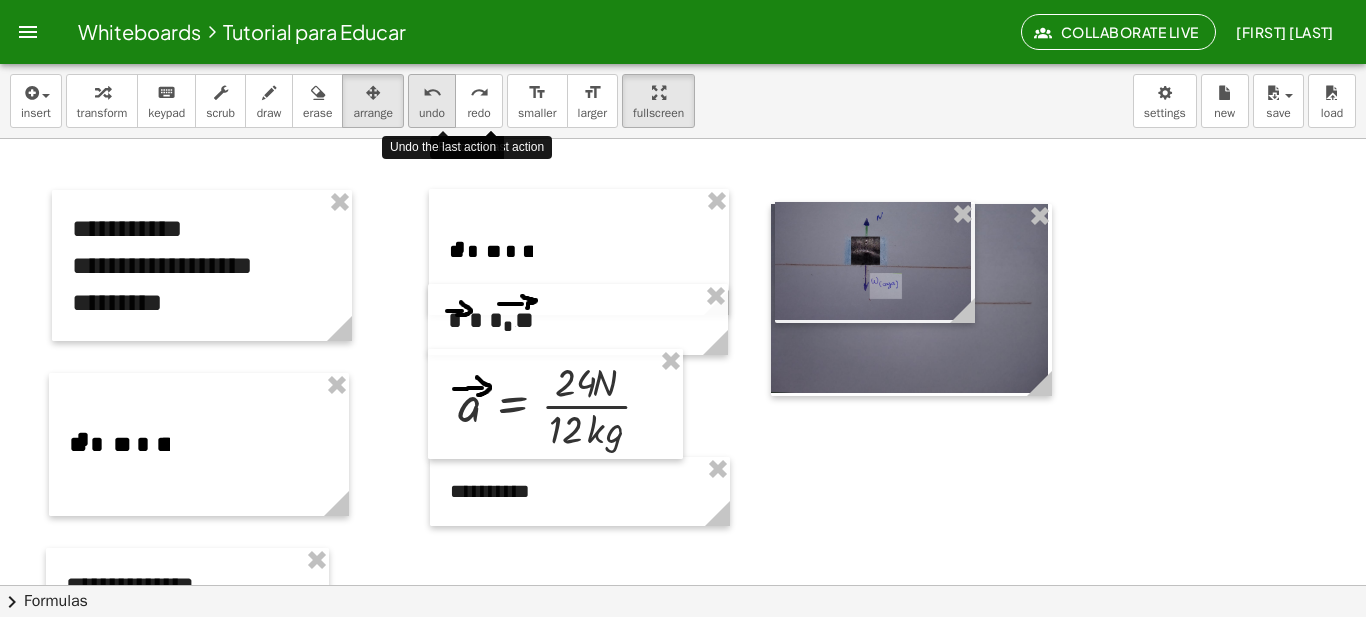 click on "undo" at bounding box center [432, 93] 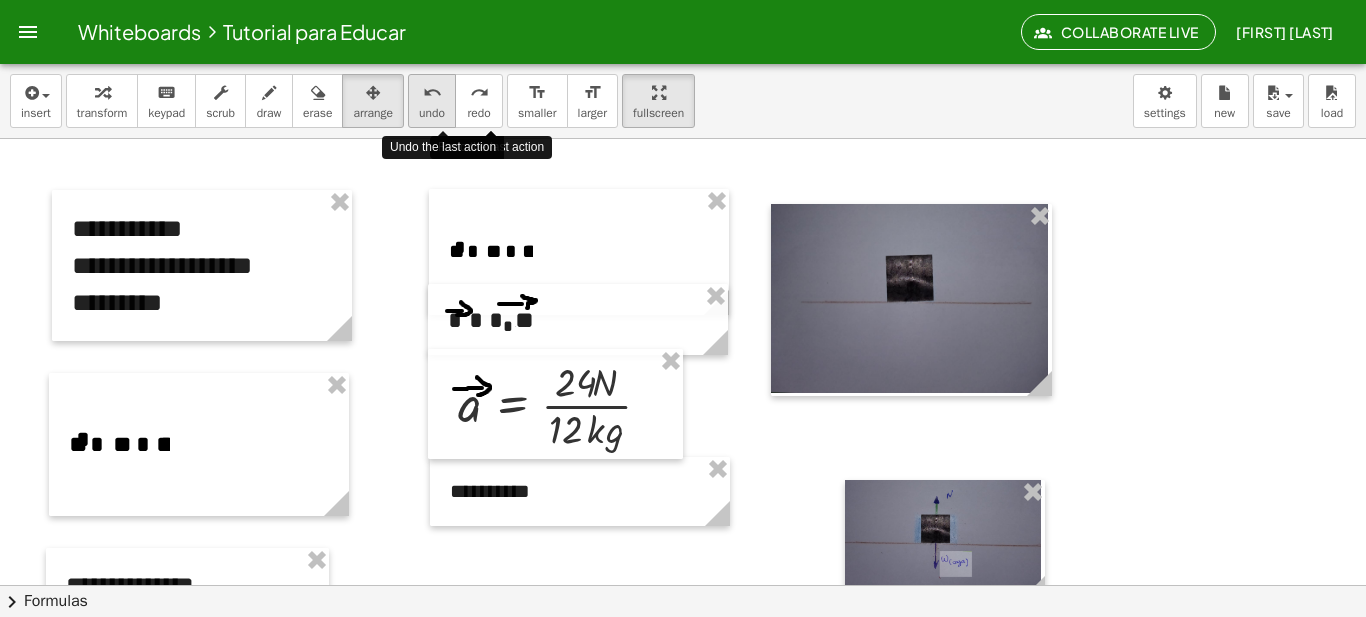 click on "undo" at bounding box center (432, 93) 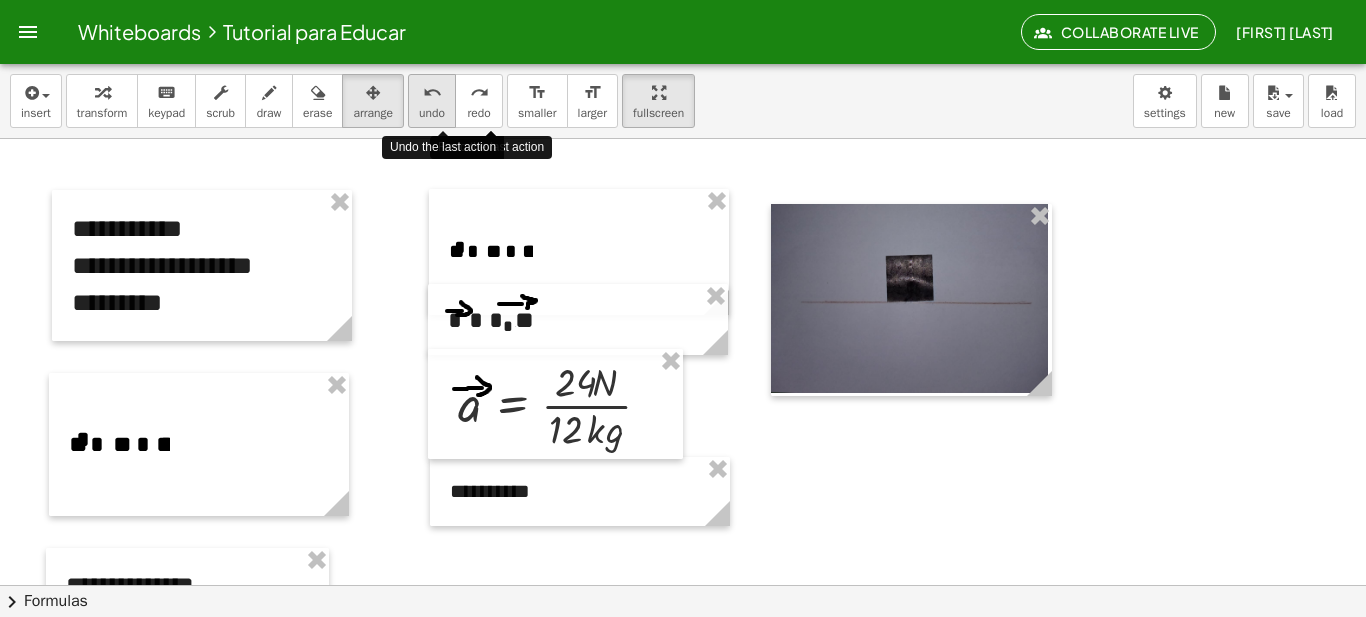 click on "undo" at bounding box center [432, 93] 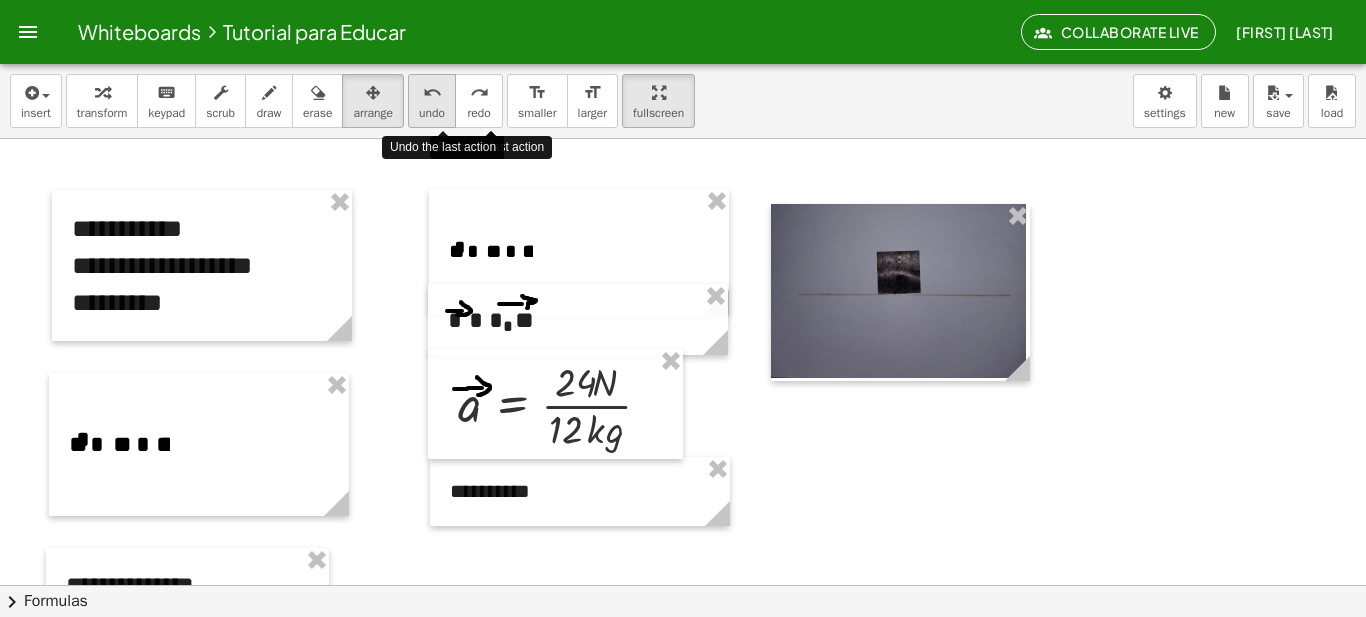 click on "undo" at bounding box center [432, 93] 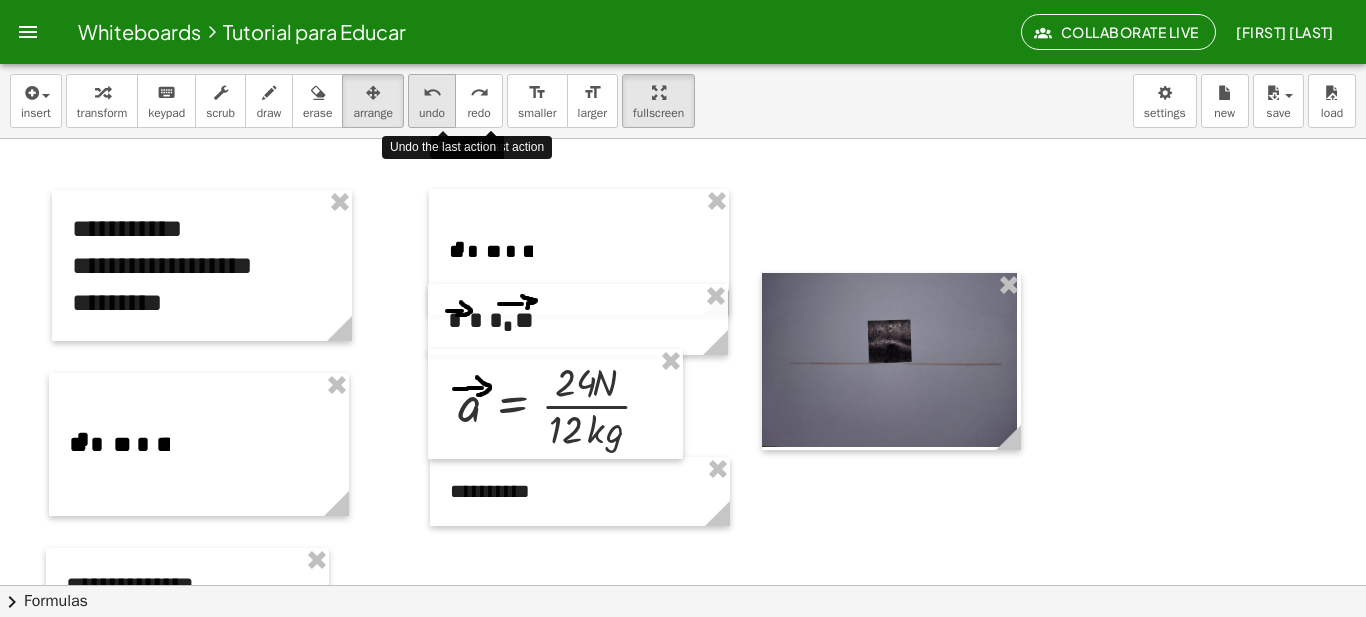 click on "undo" at bounding box center [432, 93] 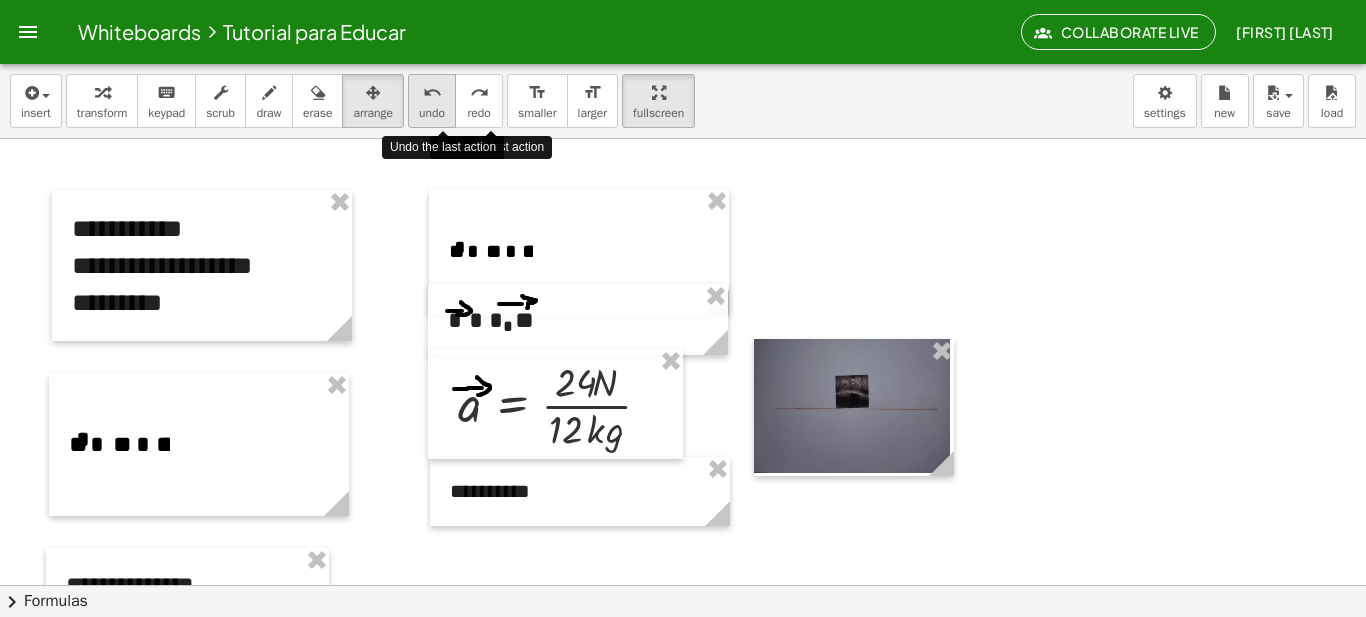 click on "undo" at bounding box center (432, 93) 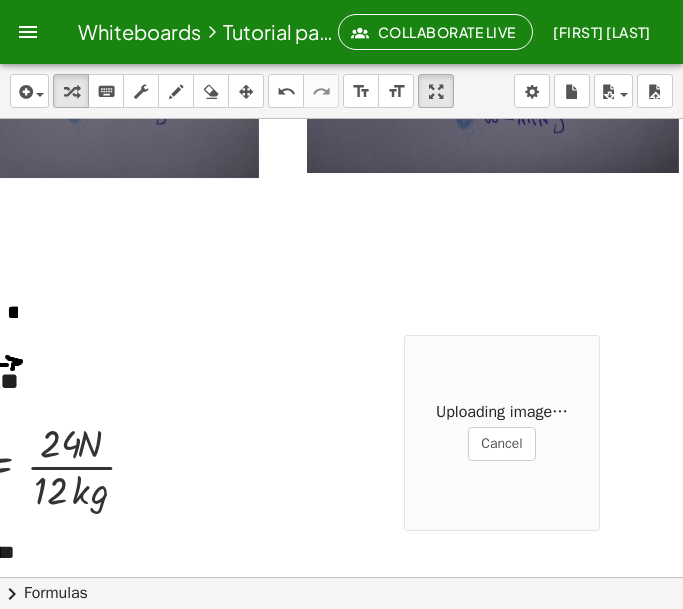 scroll, scrollTop: 775, scrollLeft: 515, axis: both 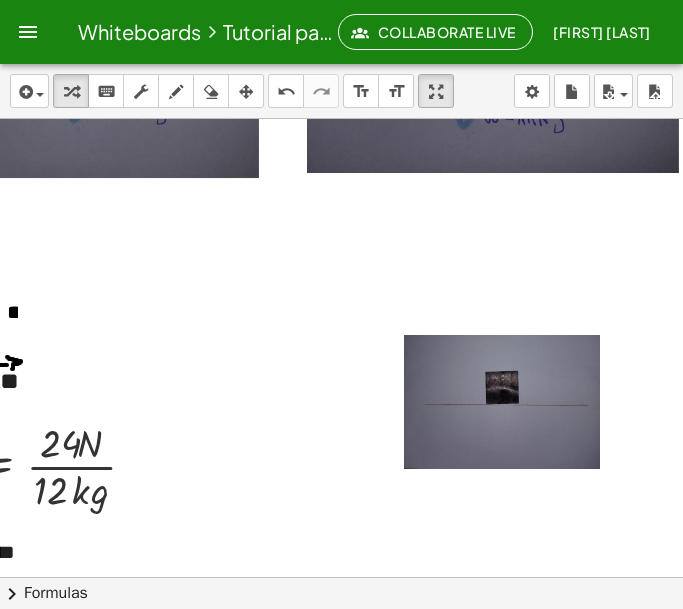 click at bounding box center [504, 403] 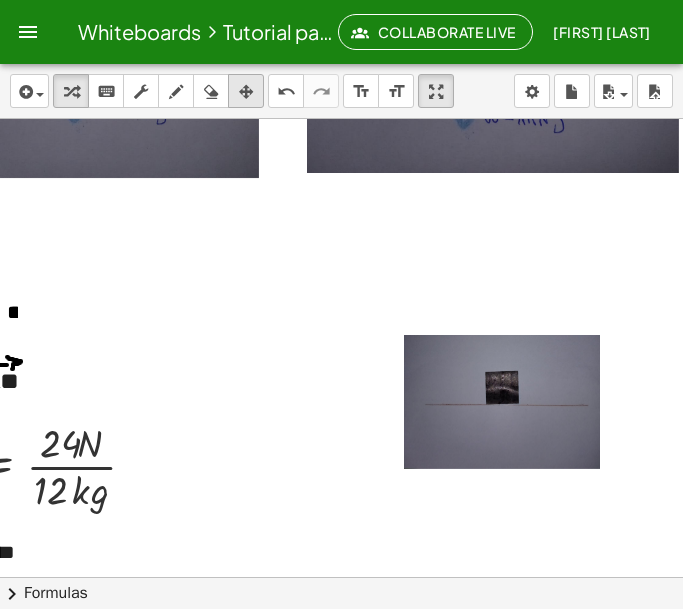 click at bounding box center (246, 91) 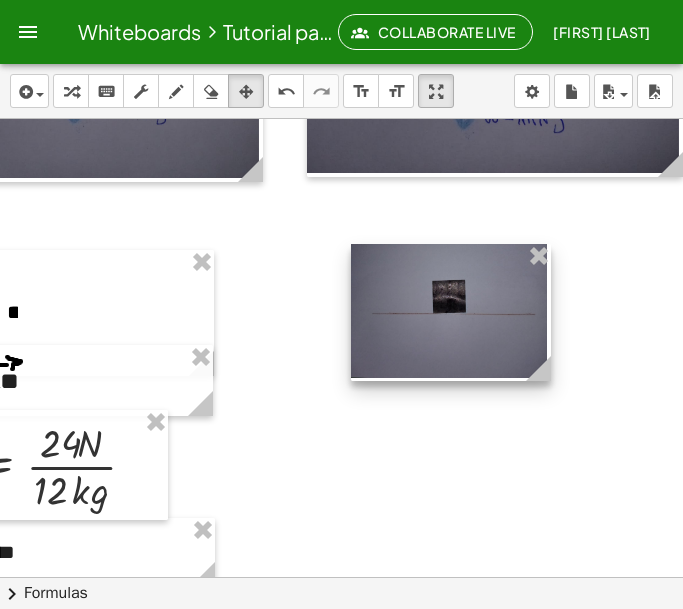 drag, startPoint x: 534, startPoint y: 412, endPoint x: 481, endPoint y: 321, distance: 105.30907 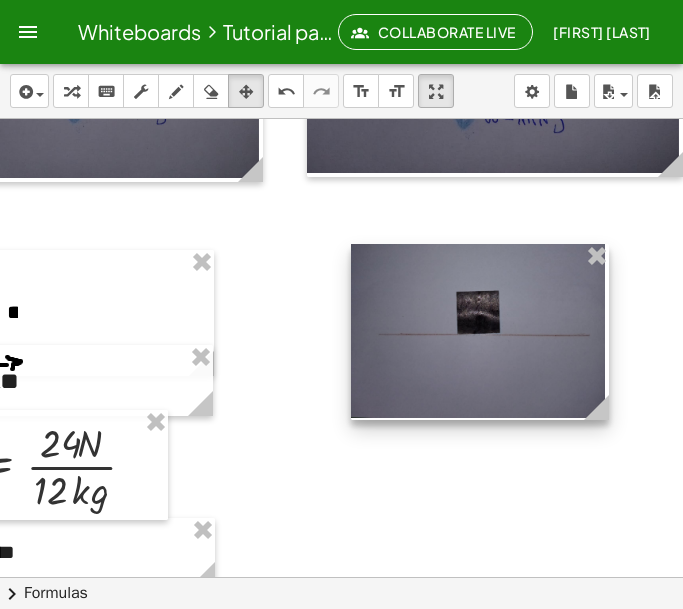drag, startPoint x: 545, startPoint y: 376, endPoint x: 628, endPoint y: 433, distance: 100.68764 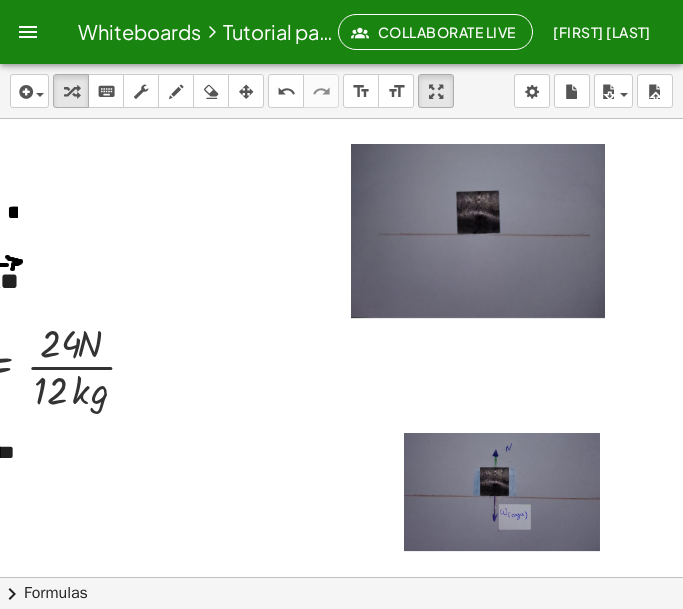 scroll, scrollTop: 875, scrollLeft: 513, axis: both 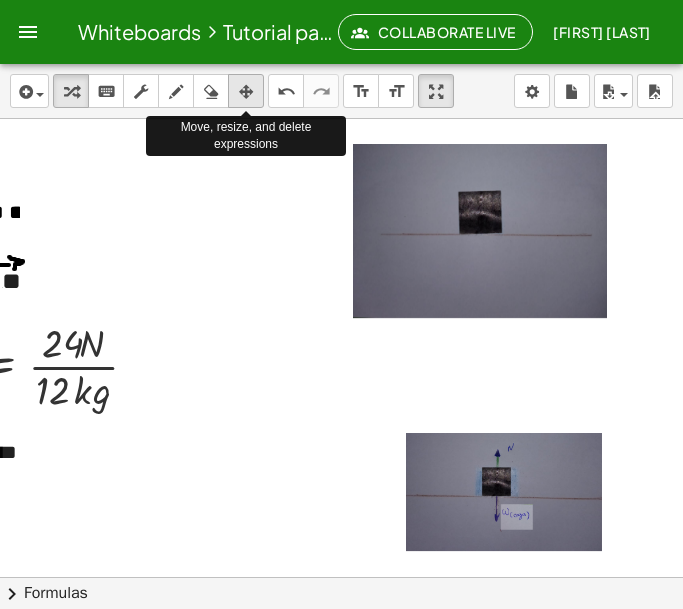 click at bounding box center [246, 92] 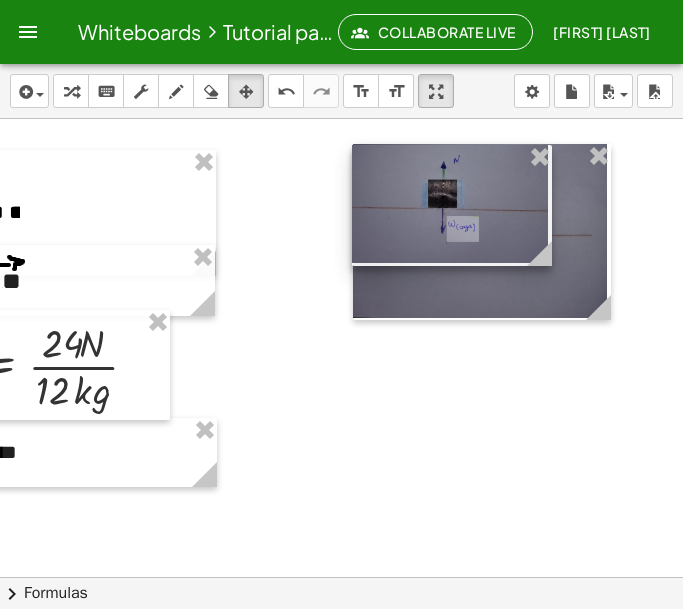 drag, startPoint x: 541, startPoint y: 481, endPoint x: 487, endPoint y: 193, distance: 293.01877 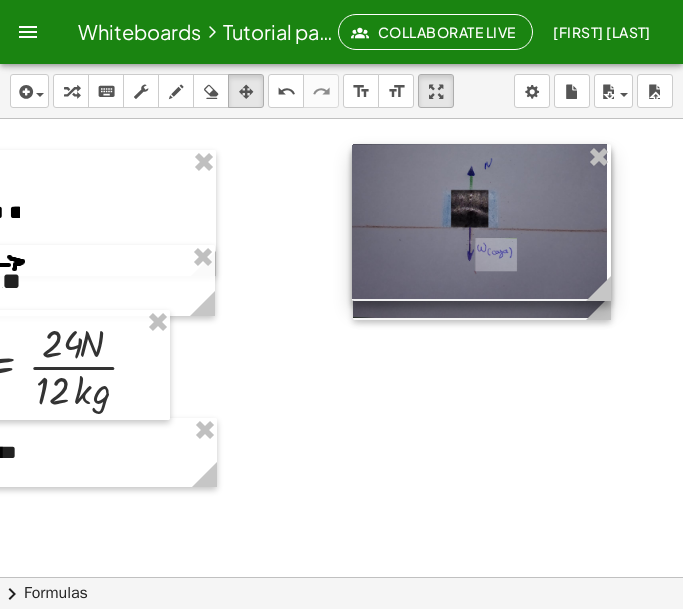 drag, startPoint x: 546, startPoint y: 258, endPoint x: 682, endPoint y: 369, distance: 175.54771 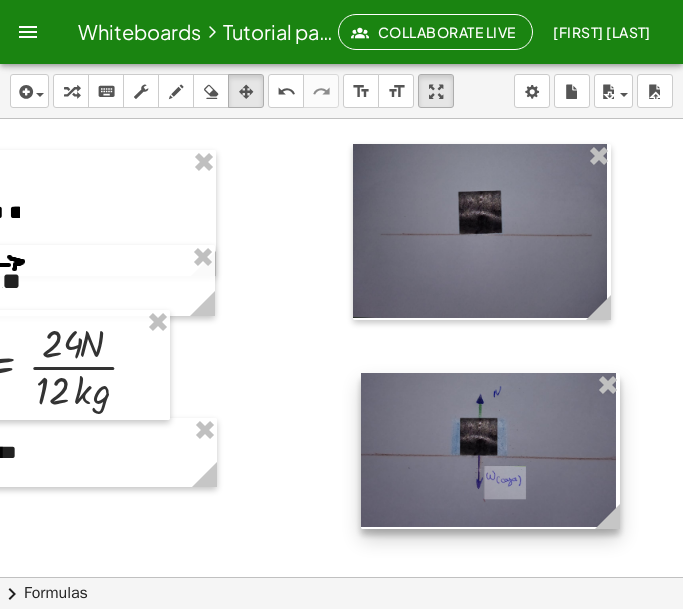 drag, startPoint x: 445, startPoint y: 215, endPoint x: 454, endPoint y: 443, distance: 228.17757 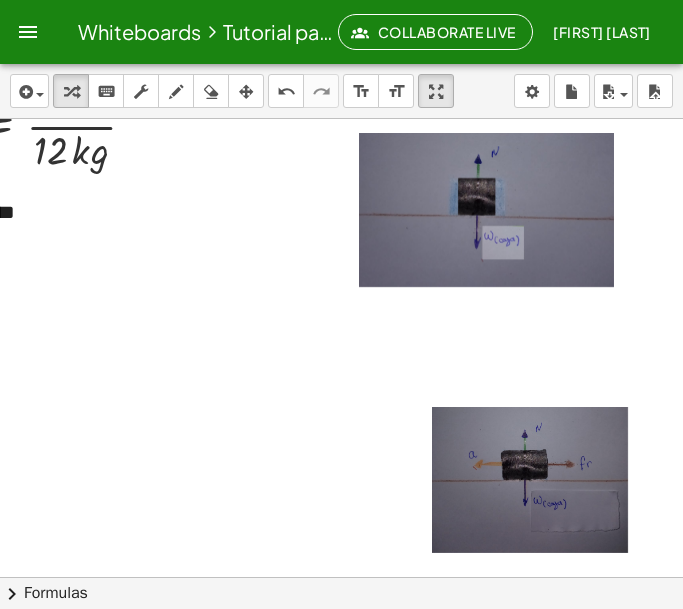 scroll, scrollTop: 1116, scrollLeft: 515, axis: both 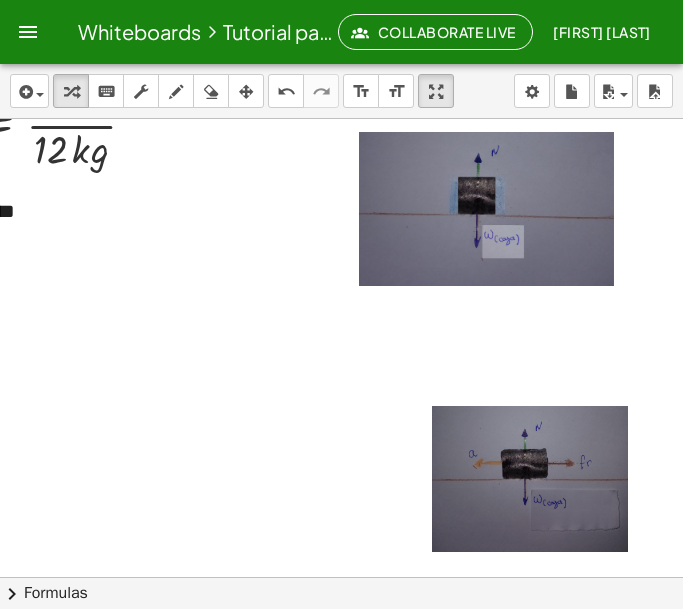 drag, startPoint x: 559, startPoint y: 484, endPoint x: 485, endPoint y: 267, distance: 229.27058 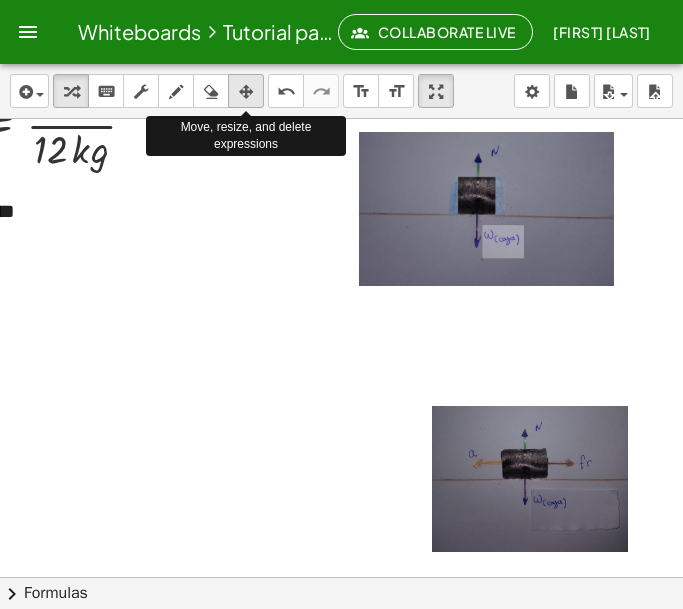click at bounding box center [246, 92] 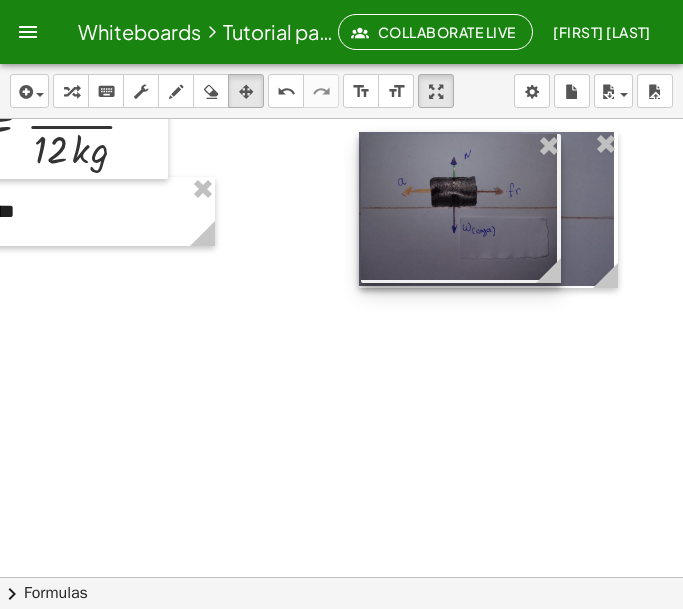 drag, startPoint x: 537, startPoint y: 479, endPoint x: 466, endPoint y: 207, distance: 281.11386 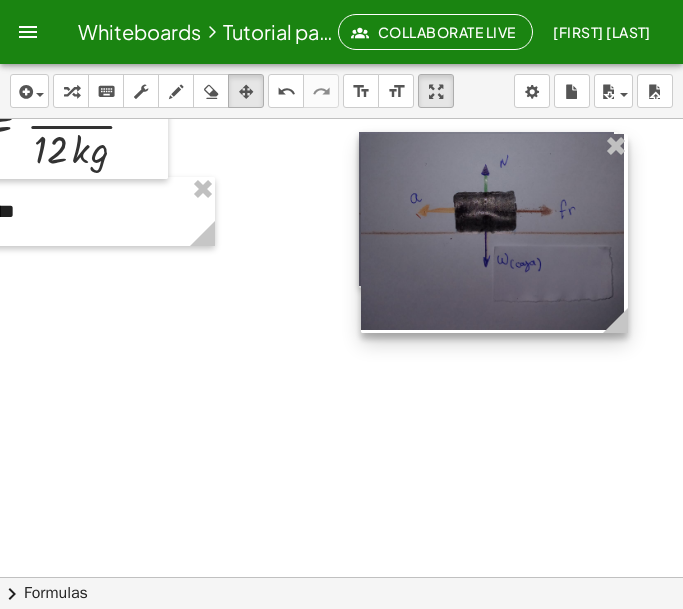 drag, startPoint x: 550, startPoint y: 282, endPoint x: 616, endPoint y: 286, distance: 66.1211 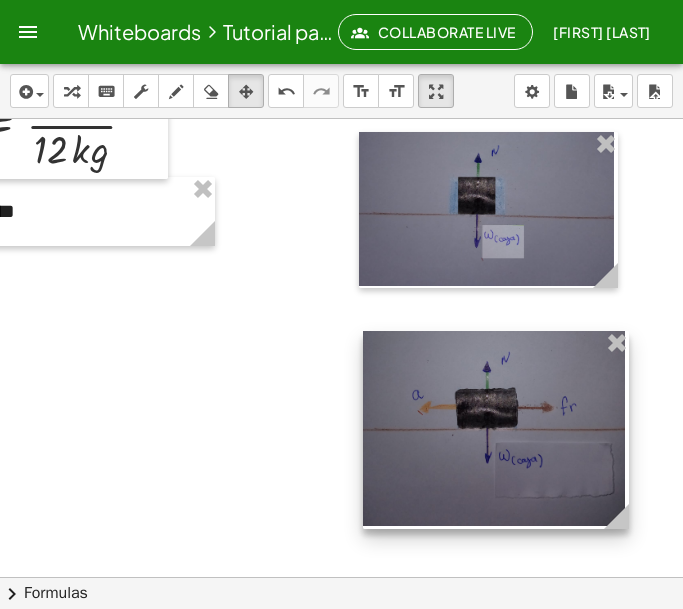 drag, startPoint x: 531, startPoint y: 253, endPoint x: 533, endPoint y: 450, distance: 197.01015 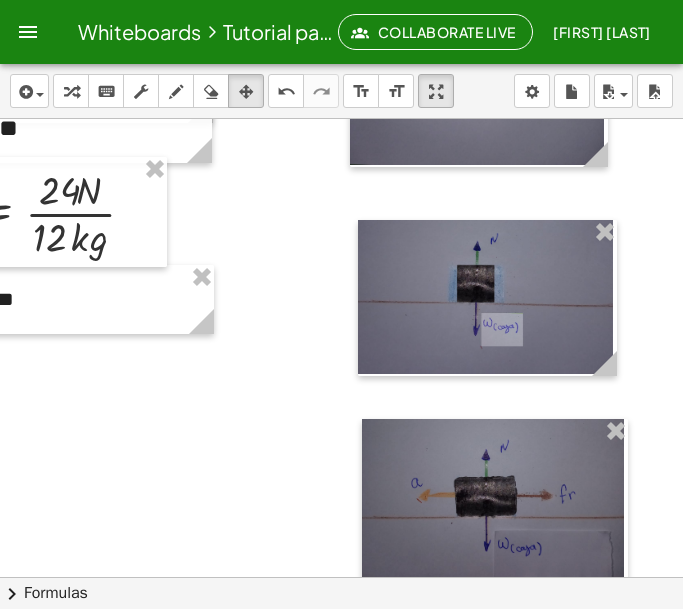 scroll, scrollTop: 1162, scrollLeft: 520, axis: both 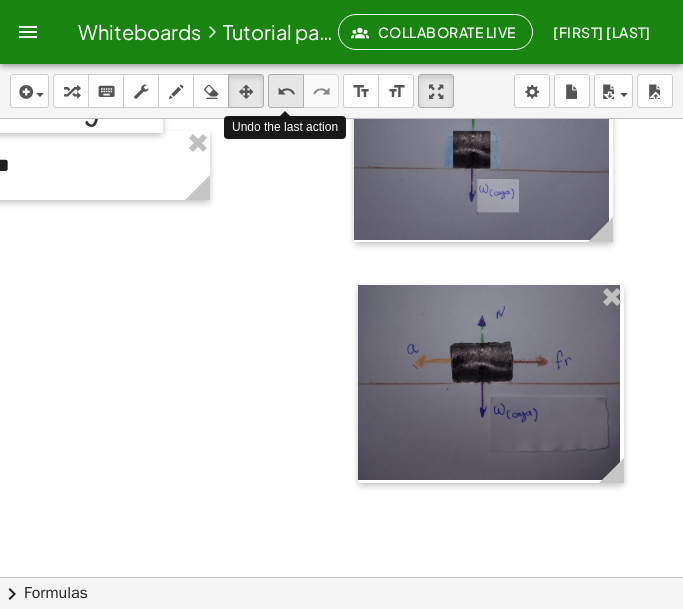 click on "undo" at bounding box center (286, 92) 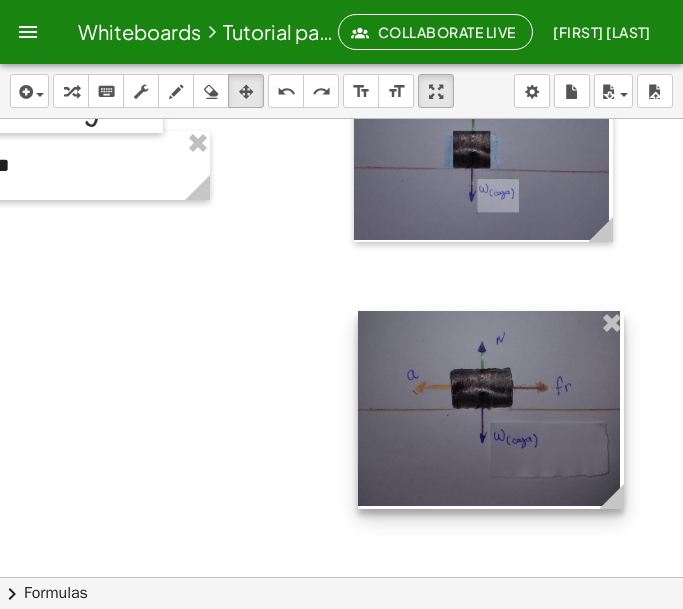 drag, startPoint x: 440, startPoint y: 154, endPoint x: 442, endPoint y: 377, distance: 223.00897 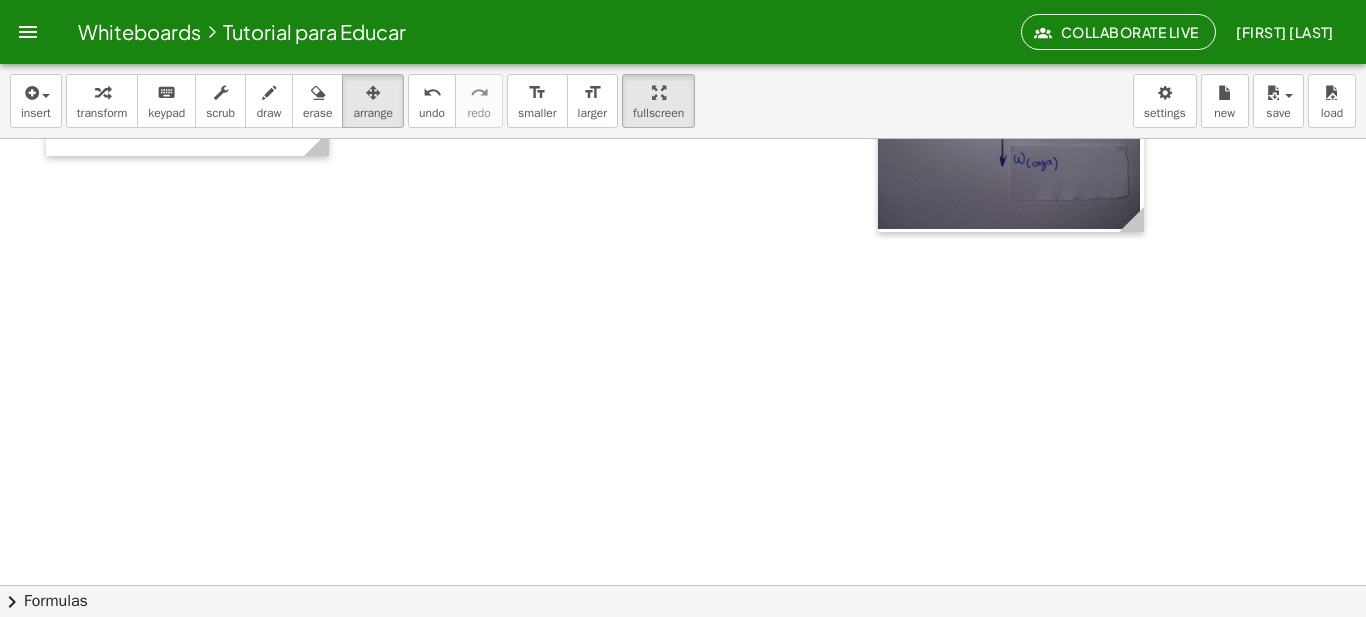 scroll, scrollTop: 1458, scrollLeft: 0, axis: vertical 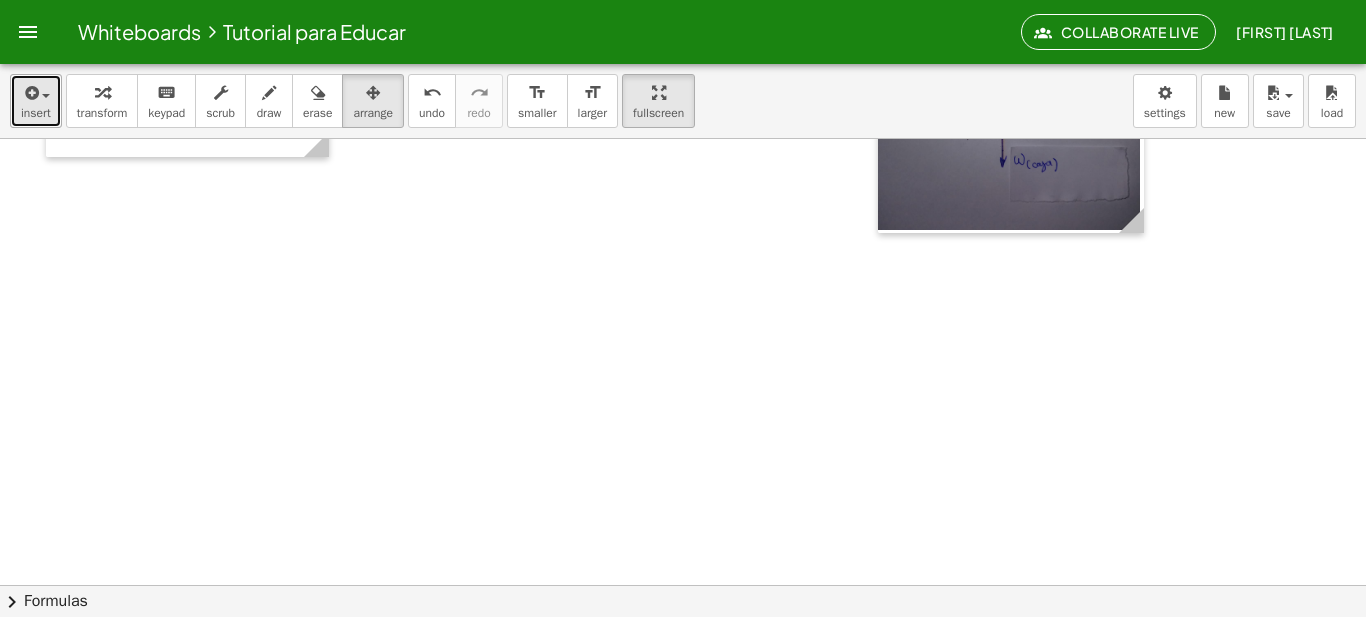 click at bounding box center [46, 96] 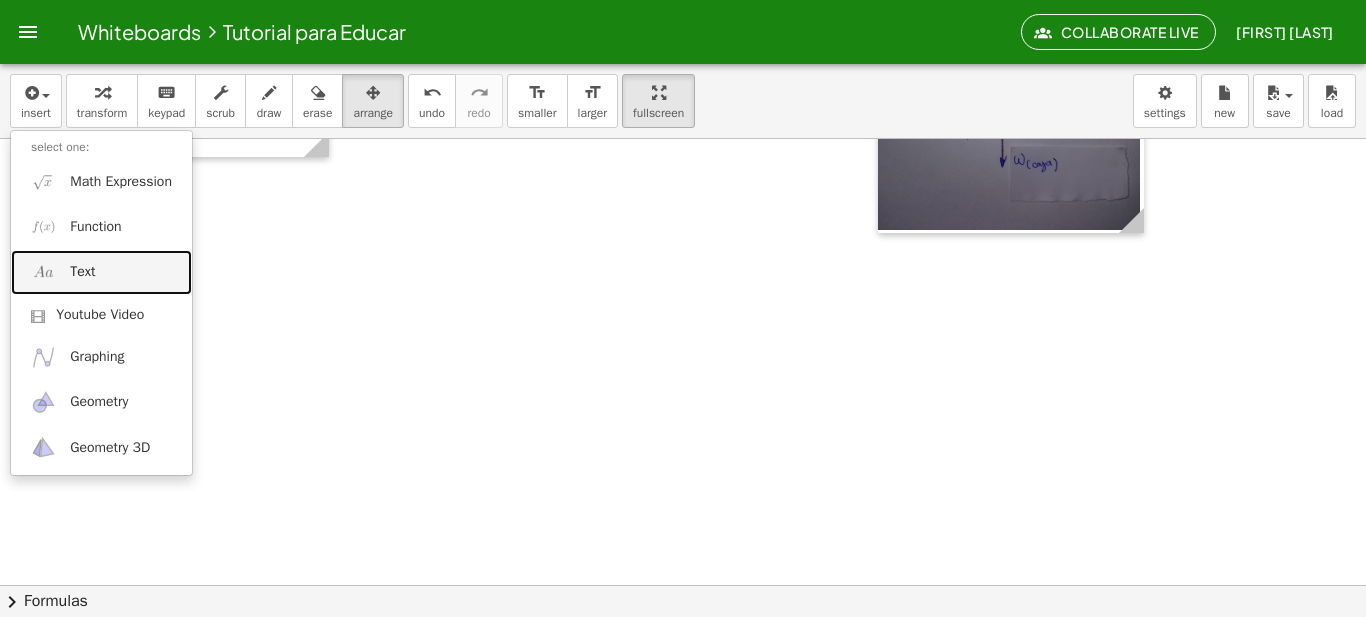 click on "Text" at bounding box center (101, 272) 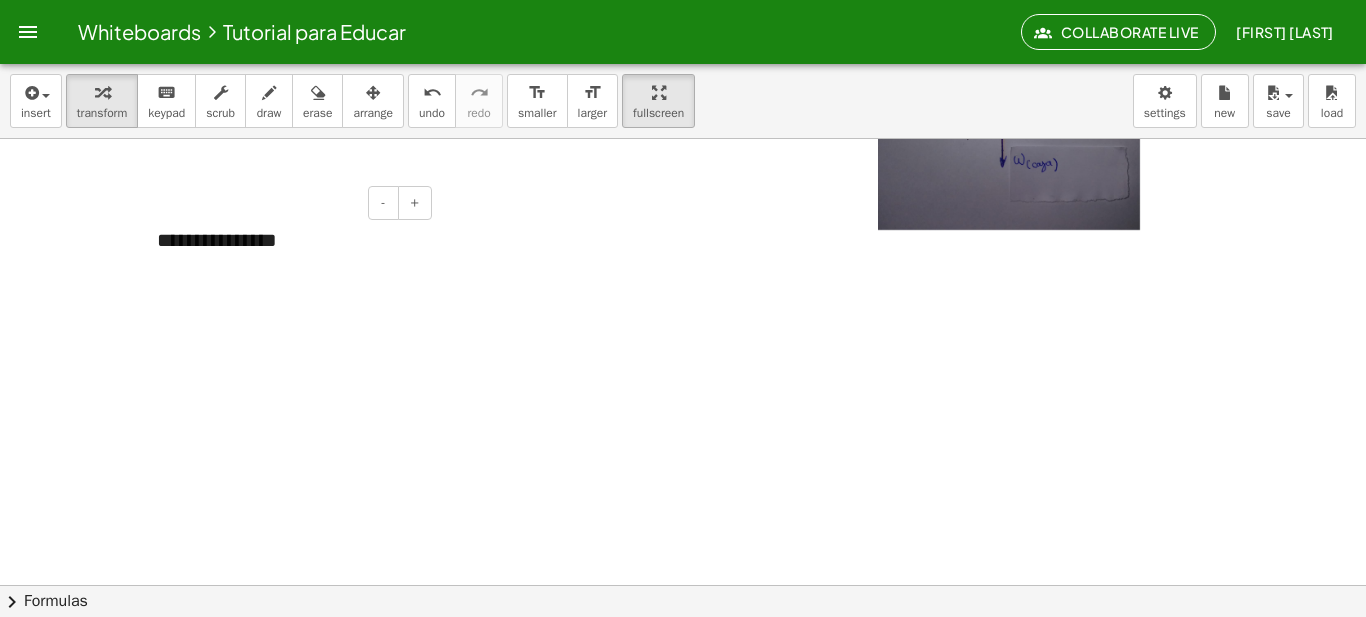 type 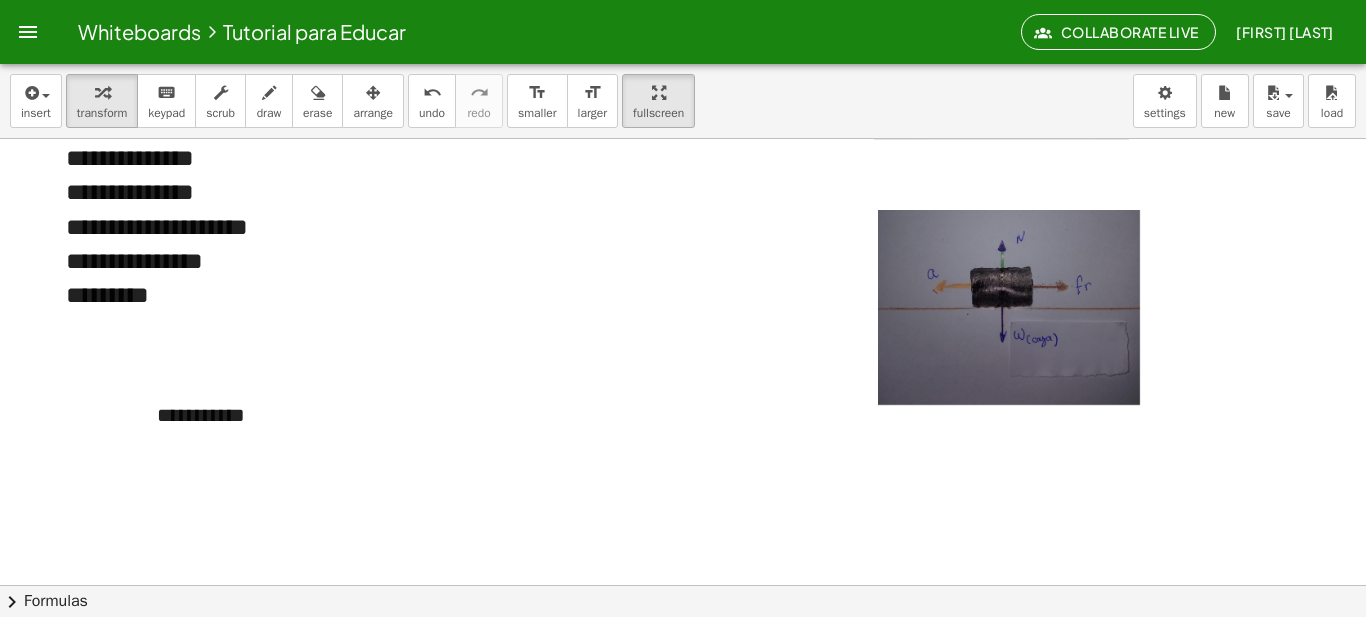 scroll, scrollTop: 1286, scrollLeft: 0, axis: vertical 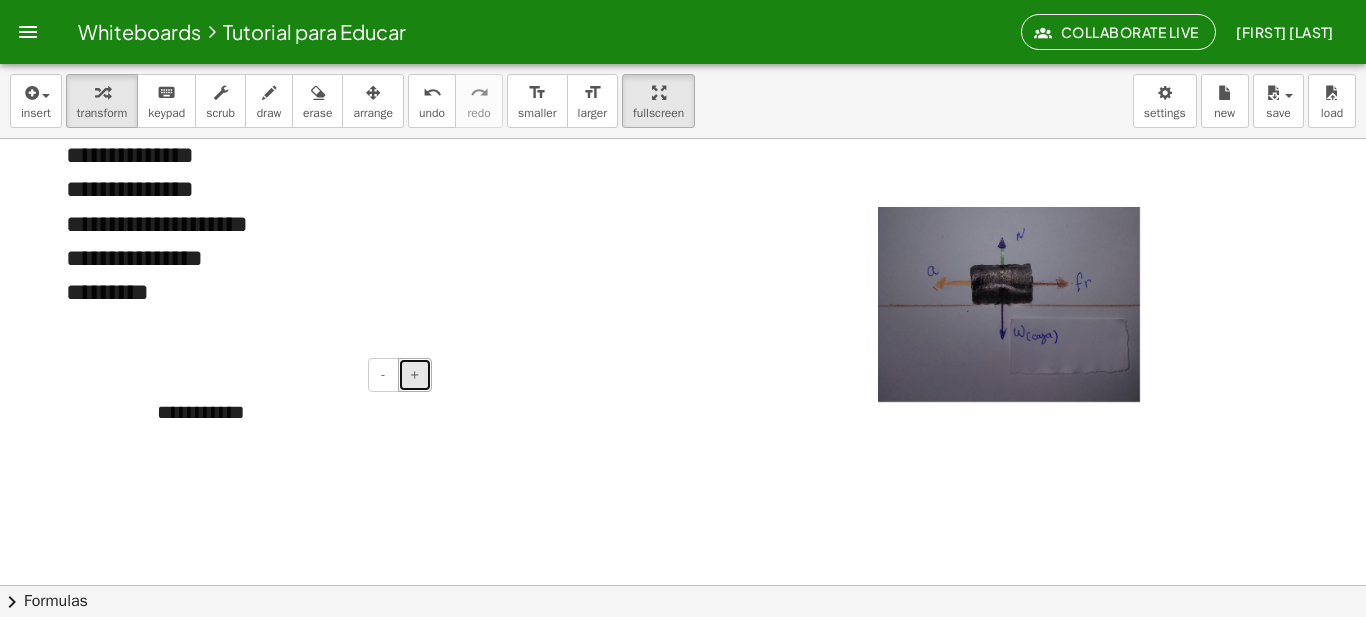 click on "+" at bounding box center (415, 375) 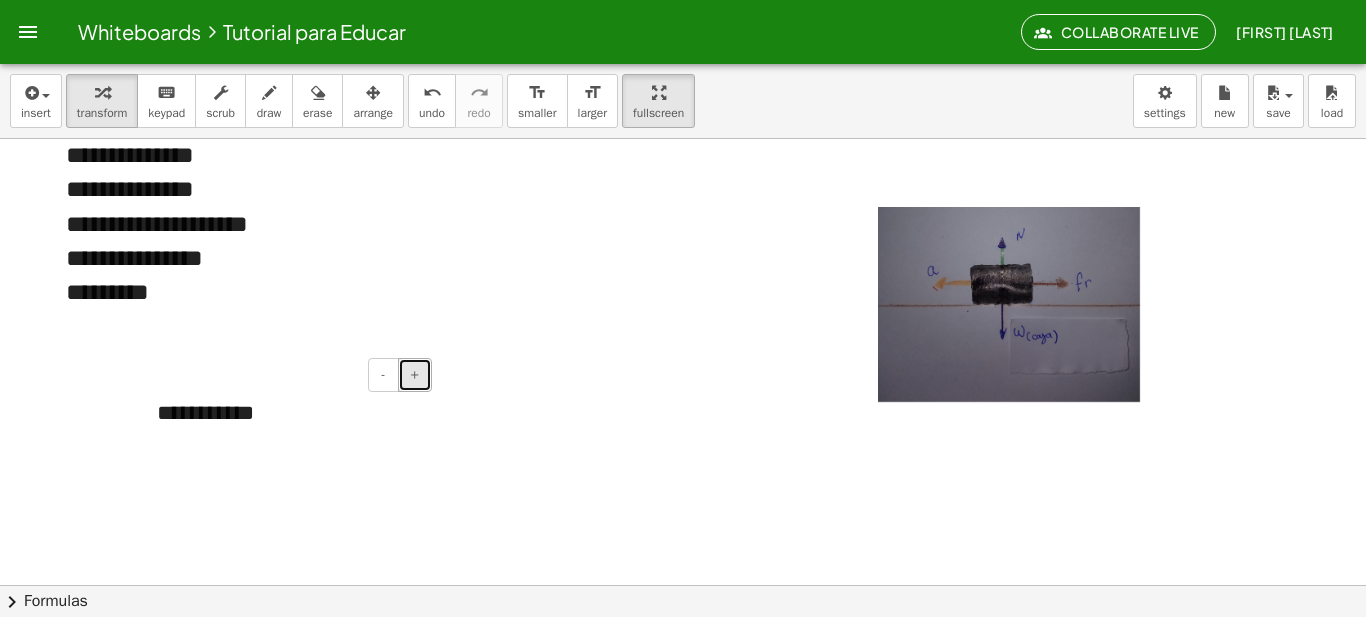 click on "+" at bounding box center (415, 375) 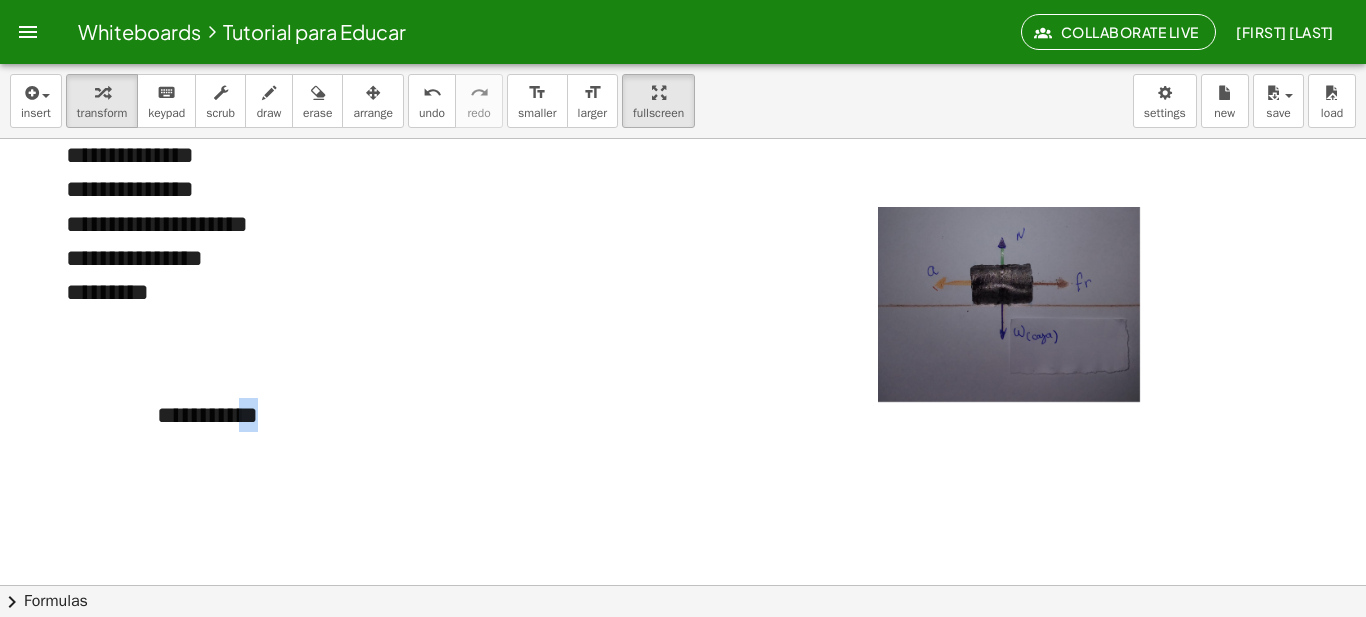 click at bounding box center (683, -32) 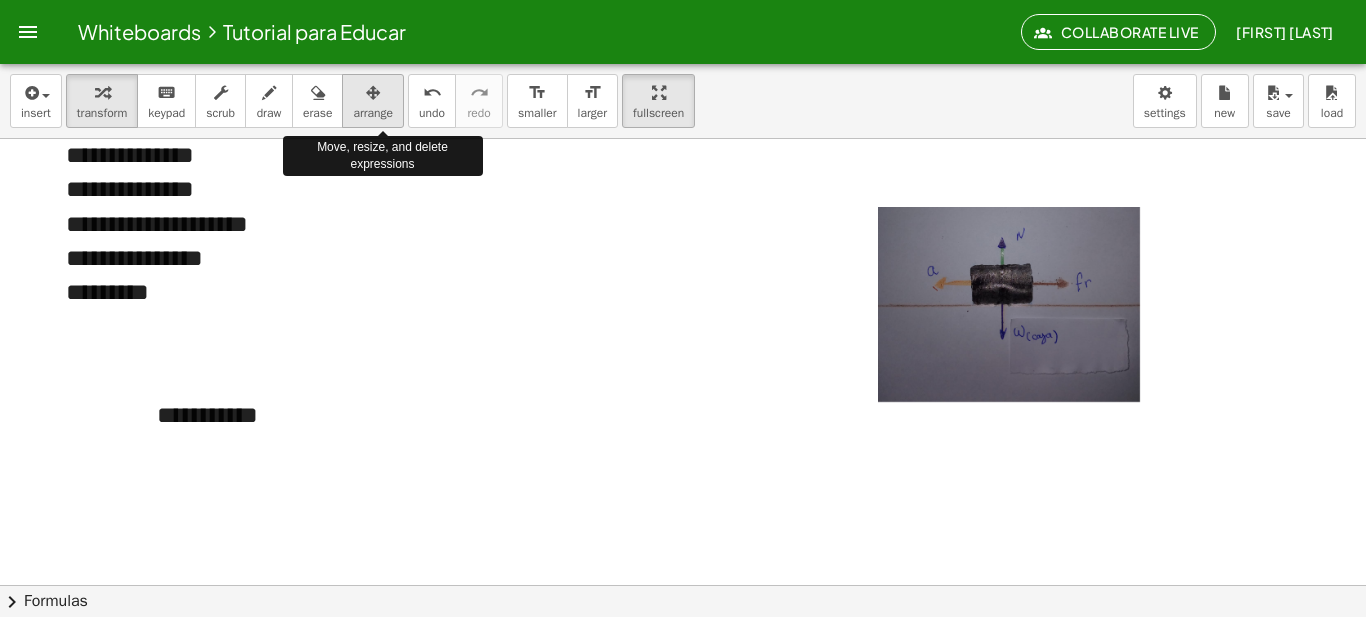 click on "arrange" at bounding box center [373, 113] 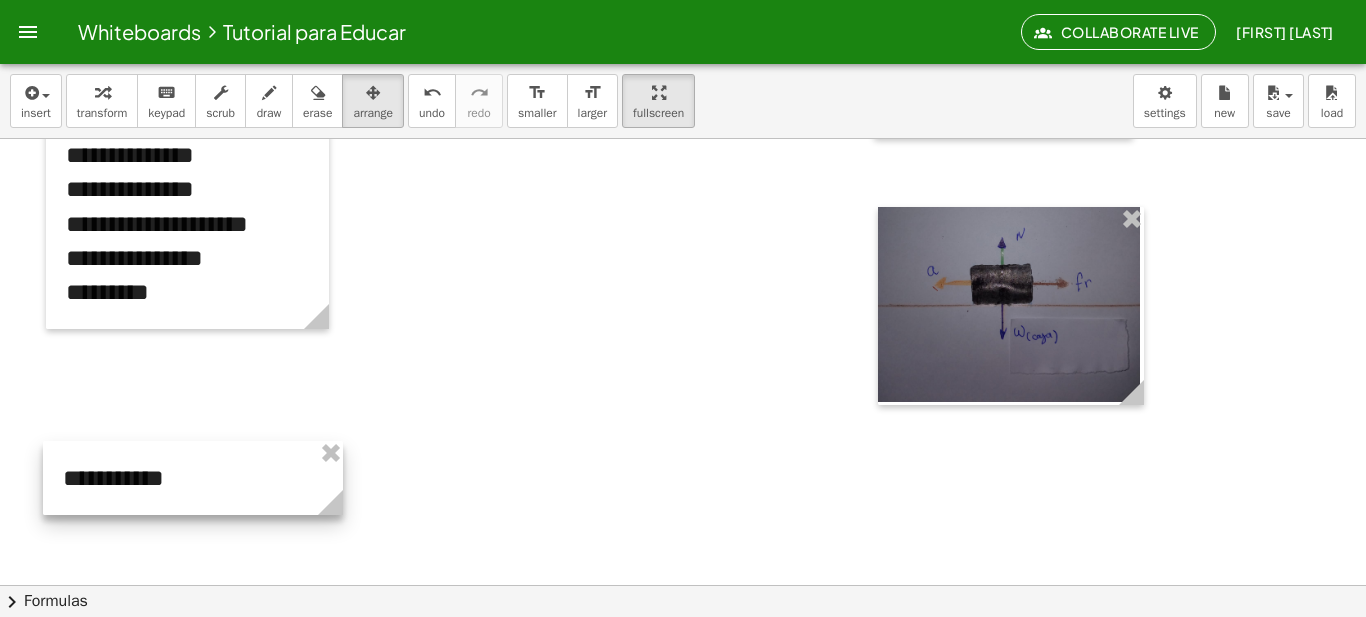 drag, startPoint x: 252, startPoint y: 406, endPoint x: 158, endPoint y: 469, distance: 113.15918 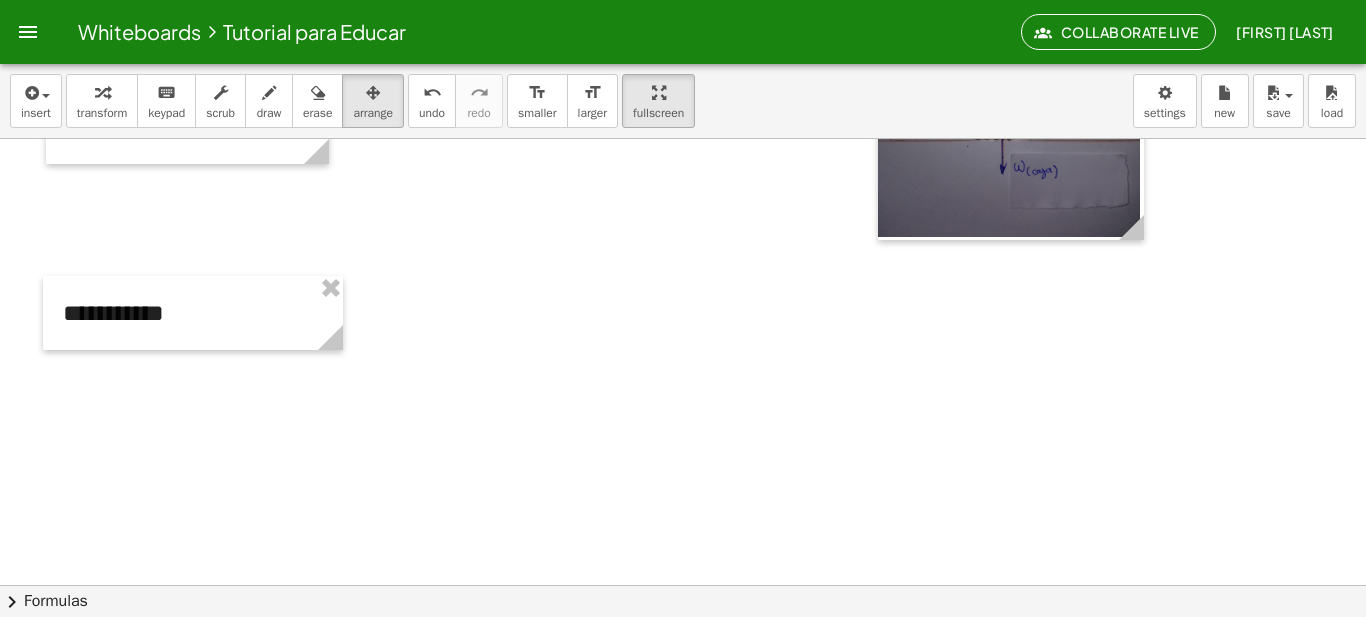 scroll, scrollTop: 1469, scrollLeft: 0, axis: vertical 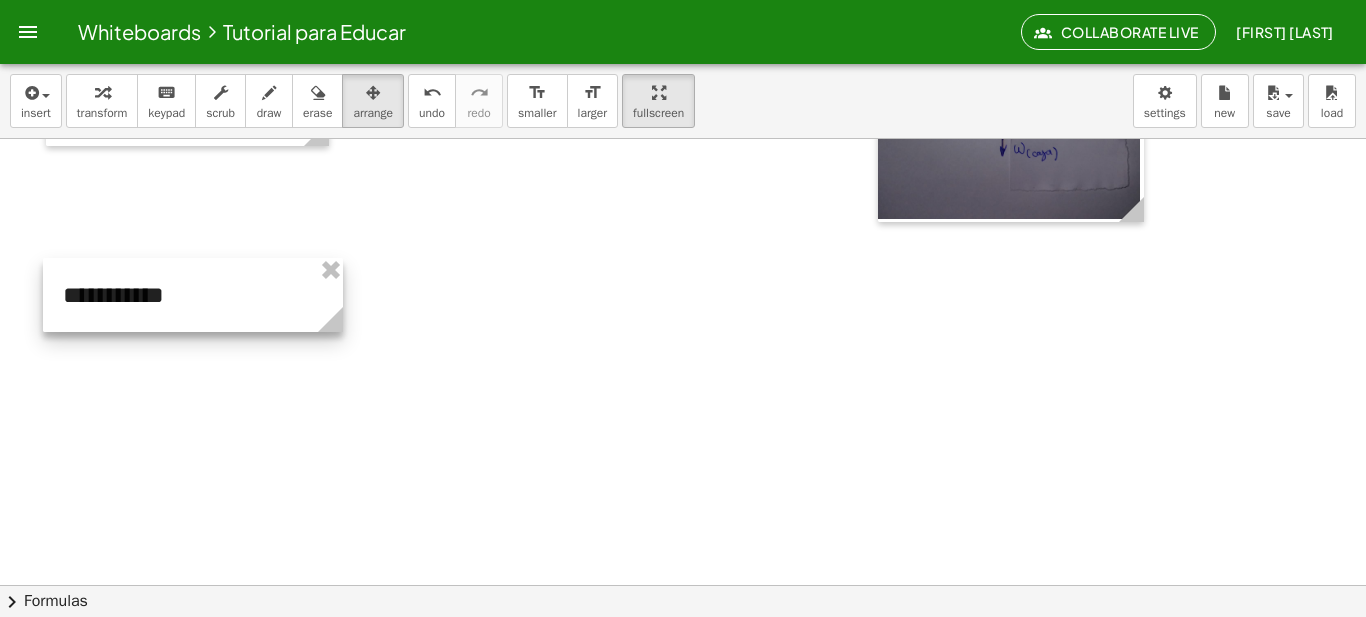click at bounding box center (193, 295) 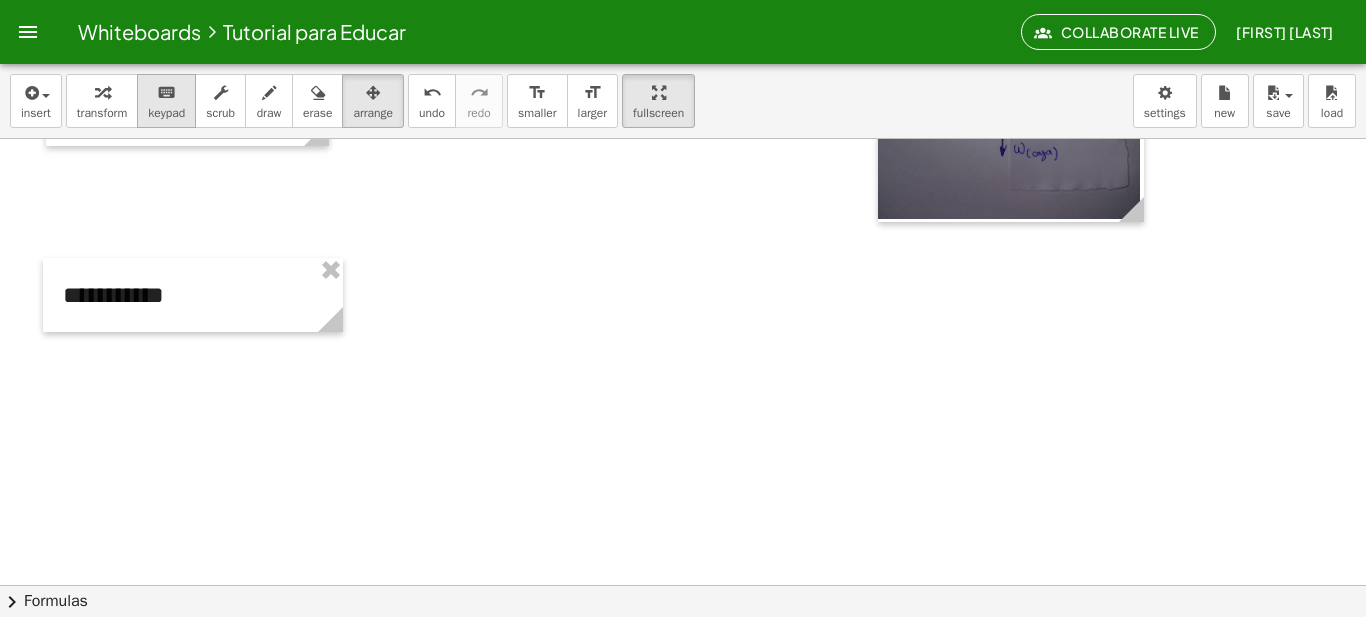 click on "keypad" at bounding box center [166, 113] 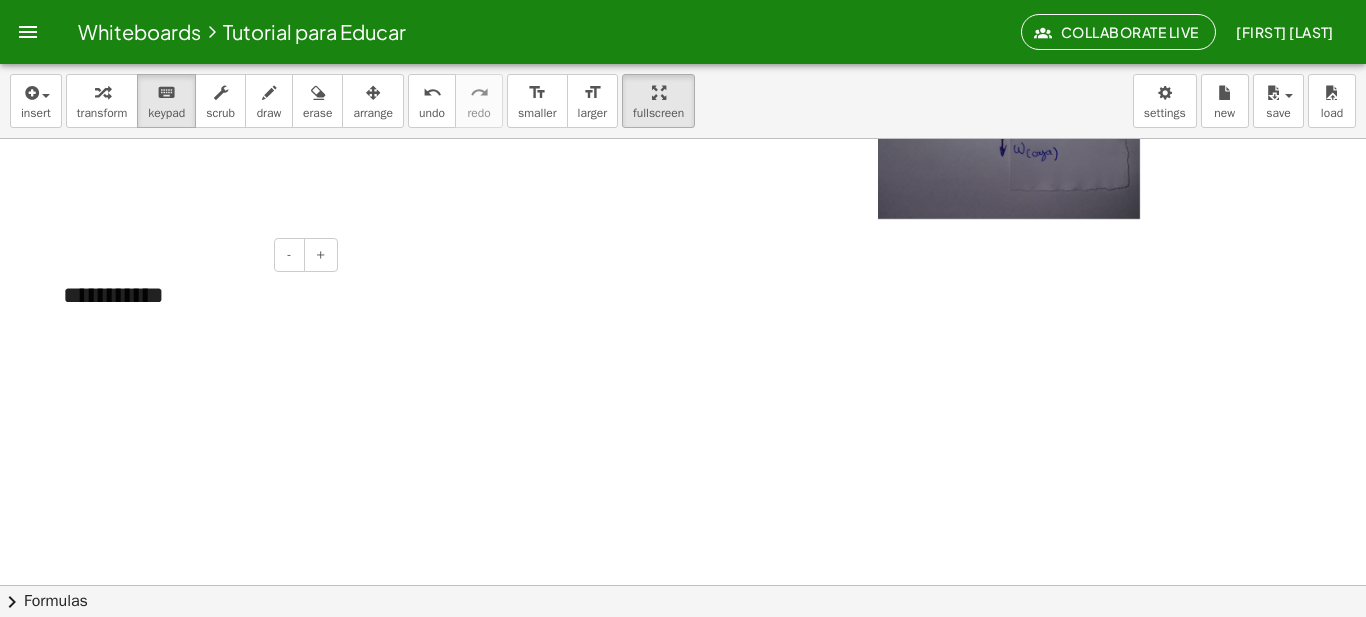 click on "**********" at bounding box center (193, 295) 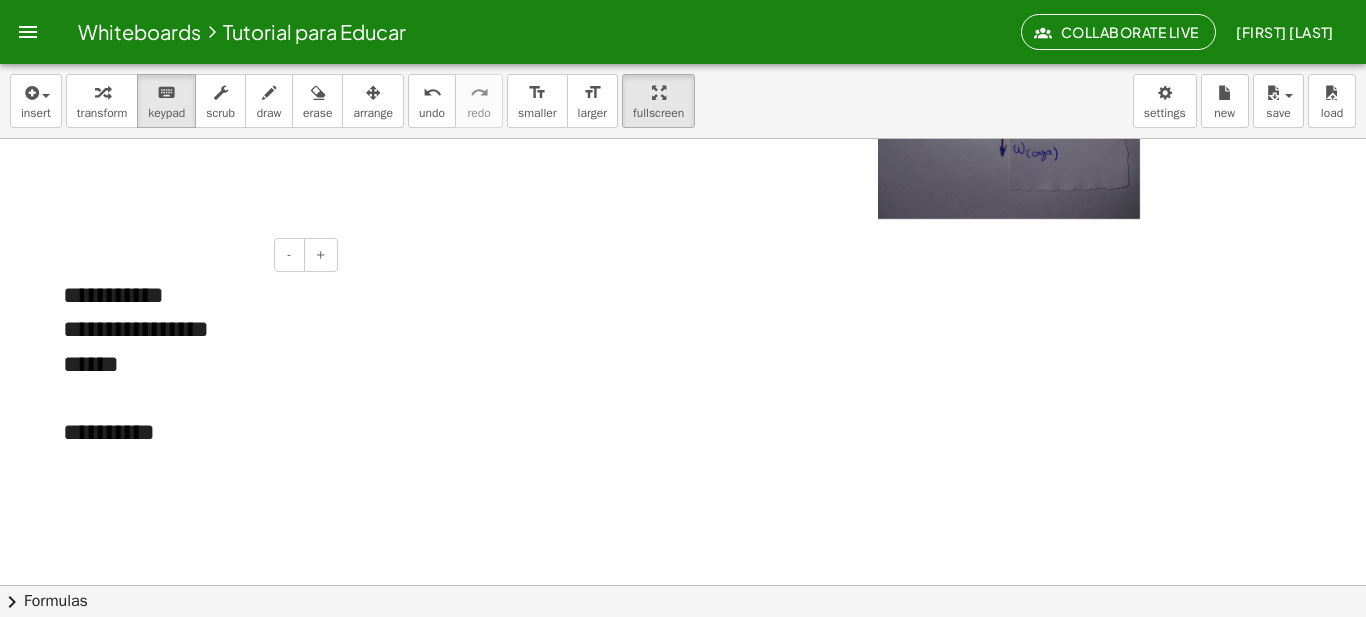 click at bounding box center [193, 466] 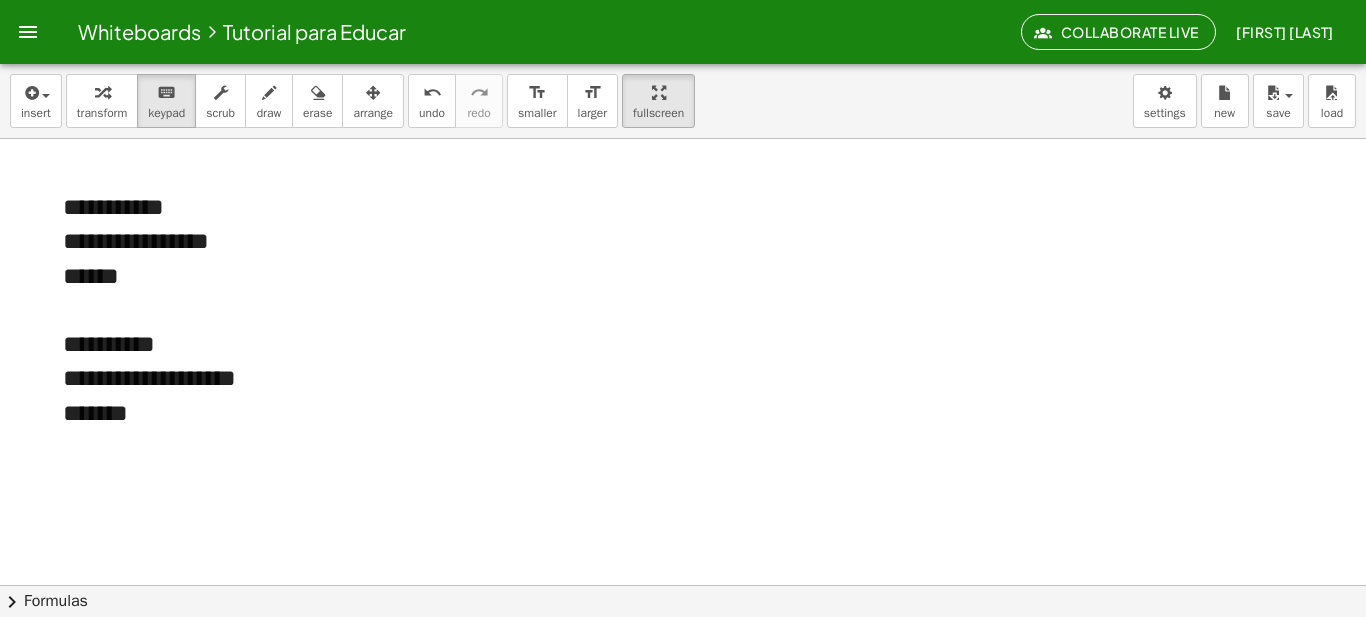 scroll, scrollTop: 1558, scrollLeft: 0, axis: vertical 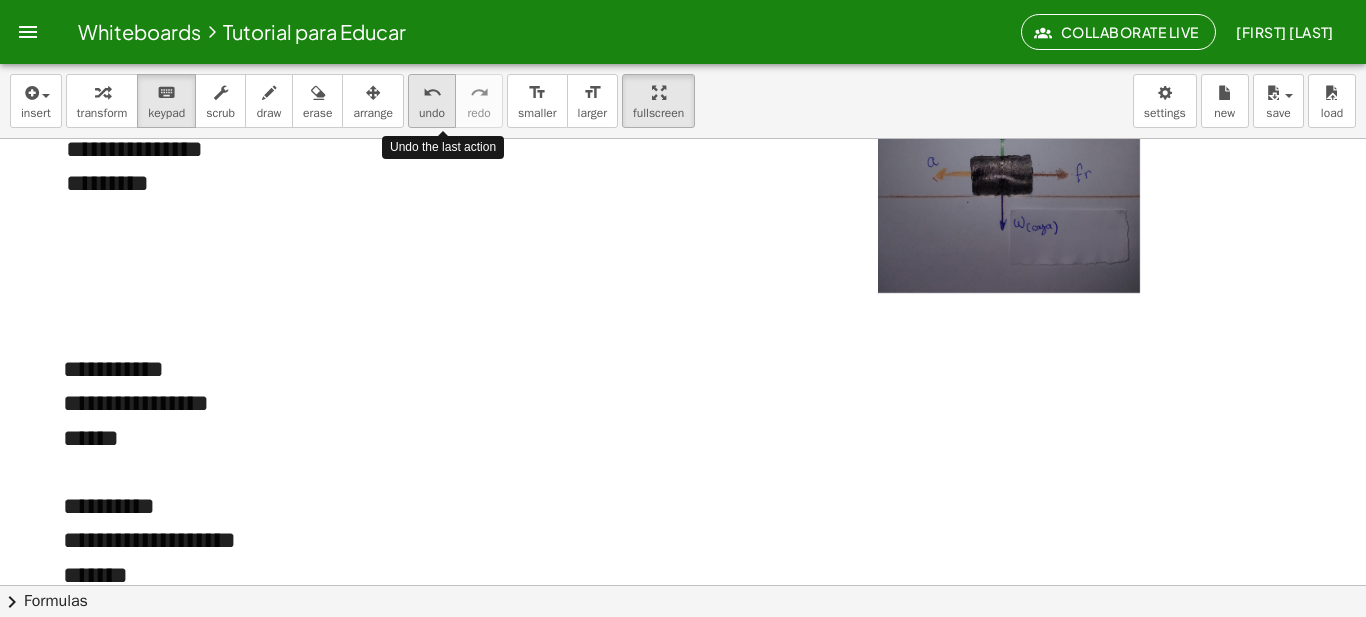 click on "undo" at bounding box center (432, 113) 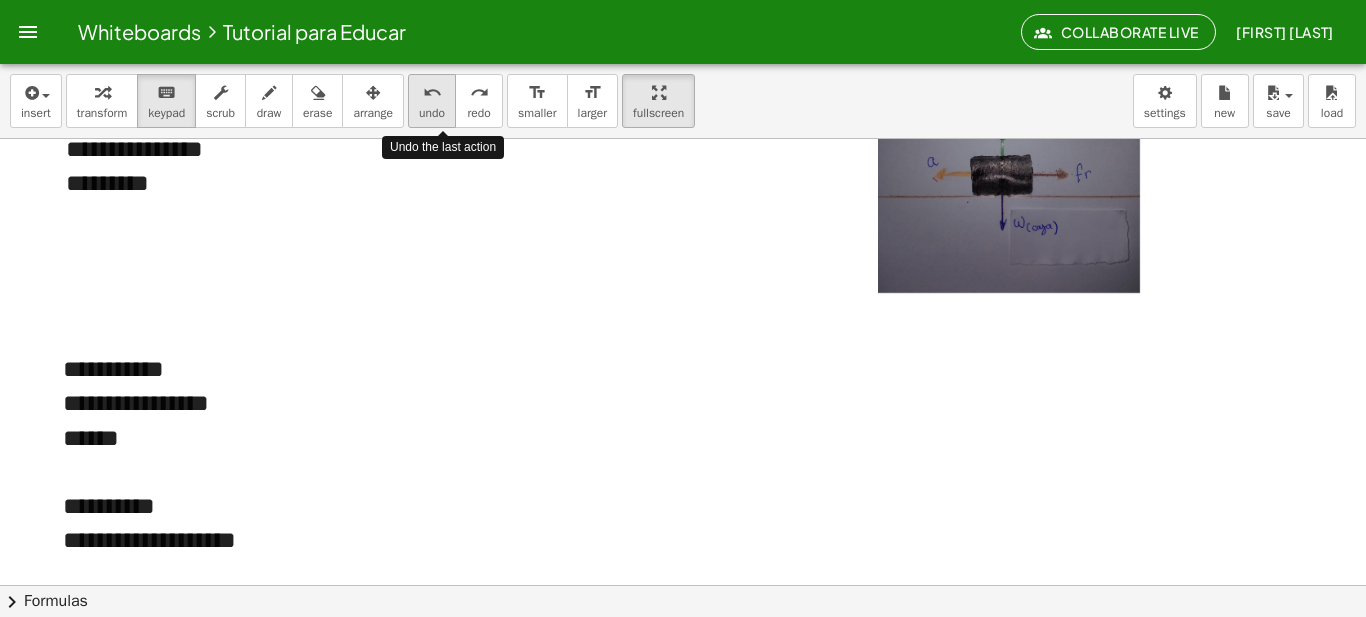 click on "undo" at bounding box center (432, 113) 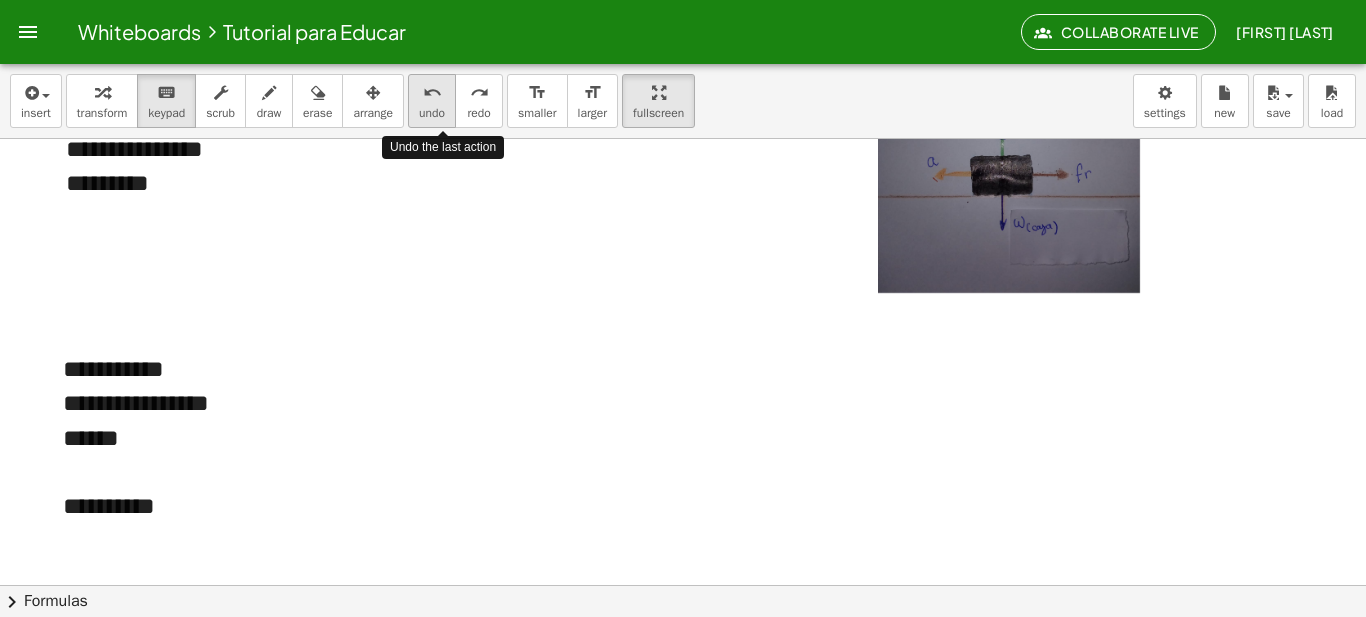 click on "undo" at bounding box center [432, 113] 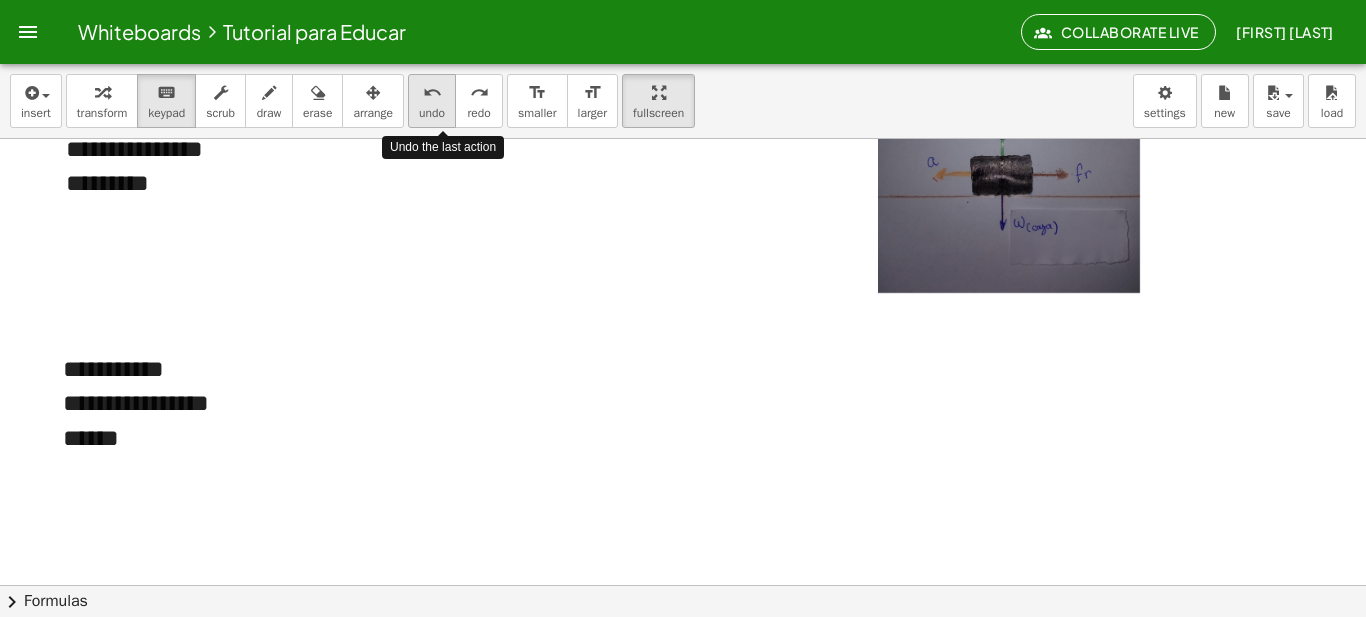click on "undo" at bounding box center [432, 113] 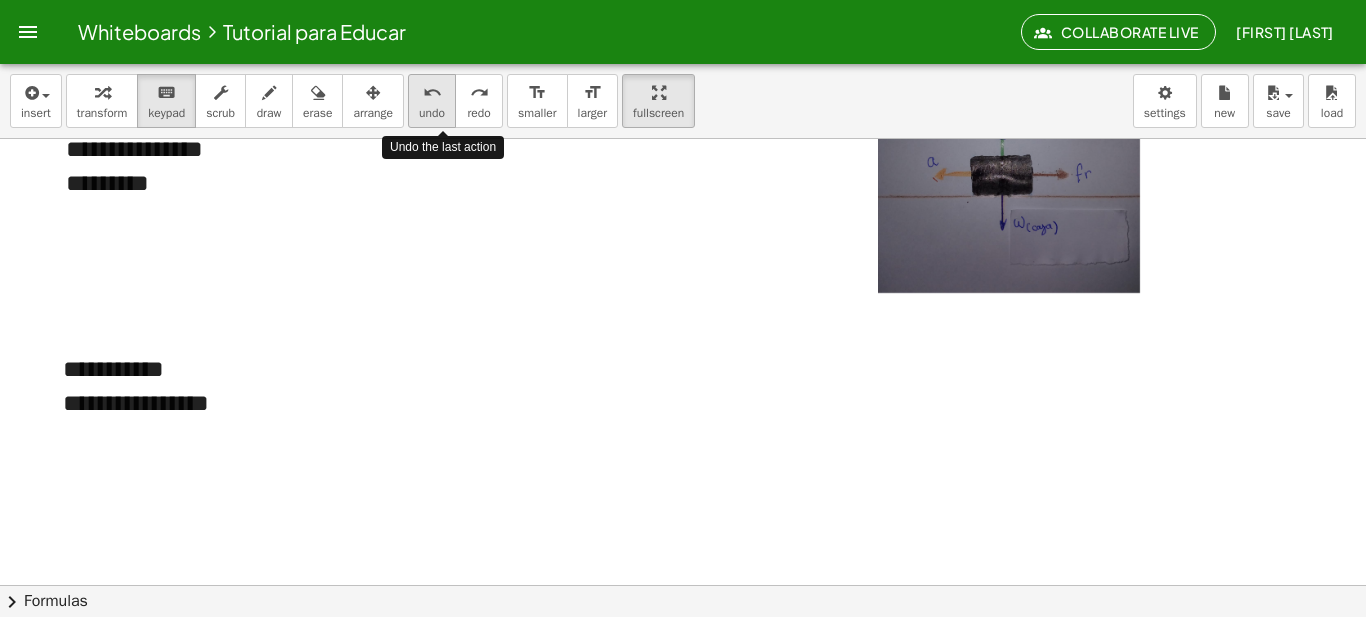 click on "undo" at bounding box center (432, 113) 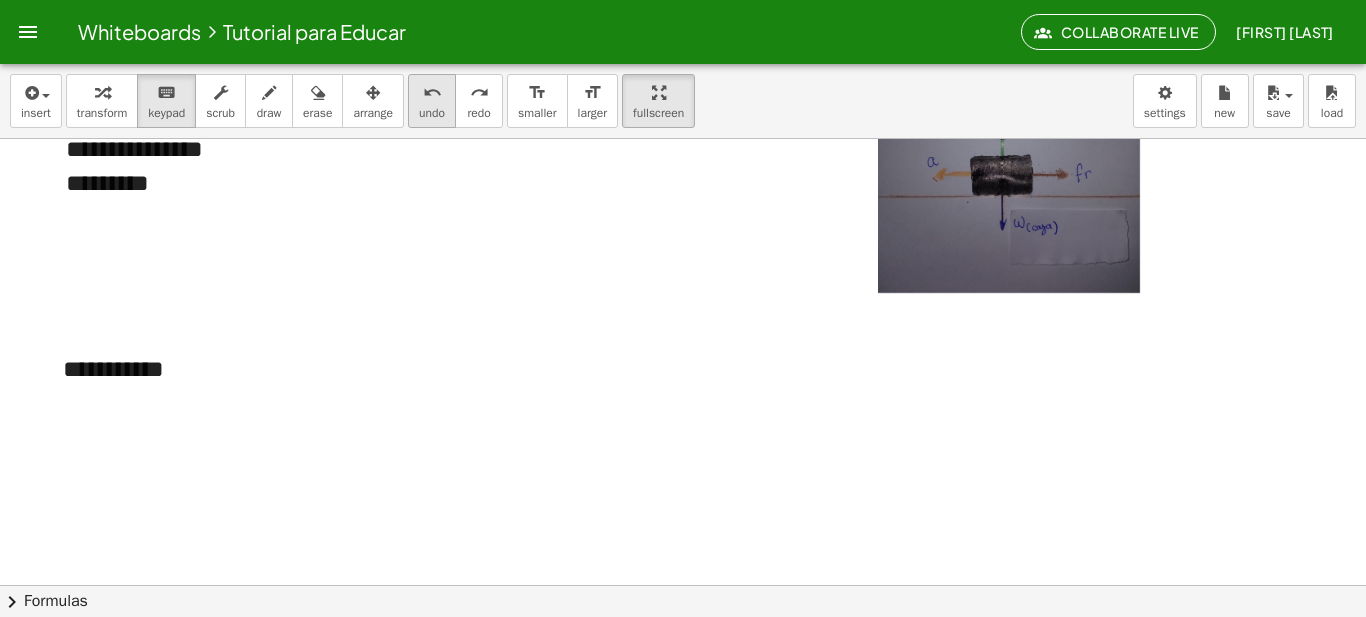 click on "undo" at bounding box center [432, 93] 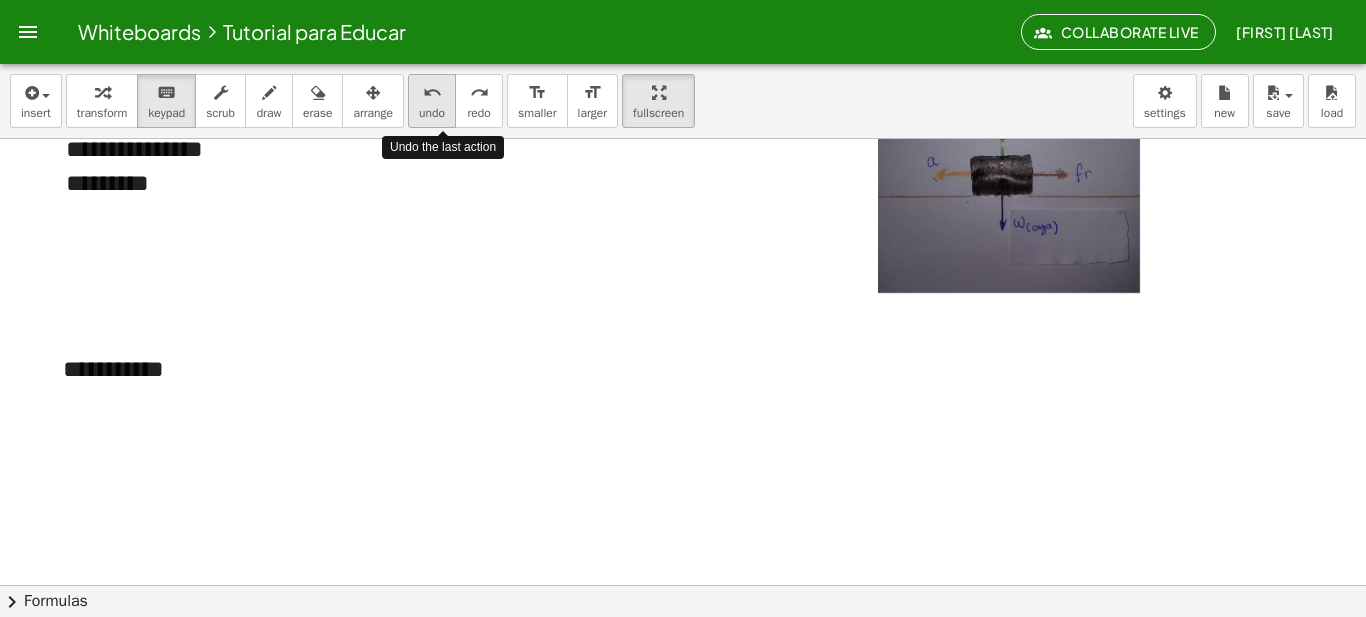 click on "undo" at bounding box center [432, 93] 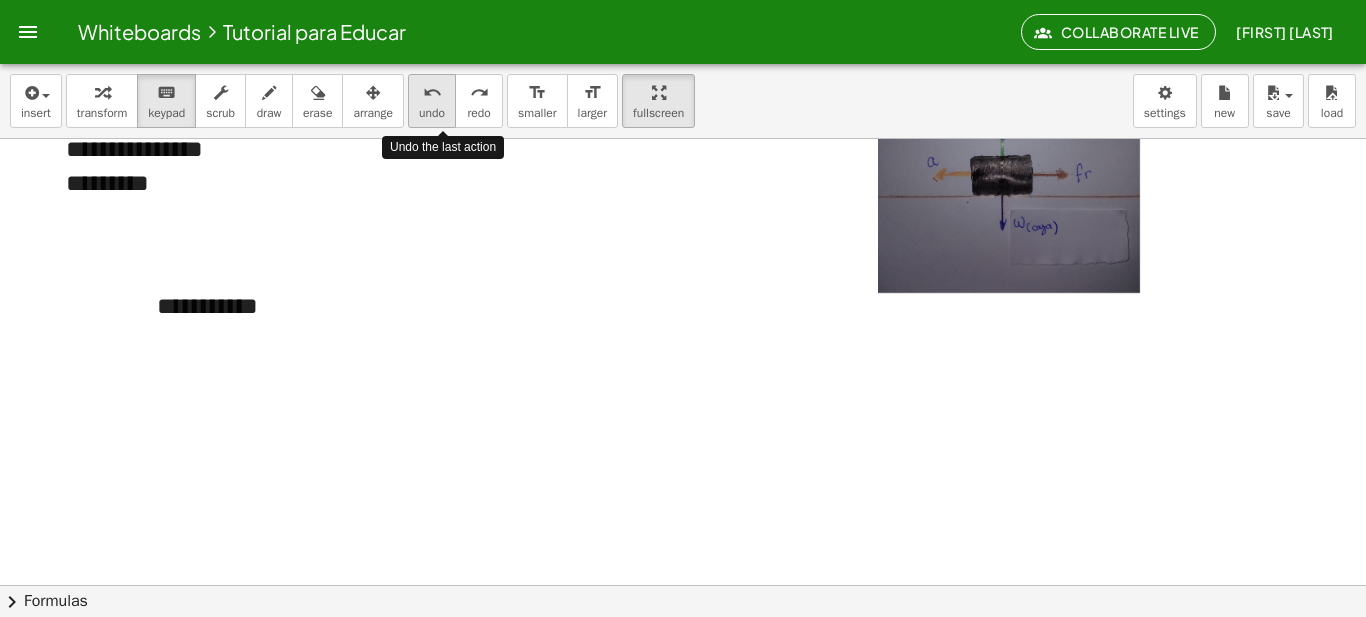 click on "undo" at bounding box center (432, 93) 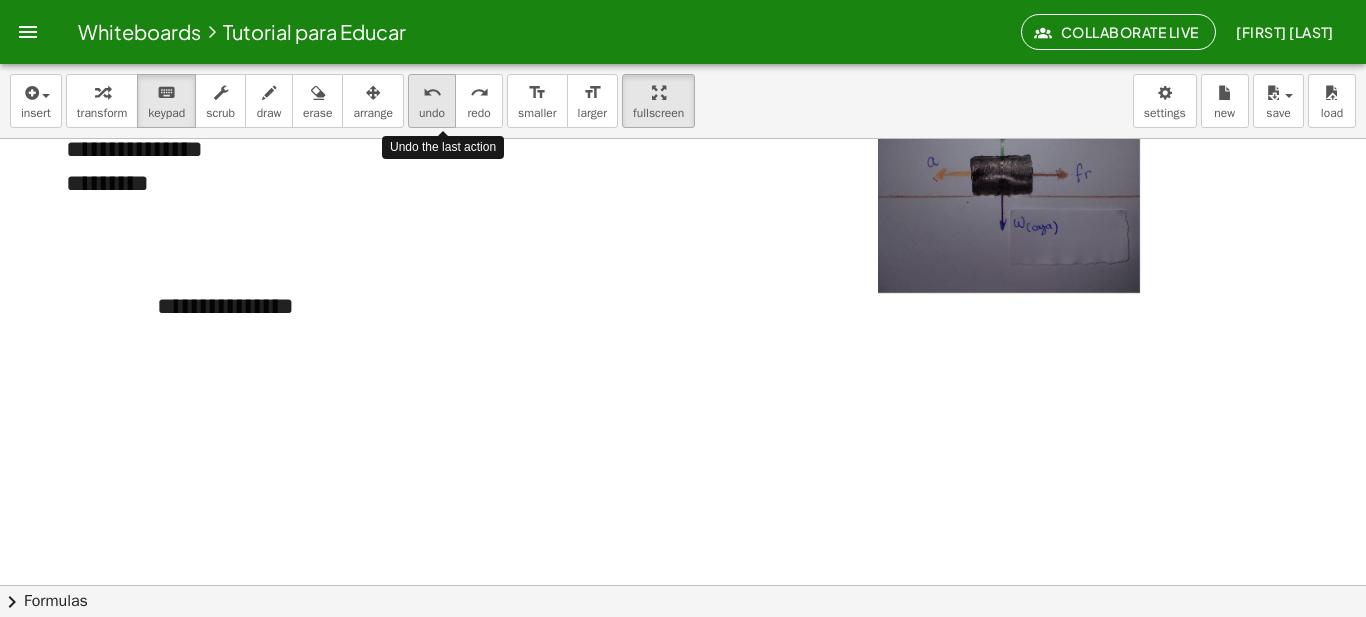 click on "undo" at bounding box center [432, 93] 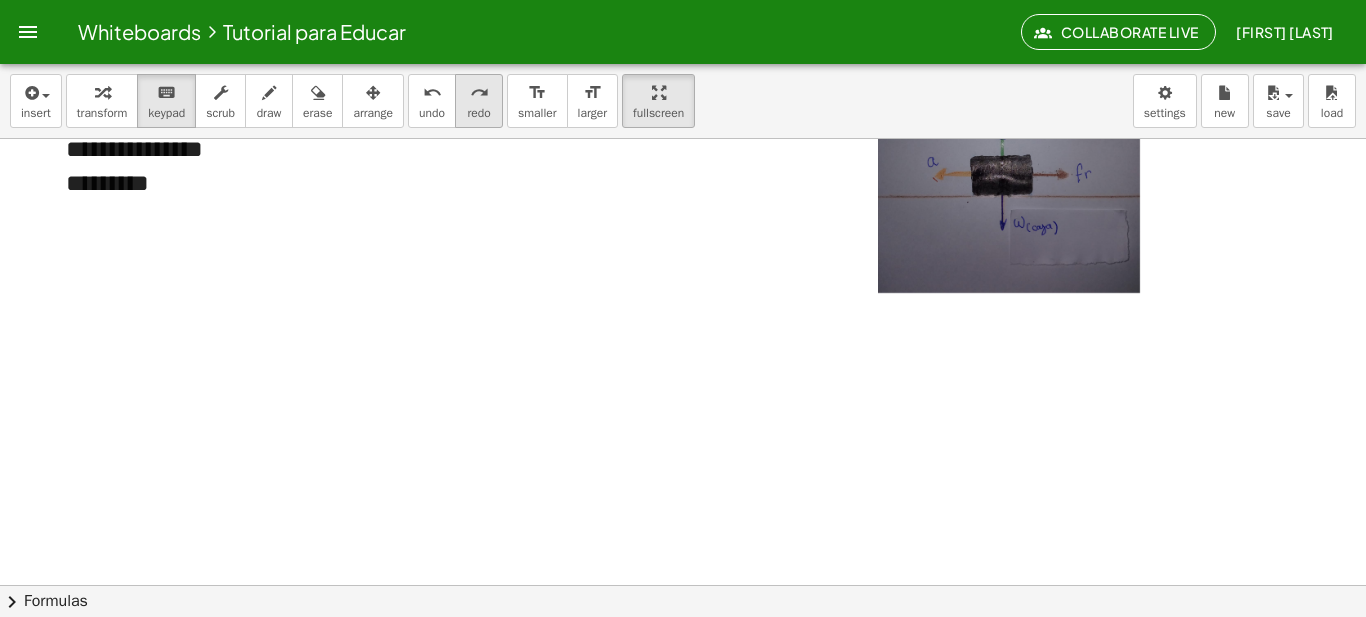 click on "redo" at bounding box center [479, 93] 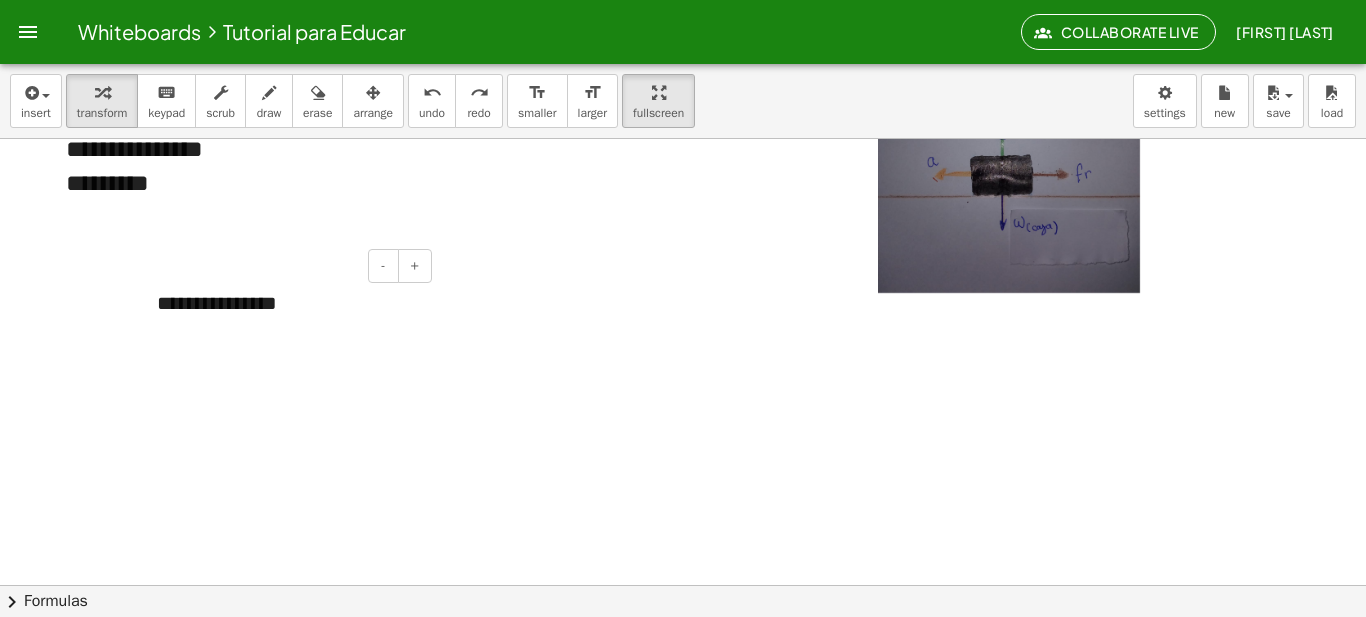 click on "**********" at bounding box center (287, 303) 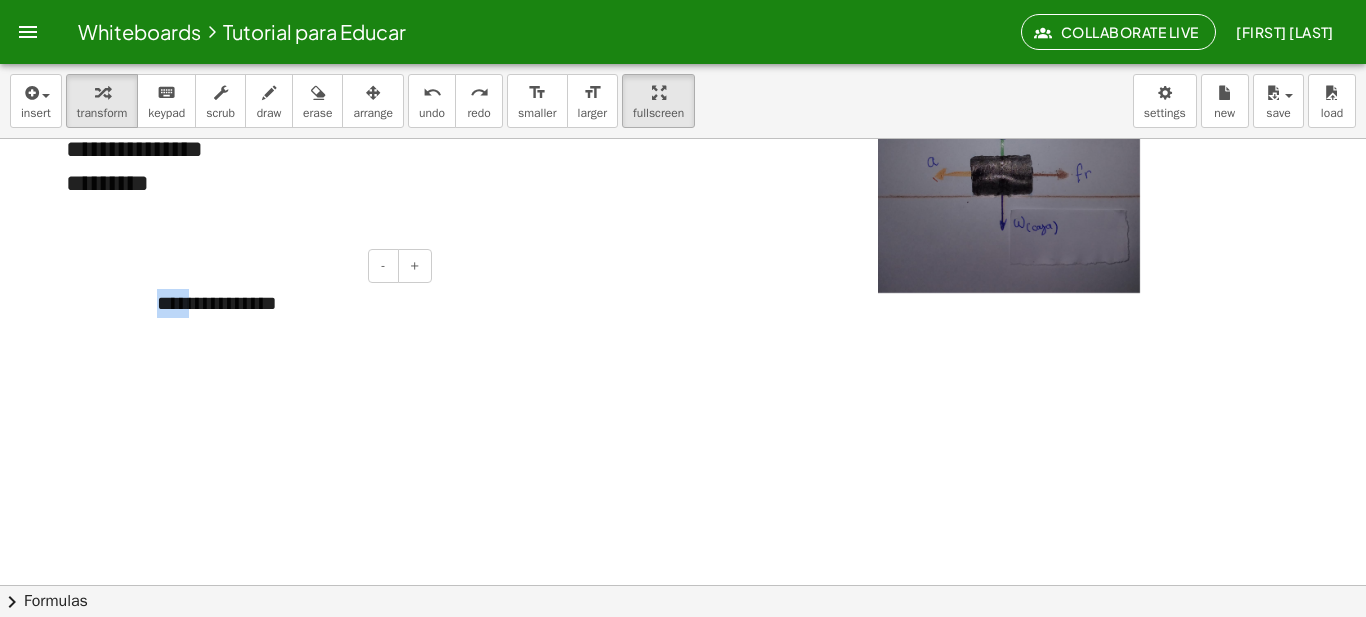 click on "**********" at bounding box center [287, 303] 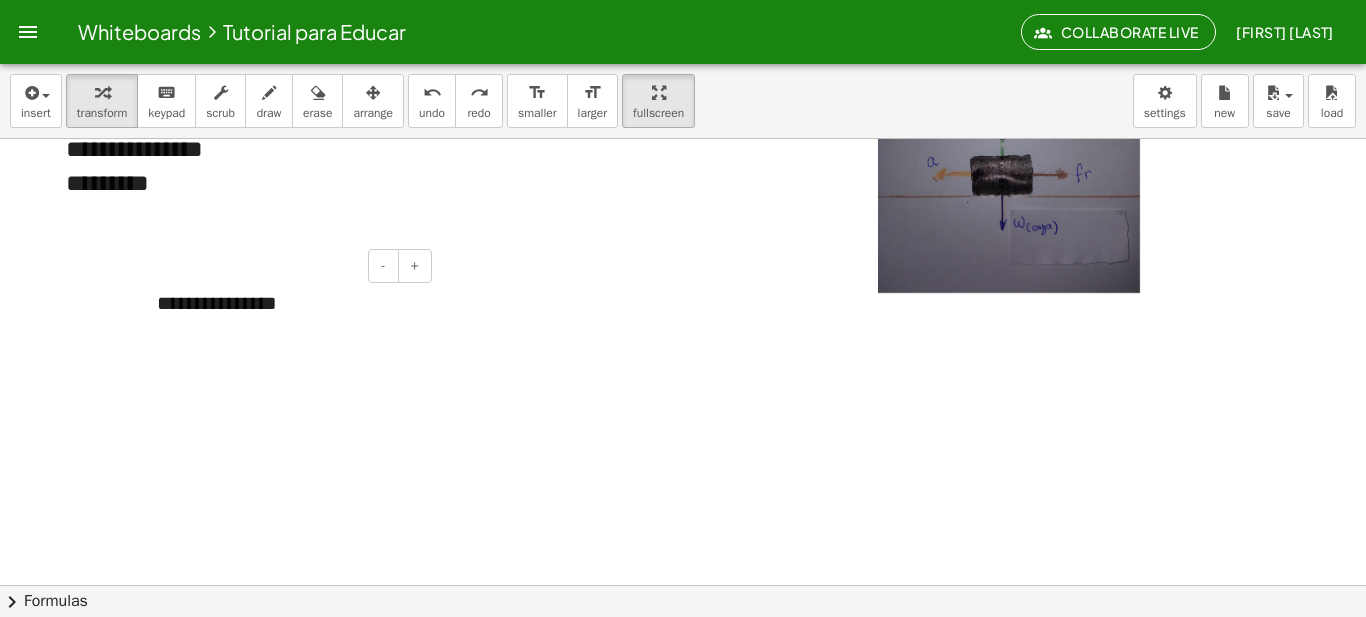 click on "**********" at bounding box center [287, 303] 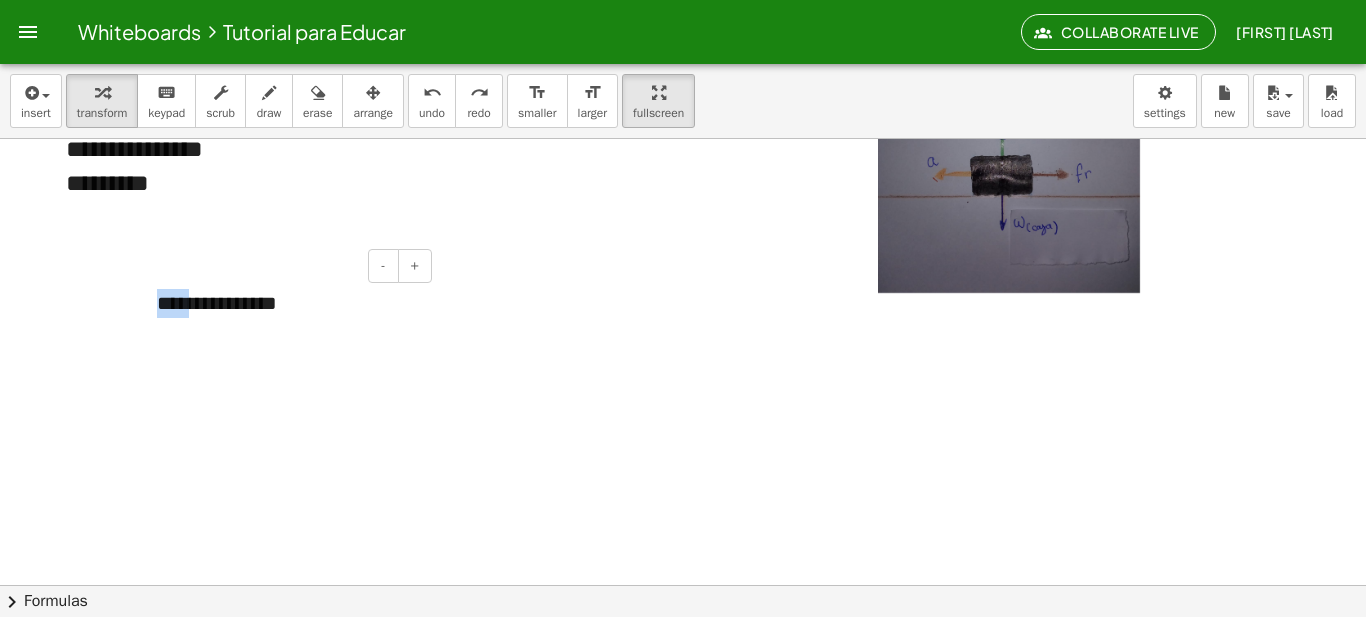 click on "**********" at bounding box center (287, 303) 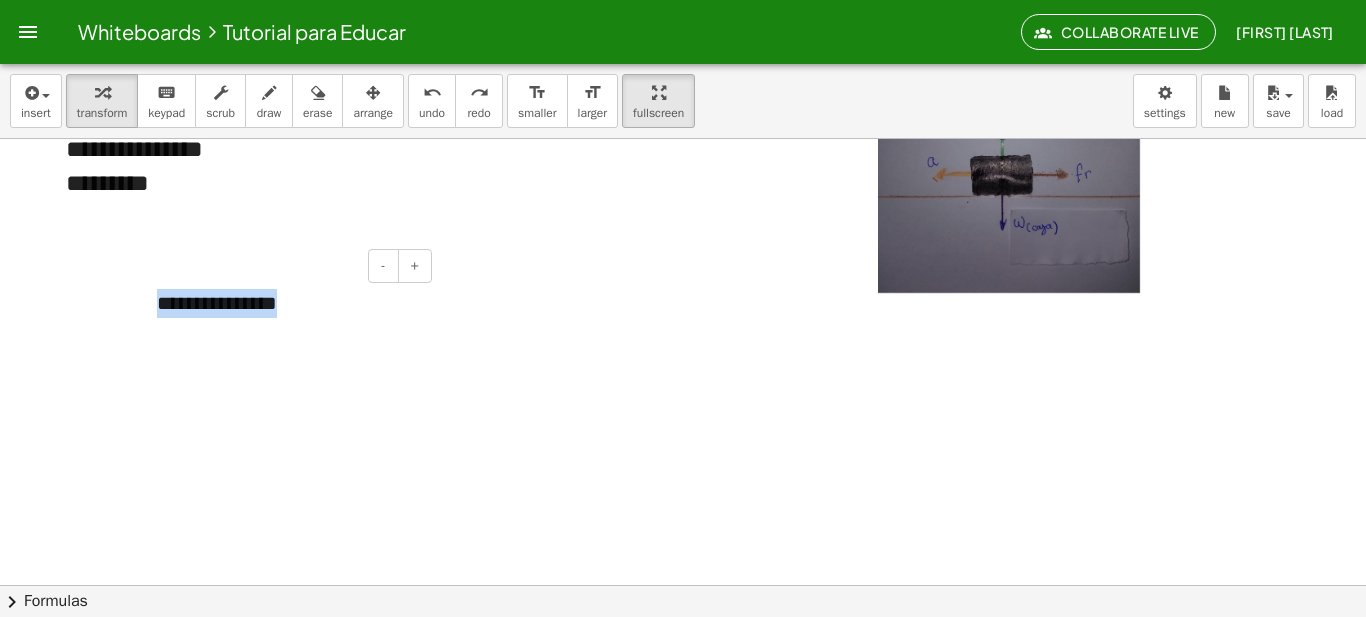 type 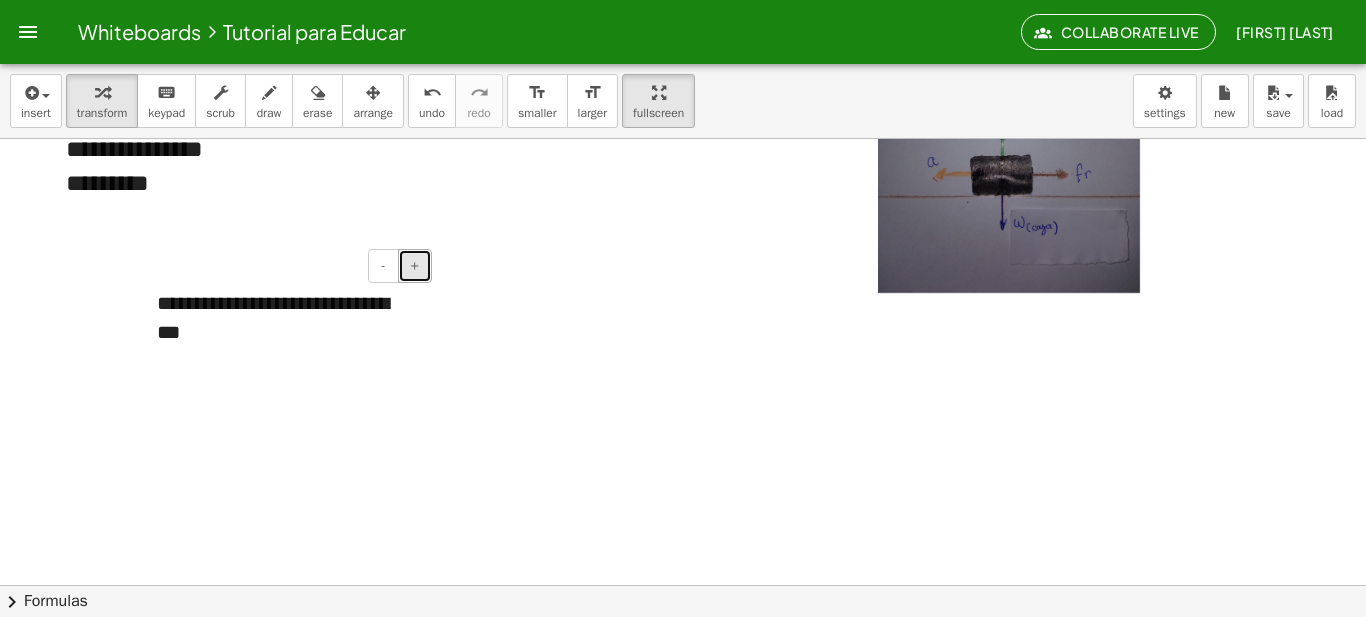 click on "+" at bounding box center [415, 266] 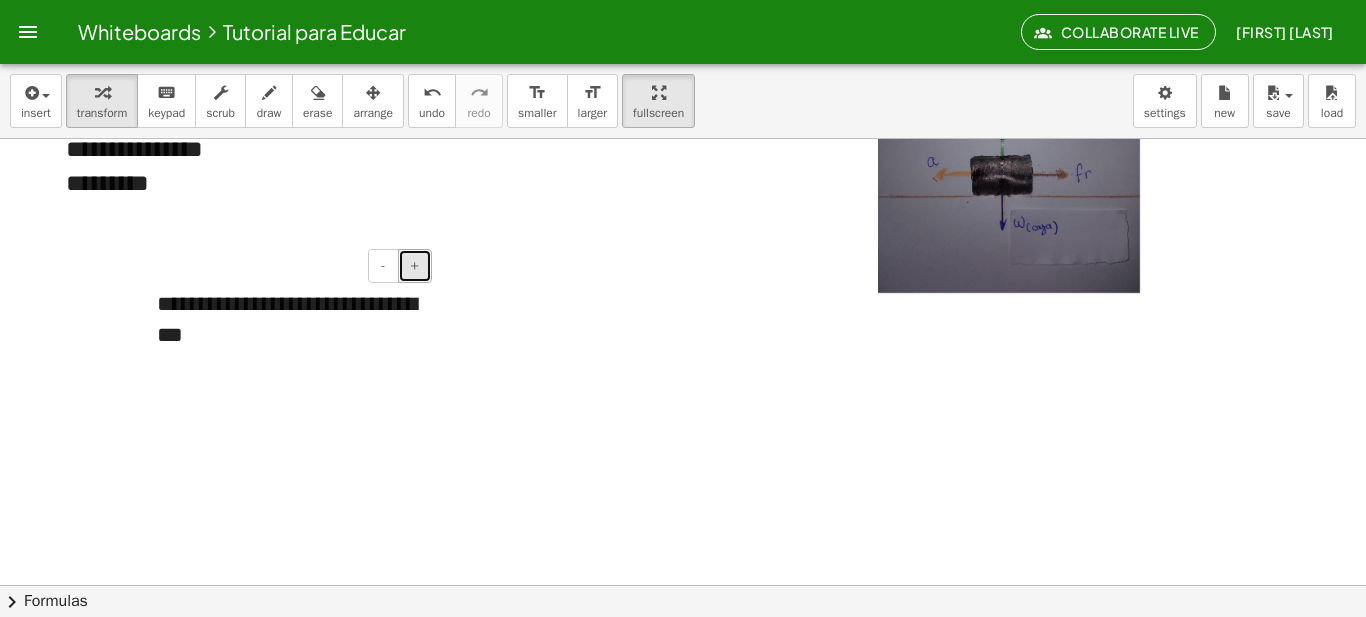 click on "+" at bounding box center (415, 266) 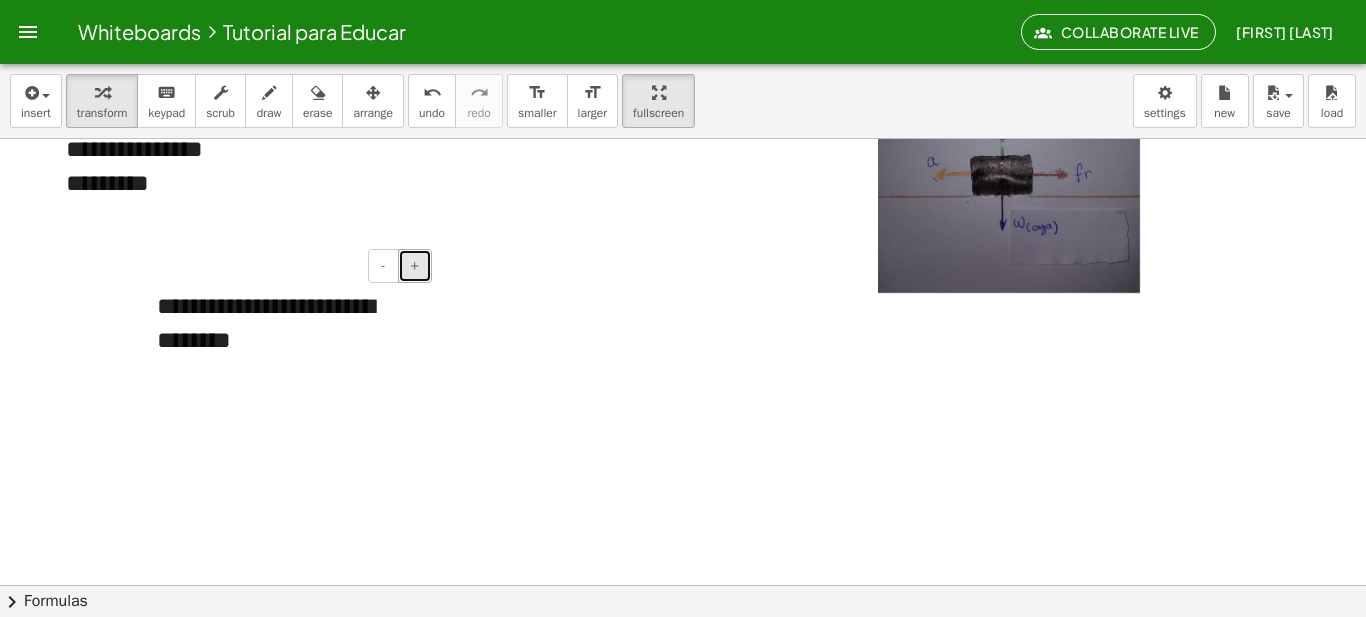 click on "+" at bounding box center (415, 266) 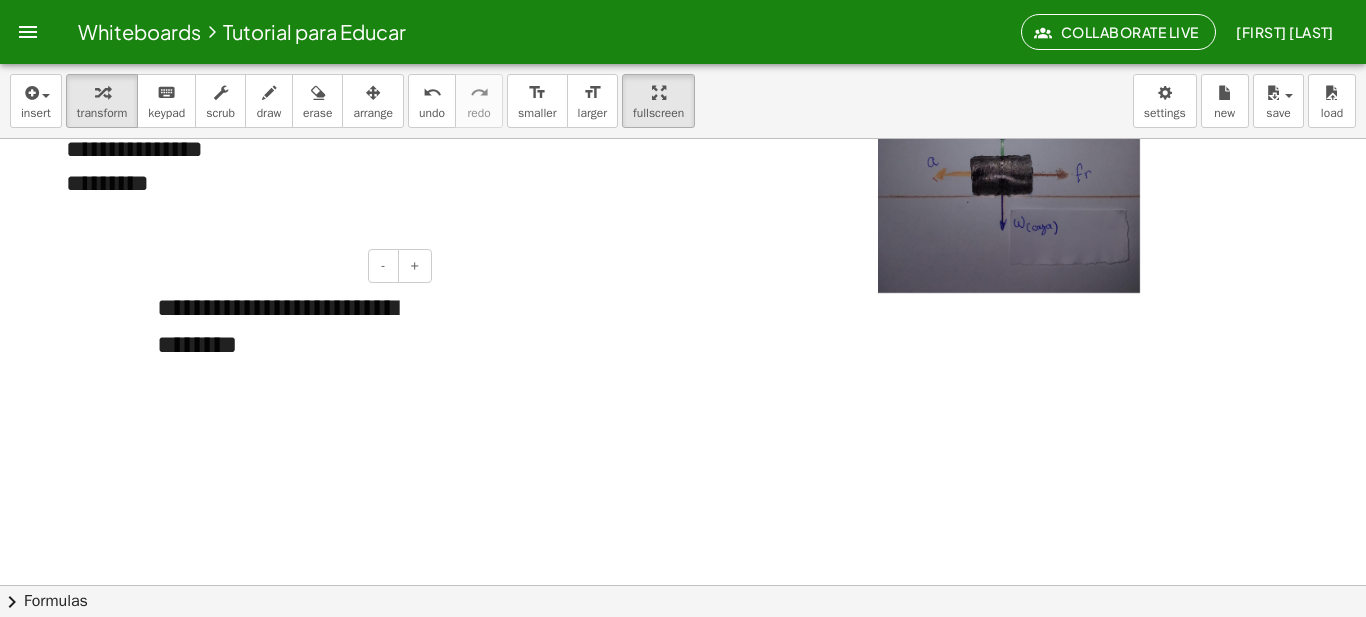 click on "**********" at bounding box center (287, 326) 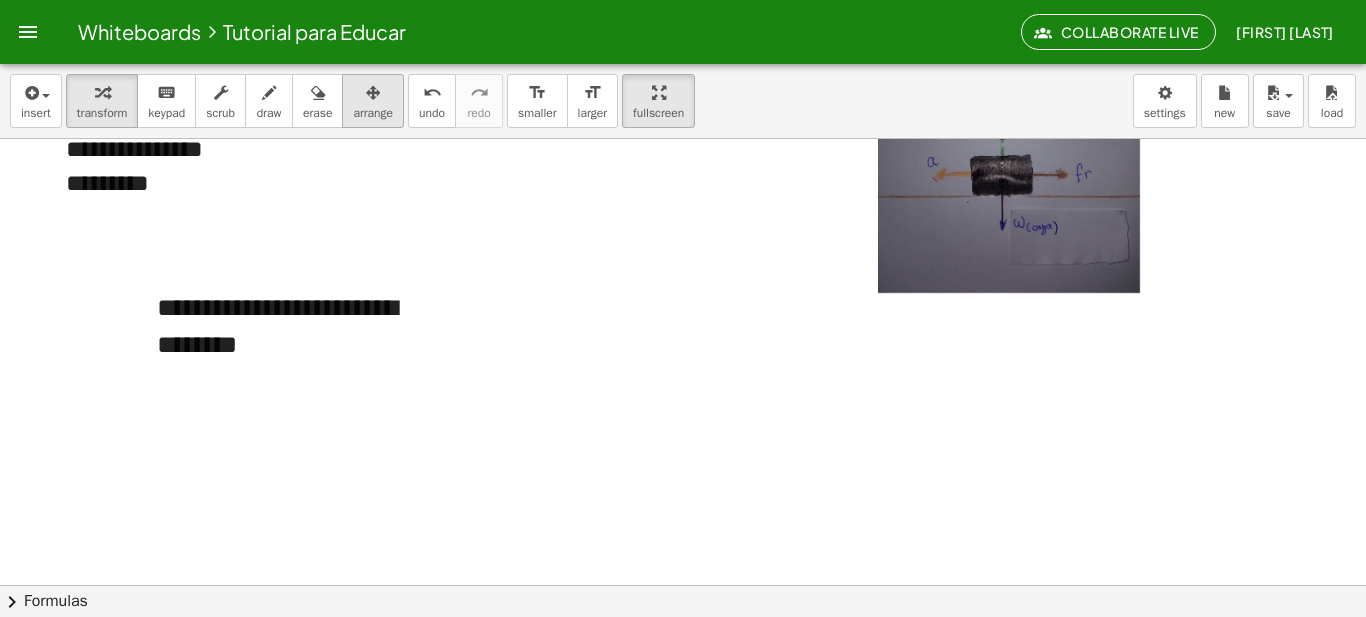 click at bounding box center (373, 92) 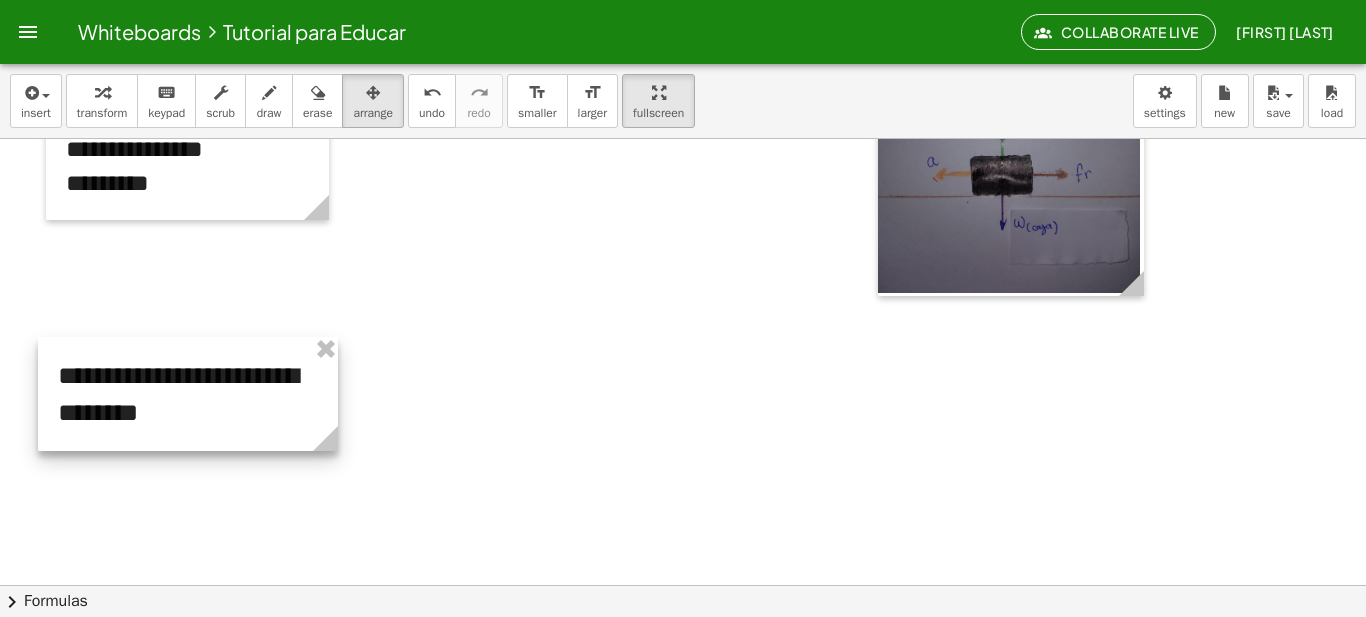 drag, startPoint x: 399, startPoint y: 362, endPoint x: 300, endPoint y: 430, distance: 120.10412 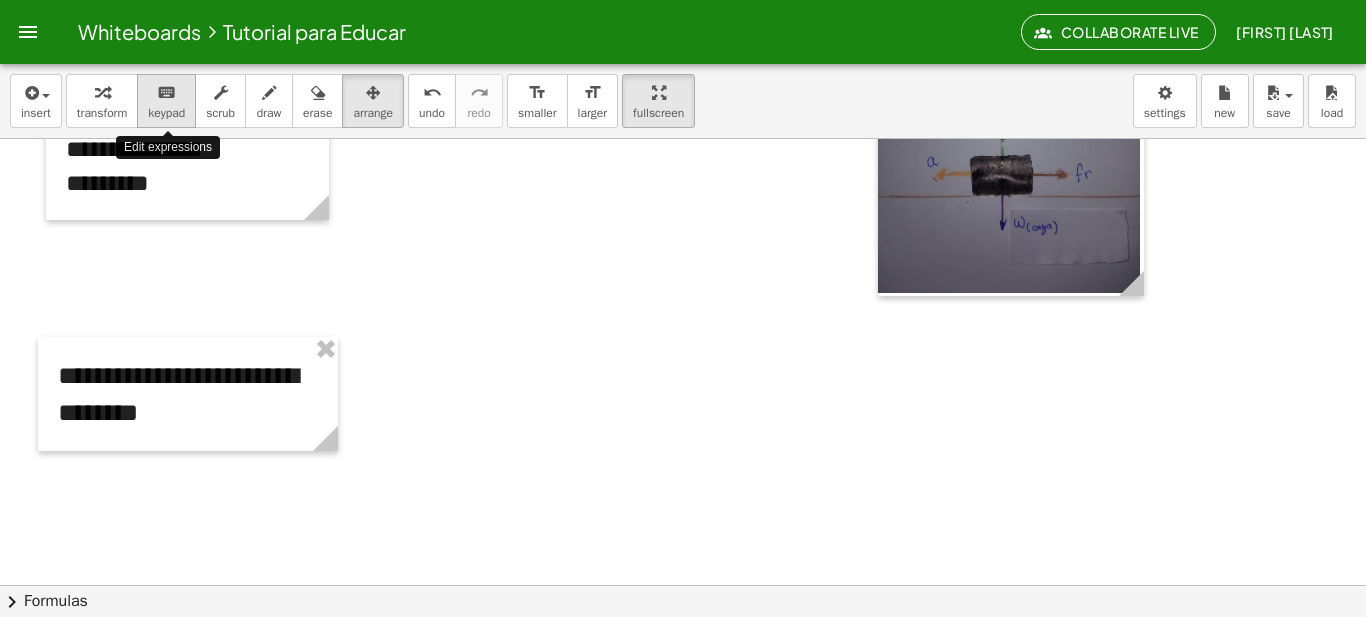 click on "keypad" at bounding box center [166, 113] 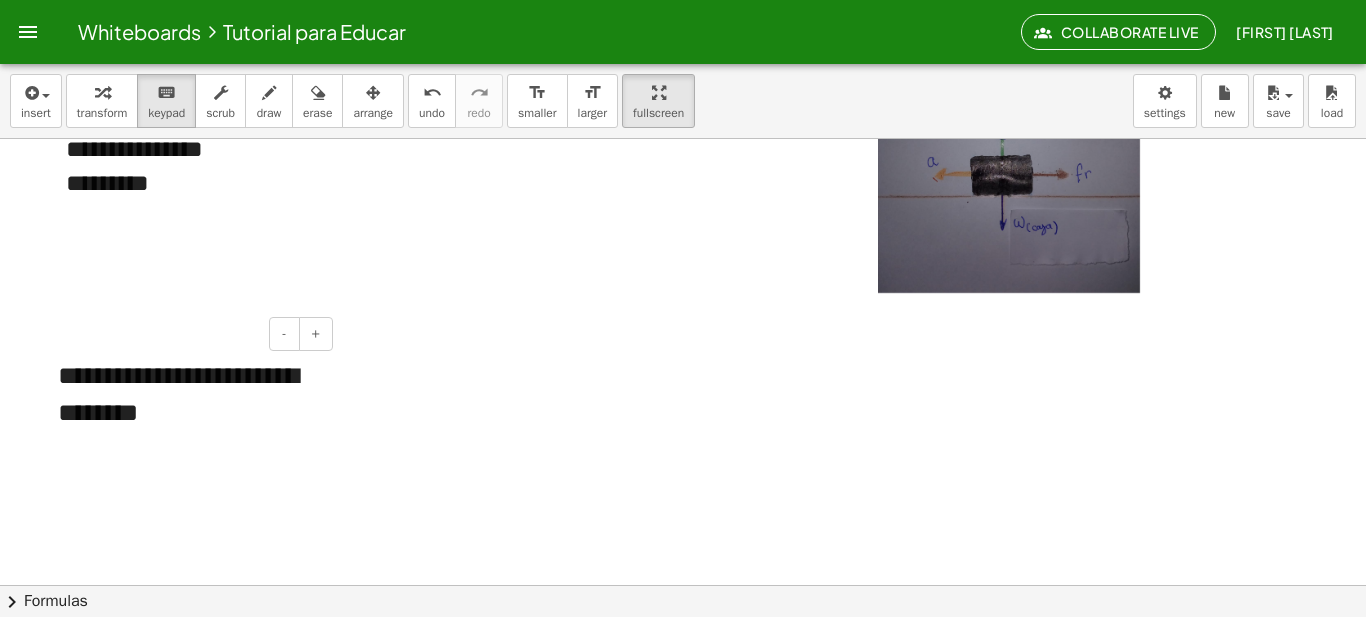 click on "**********" at bounding box center (188, 394) 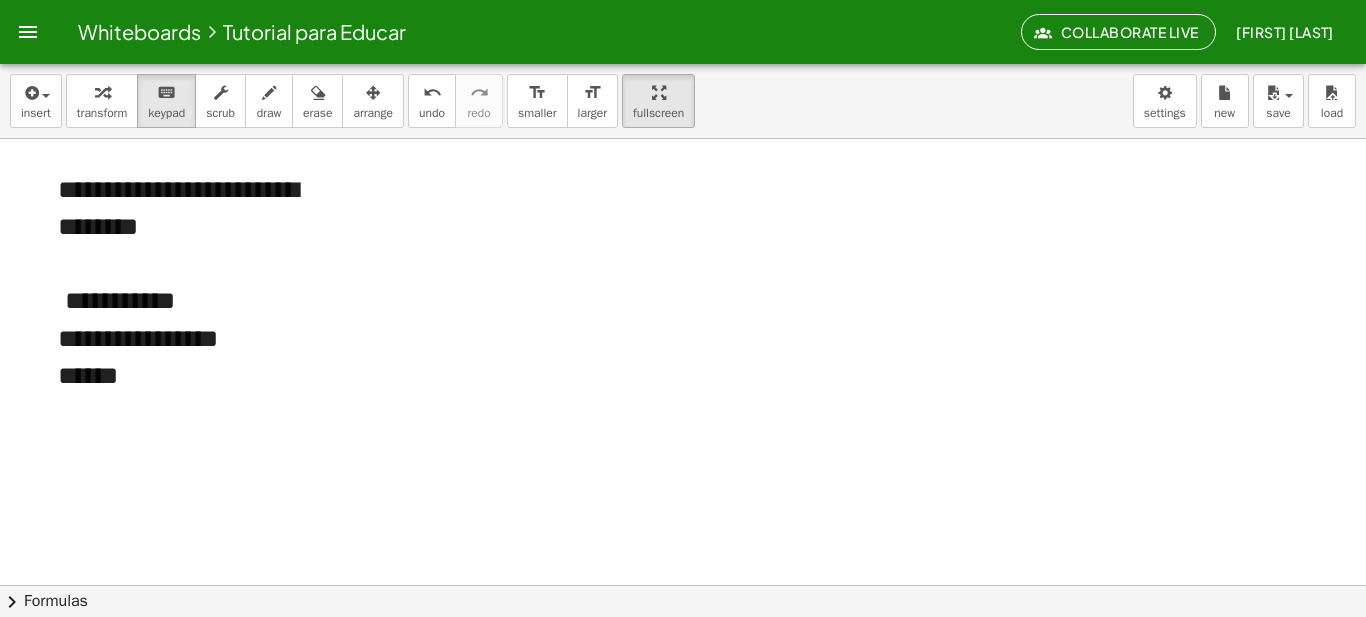 scroll, scrollTop: 1583, scrollLeft: 0, axis: vertical 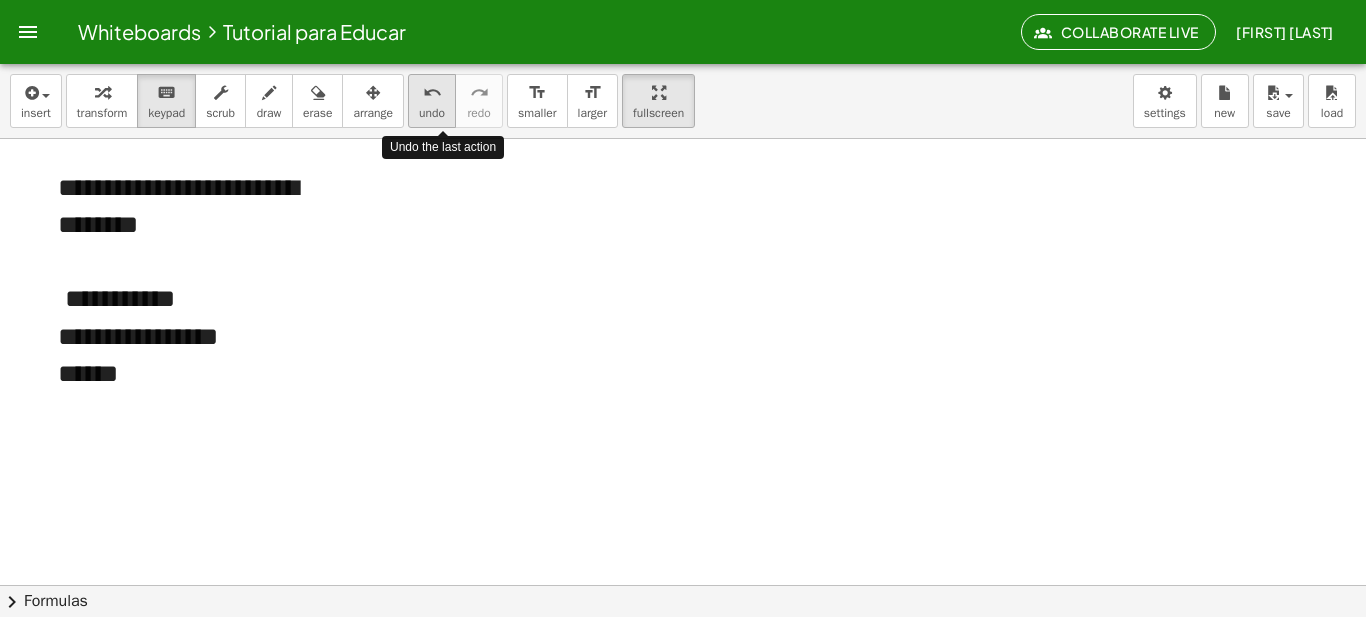 click on "undo" at bounding box center (432, 113) 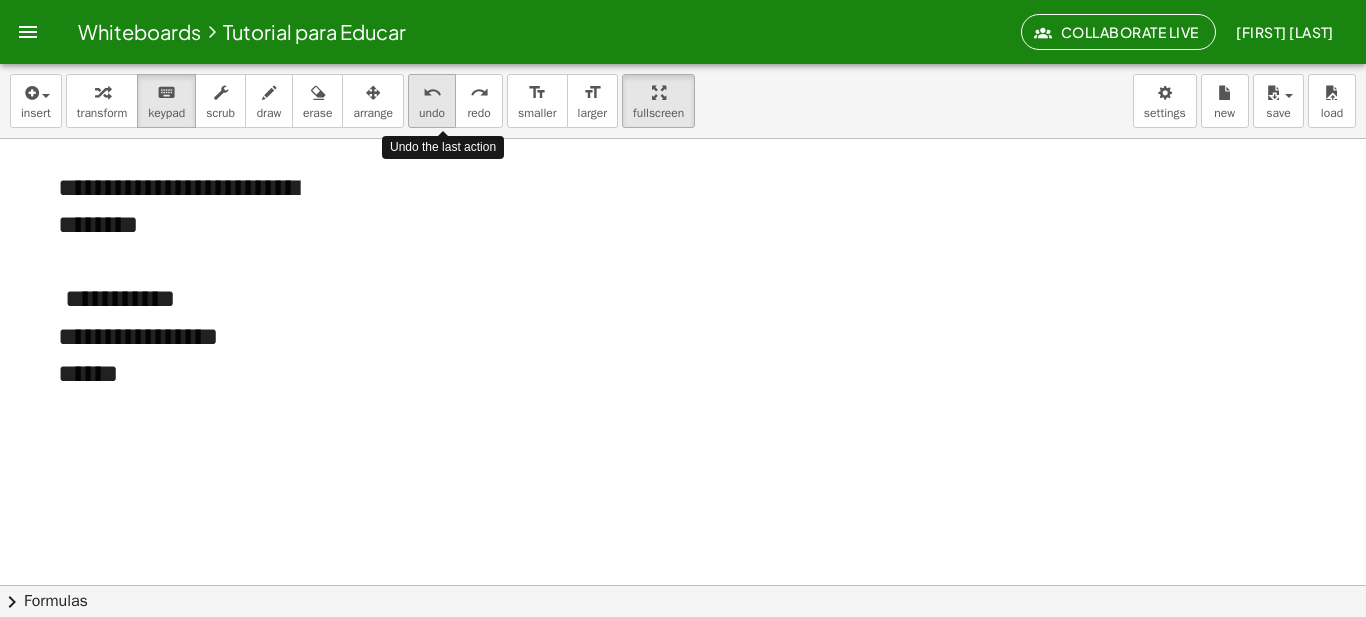 click on "undo" at bounding box center [432, 113] 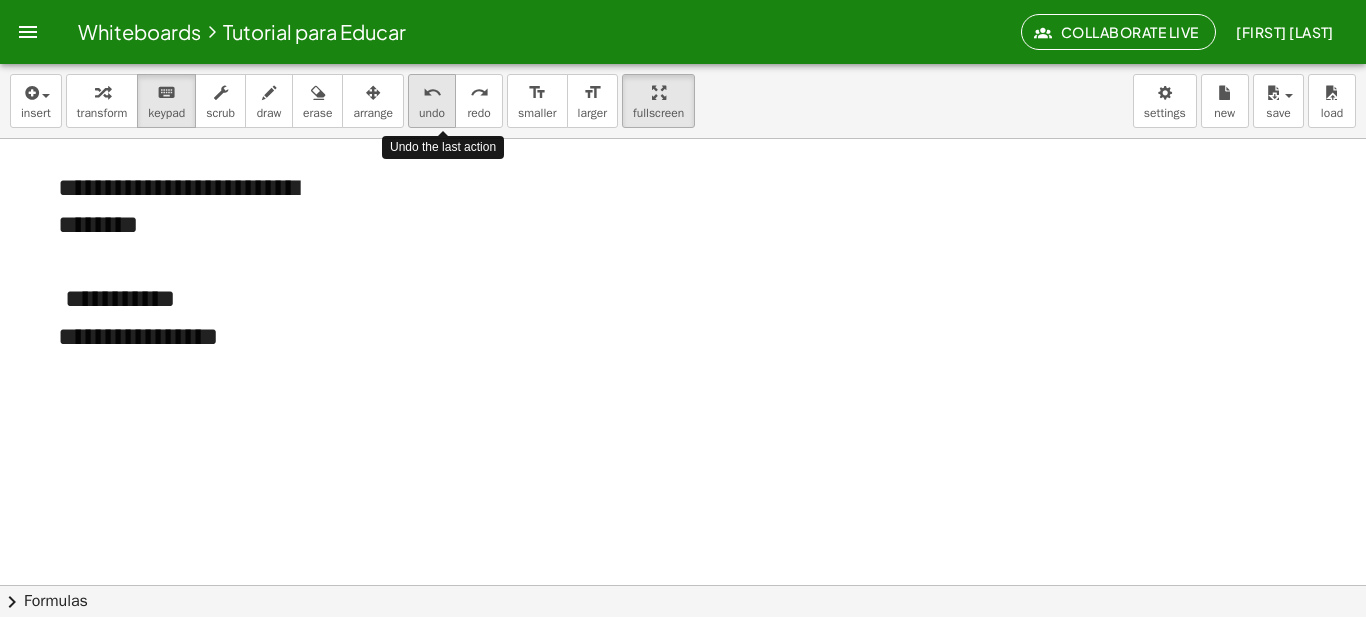 click on "undo" at bounding box center [432, 113] 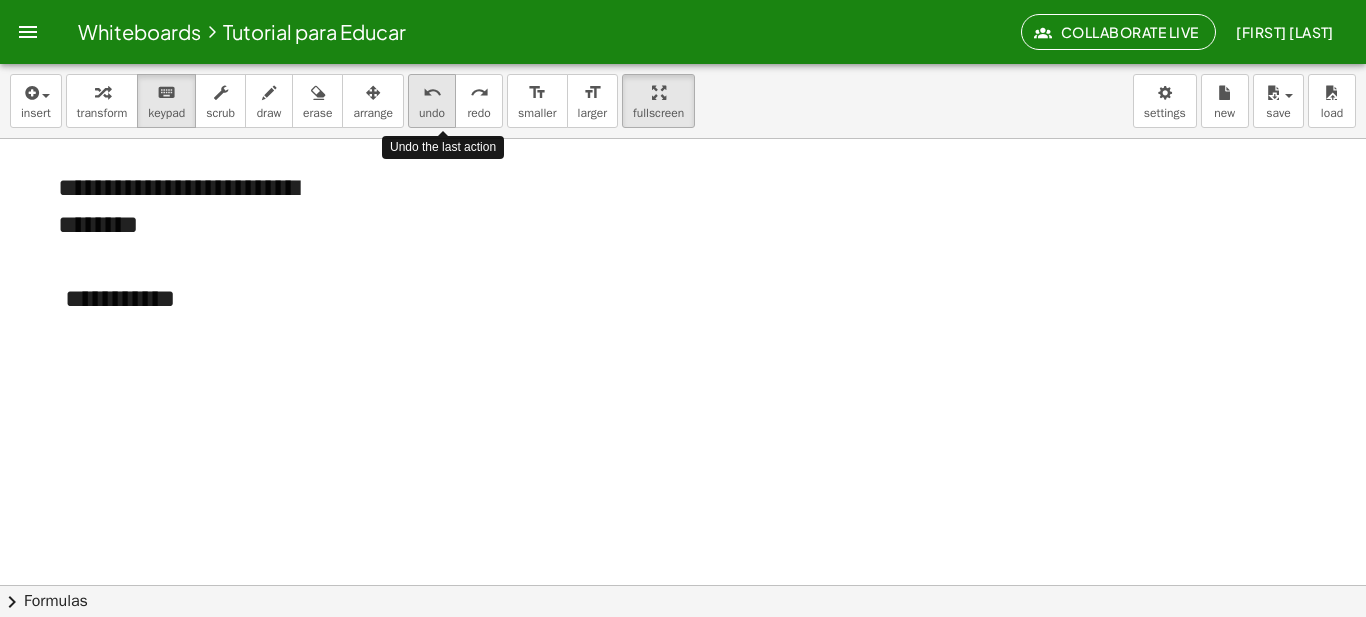 click on "undo" at bounding box center (432, 113) 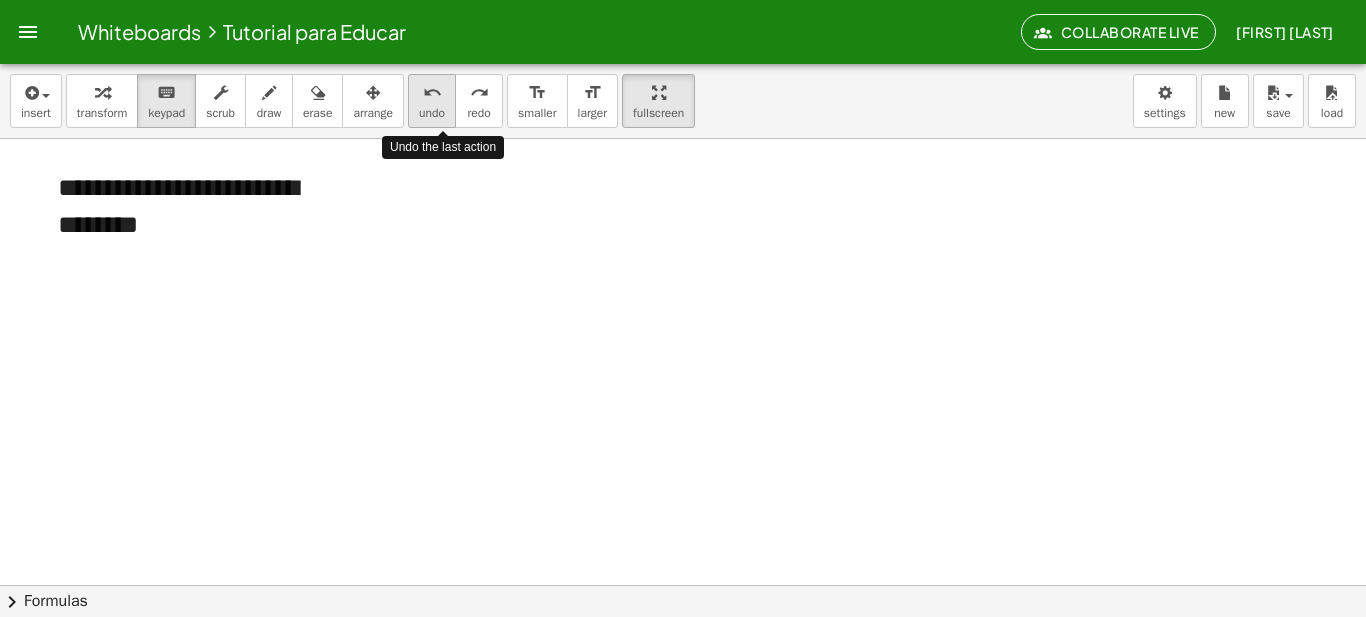 click on "undo" at bounding box center [432, 113] 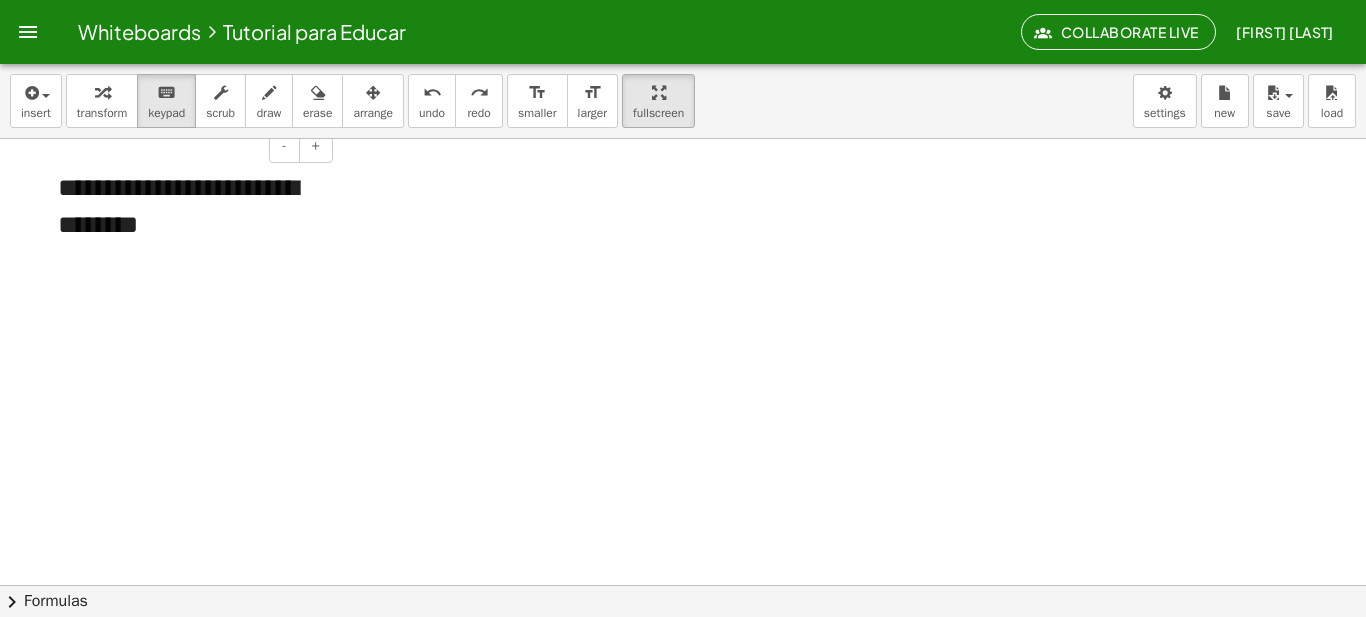 click on "**********" at bounding box center [188, 224] 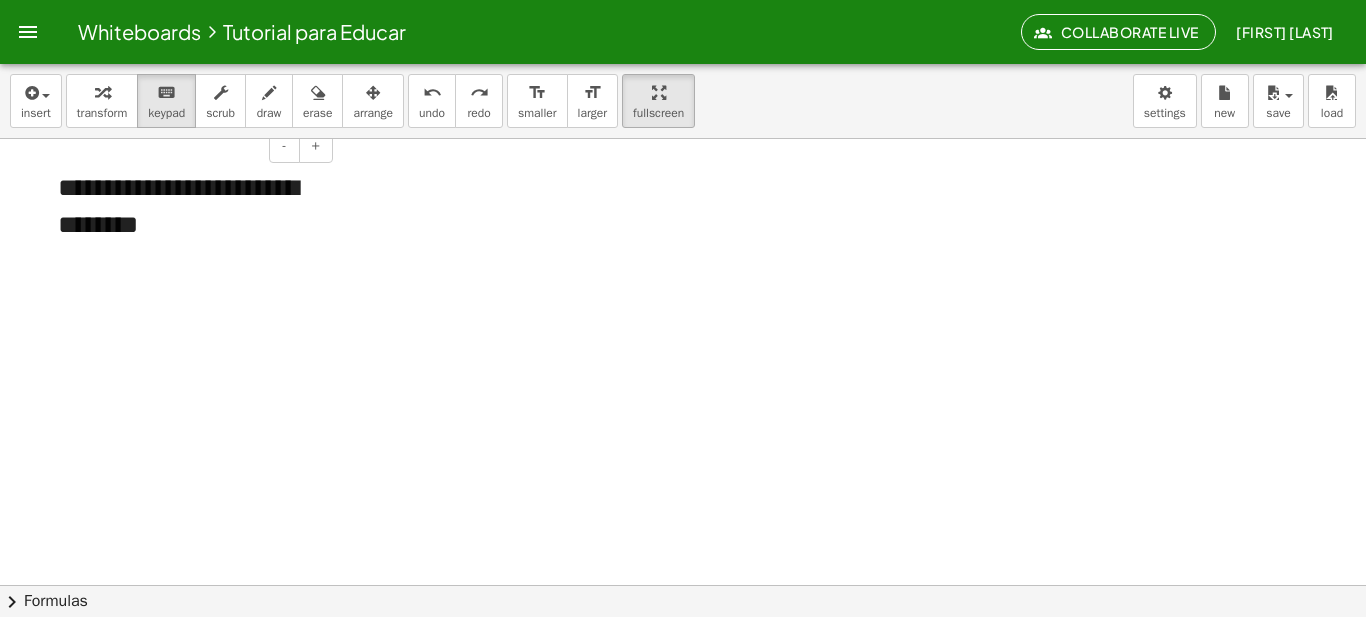 click on "**********" at bounding box center (188, 224) 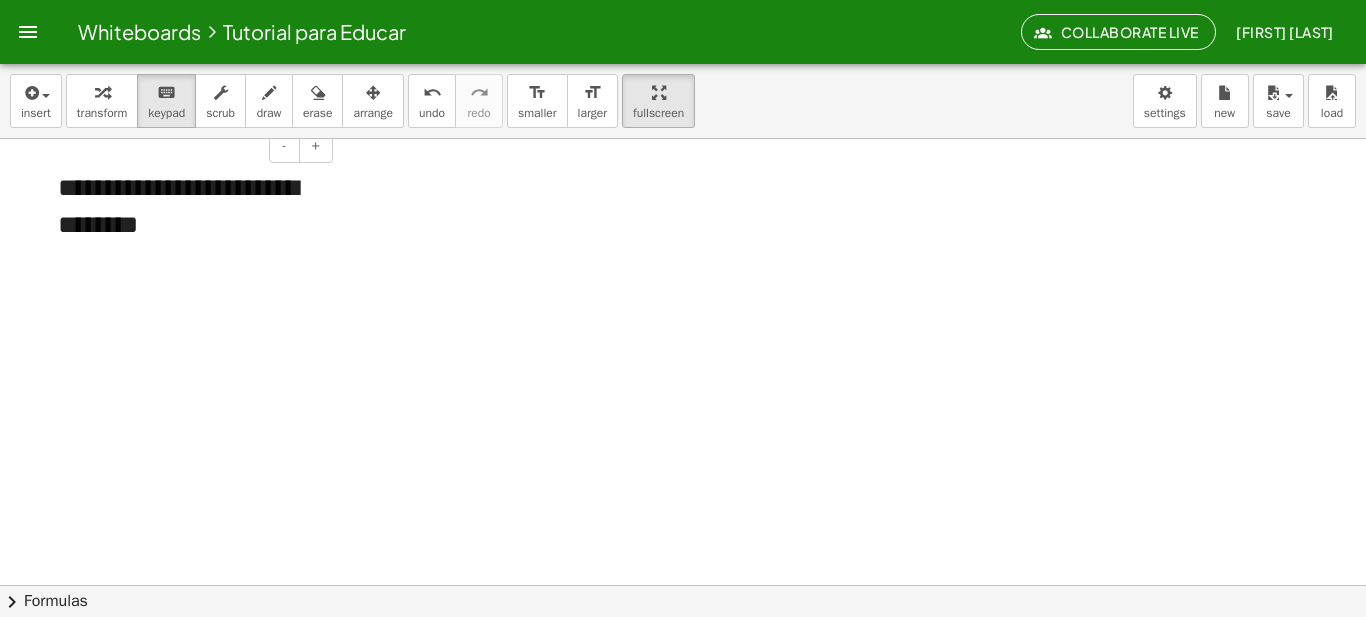 click at bounding box center [188, 261] 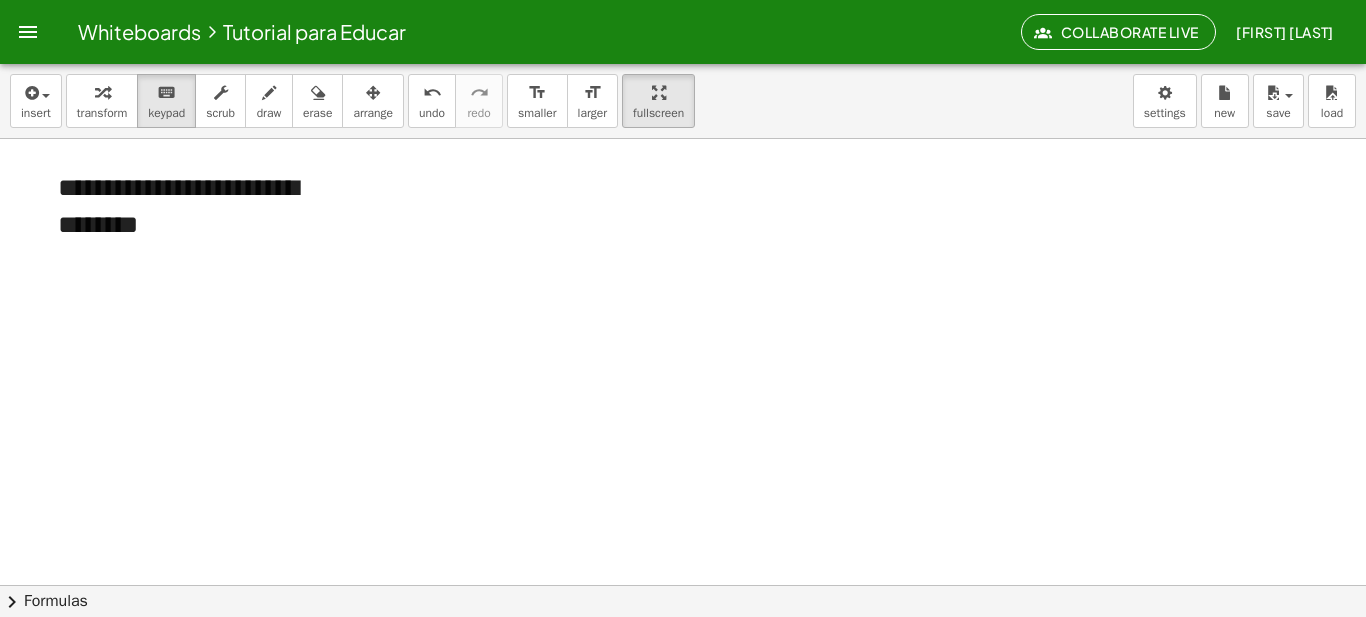 click at bounding box center (188, 298) 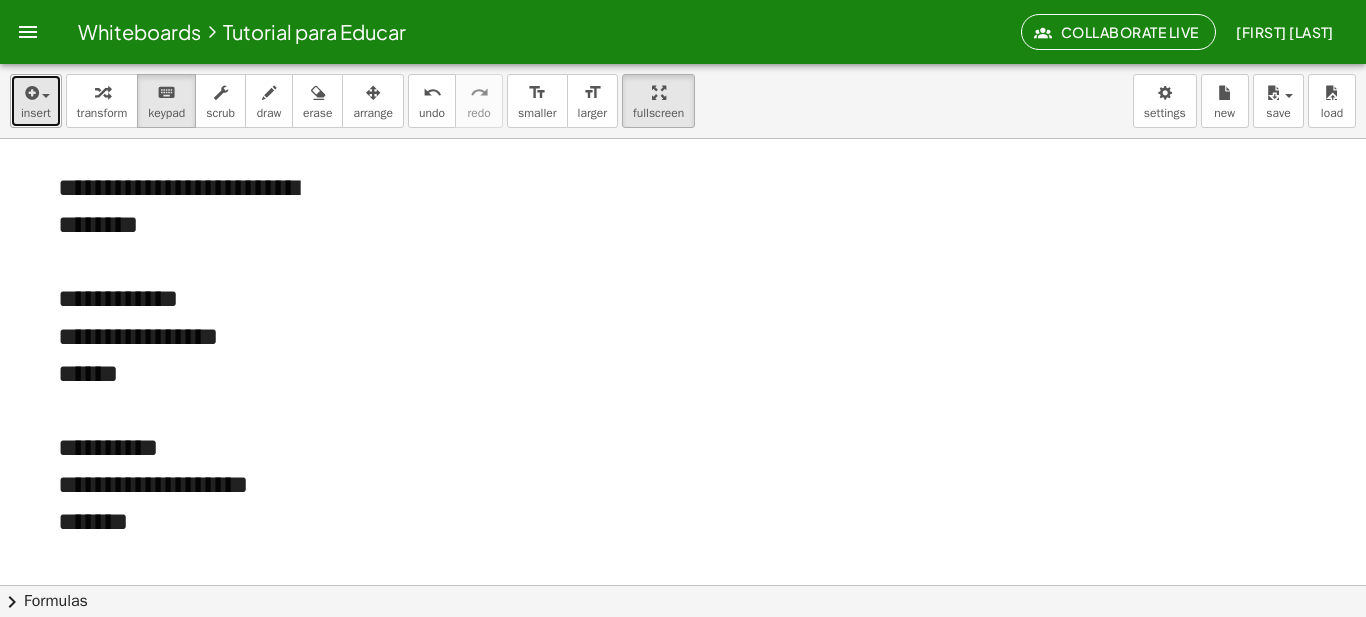 click at bounding box center [30, 93] 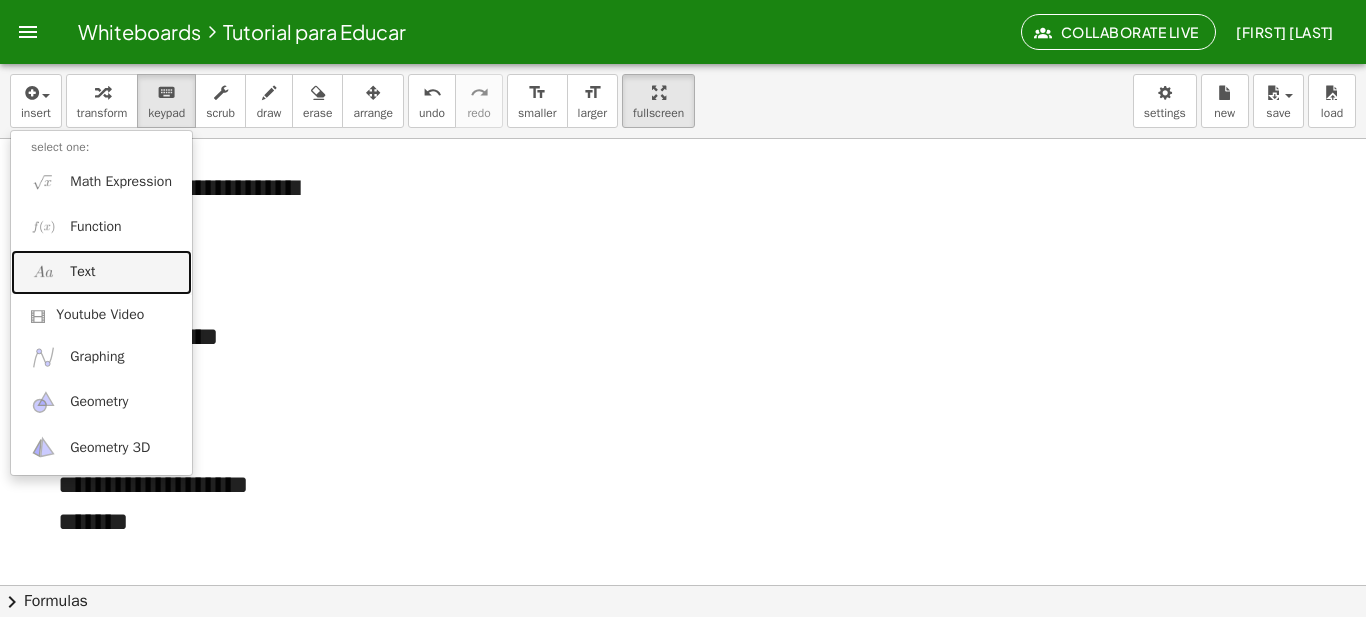 click on "Text" at bounding box center [101, 272] 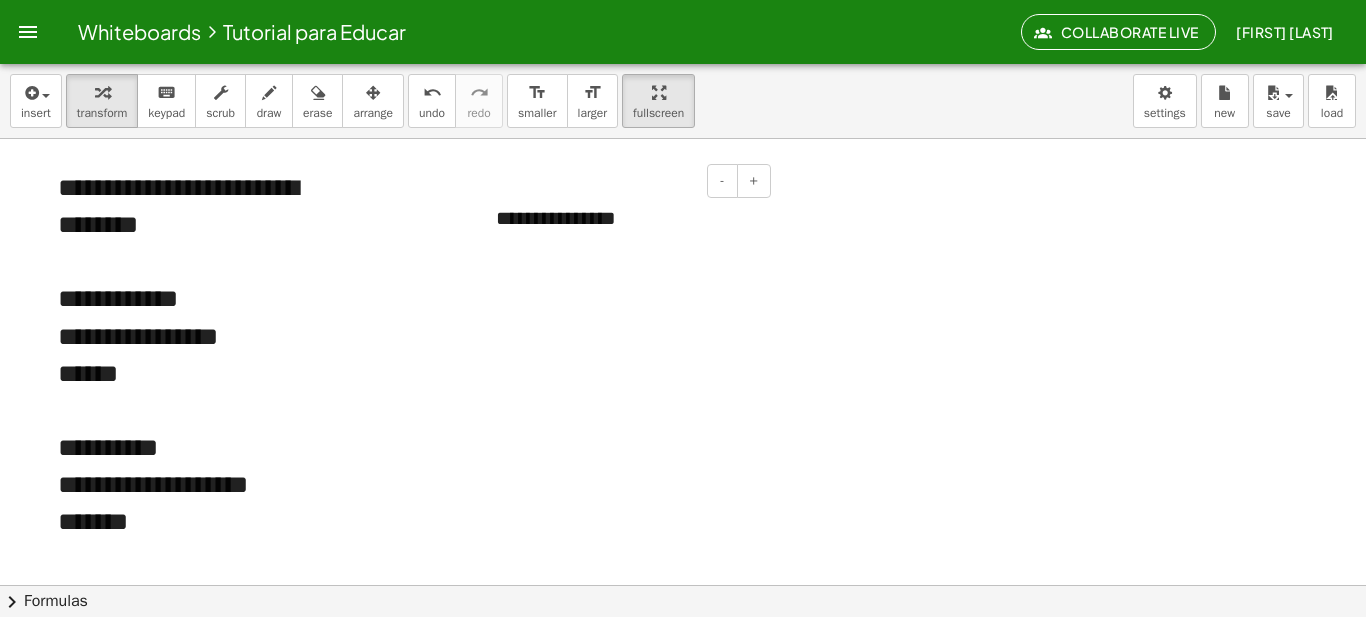 paste 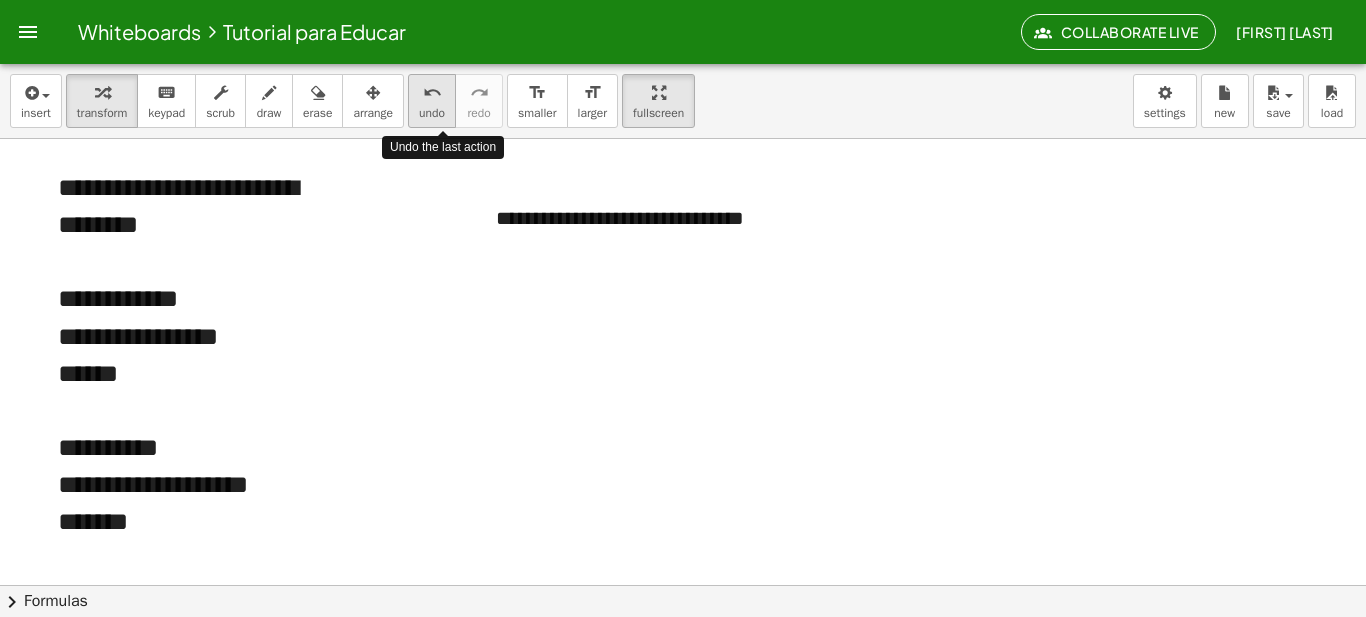 click on "undo" at bounding box center (432, 93) 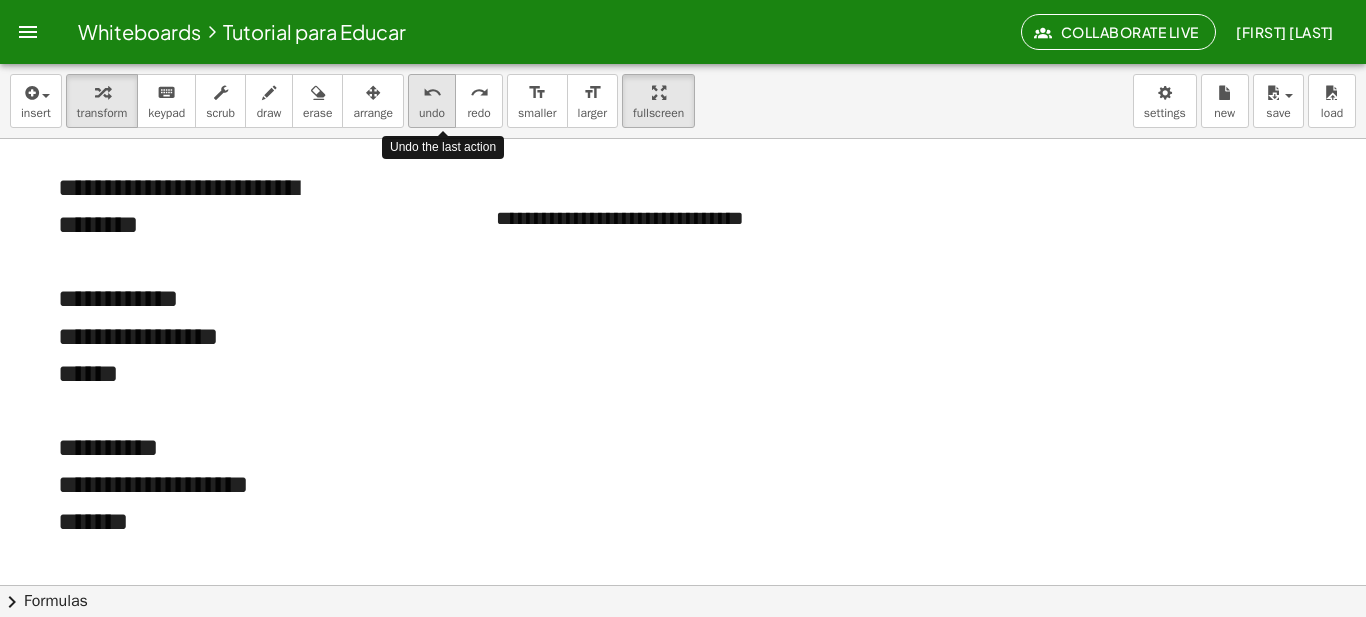 click on "undo" at bounding box center [432, 93] 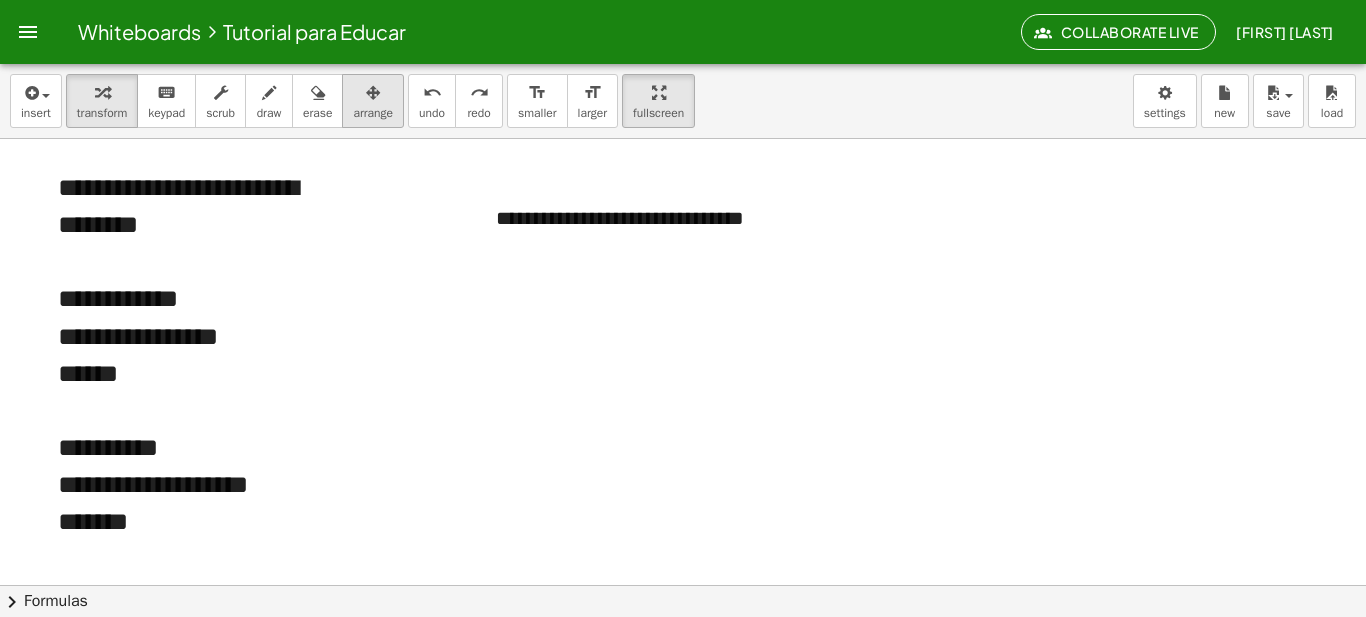click at bounding box center [373, 93] 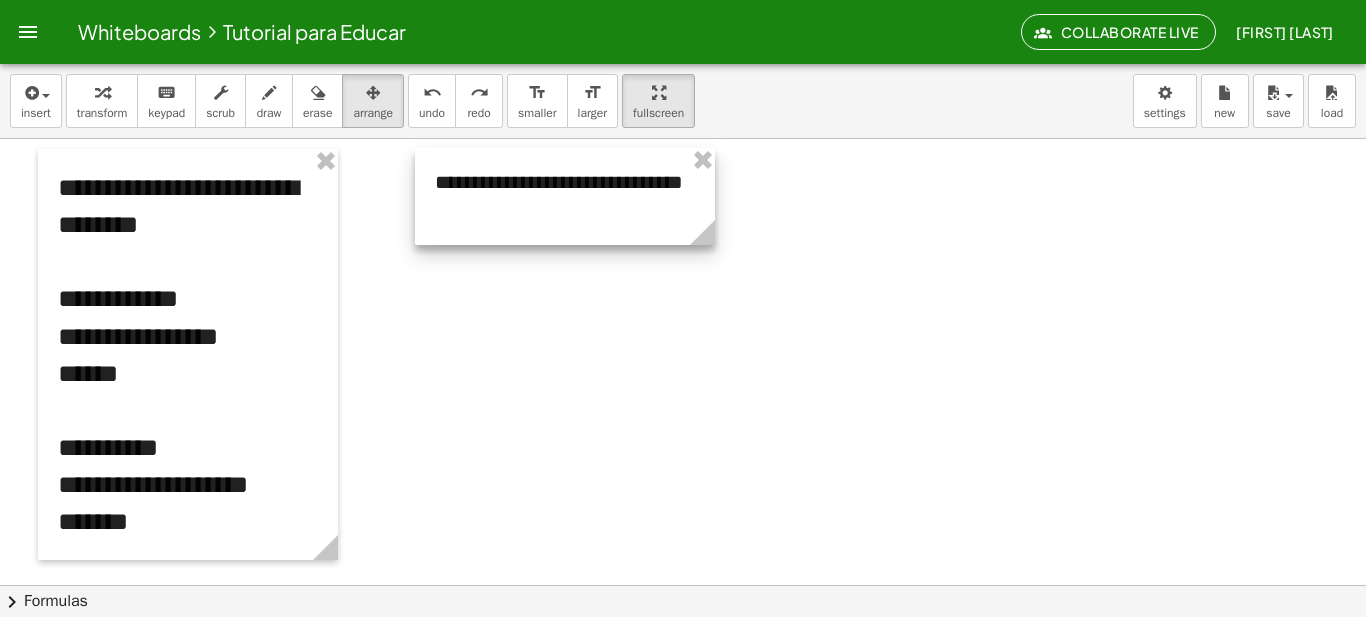 drag, startPoint x: 722, startPoint y: 251, endPoint x: 661, endPoint y: 215, distance: 70.83079 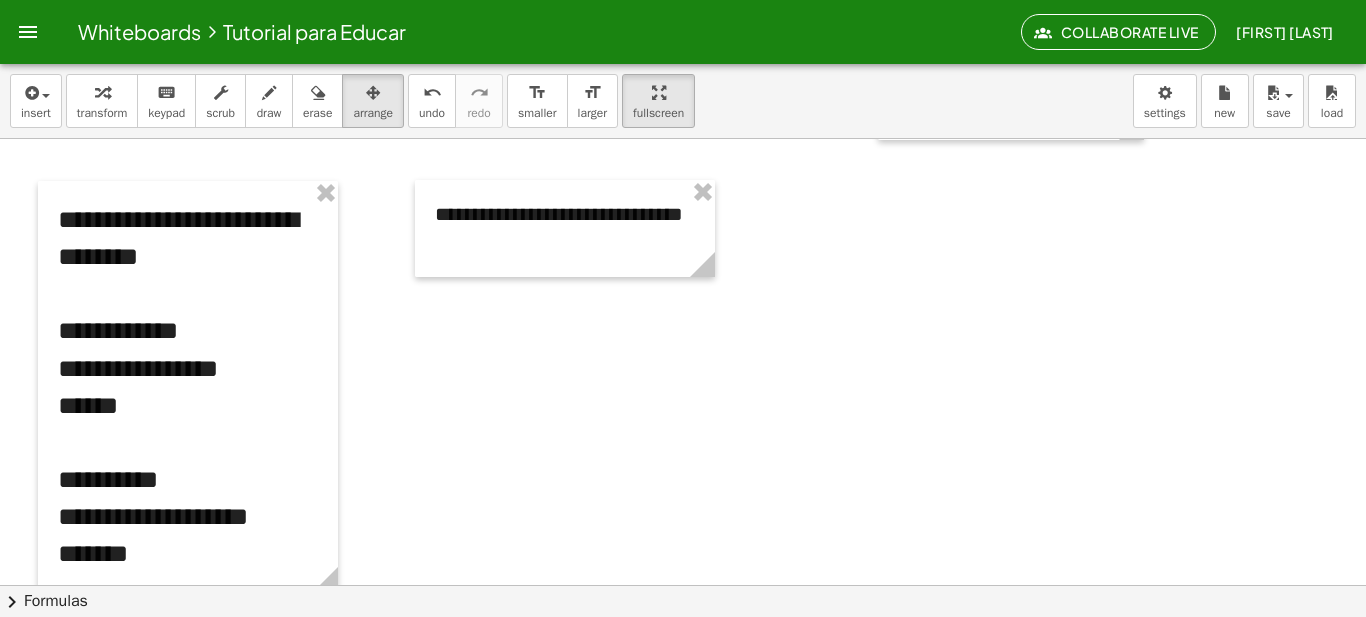 scroll, scrollTop: 1550, scrollLeft: 0, axis: vertical 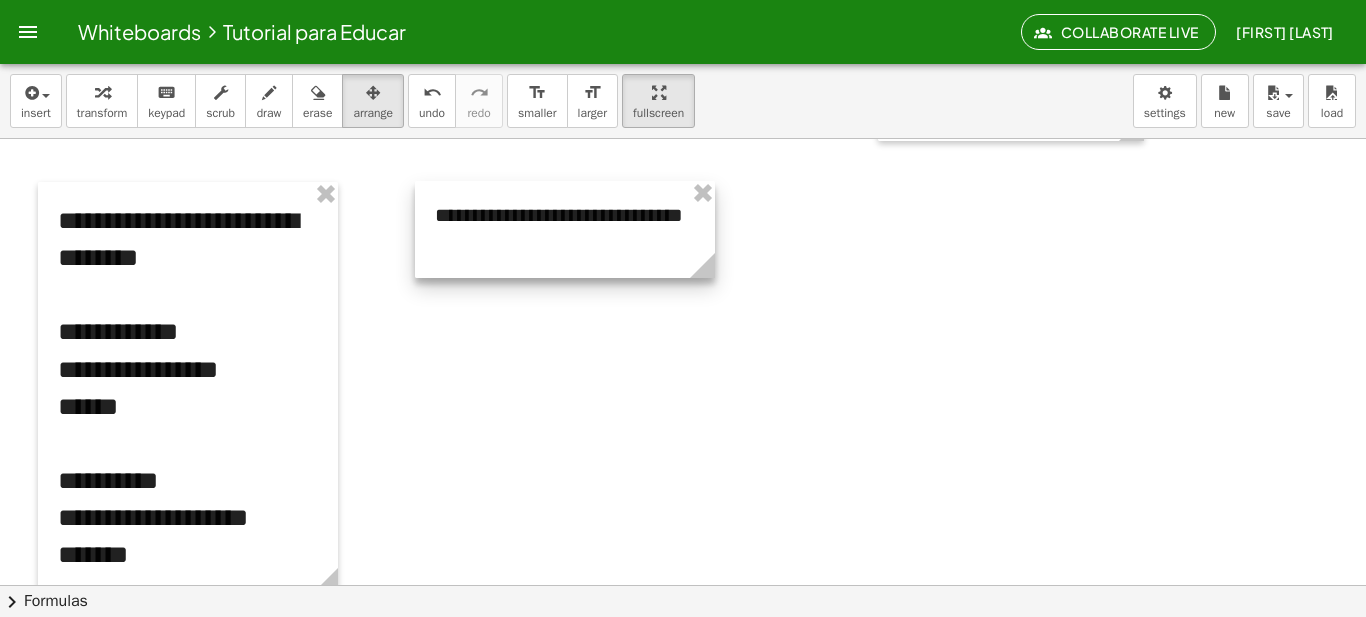 click at bounding box center [565, 229] 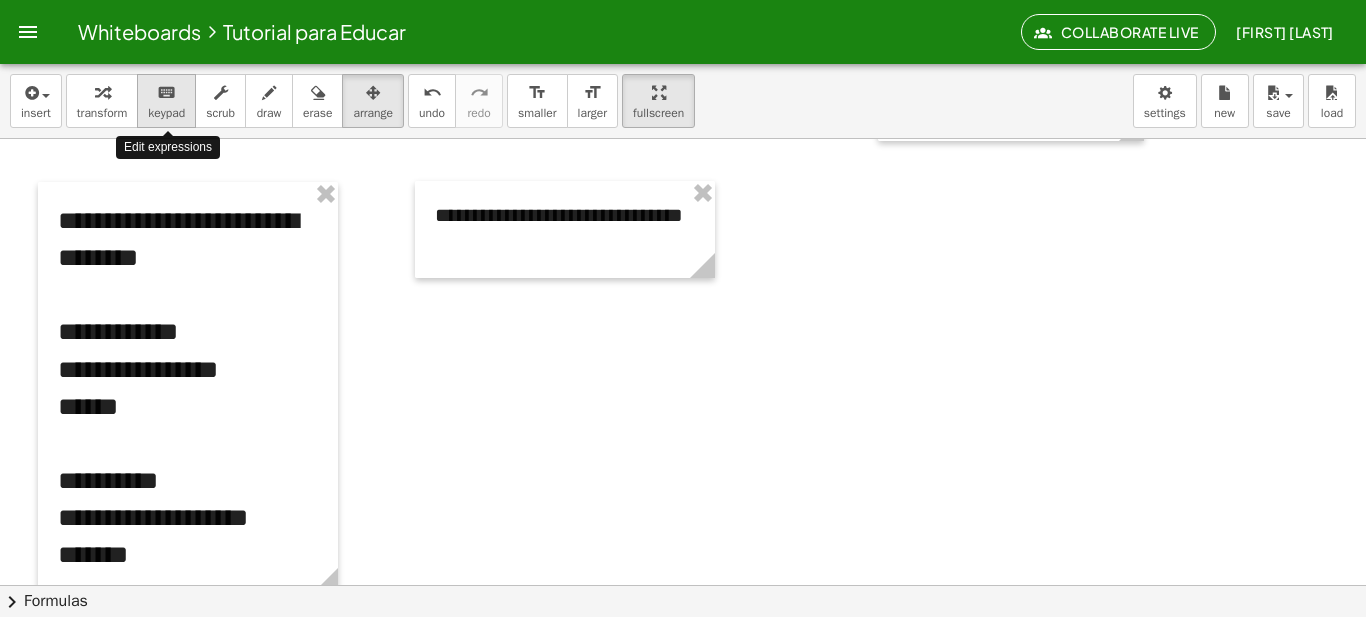 click on "keyboard" at bounding box center (166, 93) 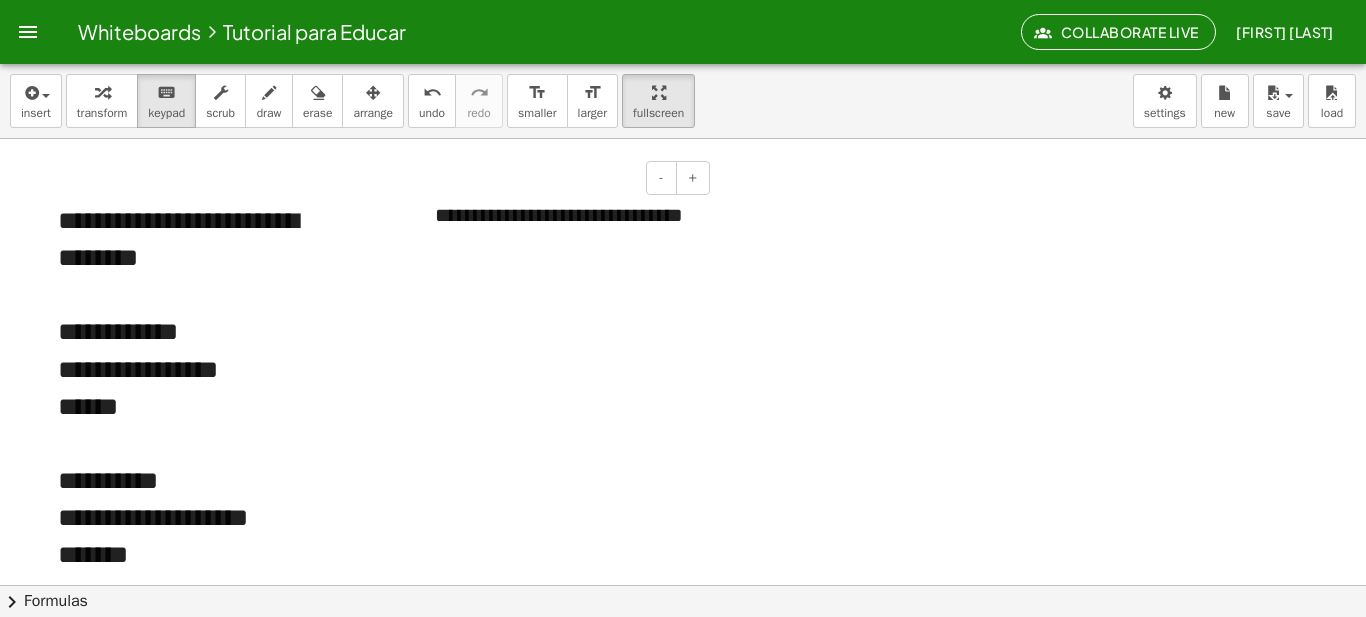click on "**********" at bounding box center (565, 229) 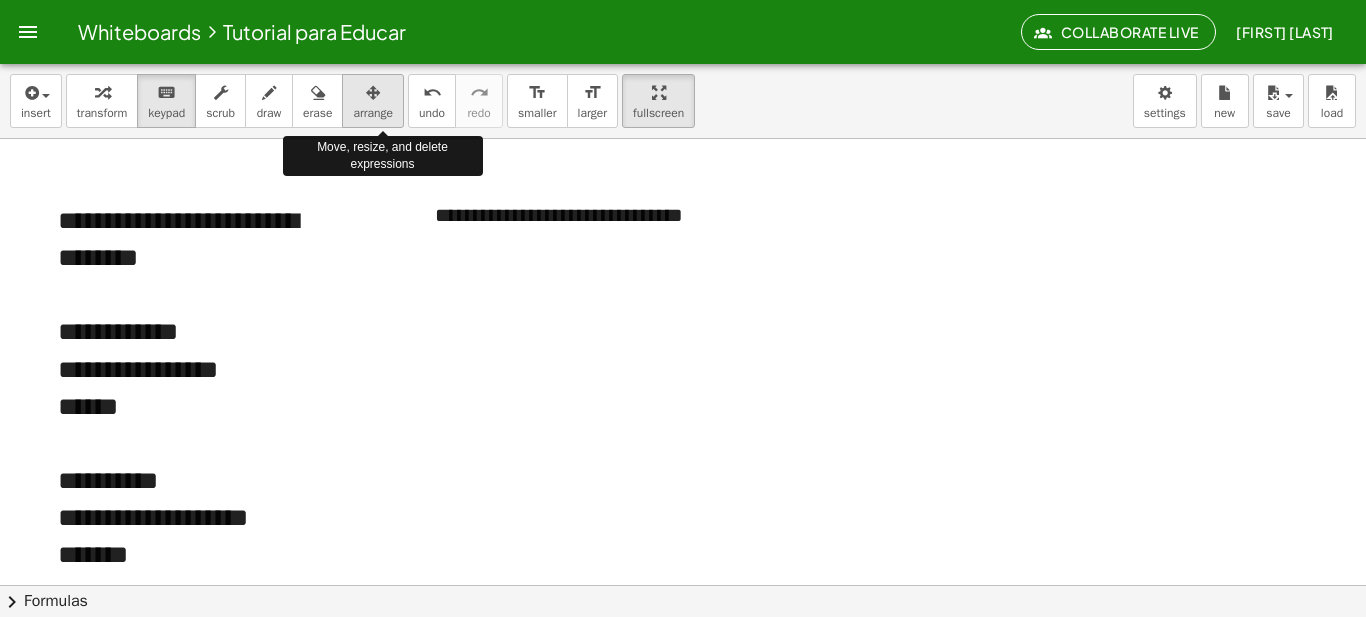 click on "arrange" at bounding box center [373, 113] 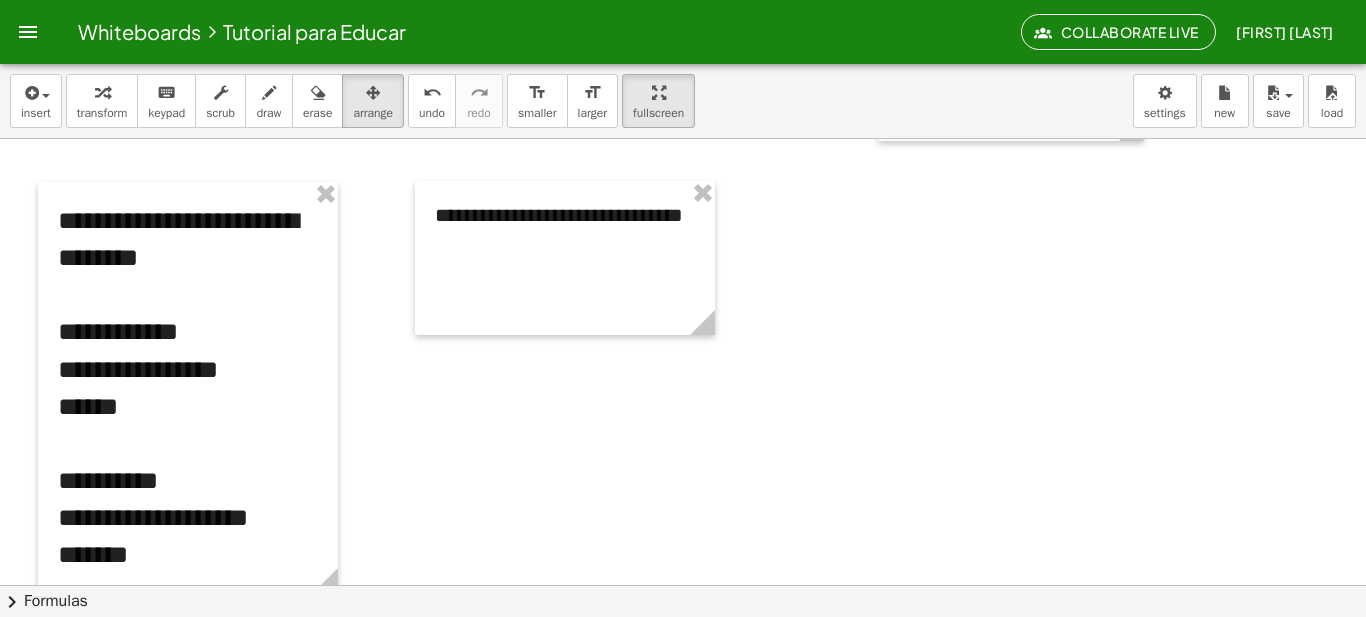 click on "insert select one: Math Expression Function Text Youtube Video Graphing Geometry Geometry 3D transform keyboard keypad scrub draw erase arrange undo undo redo redo format_size smaller format_size larger fullscreen load   save Saved! × new settings" at bounding box center (683, 101) 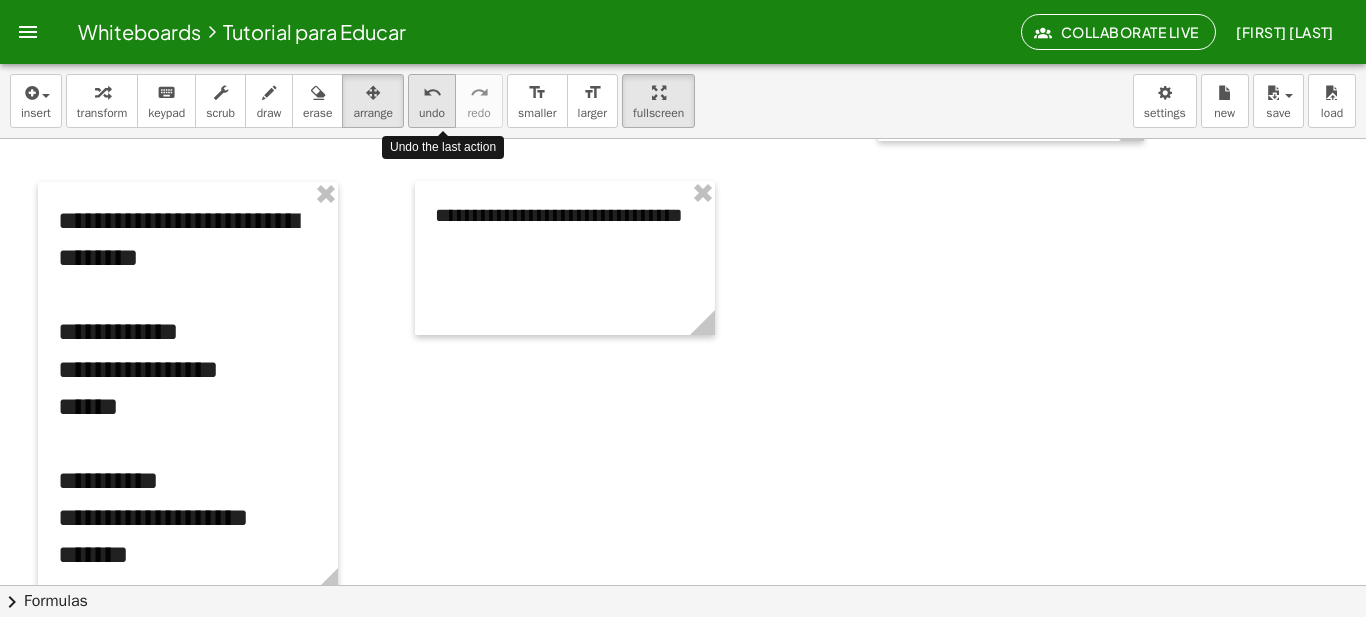 click on "undo" at bounding box center [432, 113] 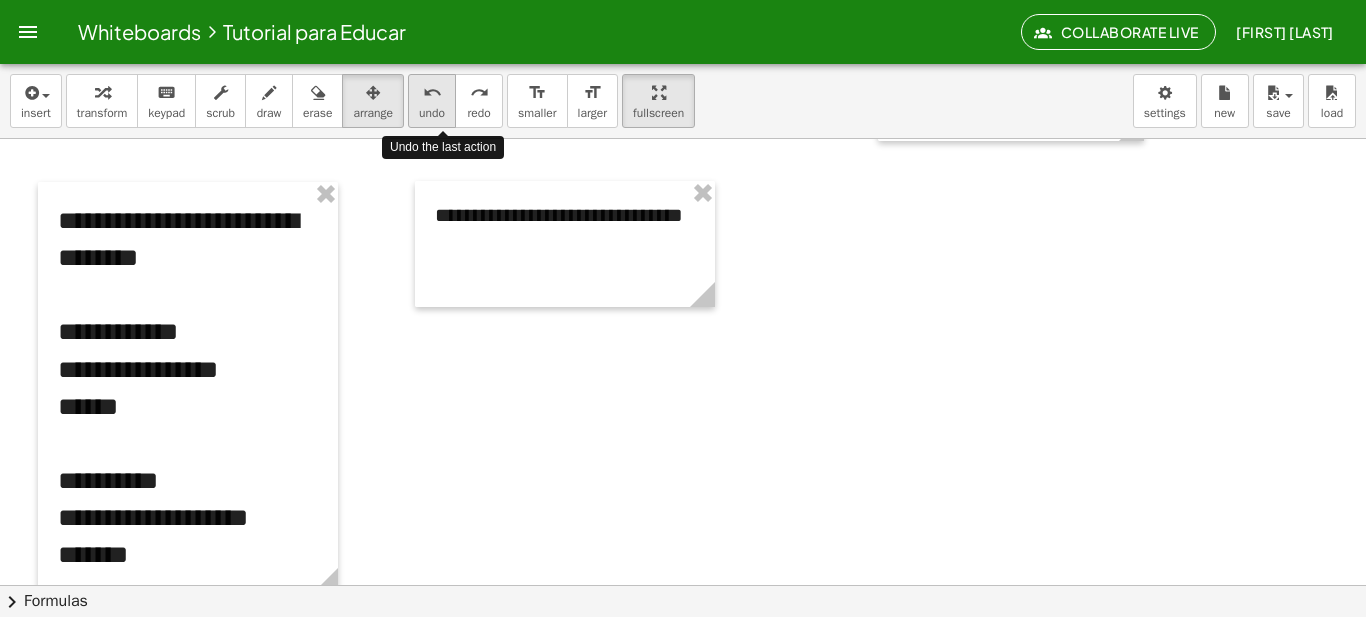 click on "undo" at bounding box center [432, 113] 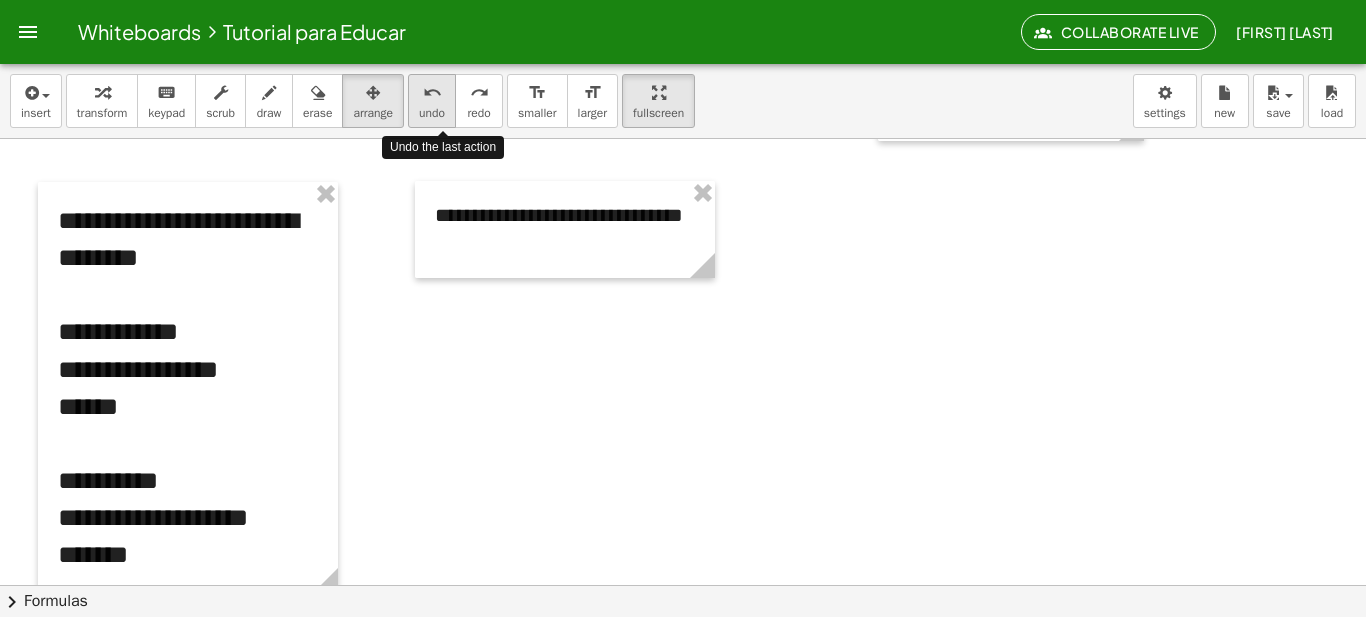 click on "undo" at bounding box center [432, 113] 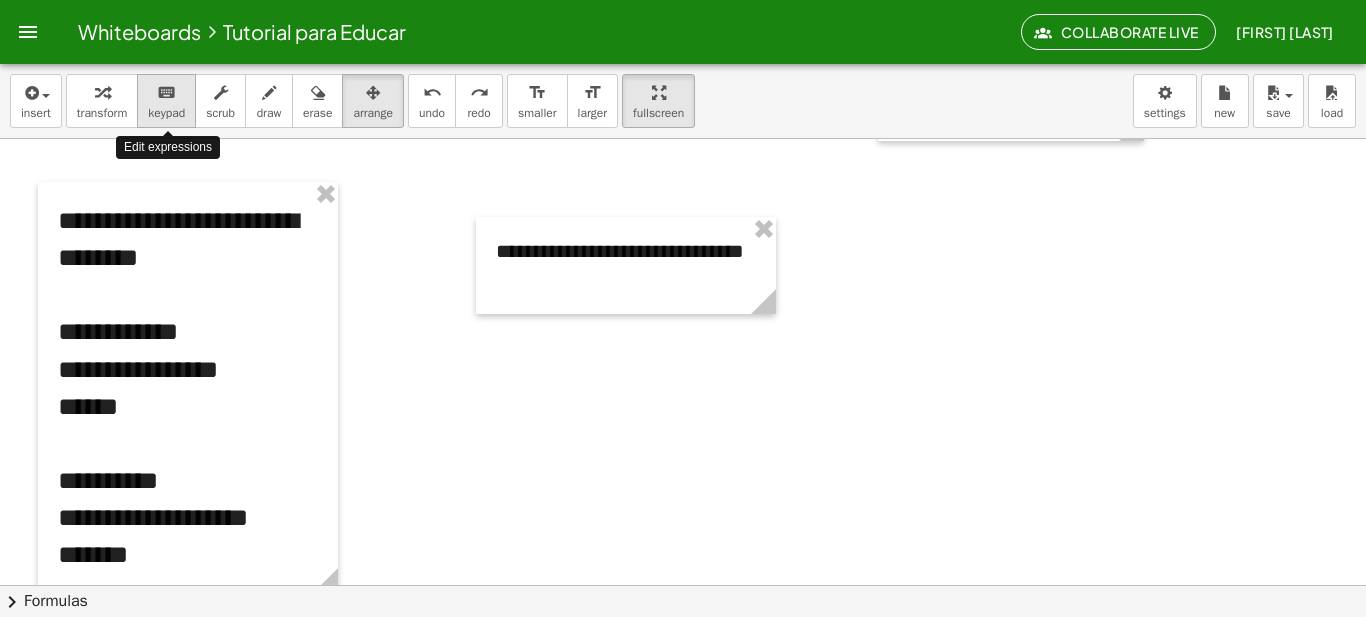 click on "keypad" at bounding box center [166, 113] 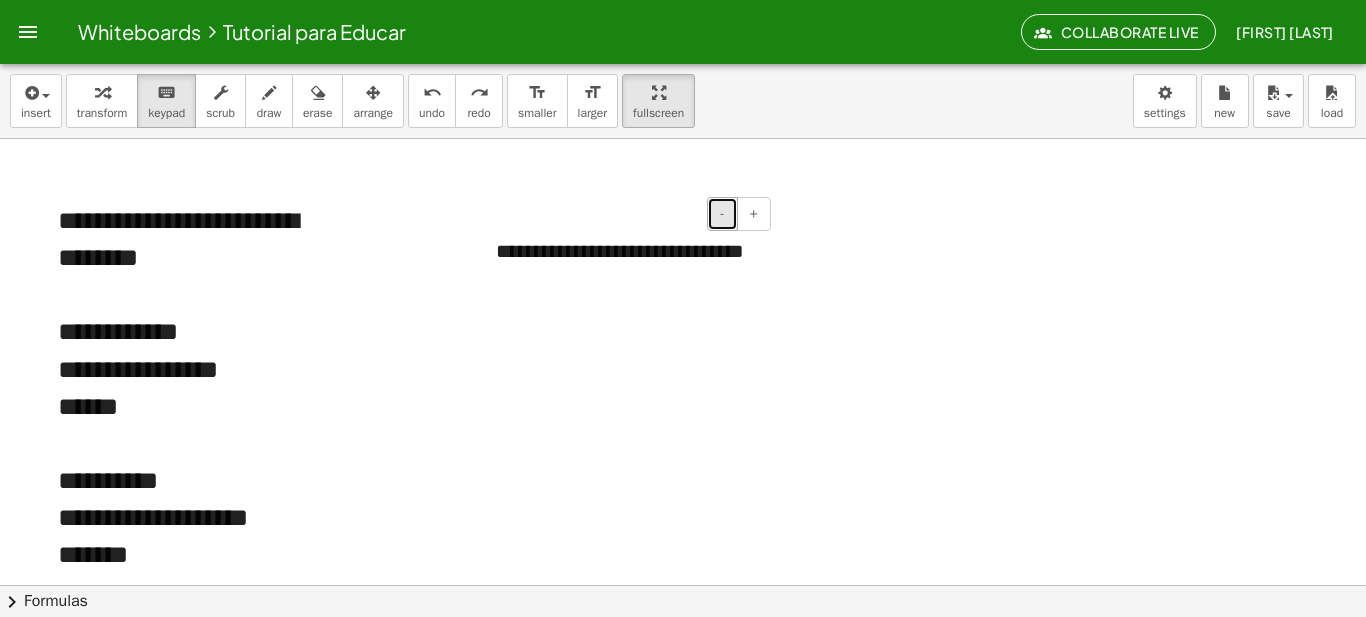 click on "-" at bounding box center (722, 213) 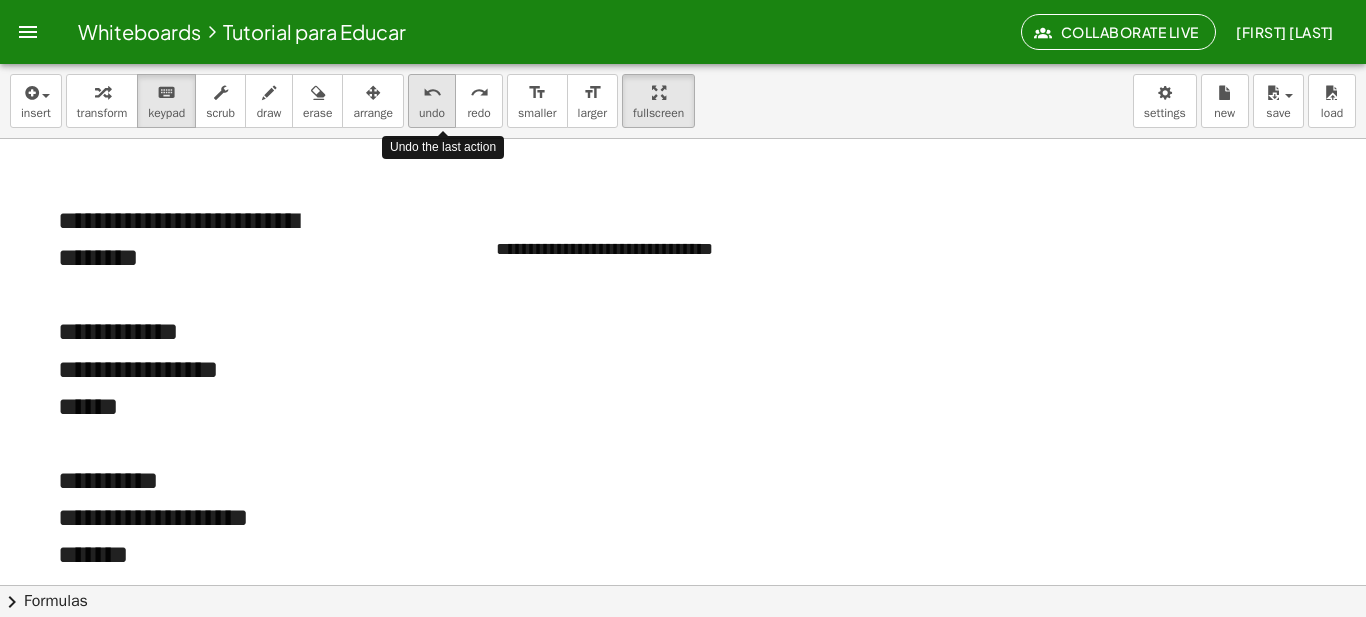 click on "undo" at bounding box center (432, 93) 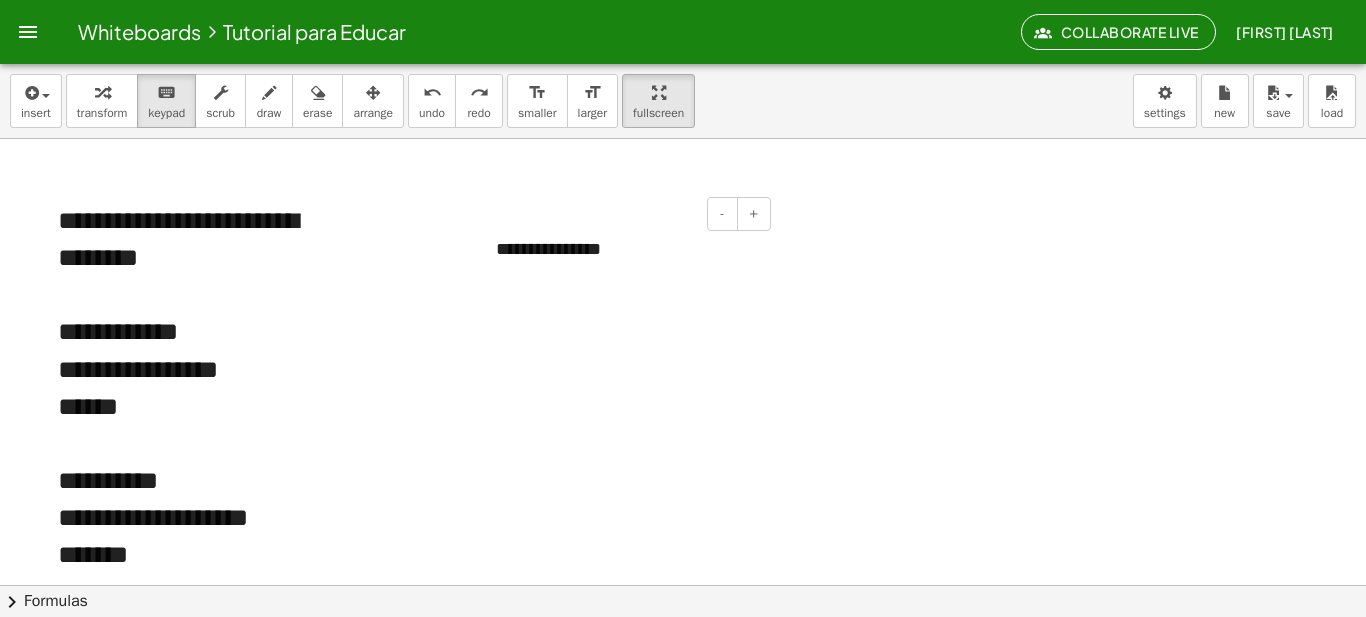 click on "**********" at bounding box center [626, 250] 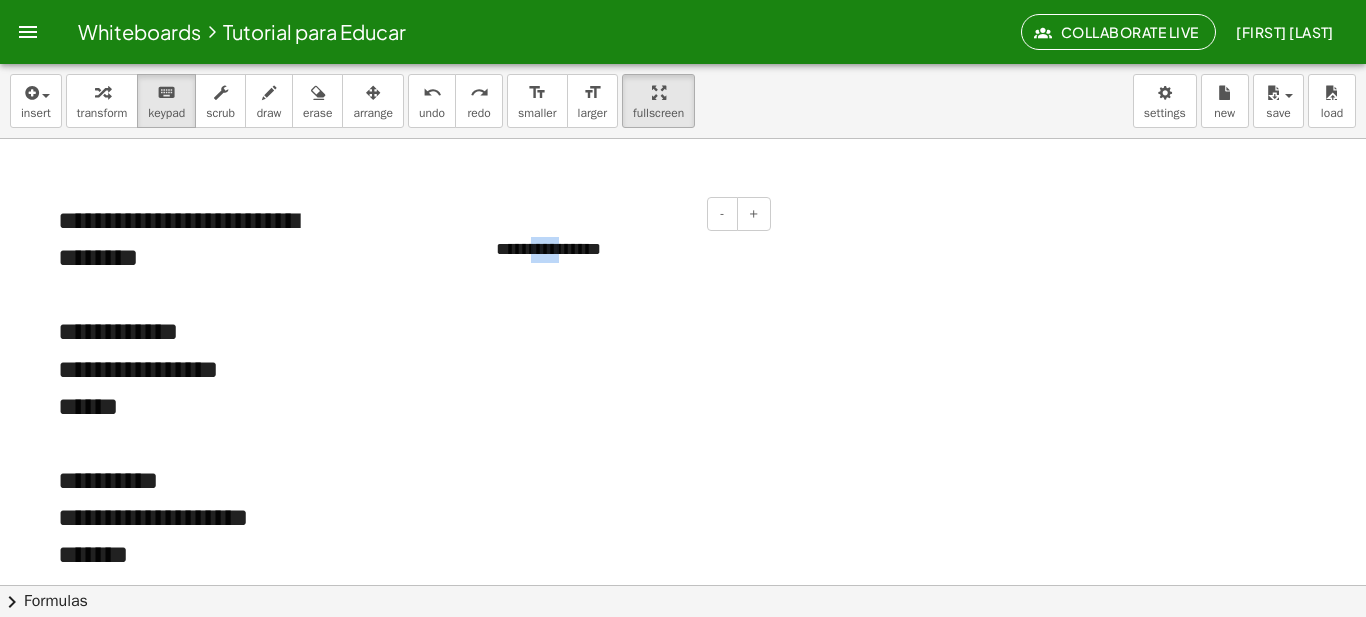 click on "**********" at bounding box center [626, 250] 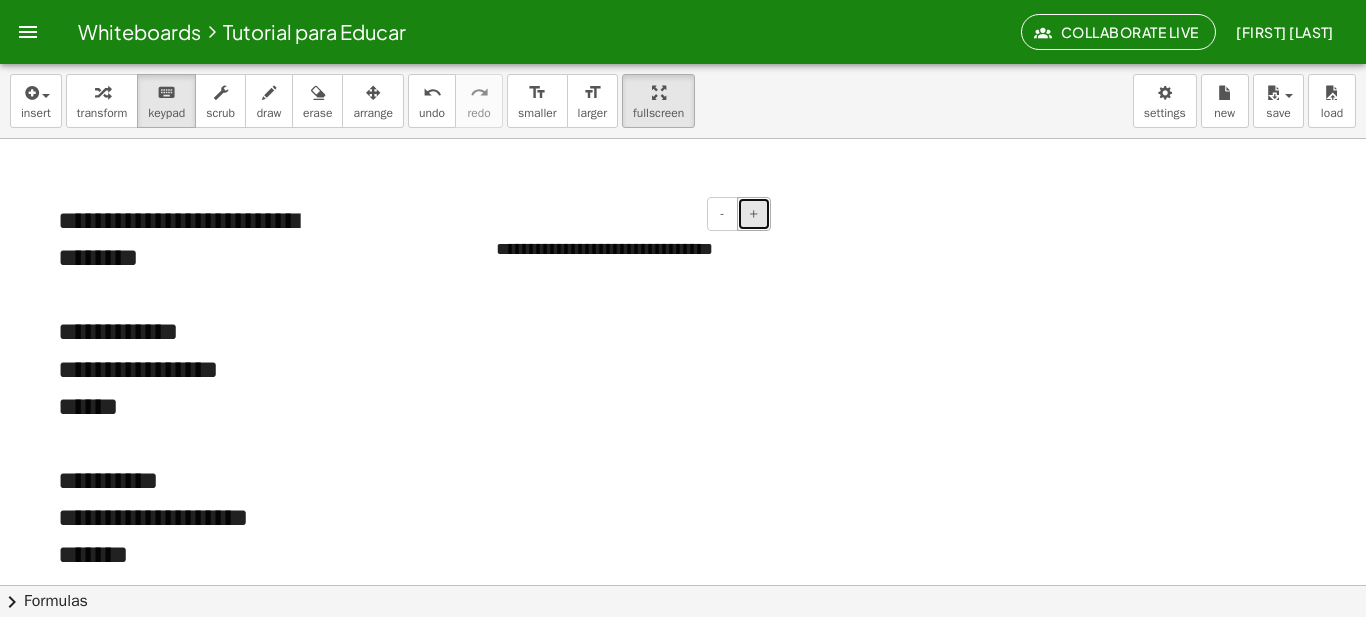 click on "+" at bounding box center [754, 214] 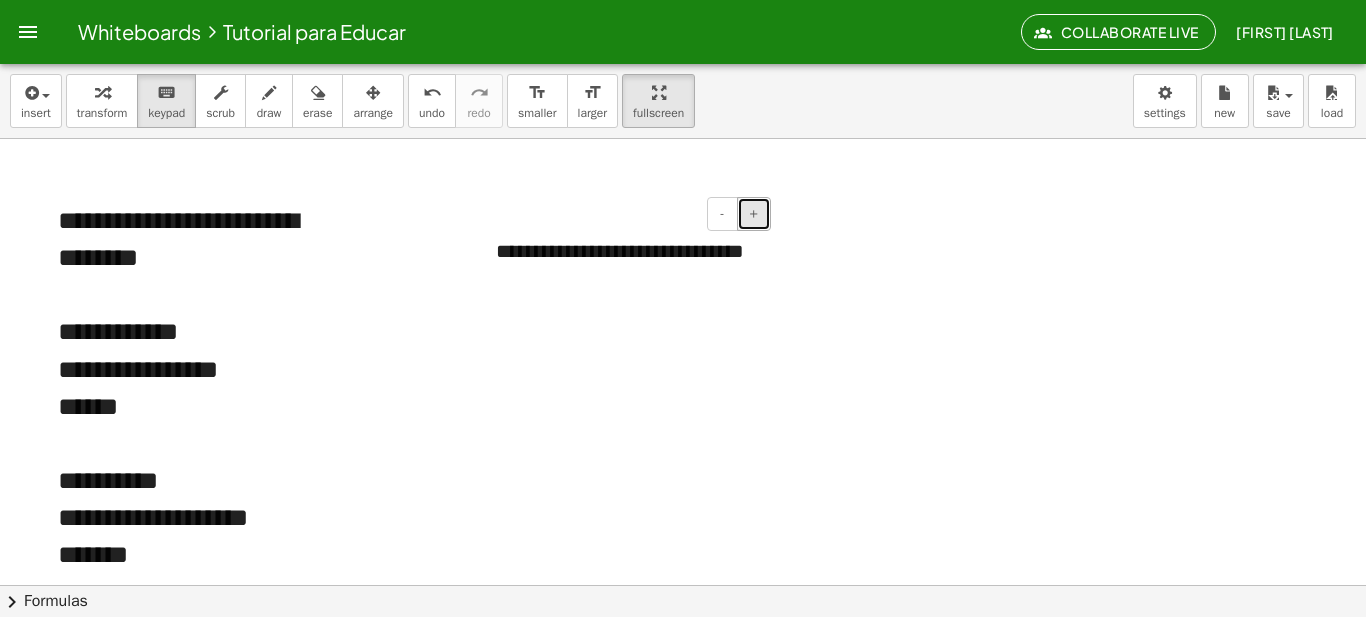 click on "+" at bounding box center [754, 214] 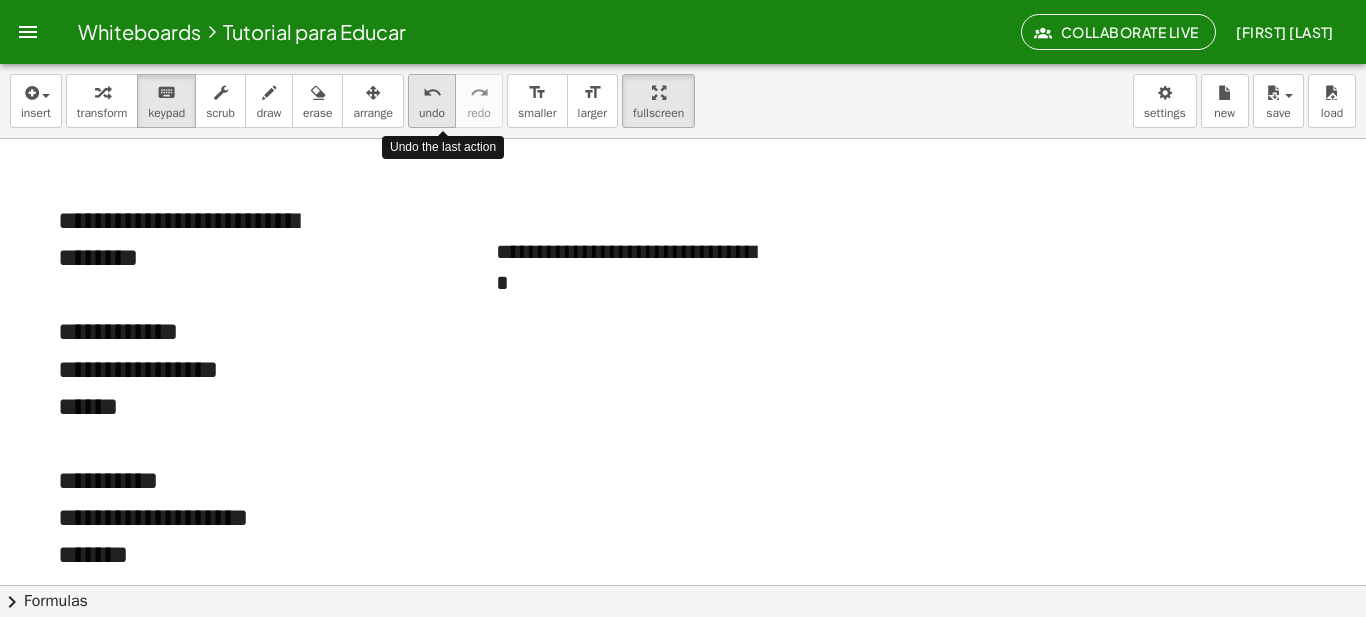click on "undo" at bounding box center [432, 113] 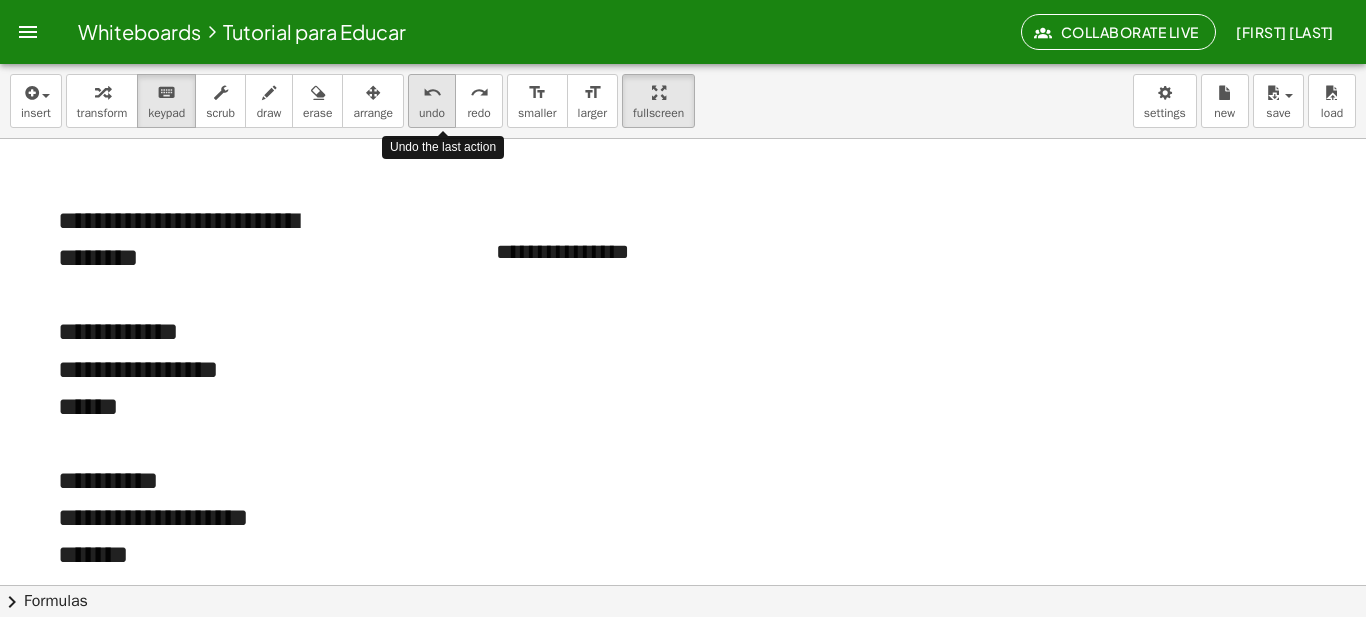 click on "undo" at bounding box center [432, 113] 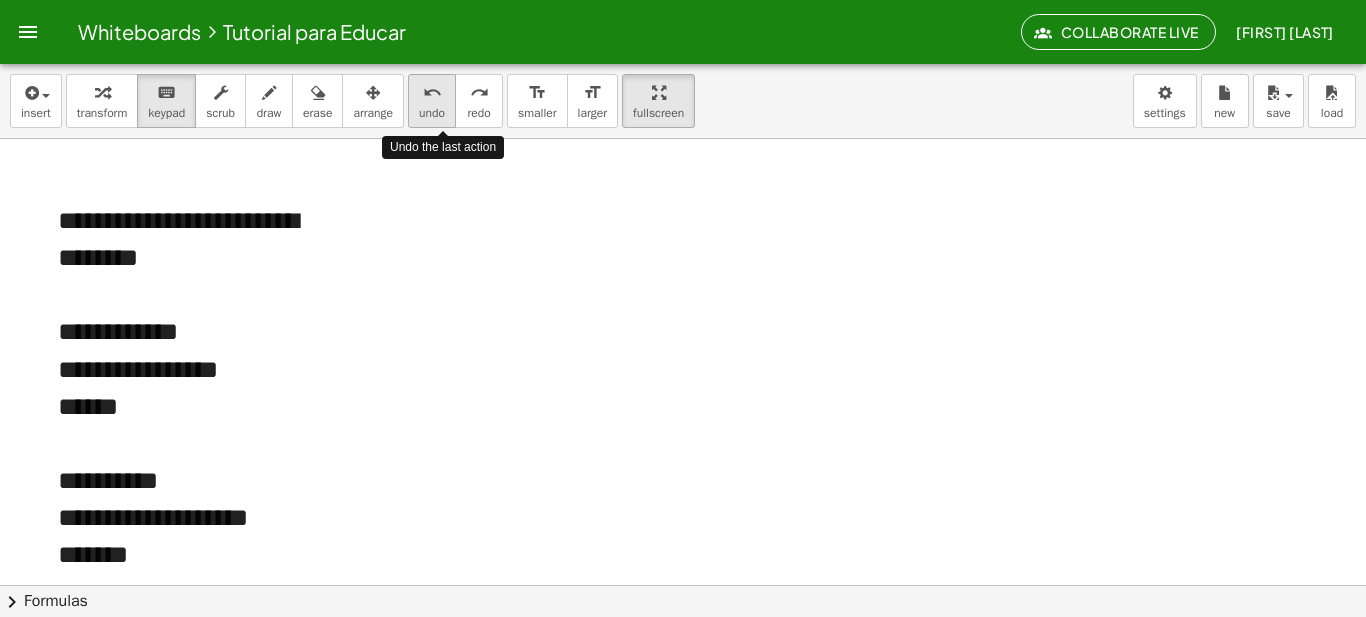 click on "undo" at bounding box center (432, 113) 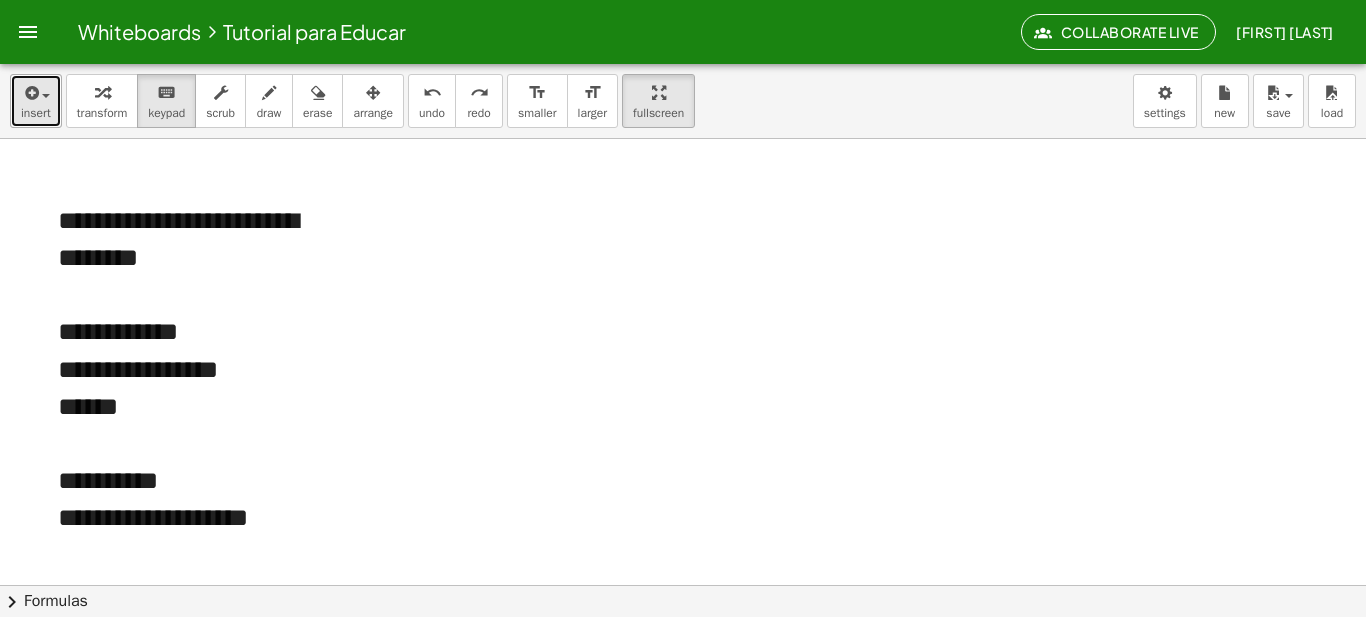 click on "insert" at bounding box center (36, 113) 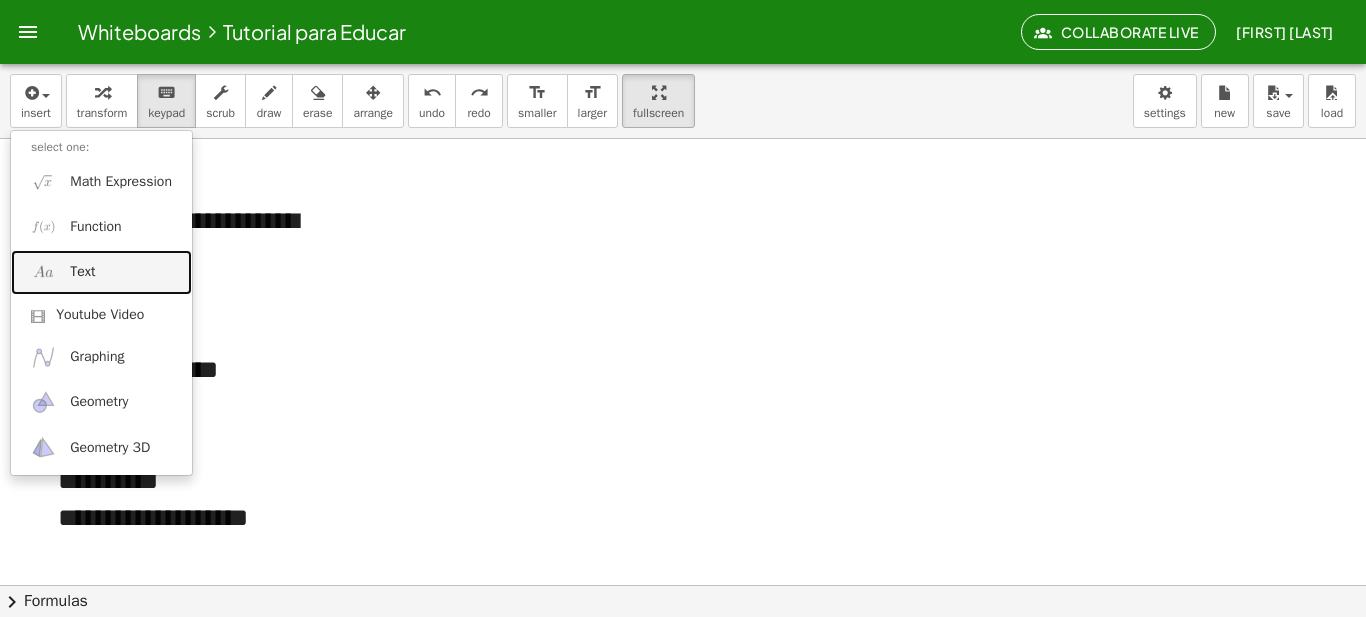 click on "Text" at bounding box center (101, 272) 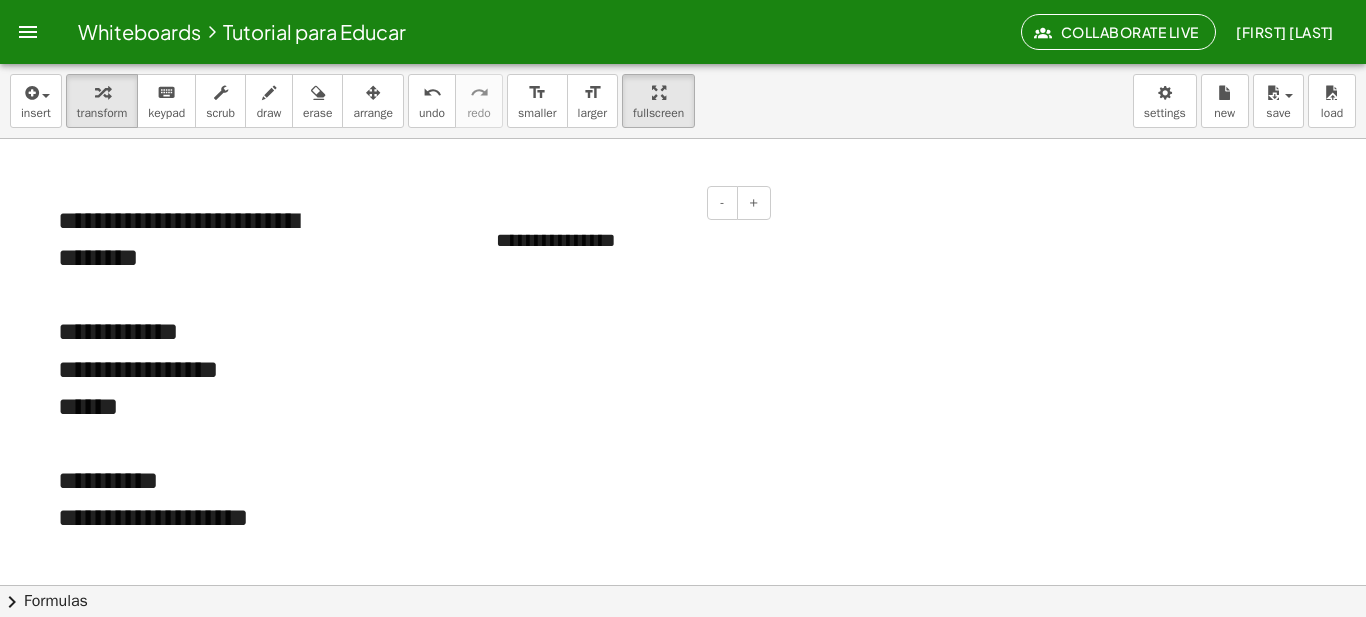 type 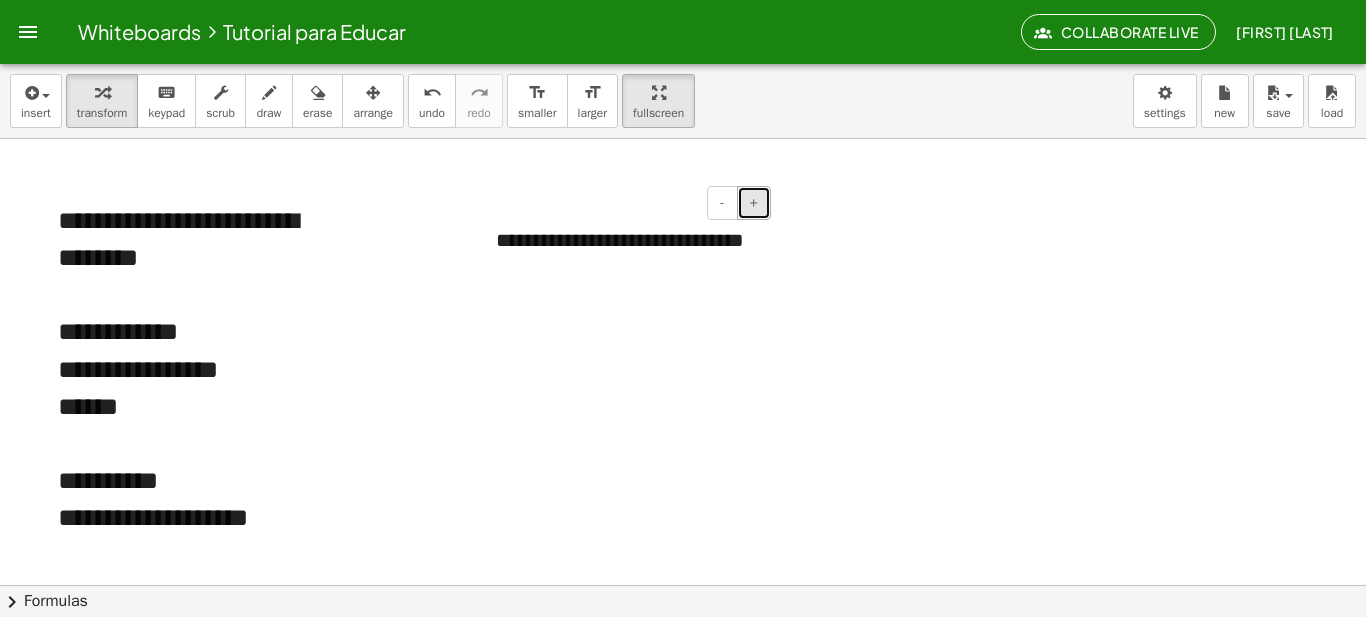 click on "+" at bounding box center (754, 203) 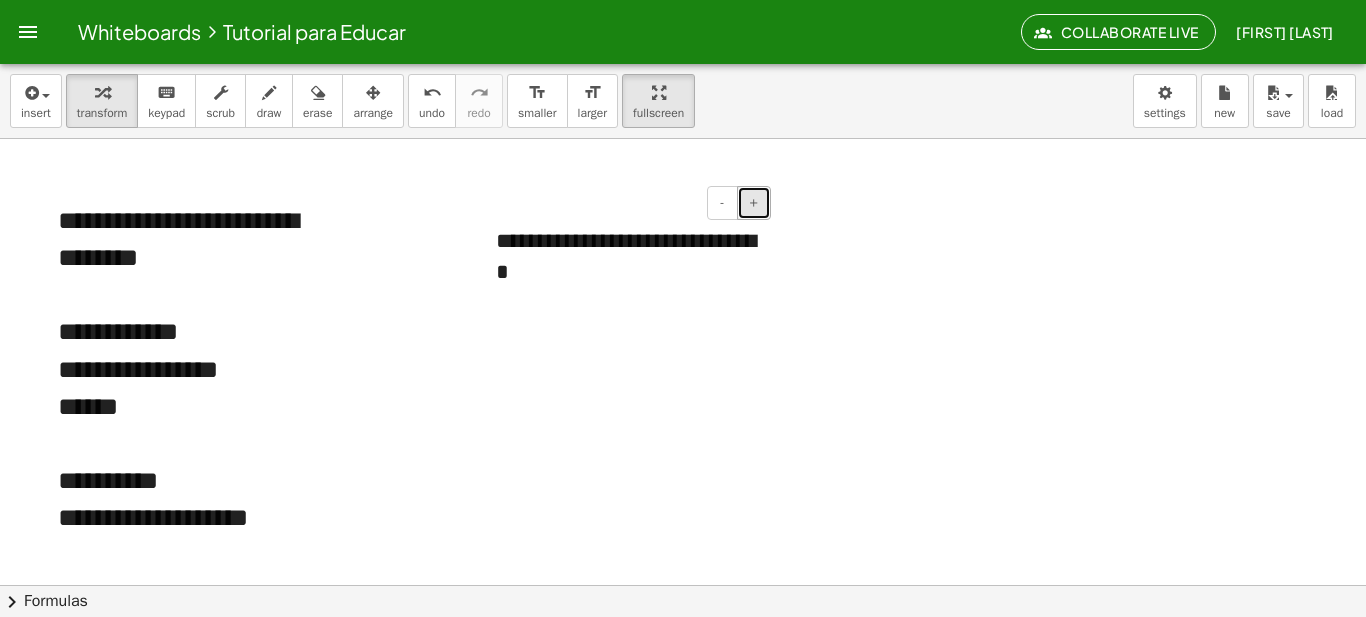click on "+" at bounding box center (754, 203) 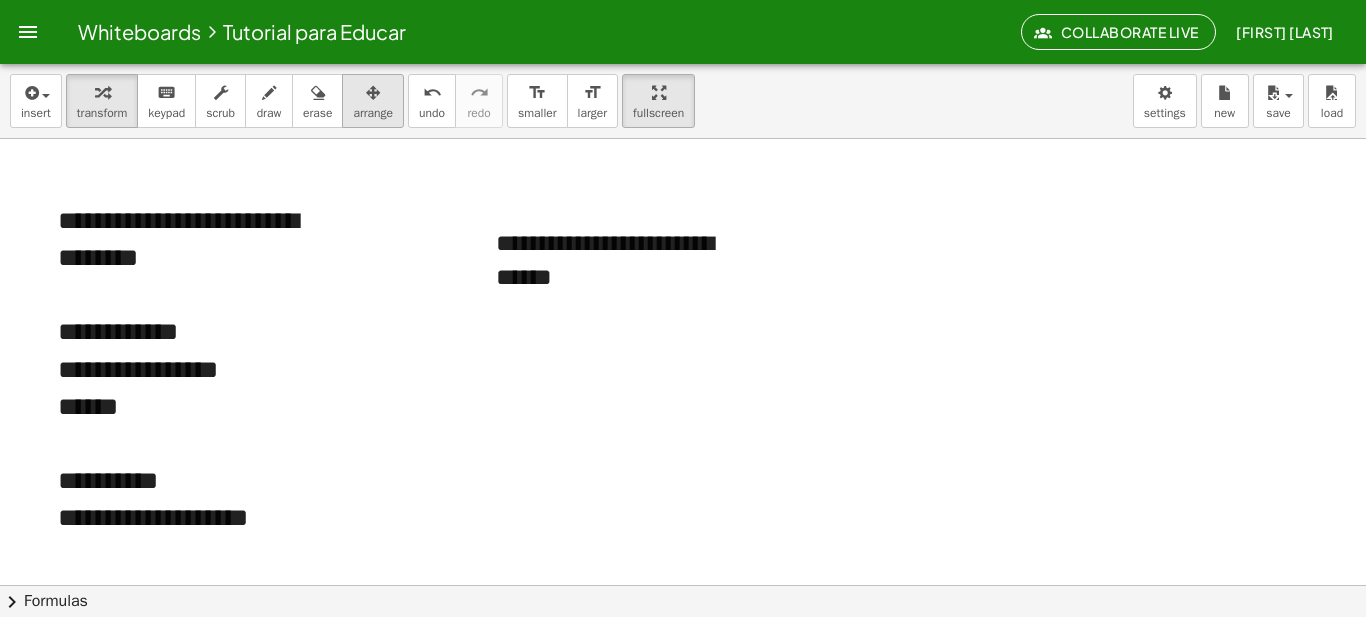 click on "arrange" at bounding box center (373, 113) 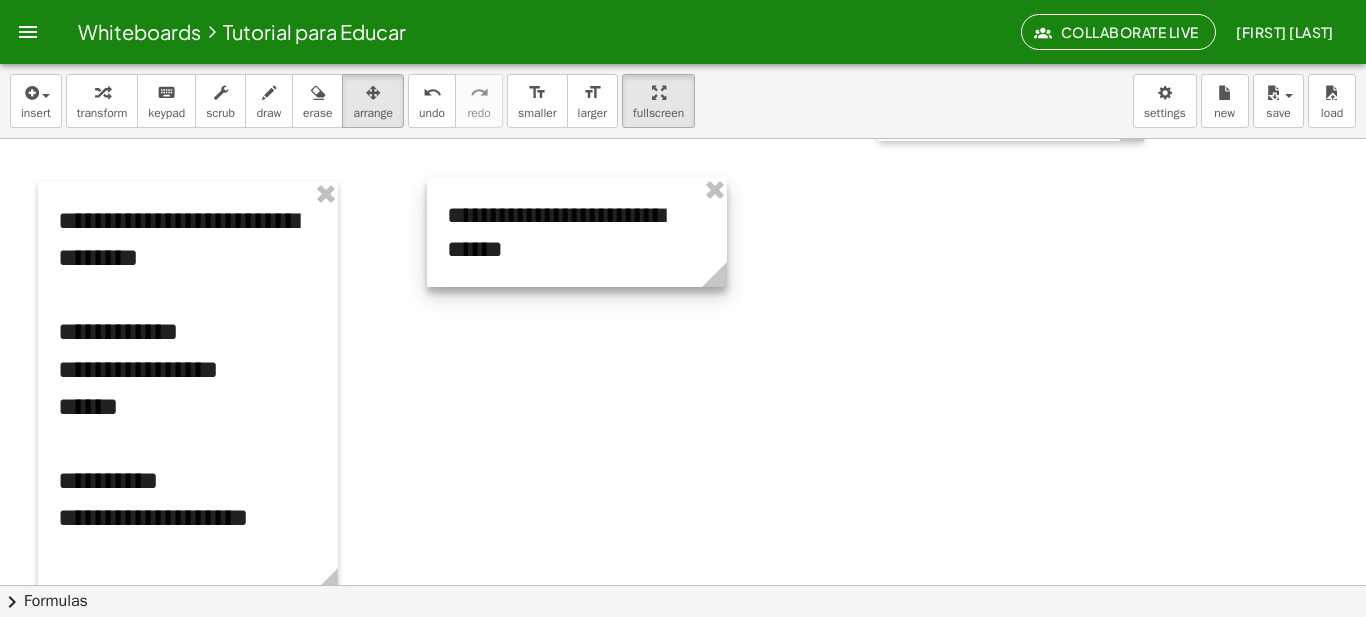drag, startPoint x: 622, startPoint y: 279, endPoint x: 573, endPoint y: 251, distance: 56.435802 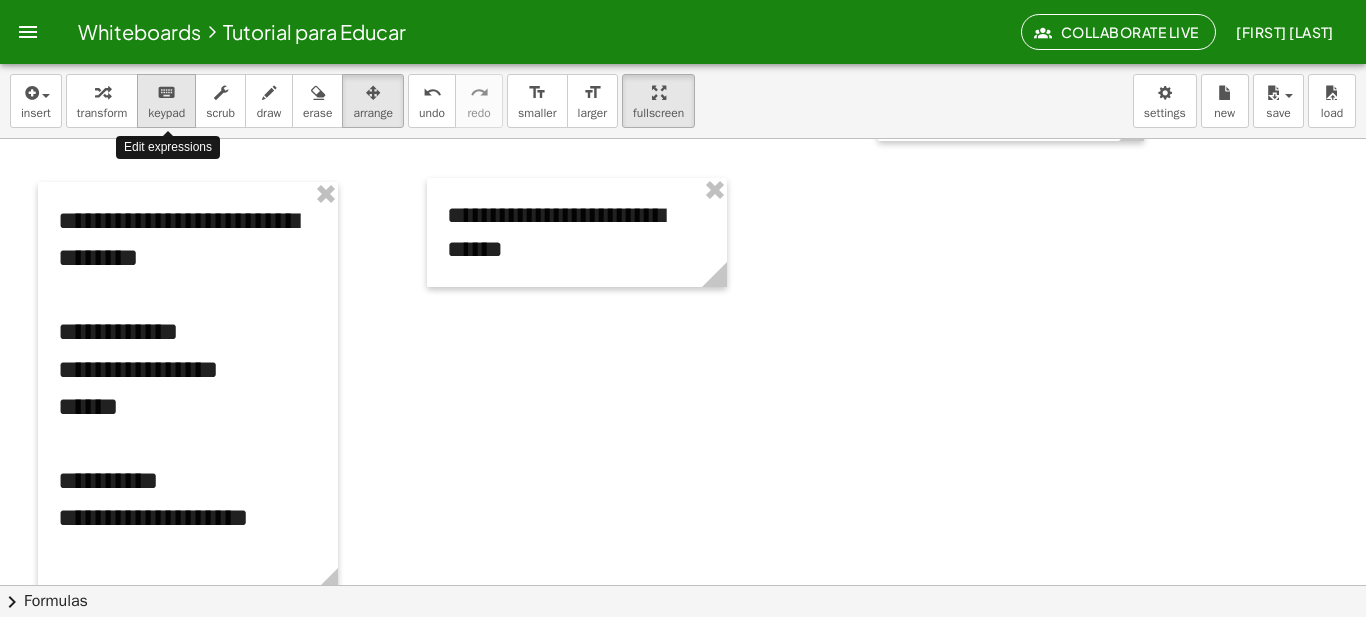 click on "keypad" at bounding box center [166, 113] 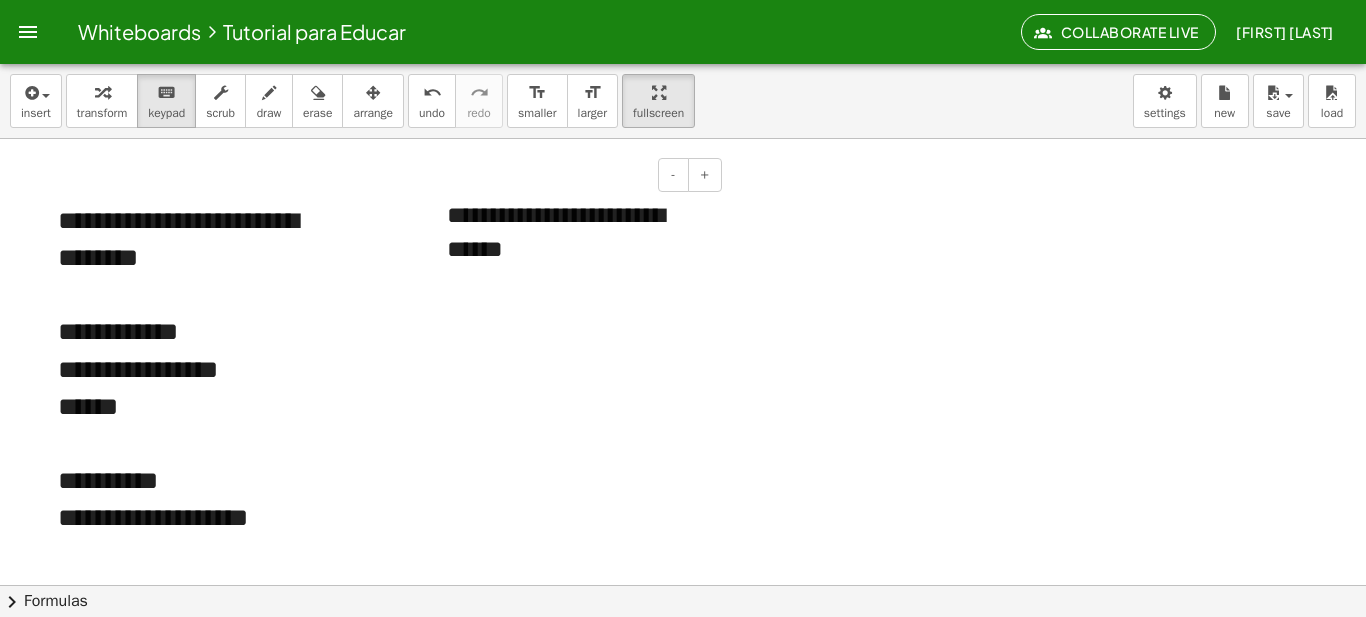 click on "**********" at bounding box center (577, 232) 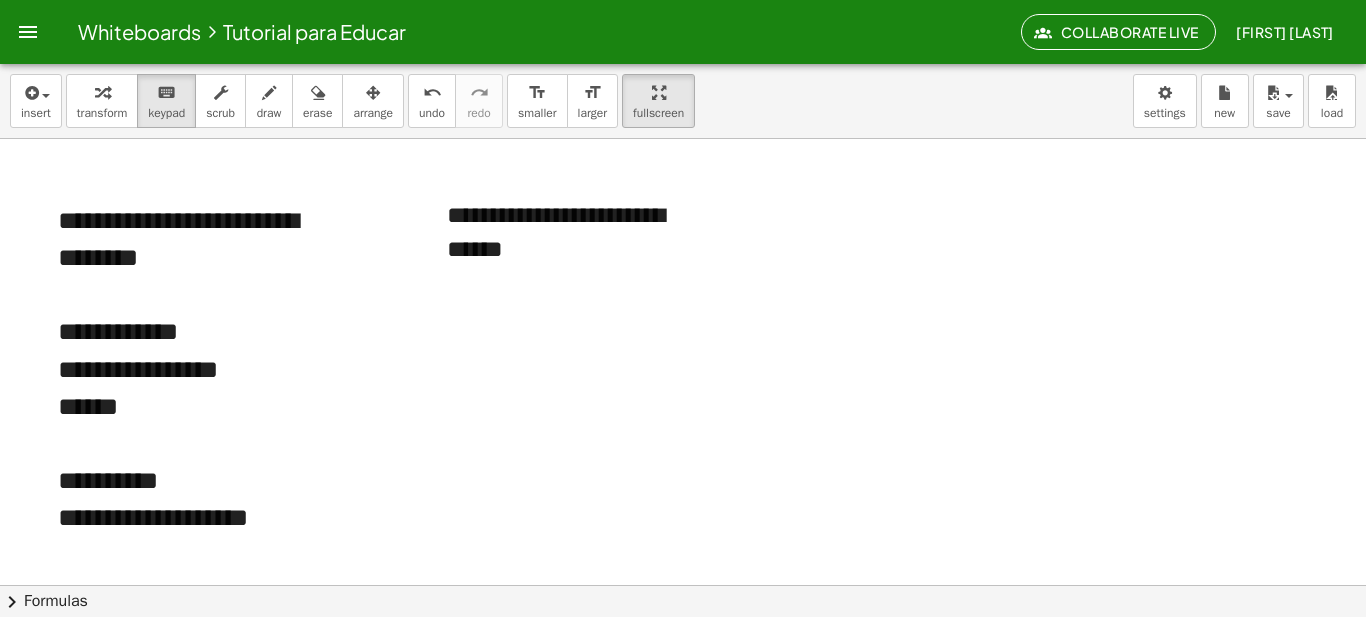 scroll, scrollTop: 1626, scrollLeft: 0, axis: vertical 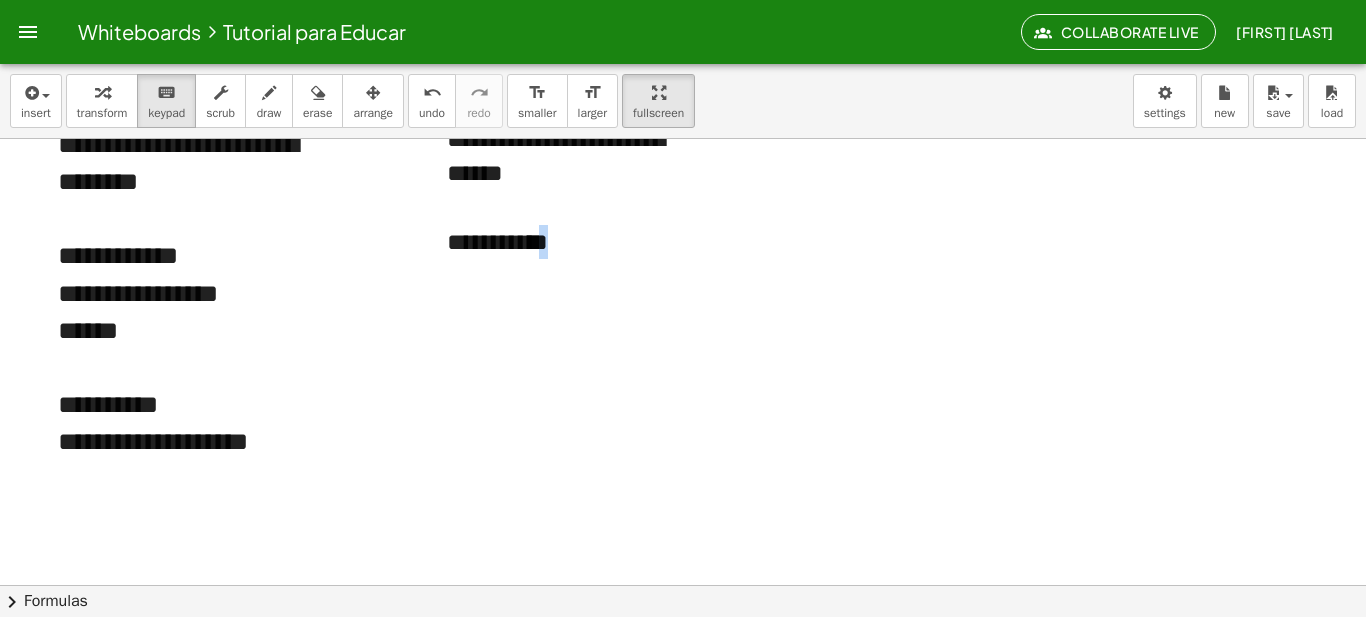 click on "**********" at bounding box center [577, 242] 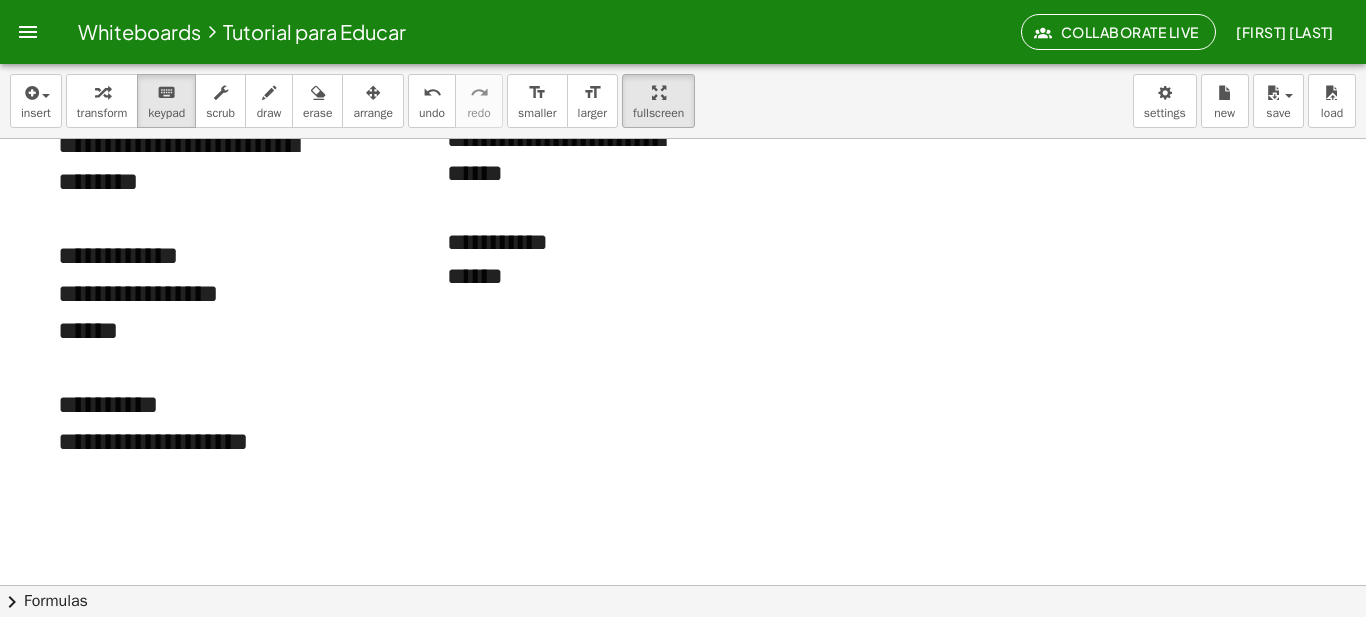 click at bounding box center [577, 345] 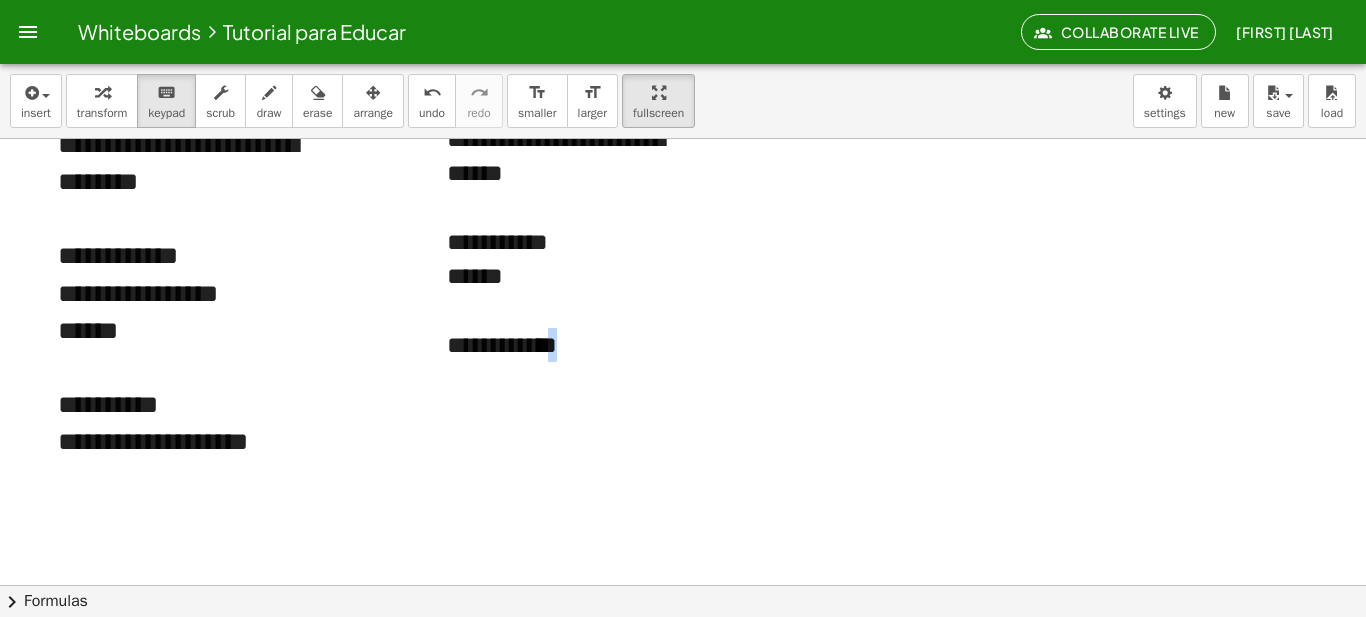 click on "**********" at bounding box center [577, 345] 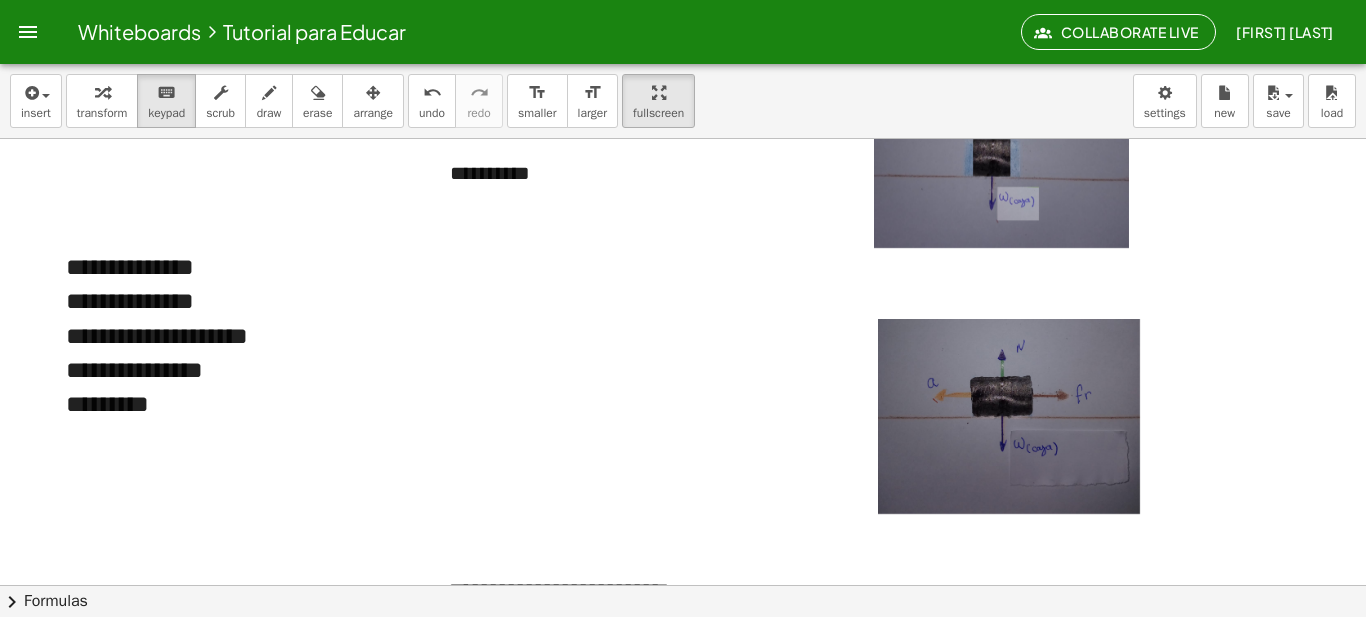 scroll, scrollTop: 1177, scrollLeft: 0, axis: vertical 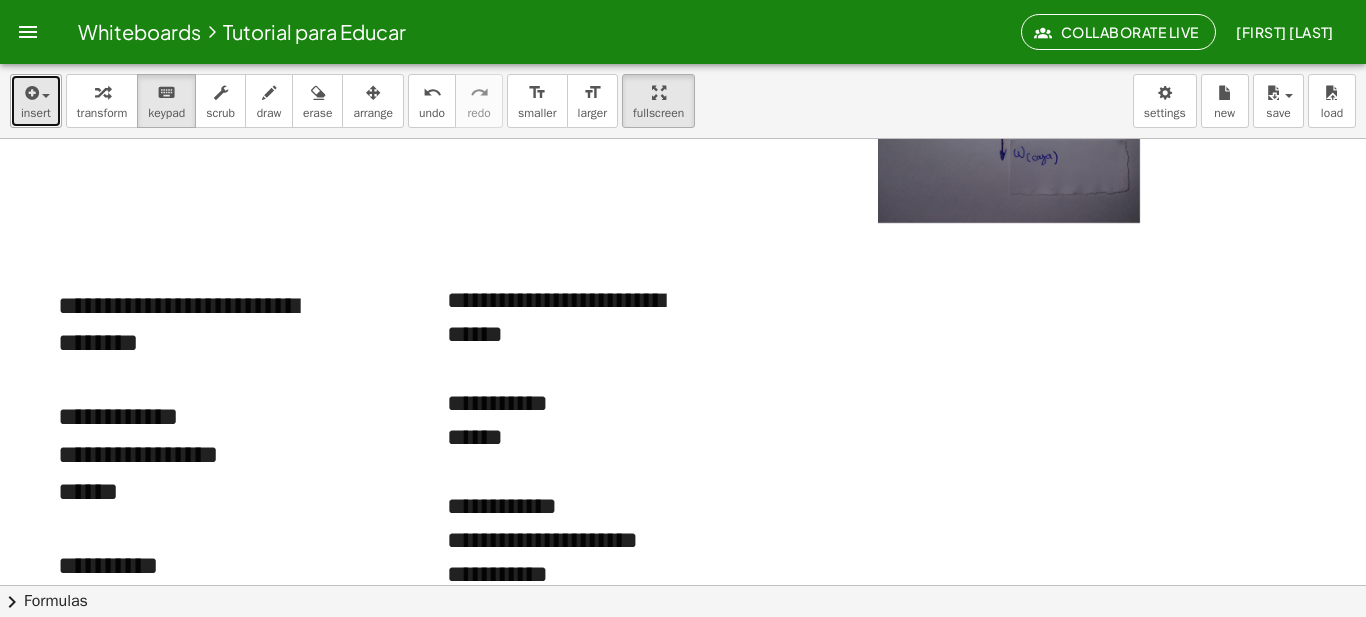 click on "insert" at bounding box center (36, 101) 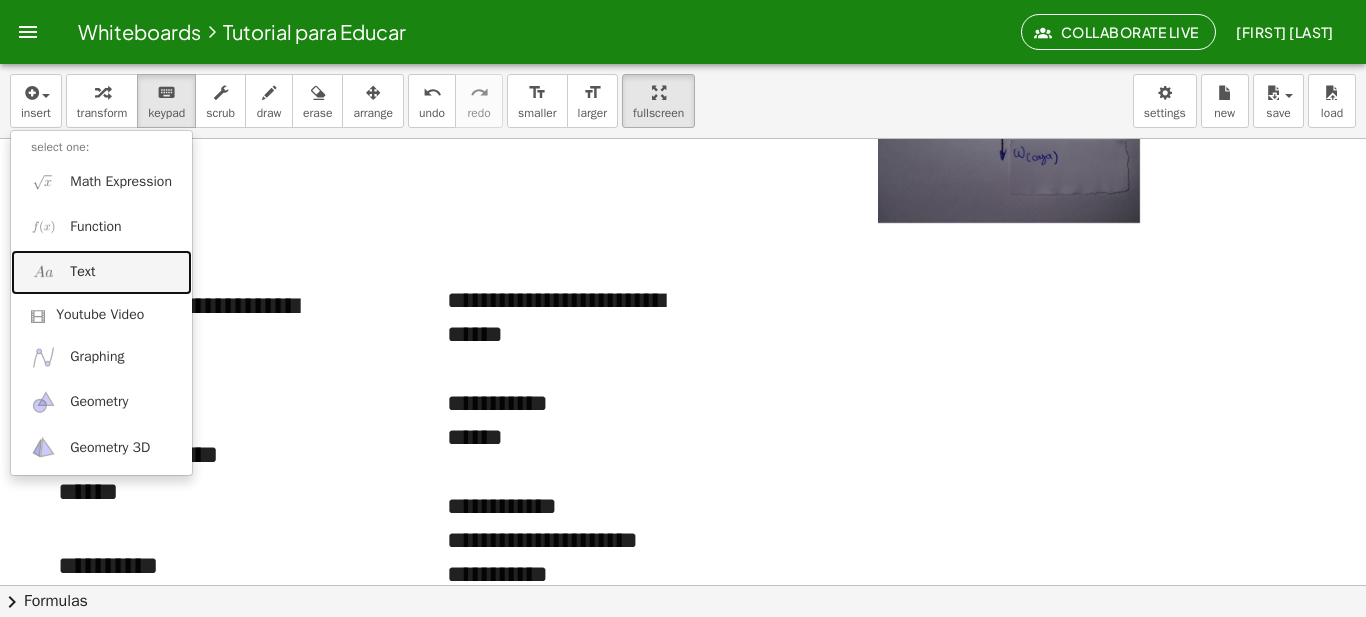 click on "Text" at bounding box center [101, 272] 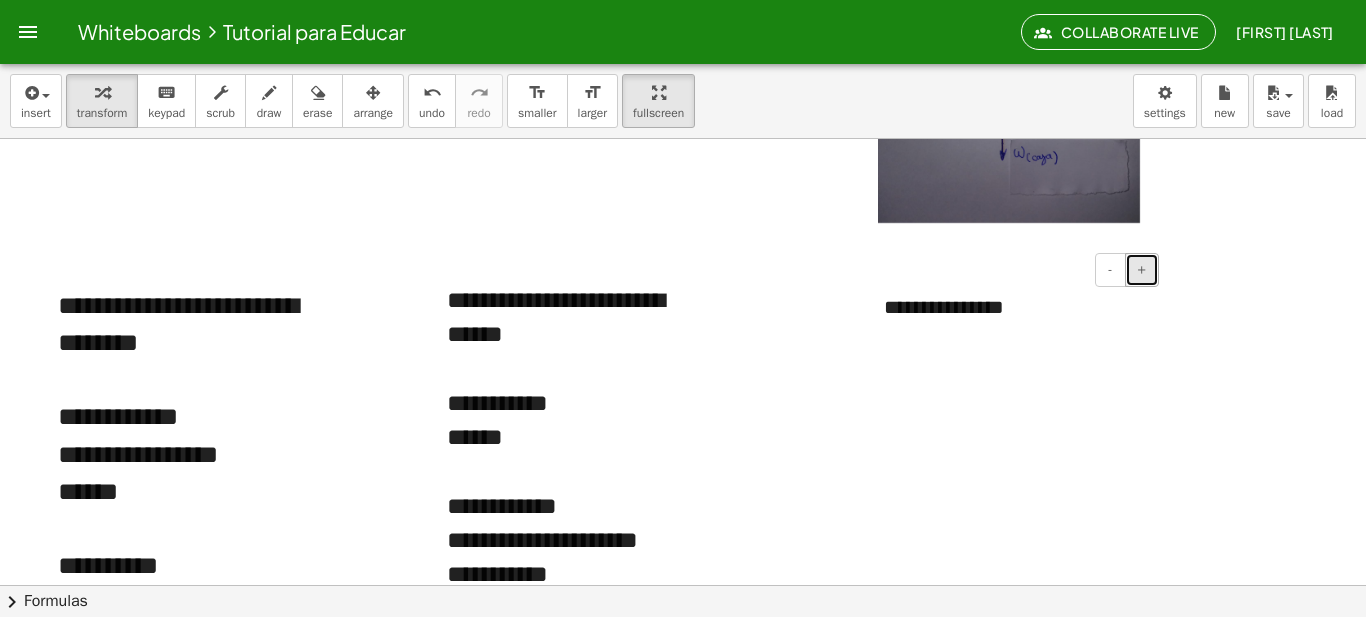 click on "+" at bounding box center (1142, 269) 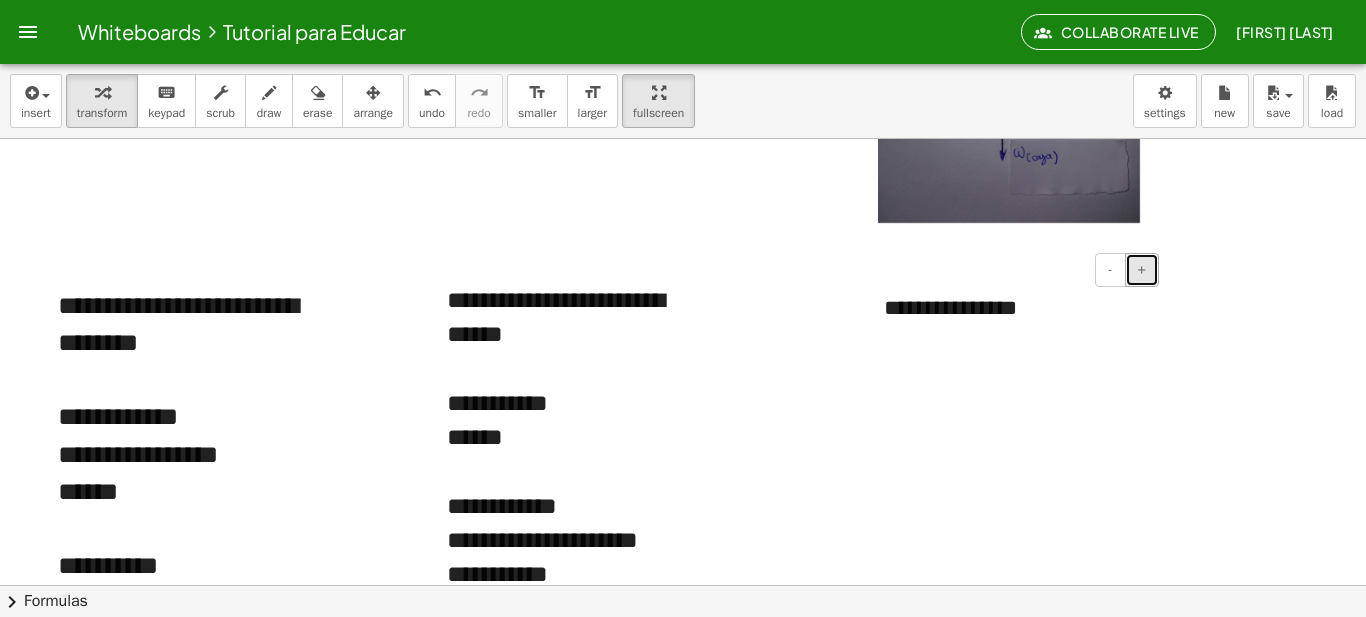 click on "+" at bounding box center [1142, 269] 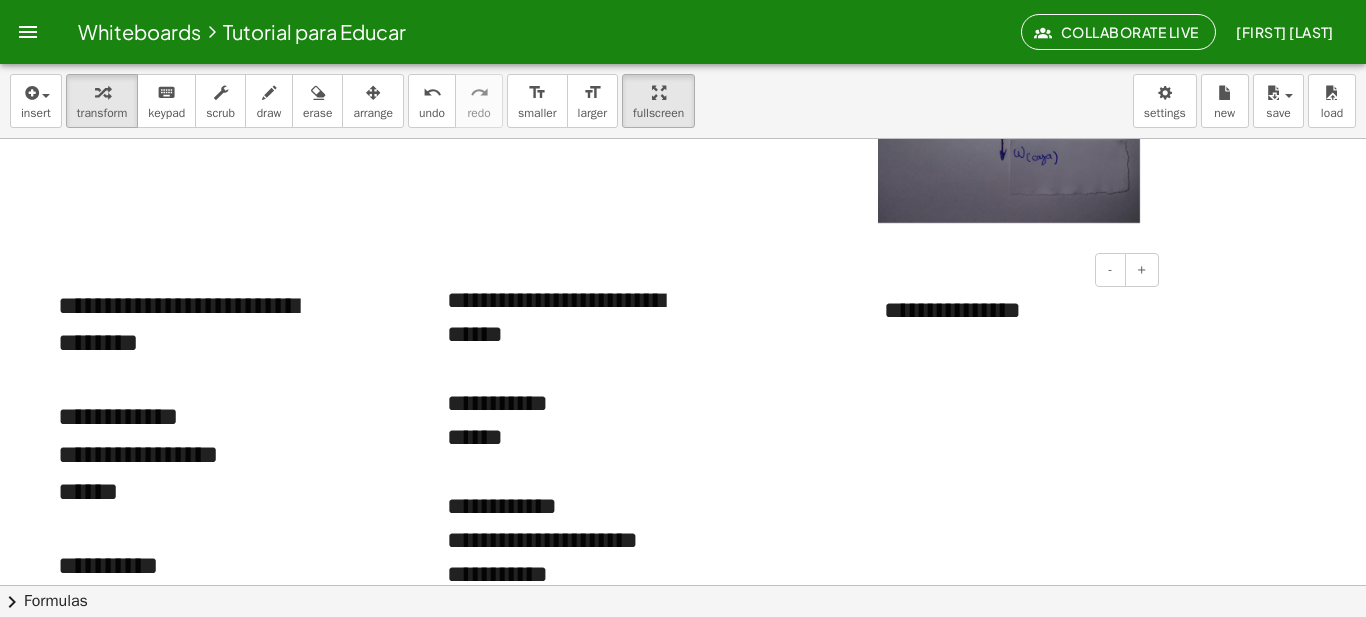 paste 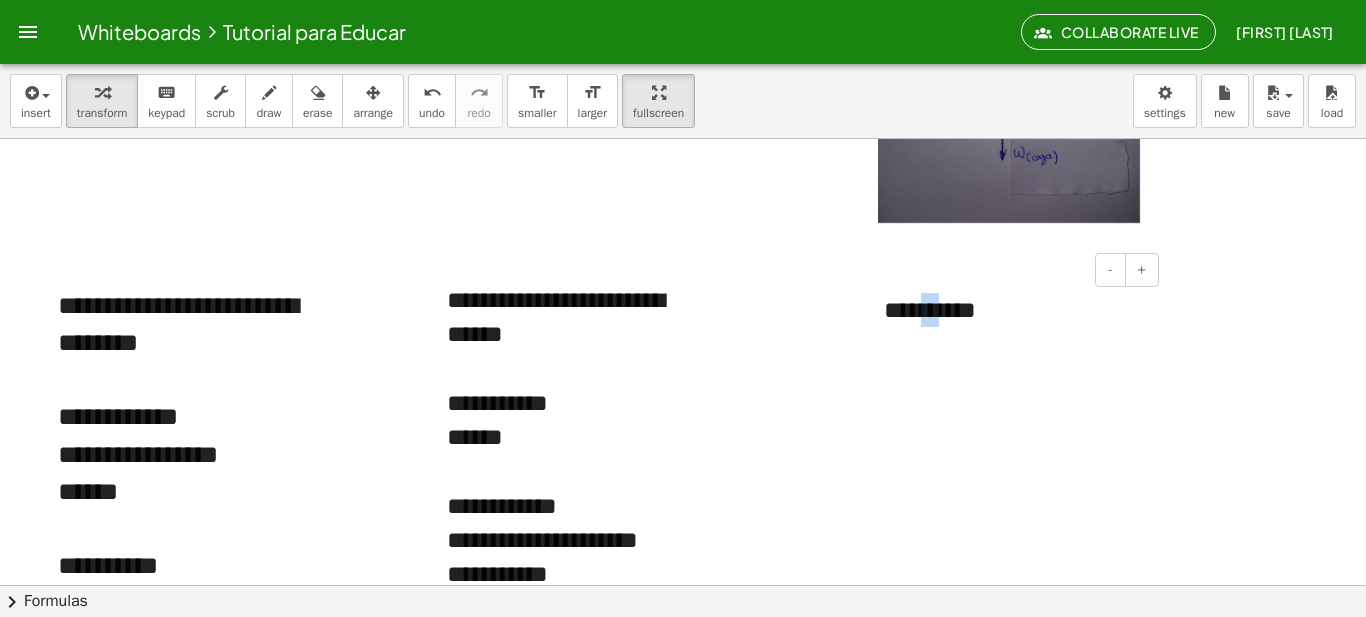 click on "**********" at bounding box center [1014, 310] 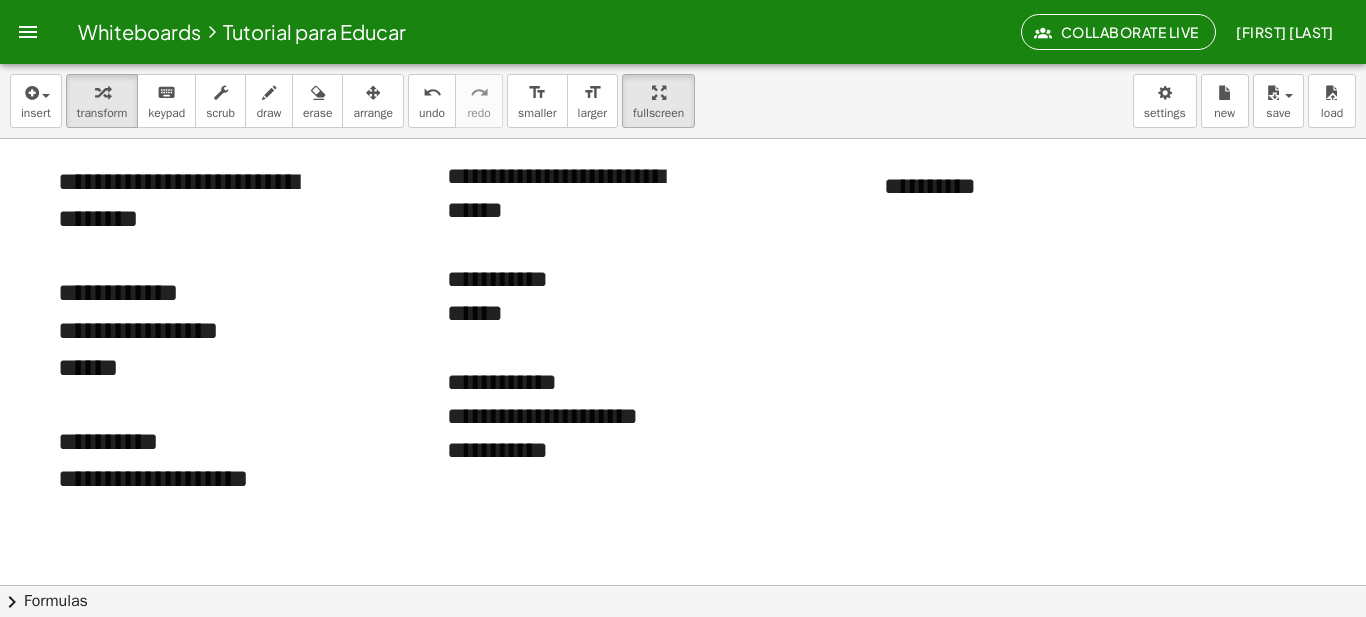 scroll, scrollTop: 1595, scrollLeft: 0, axis: vertical 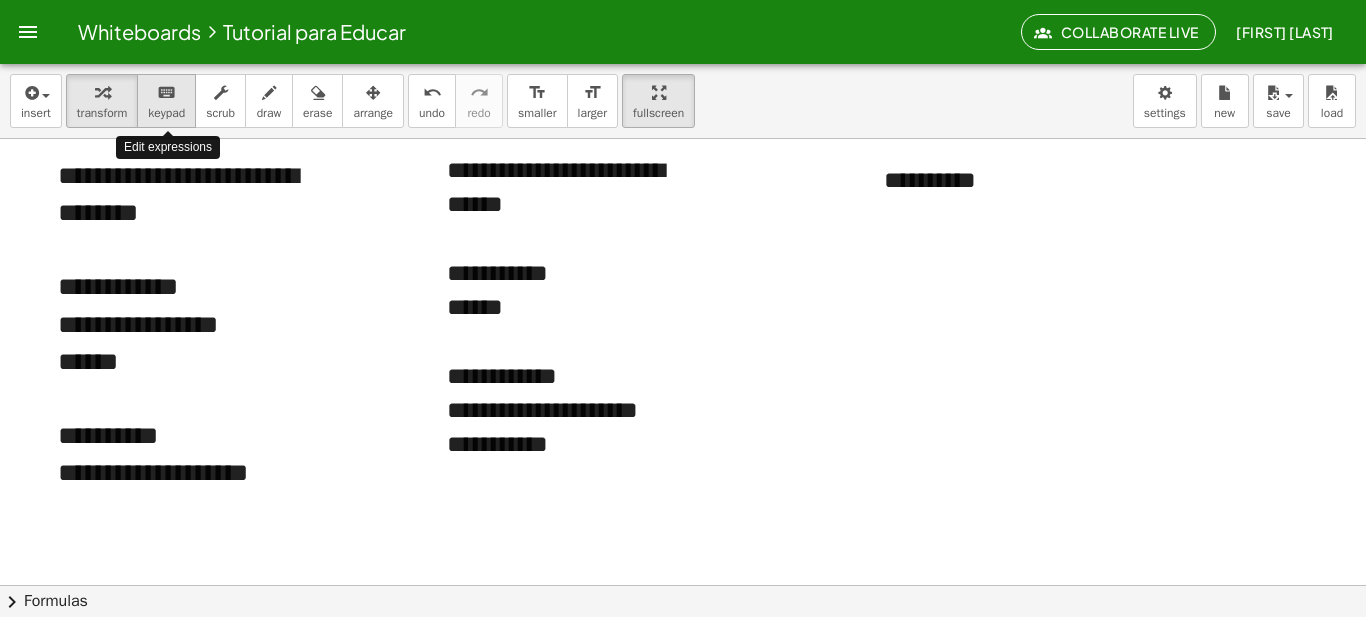 click on "keyboard" at bounding box center [166, 92] 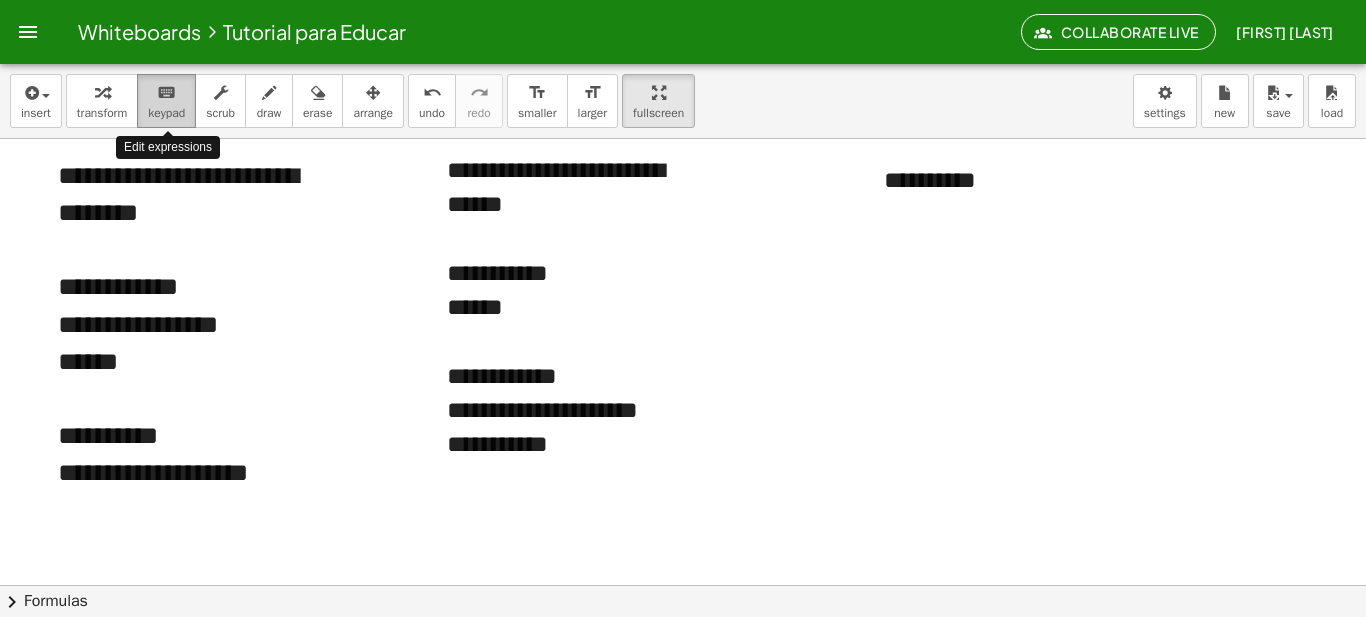 click on "keyboard" at bounding box center (166, 93) 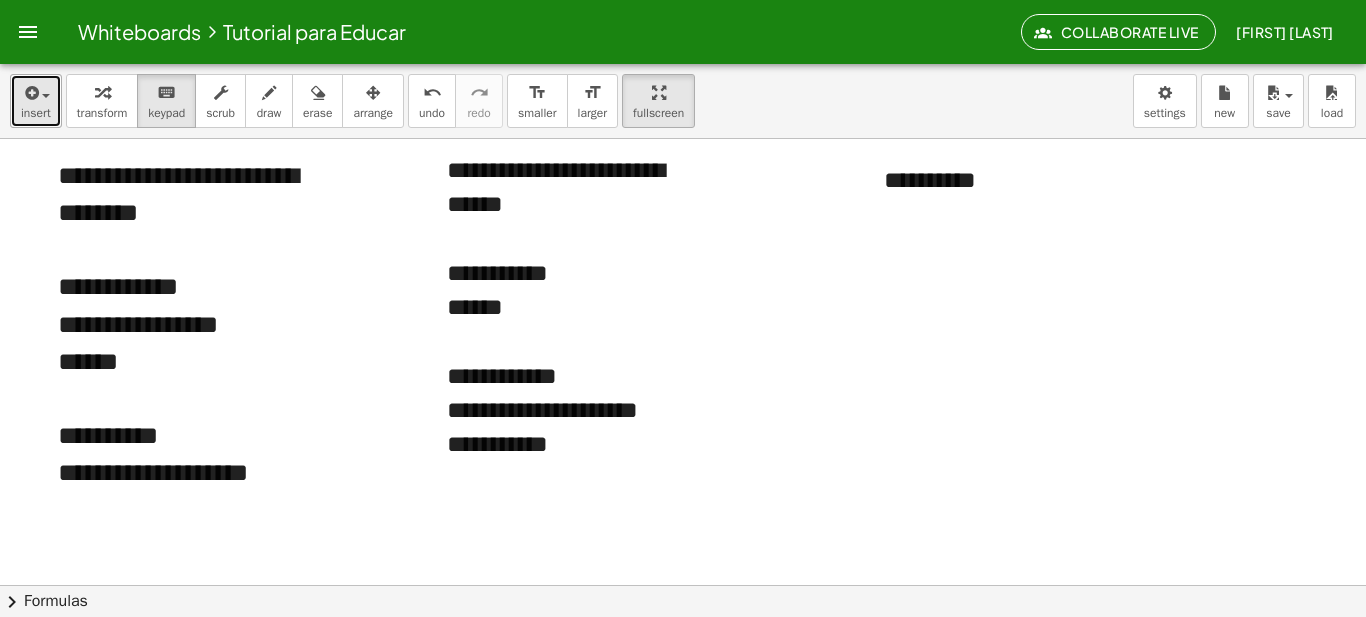 click on "insert" at bounding box center [36, 113] 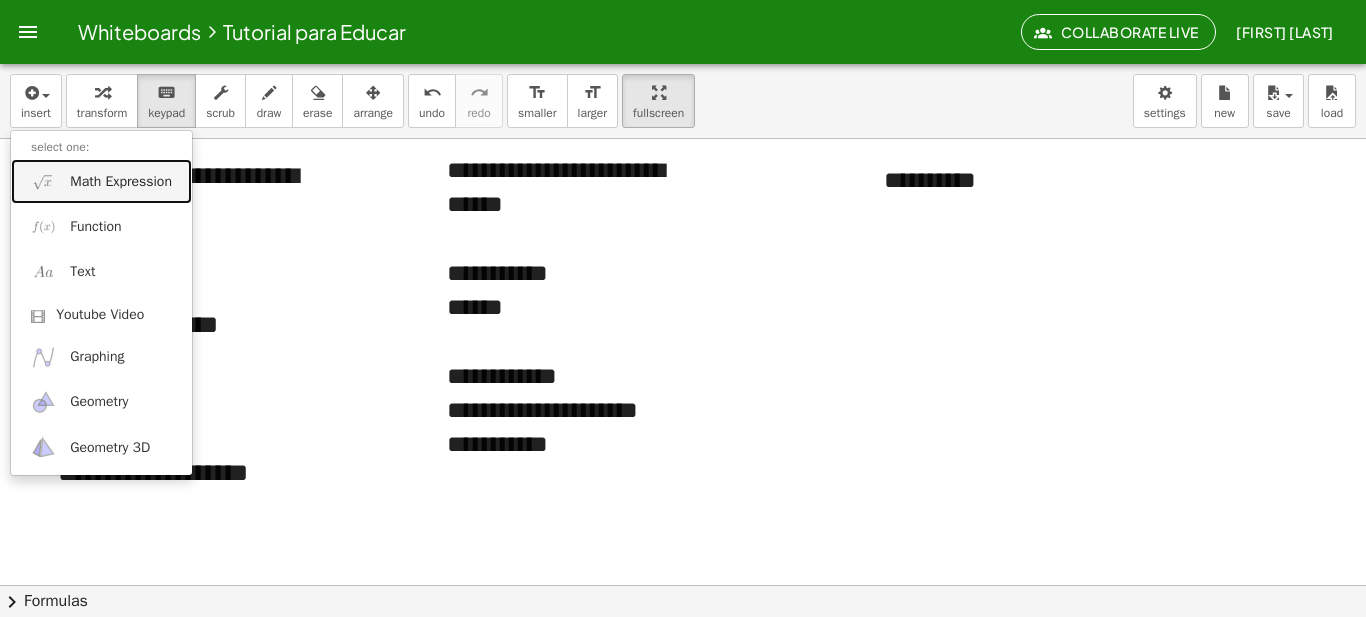 click on "Math Expression" at bounding box center (121, 182) 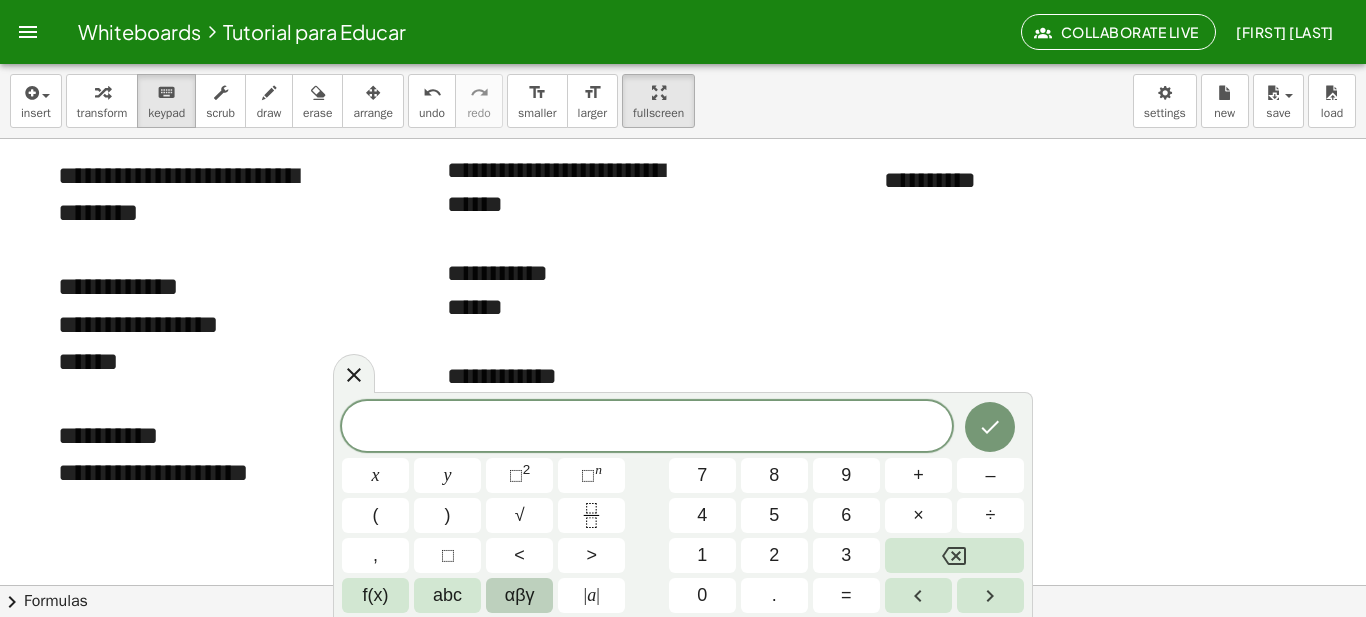 click on "αβγ" at bounding box center [519, 595] 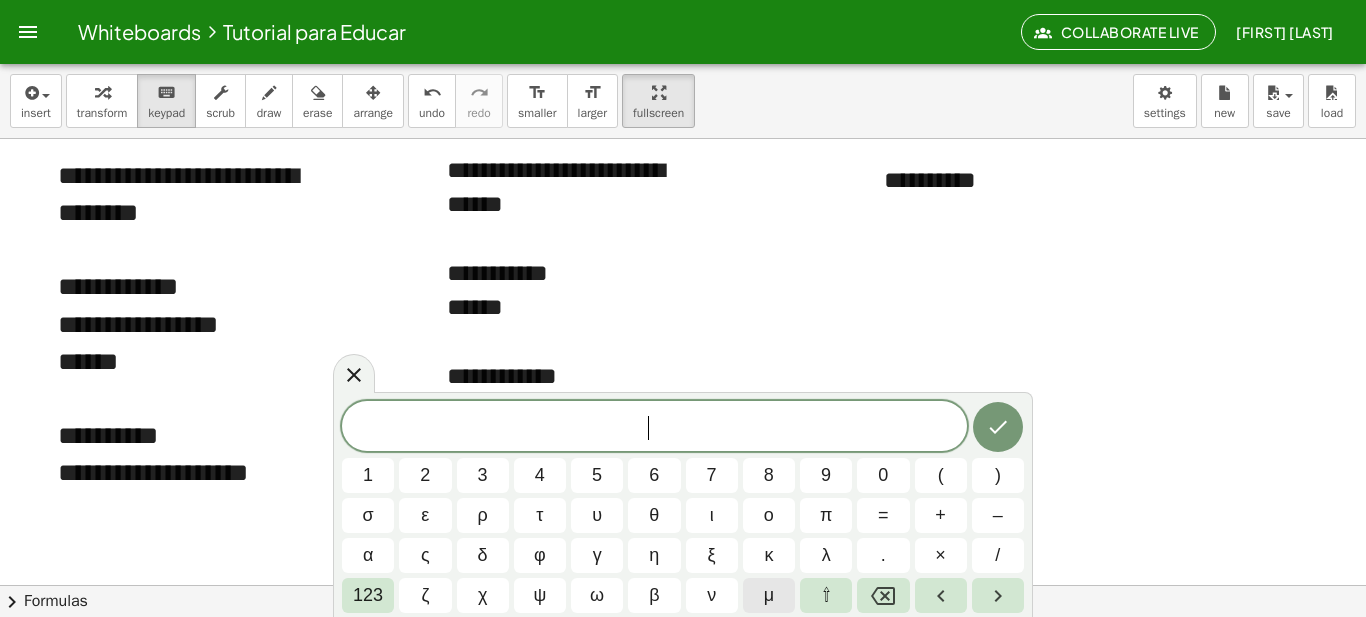click on "μ" at bounding box center [769, 595] 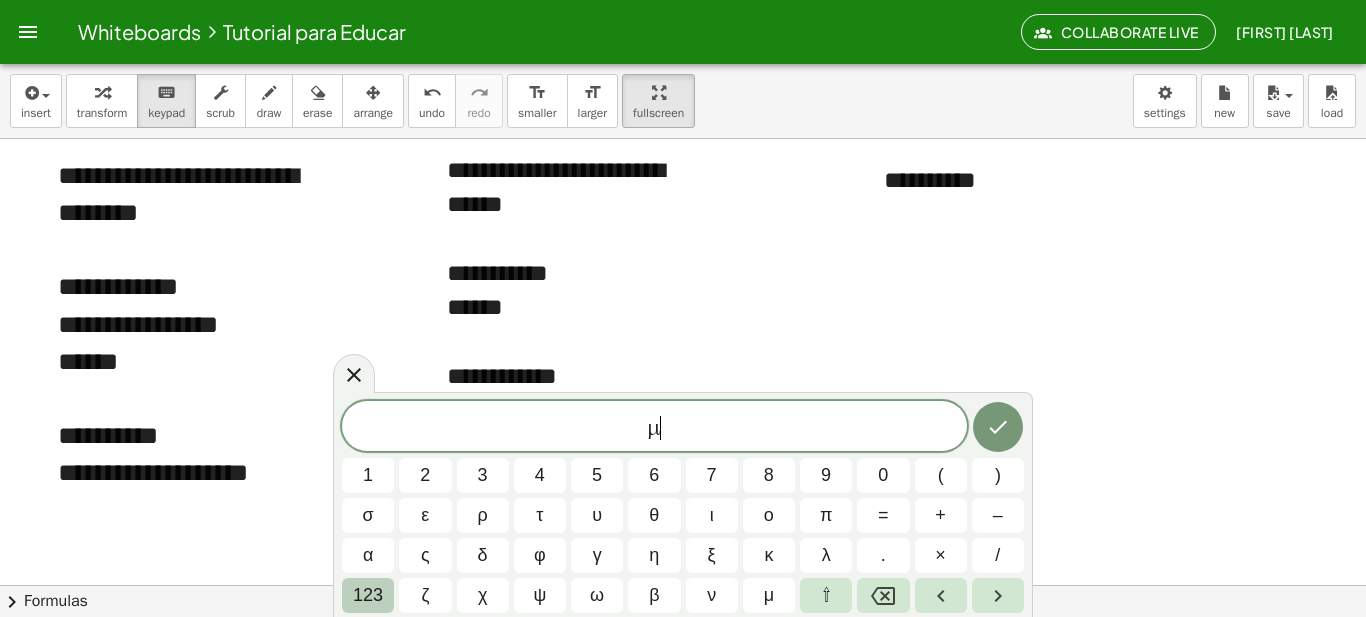 click on "123" at bounding box center (368, 595) 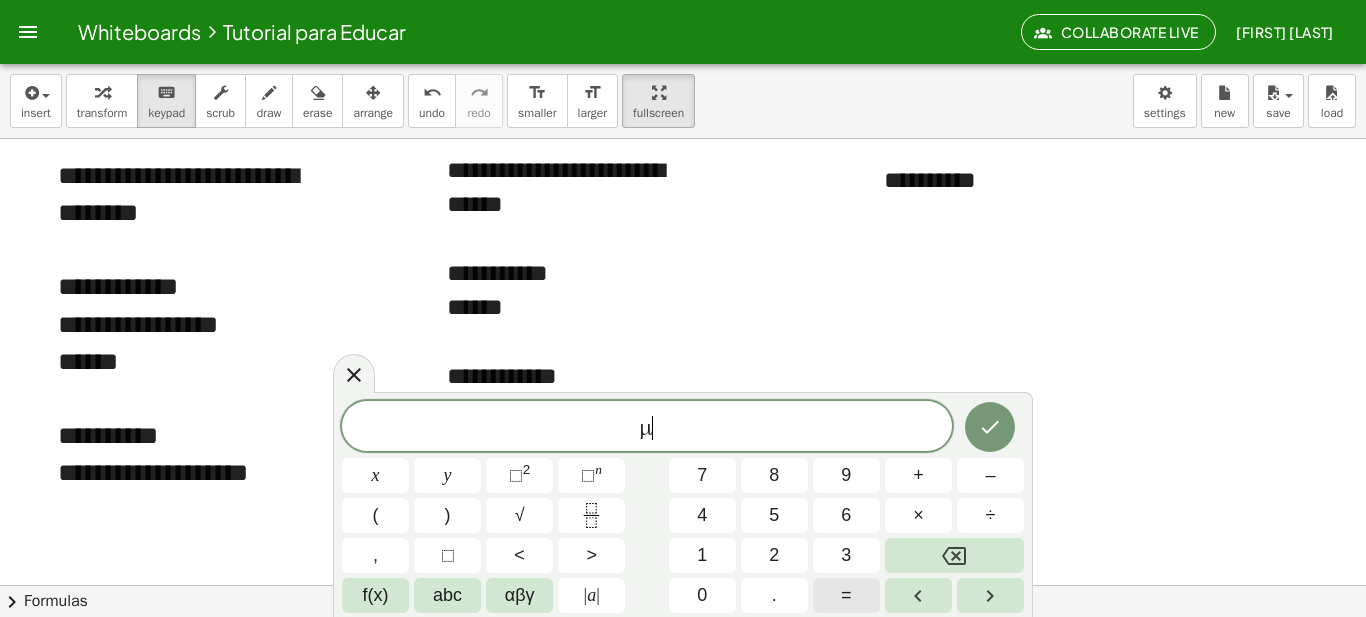 click on "=" at bounding box center [846, 595] 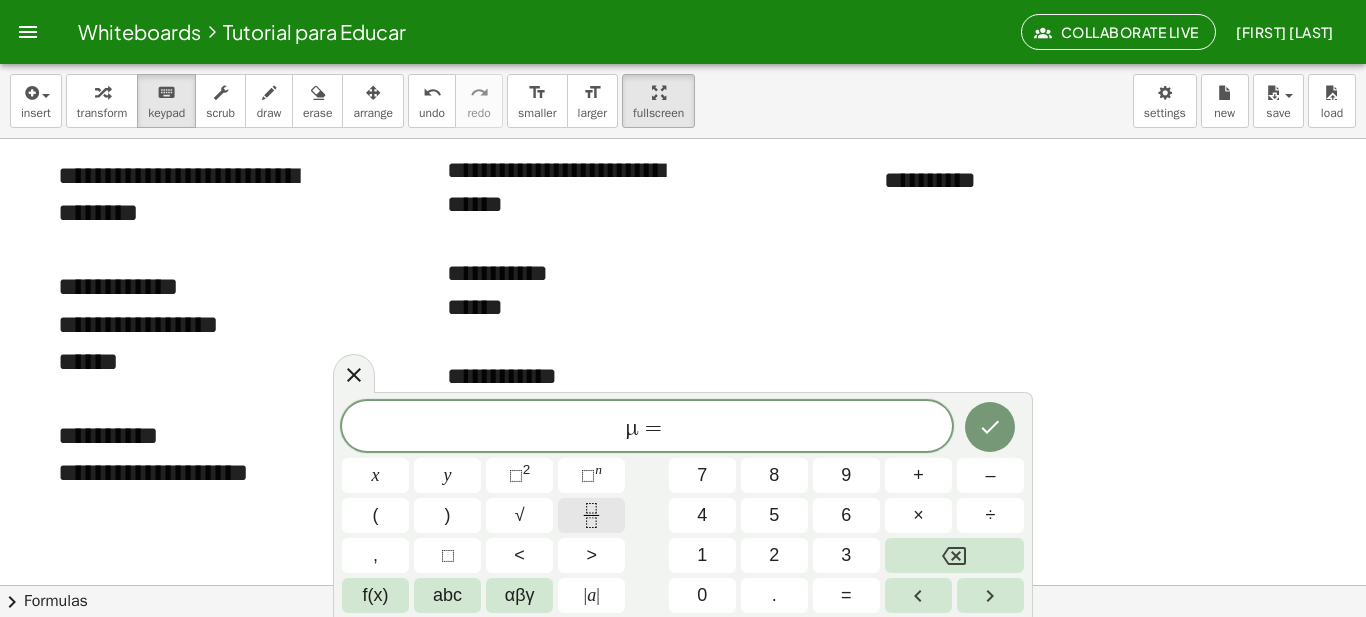 click 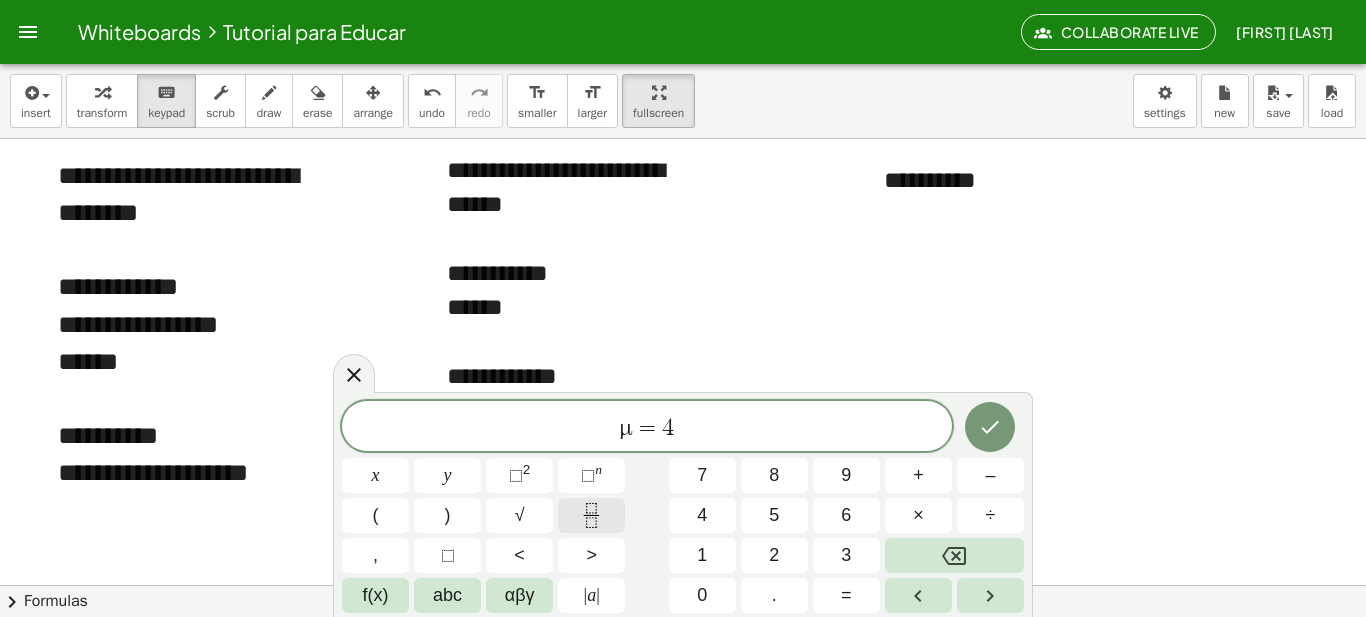 scroll, scrollTop: 2, scrollLeft: 0, axis: vertical 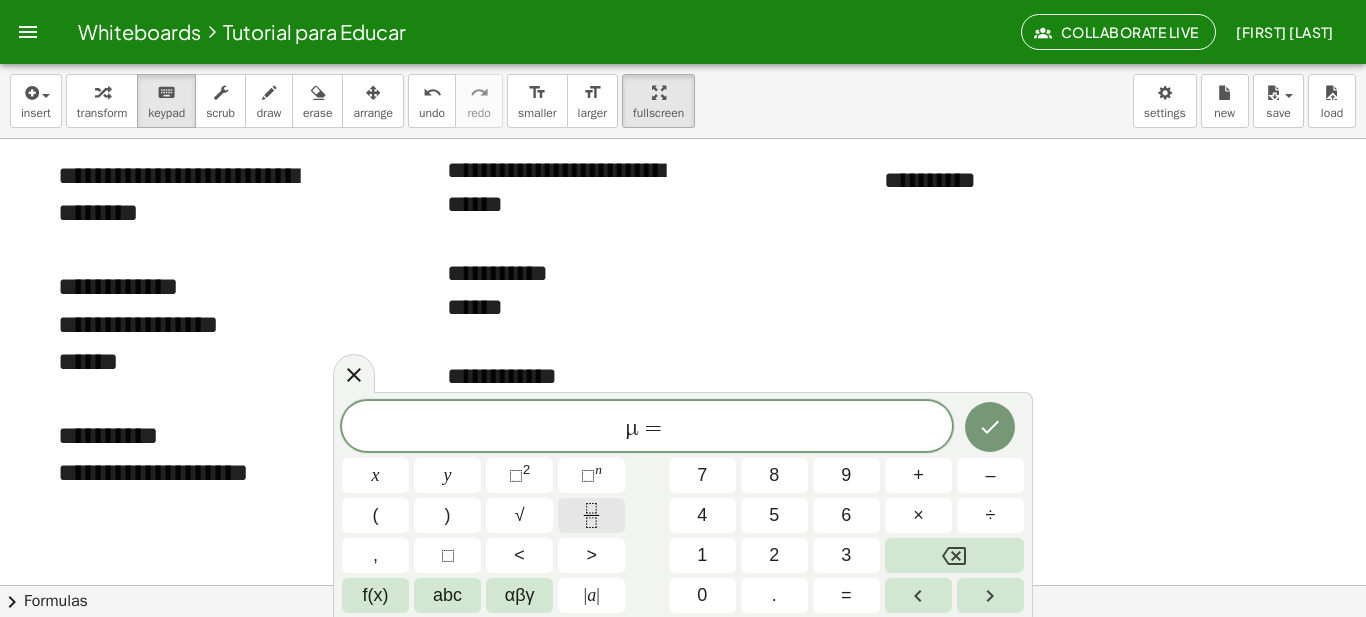 click 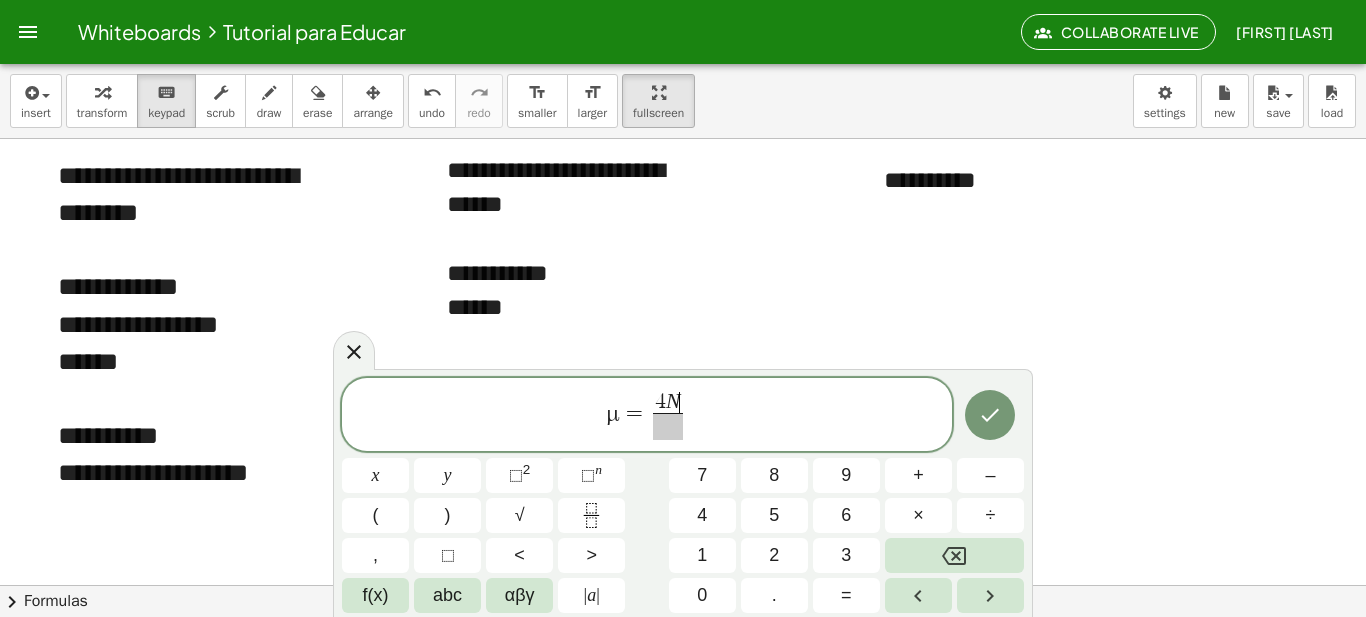 click at bounding box center (668, 426) 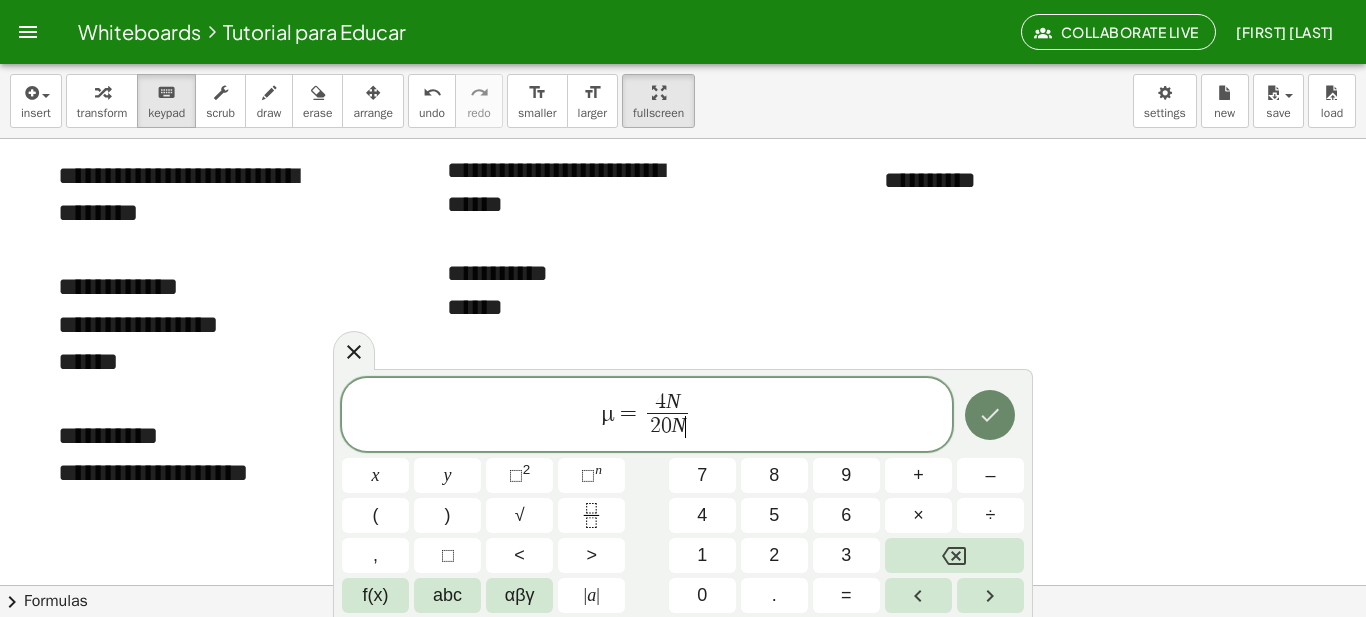 click at bounding box center [990, 415] 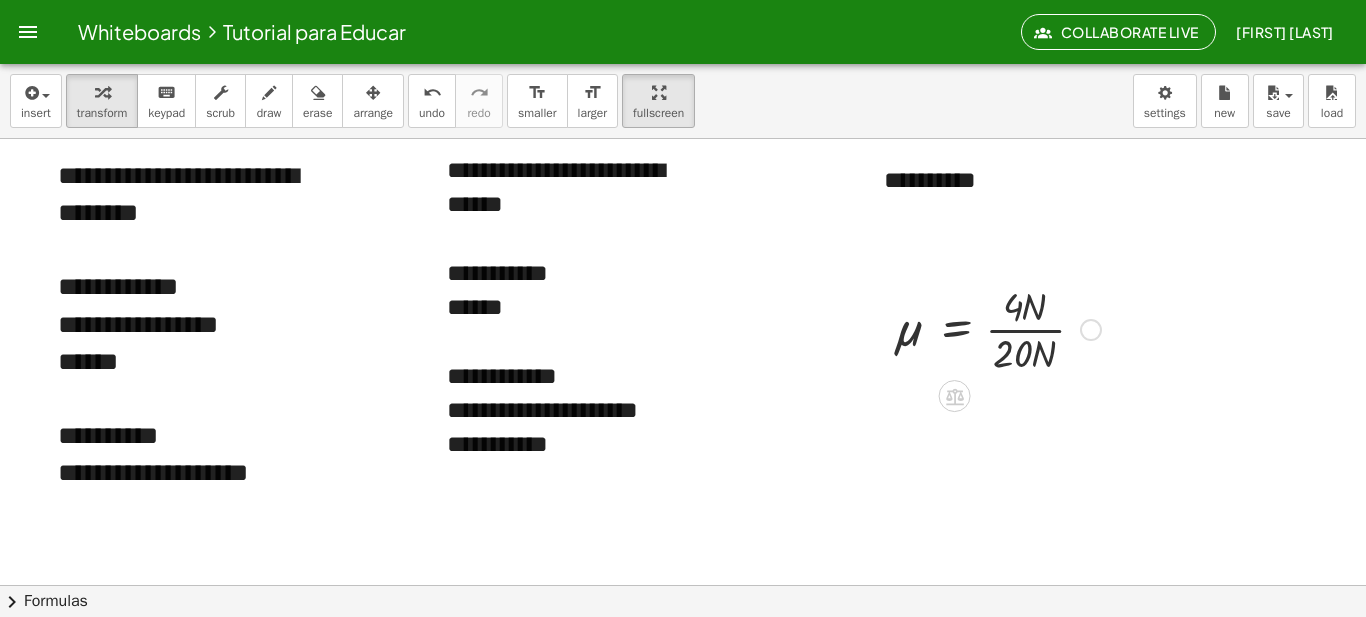 click at bounding box center [997, 328] 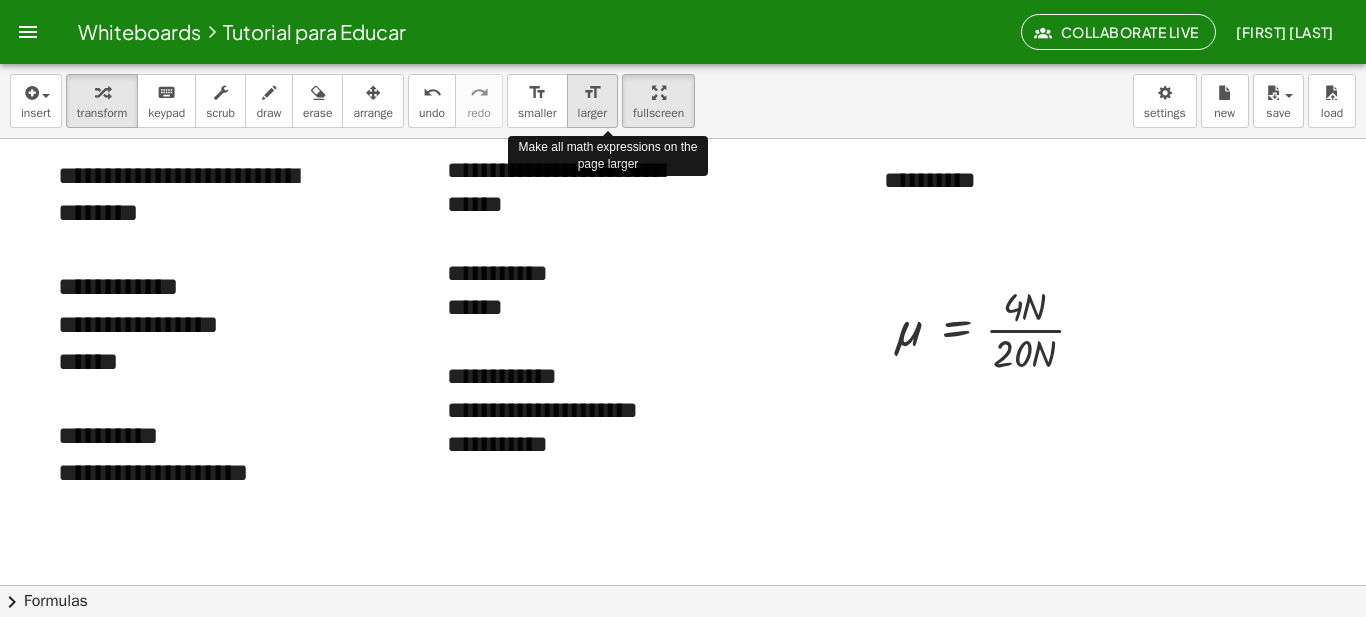 click on "larger" at bounding box center (592, 113) 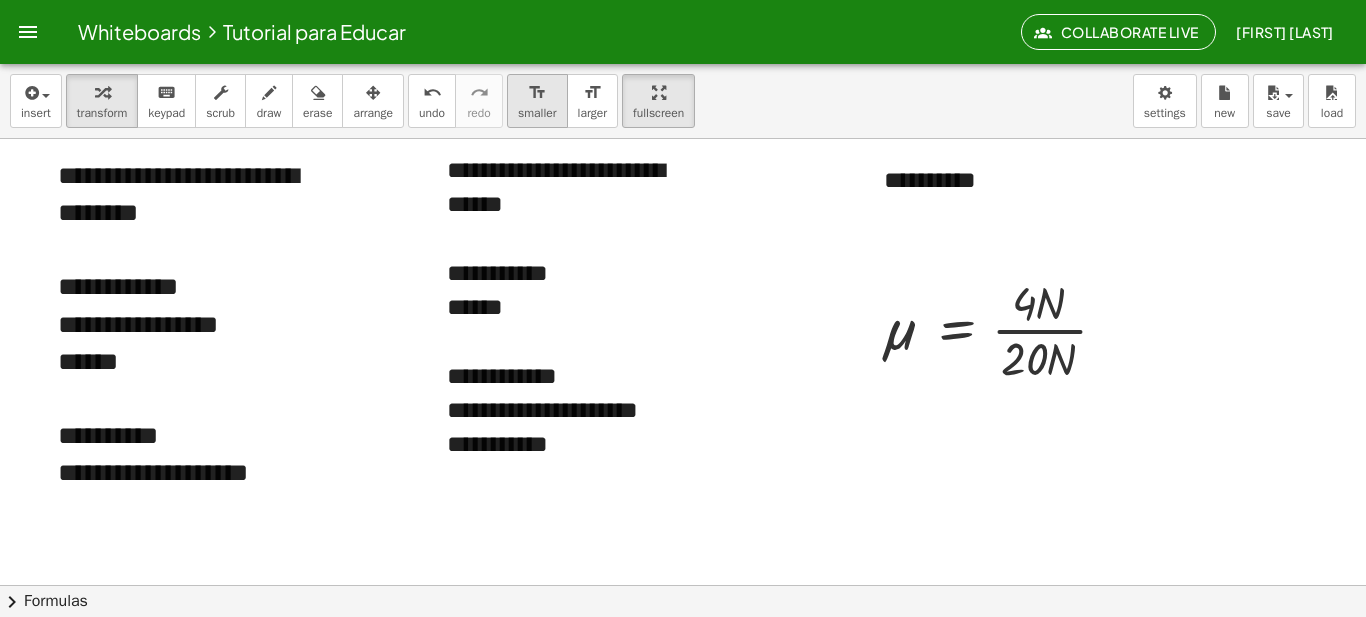click on "format_size smaller" at bounding box center [537, 101] 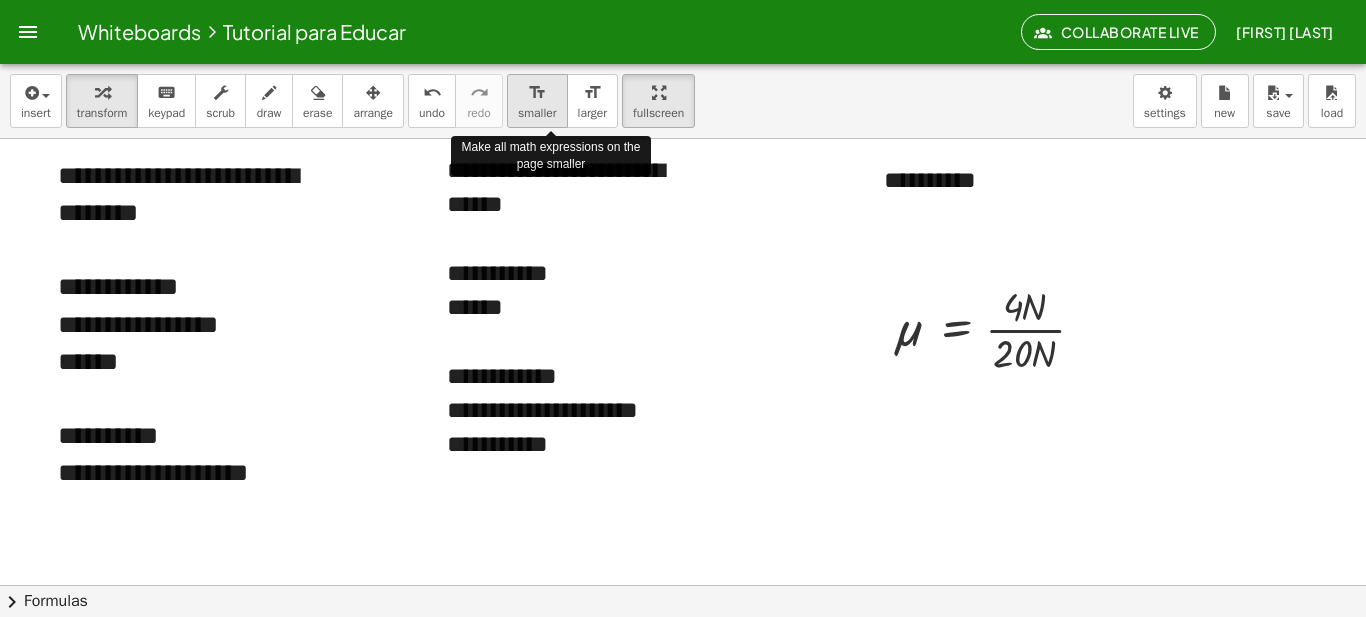 click on "format_size smaller" at bounding box center (537, 101) 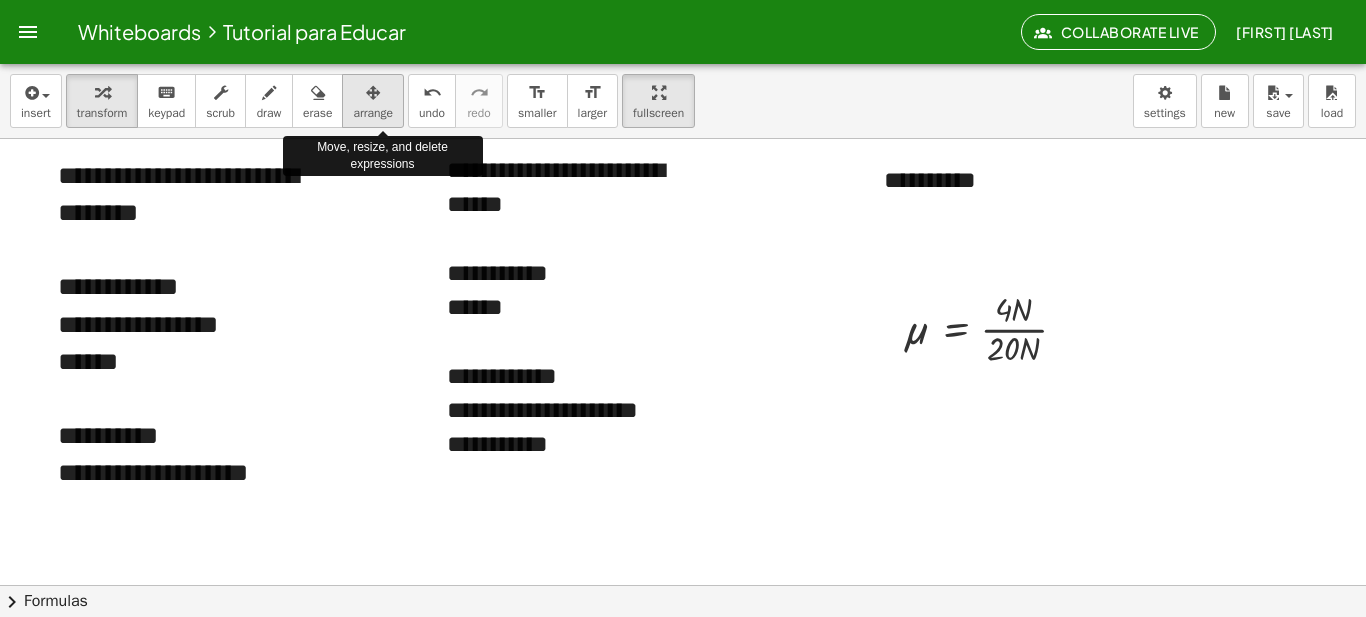click on "arrange" at bounding box center [373, 101] 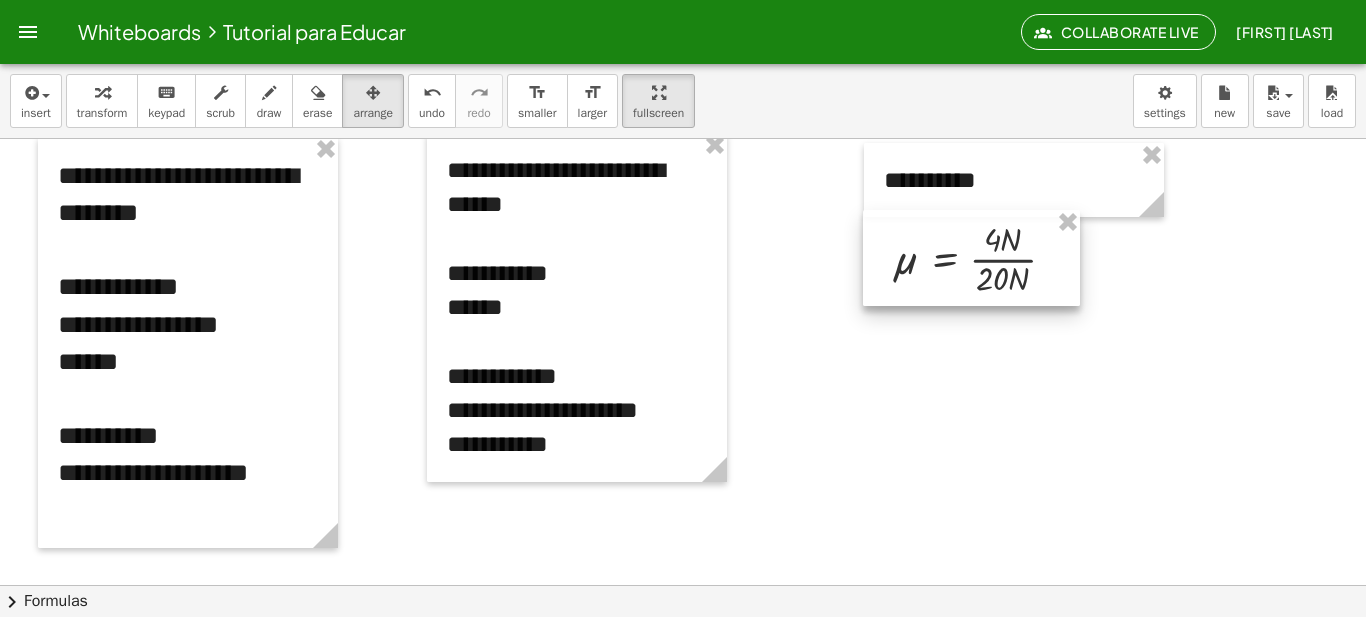 drag, startPoint x: 976, startPoint y: 367, endPoint x: 965, endPoint y: 297, distance: 70.85902 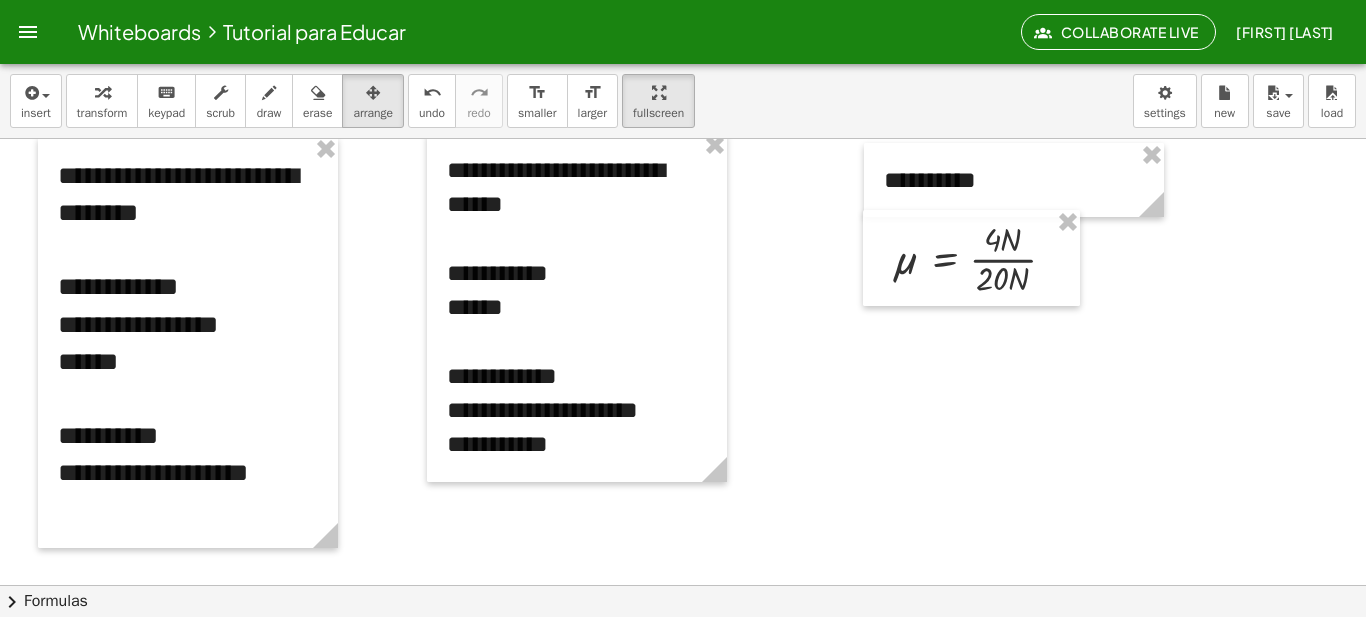 click at bounding box center [683, -341] 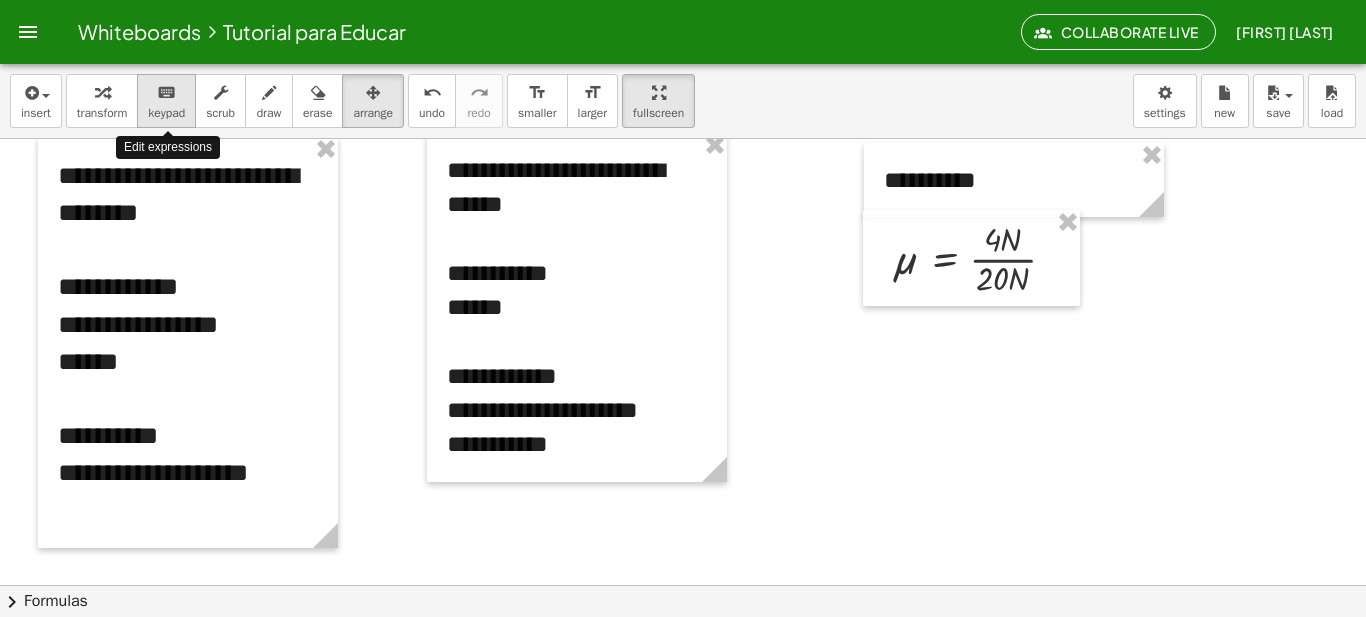 click on "keypad" at bounding box center [166, 113] 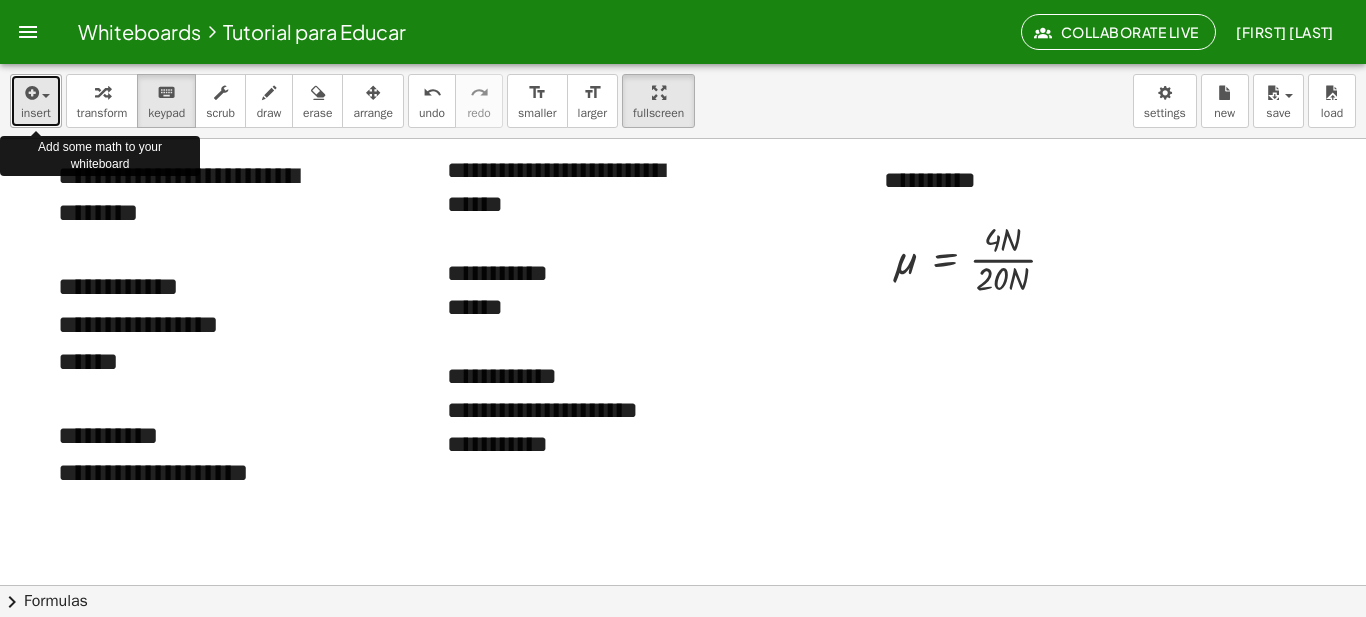 click at bounding box center [36, 92] 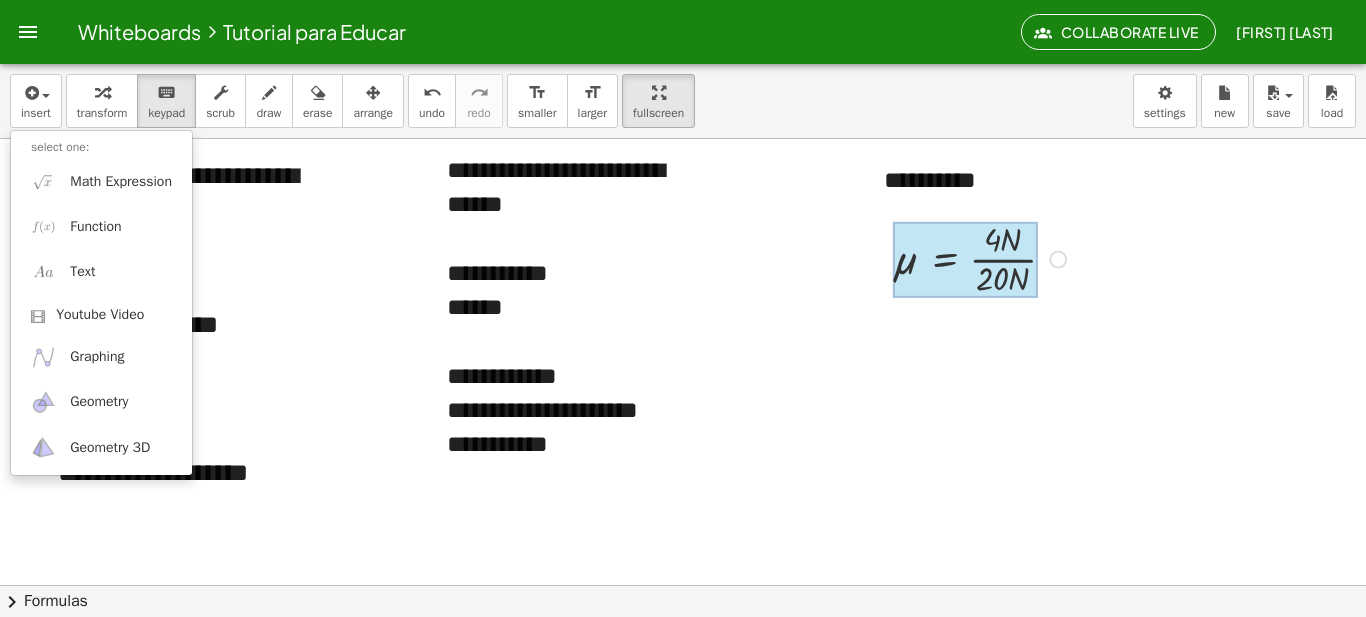 click at bounding box center [965, 260] 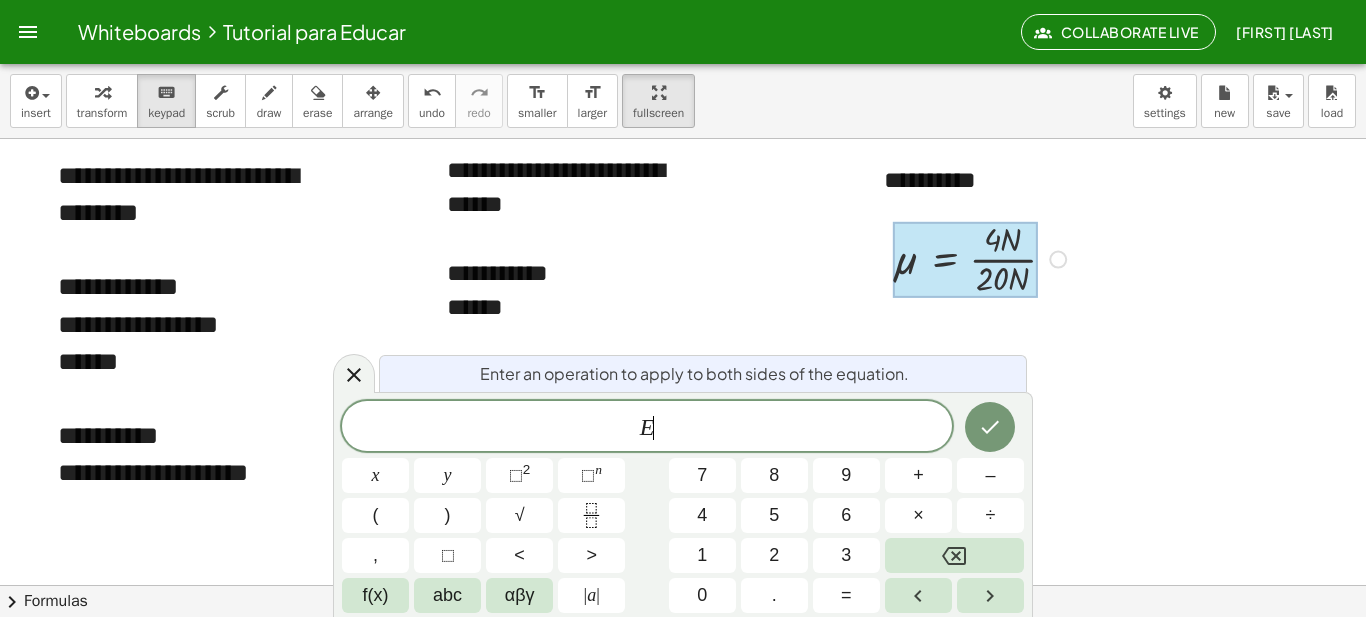 scroll, scrollTop: 3, scrollLeft: 0, axis: vertical 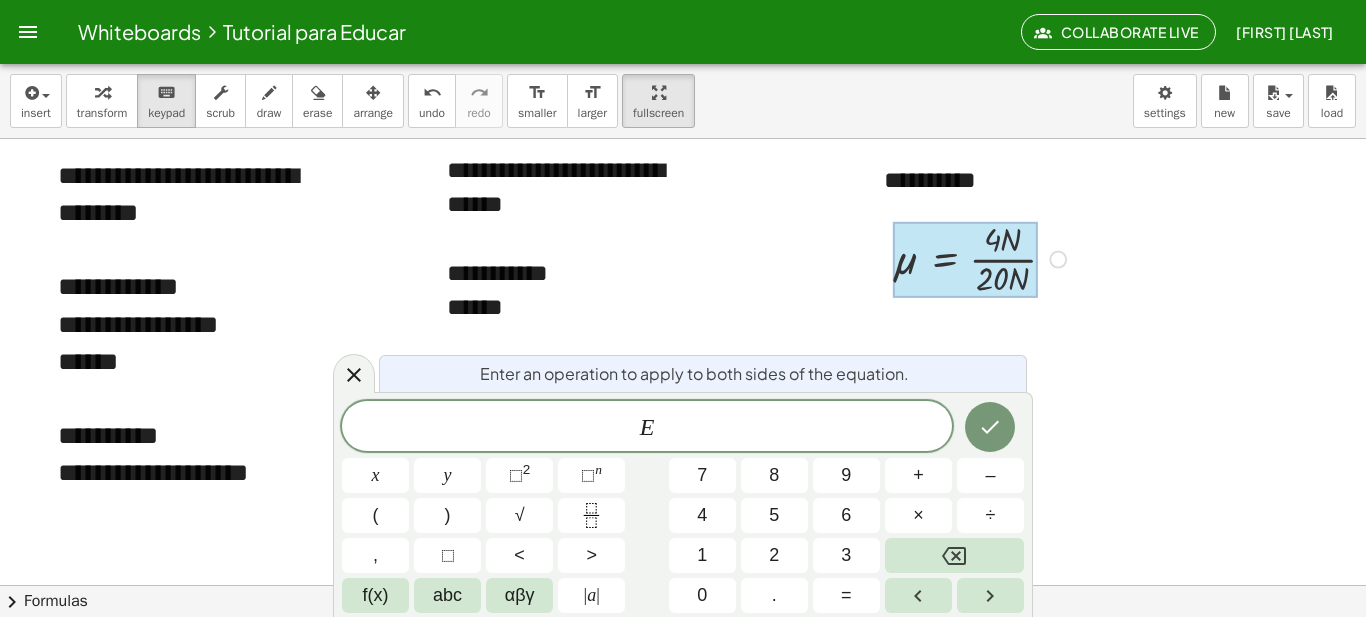 click at bounding box center [683, -341] 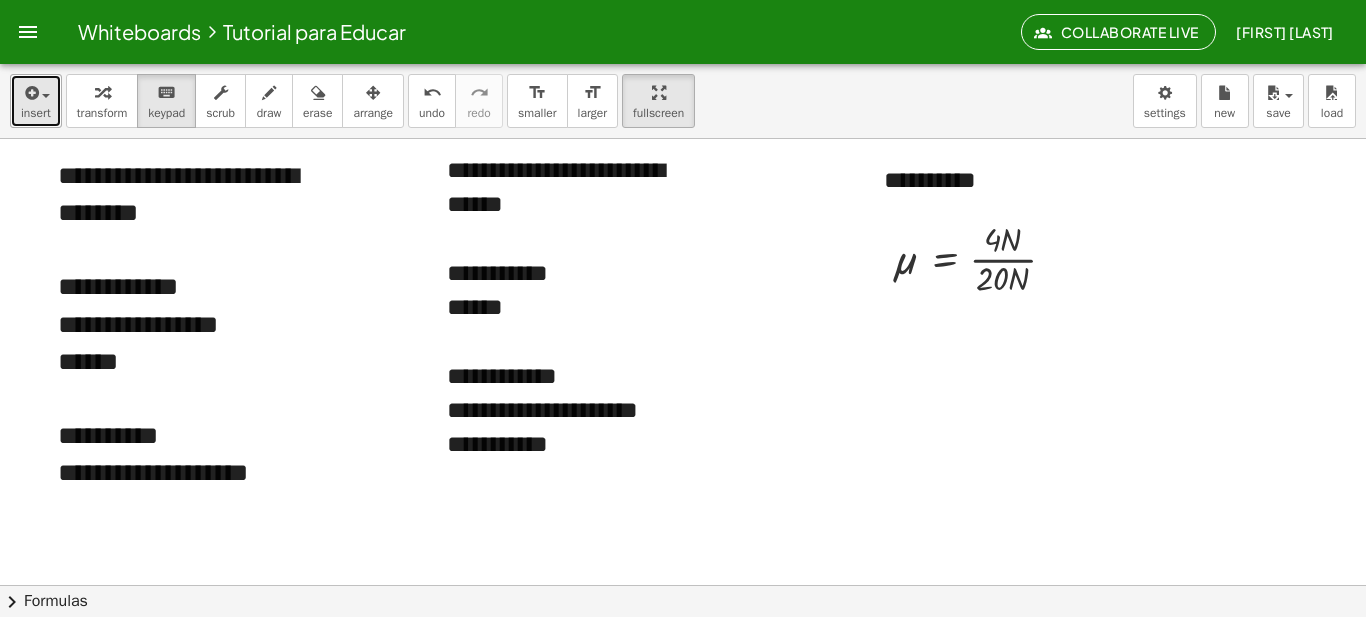 click at bounding box center (46, 96) 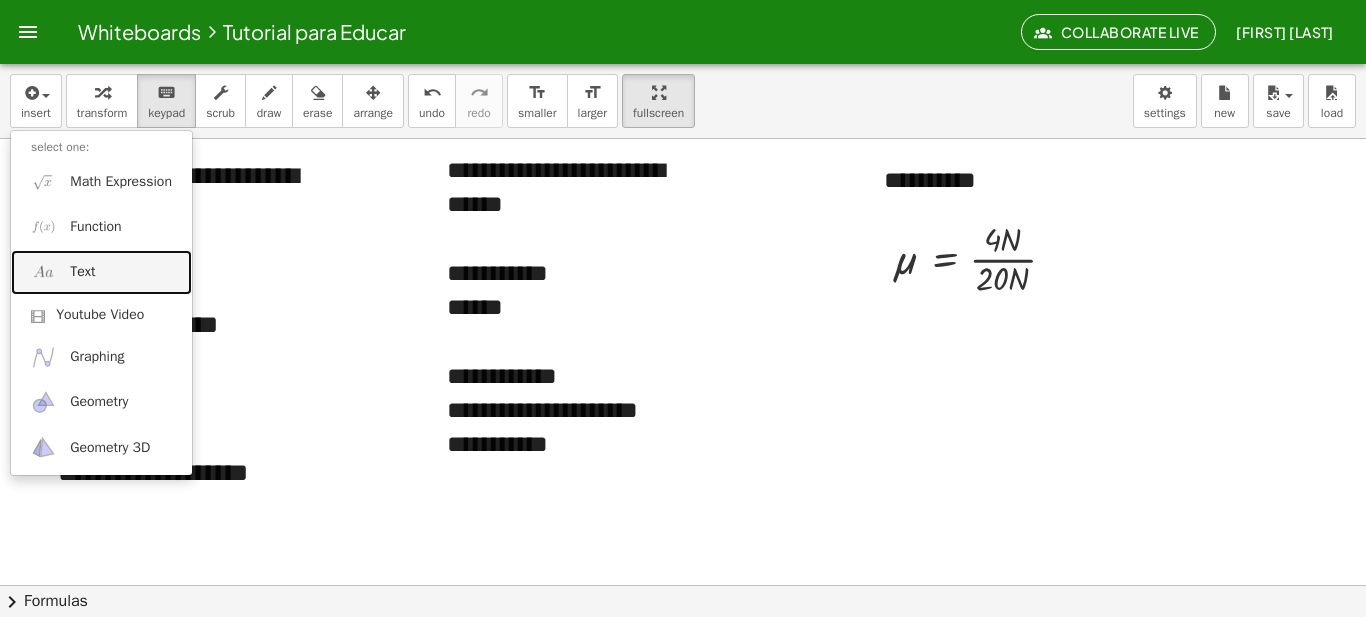 click on "Text" at bounding box center (101, 272) 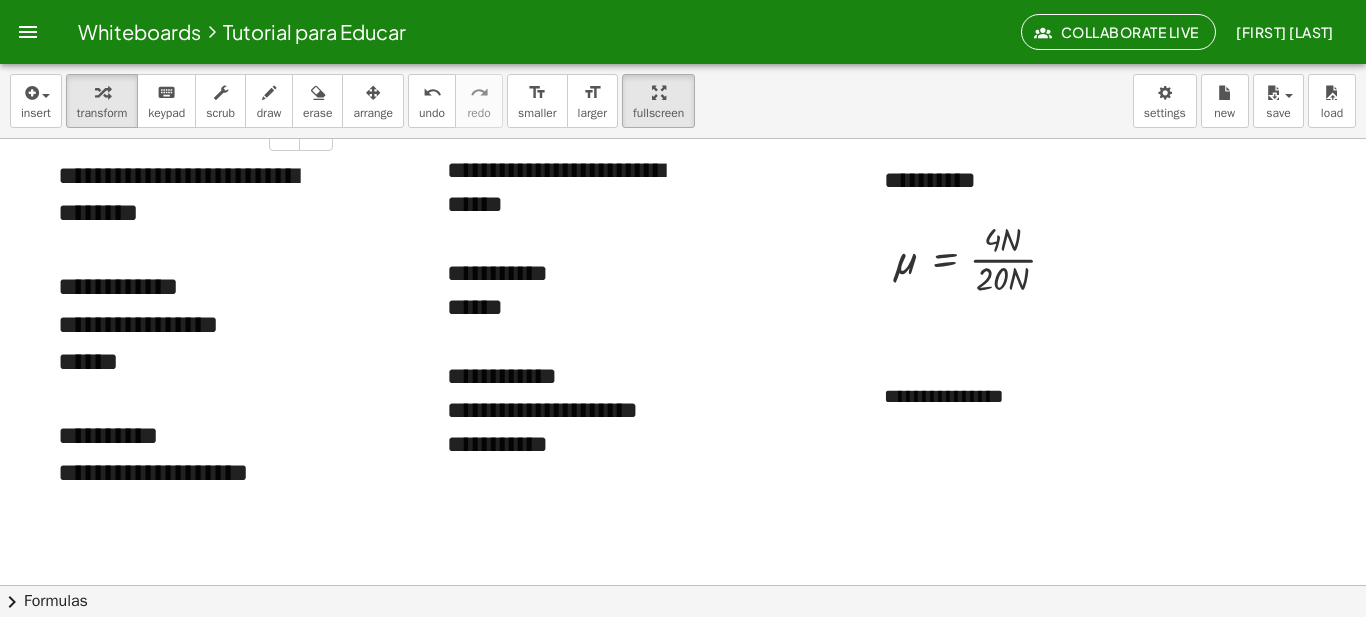 click on "**********" at bounding box center [118, 286] 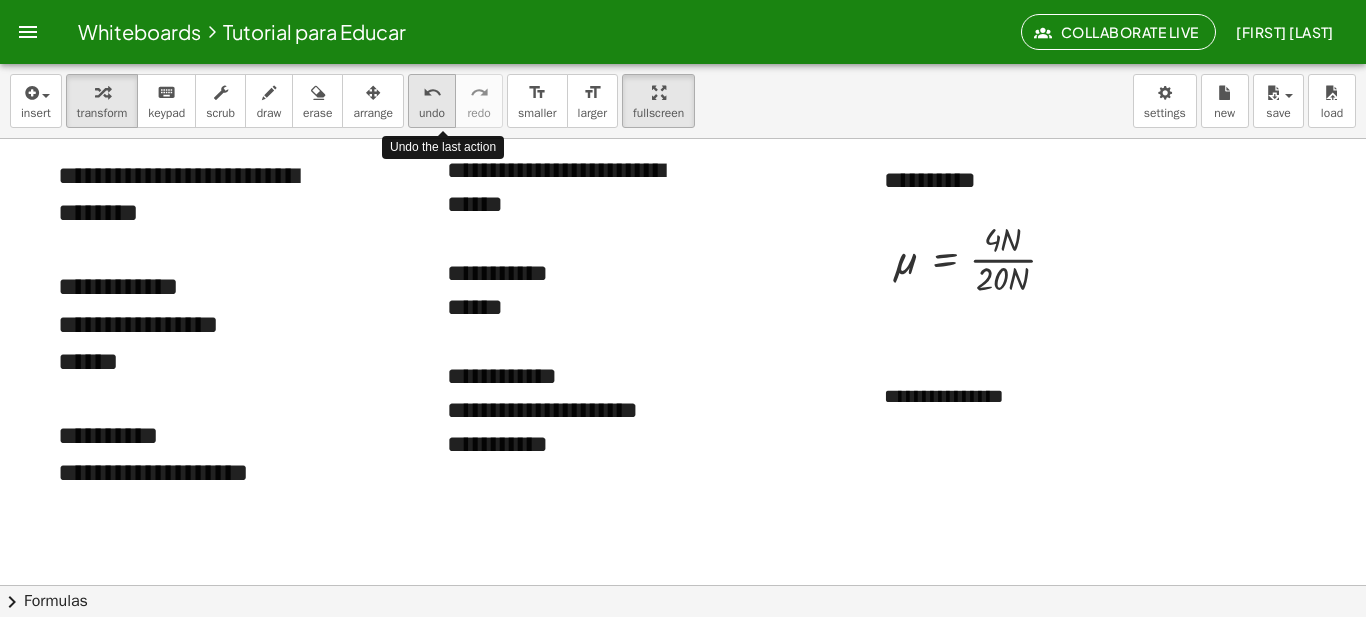 click on "undo" at bounding box center [432, 93] 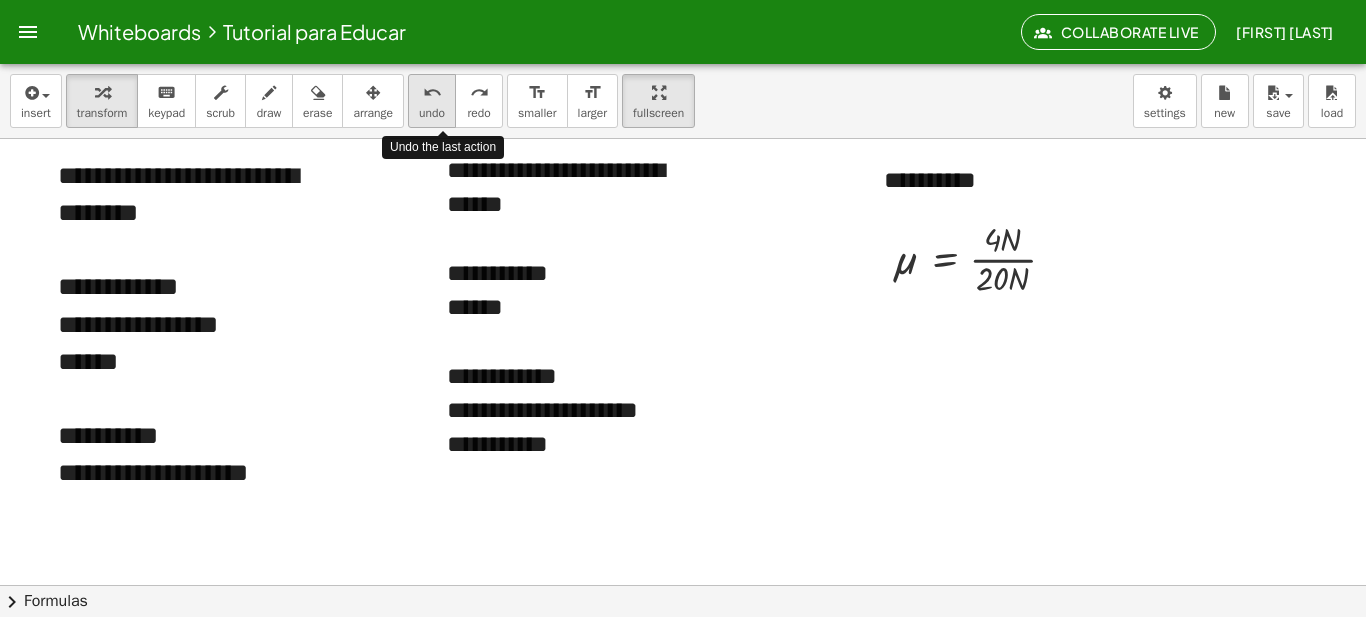 click on "undo" at bounding box center (432, 93) 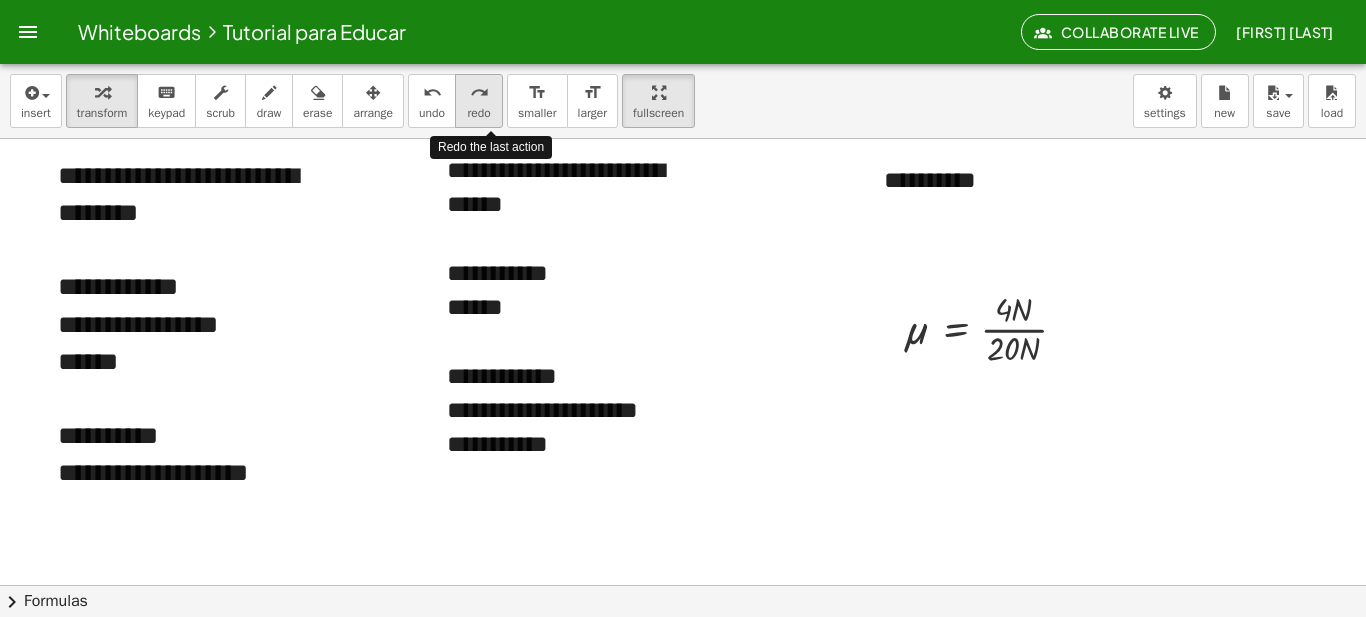 click on "redo" at bounding box center (478, 113) 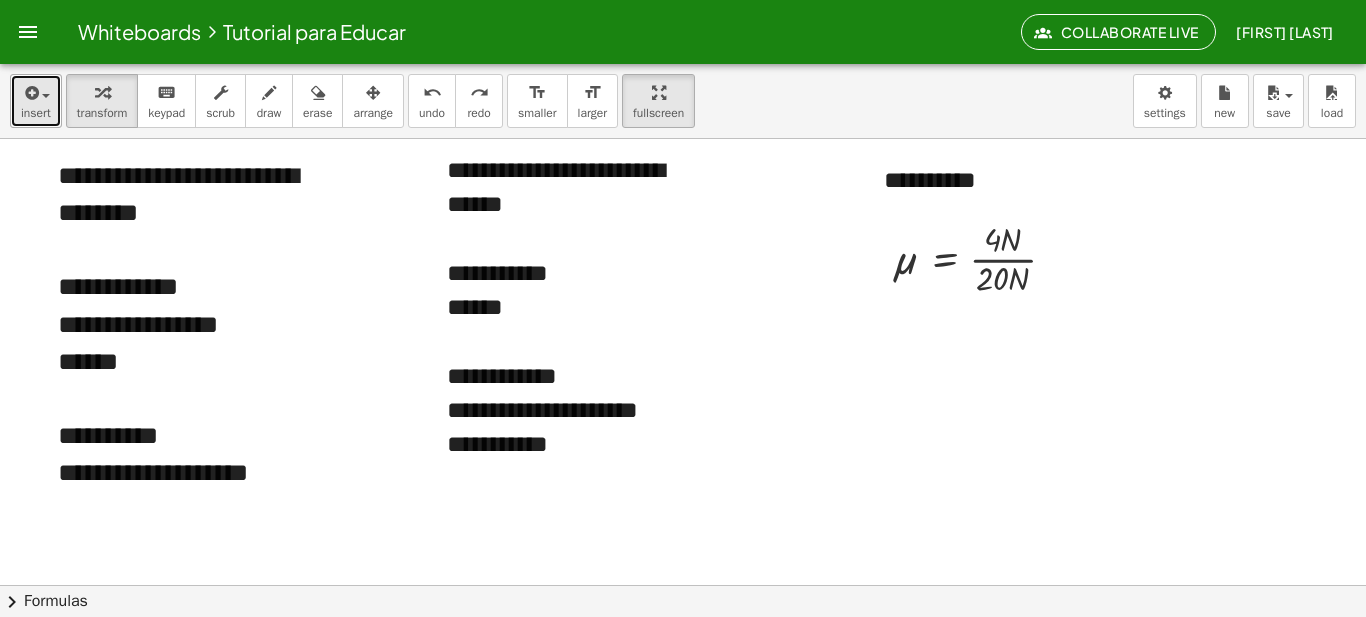 click on "insert" at bounding box center [36, 101] 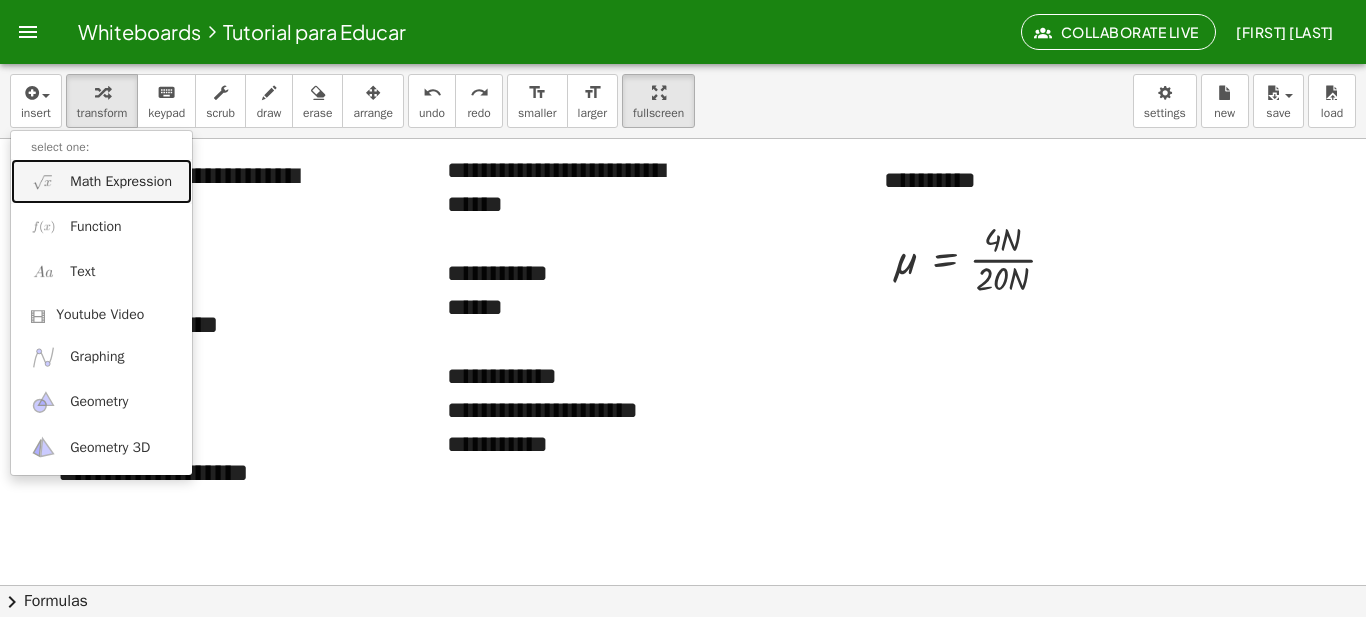click on "Math Expression" at bounding box center (121, 182) 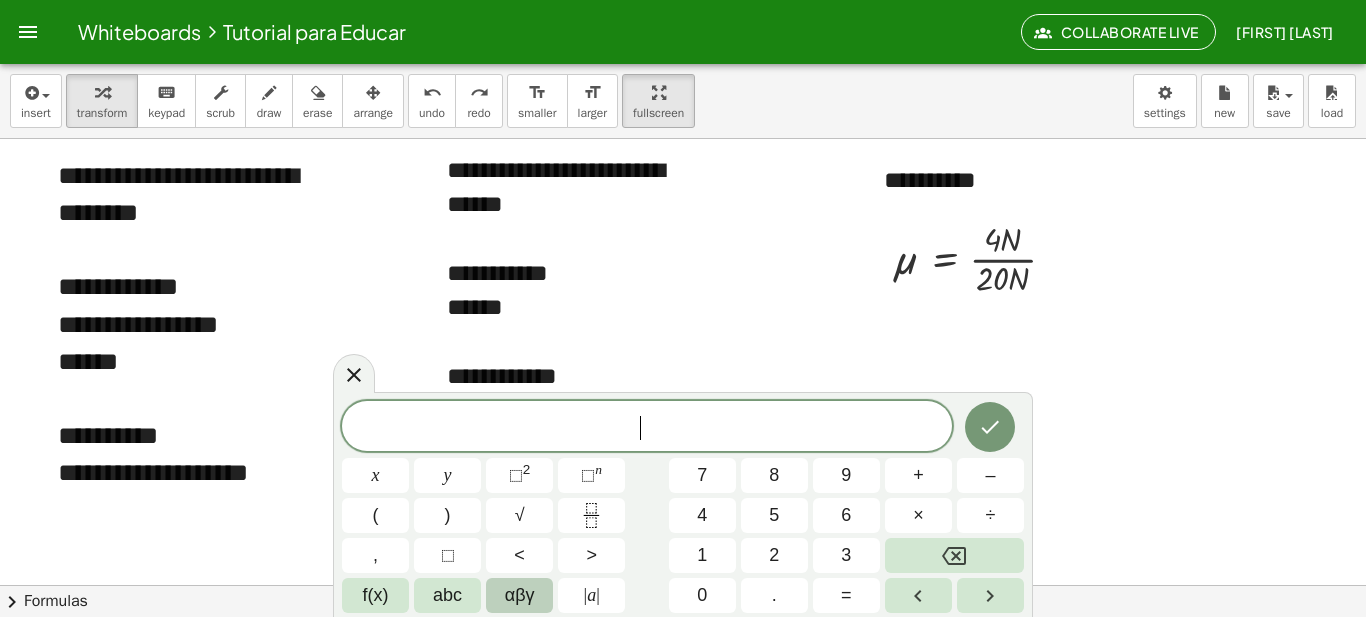 click on "αβγ" at bounding box center (519, 595) 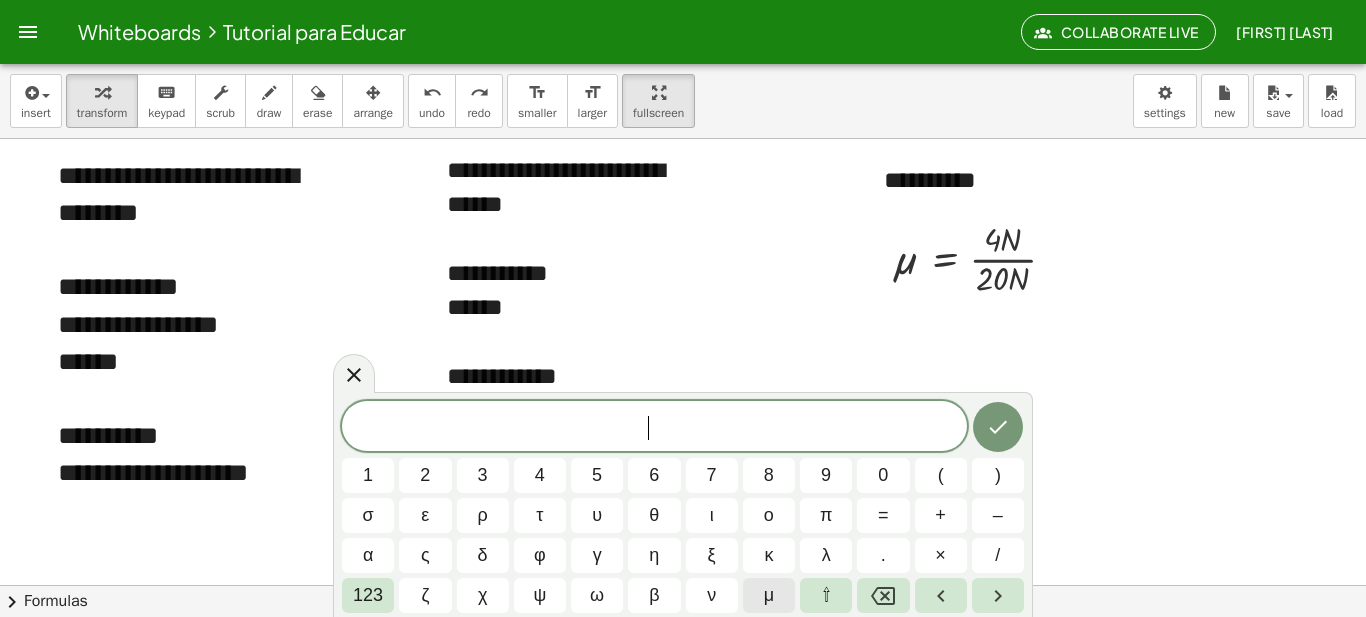 click on "μ" at bounding box center (769, 595) 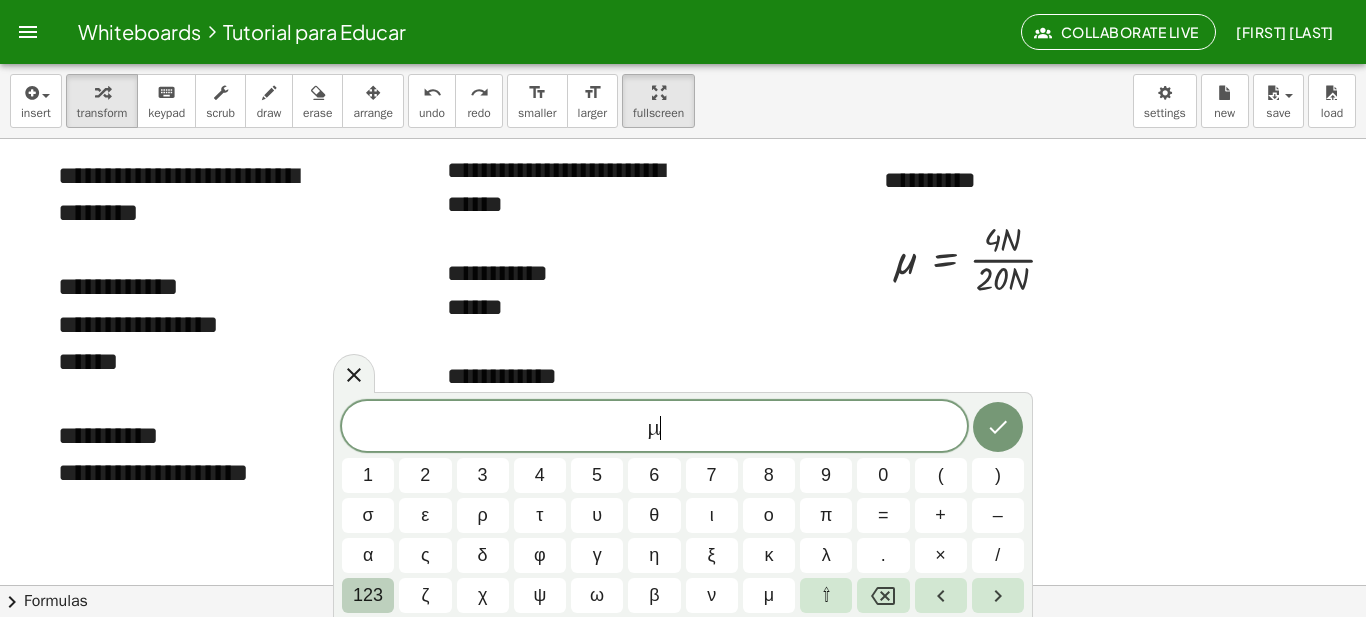 click on "123" at bounding box center (368, 595) 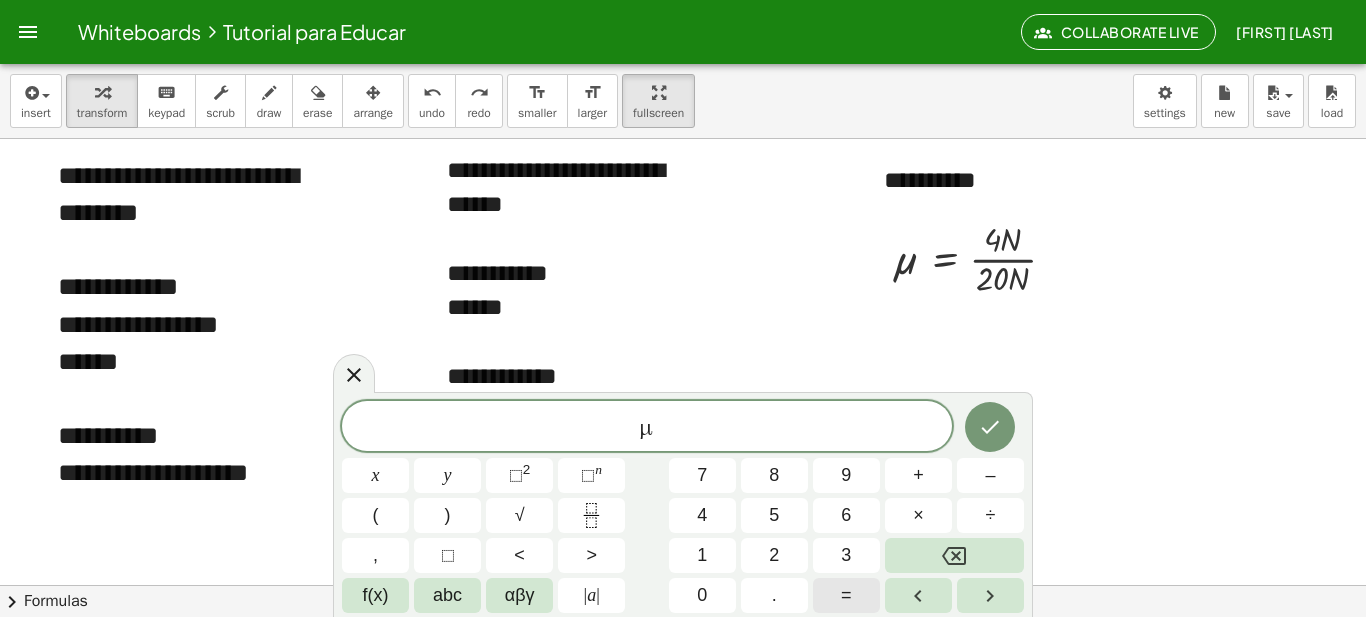 click on "=" at bounding box center (846, 595) 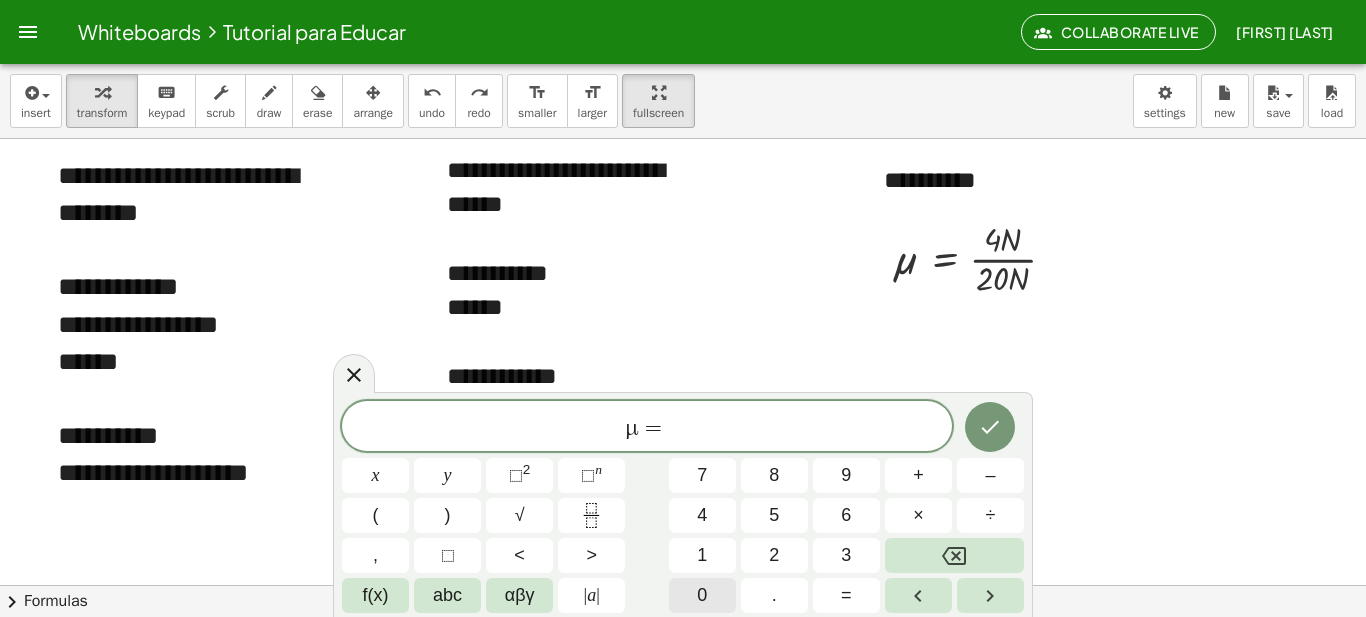 click on "0" at bounding box center [702, 595] 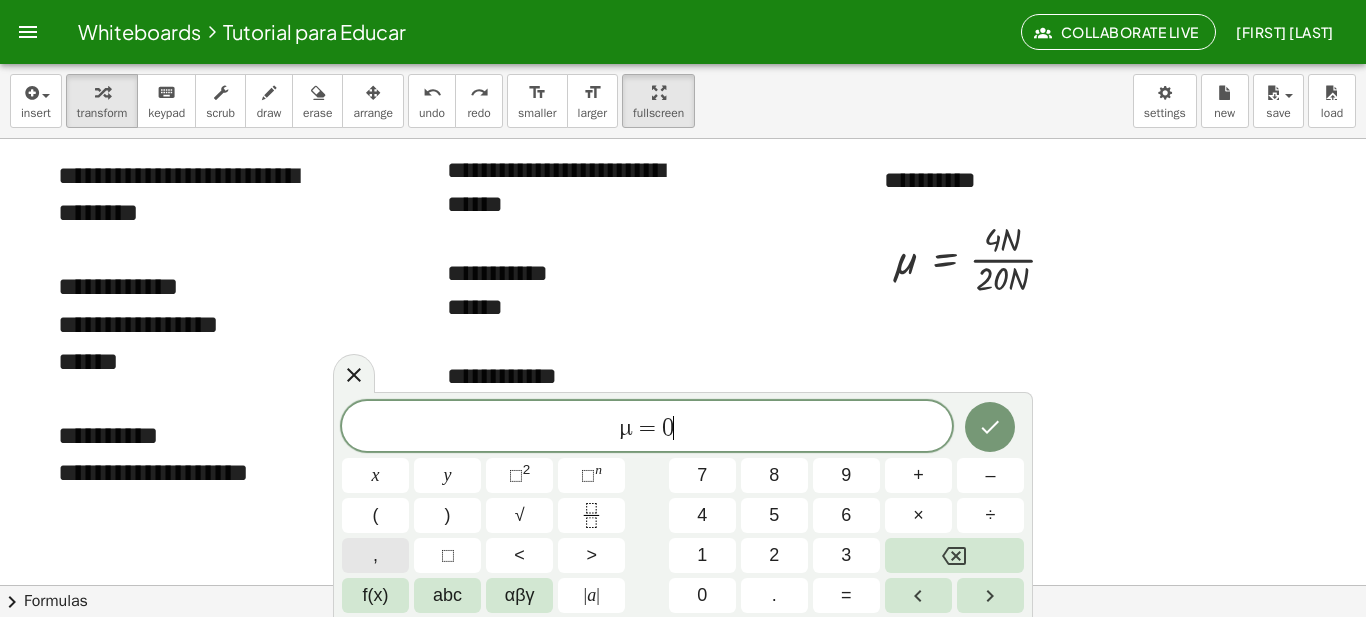 click on "," at bounding box center [375, 555] 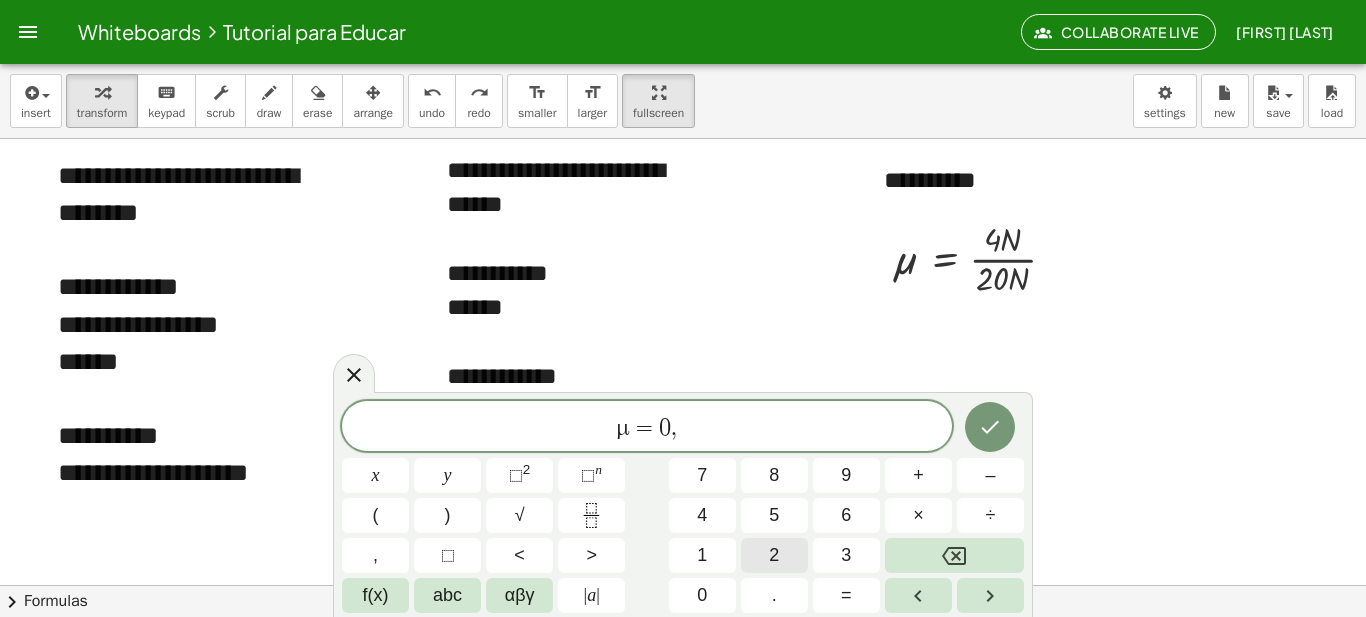 drag, startPoint x: 810, startPoint y: 564, endPoint x: 784, endPoint y: 559, distance: 26.476404 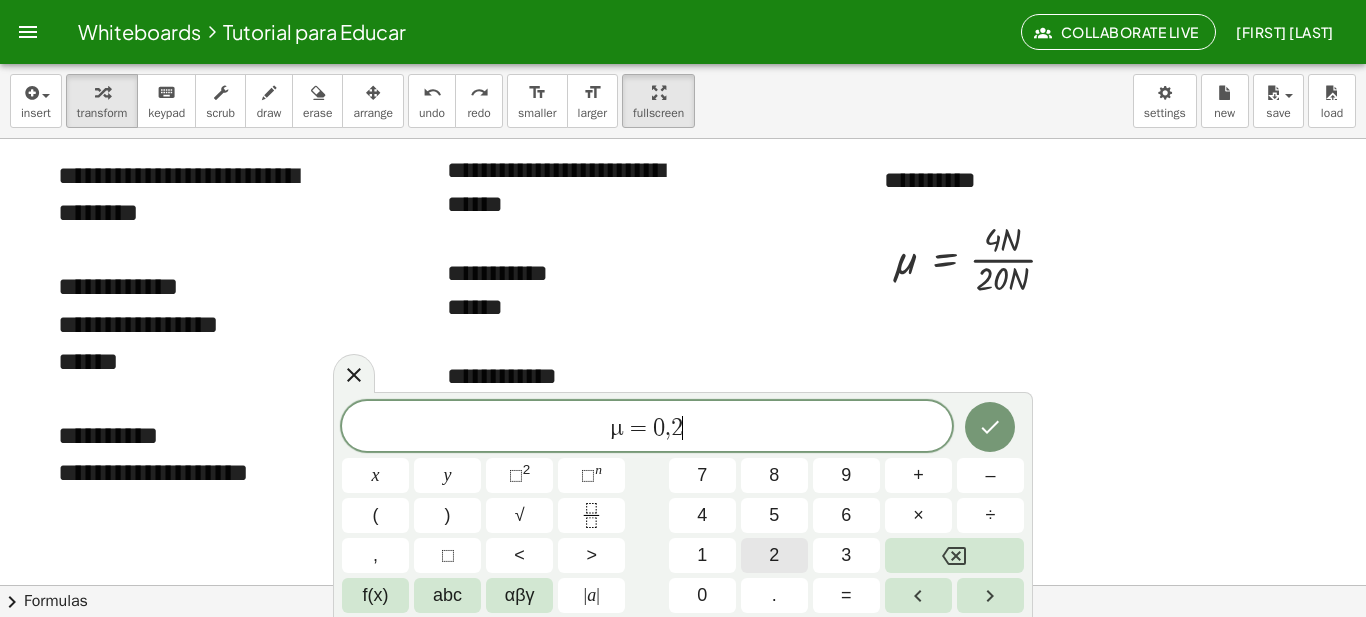 scroll, scrollTop: 4, scrollLeft: 0, axis: vertical 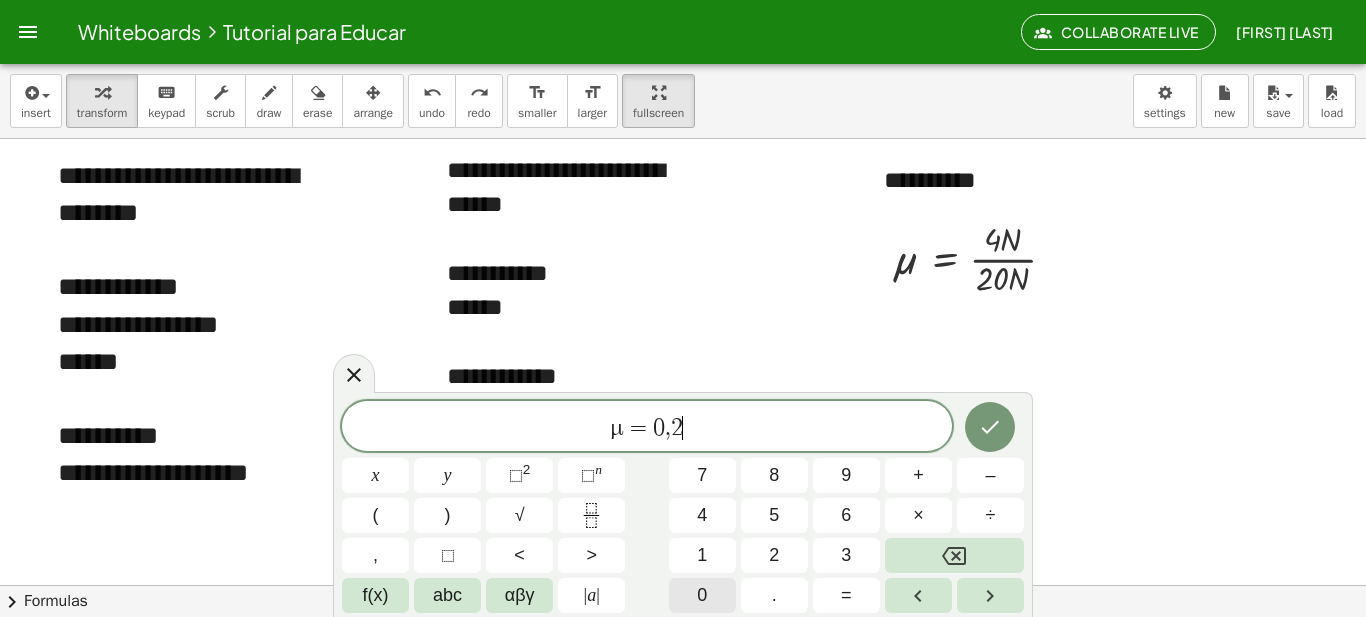 click on "0" at bounding box center [702, 595] 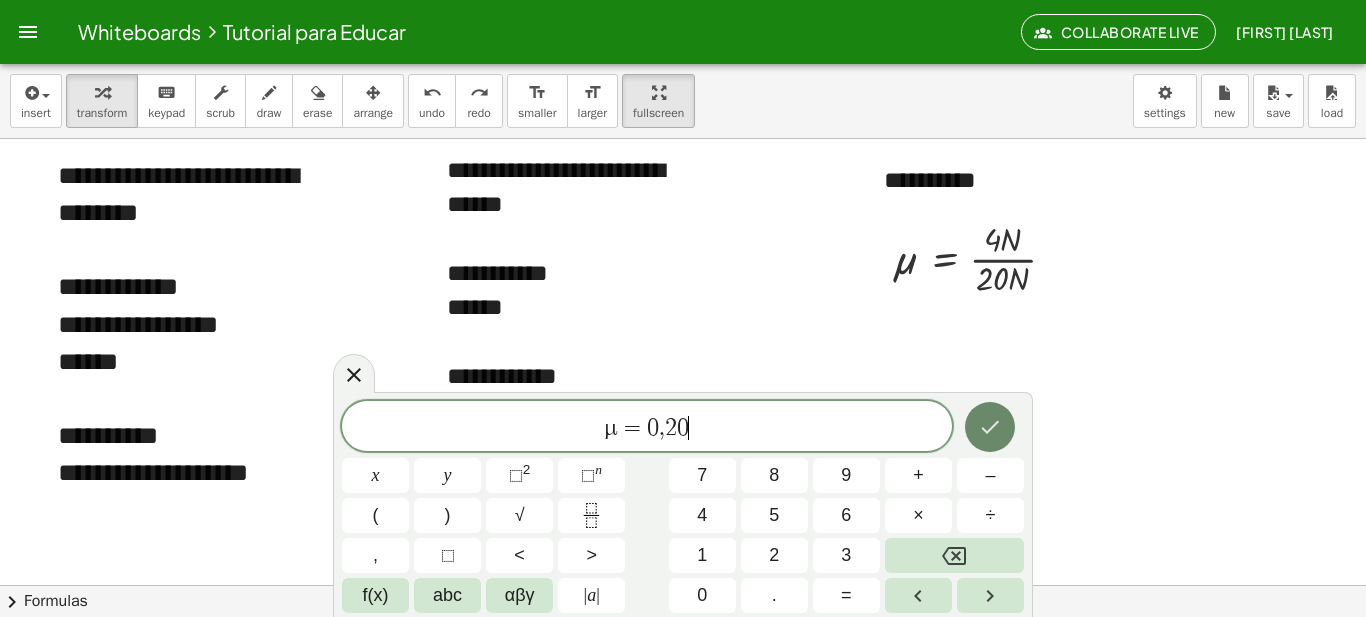 click at bounding box center [990, 427] 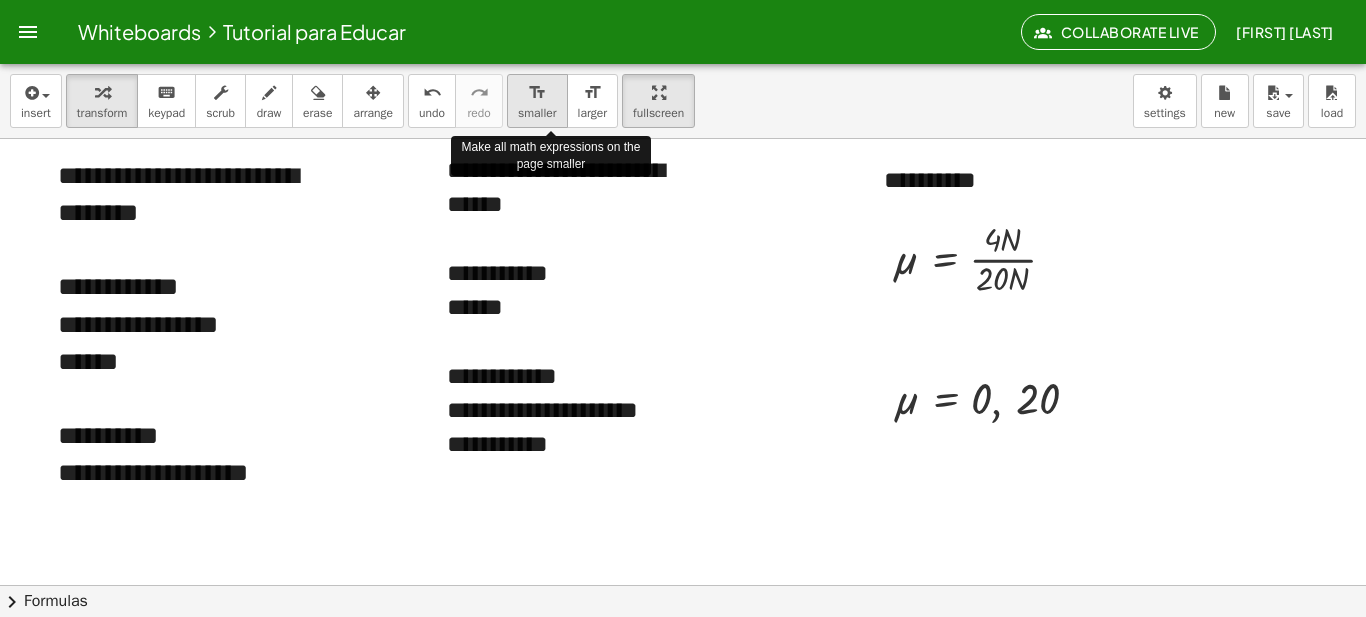 click on "format_size" at bounding box center (537, 92) 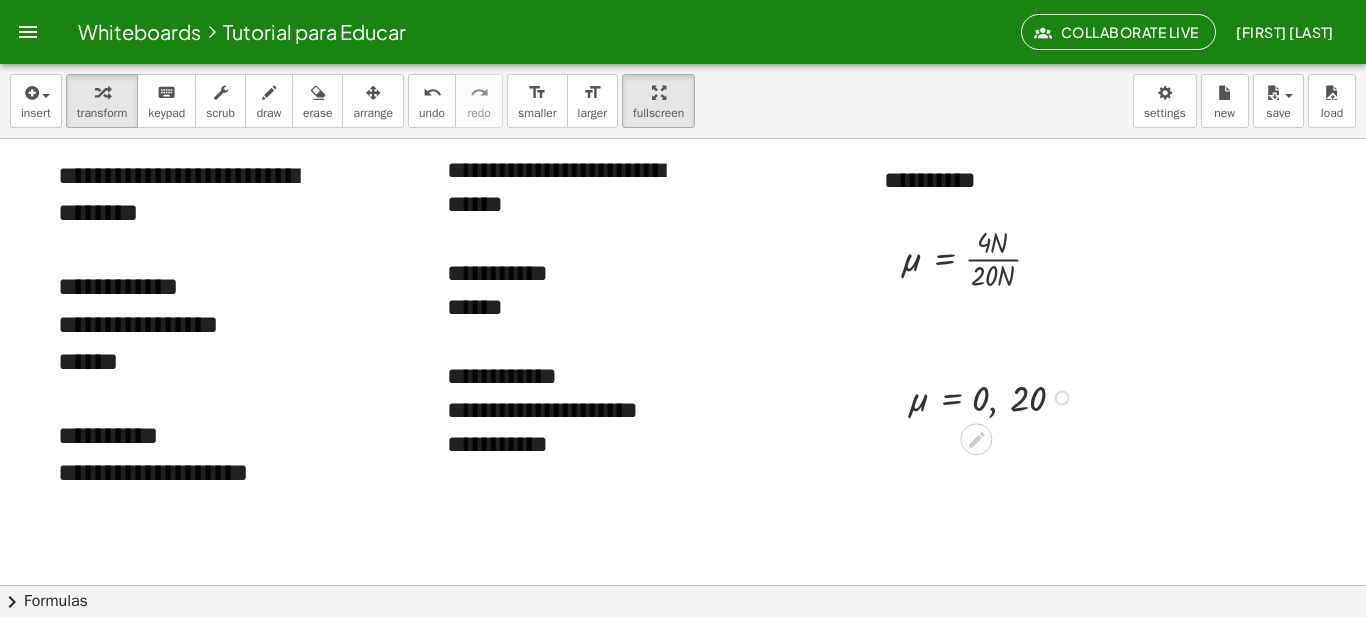 click at bounding box center (994, 396) 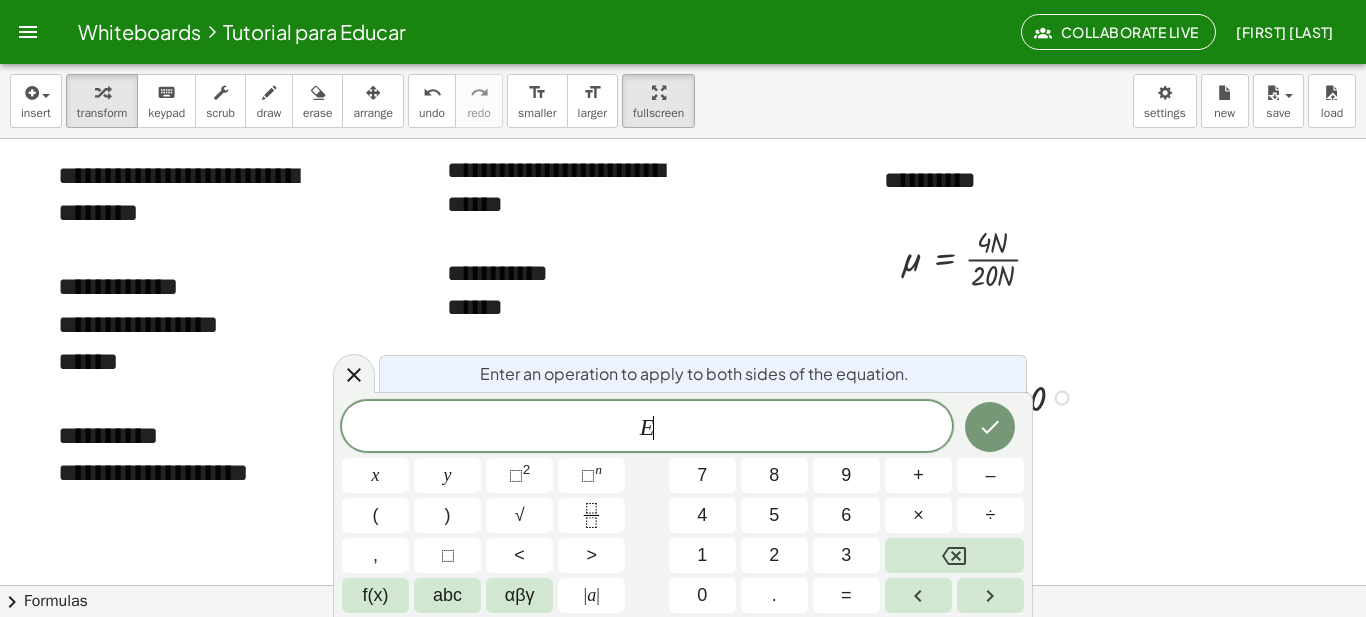 scroll, scrollTop: 1656, scrollLeft: 0, axis: vertical 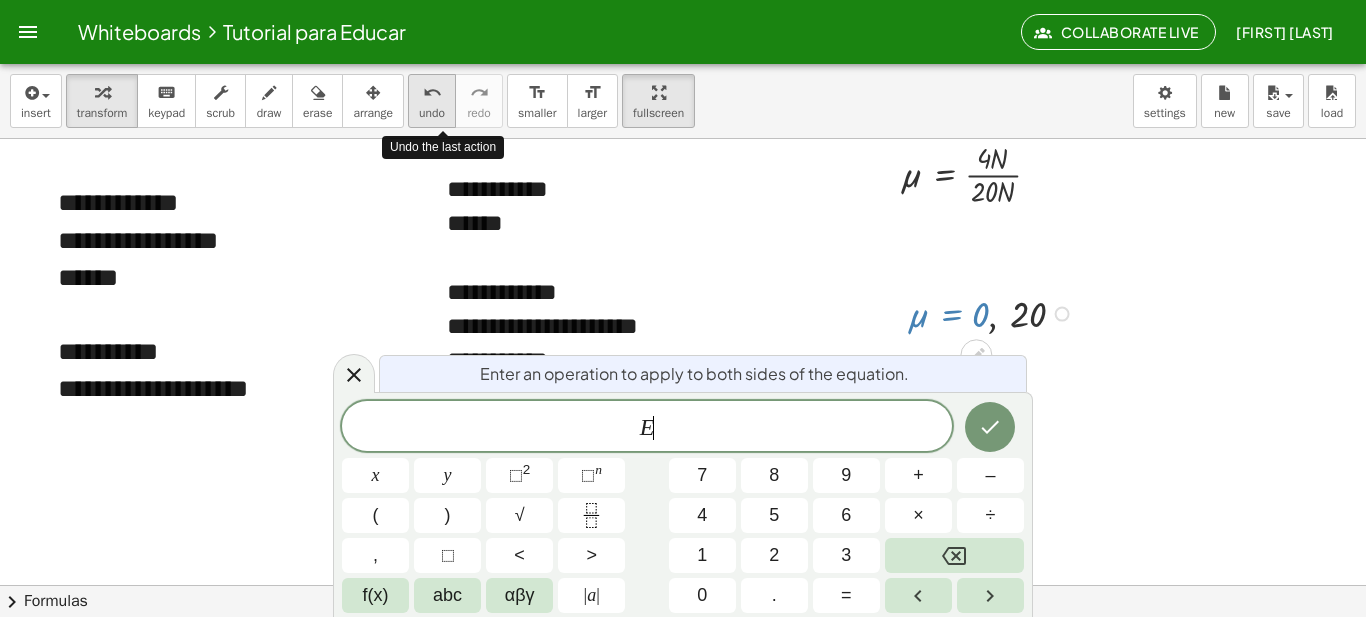 click on "undo" at bounding box center [432, 113] 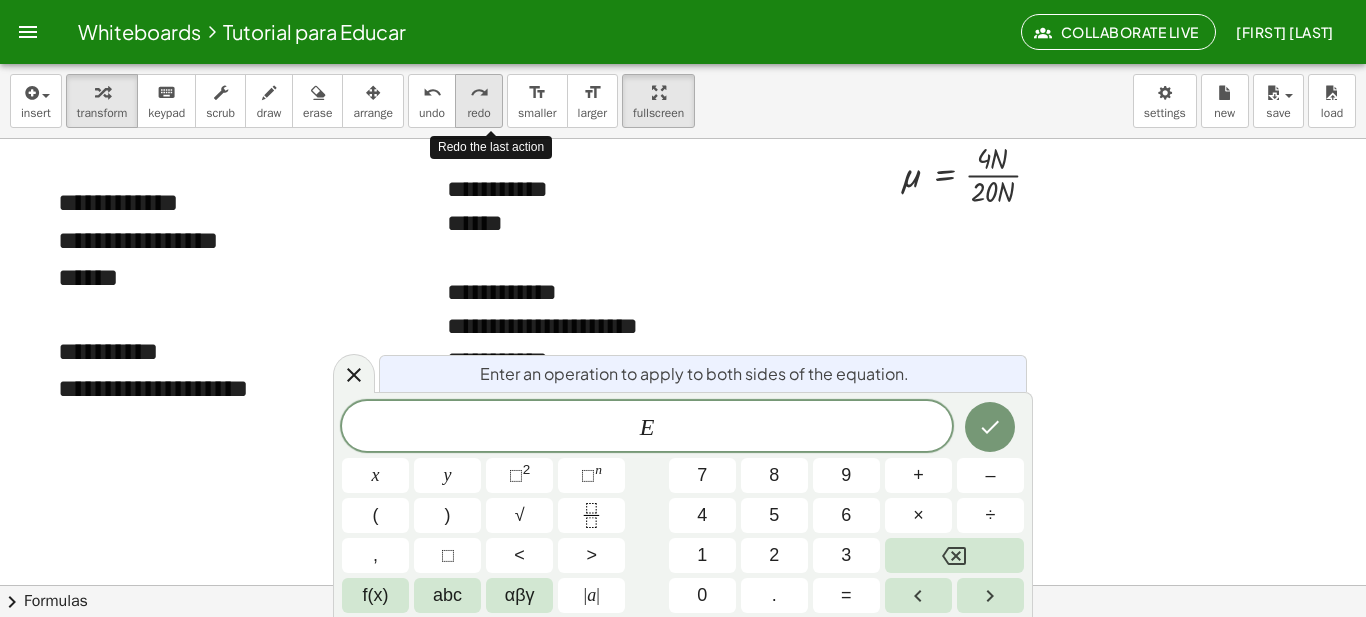 click on "redo" at bounding box center (478, 113) 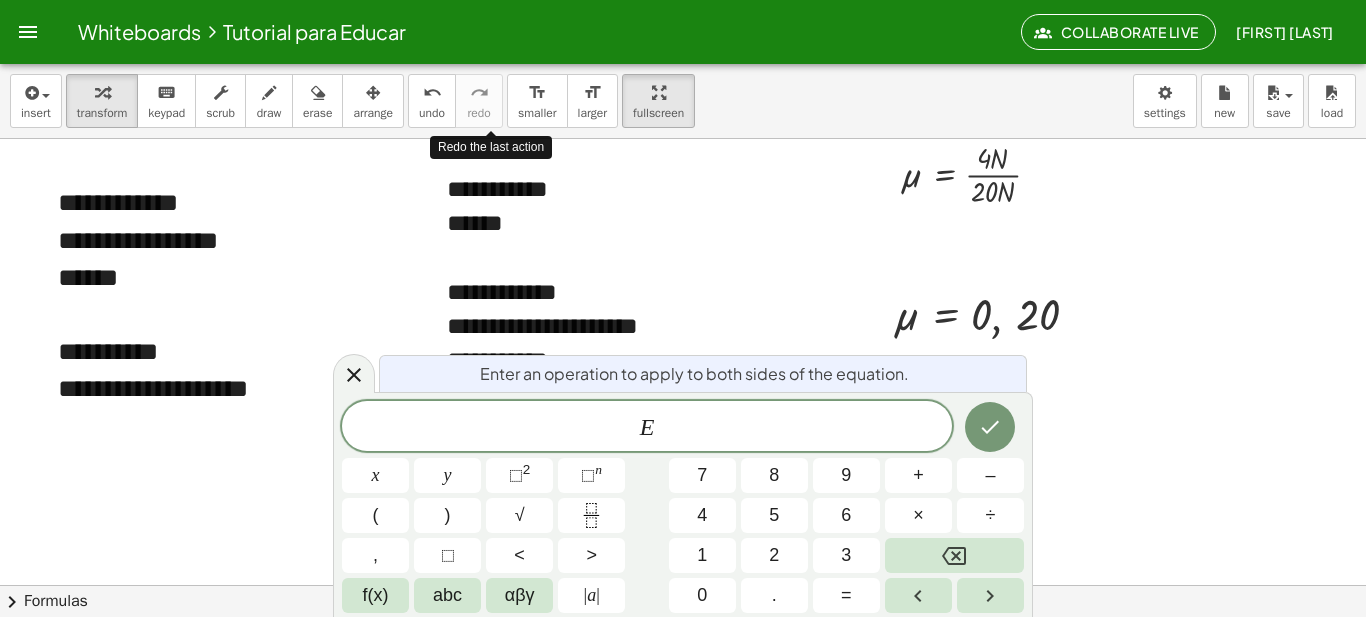 click at bounding box center (993, 312) 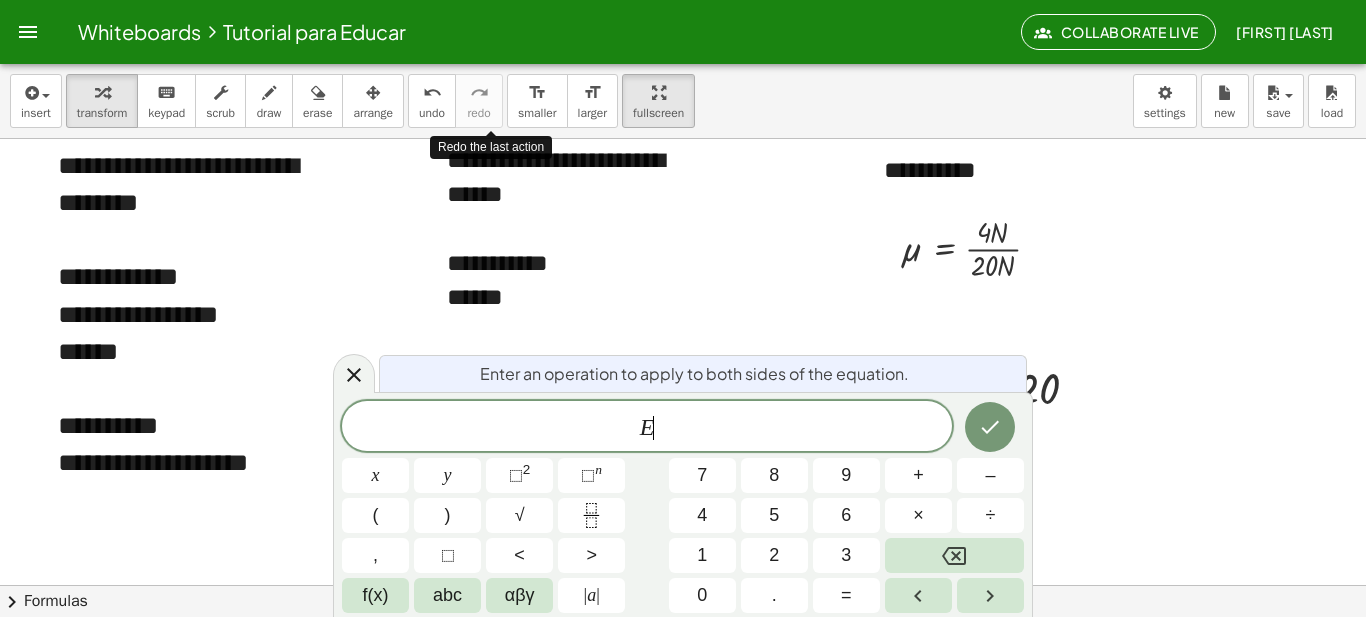 scroll, scrollTop: 1595, scrollLeft: 0, axis: vertical 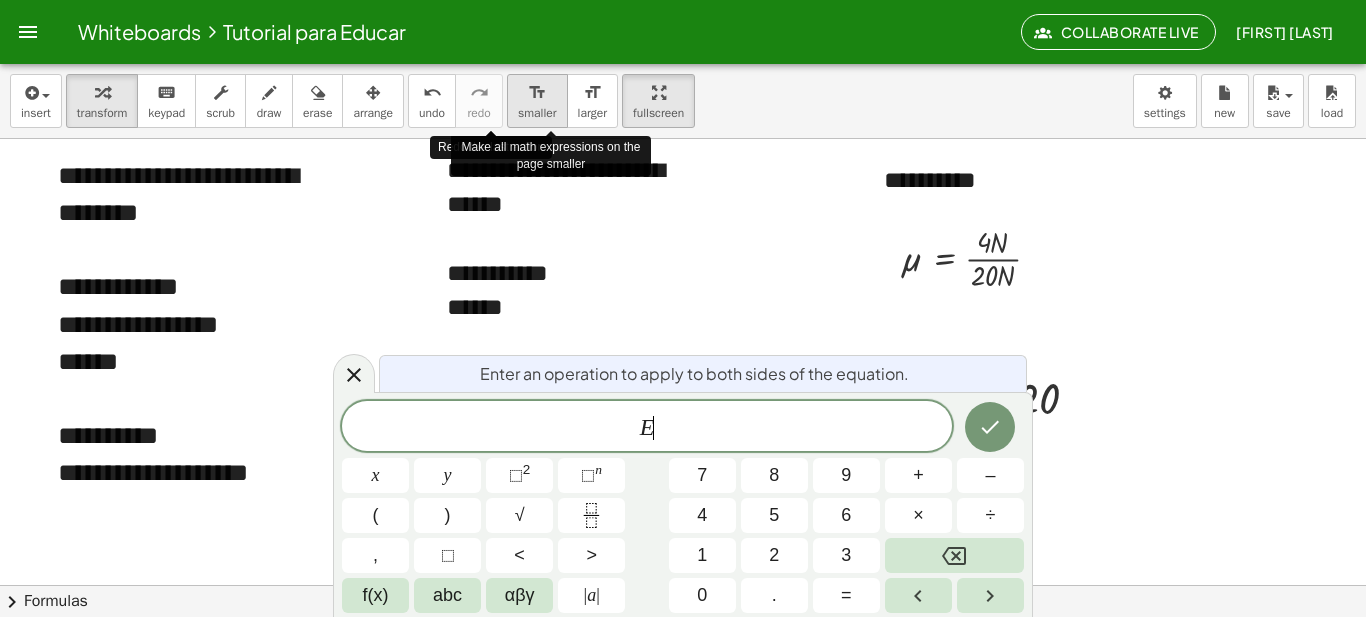 click on "smaller" at bounding box center [537, 113] 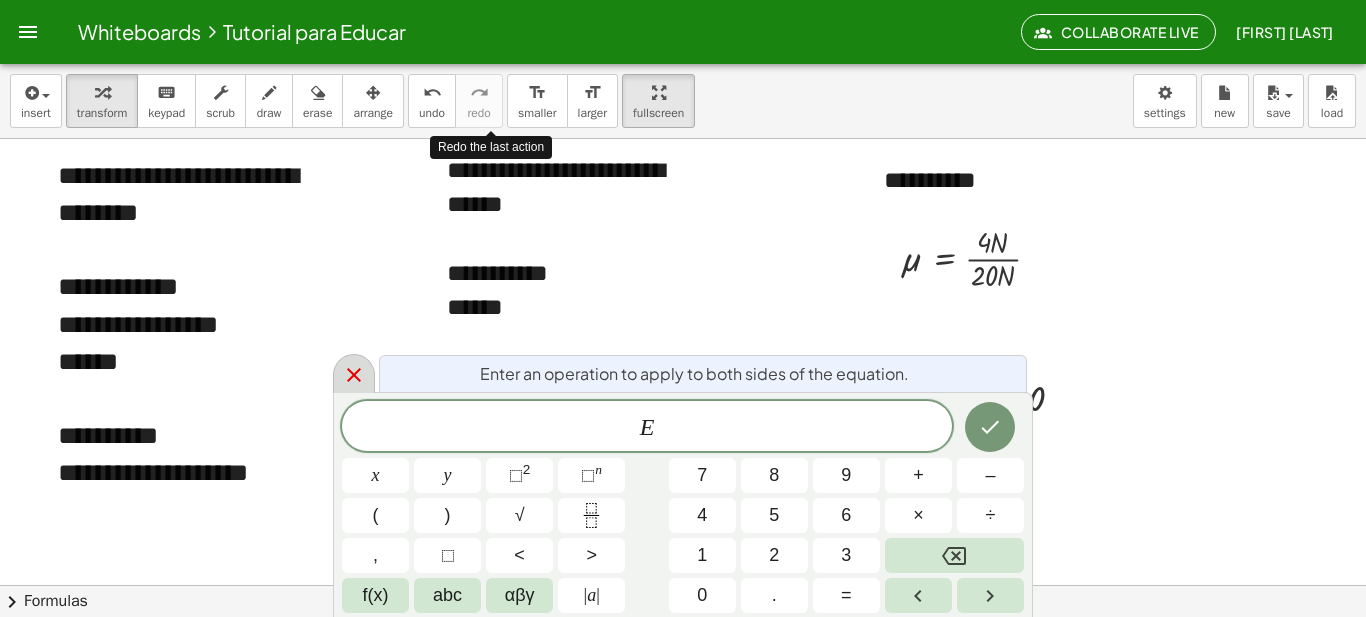 click 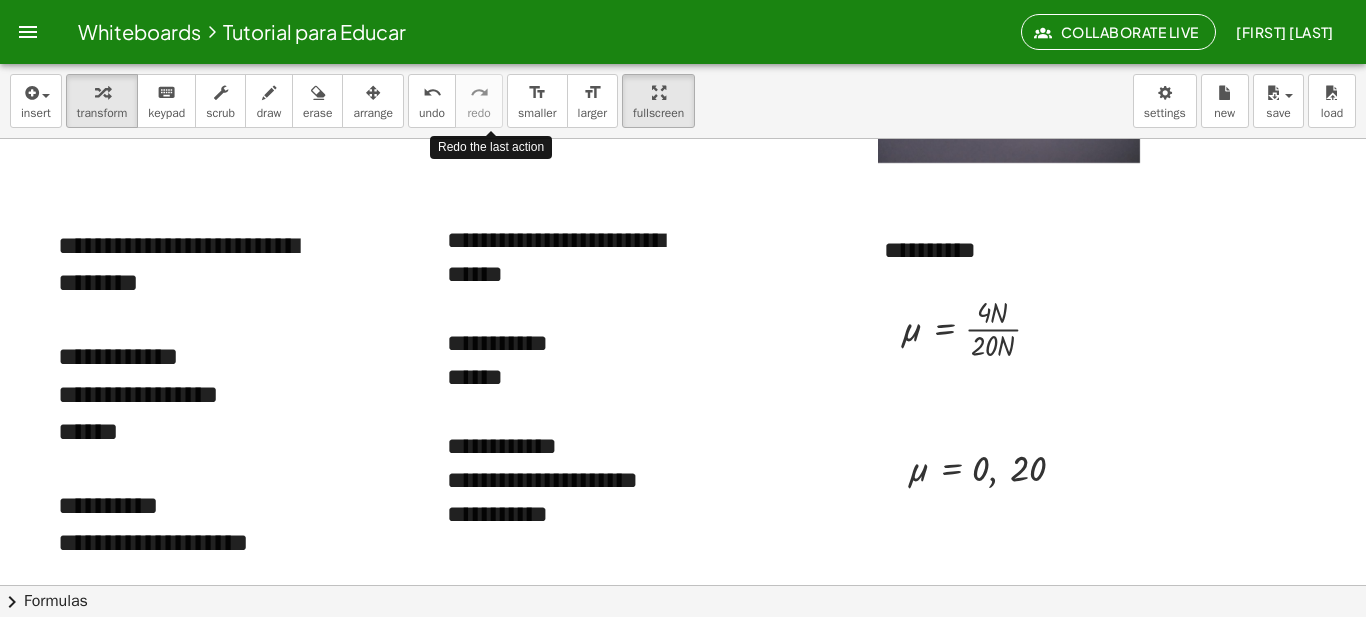 scroll, scrollTop: 1513, scrollLeft: 0, axis: vertical 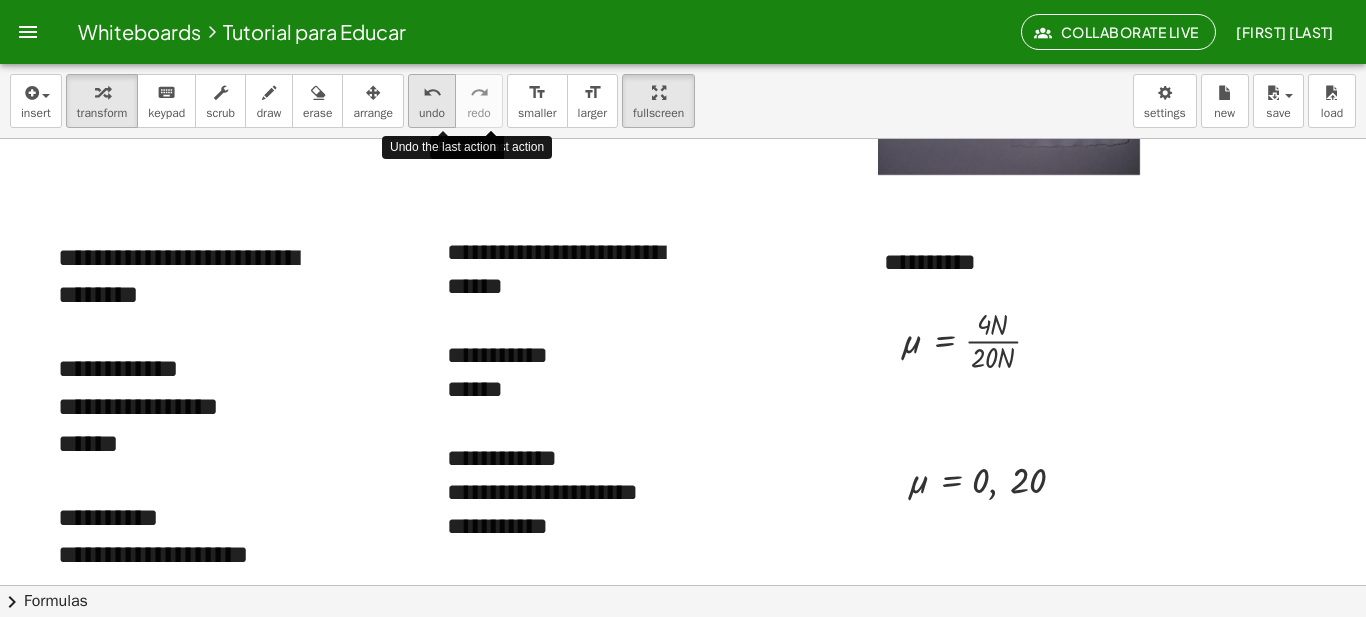 click on "undo" at bounding box center (432, 113) 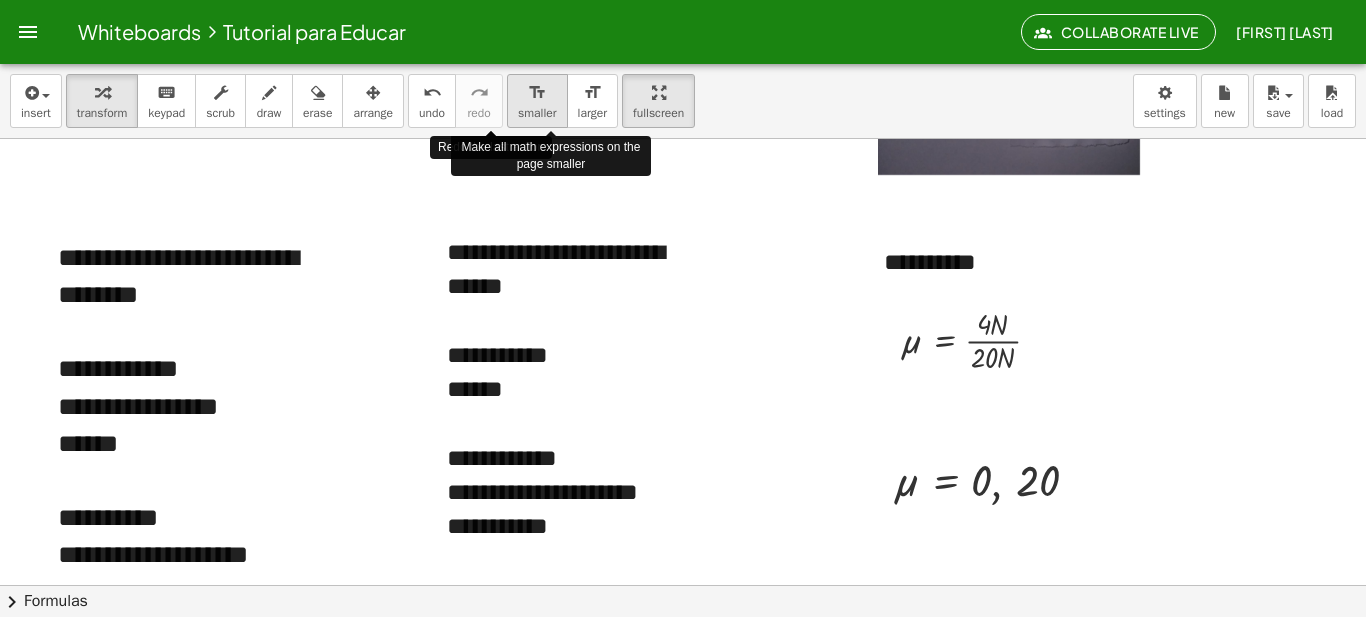 click on "smaller" at bounding box center [537, 113] 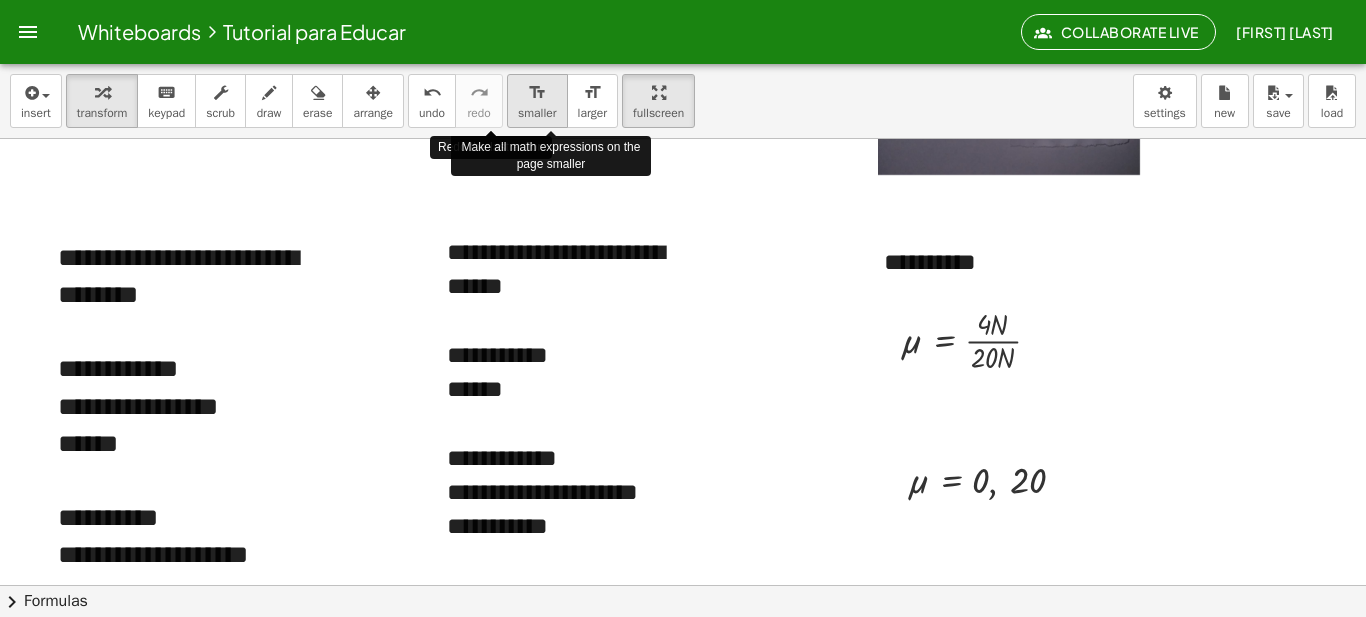 click on "smaller" at bounding box center [537, 113] 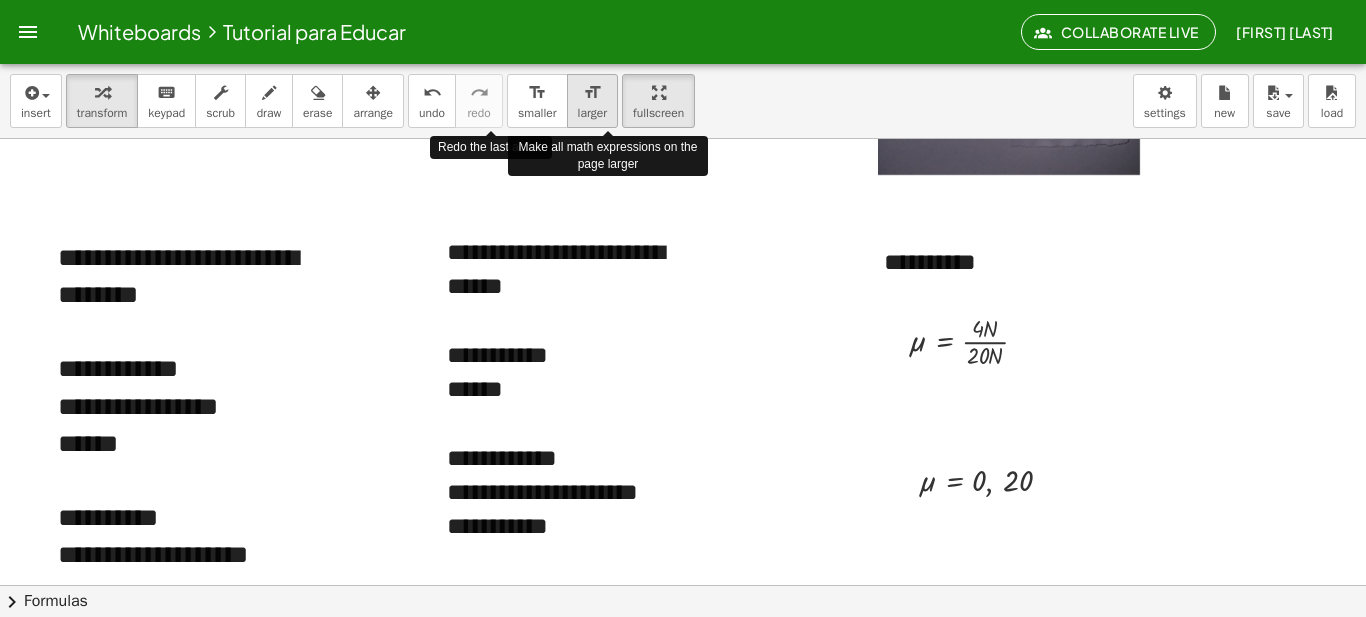 click on "larger" at bounding box center [592, 113] 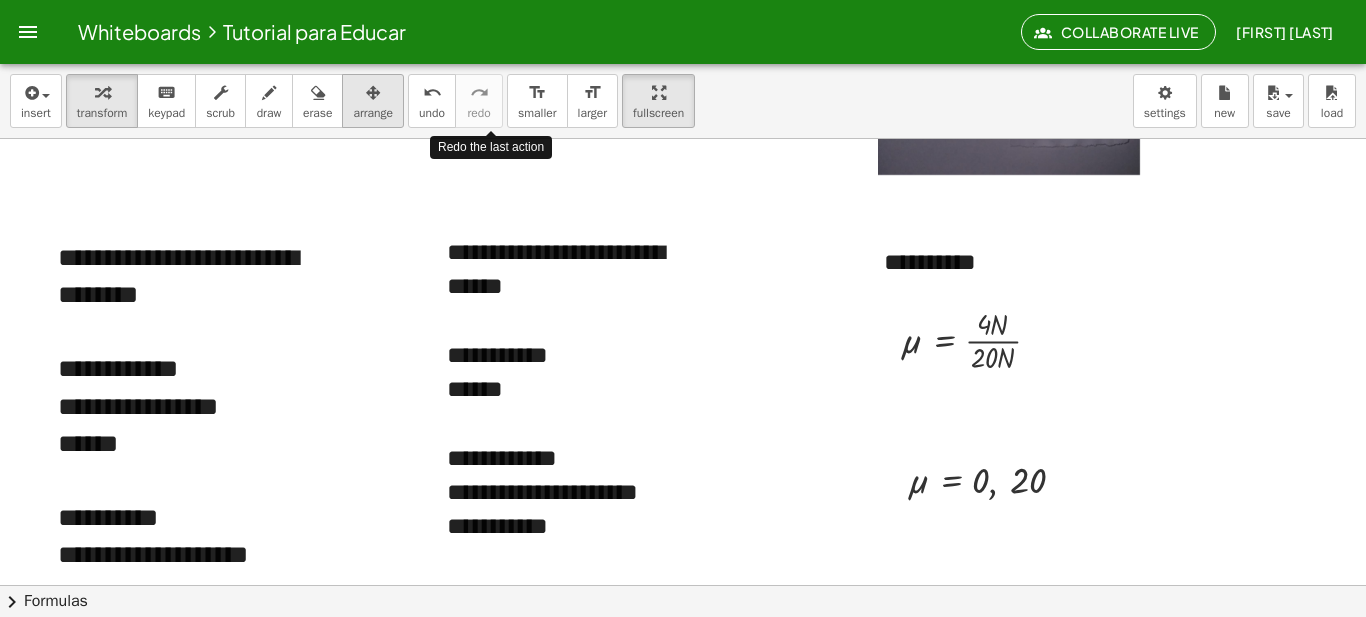 click at bounding box center [373, 93] 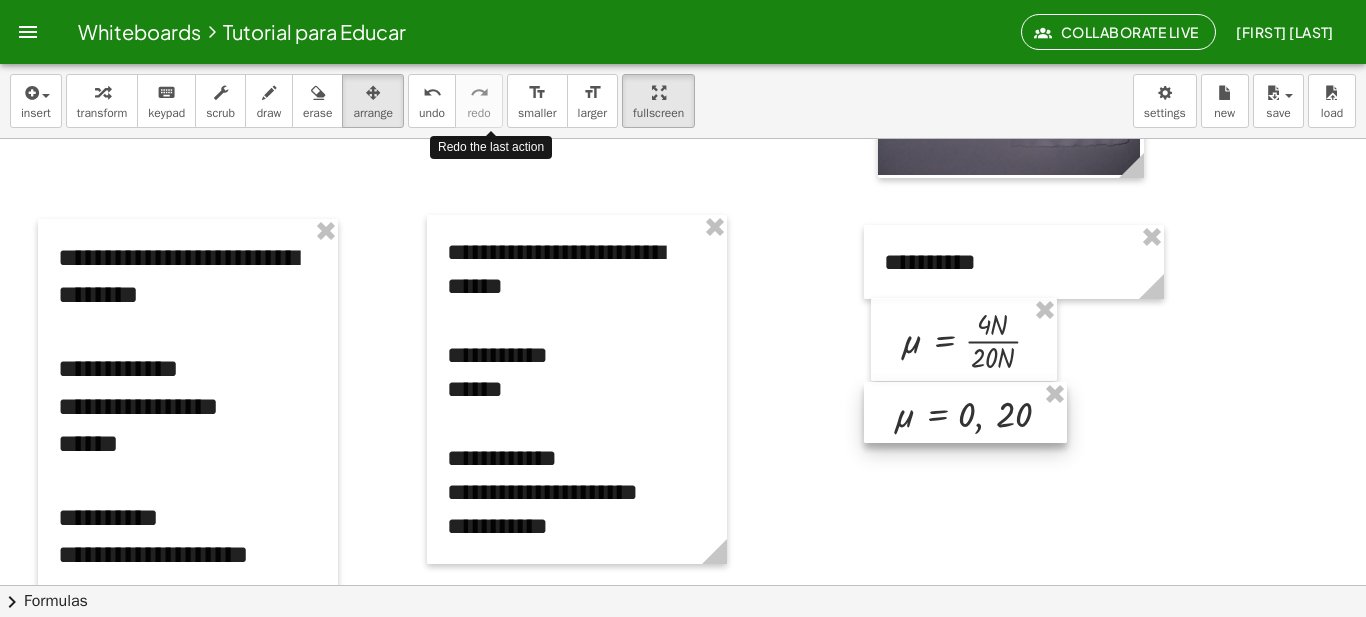drag, startPoint x: 940, startPoint y: 485, endPoint x: 926, endPoint y: 419, distance: 67.46851 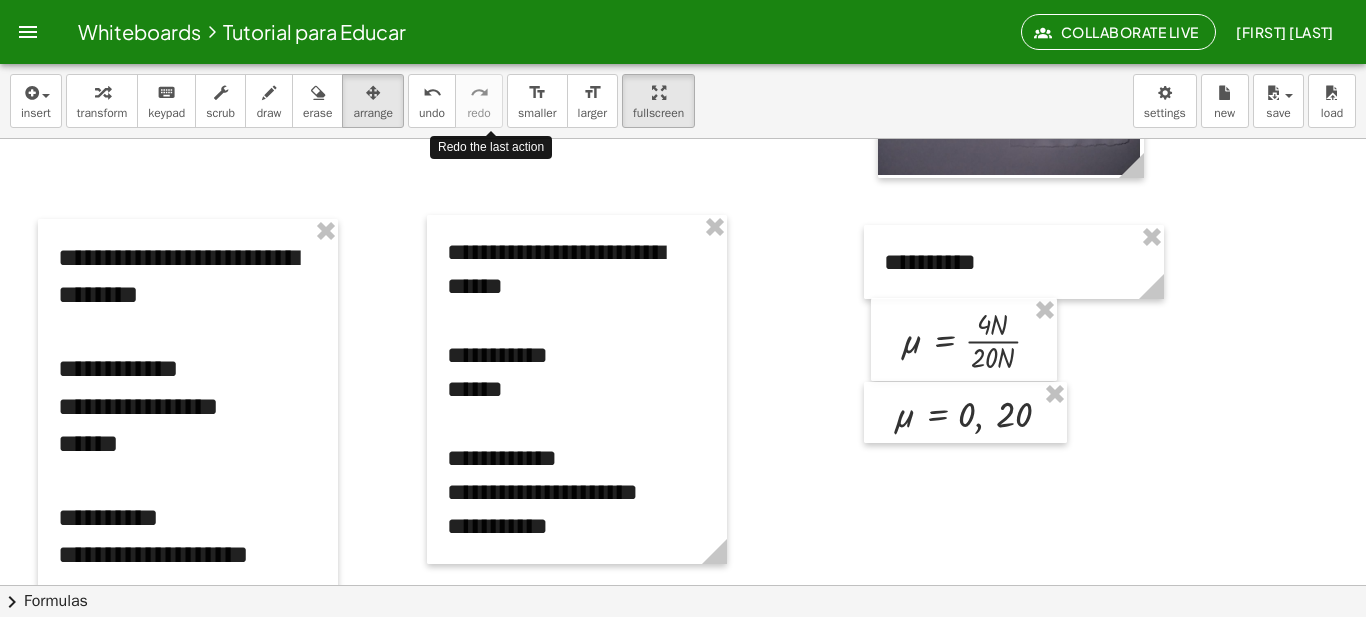 click at bounding box center (683, -259) 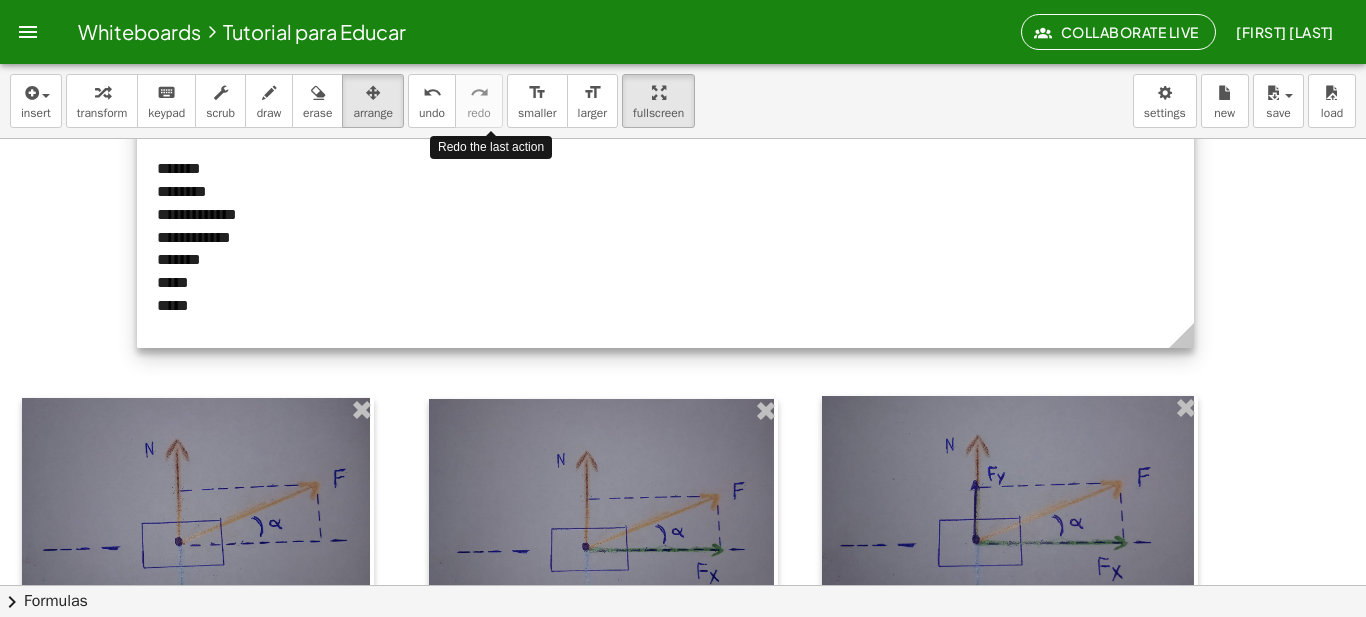 scroll, scrollTop: 0, scrollLeft: 0, axis: both 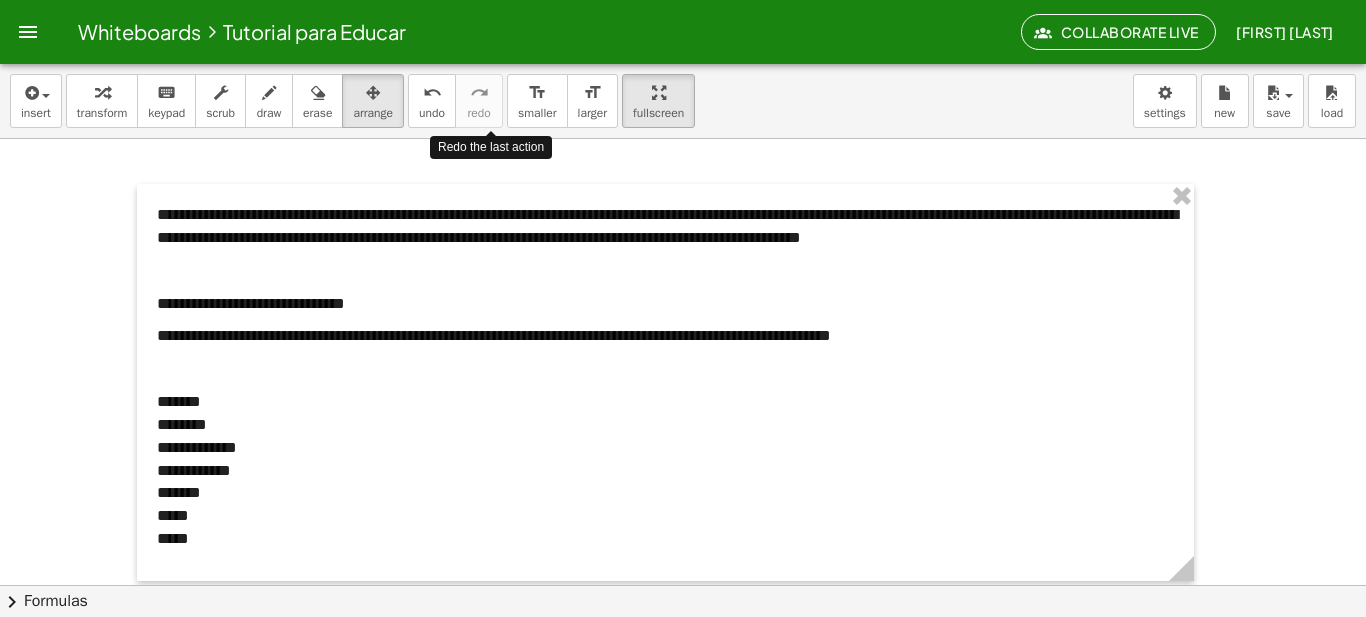 click on "Collaborate Live" 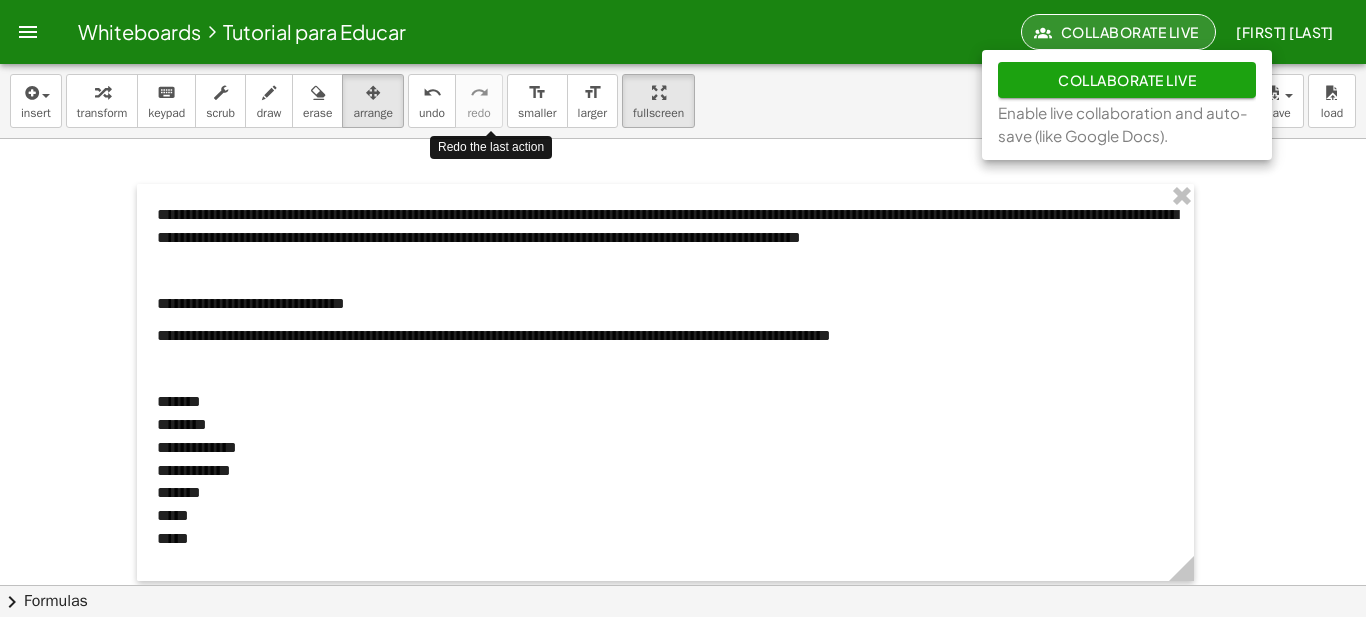click on "Collaborate Live" 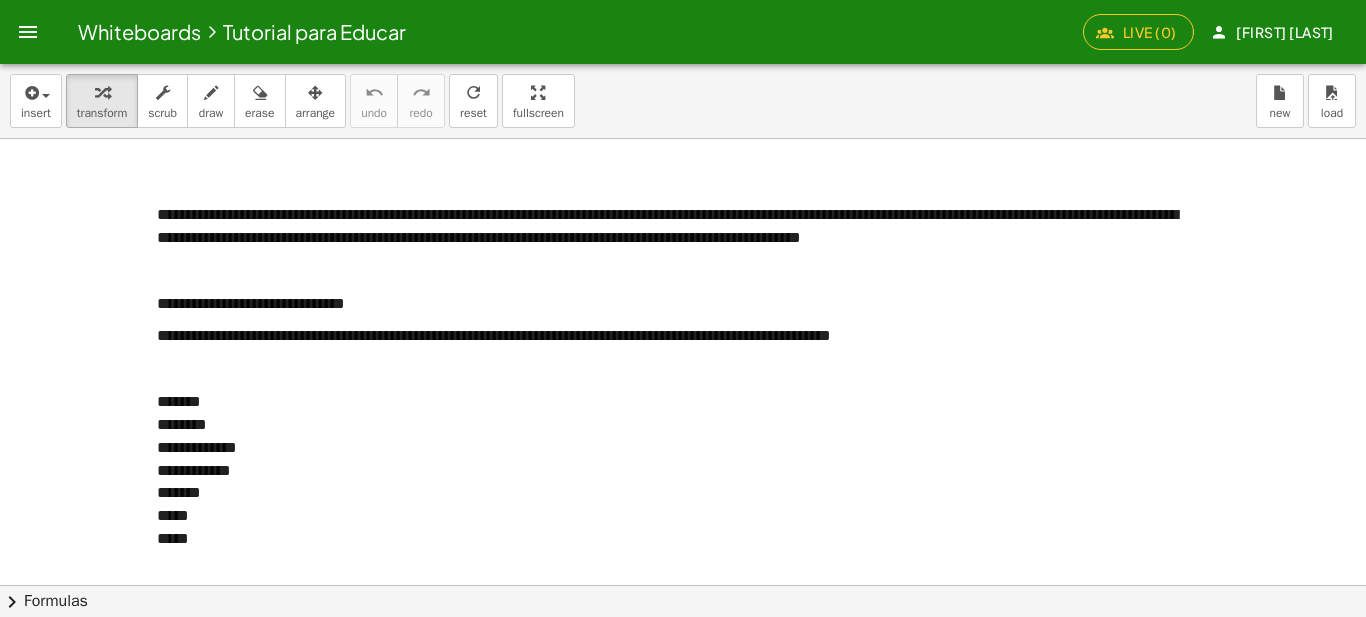 click on "Live (0)" 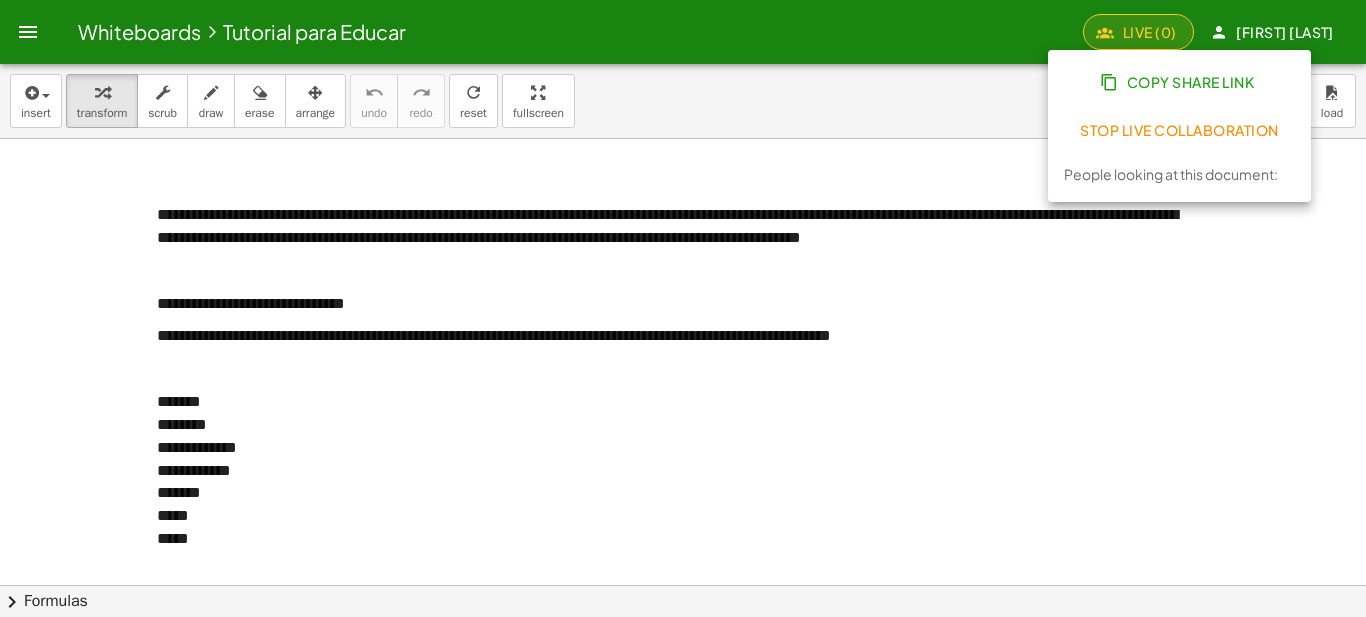 click on "Copy Share Link" 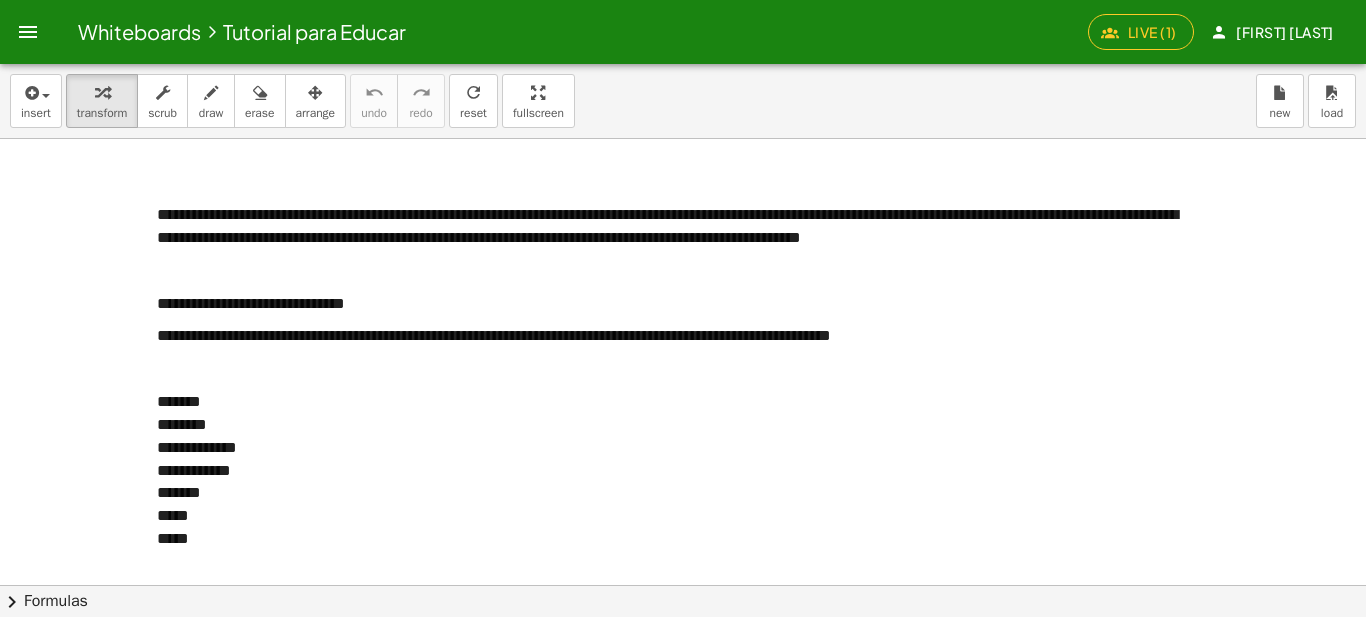 click on "Live (1)" 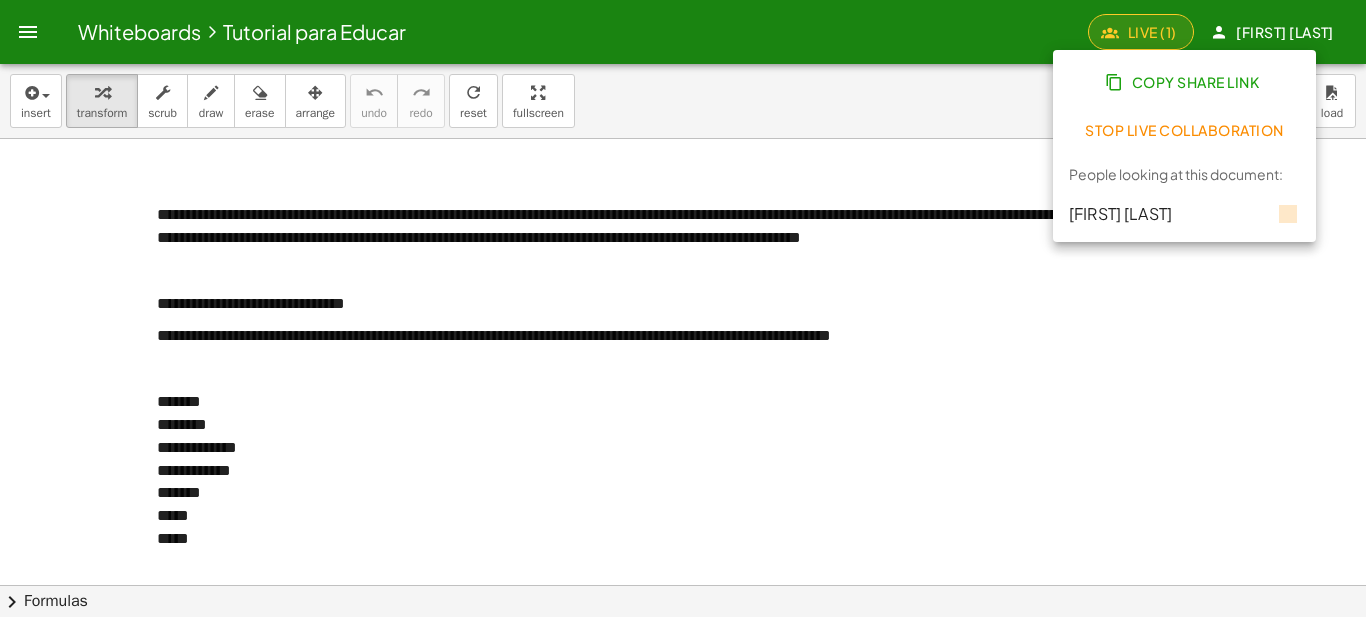 click on "Stop Live Collaboration" 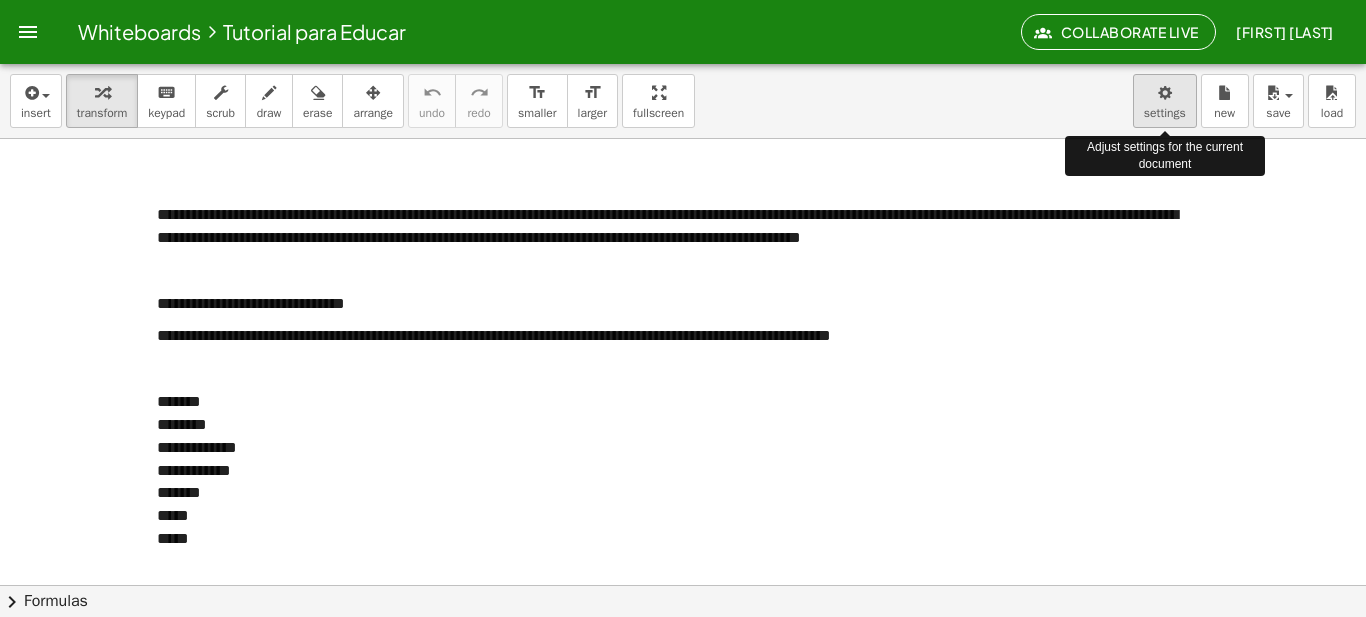click on "**********" at bounding box center [683, 308] 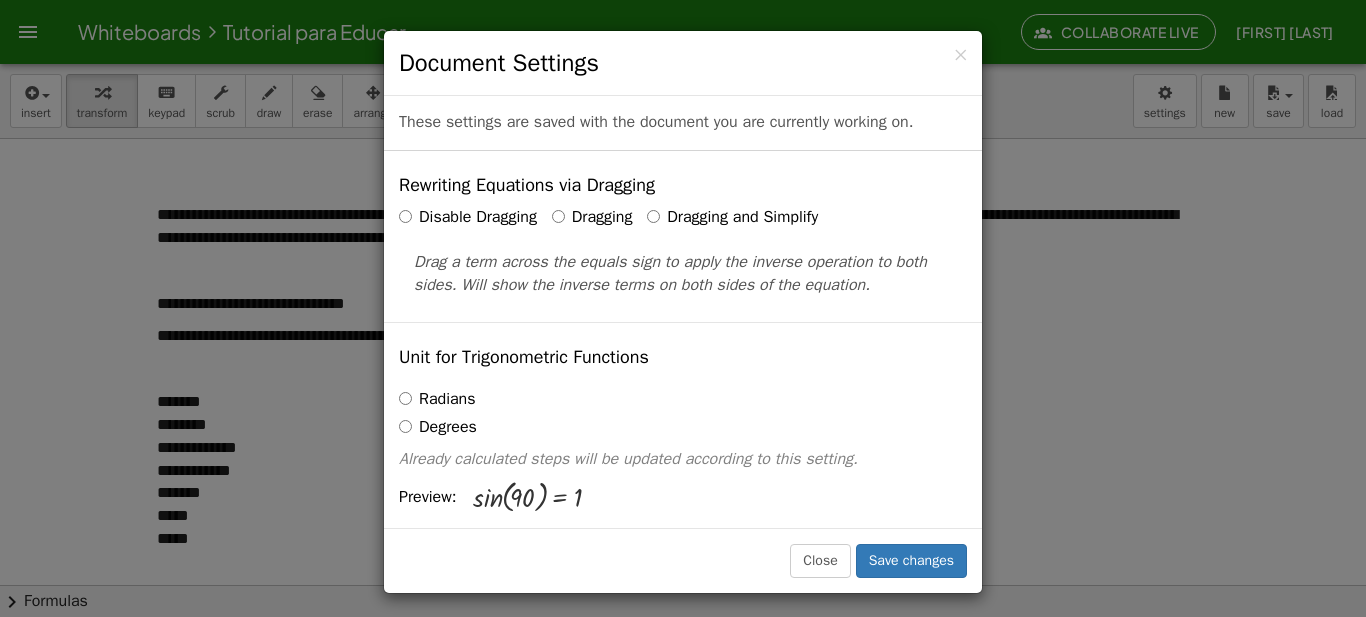 click on "× Document Settings These settings are saved with the document you are currently working on.
Rewriting Equations via Dragging
Disable Dragging
Dragging
Dragging and Simplify
Drag a term across the equals sign to apply the inverse operation to both sides. Will show the inverse terms on both sides of the equation.
Unit for Trigonometric Functions
Radians
Degrees
Already calculated steps will be updated according to this setting.
Preview:
sin ( , 90 ) = 1
Show Edit/Balance Buttons
Show Edit/Balance Buttons
Show or hide the edit or balance button beneath each derivation.
Substitute with parenthesis
+ a 2" at bounding box center (683, 308) 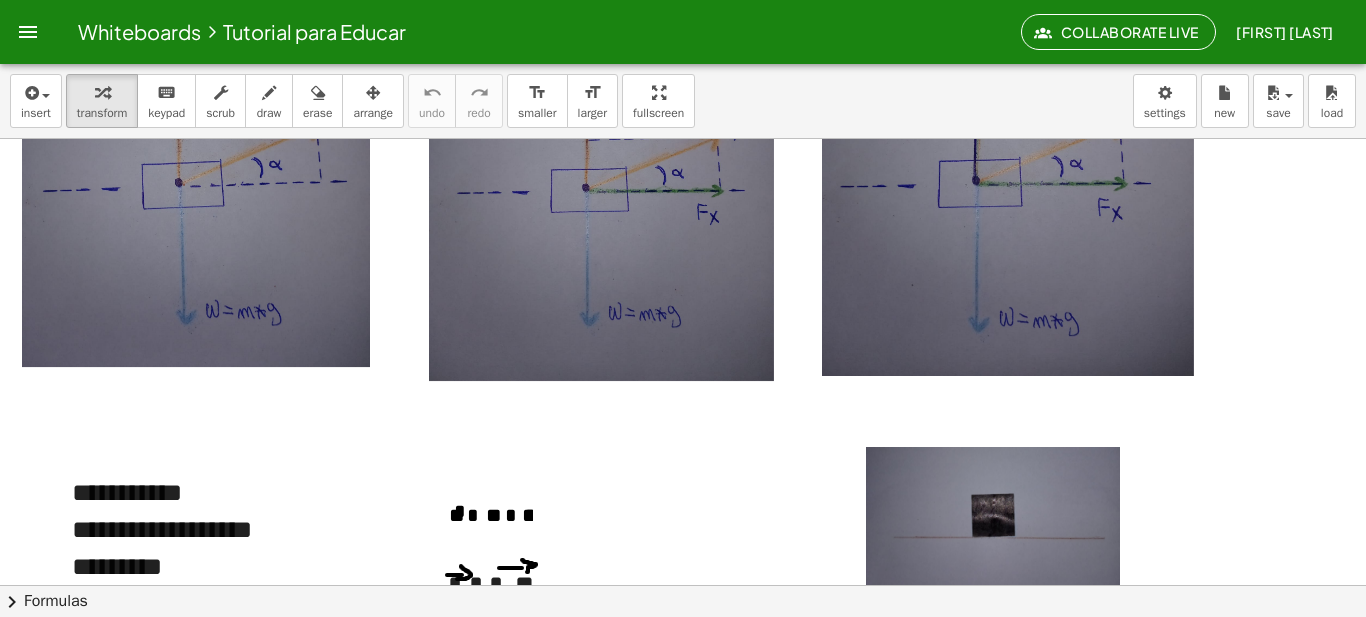 scroll, scrollTop: 0, scrollLeft: 0, axis: both 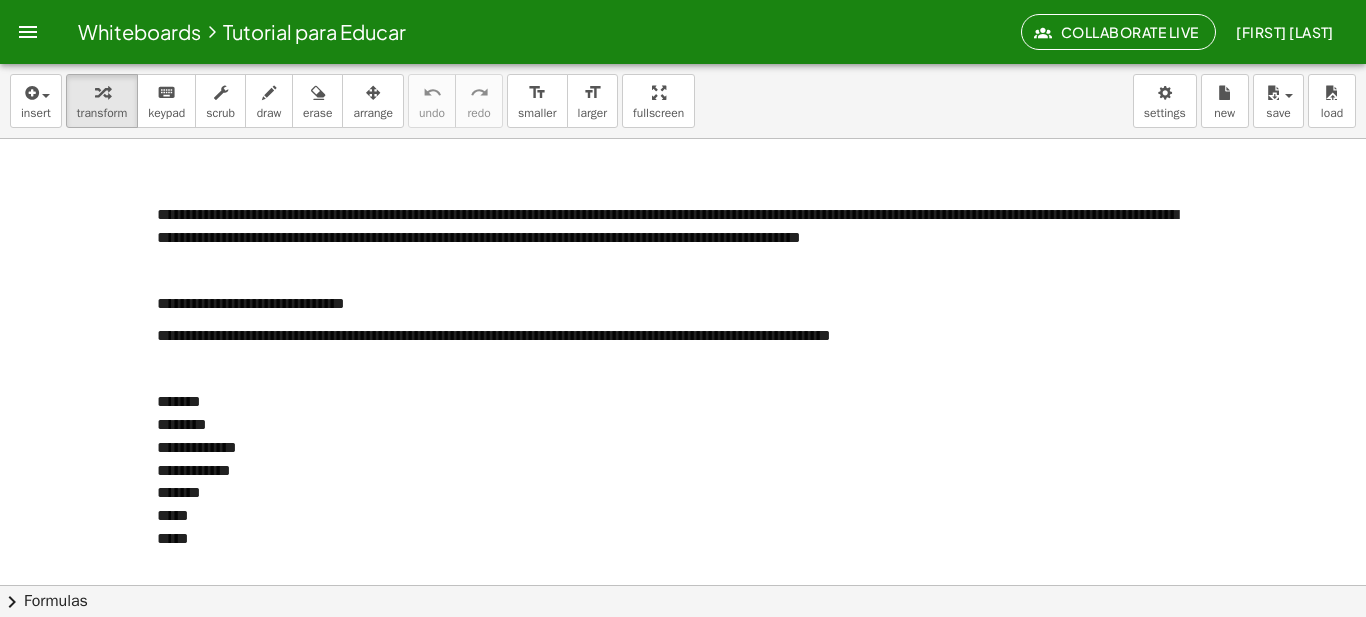 click on "Collaborate Live" 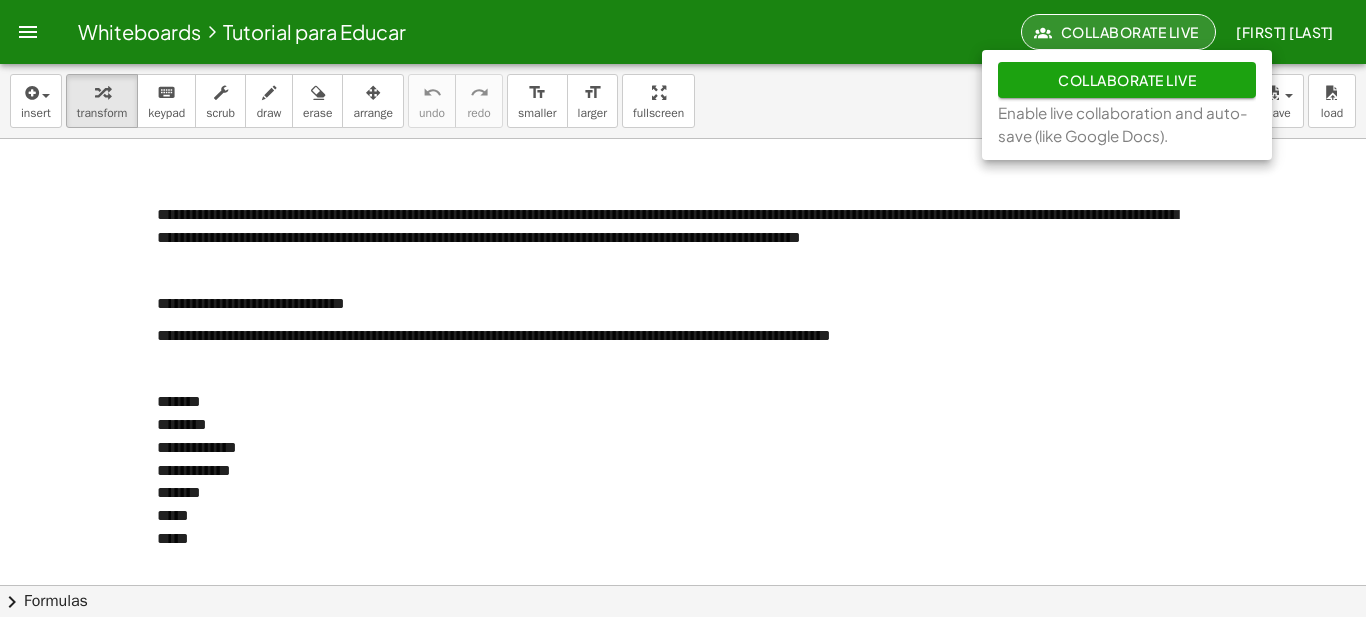 click on "Collaborate Live" 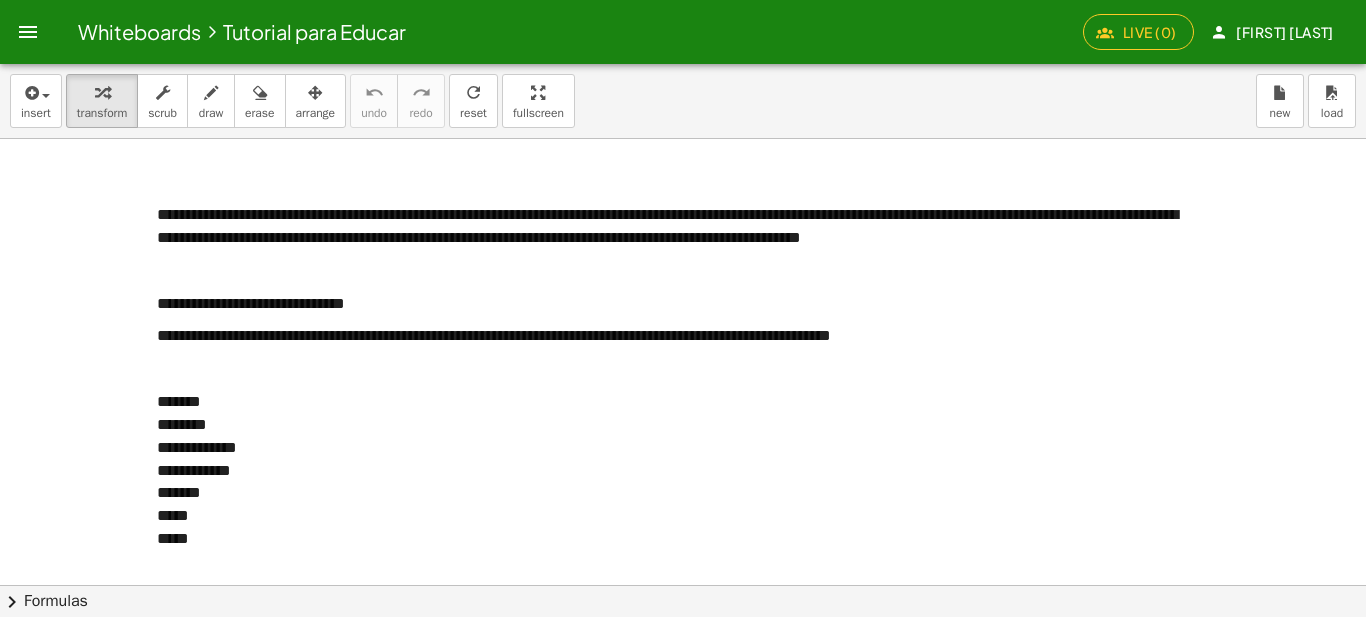 click on "Live (0)" 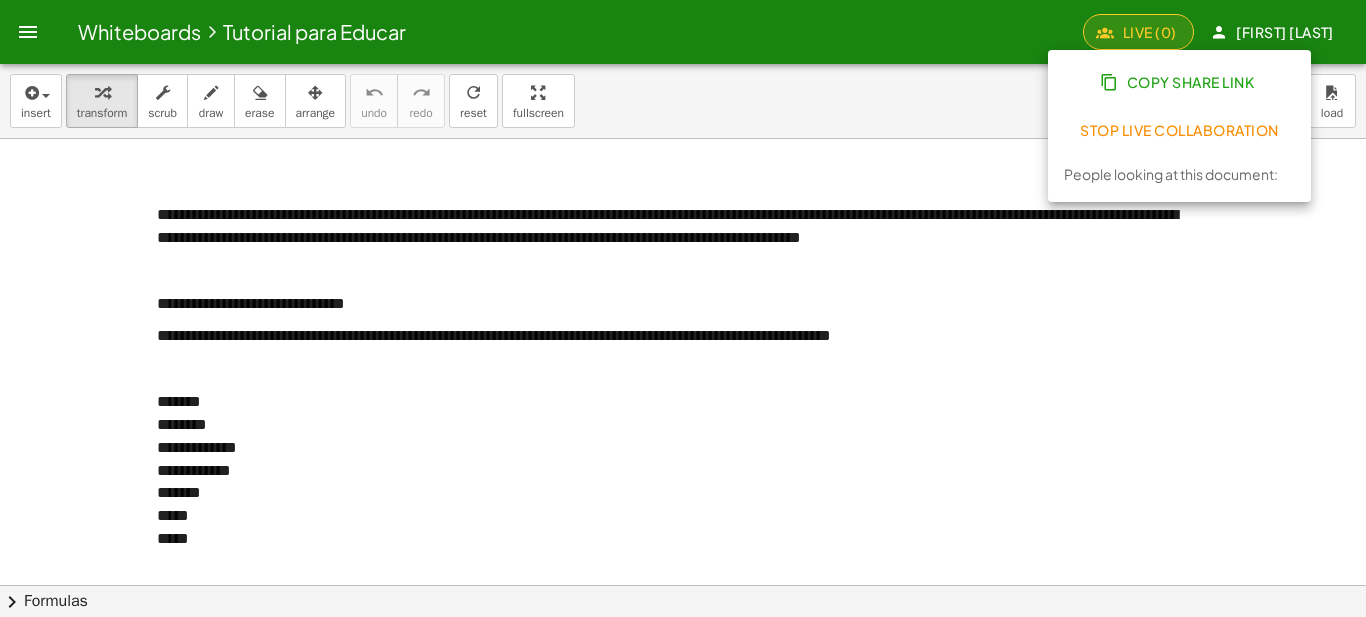 click on "Stop Live Collaboration" 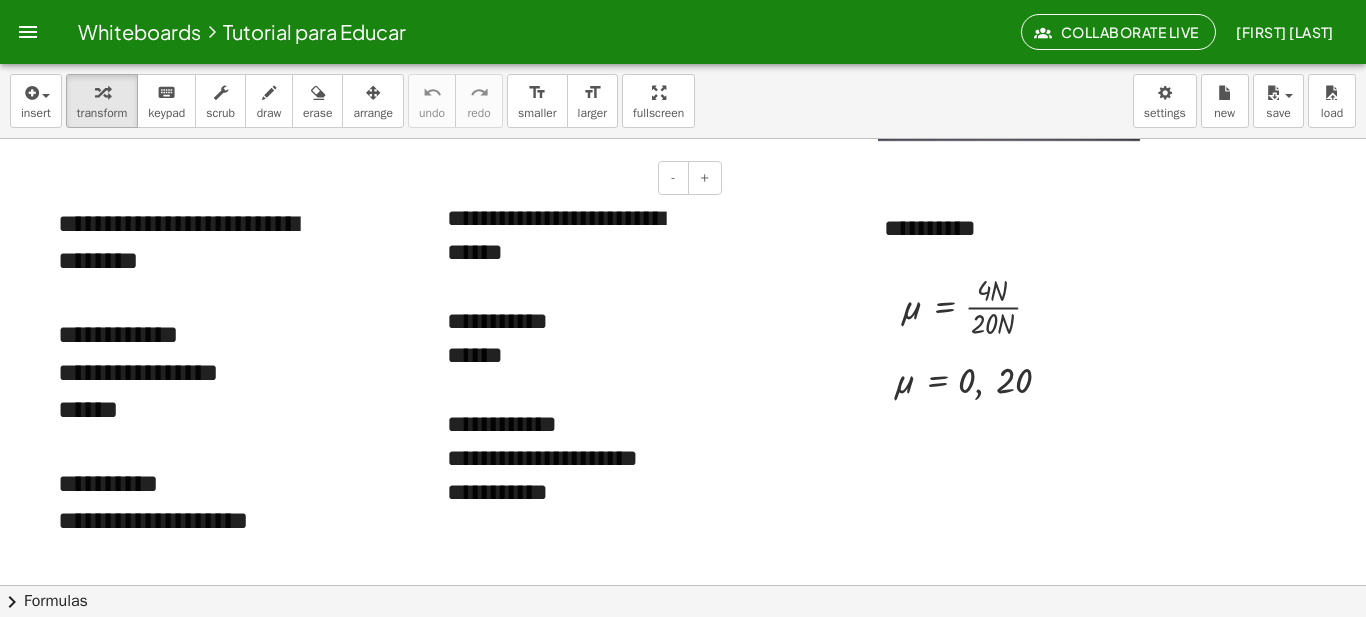 scroll, scrollTop: 1543, scrollLeft: 0, axis: vertical 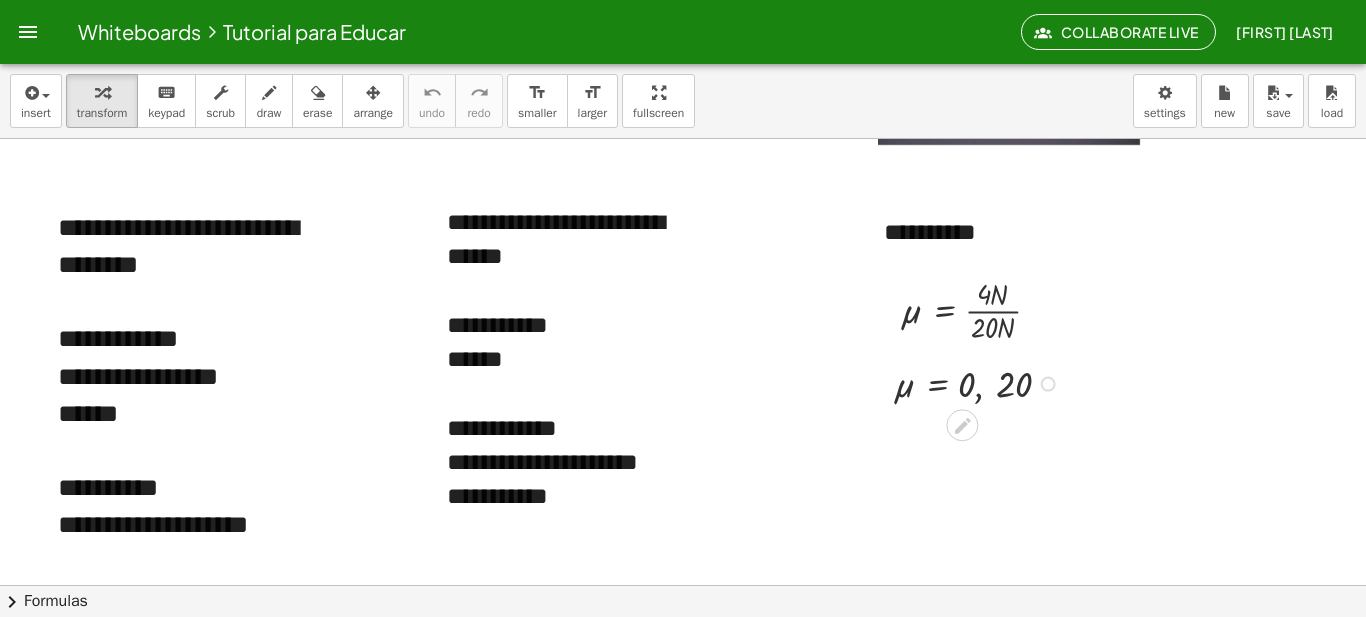 click at bounding box center [980, 382] 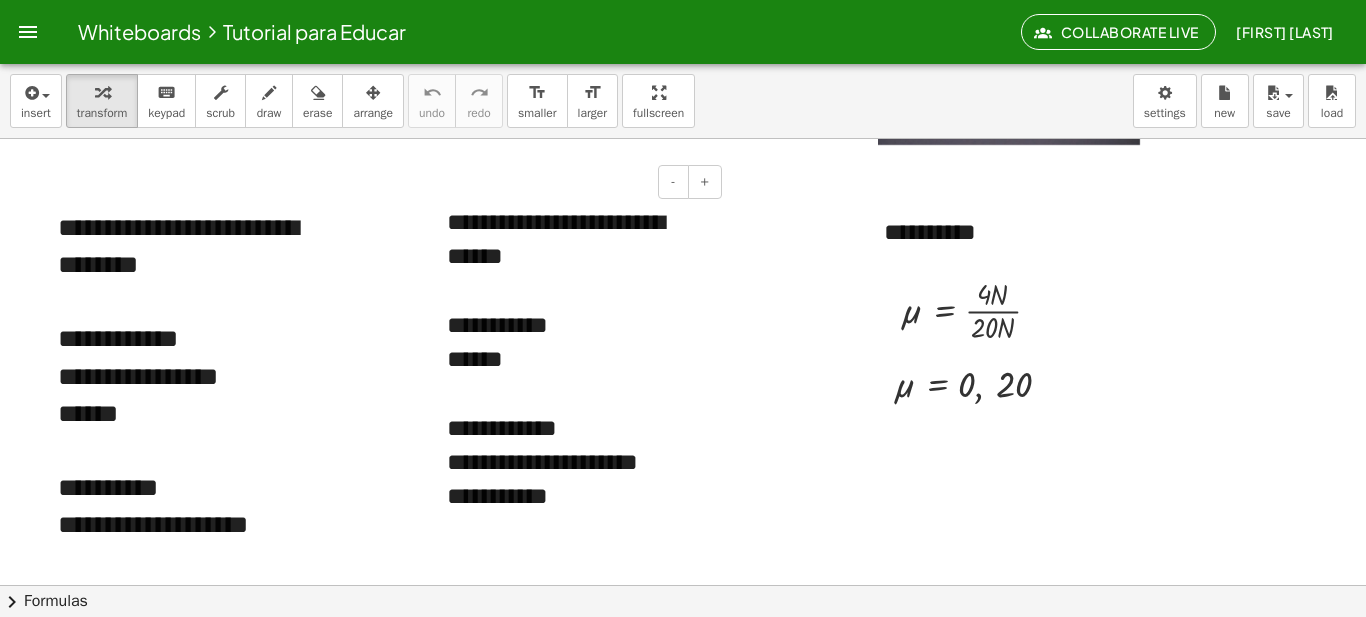 click on "**********" at bounding box center [577, 496] 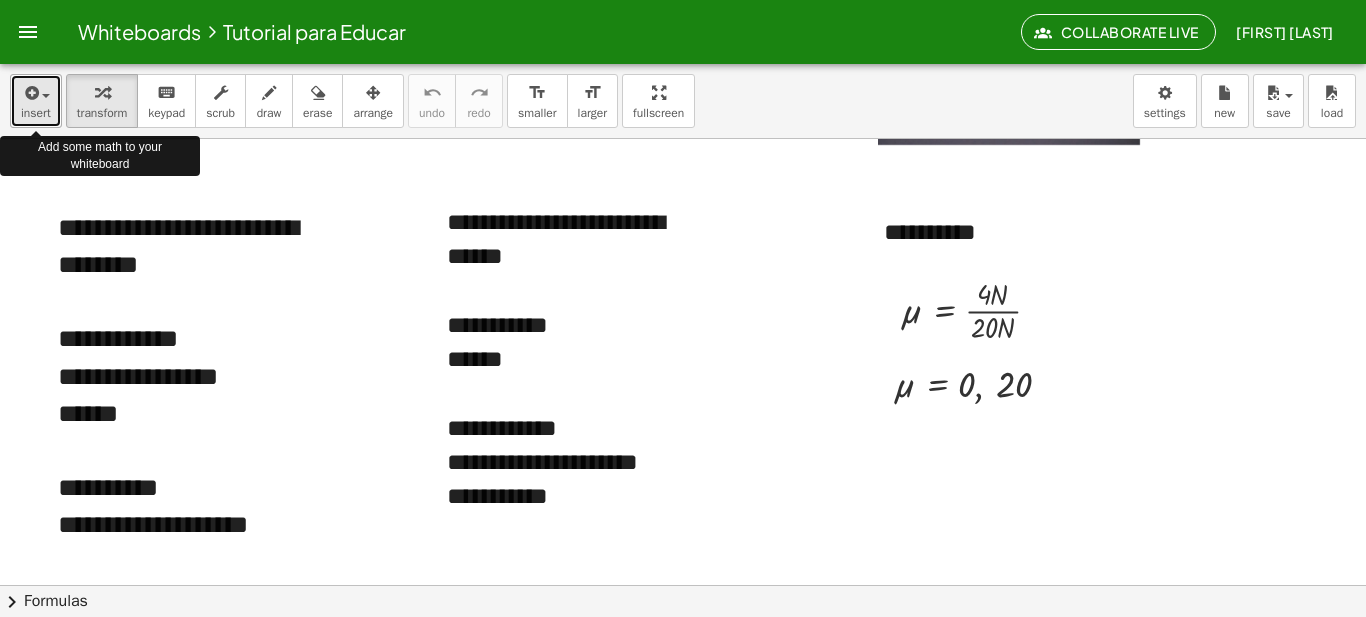 click at bounding box center (46, 96) 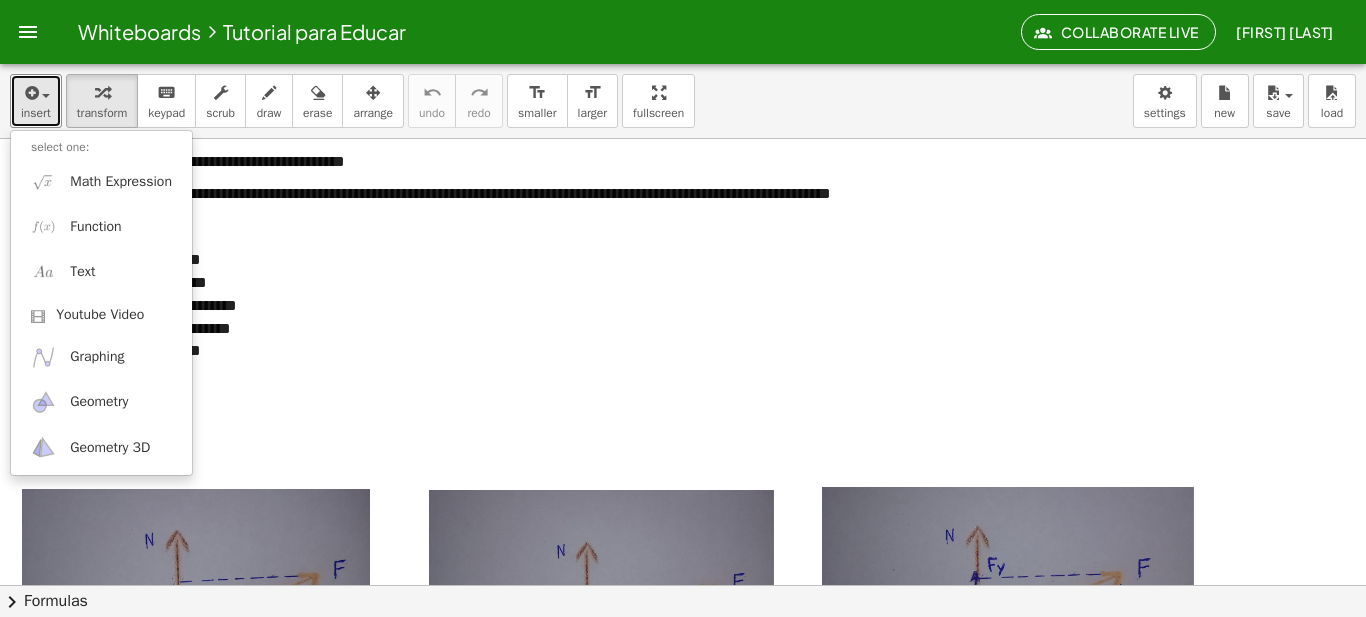 scroll, scrollTop: 0, scrollLeft: 0, axis: both 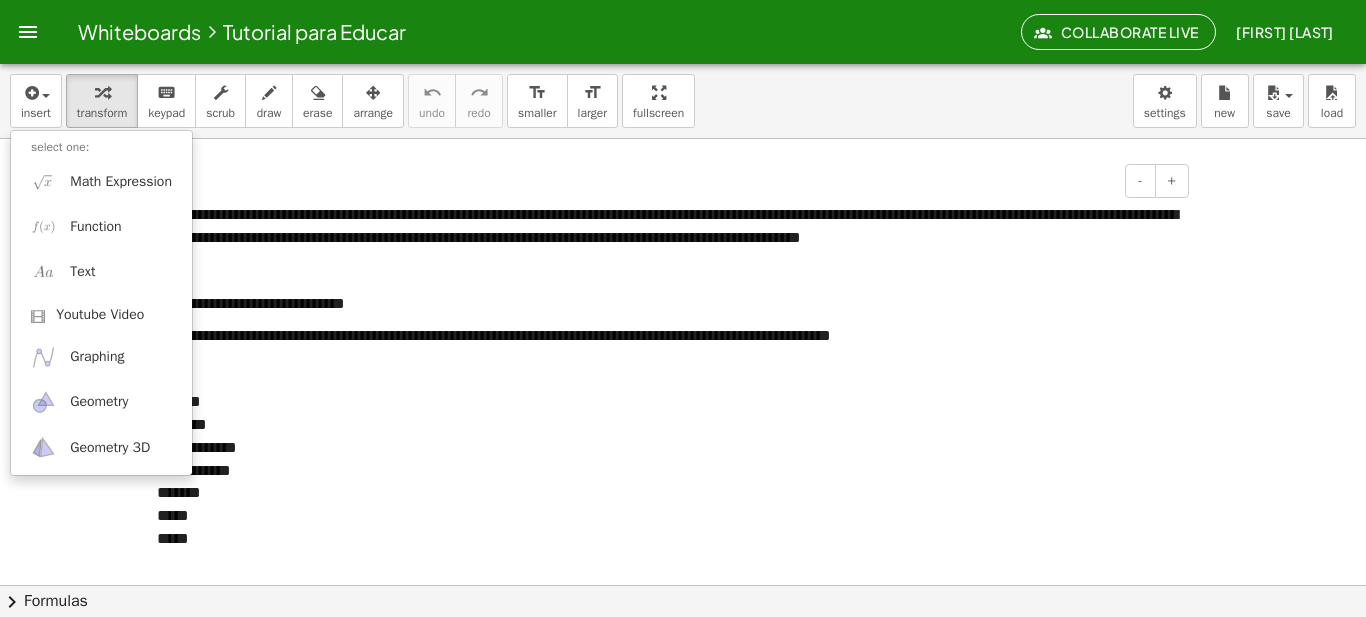 click on "**********" at bounding box center [251, 303] 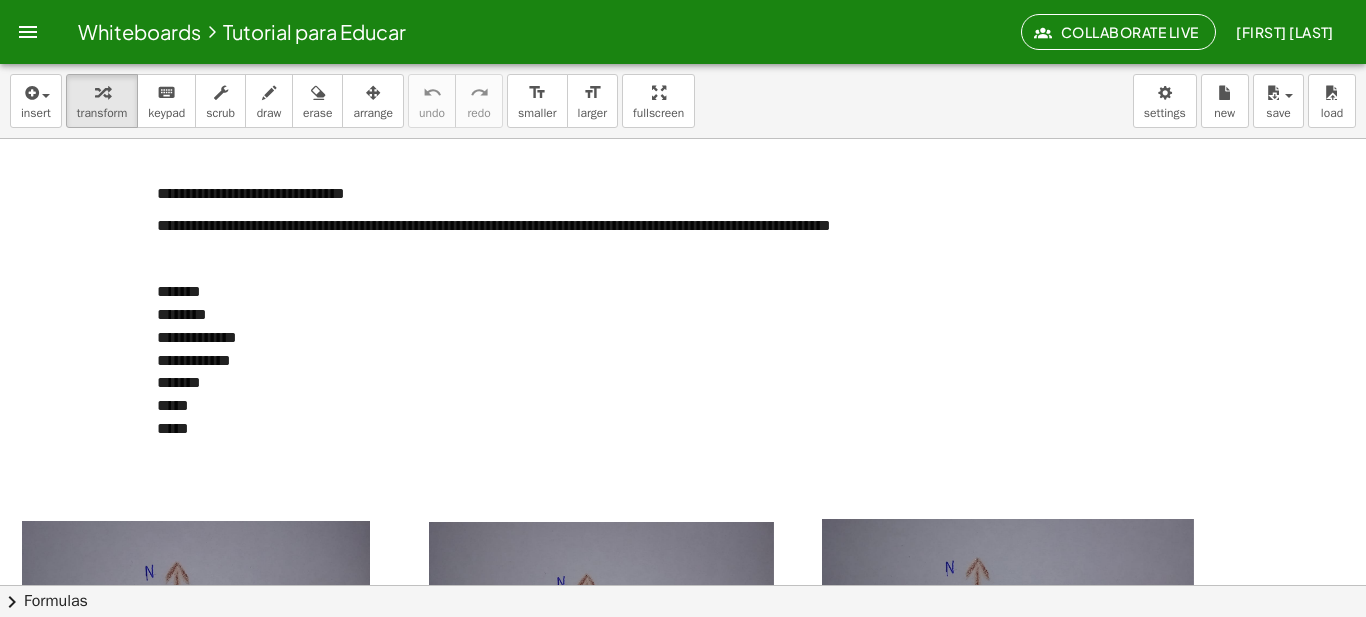 scroll, scrollTop: 106, scrollLeft: 0, axis: vertical 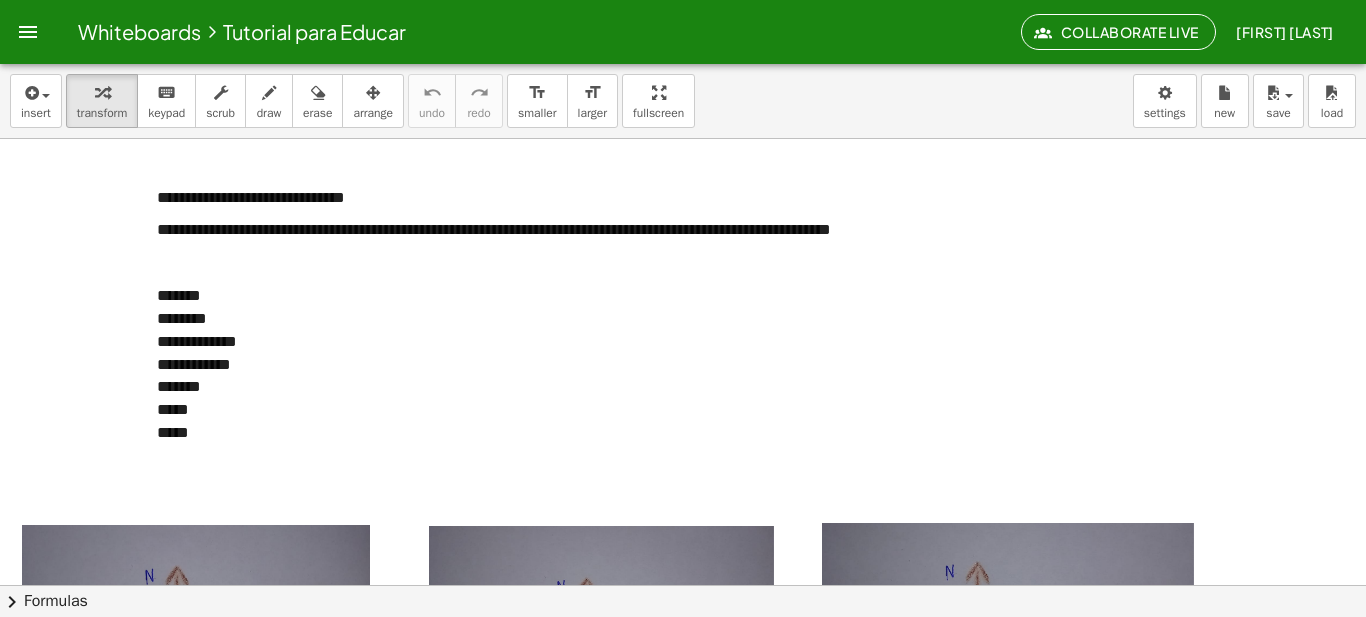 click on "**********" at bounding box center (665, 365) 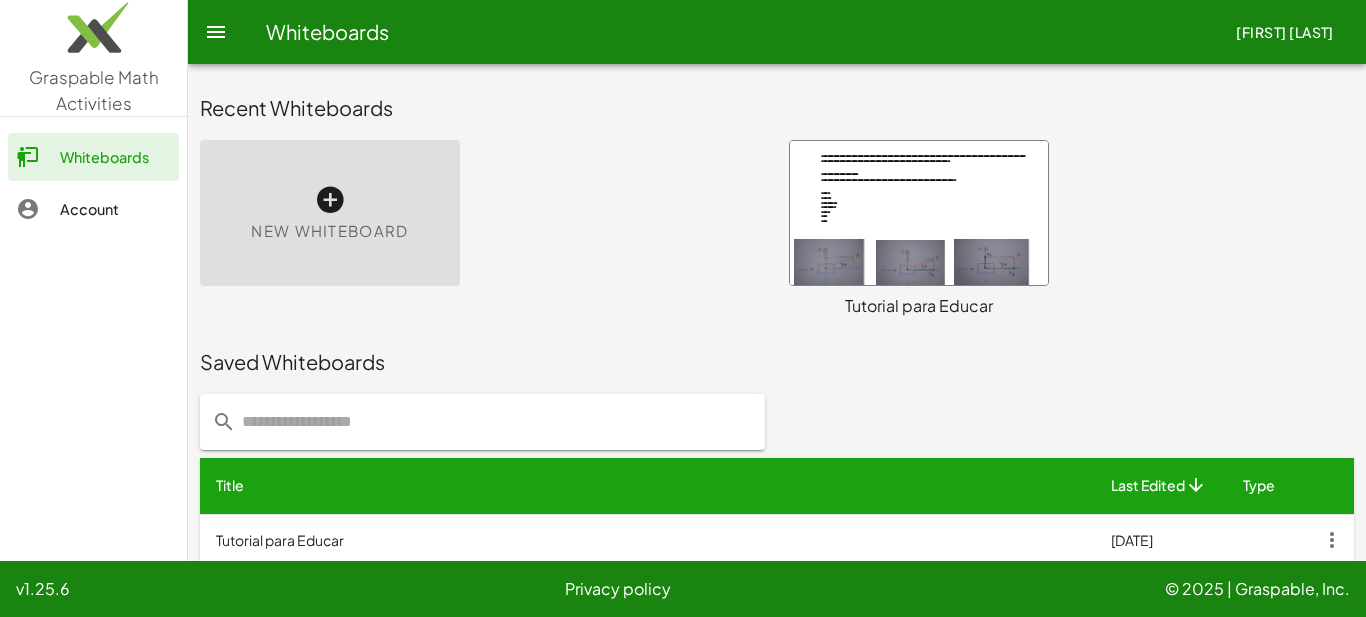 click at bounding box center (919, 213) 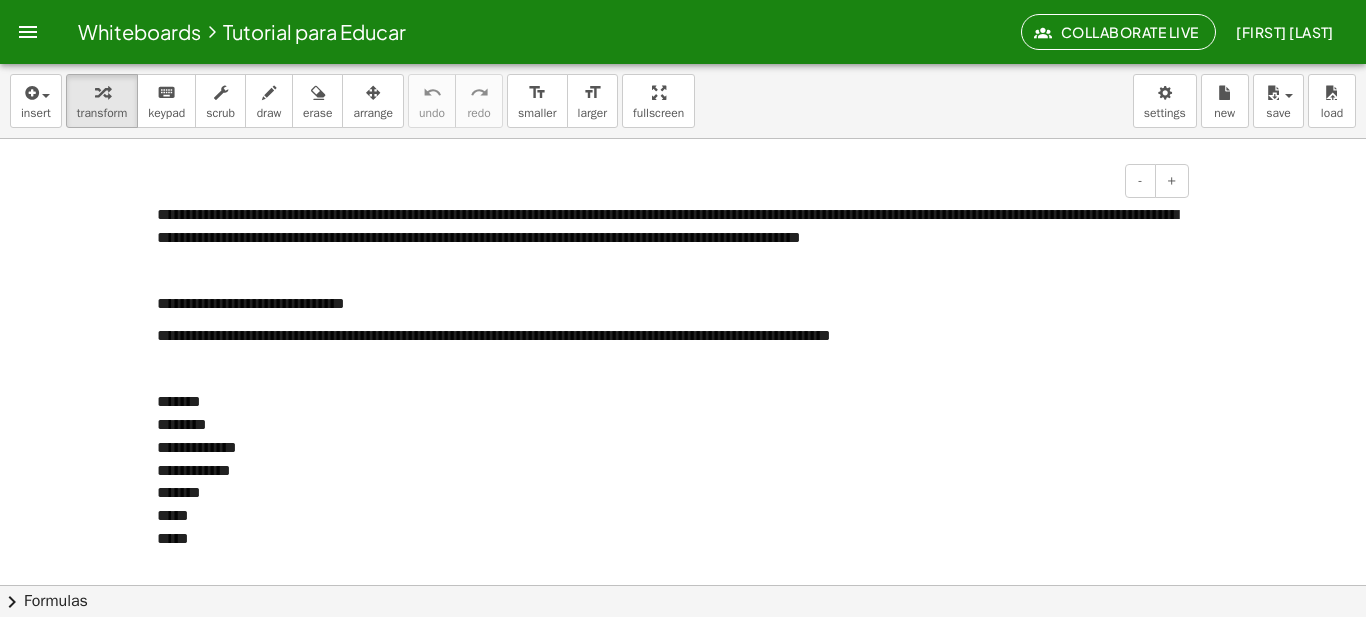 click on "**********" at bounding box center (665, 382) 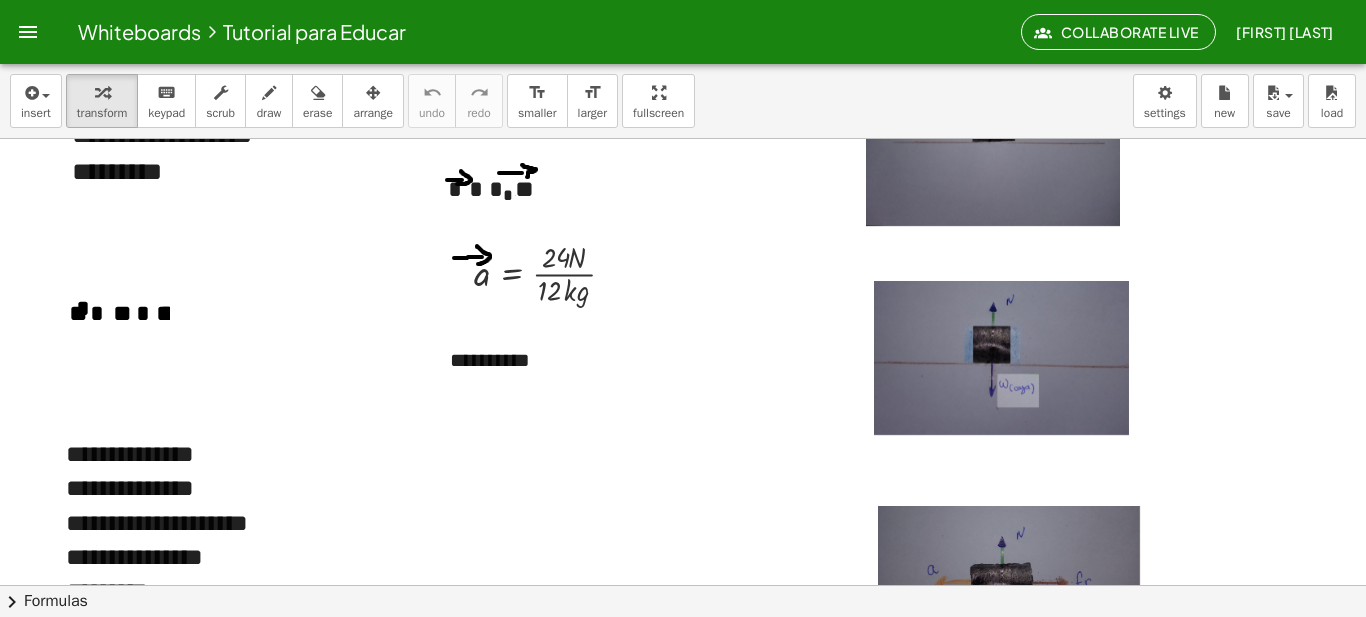 scroll, scrollTop: 1095, scrollLeft: 0, axis: vertical 